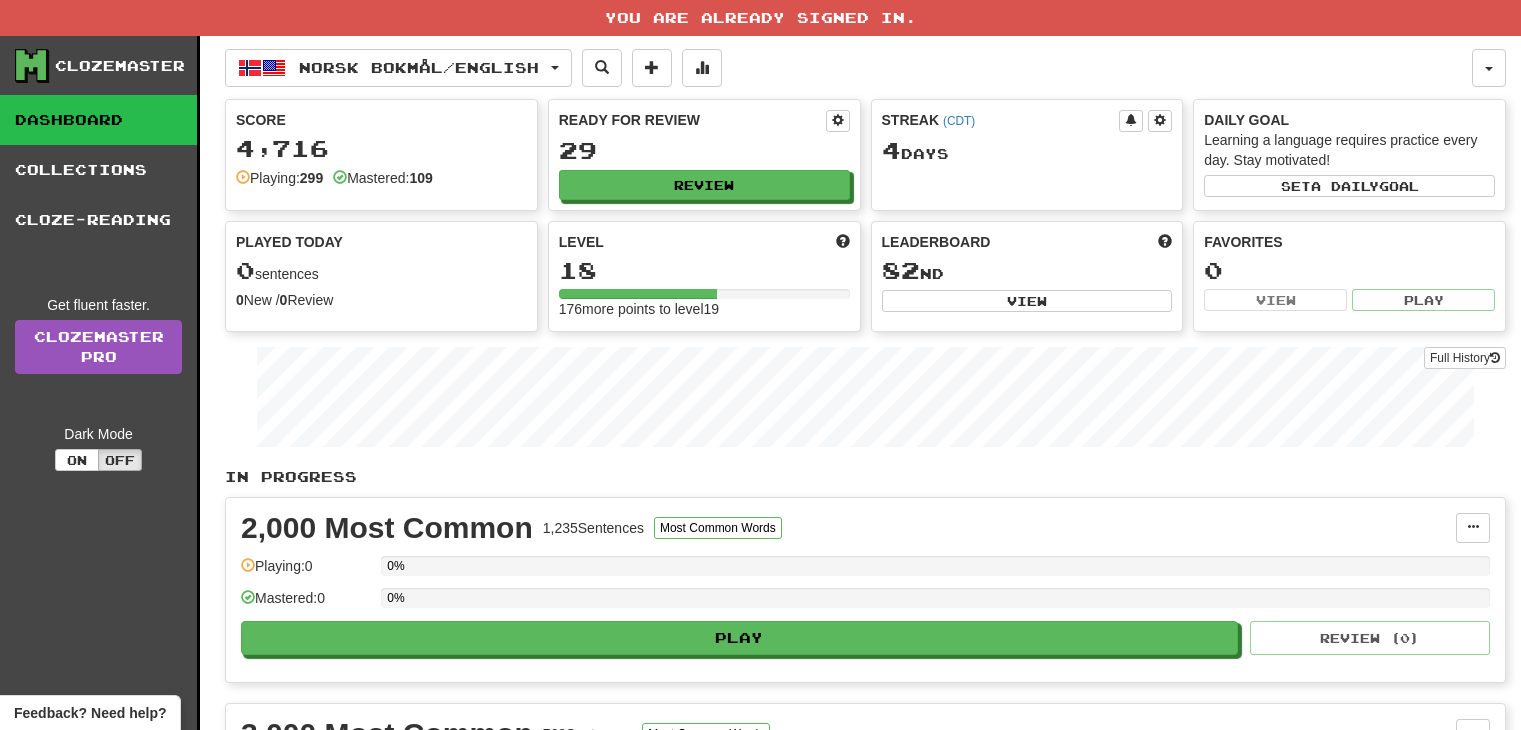 scroll, scrollTop: 0, scrollLeft: 0, axis: both 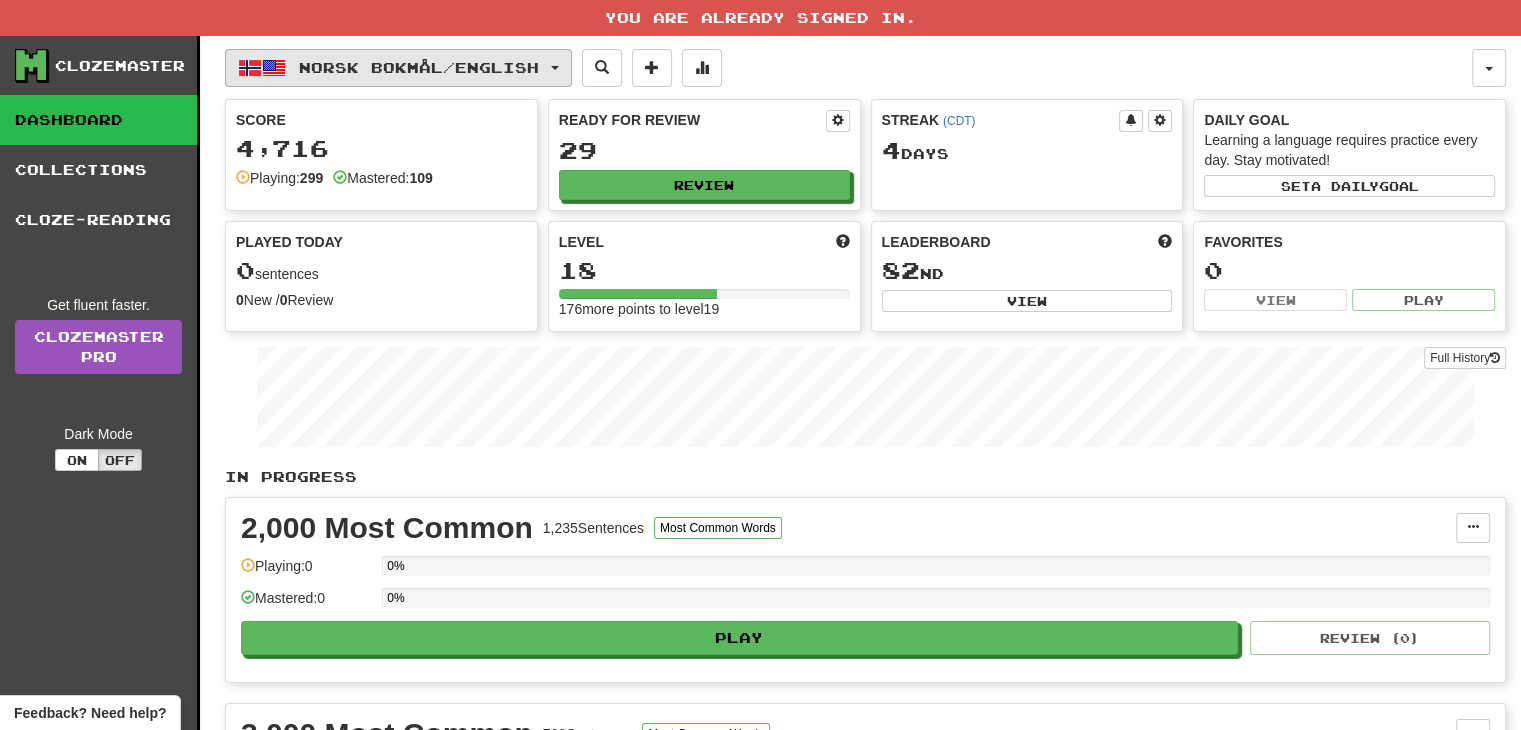 click on "Norsk bokmål  /  English" 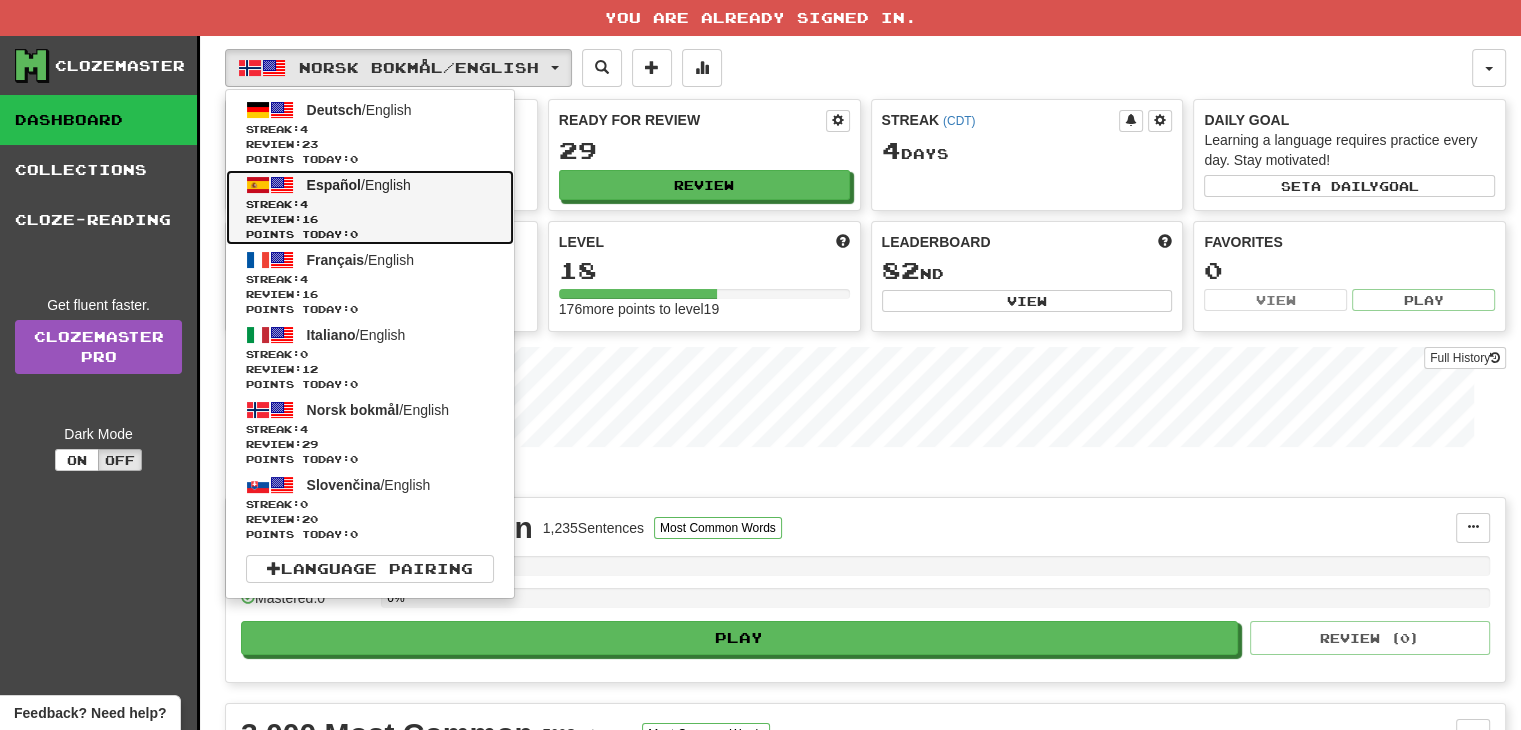 click on "Streak:  4" 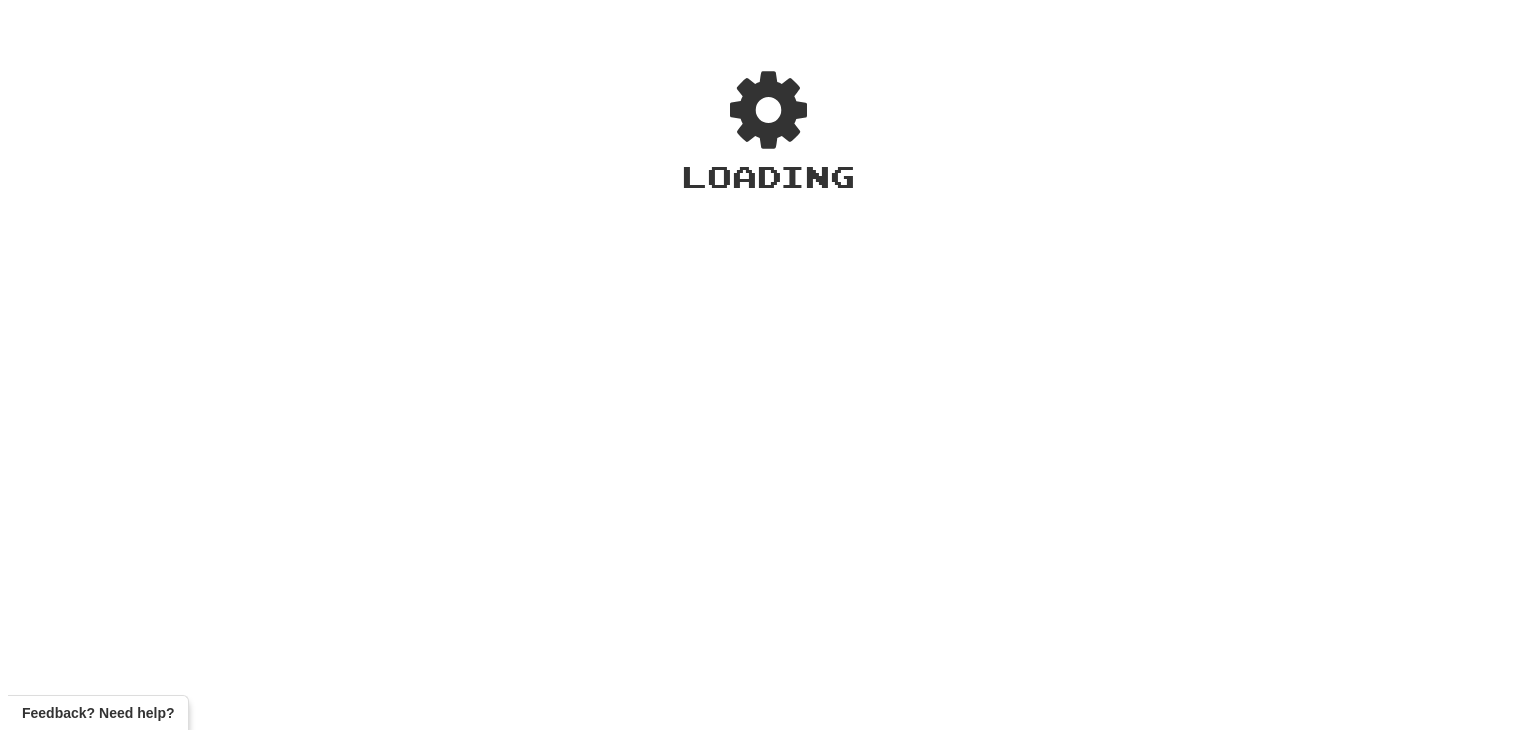 scroll, scrollTop: 0, scrollLeft: 0, axis: both 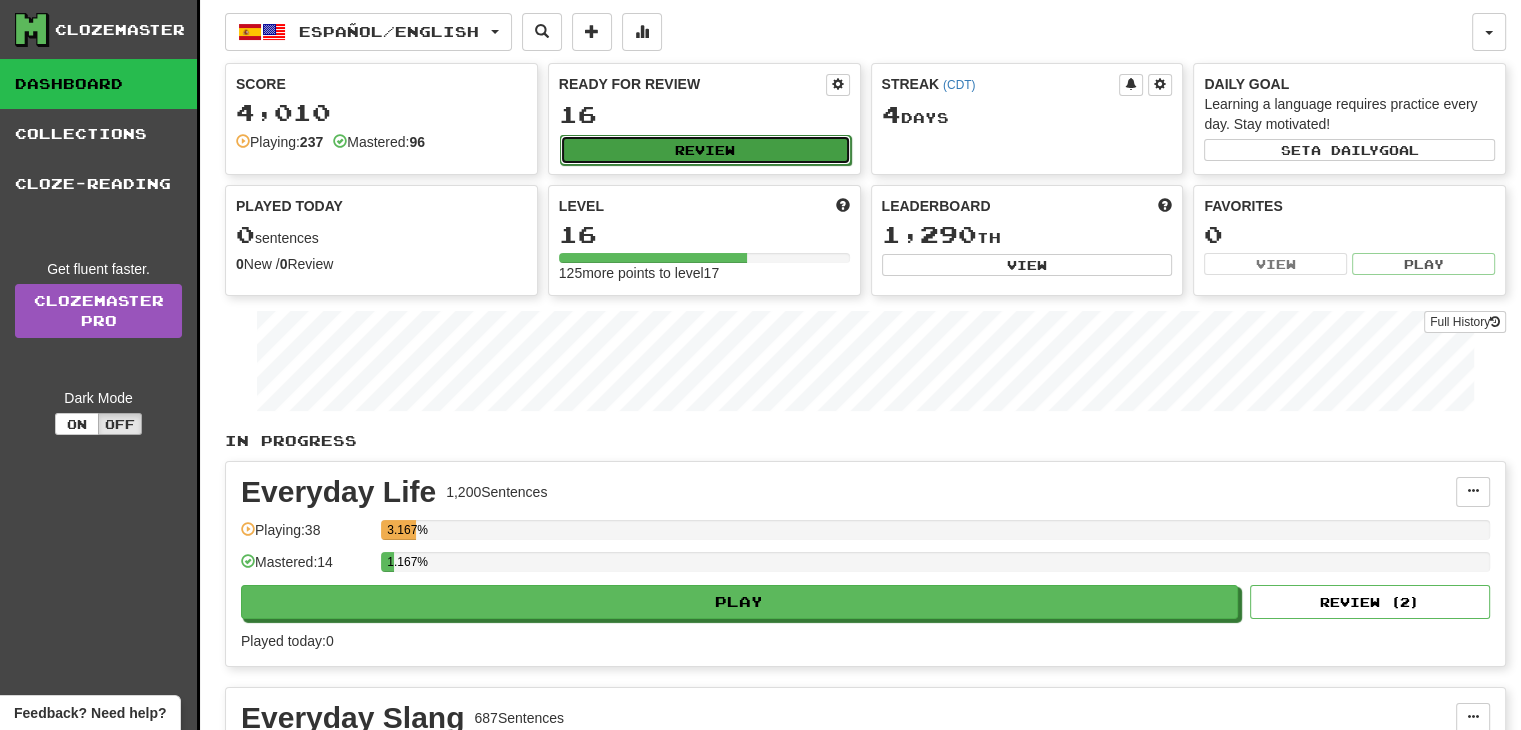 click on "Review" 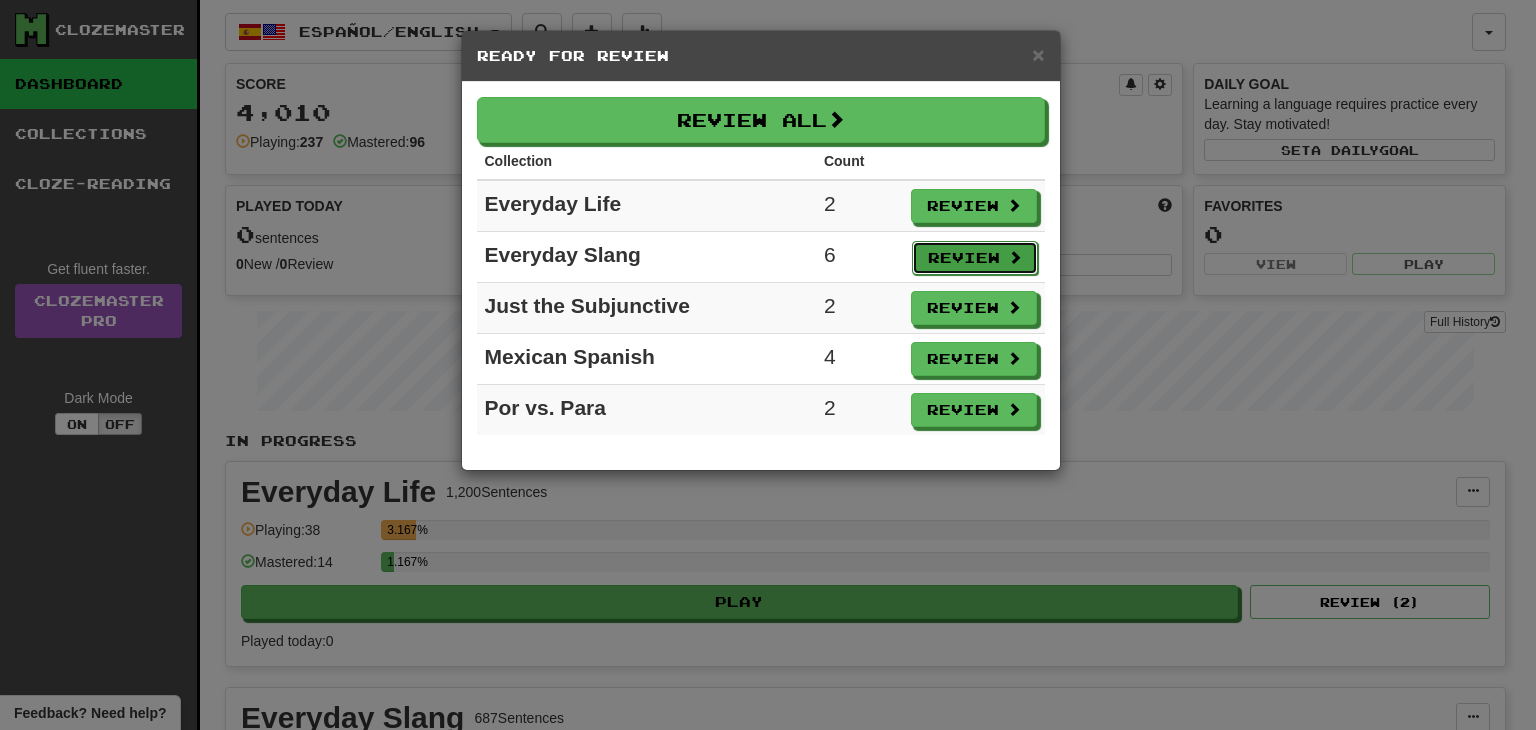 click on "Review" at bounding box center (975, 258) 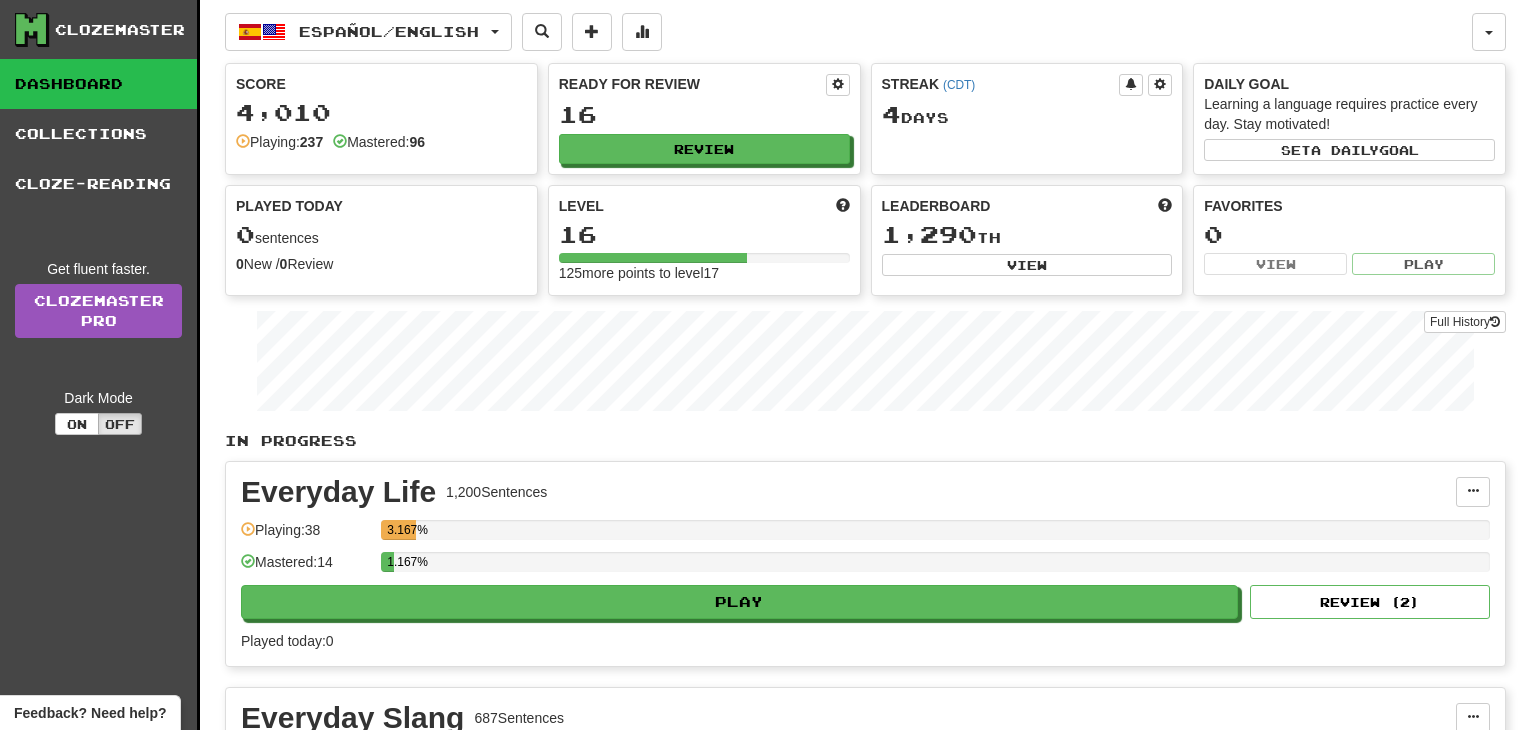 select on "**" 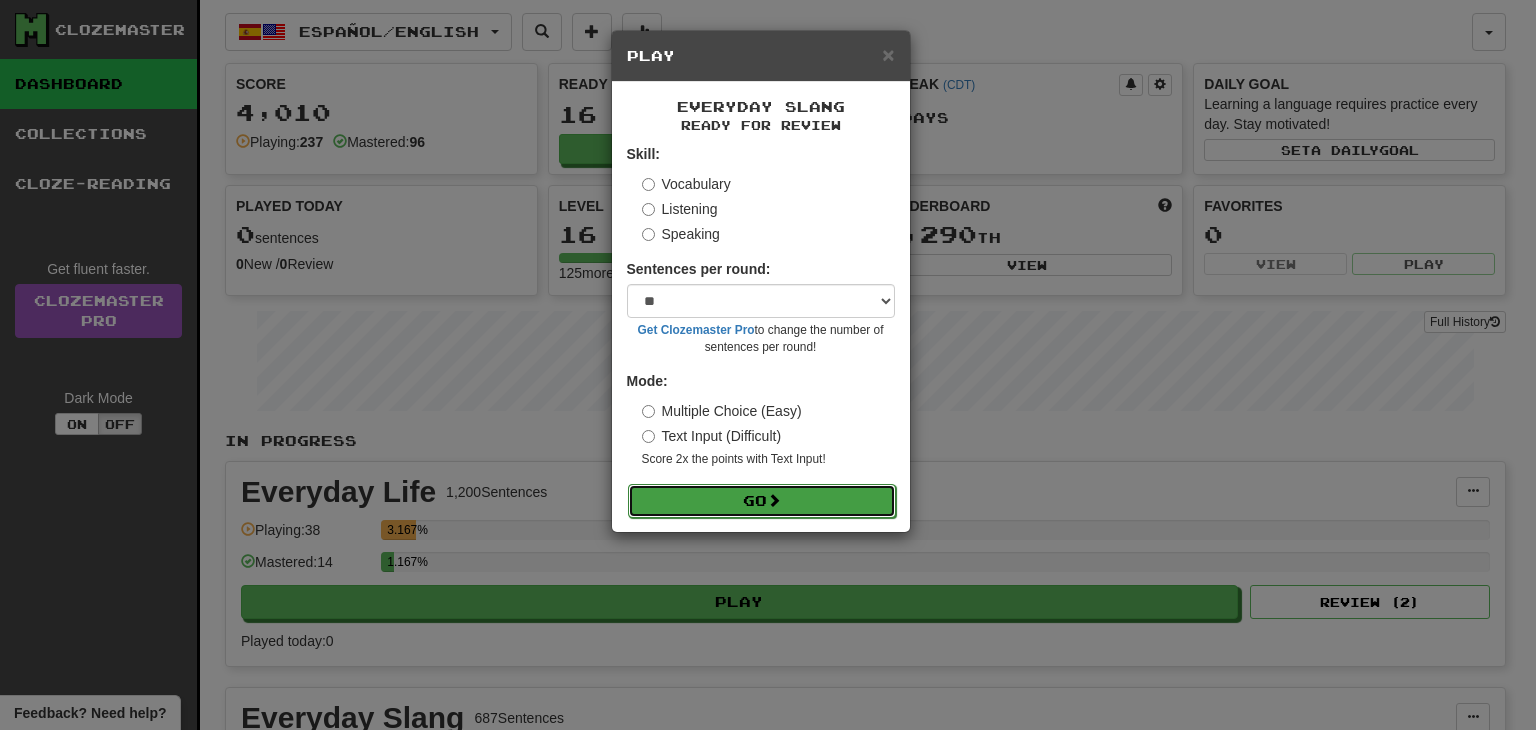 click on "Go" at bounding box center (762, 501) 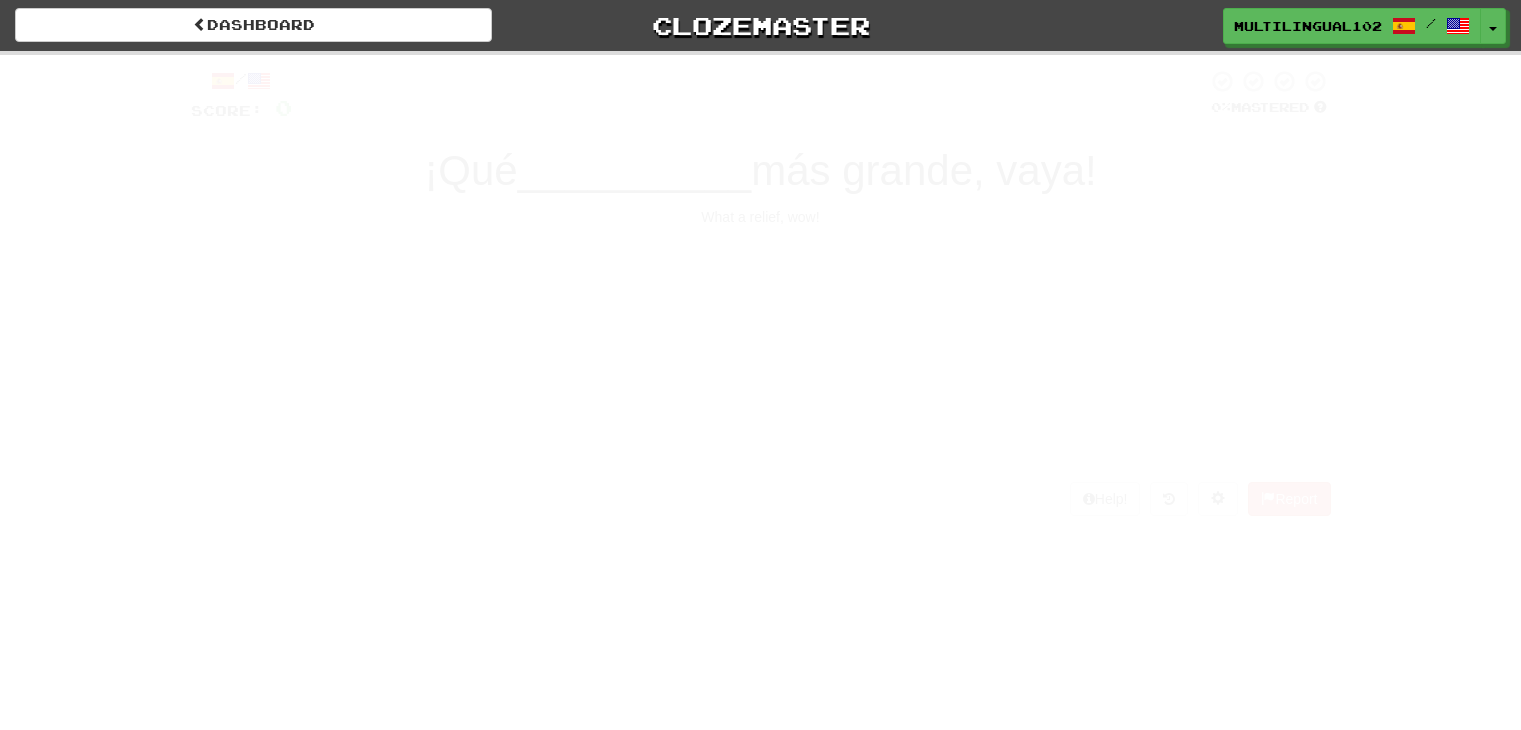 scroll, scrollTop: 0, scrollLeft: 0, axis: both 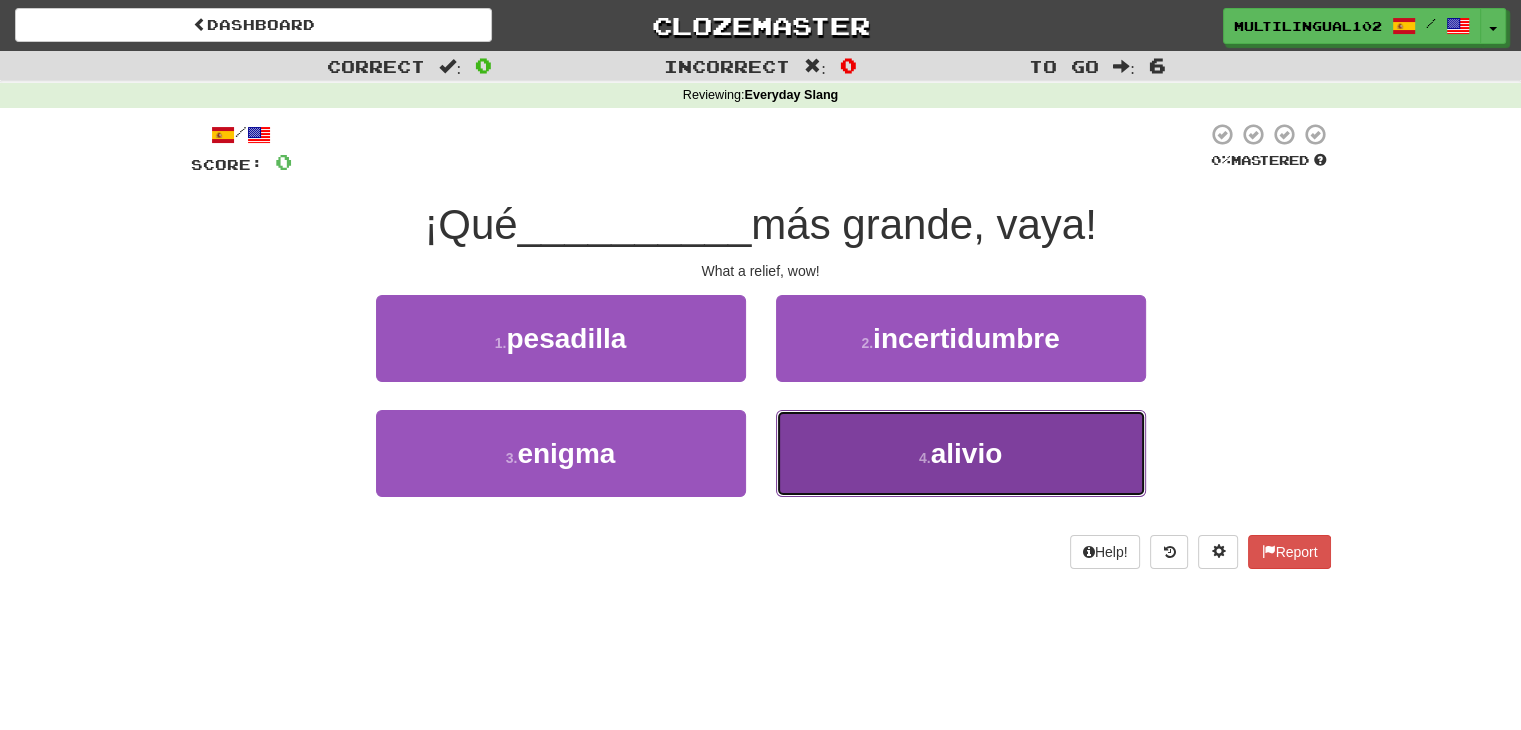 click on "4 .  alivio" at bounding box center [961, 453] 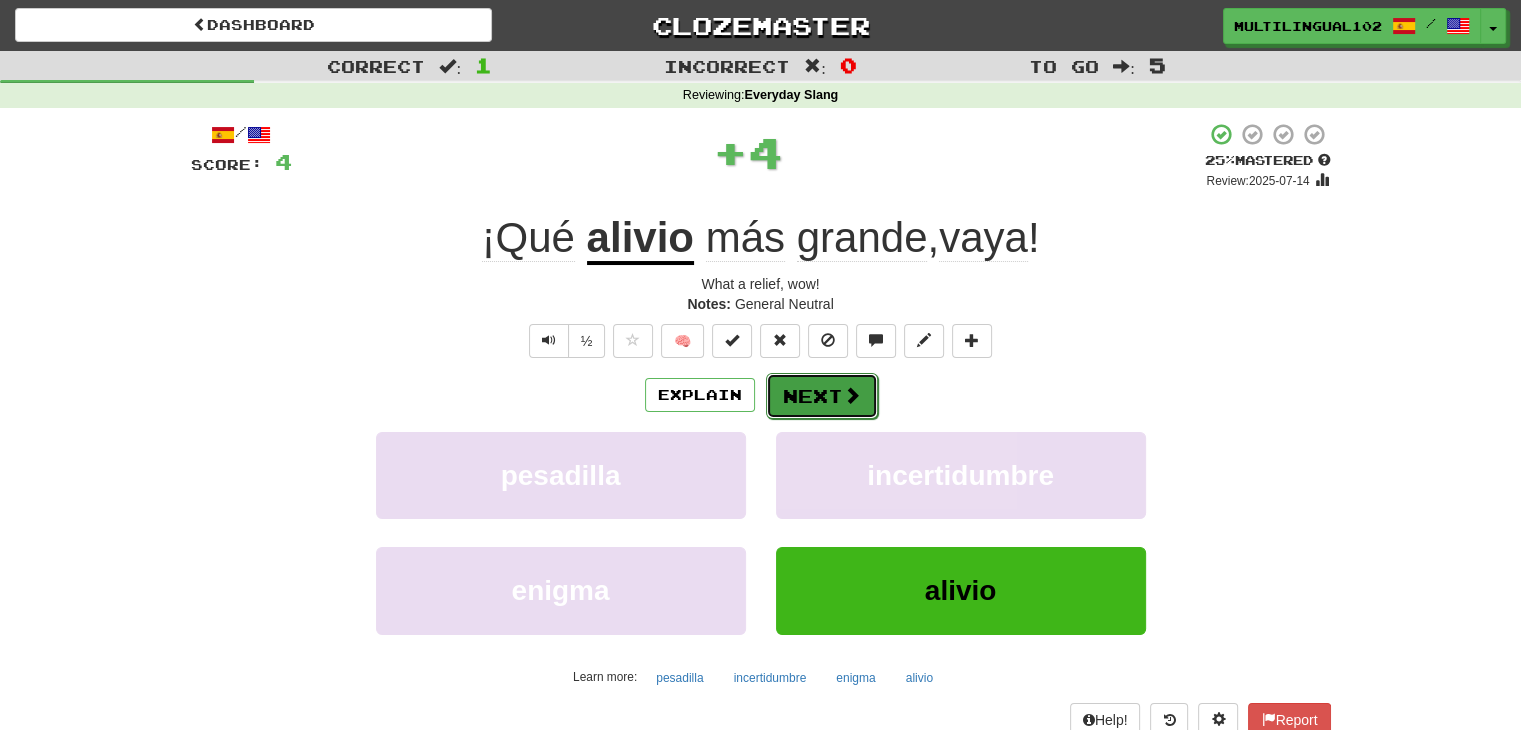 click on "Next" at bounding box center (822, 396) 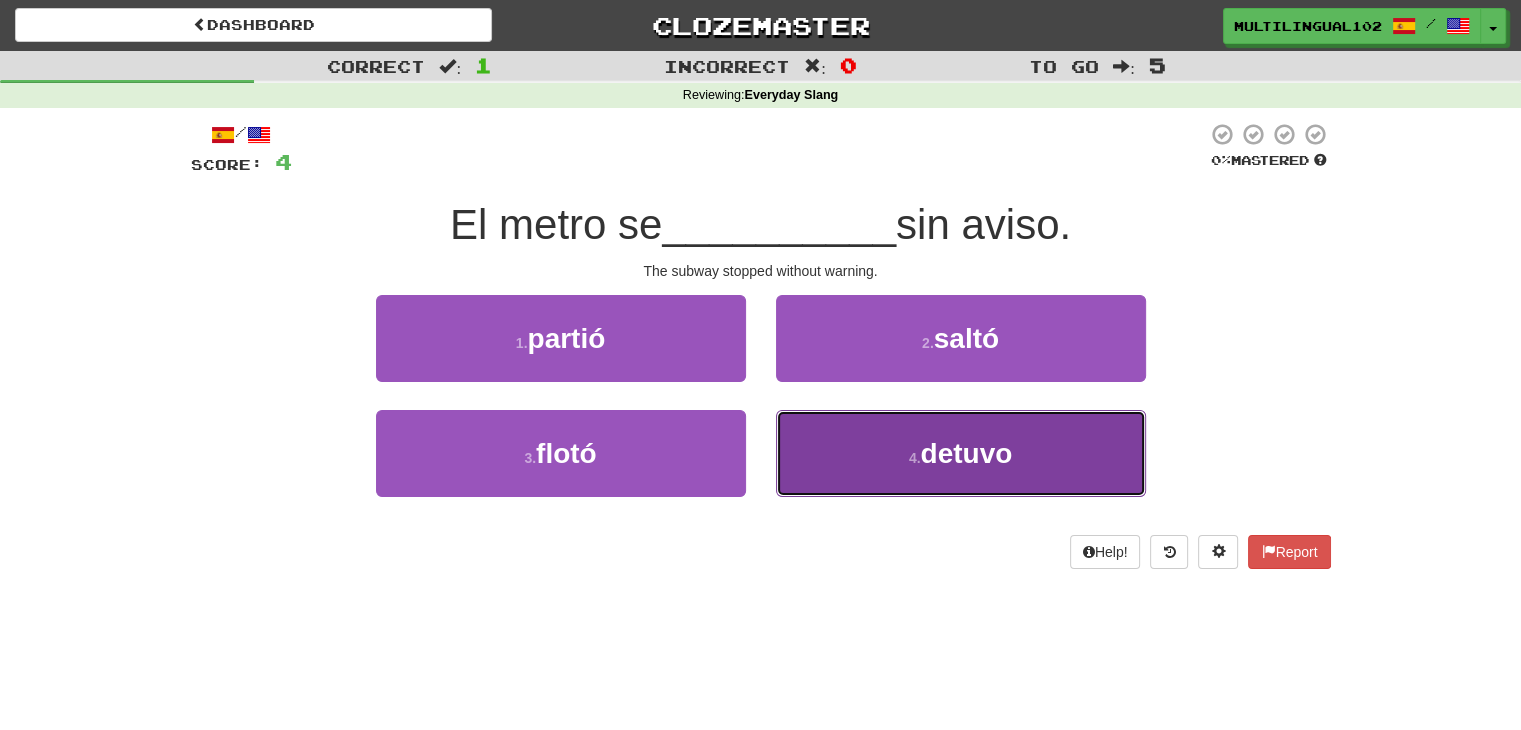 click on "4 .  detuvo" at bounding box center [961, 453] 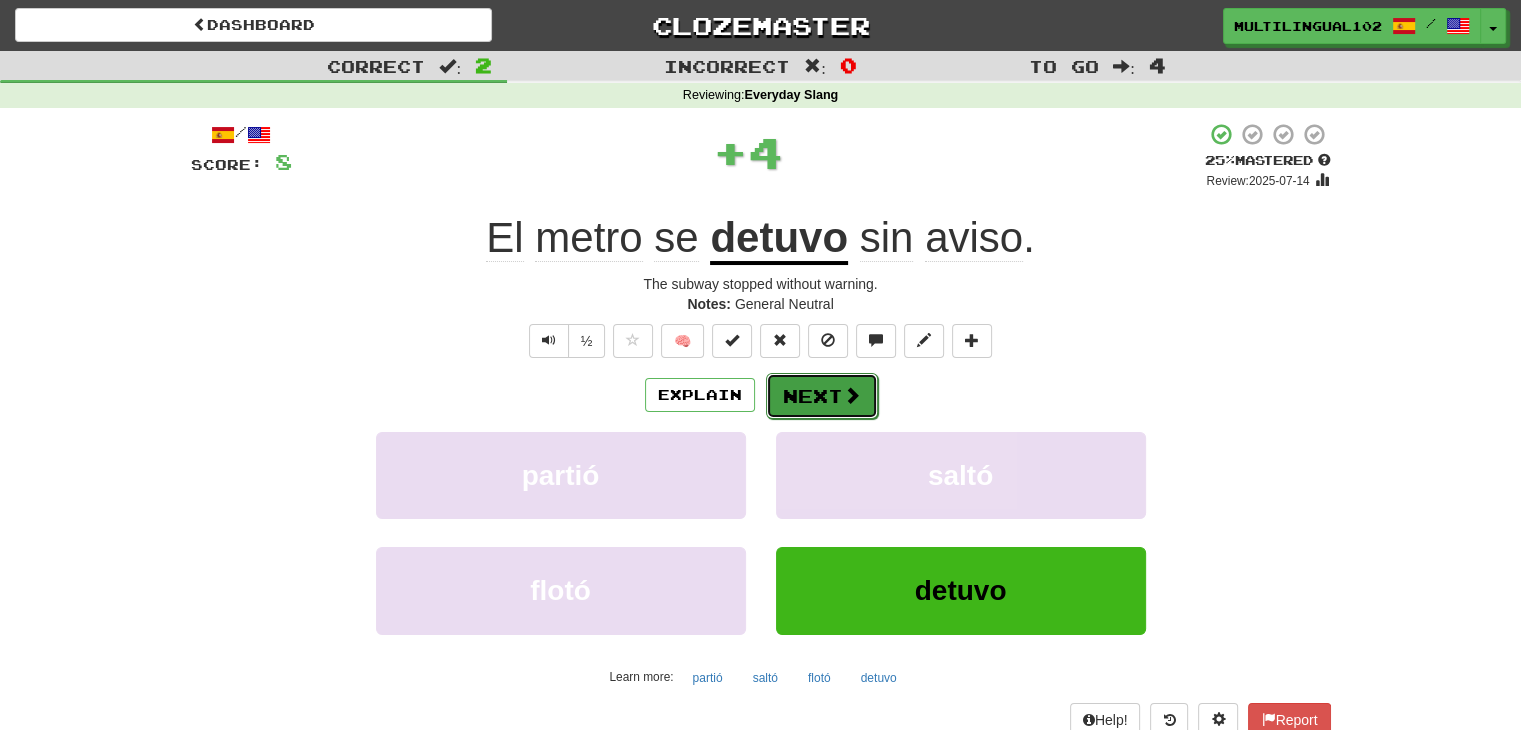 click on "Next" at bounding box center [822, 396] 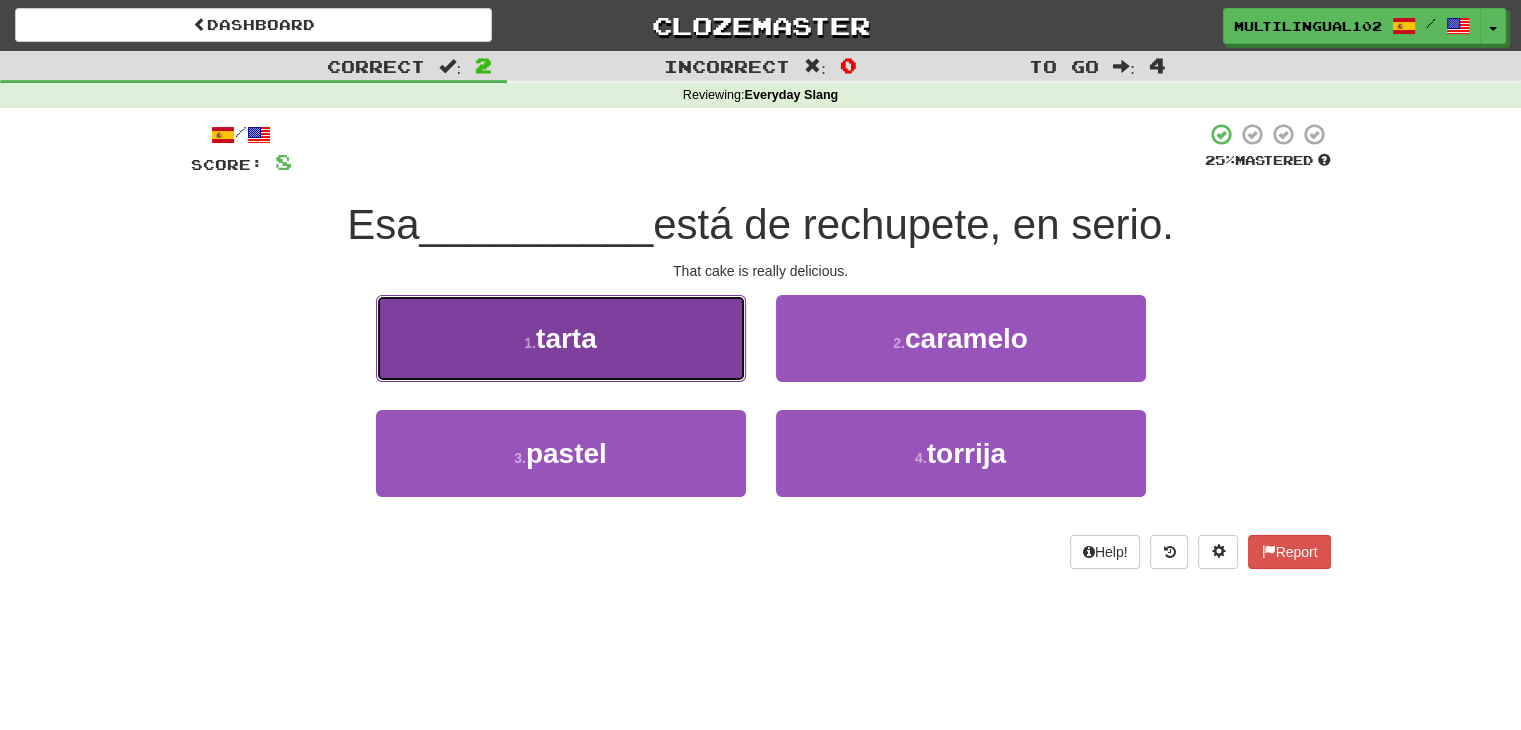 click on "1 .  tarta" at bounding box center (561, 338) 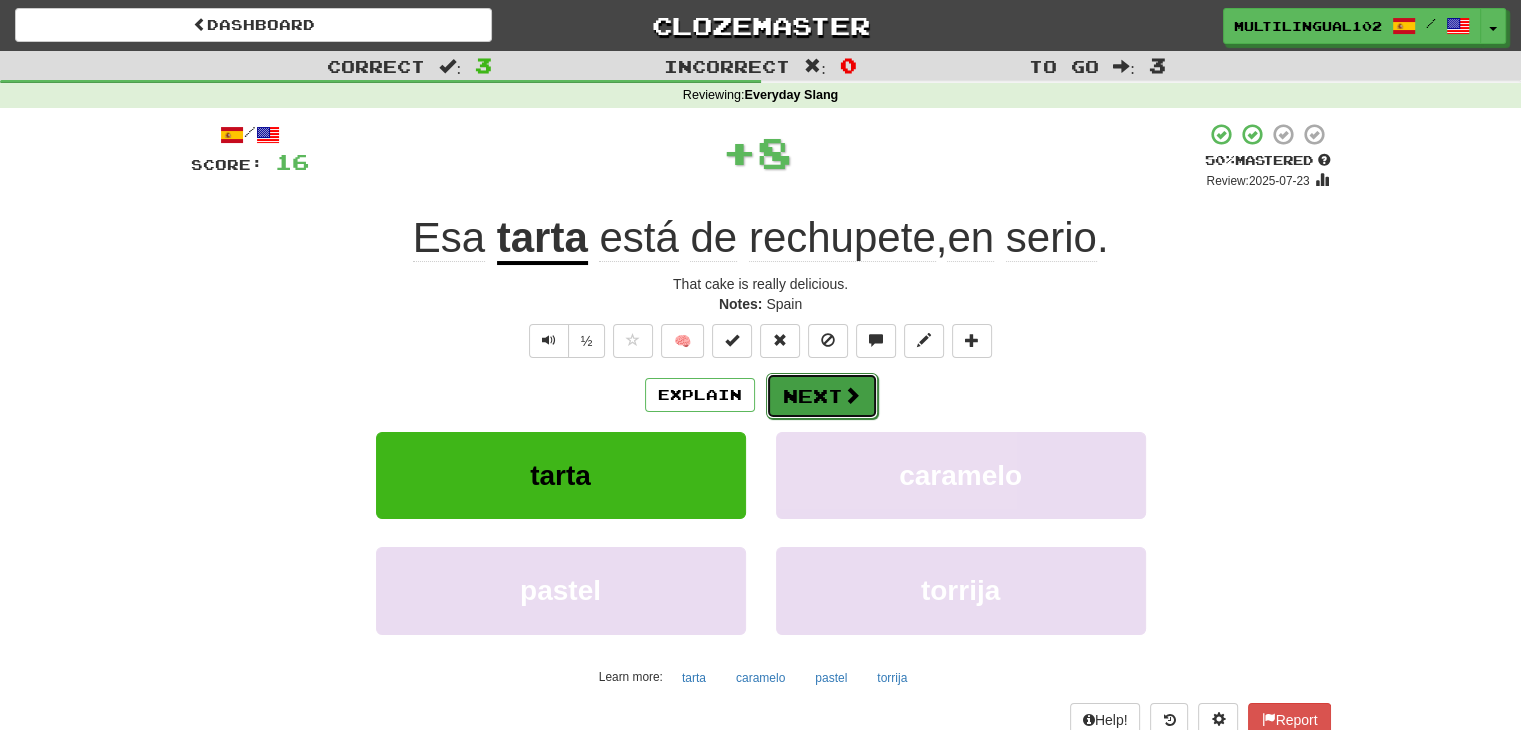 click on "Next" at bounding box center (822, 396) 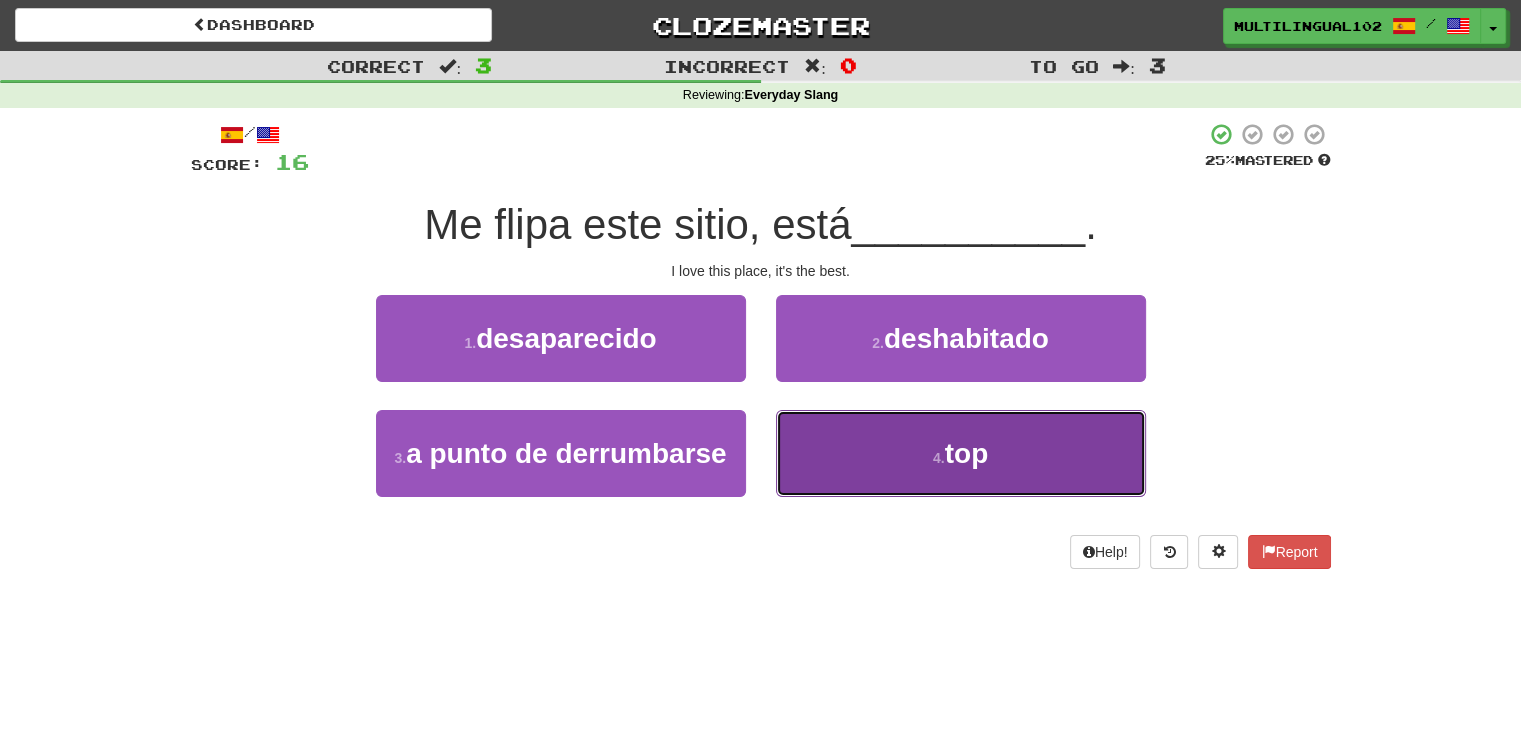 click on "4 .  top" at bounding box center (961, 453) 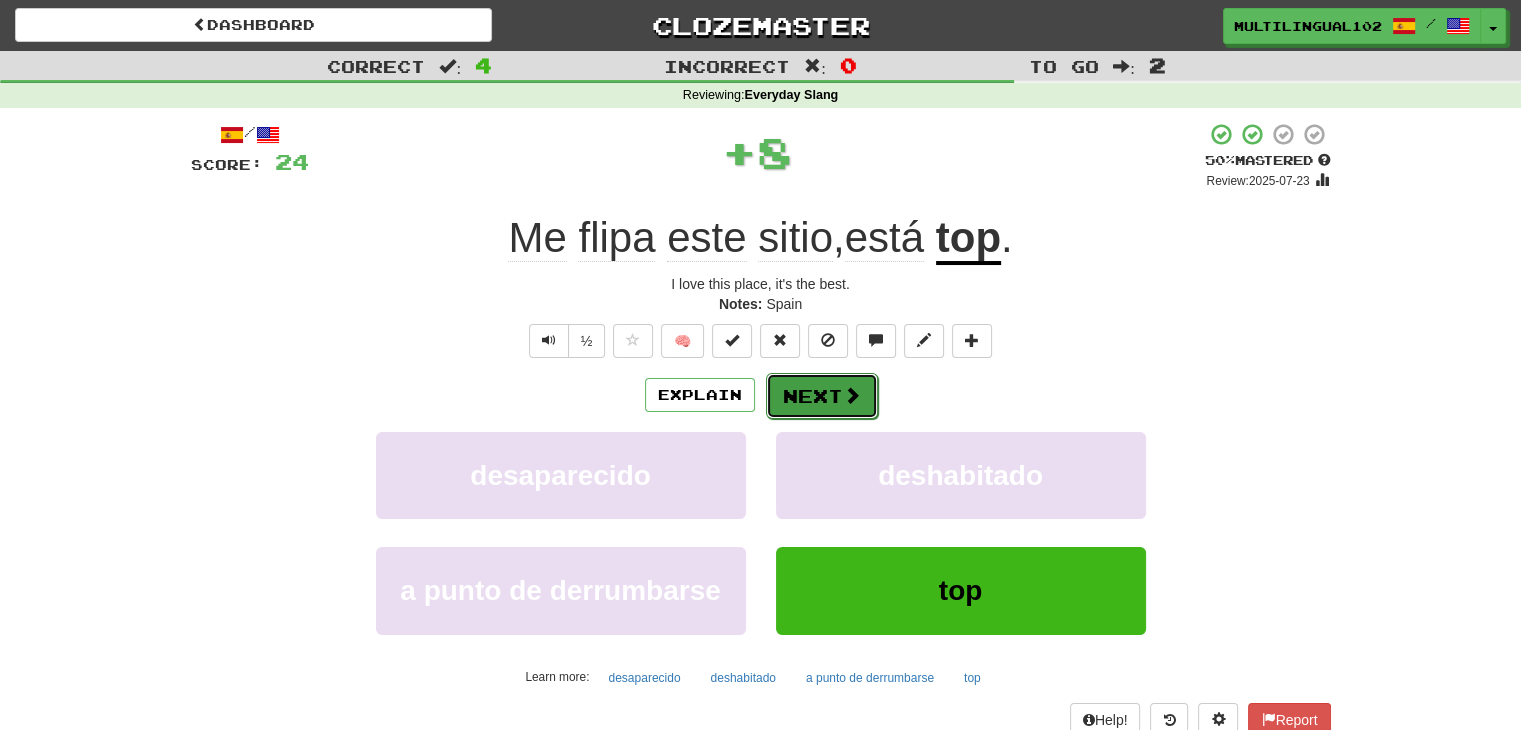 click on "Next" at bounding box center (822, 396) 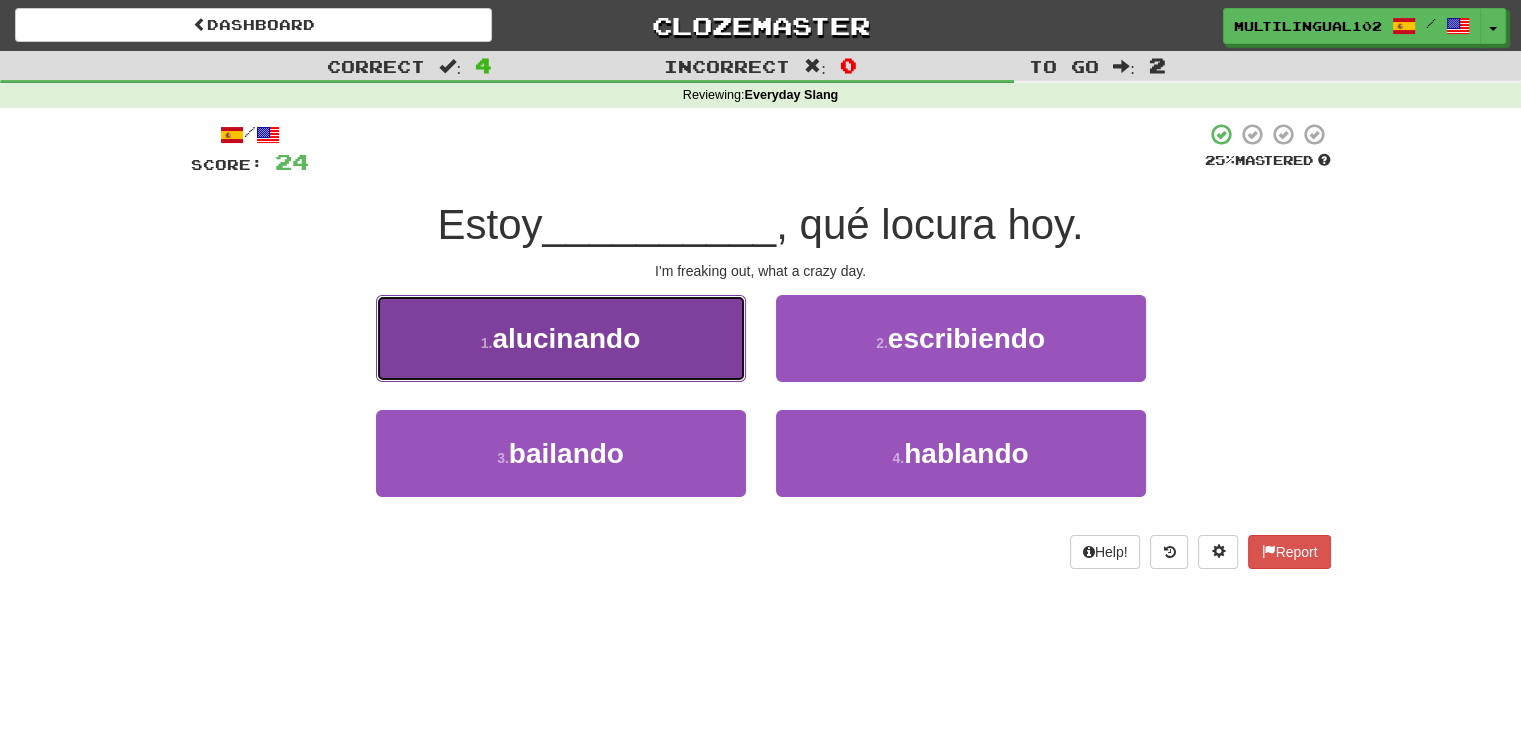 click on "1 .  alucinando" at bounding box center [561, 338] 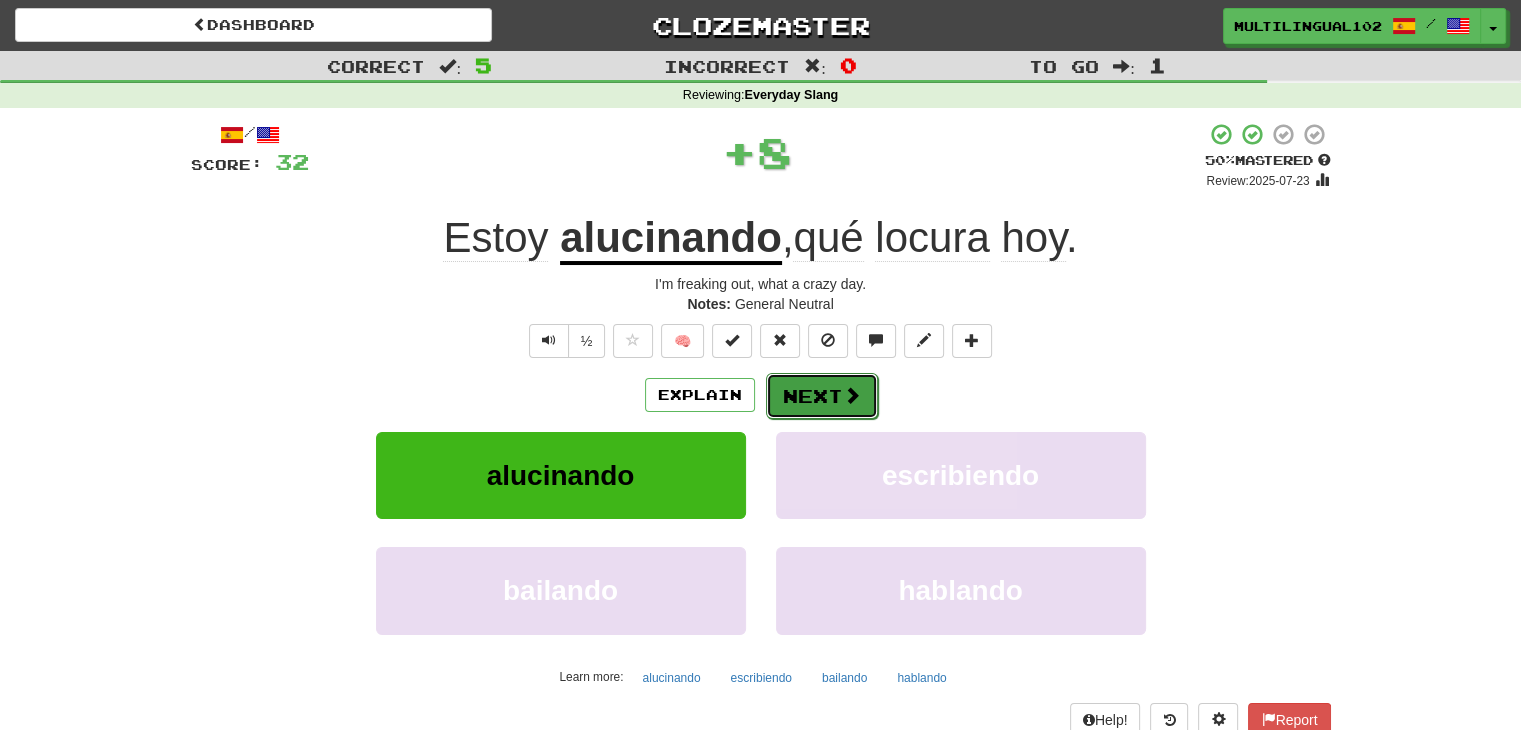 click on "Next" at bounding box center [822, 396] 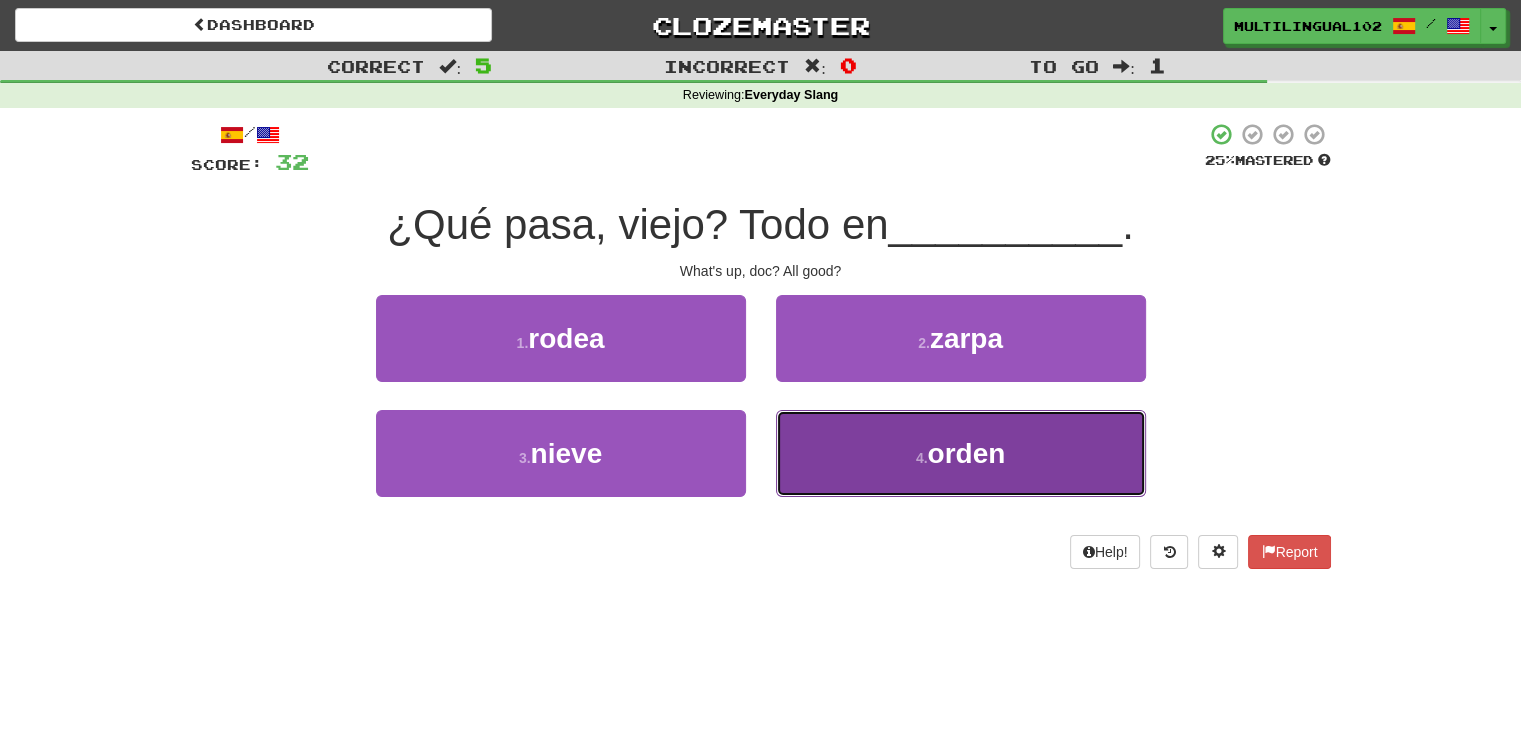click on "4 .  orden" at bounding box center (961, 453) 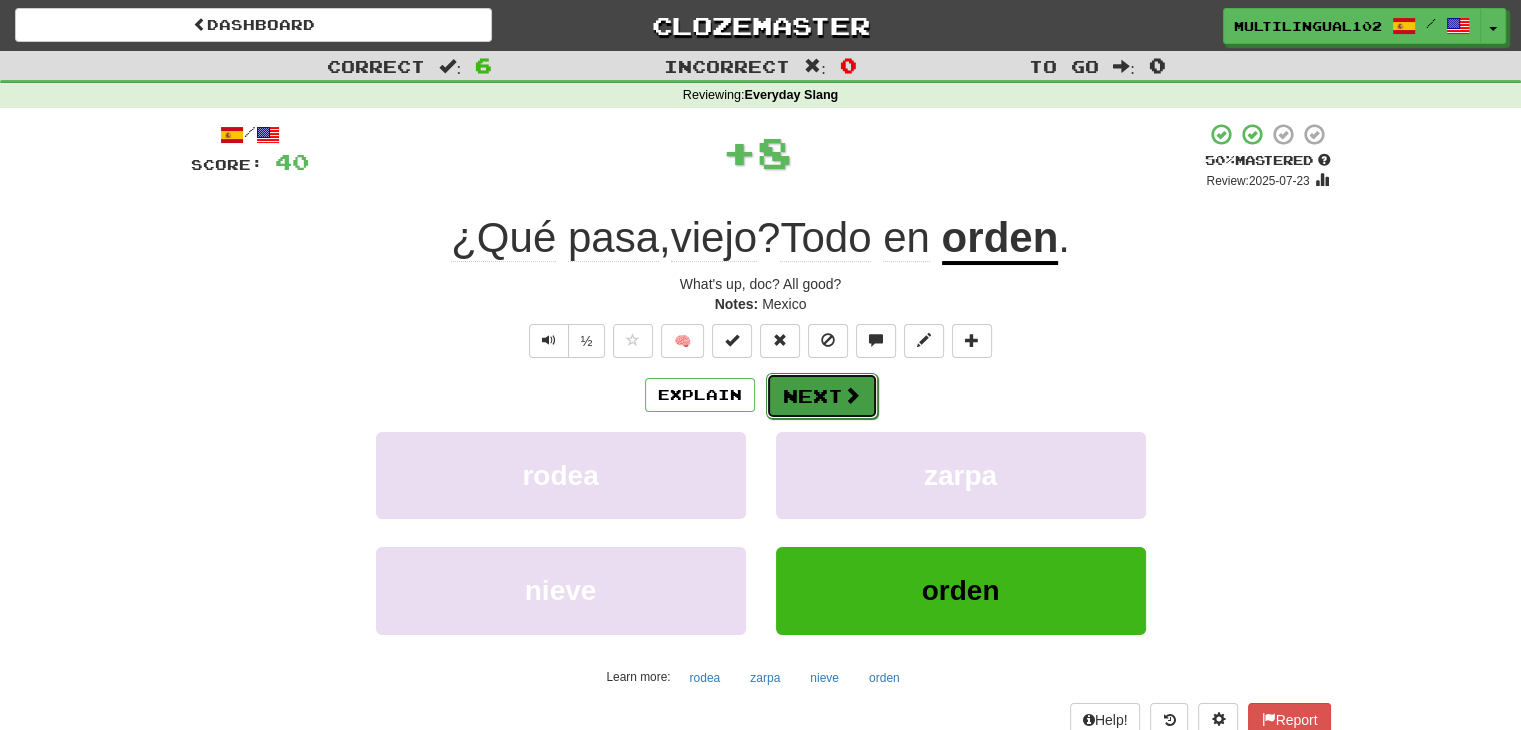 click on "Next" at bounding box center (822, 396) 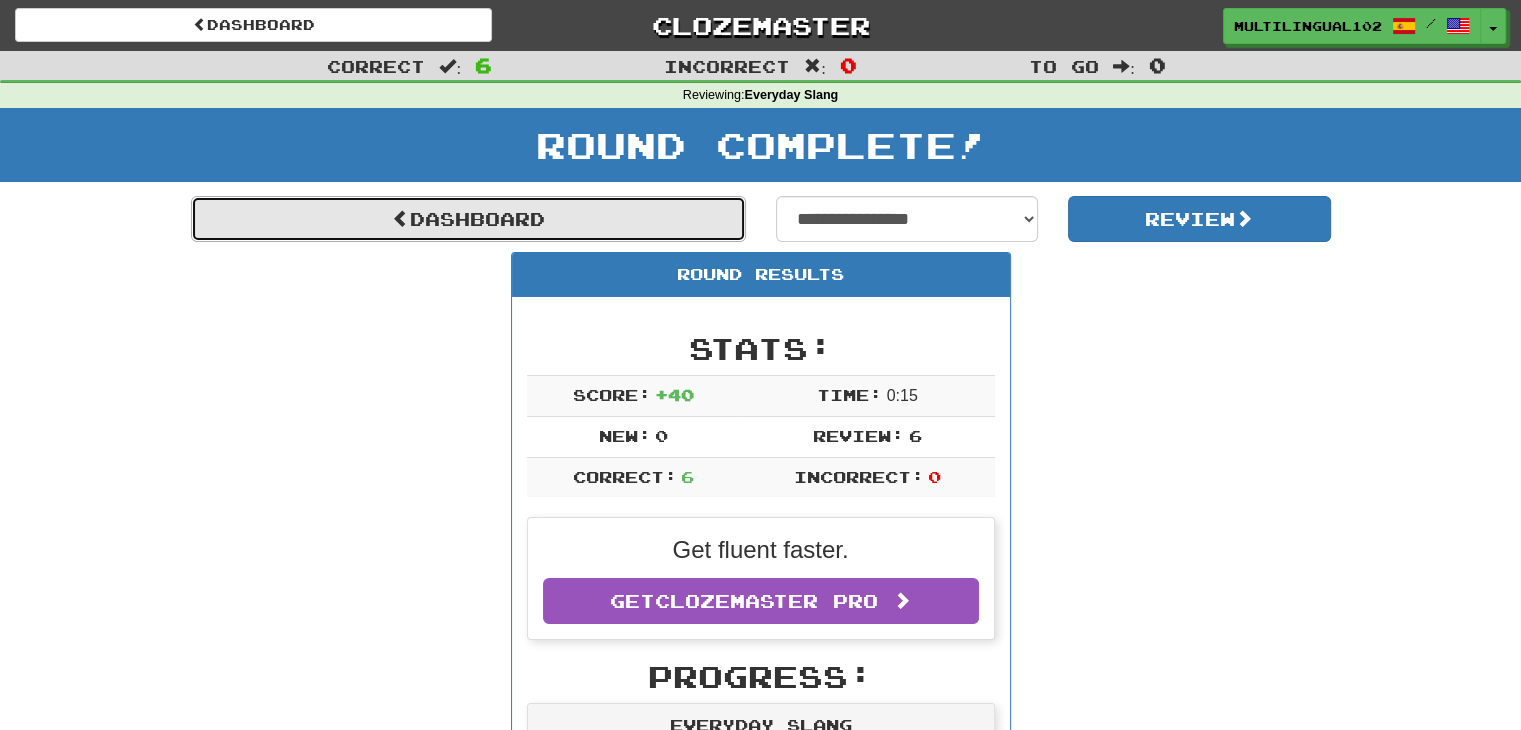 click on "Dashboard" at bounding box center (468, 219) 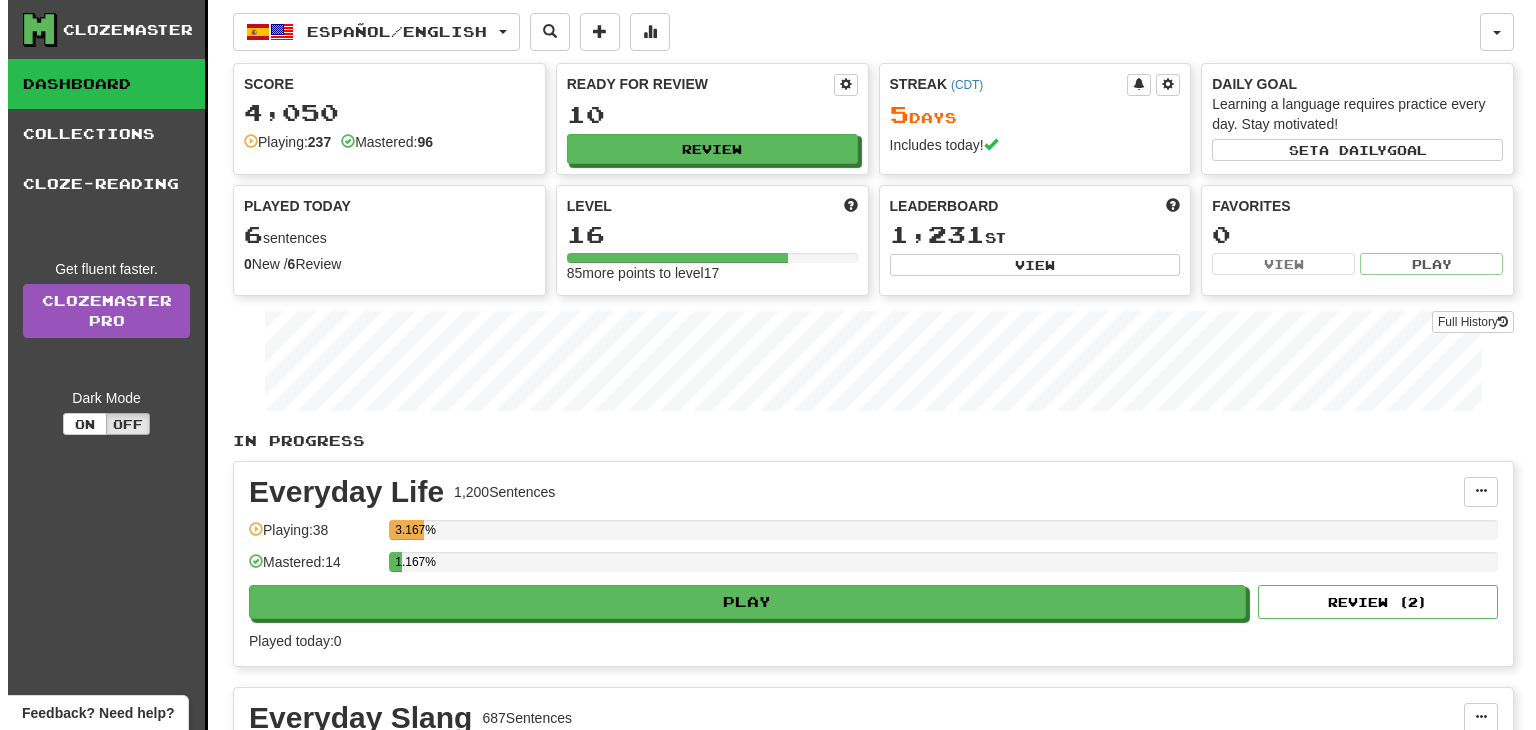 scroll, scrollTop: 0, scrollLeft: 0, axis: both 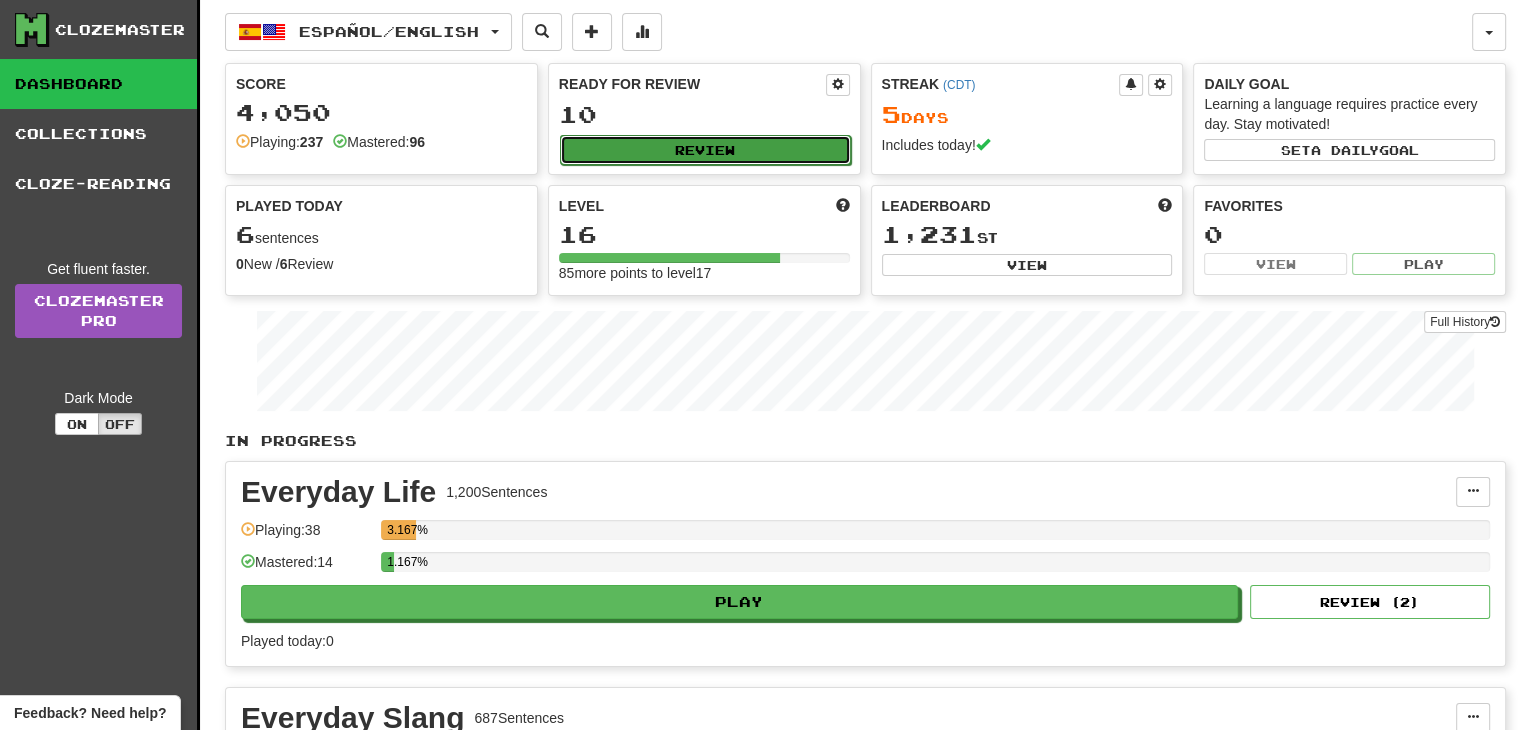 click on "Review" 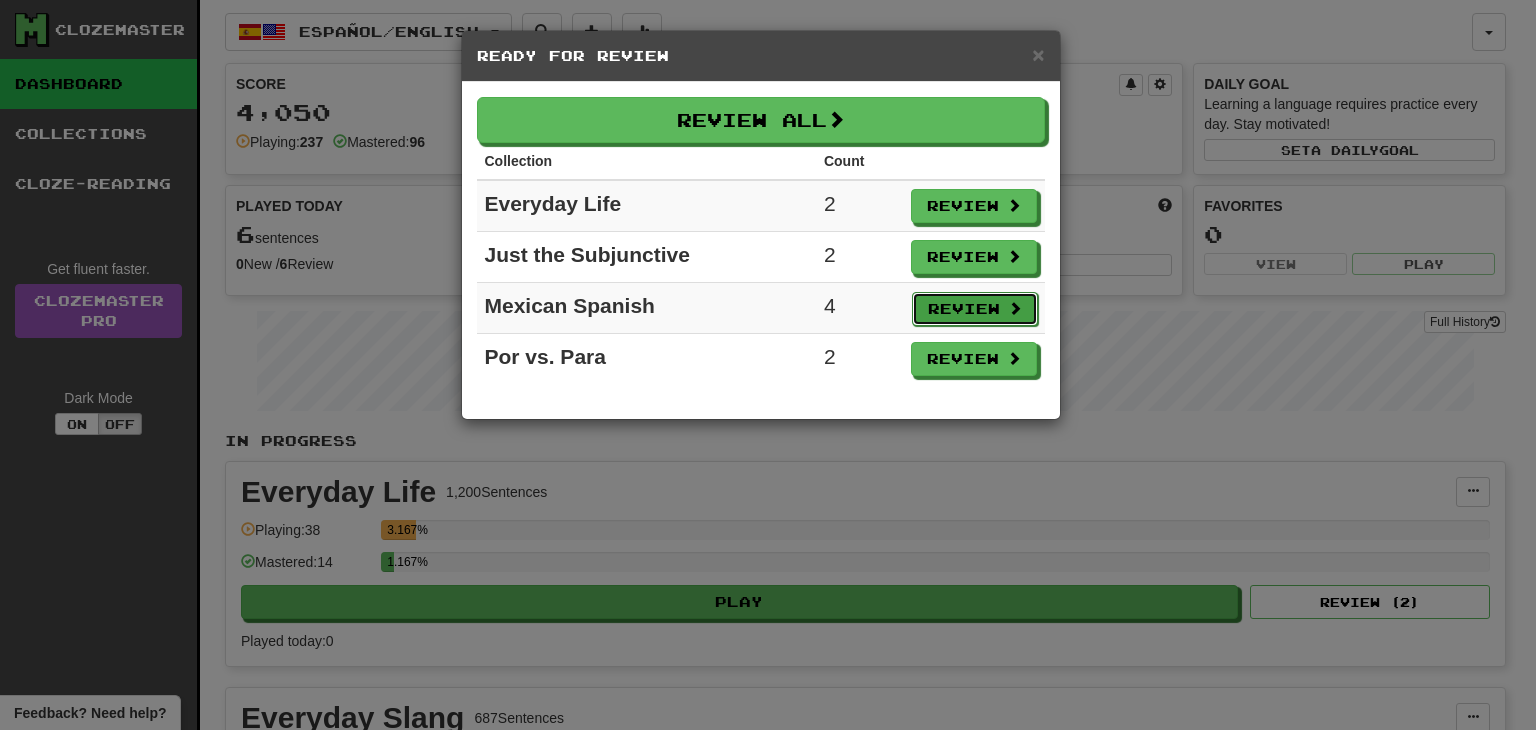click on "Review" at bounding box center [975, 309] 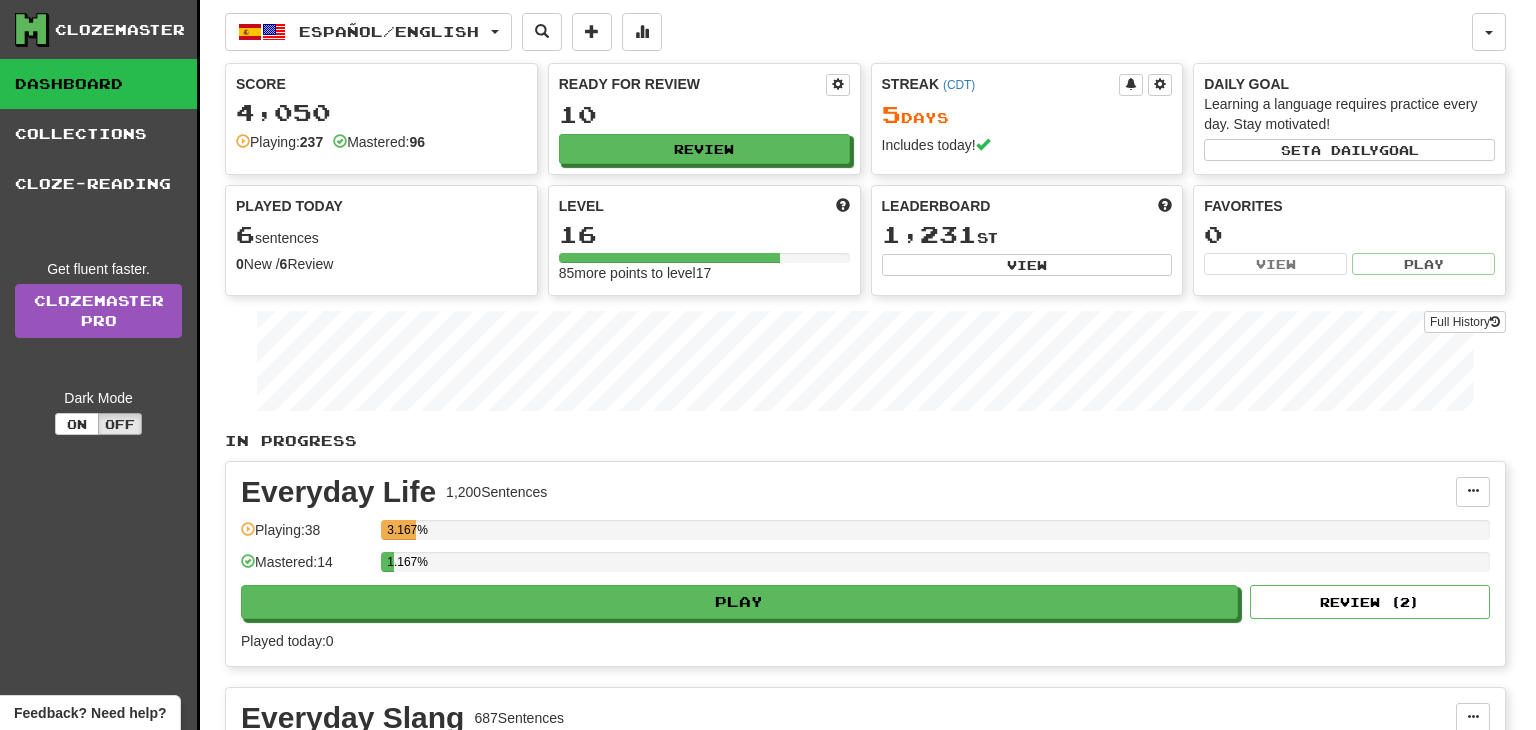 select on "**" 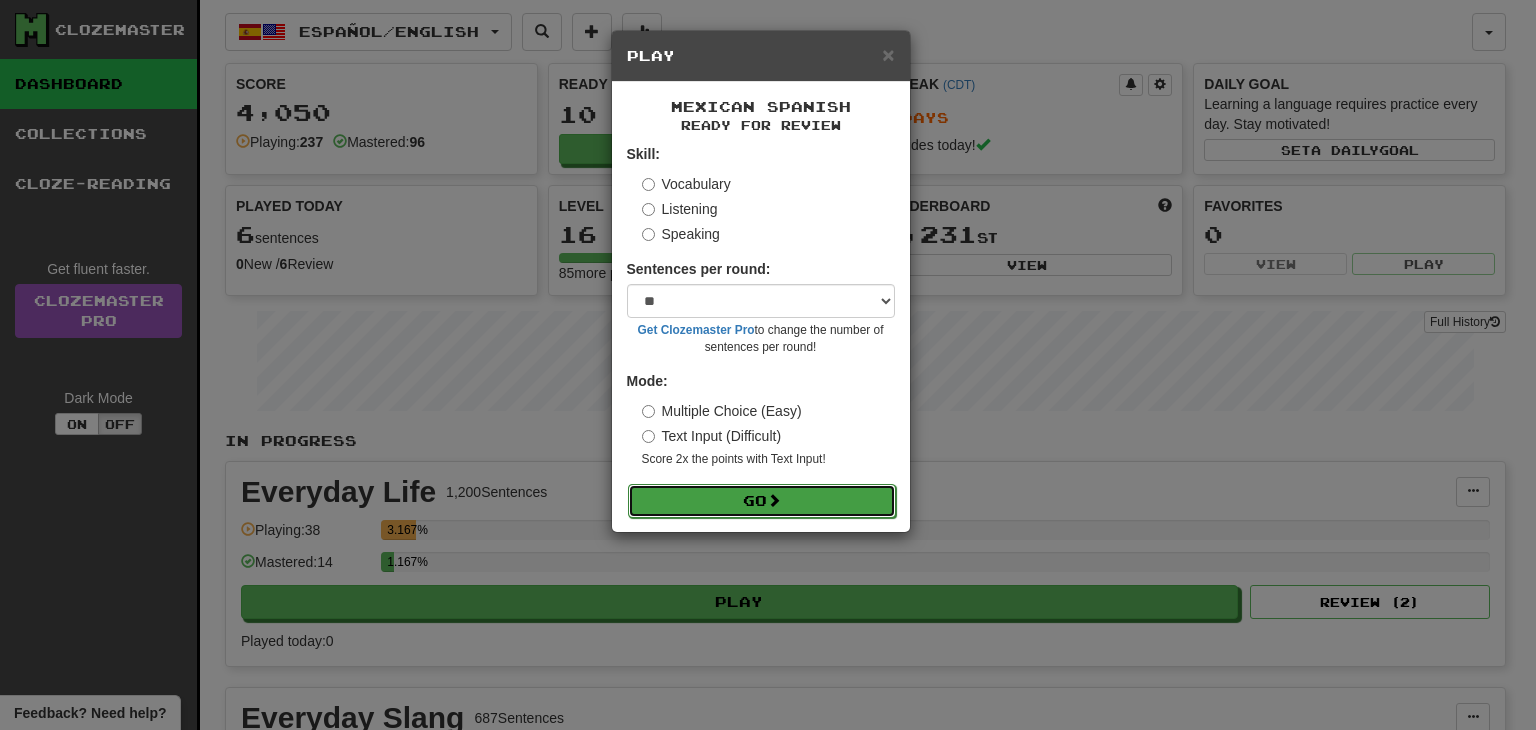 click on "Go" at bounding box center [762, 501] 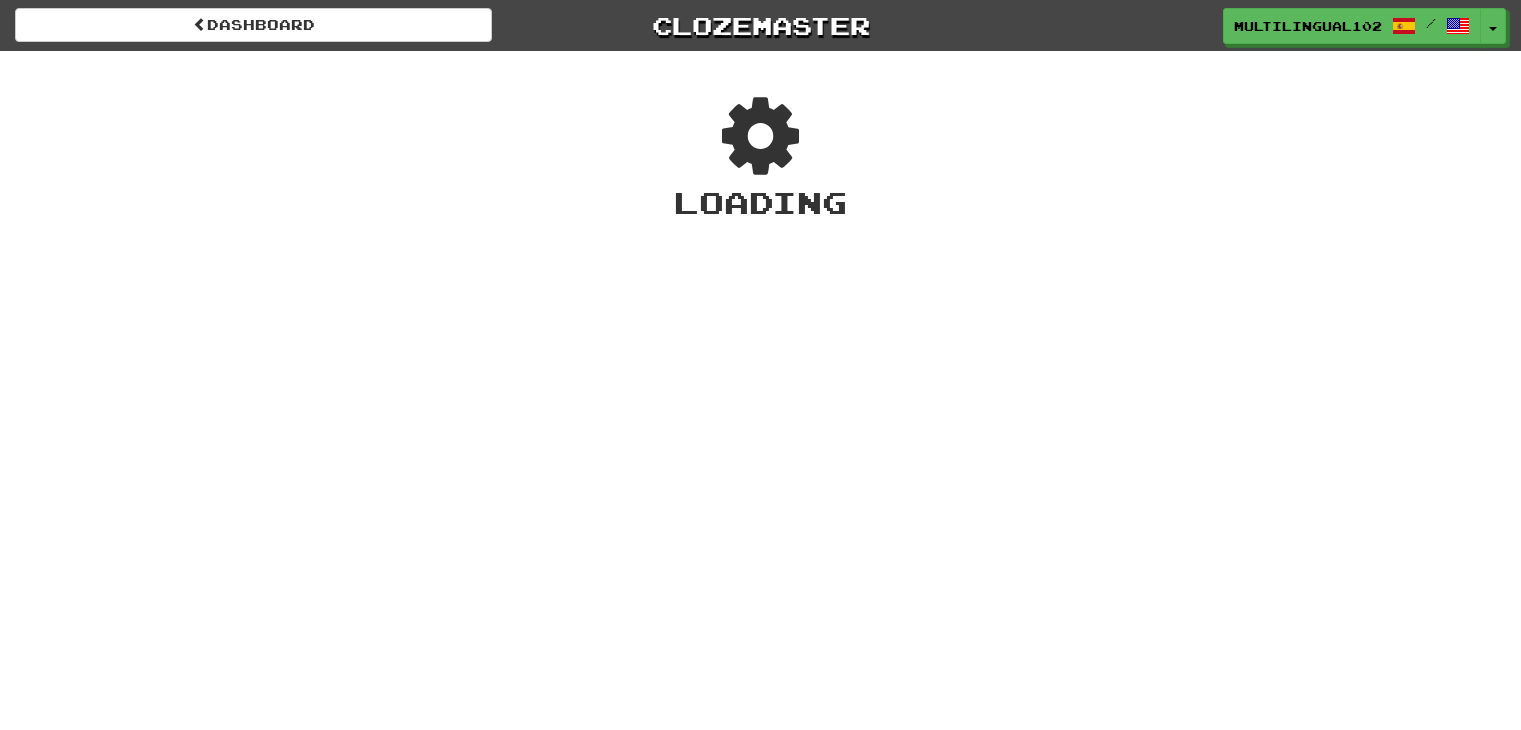 scroll, scrollTop: 0, scrollLeft: 0, axis: both 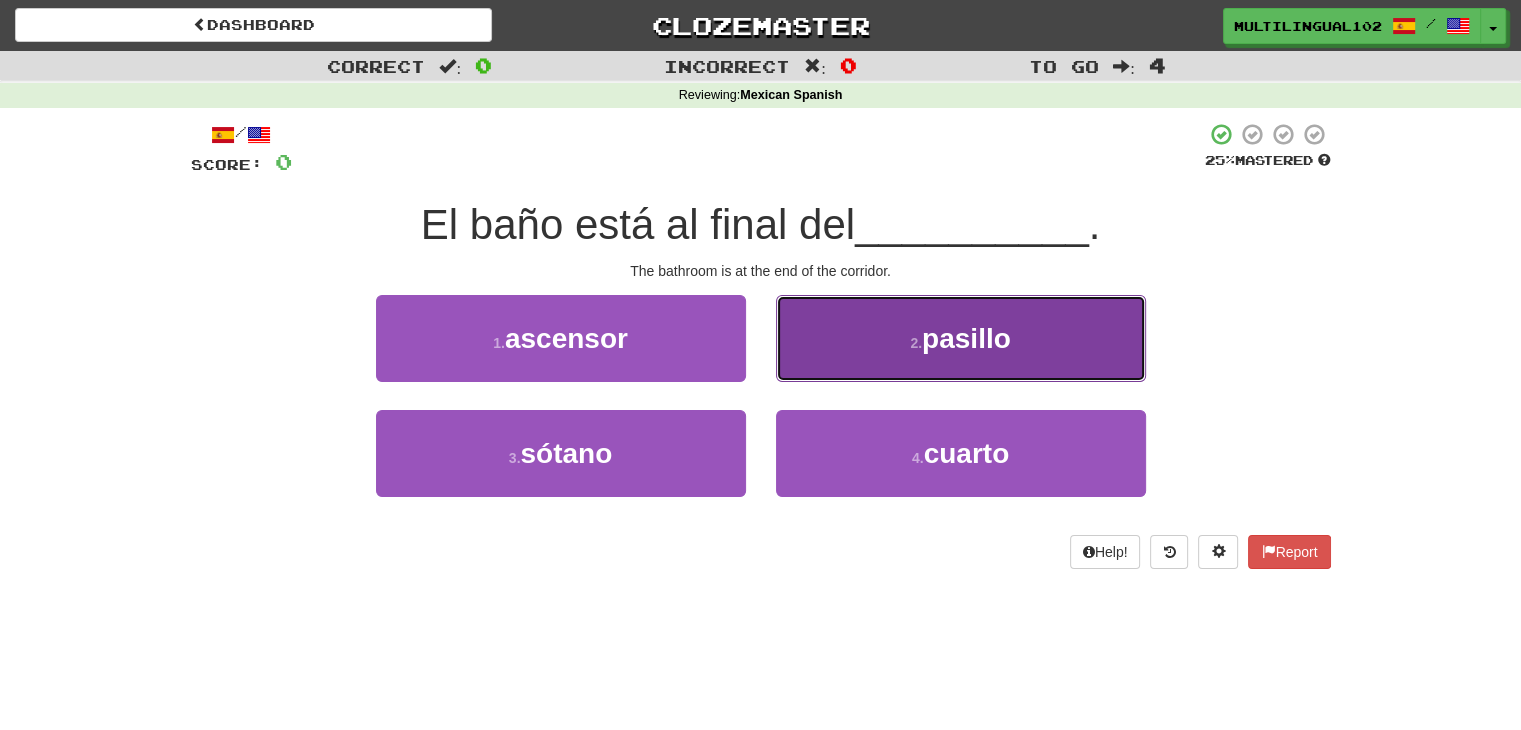 click on "2 . pasillo" at bounding box center [961, 338] 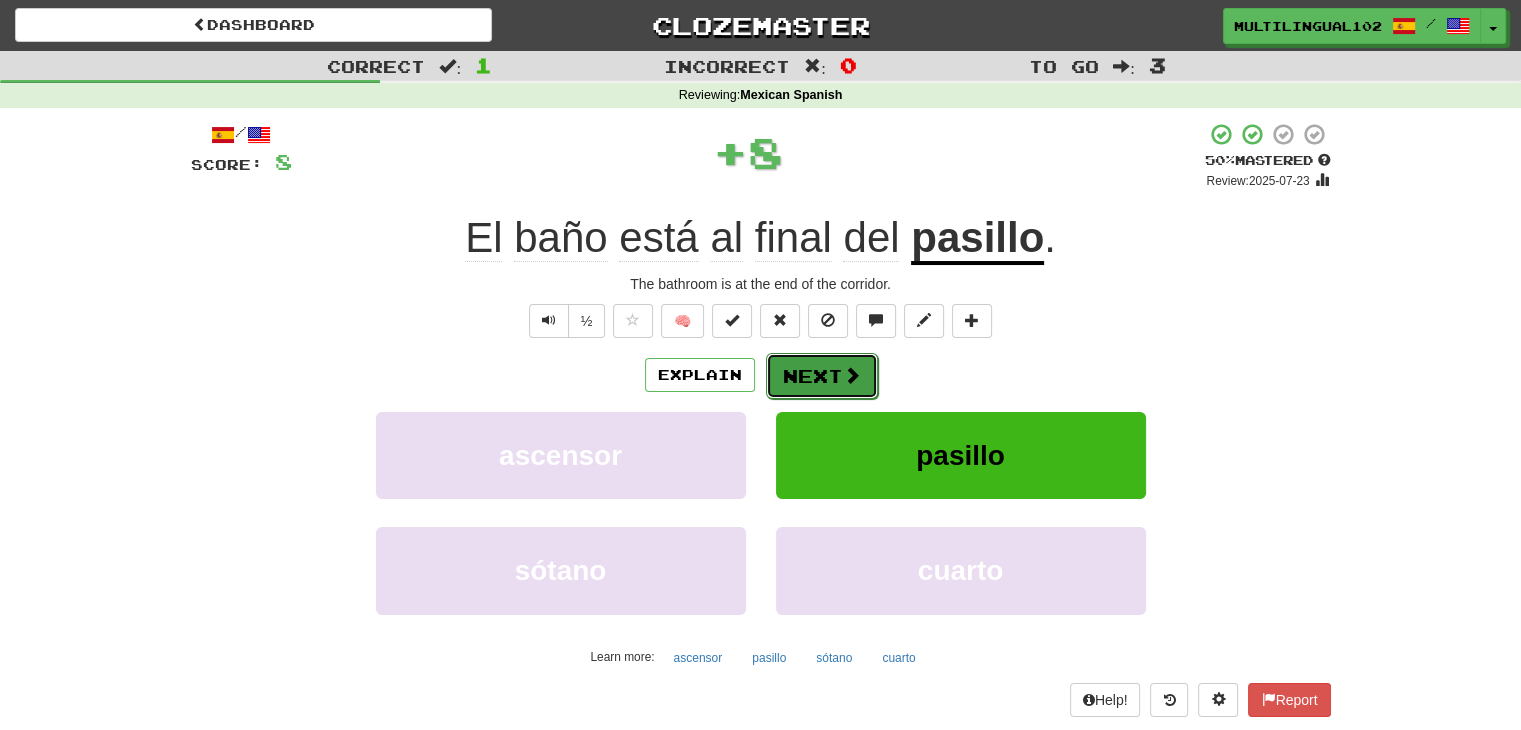 click on "Next" at bounding box center (822, 376) 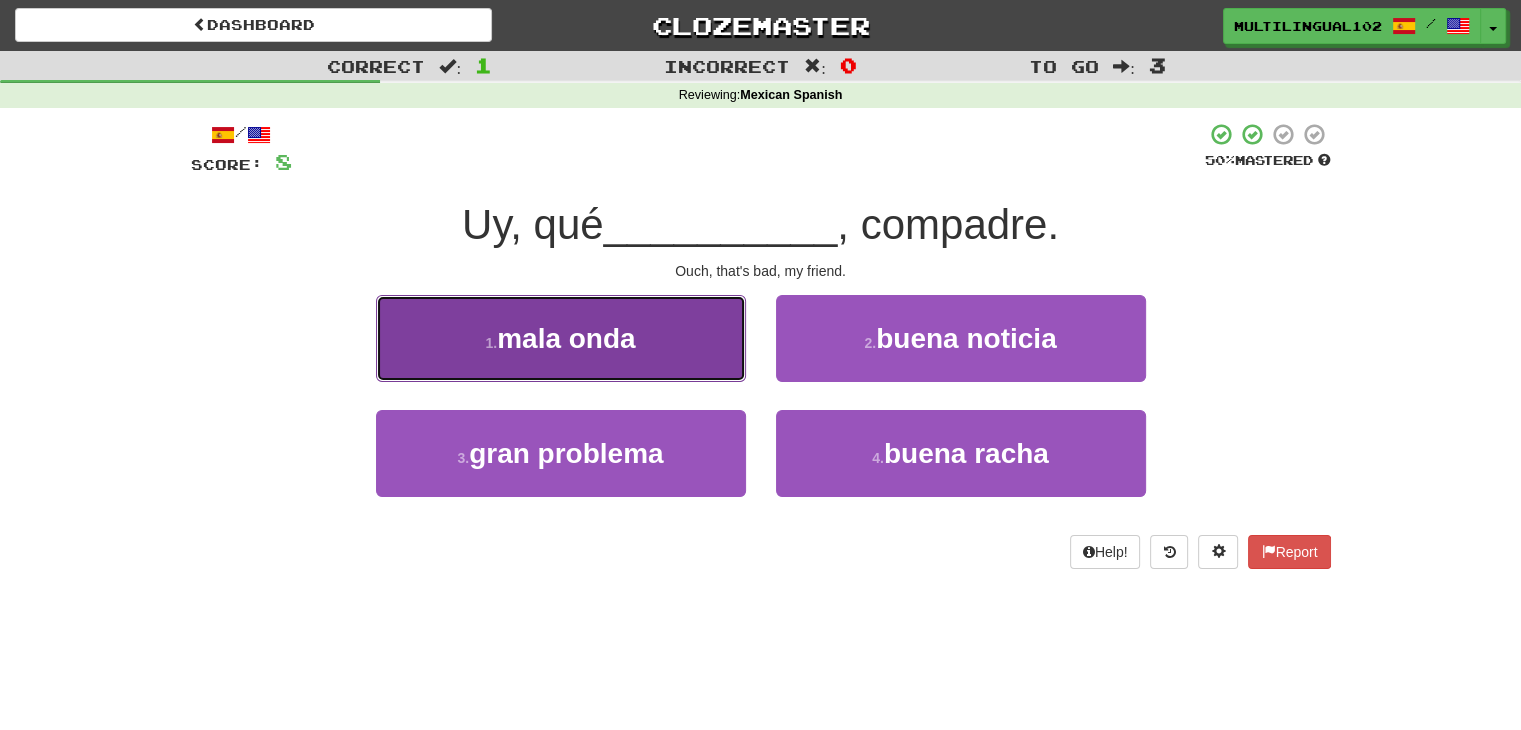 click on "1 . mala onda" at bounding box center (561, 338) 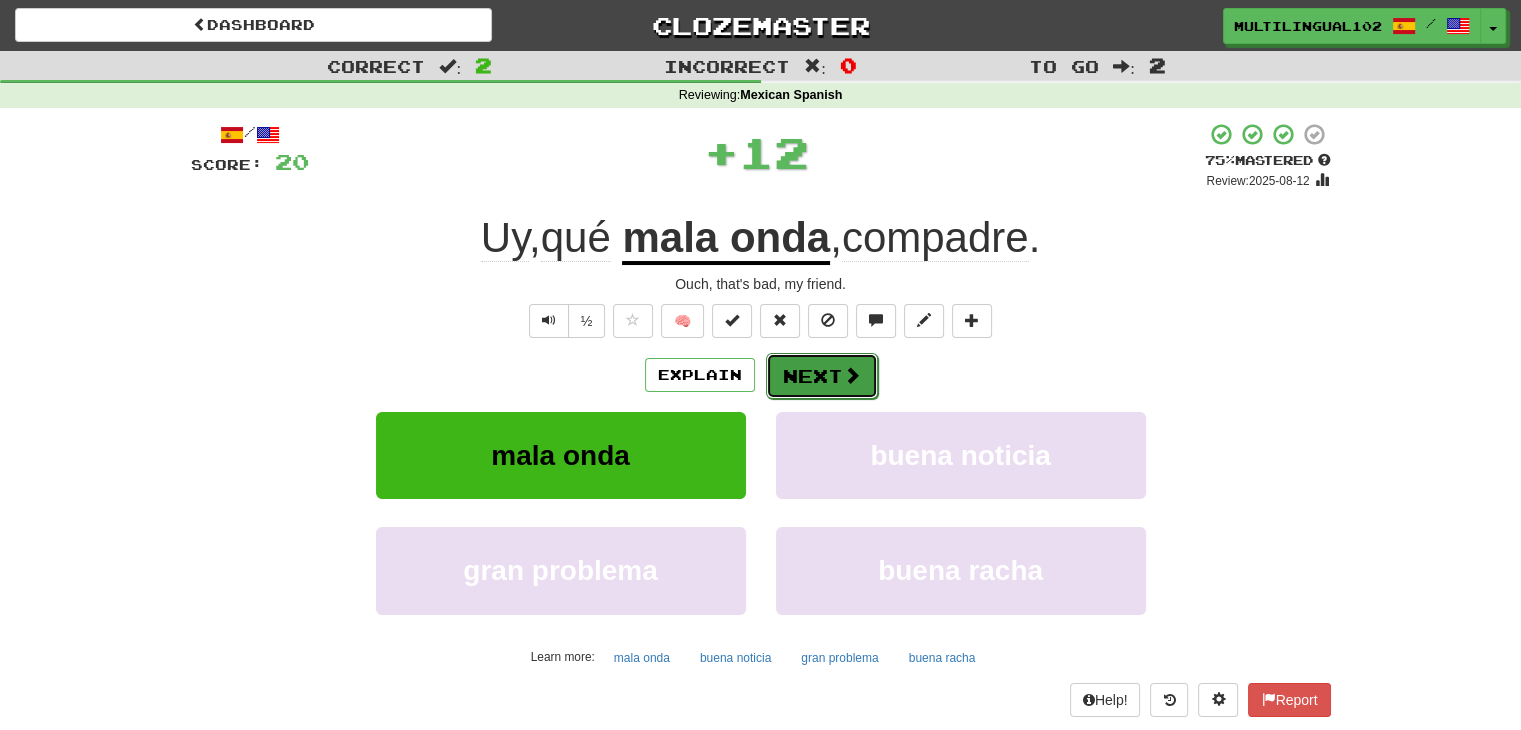 click on "Next" at bounding box center [822, 376] 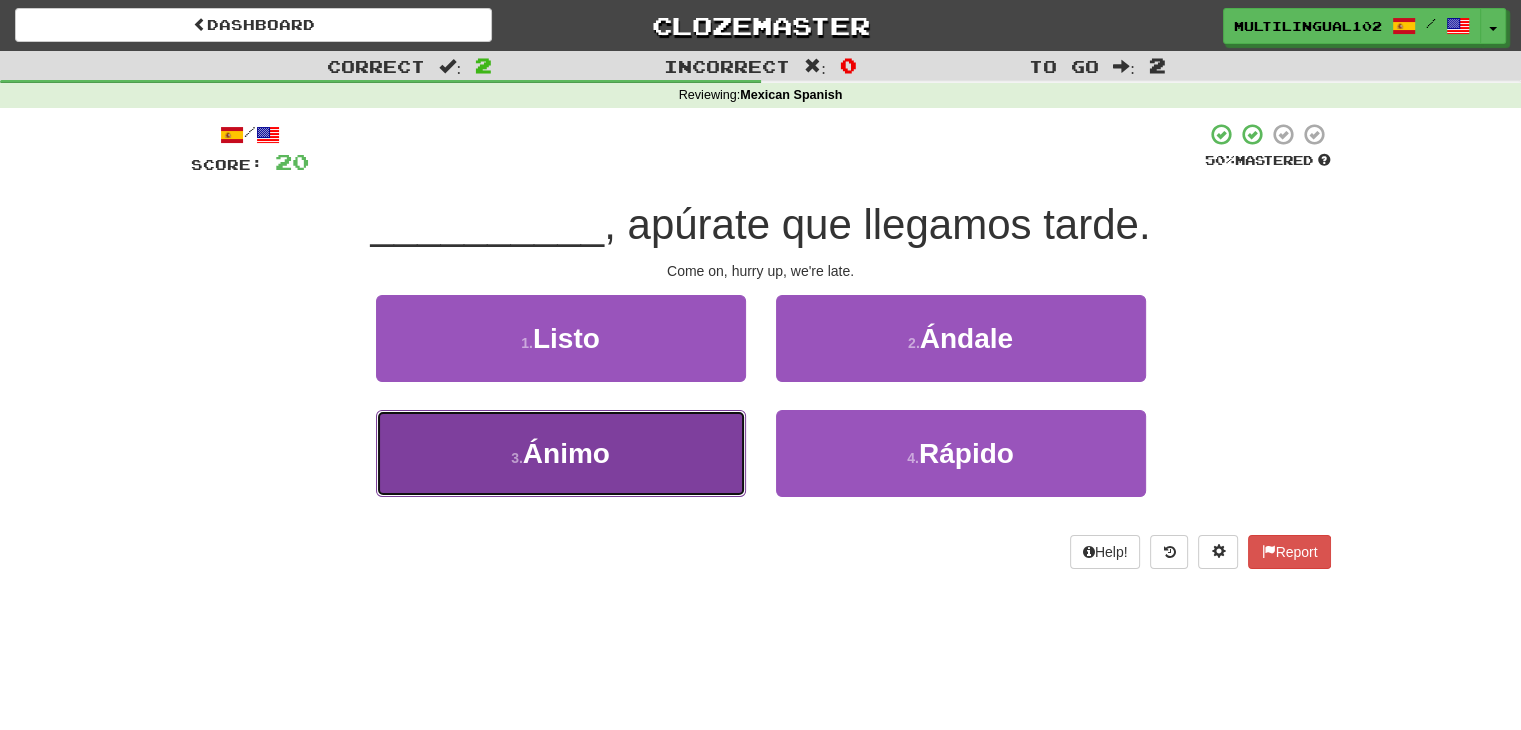 click on "3 . Ánimo" at bounding box center (561, 453) 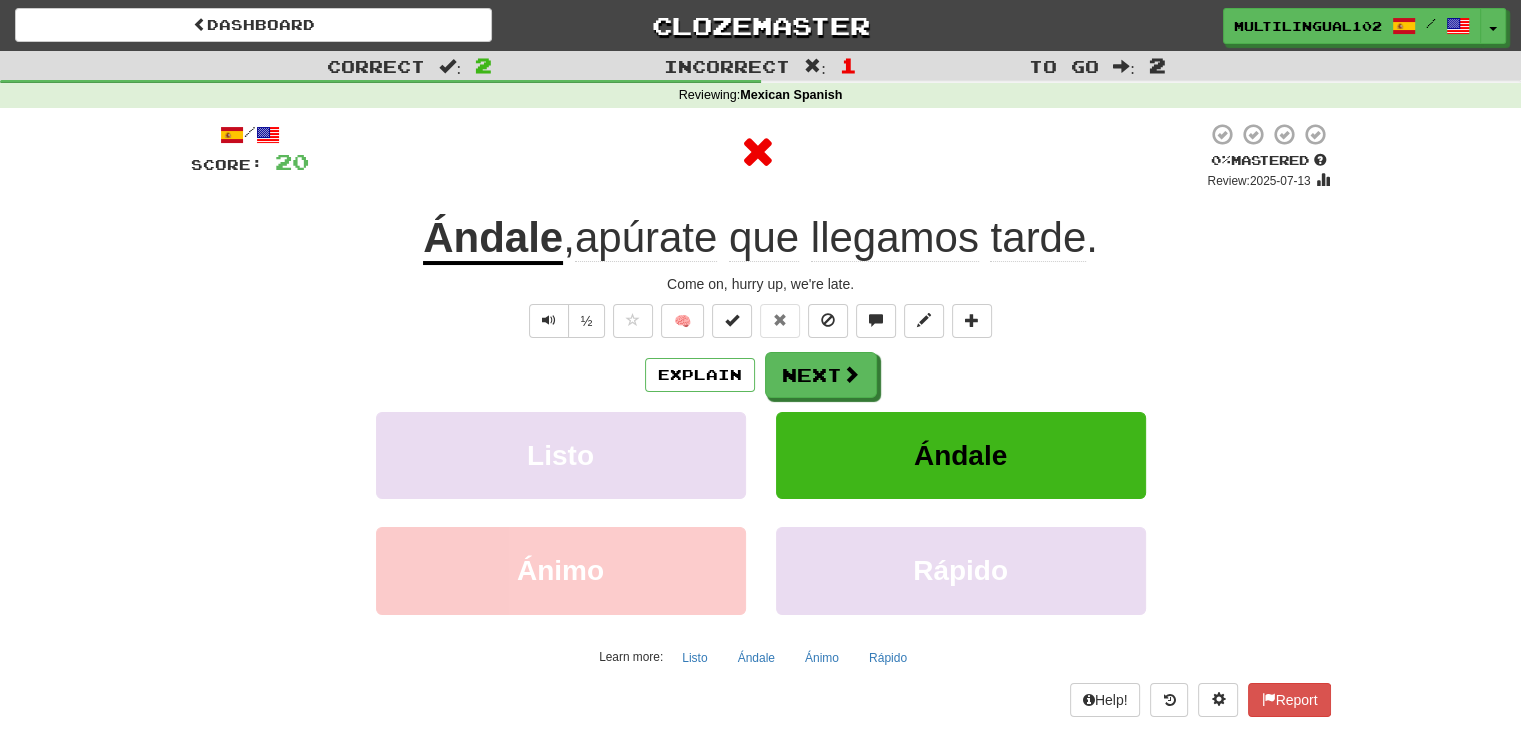 click on "Explain Next Listo Ándale Ánimo Rápido Learn more: Listo Ándale Ánimo Rápido" at bounding box center (761, 512) 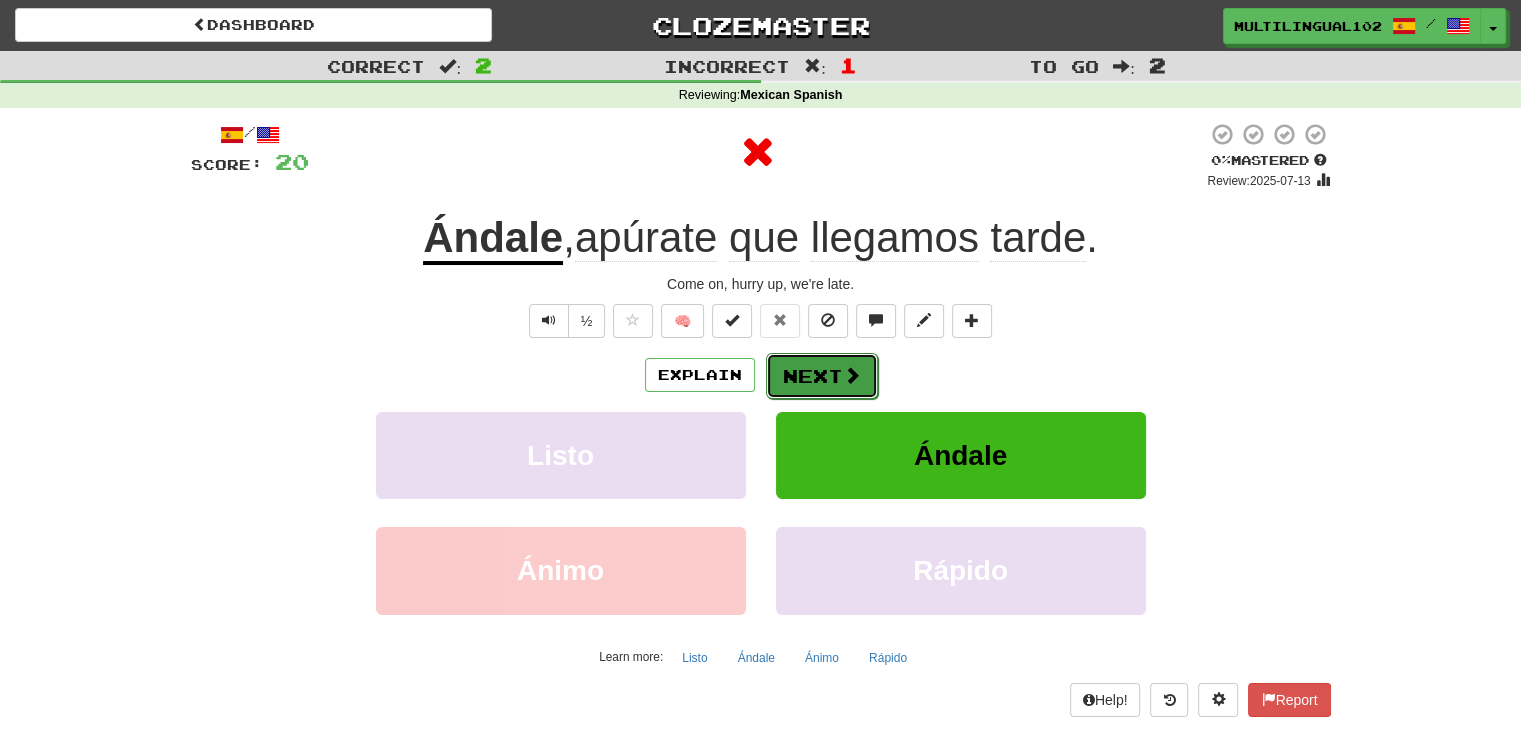 click on "Next" at bounding box center (822, 376) 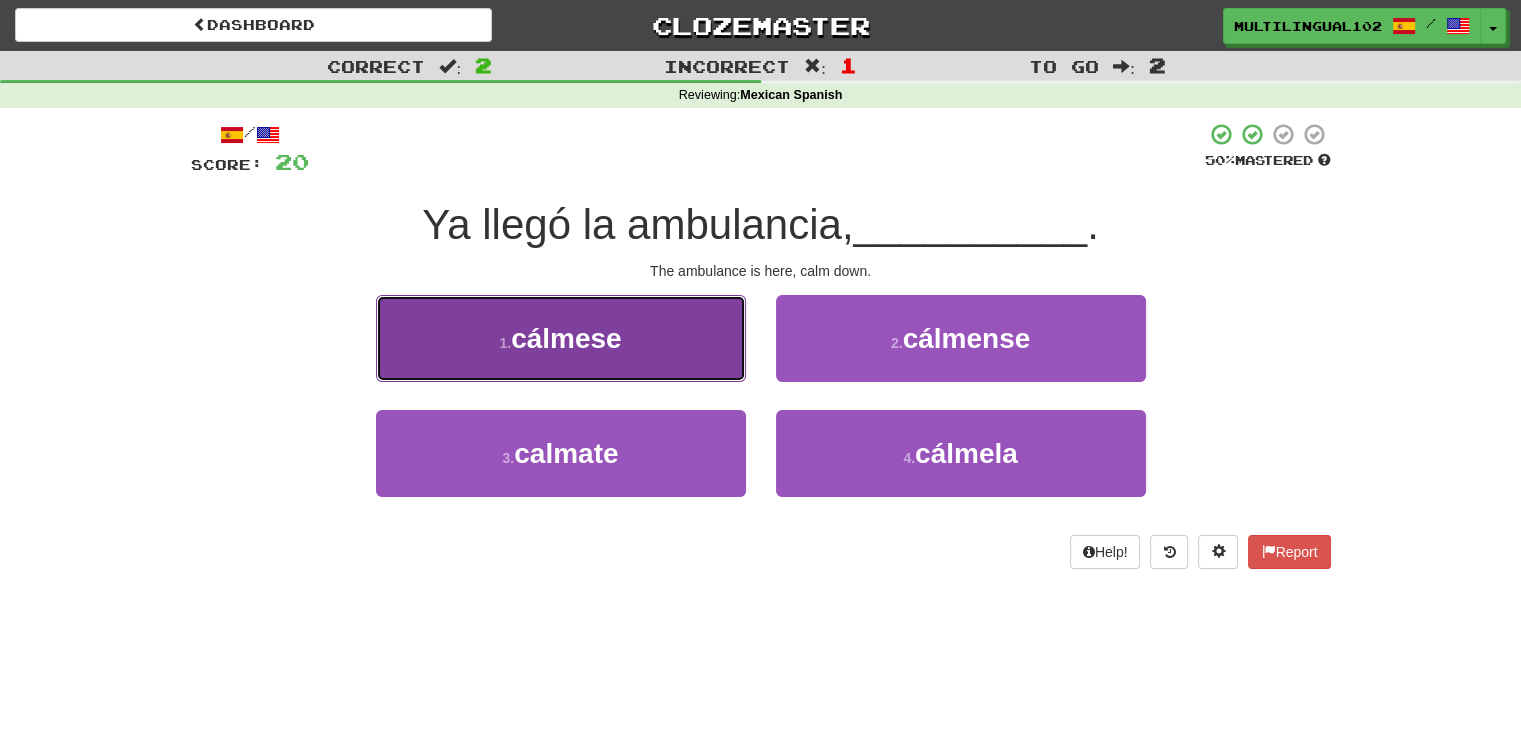 click on "1 . cálmese" at bounding box center (561, 338) 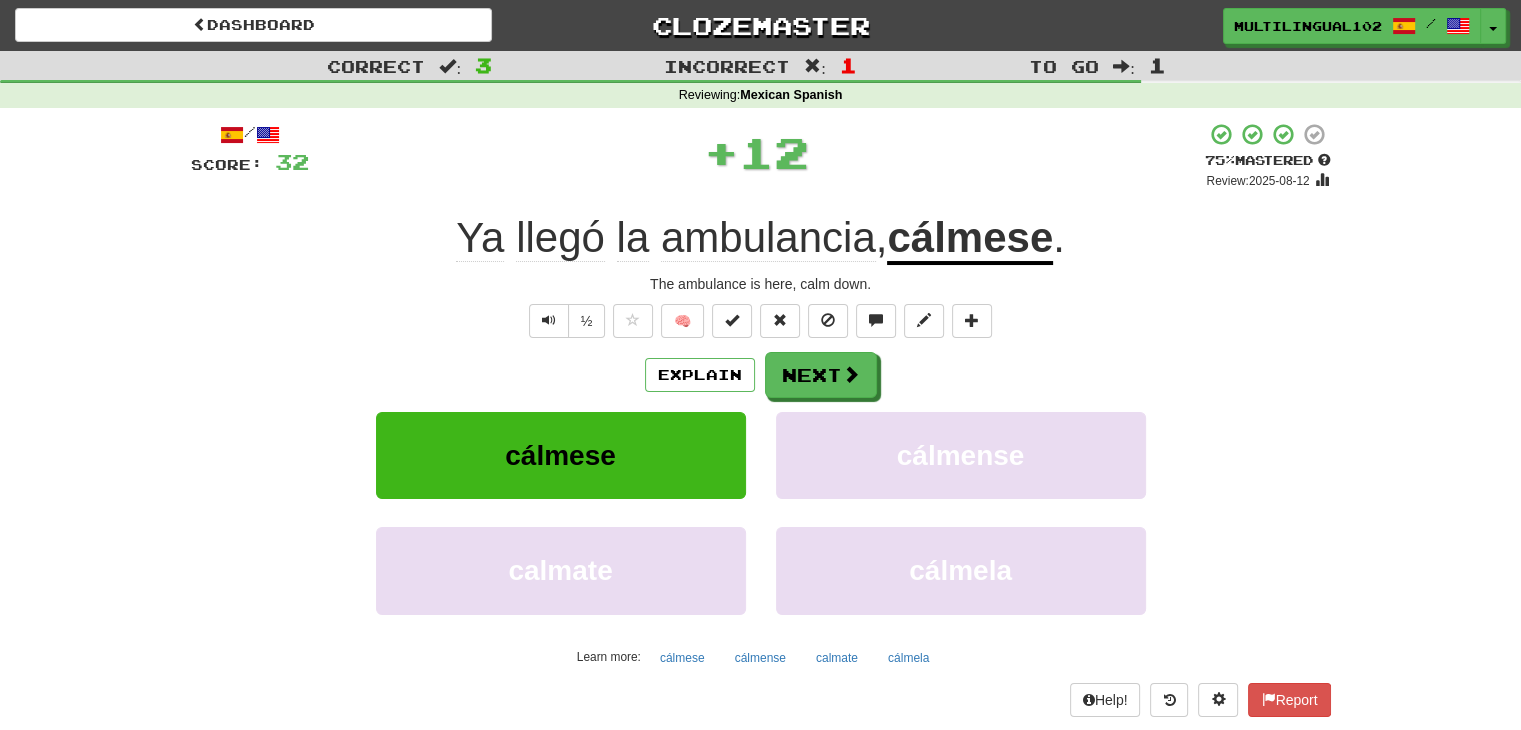 click on "Explain Next cálmese cálmense calmate cálmela Learn more: cálmese cálmense calmate cálmela" at bounding box center (761, 512) 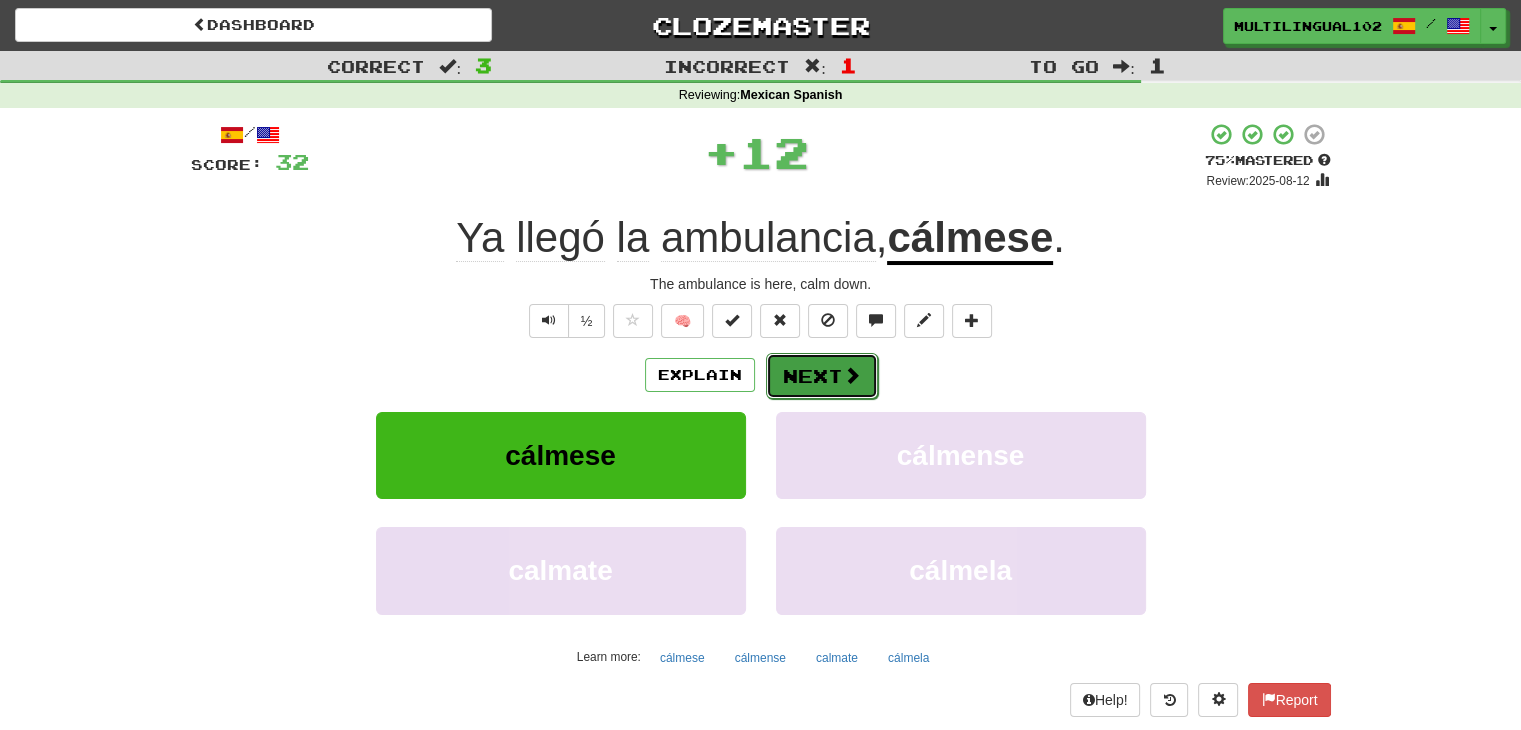 click on "Next" at bounding box center (822, 376) 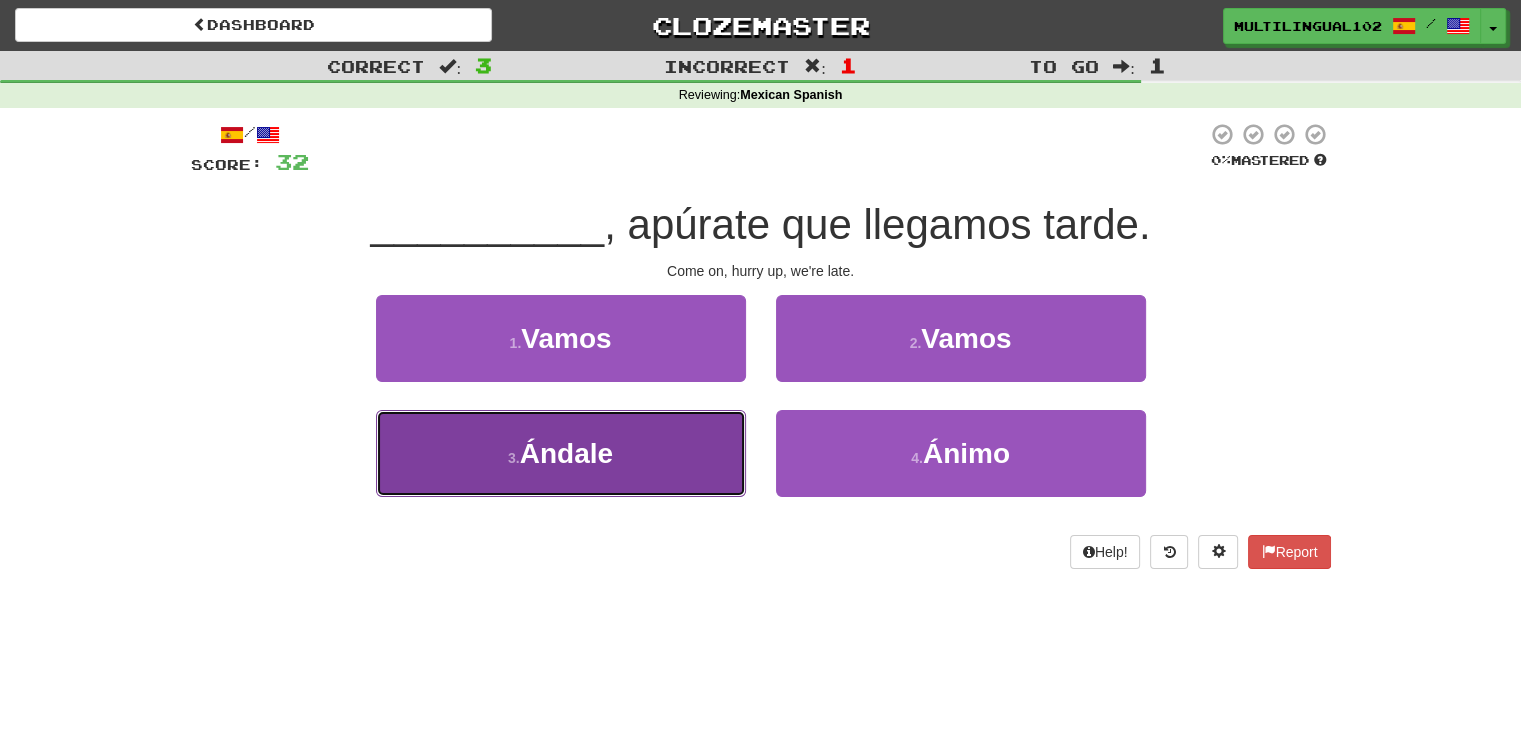 click on "3 .  Ándale" at bounding box center [561, 453] 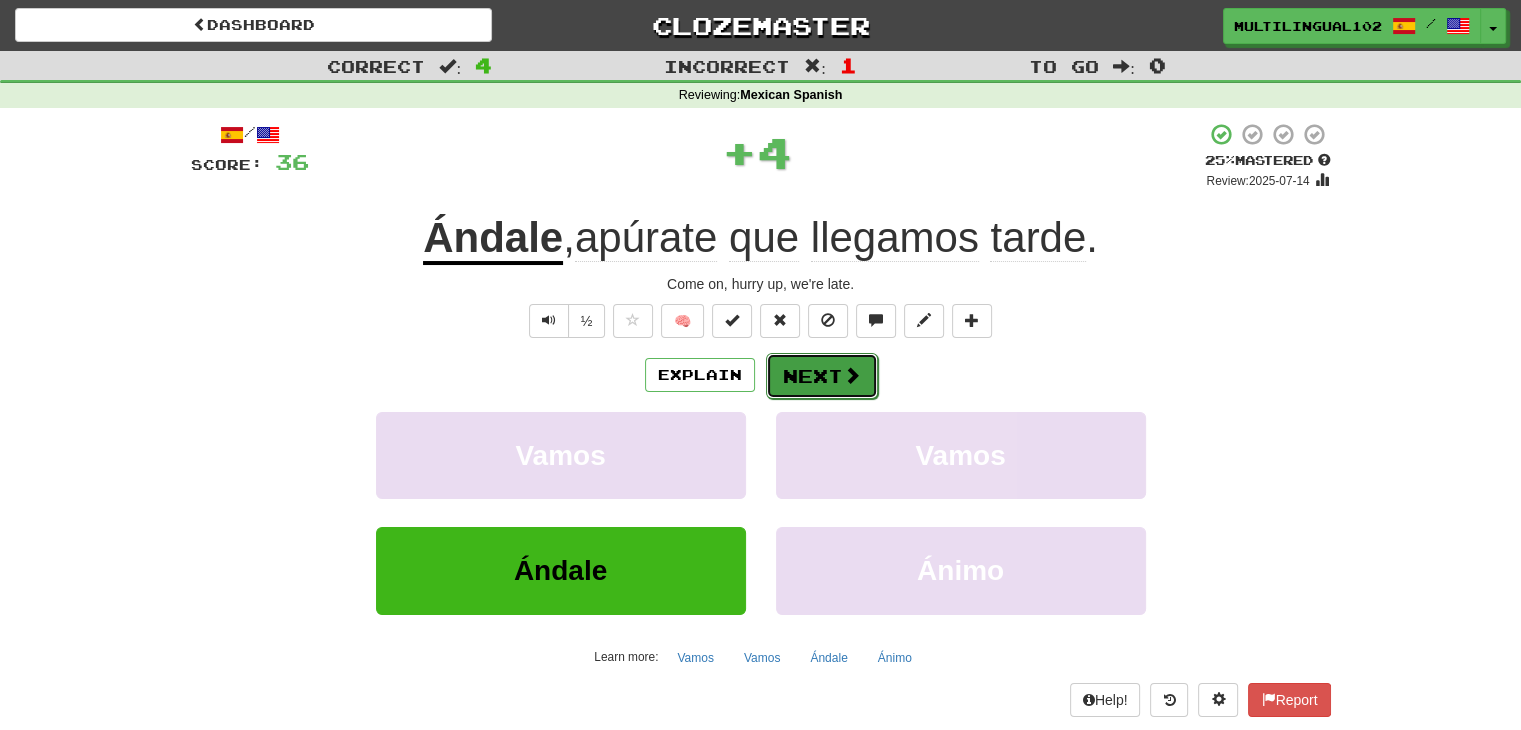 click on "Next" at bounding box center (822, 376) 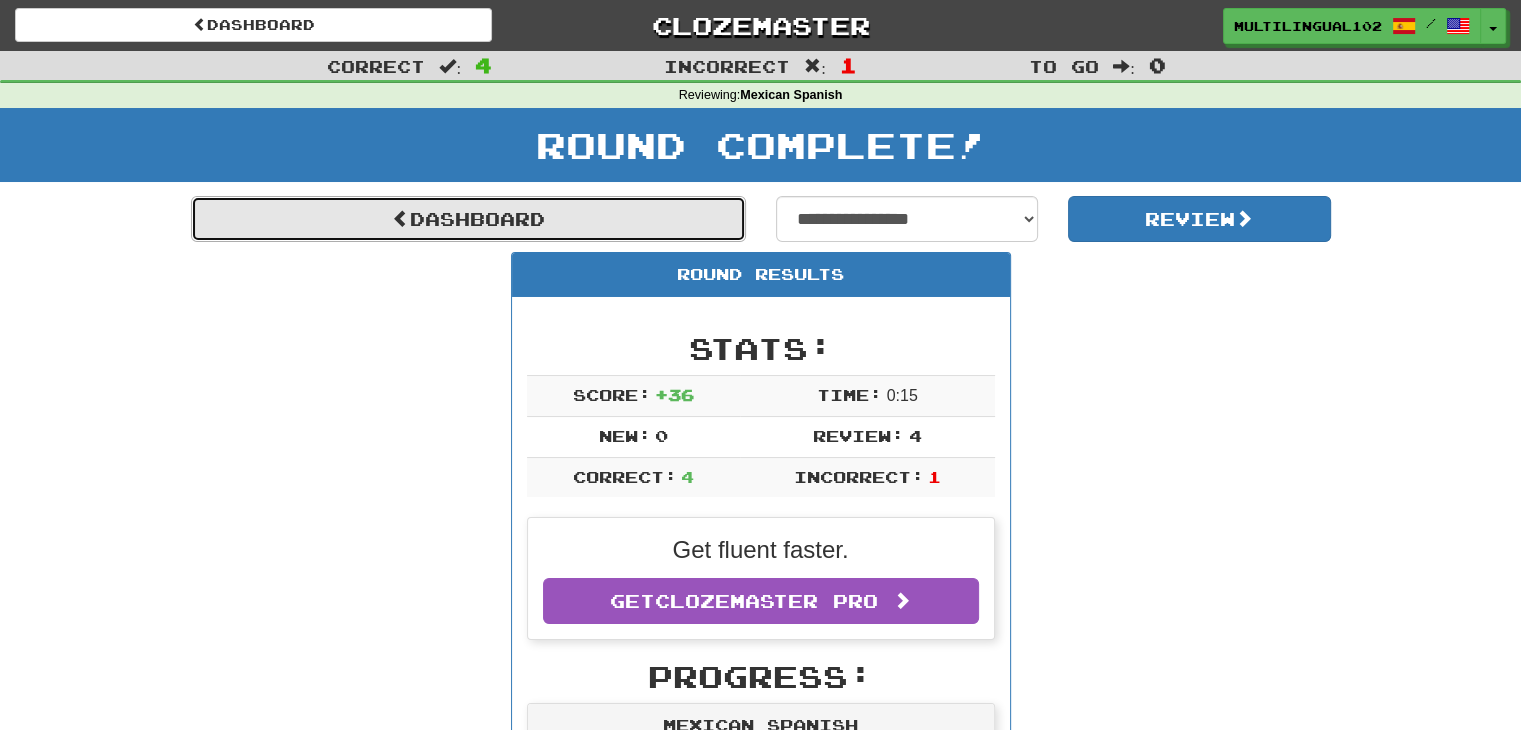 click on "Dashboard" at bounding box center [468, 219] 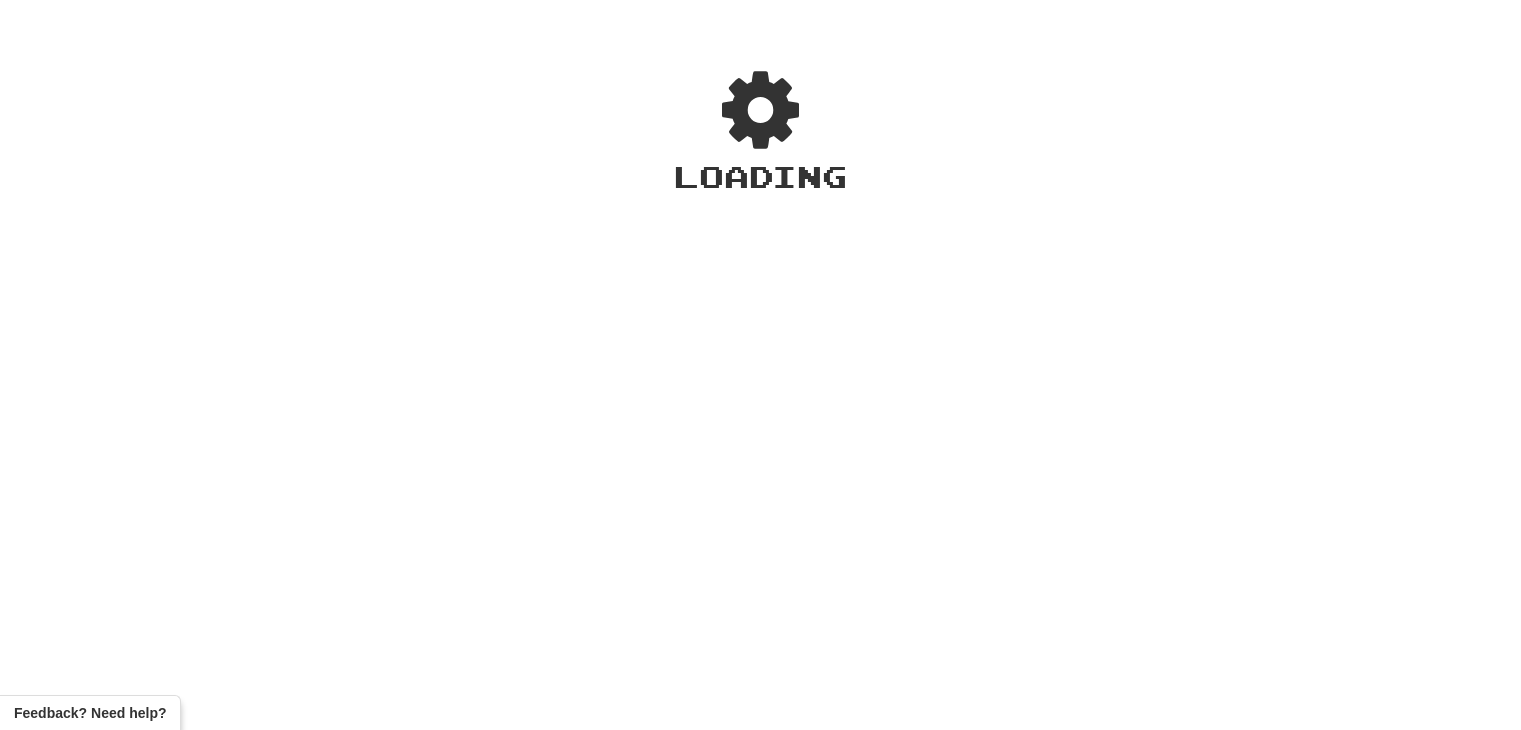 scroll, scrollTop: 0, scrollLeft: 0, axis: both 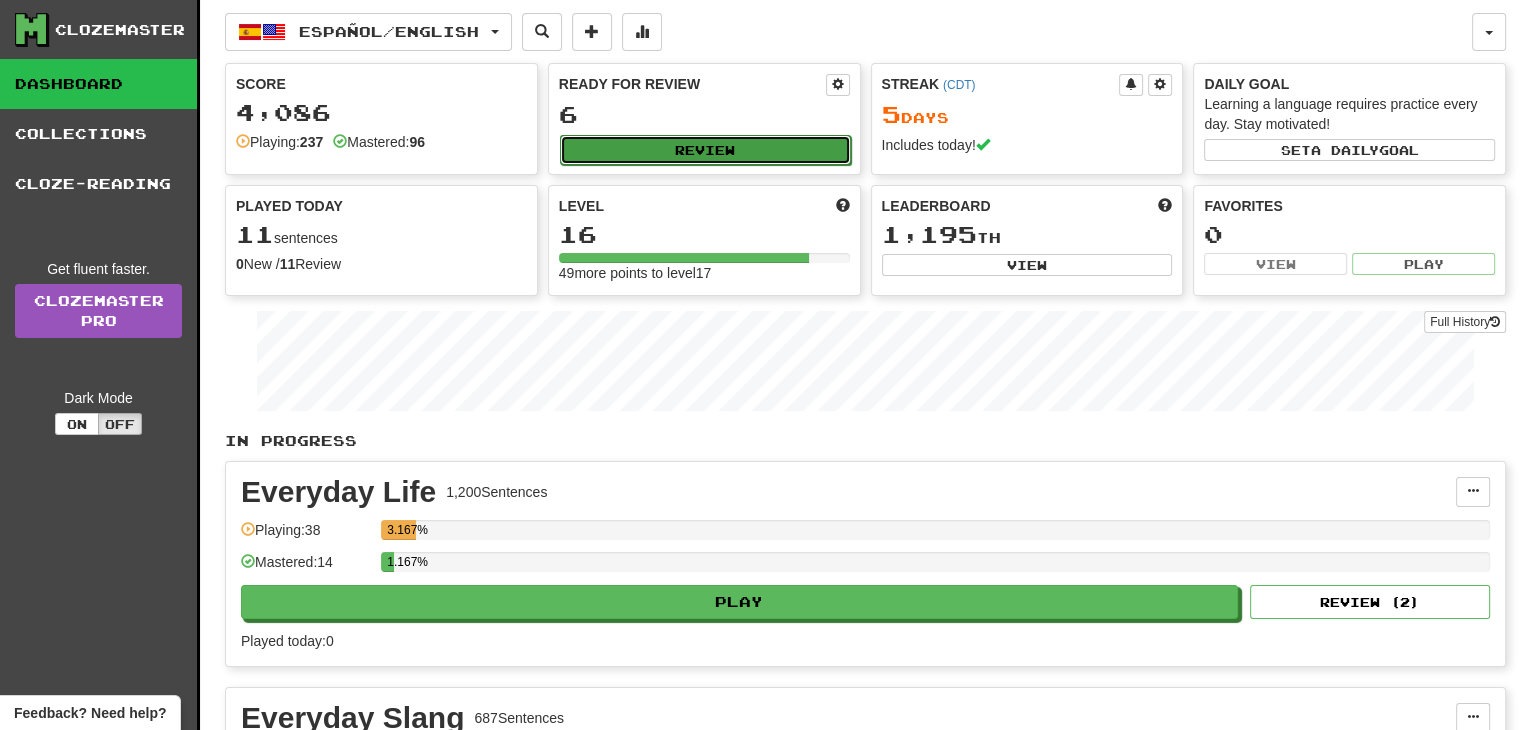 click on "Review" at bounding box center [705, 150] 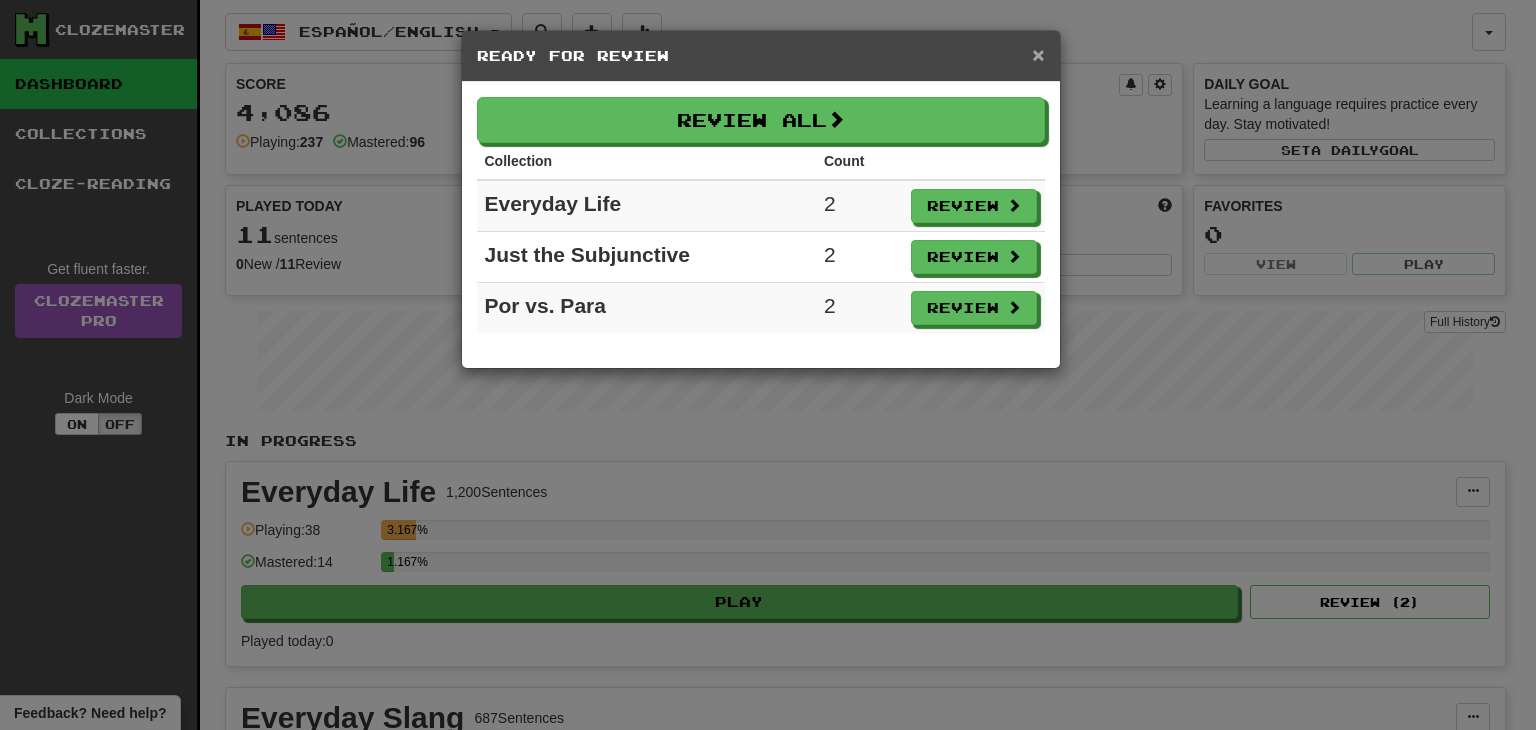 click on "×" at bounding box center [1038, 54] 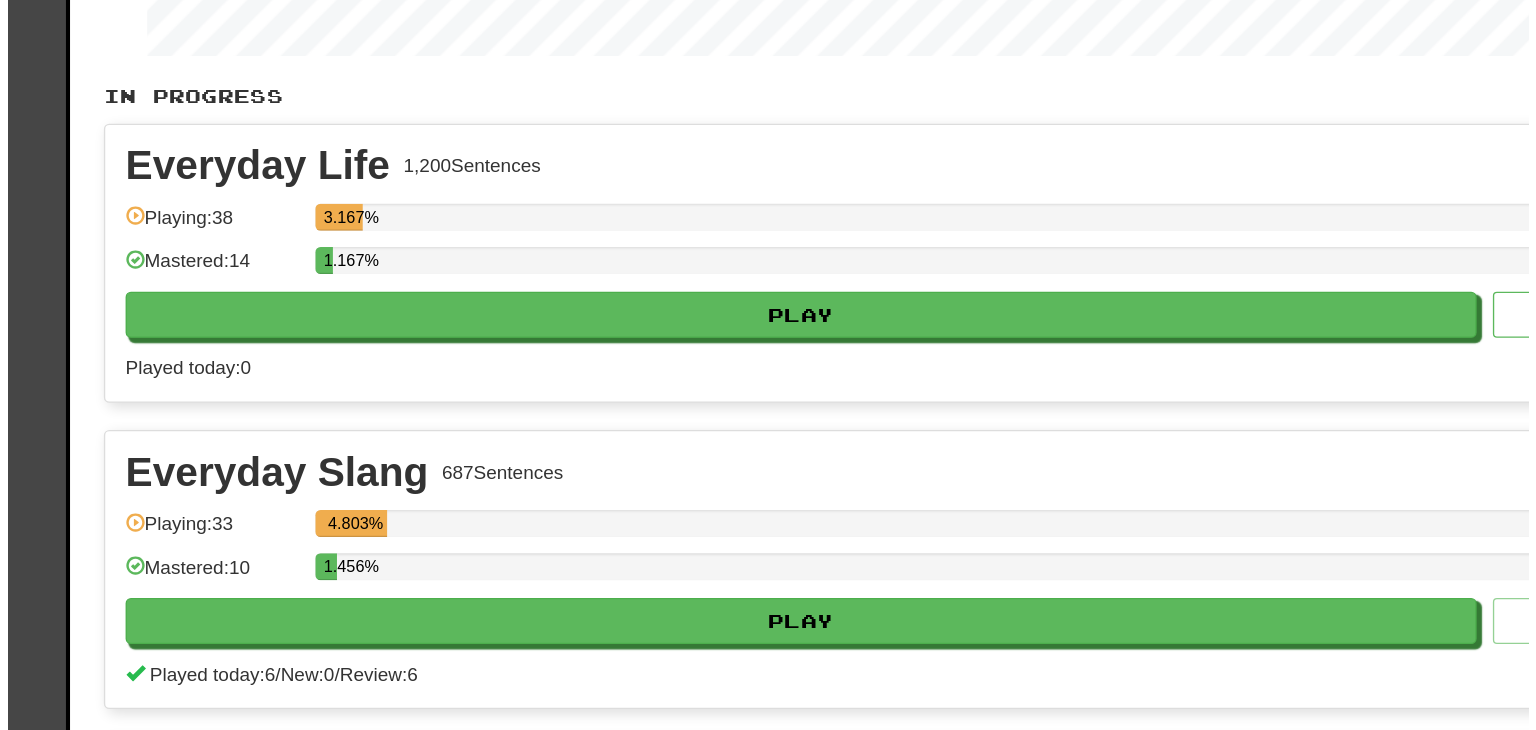 scroll, scrollTop: 344, scrollLeft: 0, axis: vertical 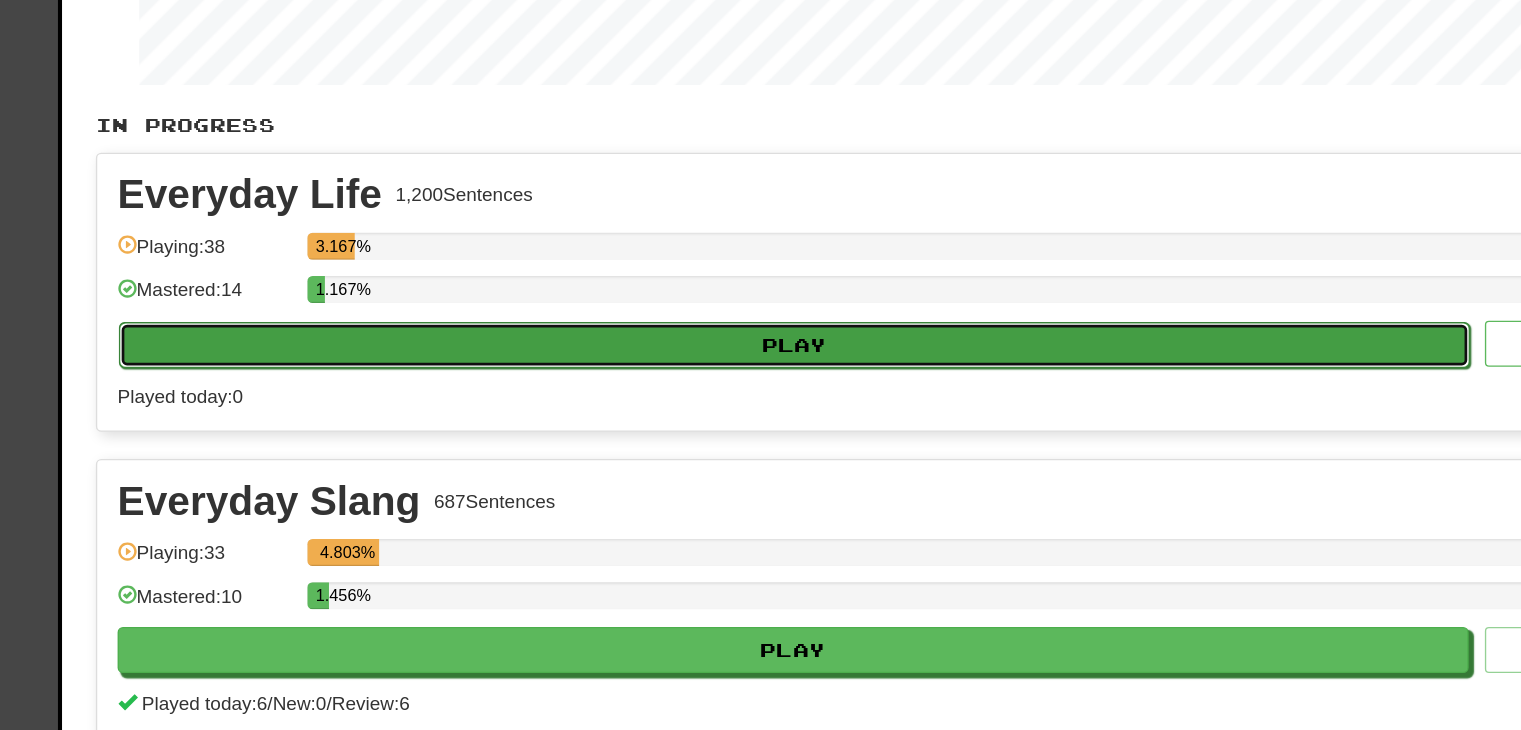 click on "Play" at bounding box center (740, 259) 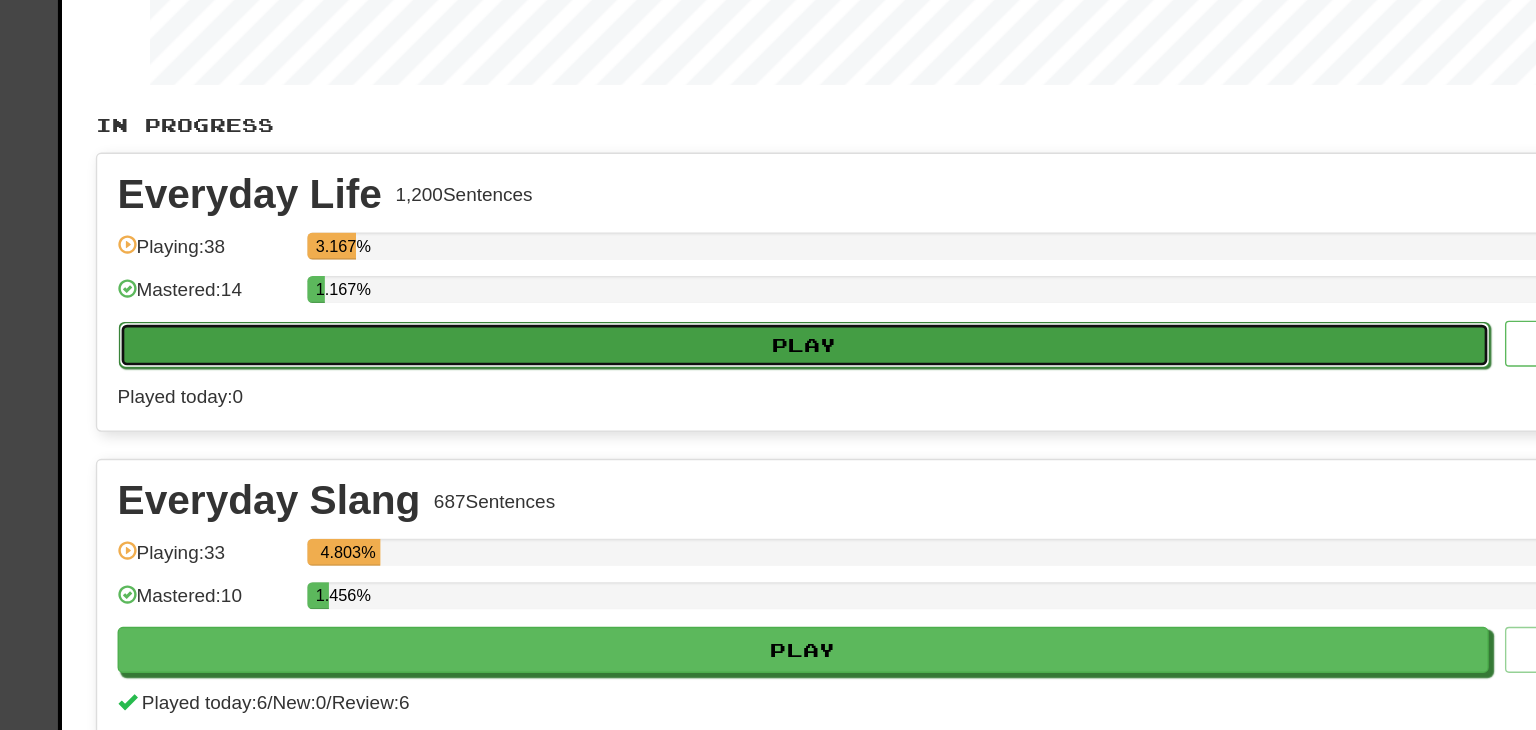 select on "**" 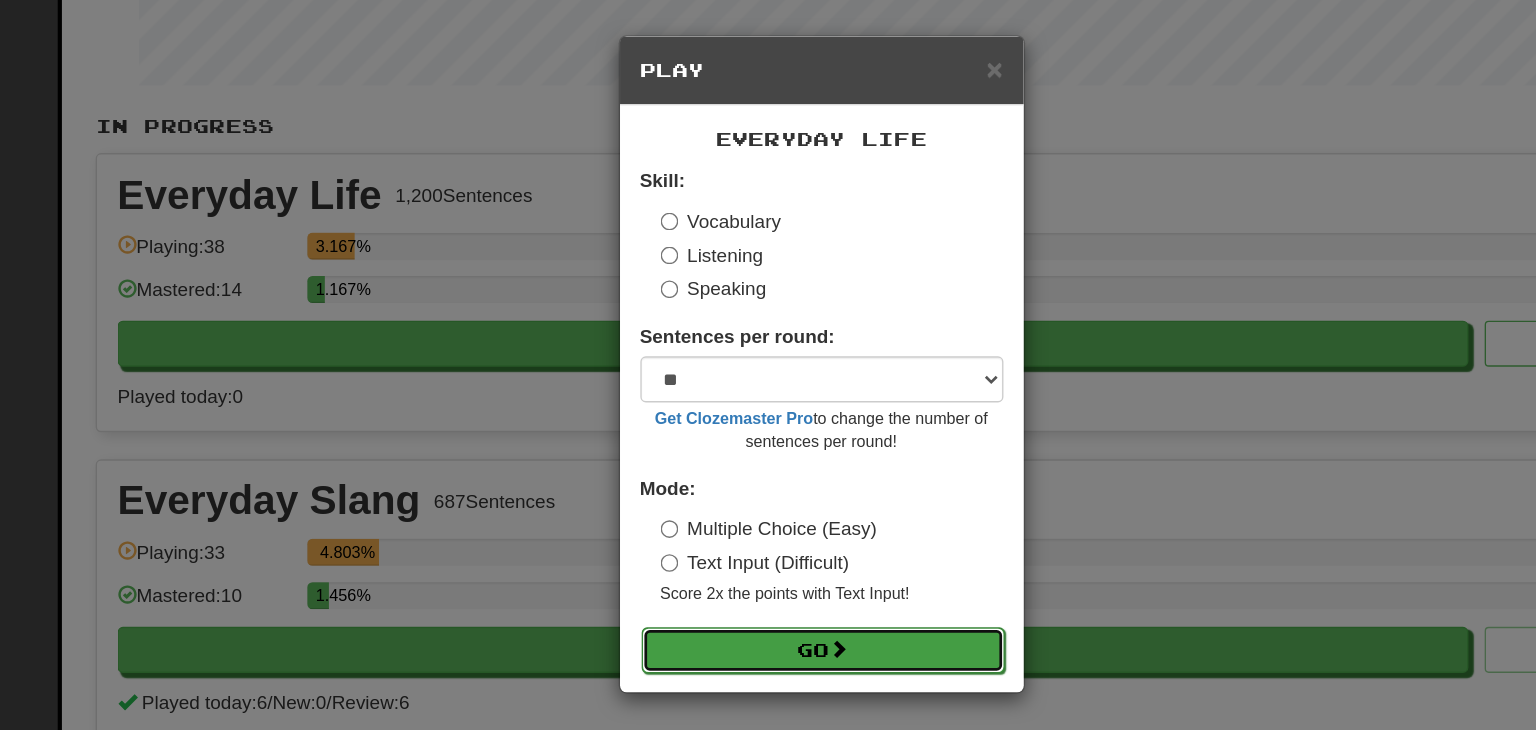 click on "Go" at bounding box center [762, 484] 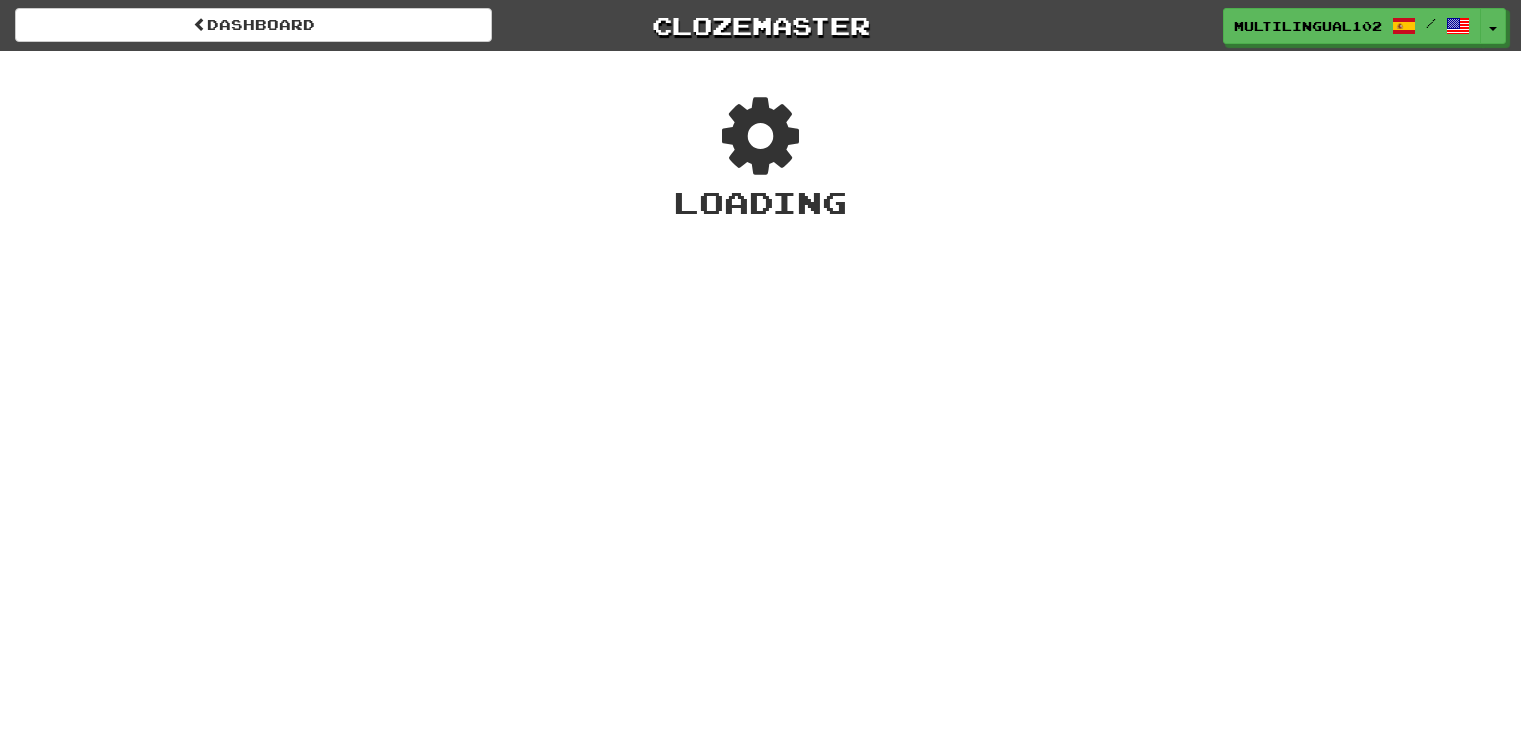 scroll, scrollTop: 0, scrollLeft: 0, axis: both 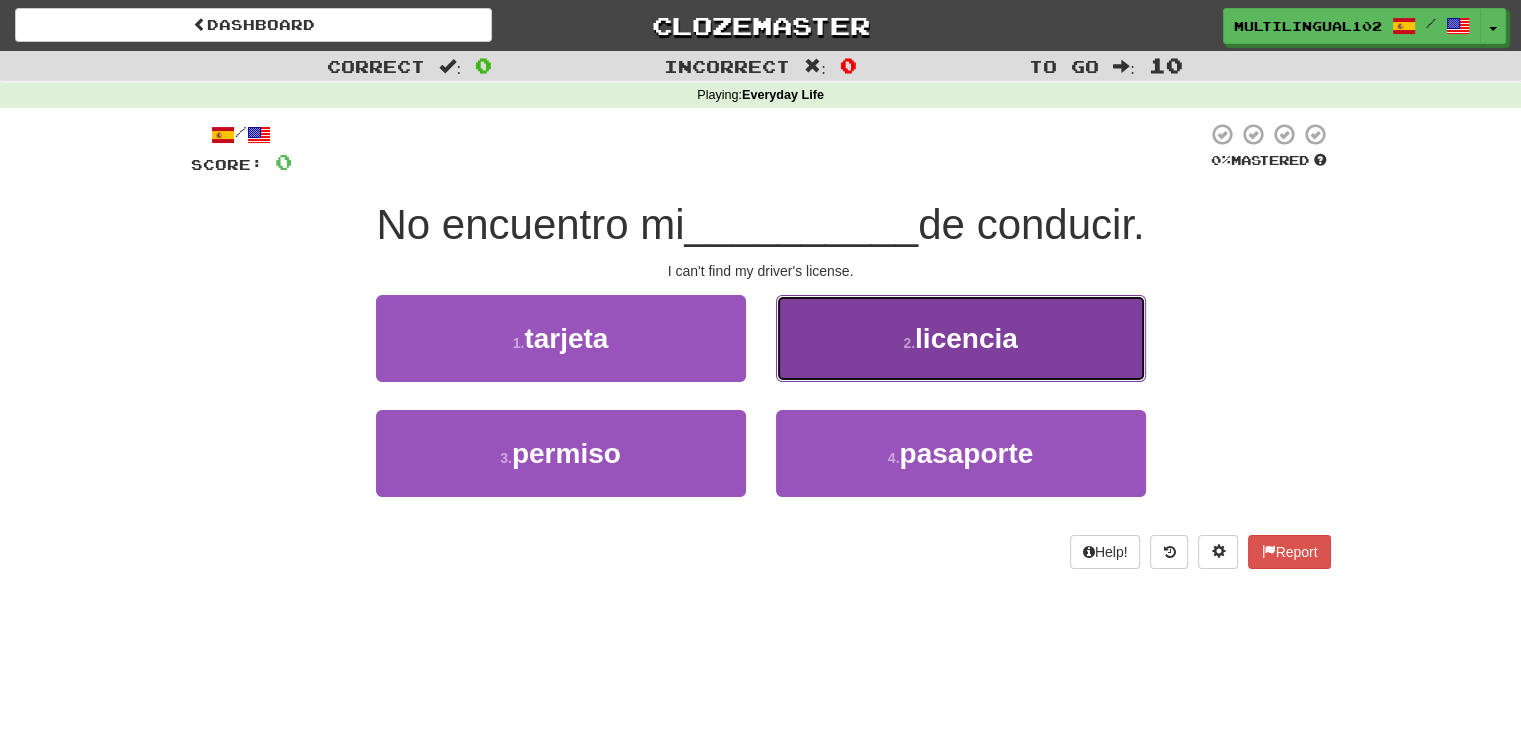 click on "2 .  licencia" at bounding box center (961, 338) 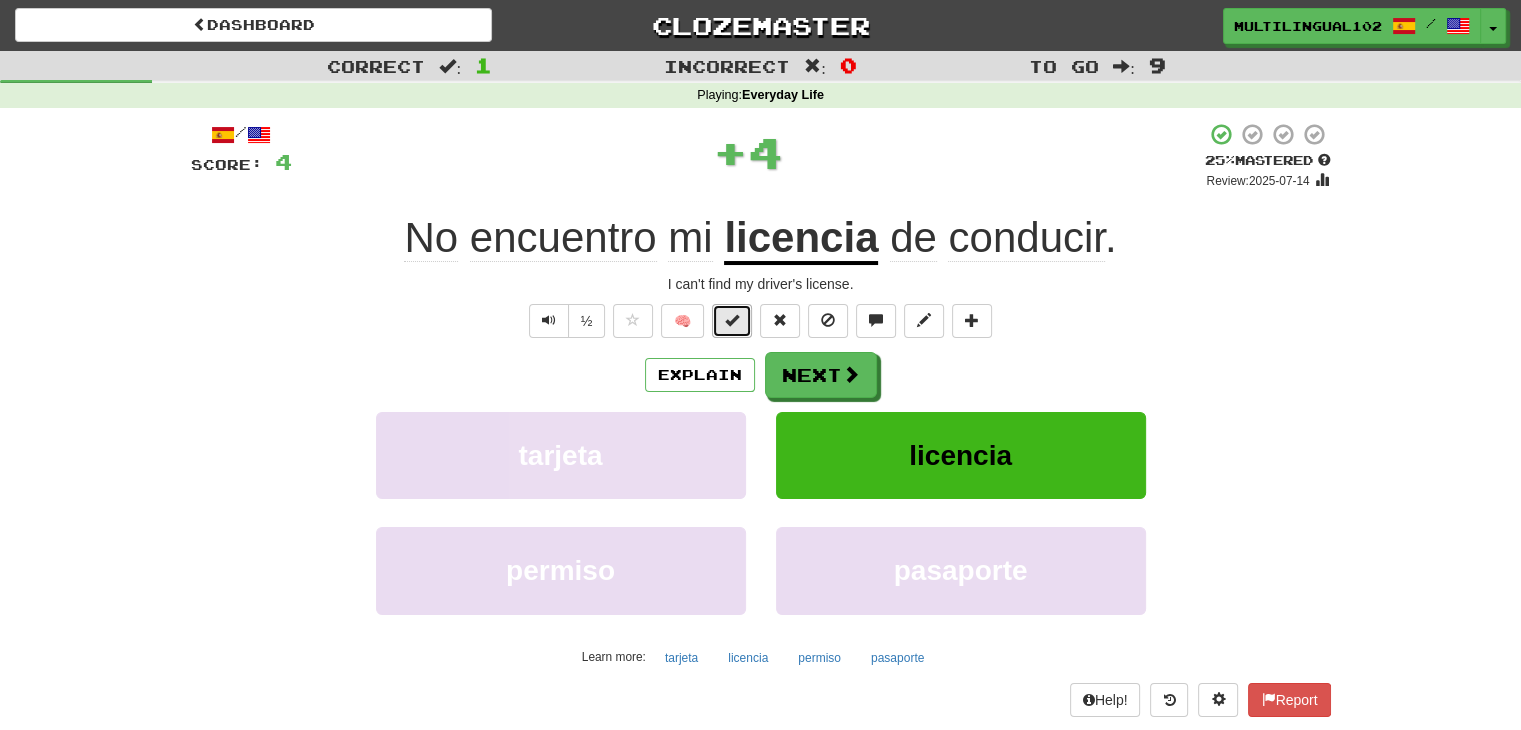 click at bounding box center [732, 320] 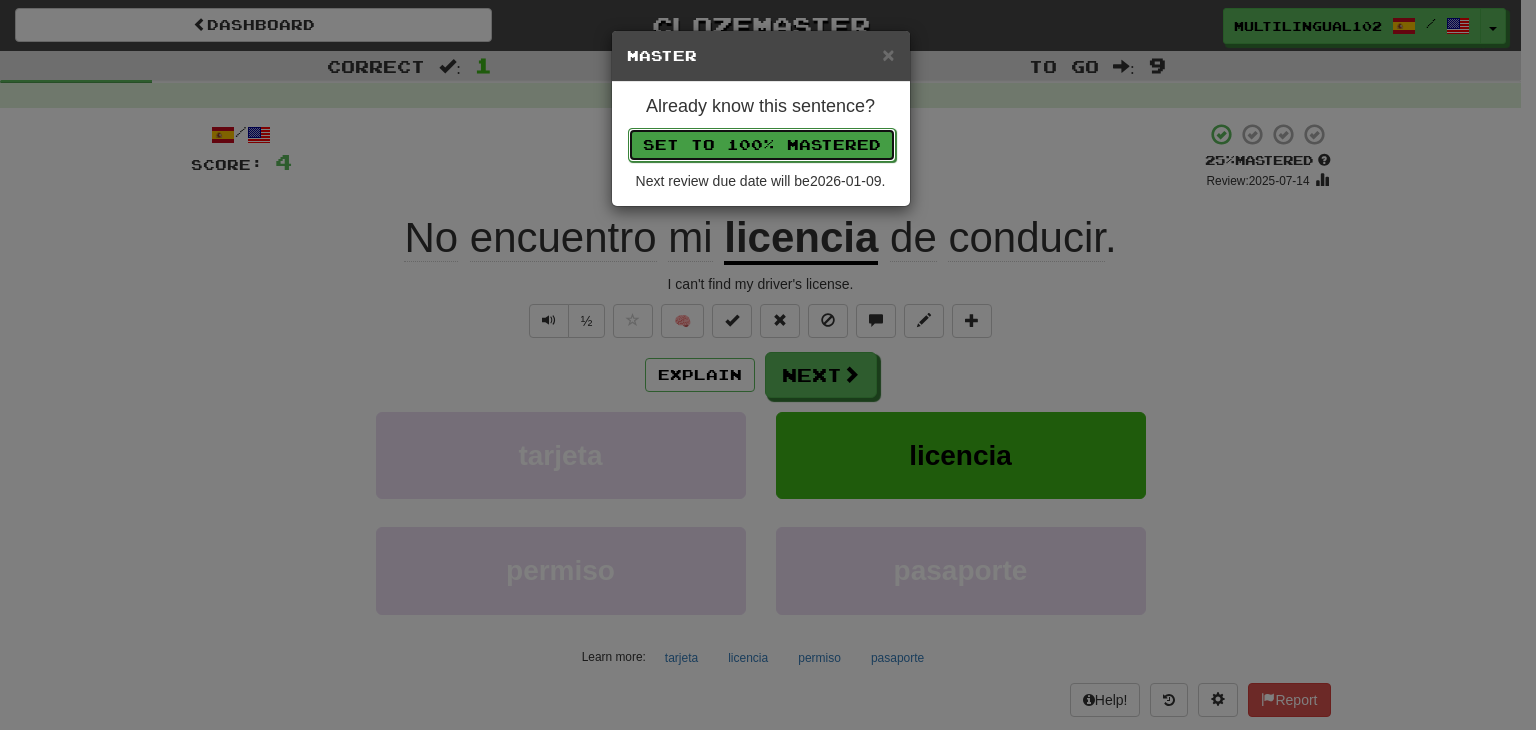 click on "Set to 100% Mastered" at bounding box center [762, 145] 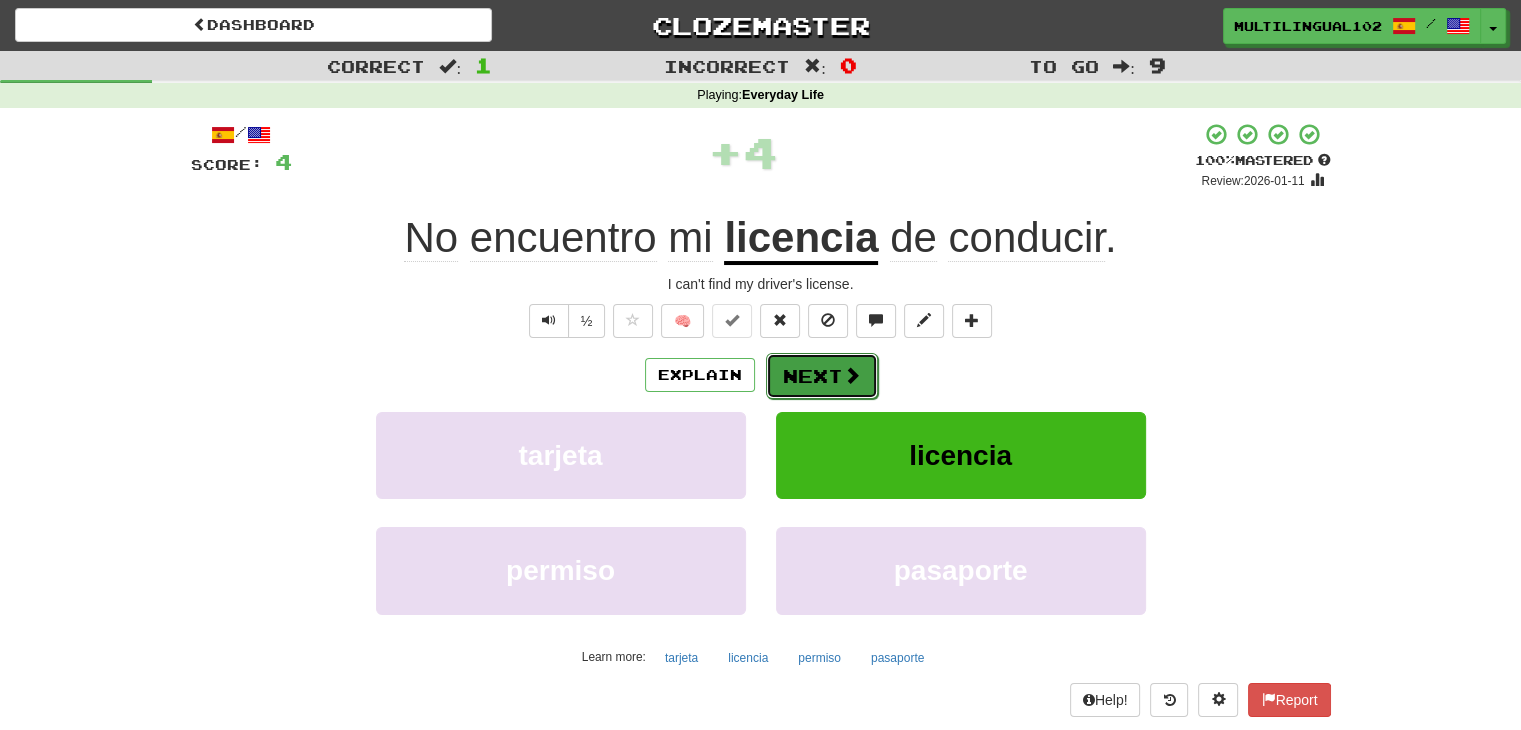 click on "Next" at bounding box center [822, 376] 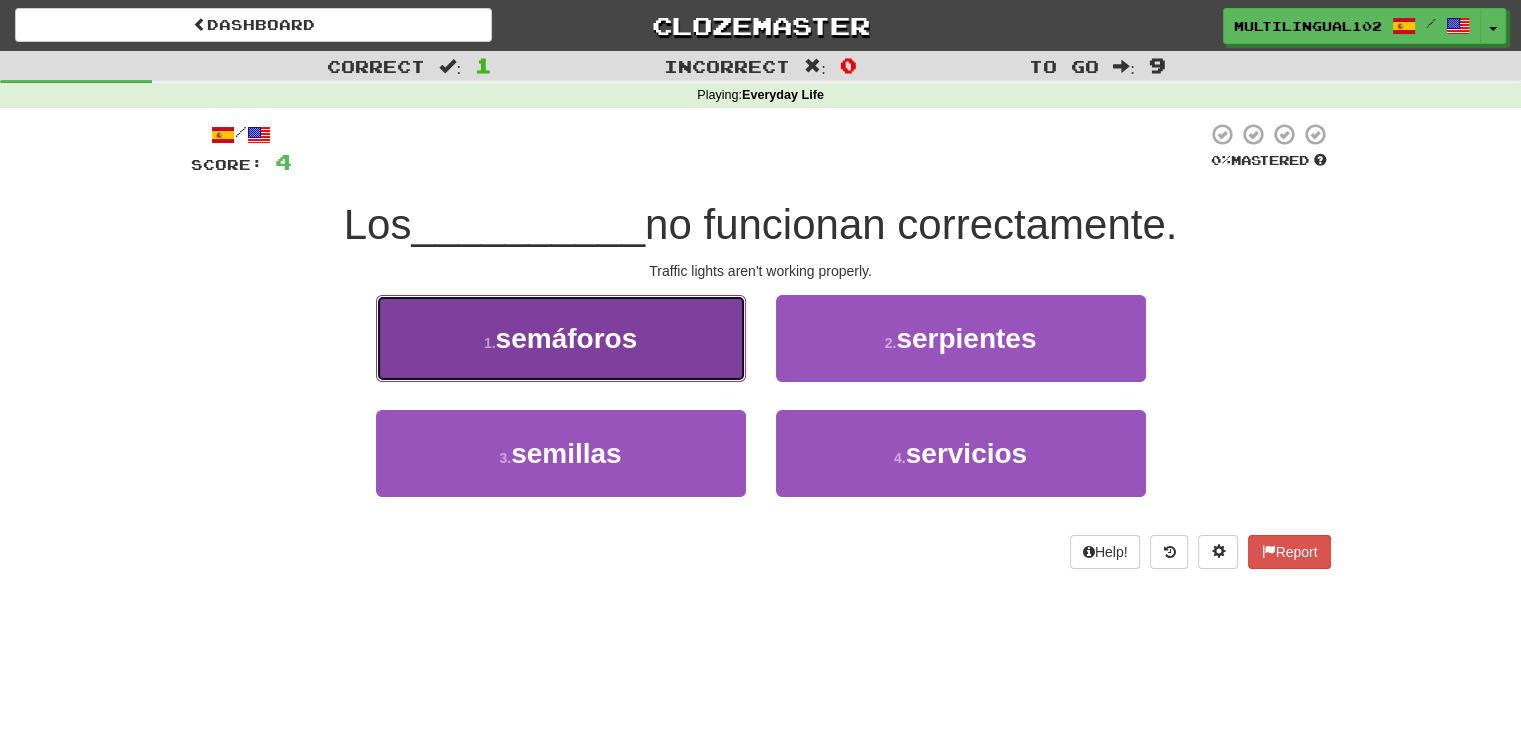 click on "1 .  semáforos" at bounding box center (561, 338) 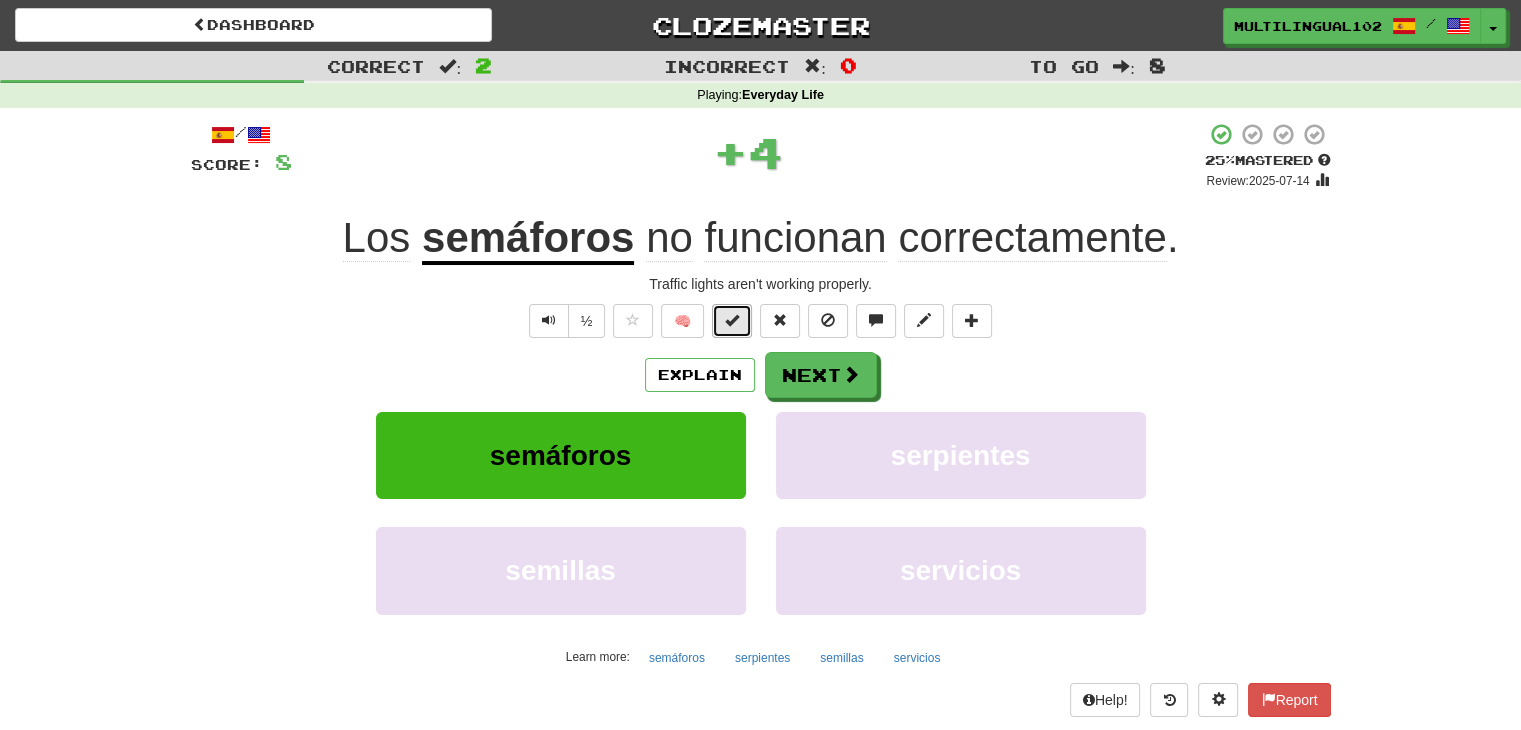 click at bounding box center [732, 321] 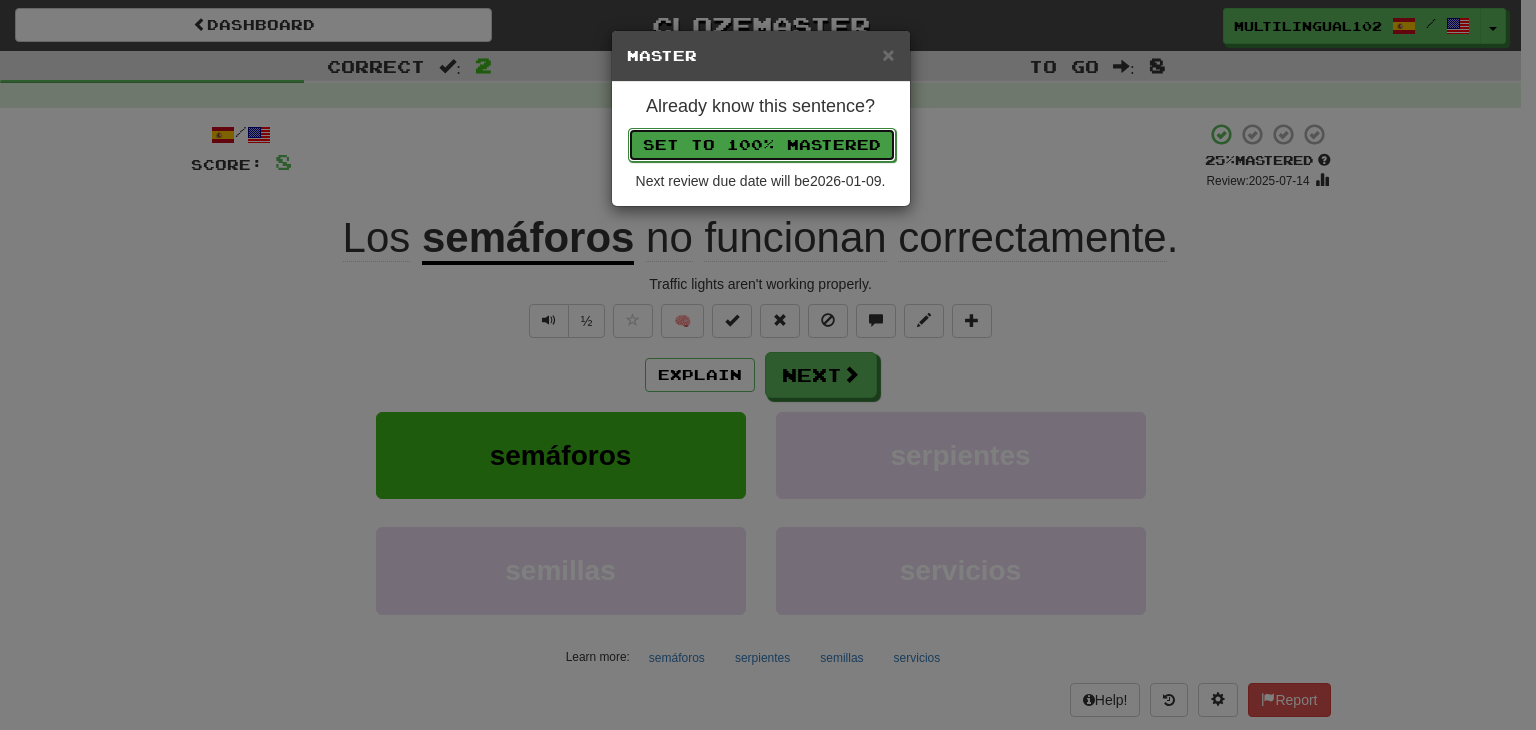 click on "Set to 100% Mastered" at bounding box center [762, 145] 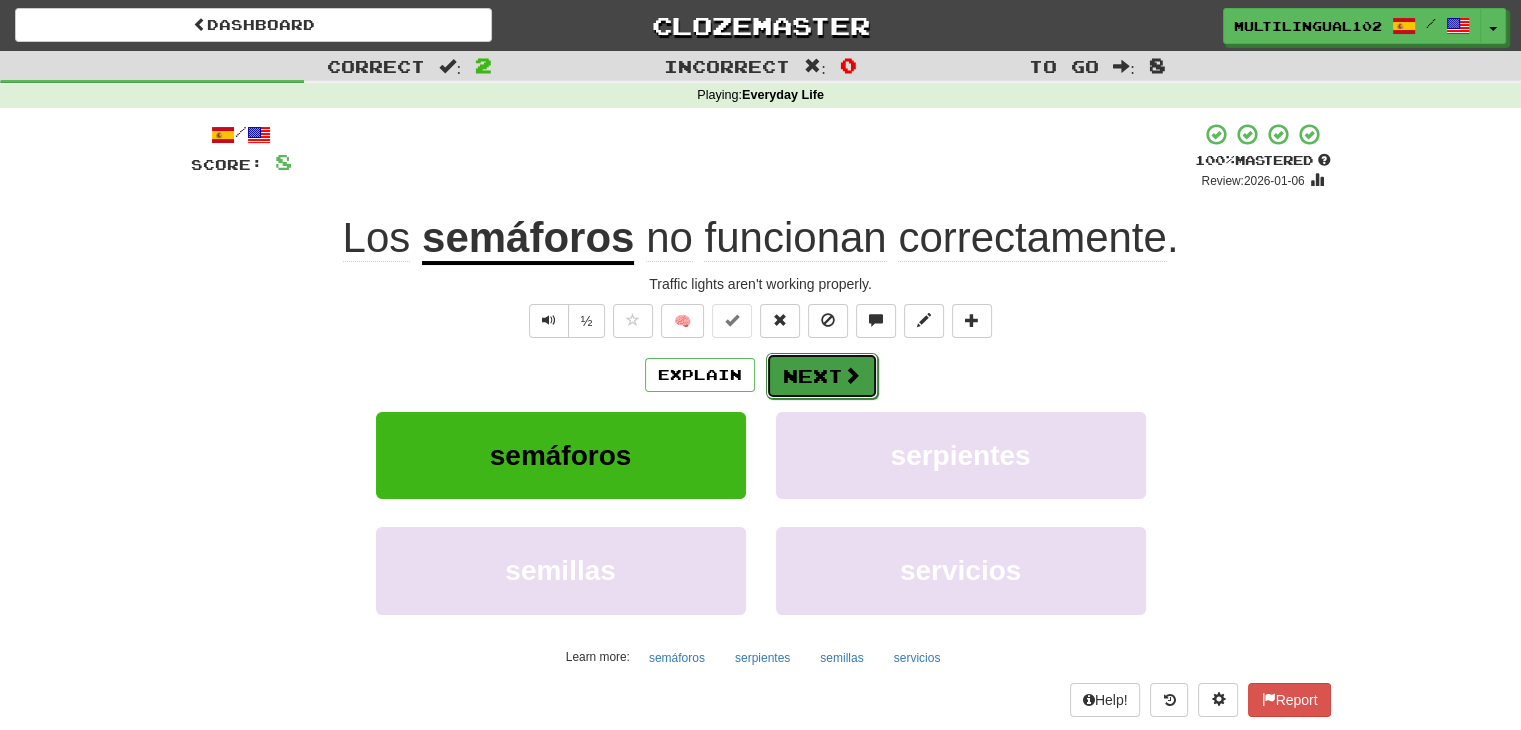 click on "Next" at bounding box center (822, 376) 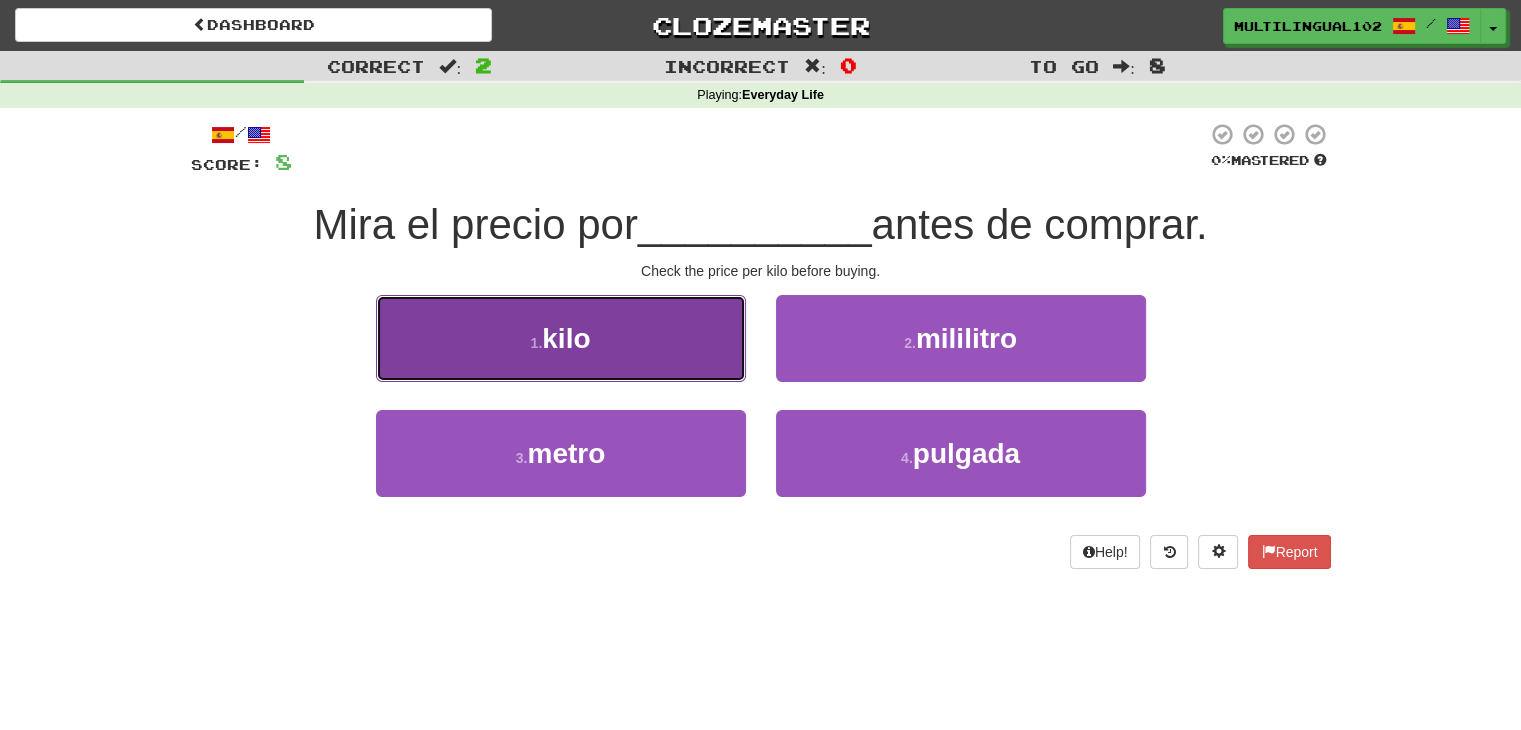 click on "1 .  kilo" at bounding box center [561, 338] 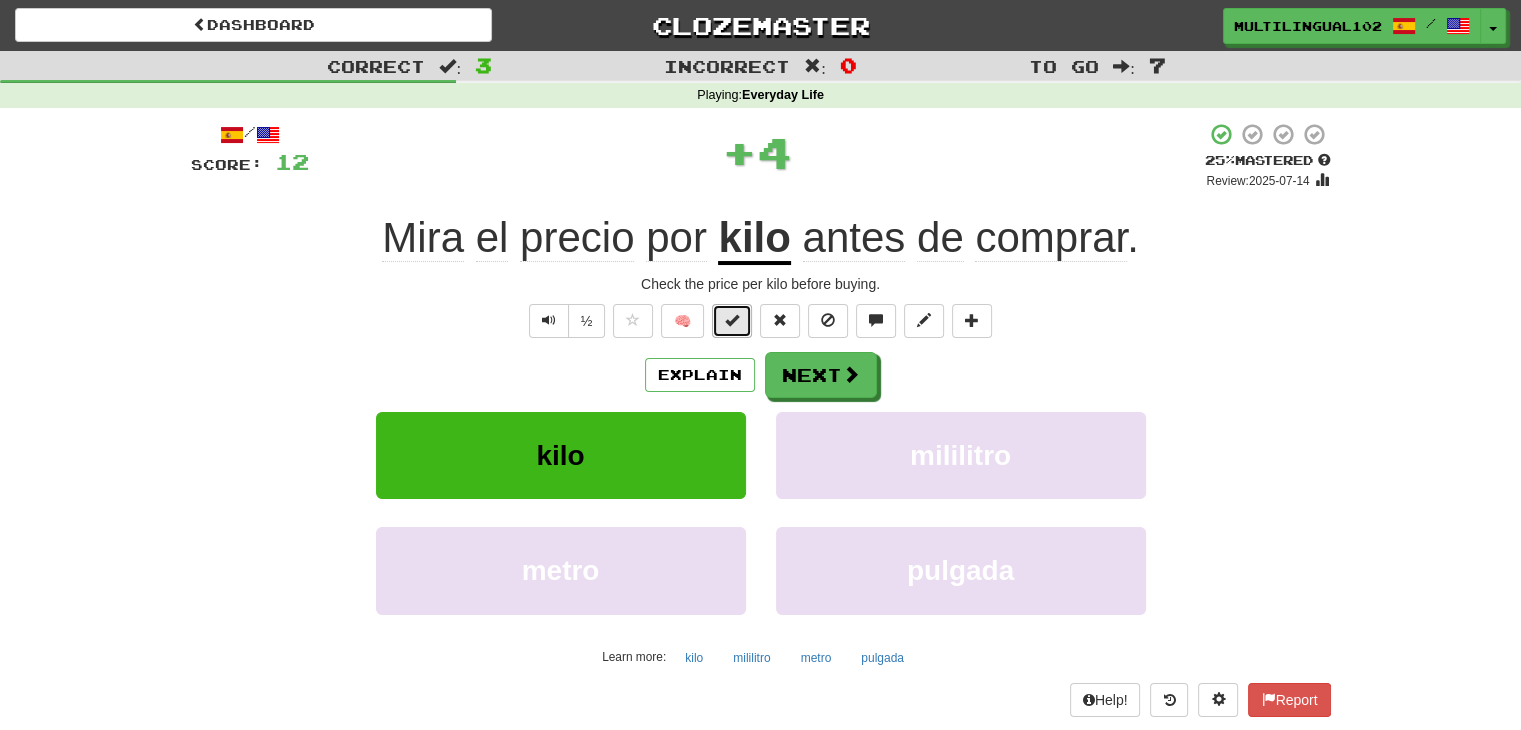 click at bounding box center [732, 321] 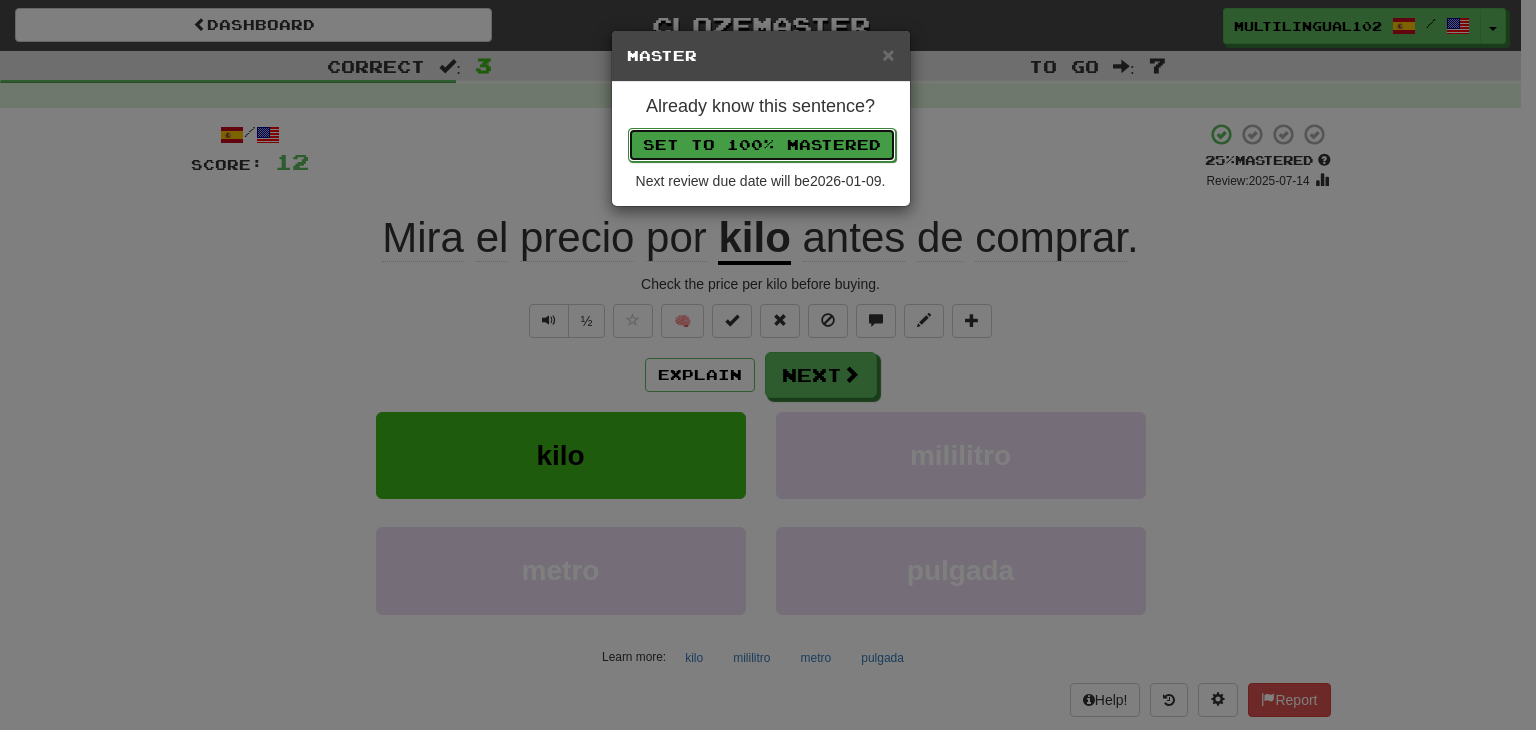 click on "Set to 100% Mastered" at bounding box center (762, 145) 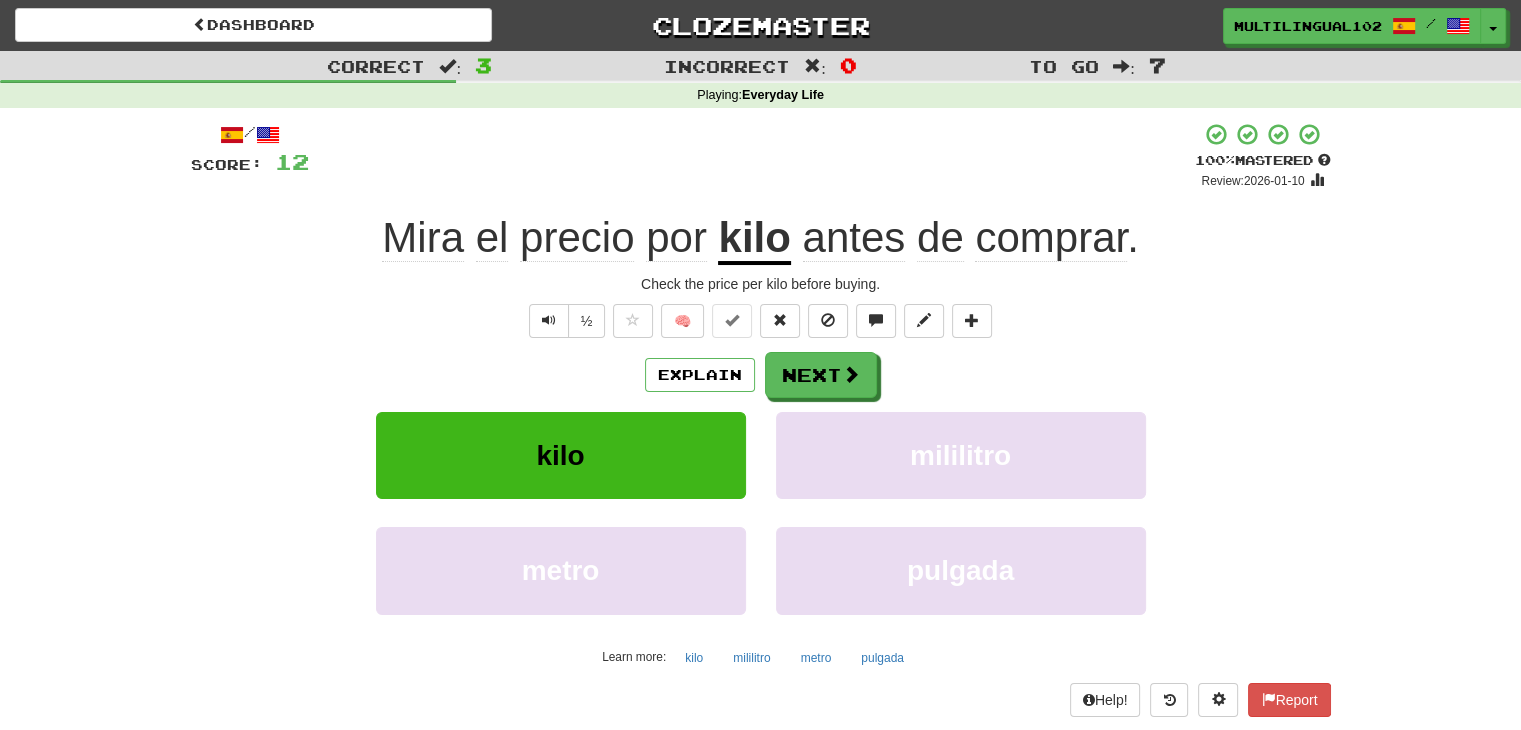 click on "/  Score:   12 + 4 100 %  Mastered Review:  2026-01-10 Mira   el   precio   por   kilo   antes   de   comprar . Check the price per kilo before buying. ½ 🧠 Explain Next kilo mililitro metro pulgada Learn more: kilo mililitro metro pulgada  Help!  Report" at bounding box center (761, 419) 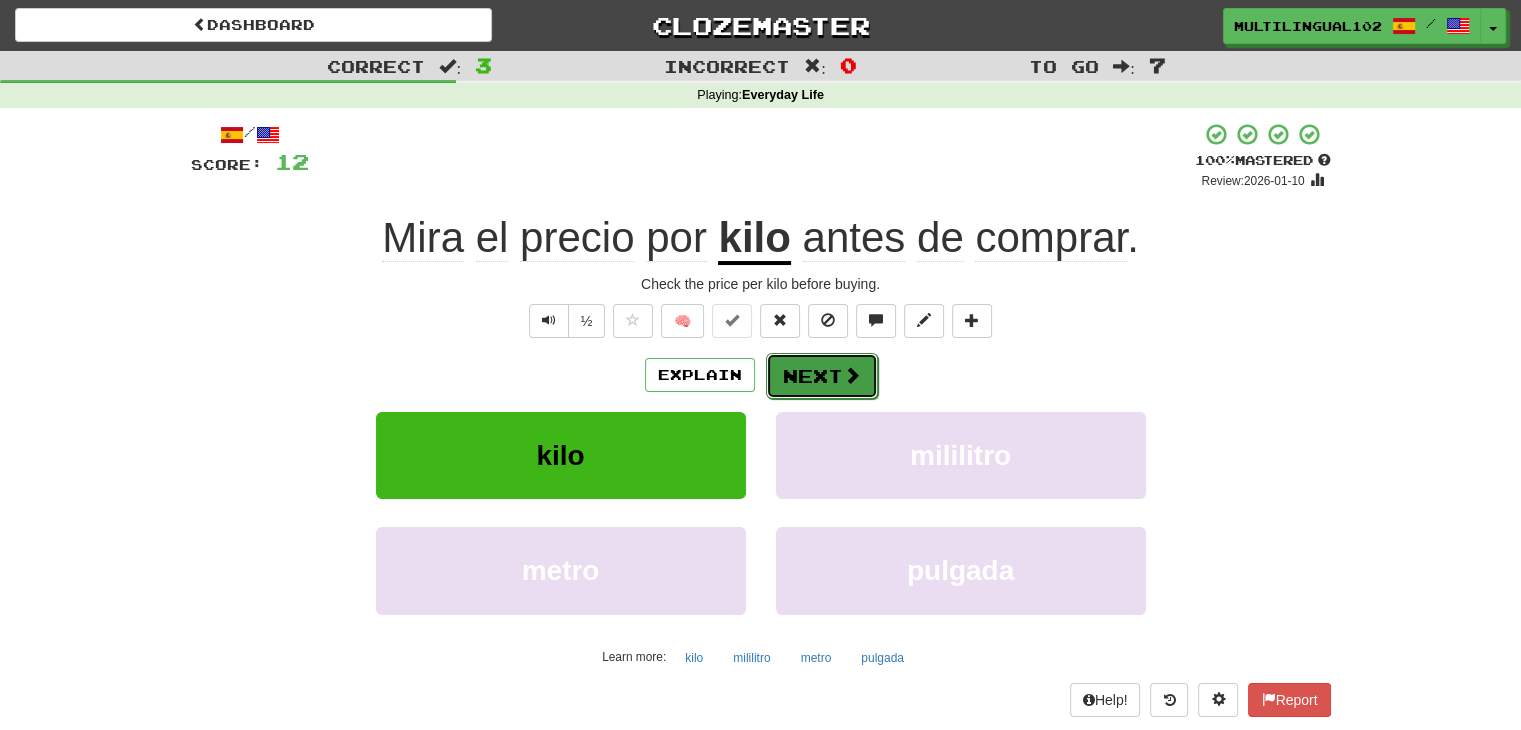 click on "Next" at bounding box center [822, 376] 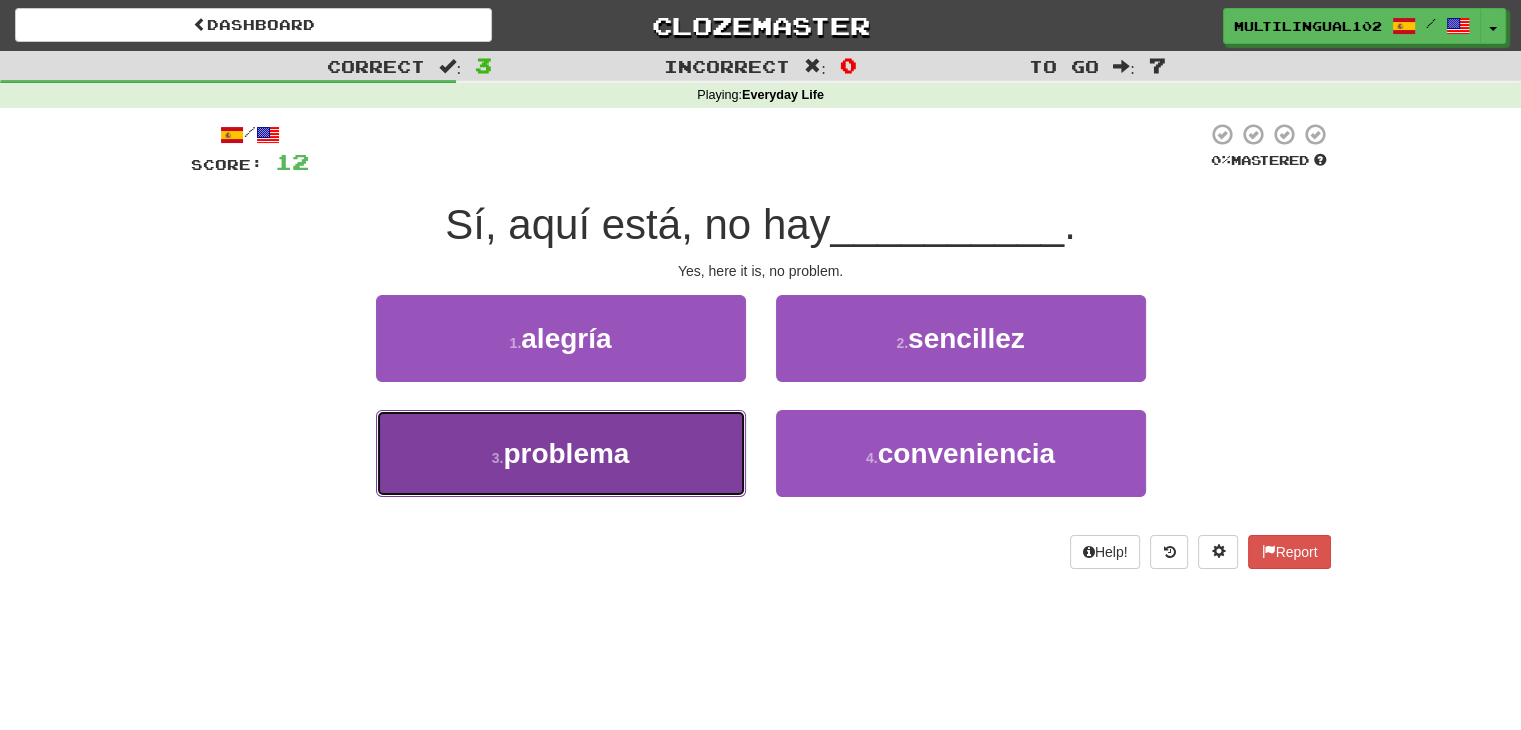click on "3 .  problema" at bounding box center [561, 453] 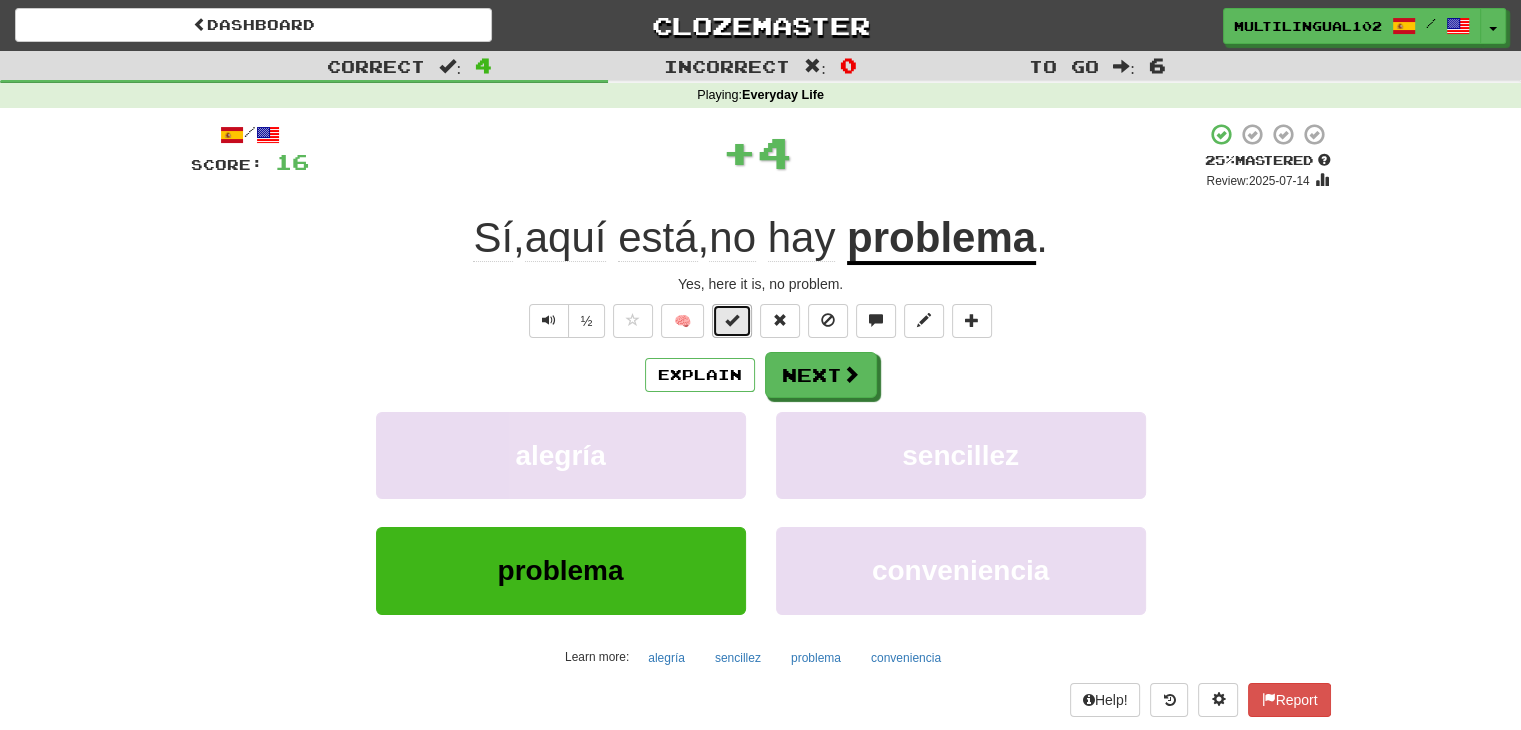 click at bounding box center [732, 320] 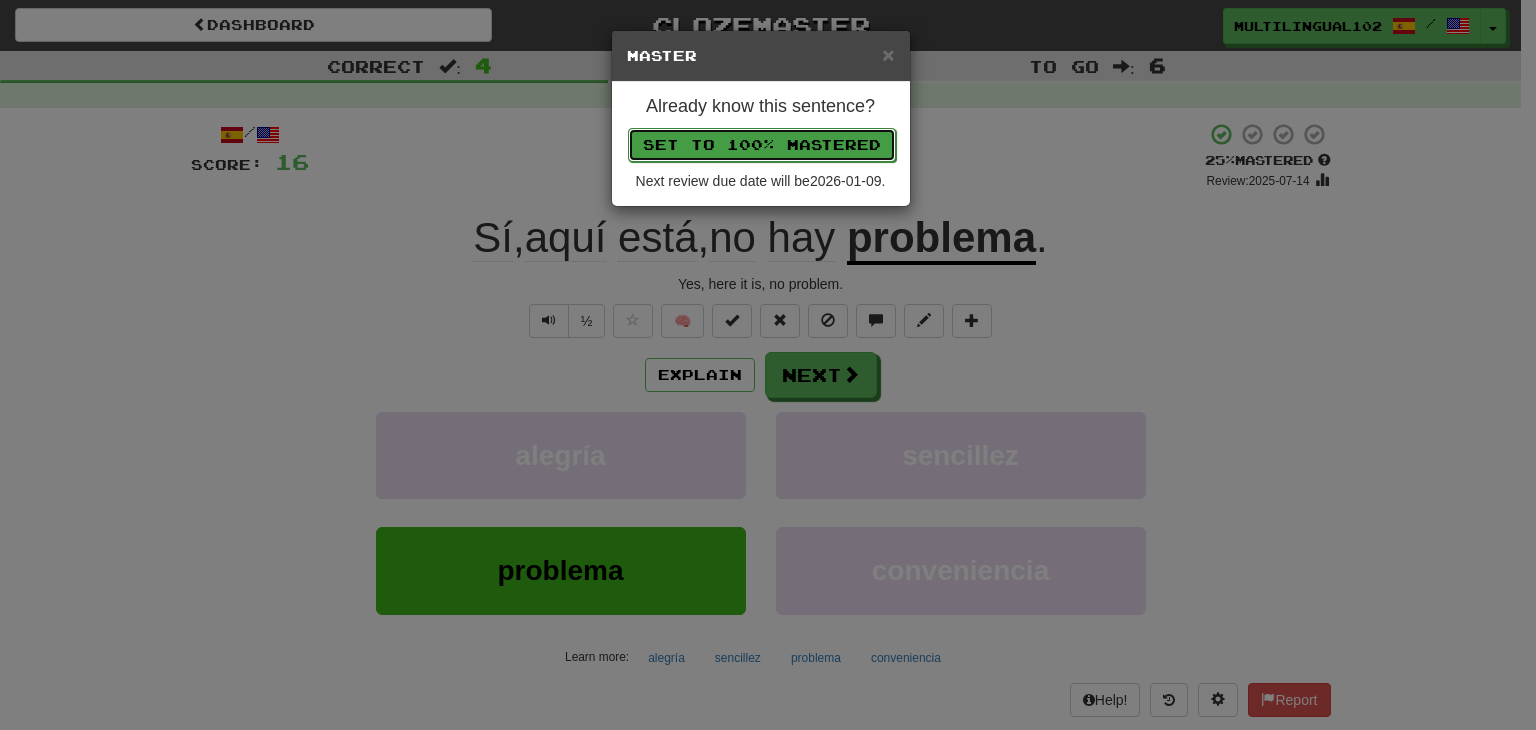 click on "Set to 100% Mastered" at bounding box center [762, 145] 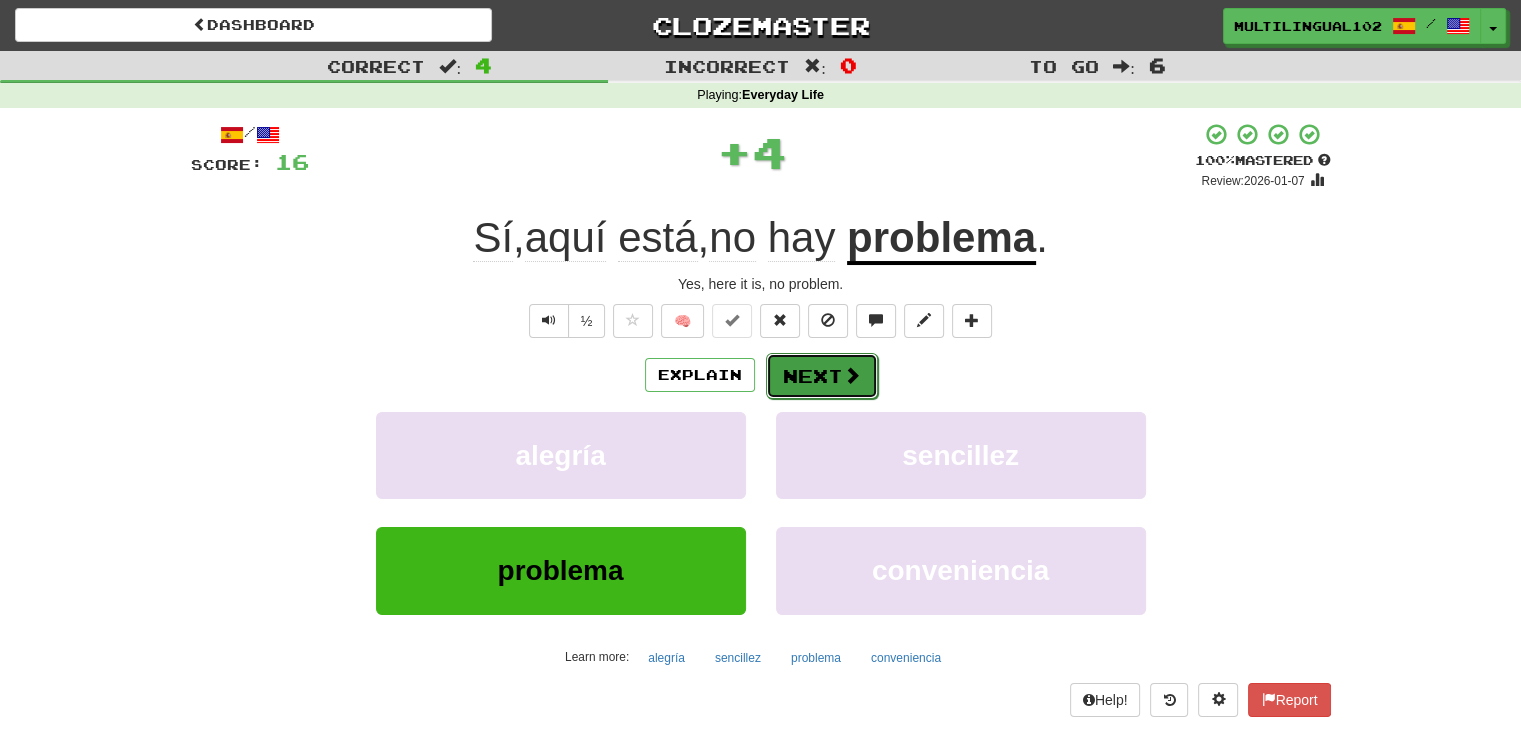 click on "Next" at bounding box center (822, 376) 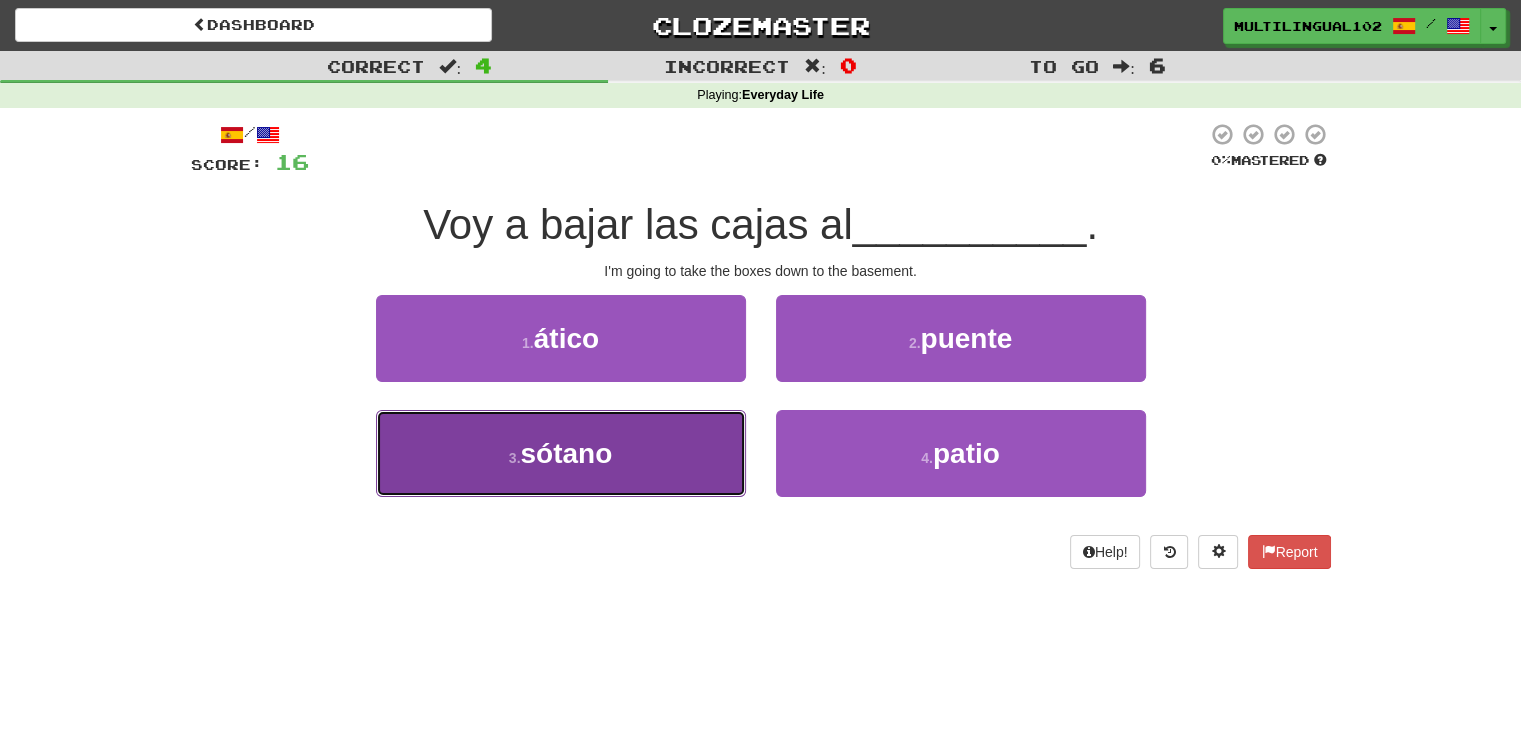 click on "3 .  sótano" at bounding box center [561, 453] 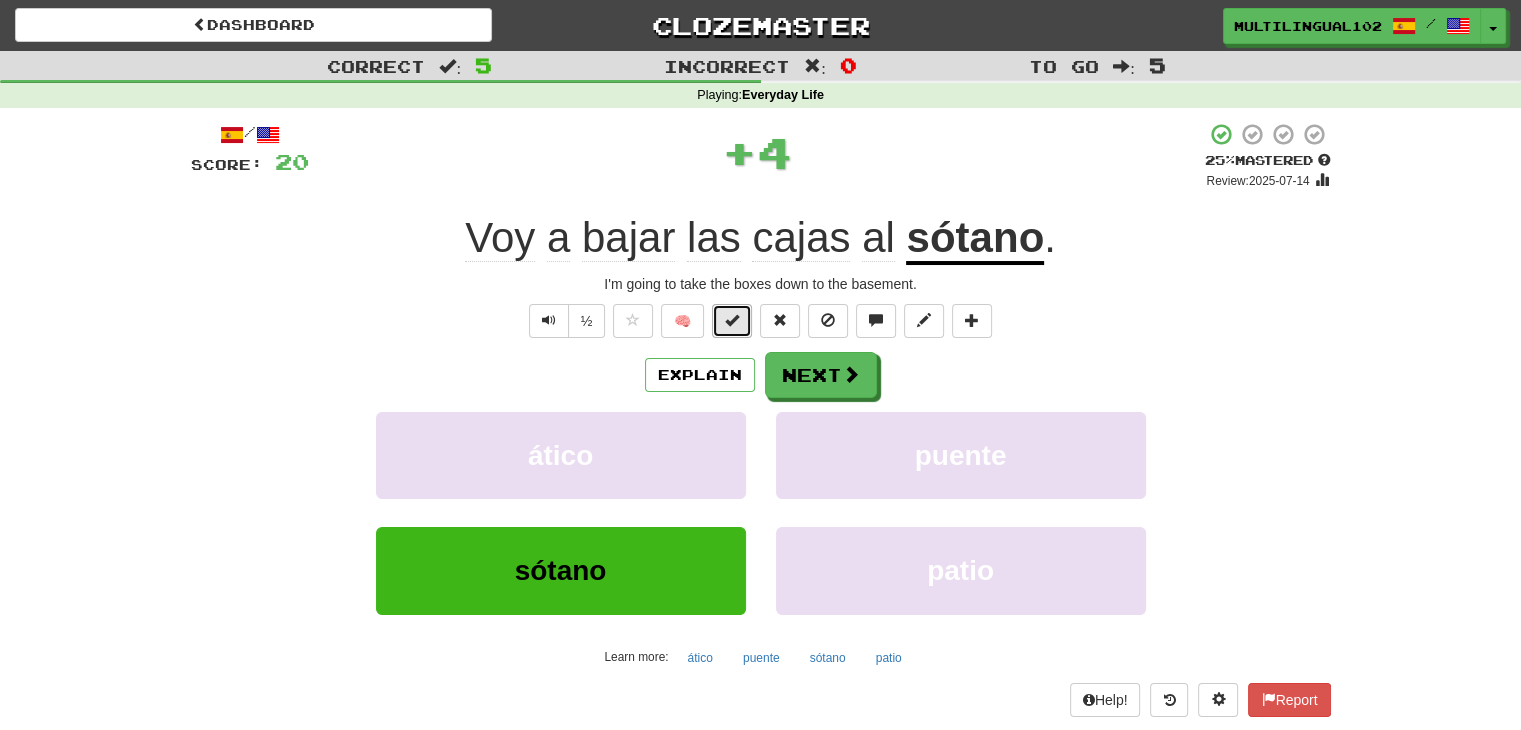 click at bounding box center [732, 321] 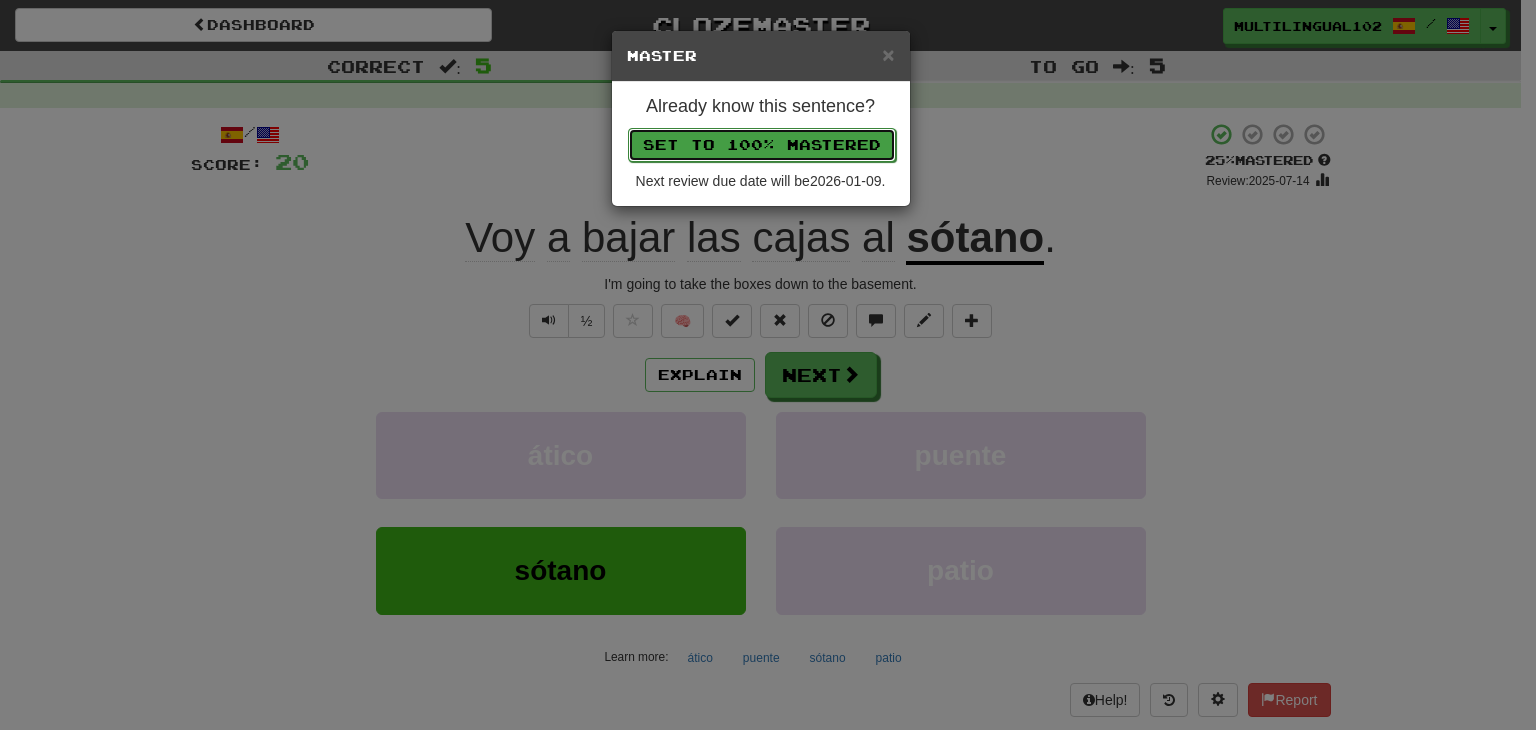 click on "Set to 100% Mastered" at bounding box center (762, 145) 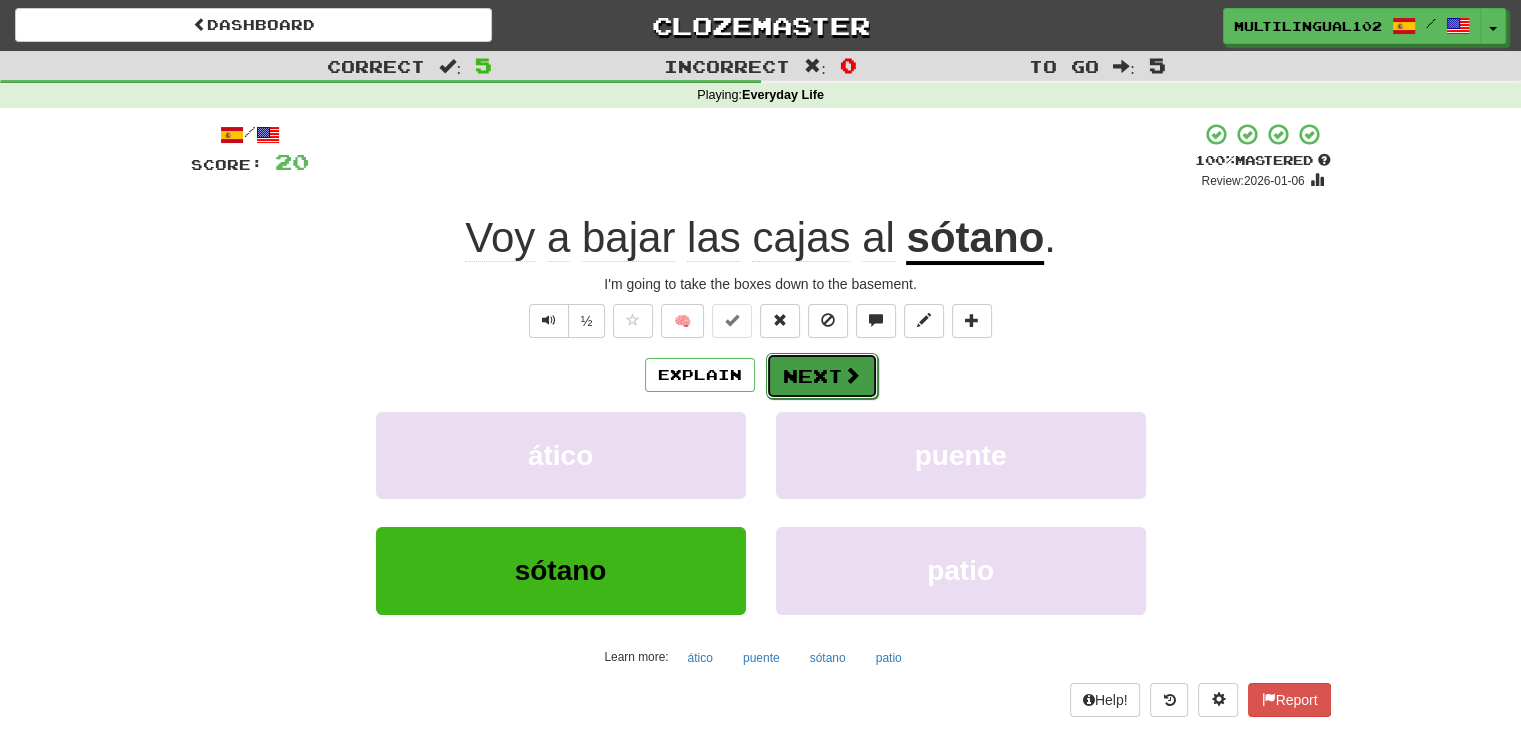click on "Next" at bounding box center [822, 376] 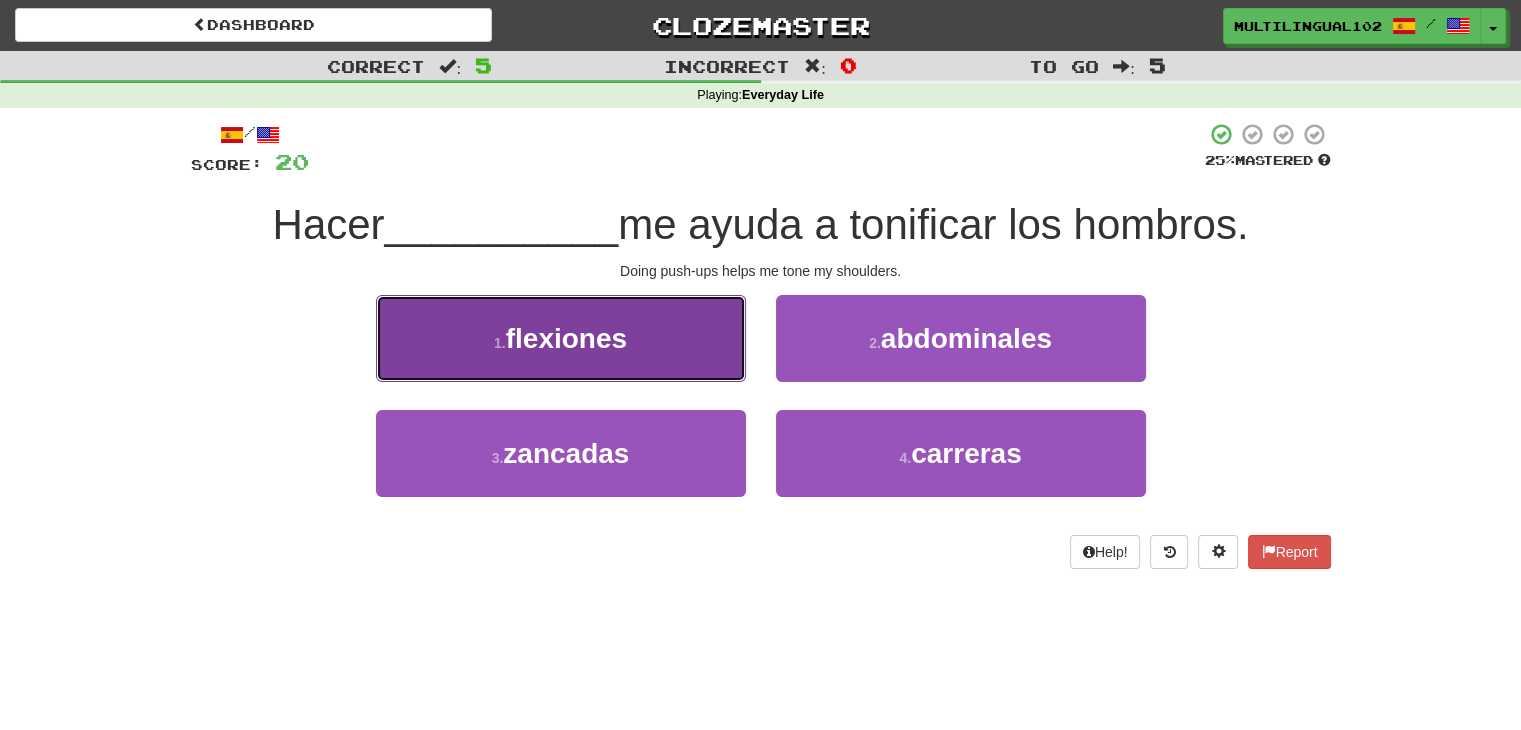 click on "1 .  flexiones" at bounding box center [561, 338] 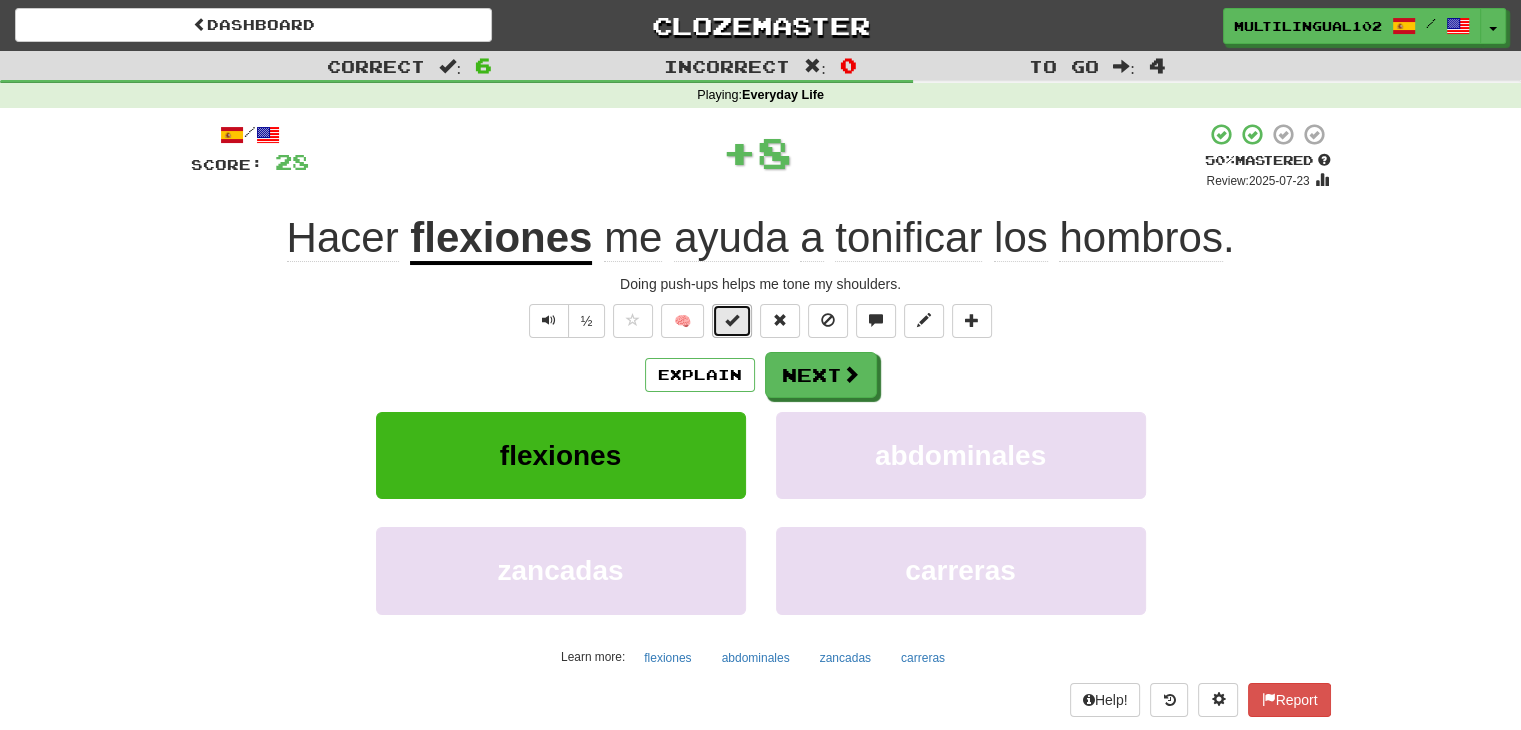 click at bounding box center (732, 320) 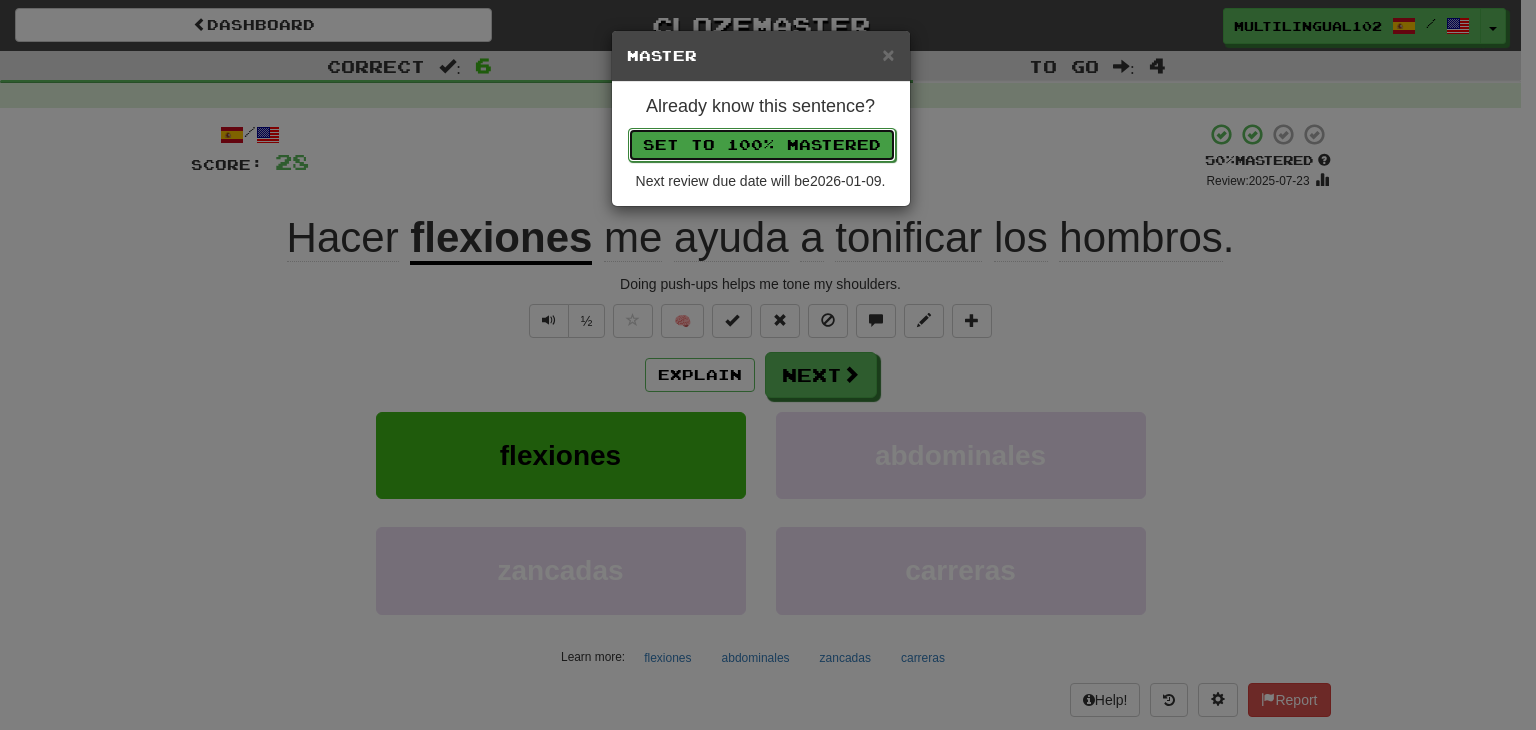 click on "Set to 100% Mastered" at bounding box center (762, 145) 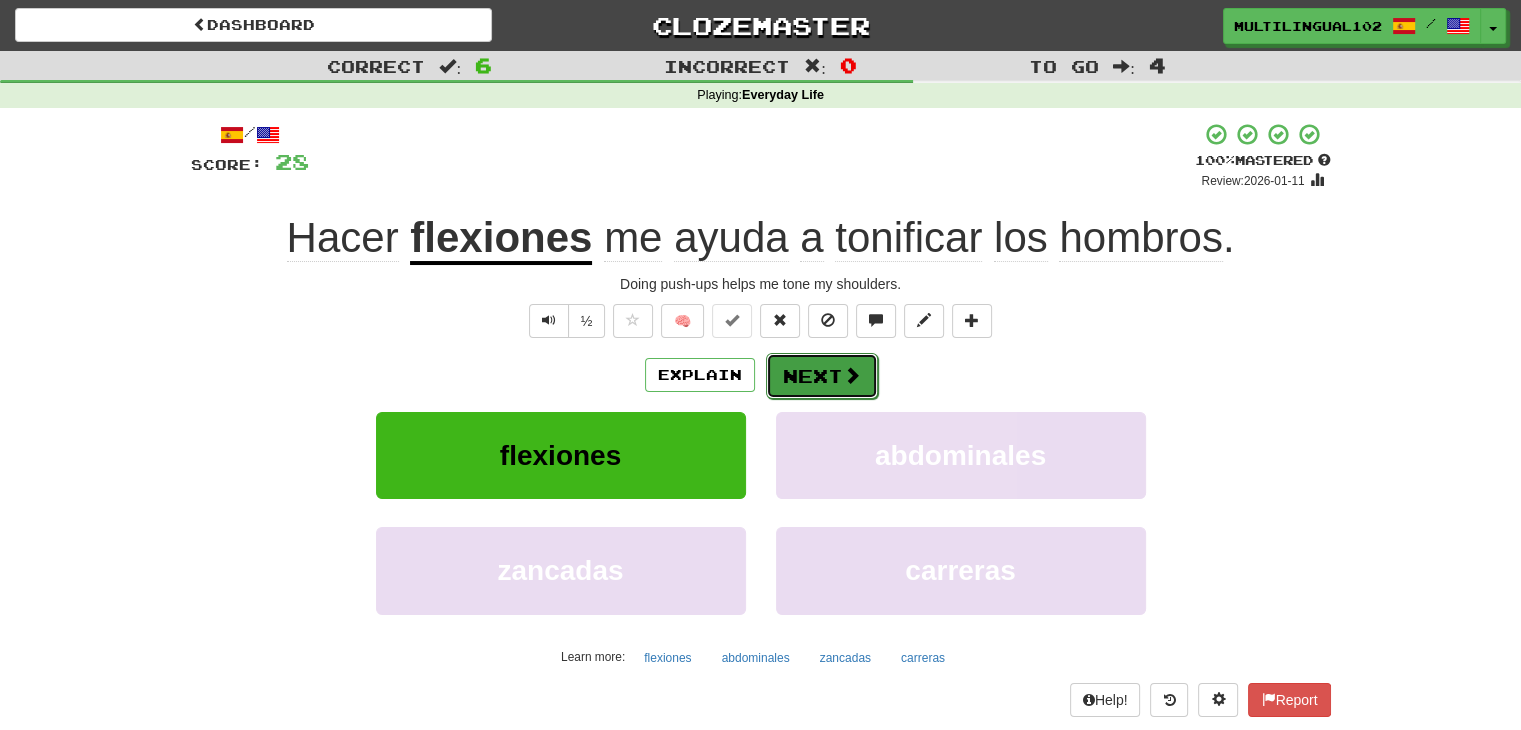 click on "Next" at bounding box center (822, 376) 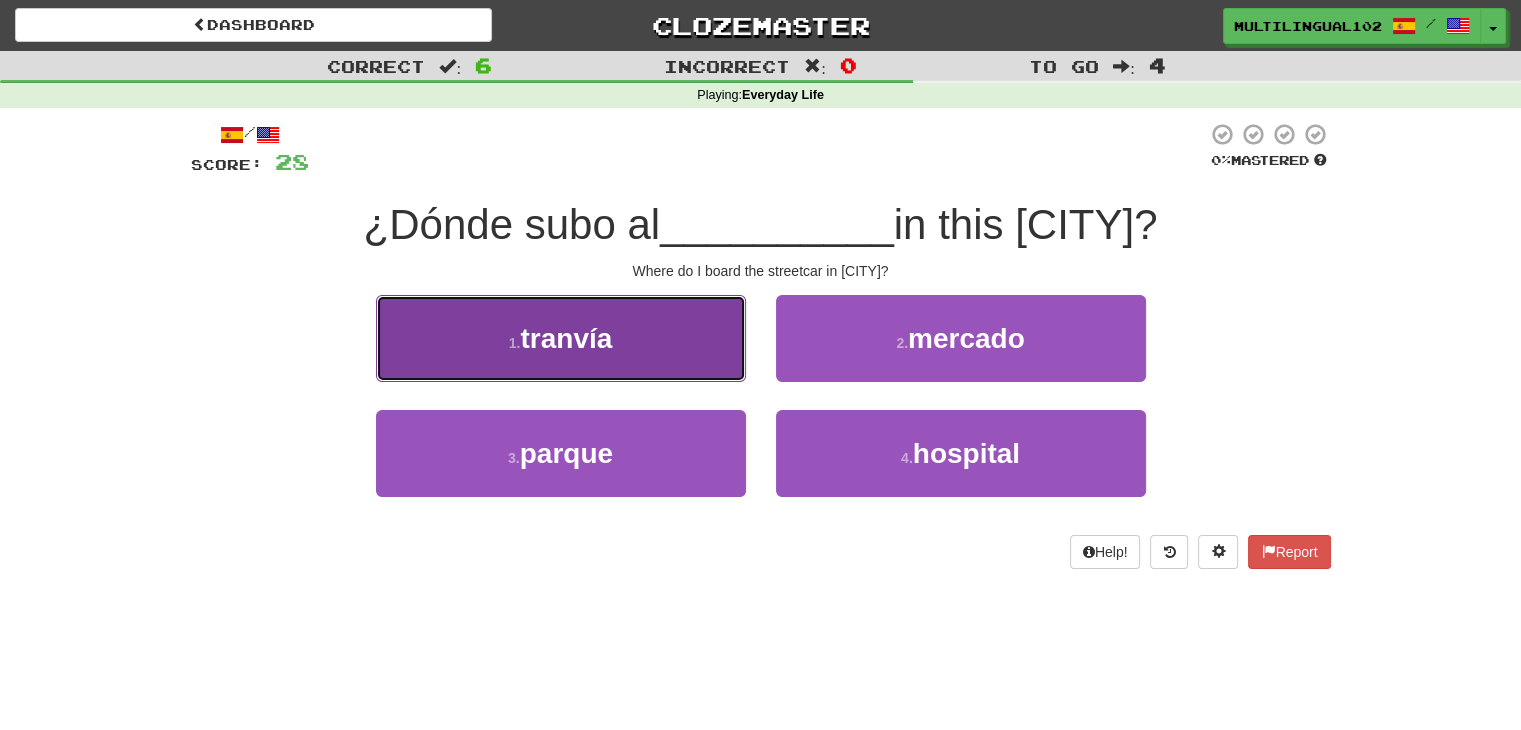 click on "1 .  tranvía" at bounding box center (561, 338) 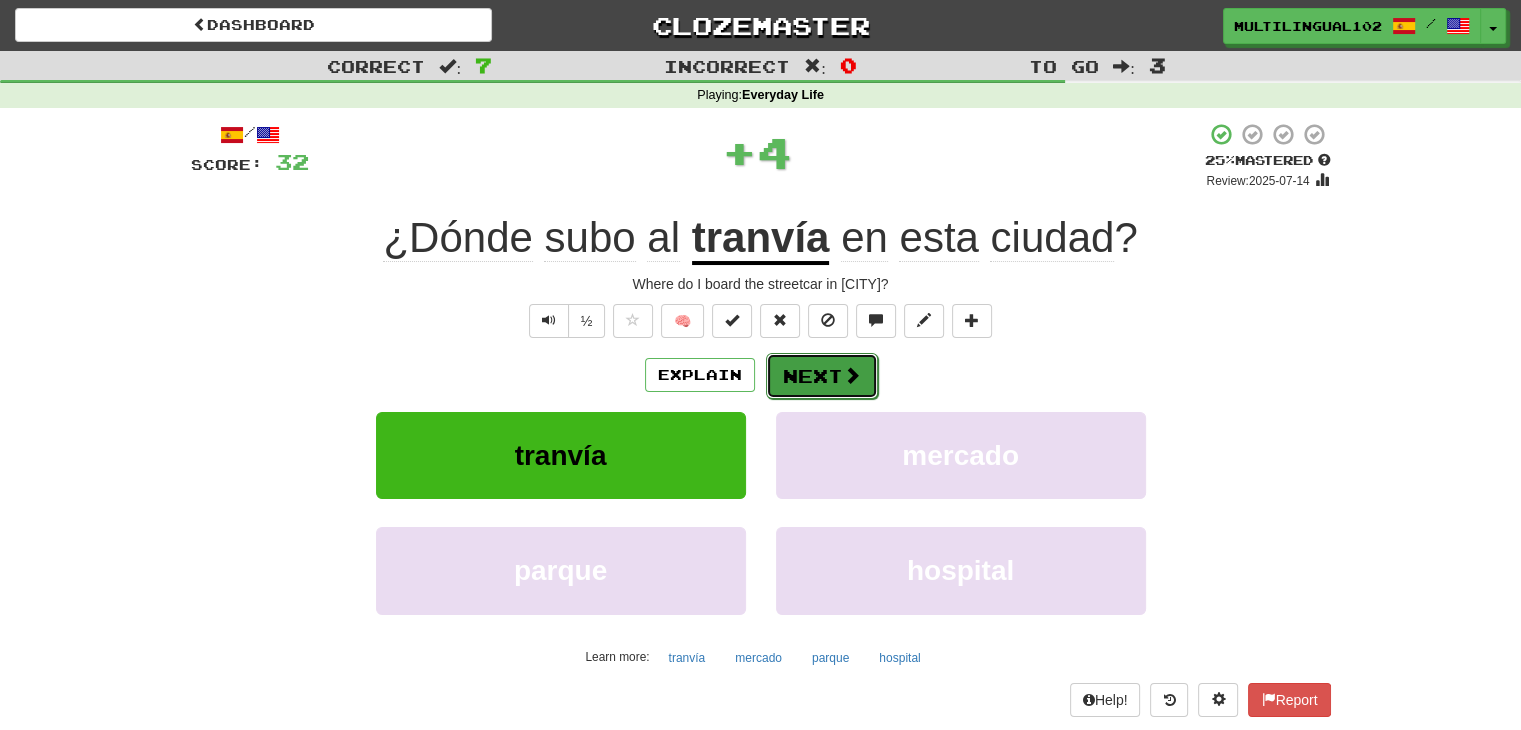 click on "Next" at bounding box center [822, 376] 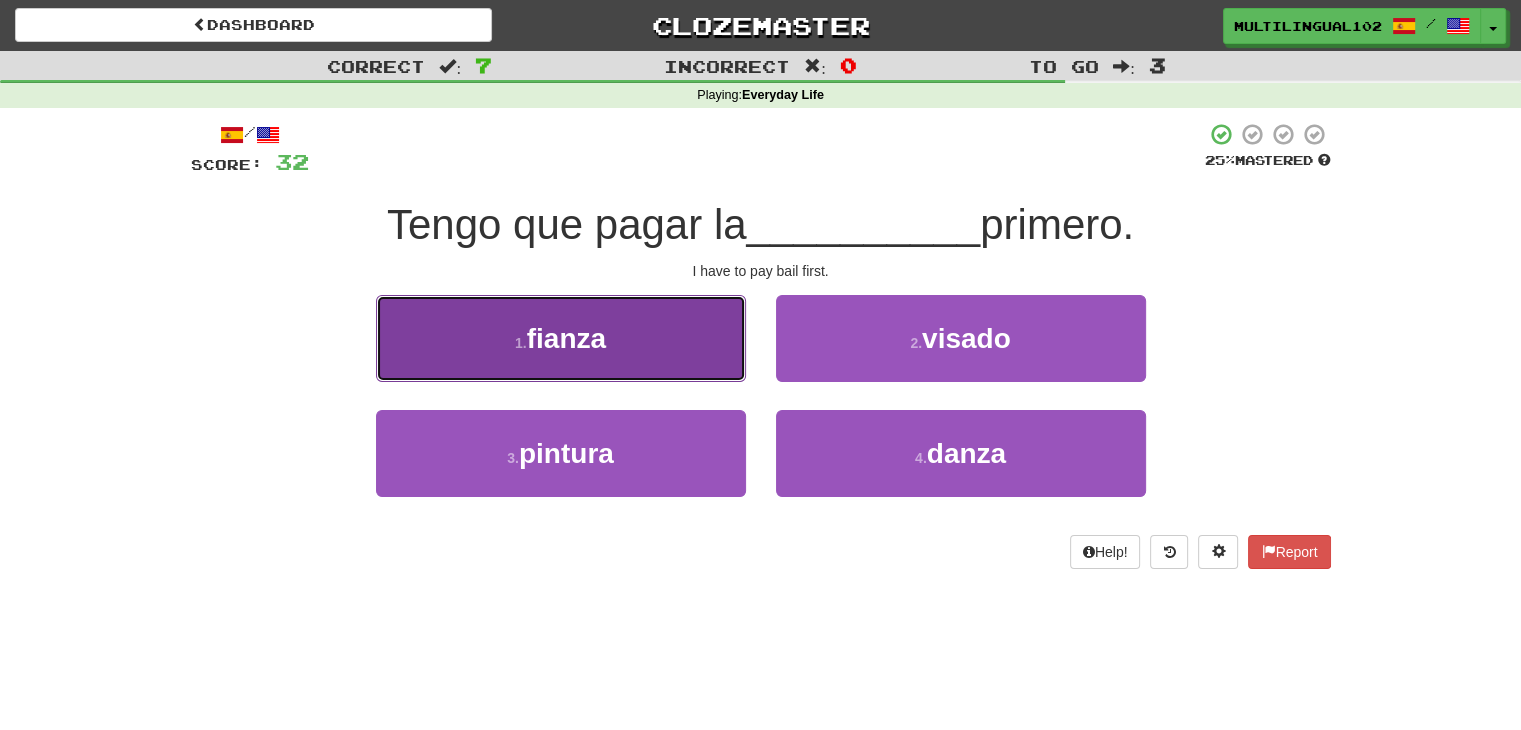 click on "1 .  fianza" at bounding box center [561, 338] 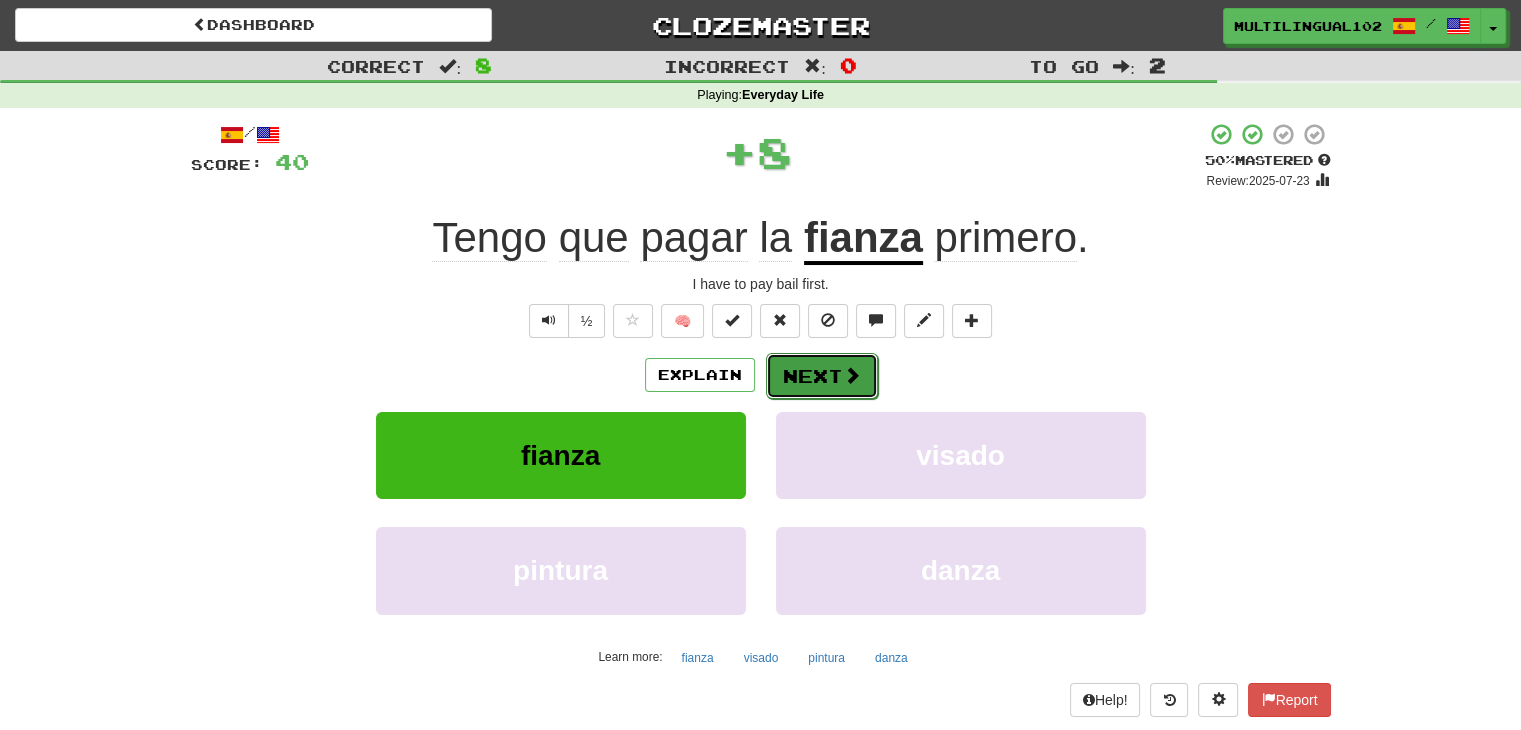 click on "Next" at bounding box center (822, 376) 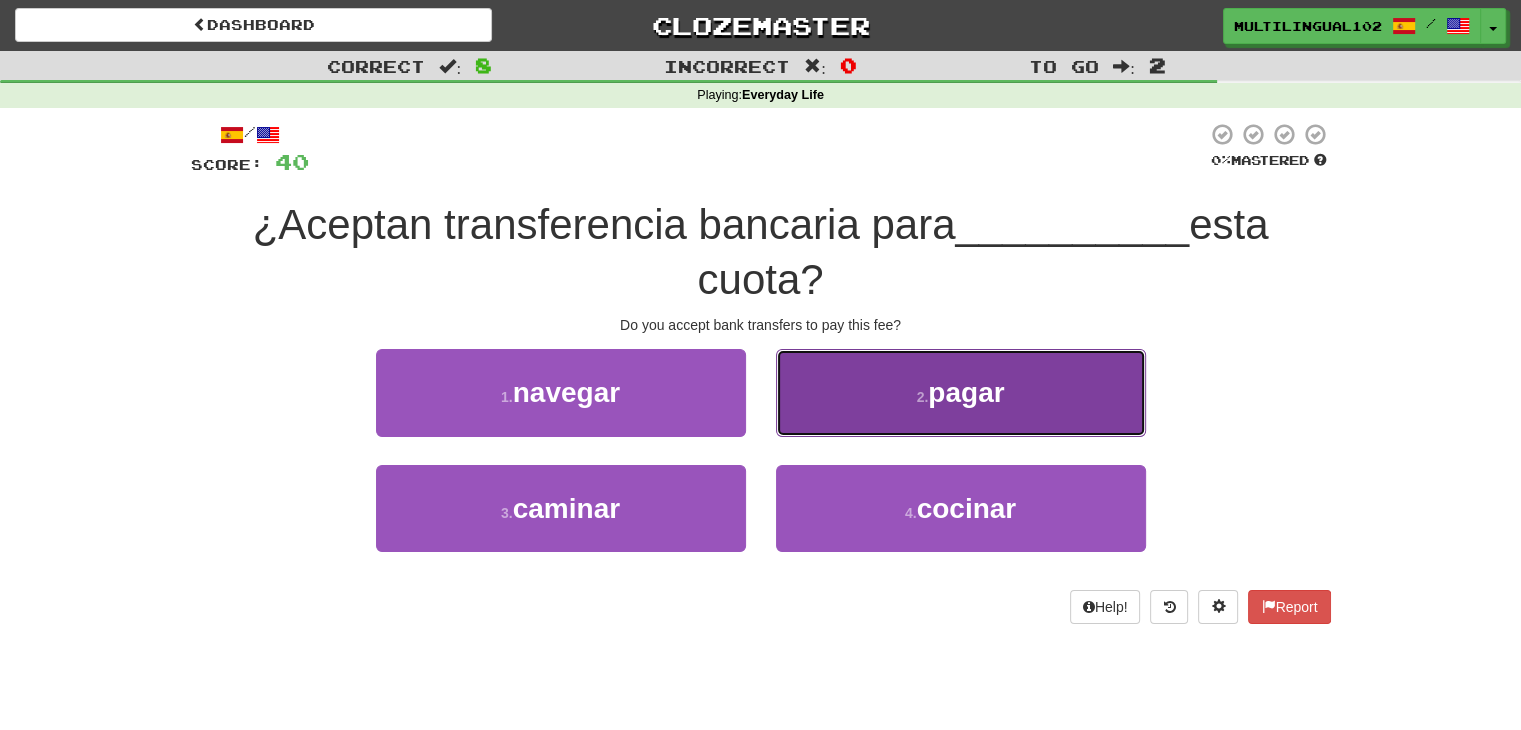 click on "2 .  pagar" at bounding box center (961, 392) 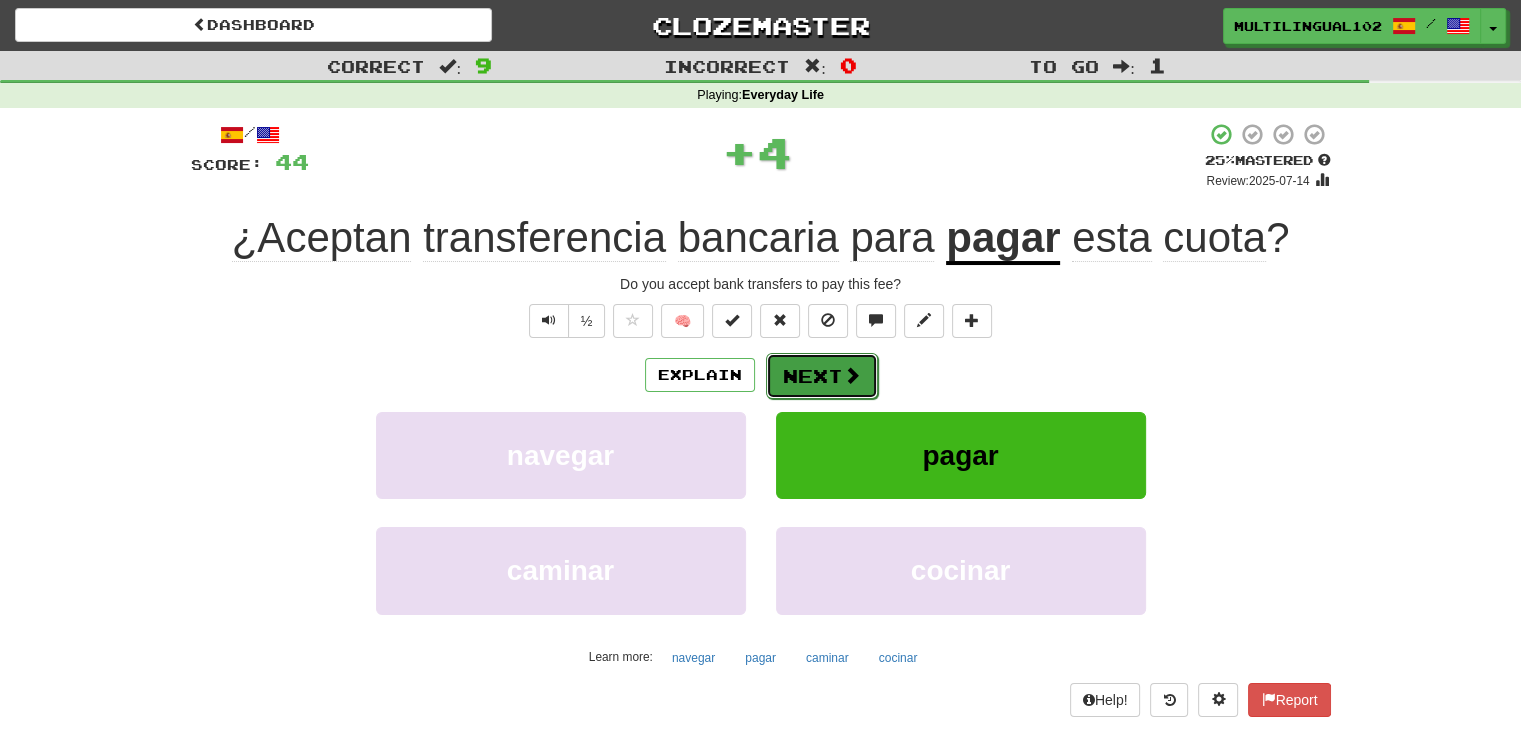click on "Next" at bounding box center [822, 376] 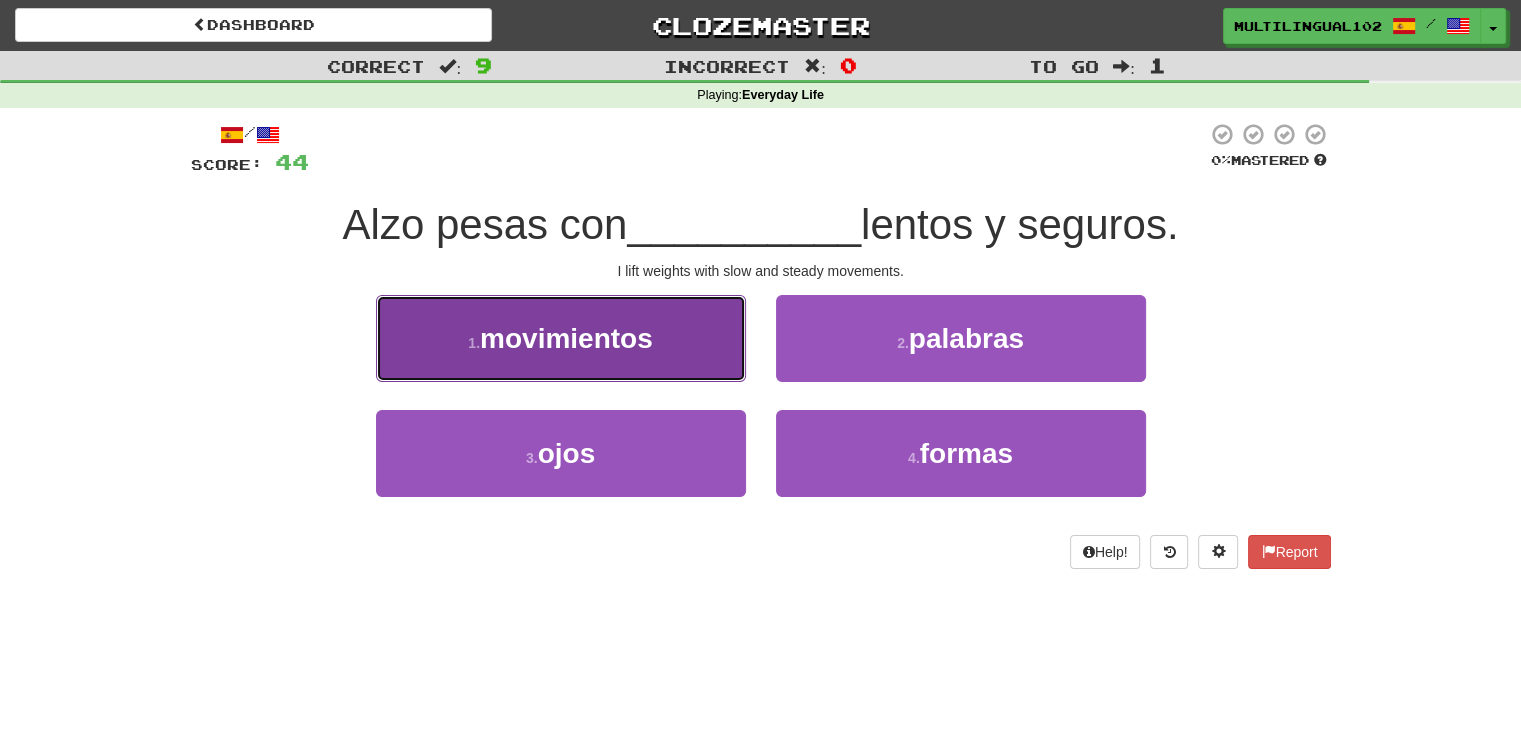click on "1 .  movimientos" at bounding box center [561, 338] 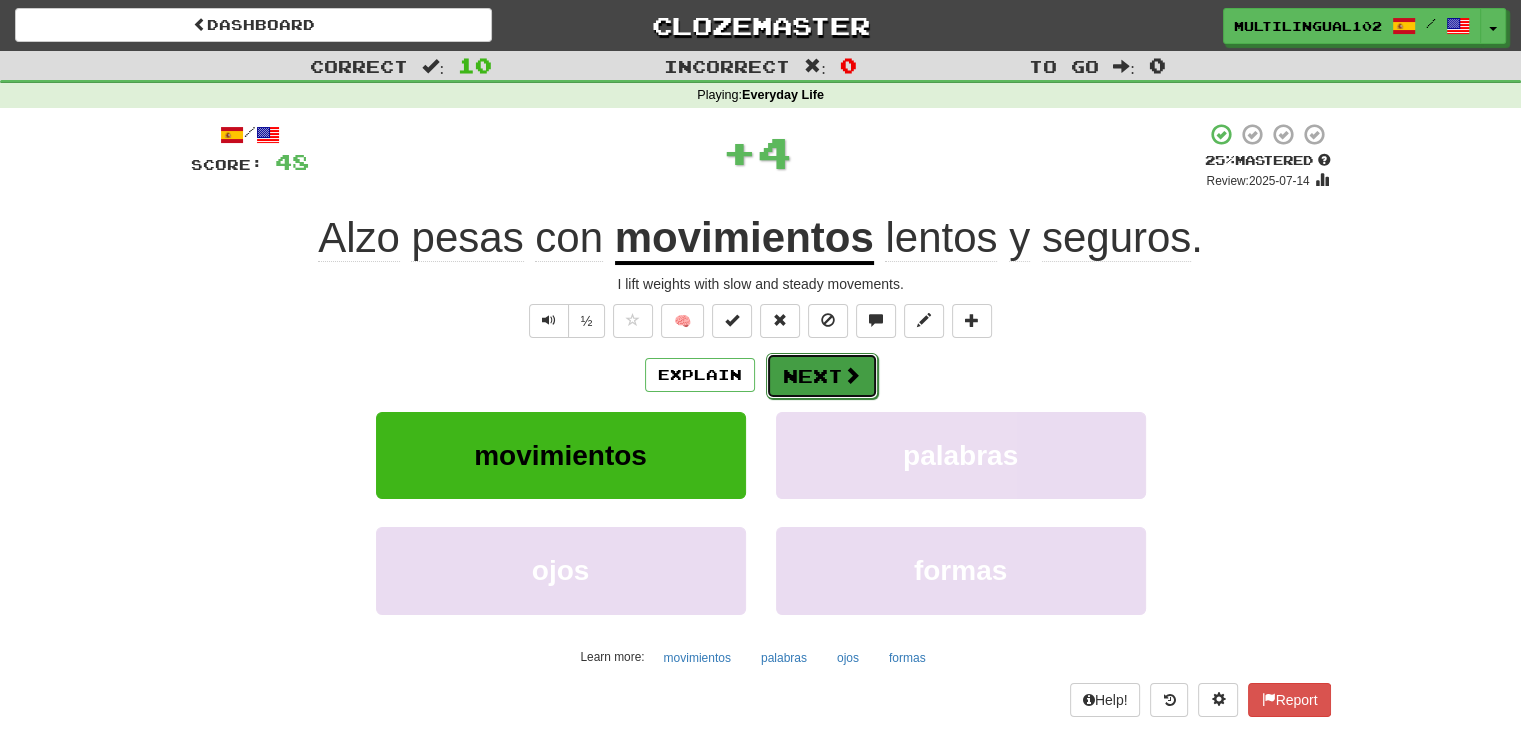 click on "Next" at bounding box center (822, 376) 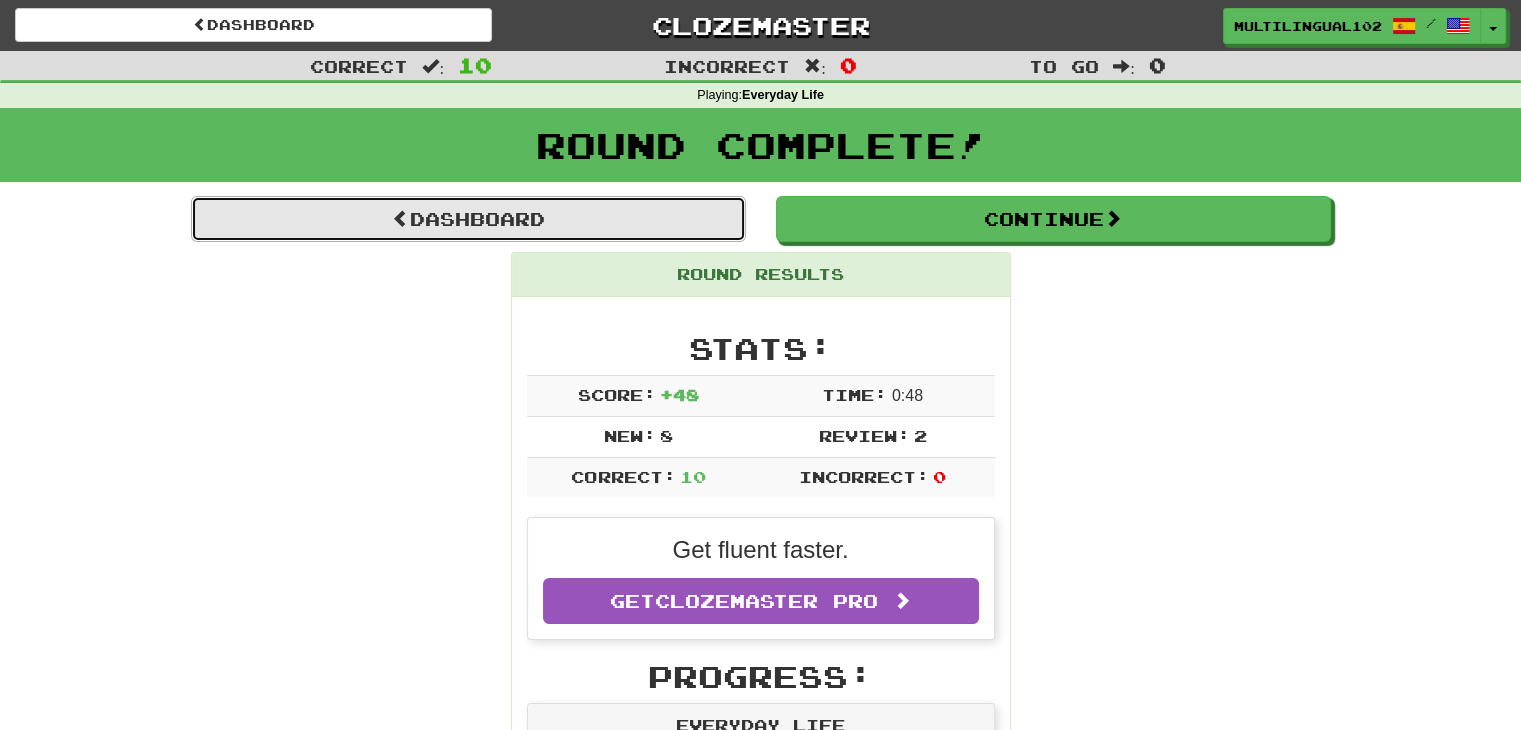 click on "Dashboard" at bounding box center [468, 219] 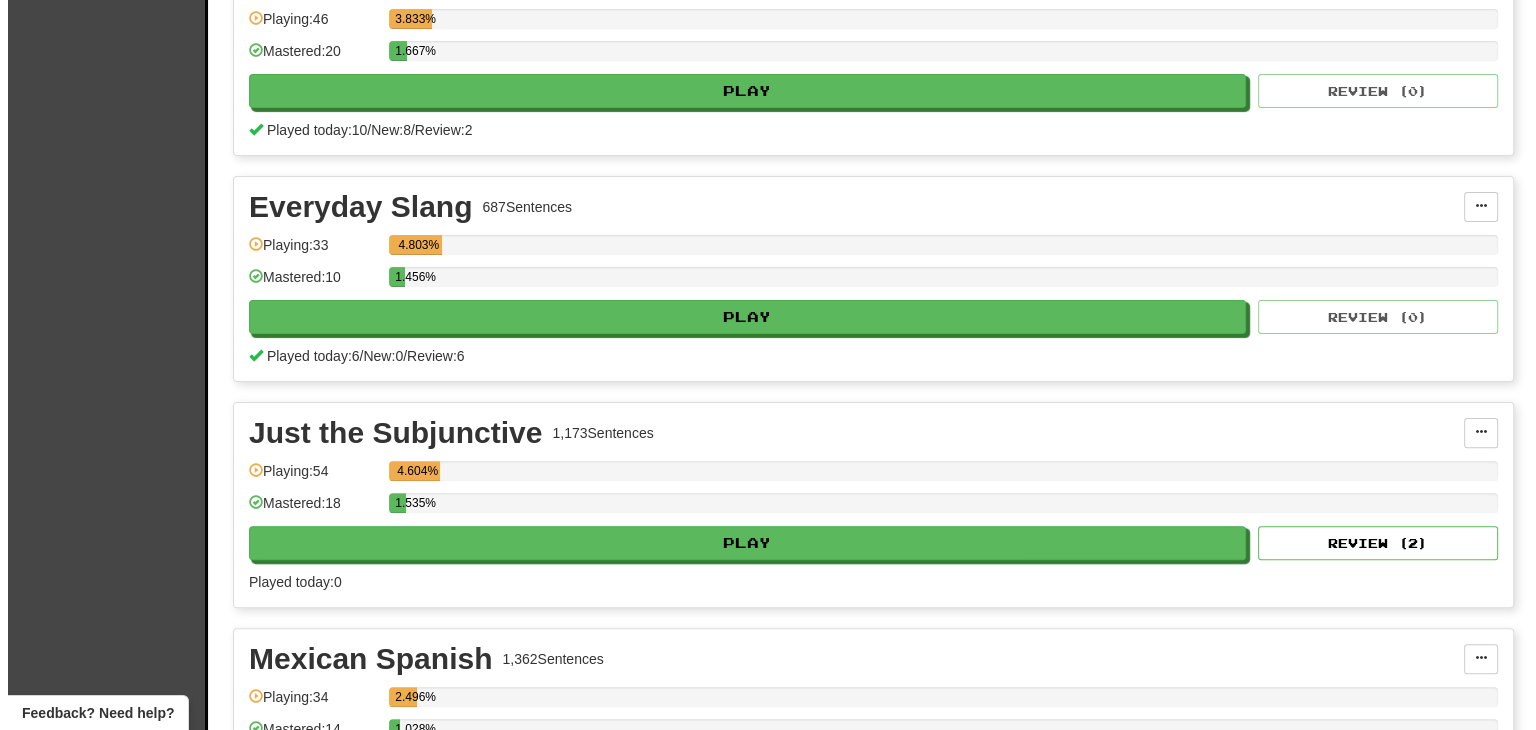 scroll, scrollTop: 515, scrollLeft: 0, axis: vertical 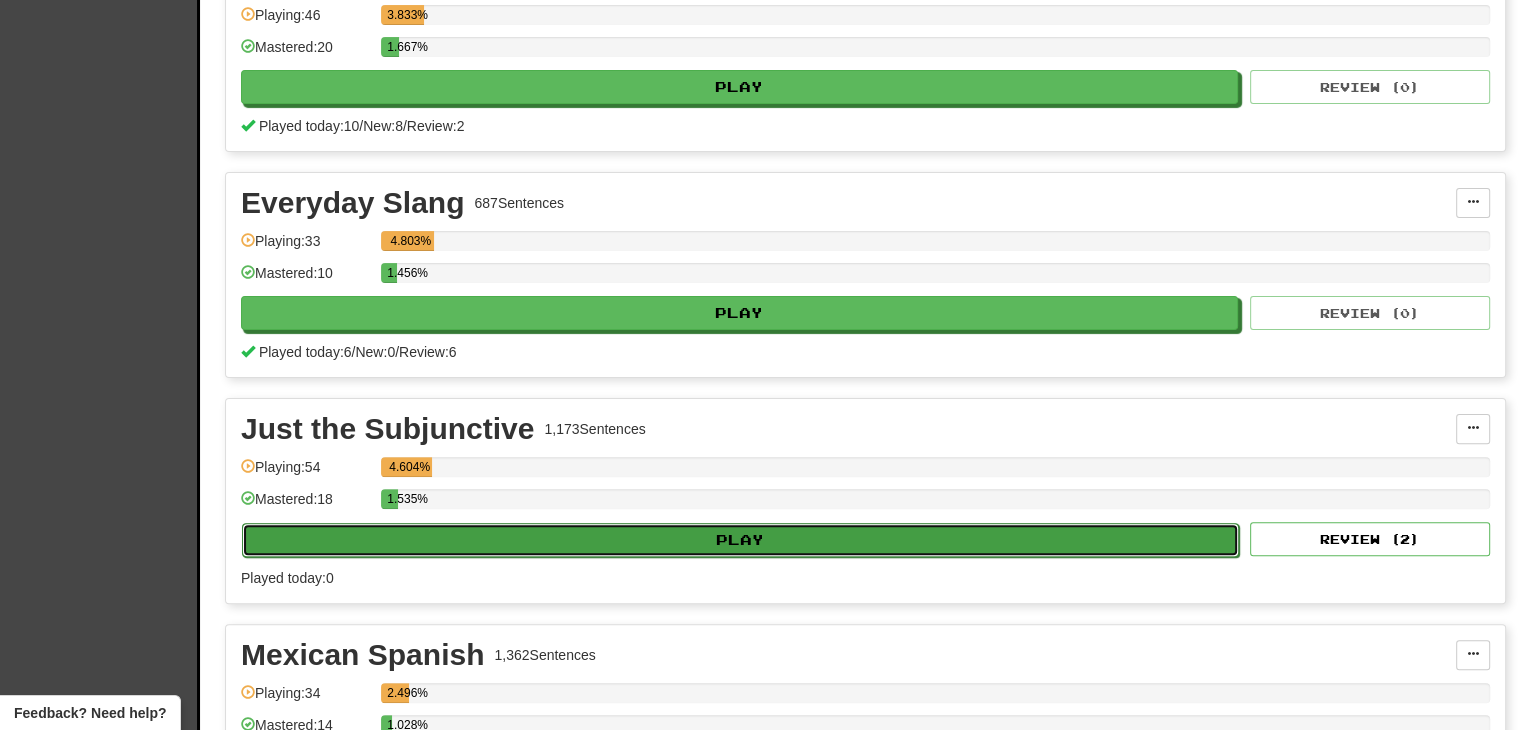 click on "Play" 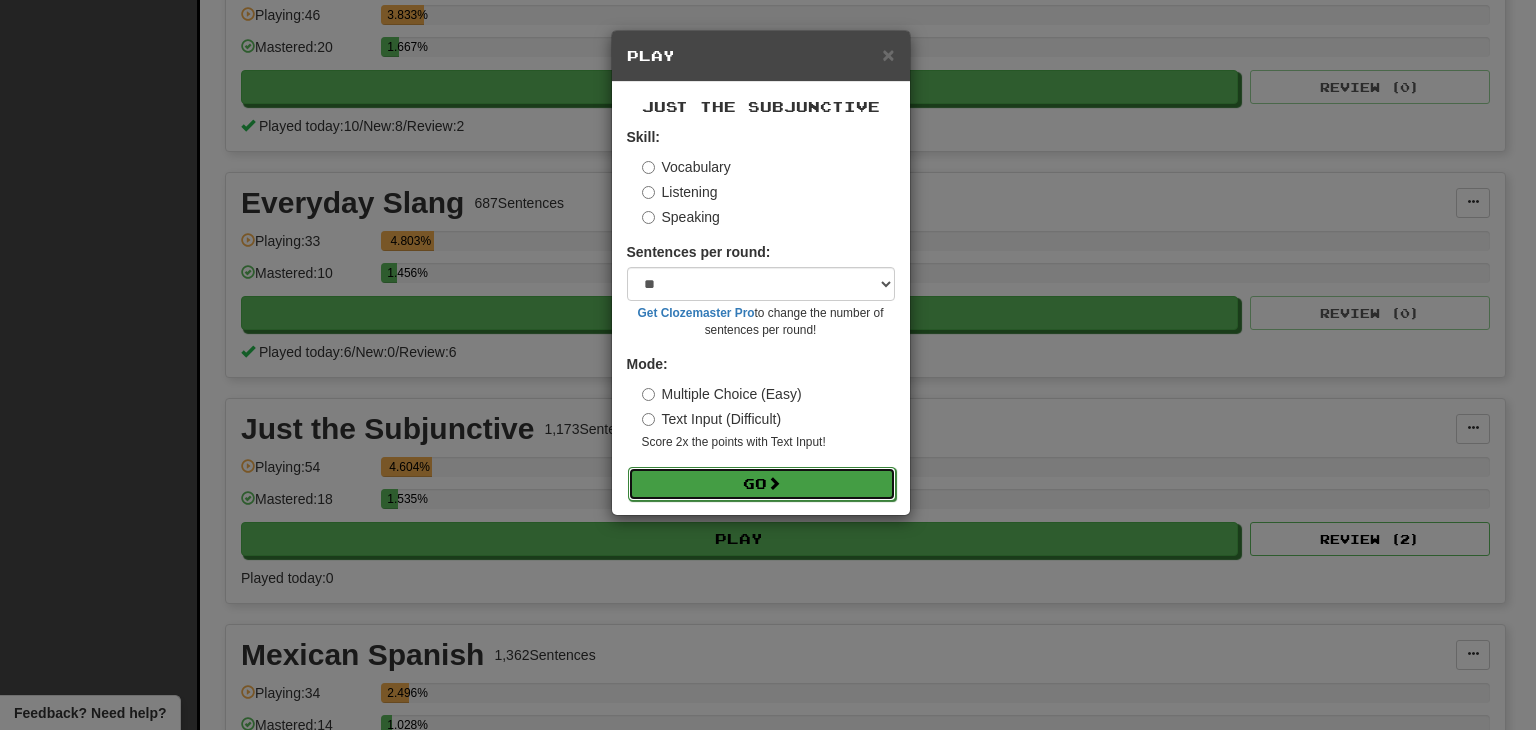 click on "Go" at bounding box center [762, 484] 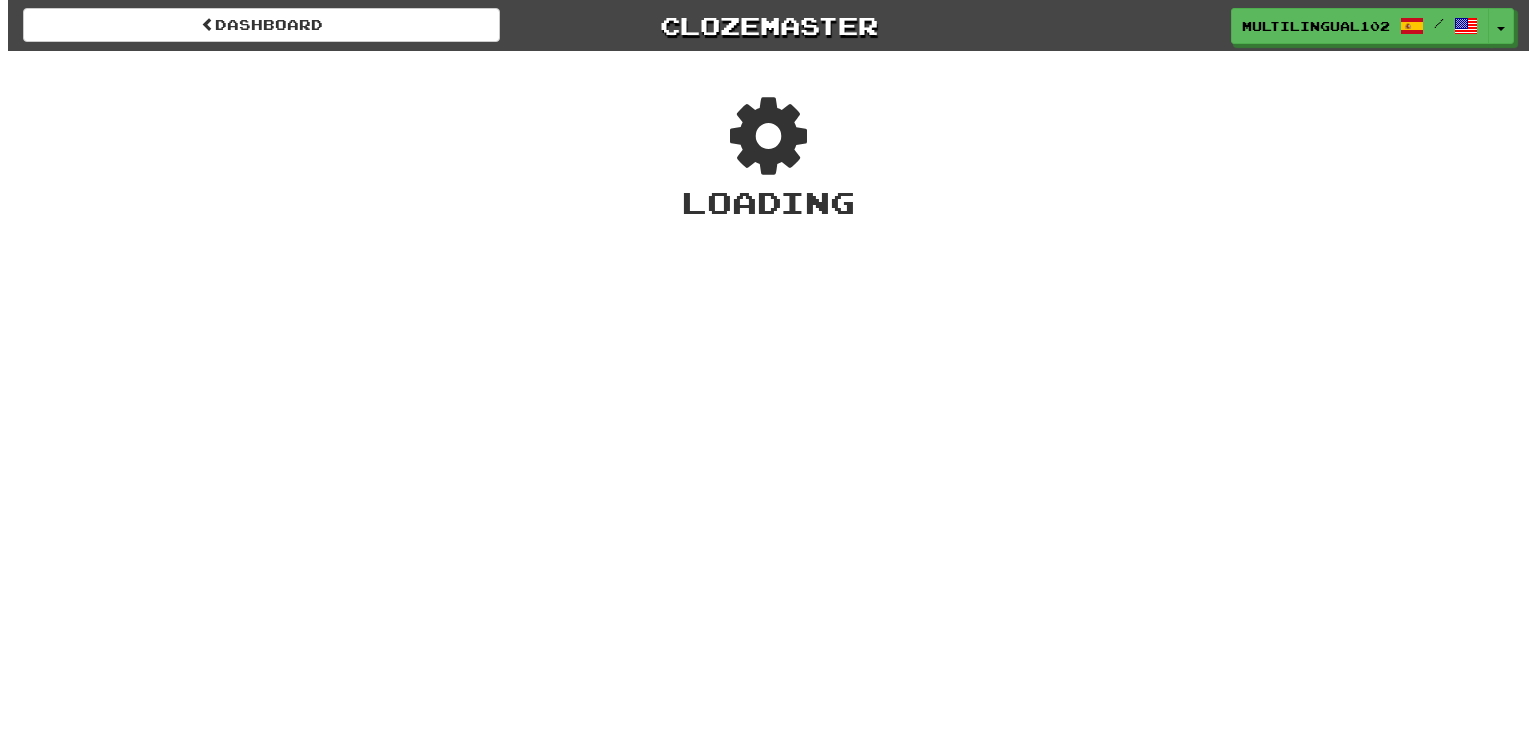 scroll, scrollTop: 0, scrollLeft: 0, axis: both 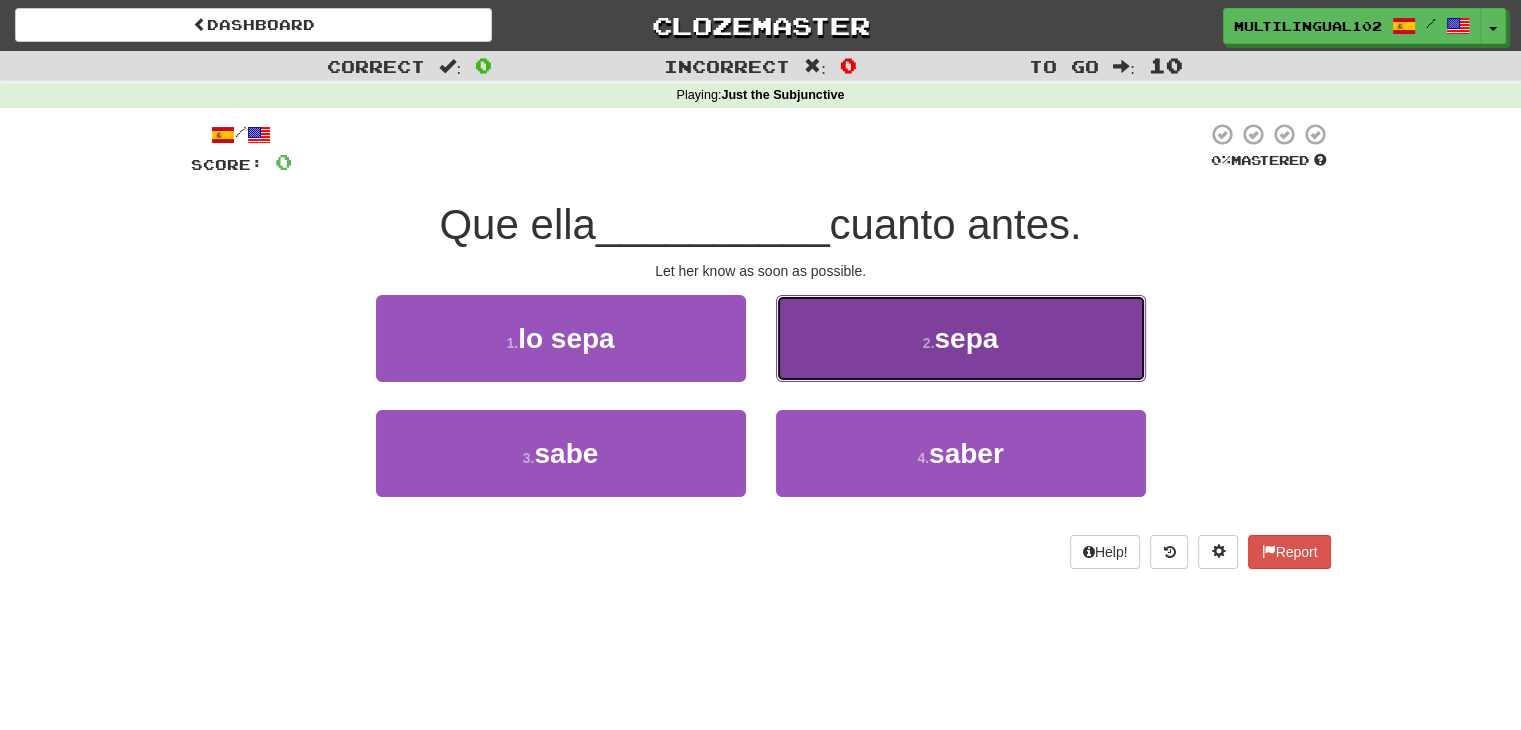 click on "2 .  sepa" at bounding box center [961, 338] 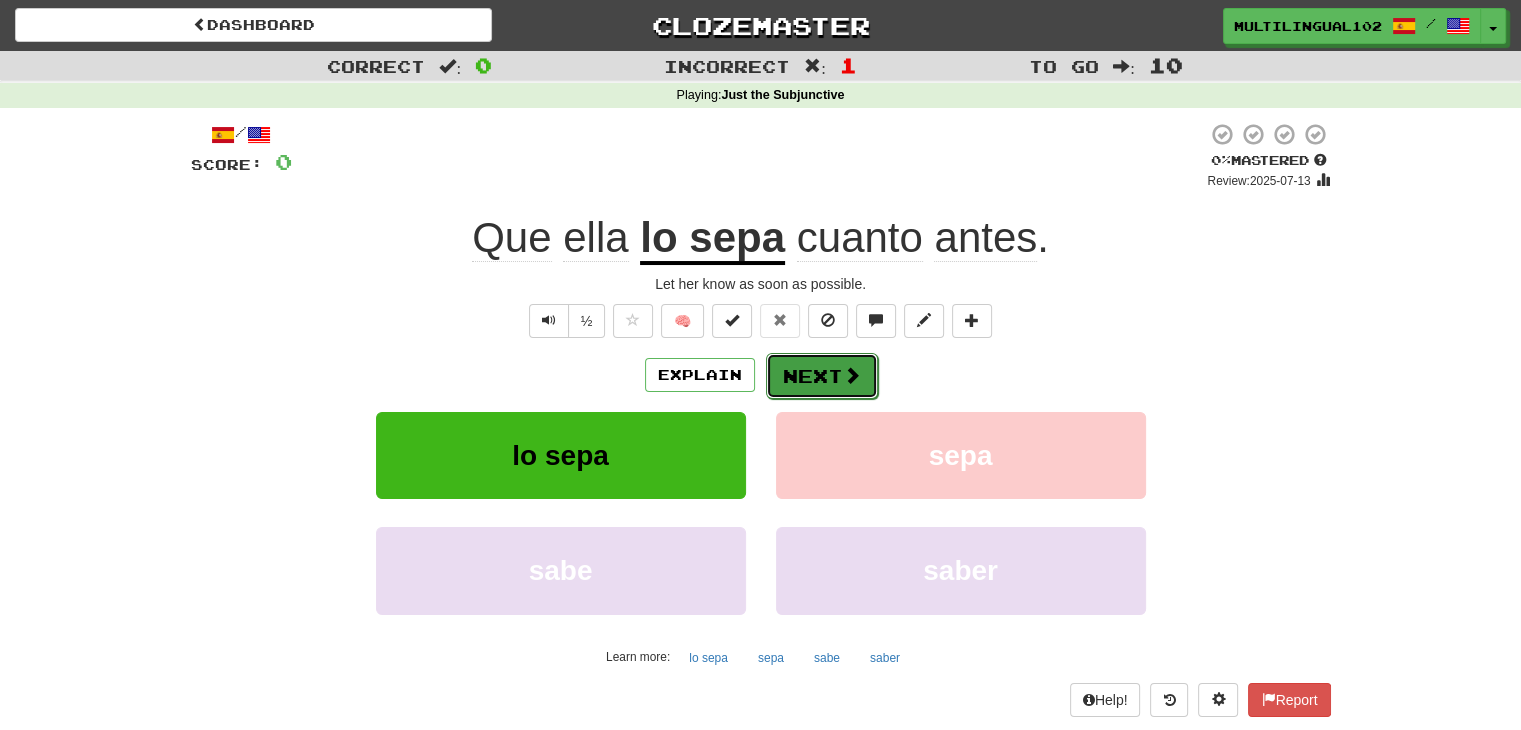 click on "Next" at bounding box center (822, 376) 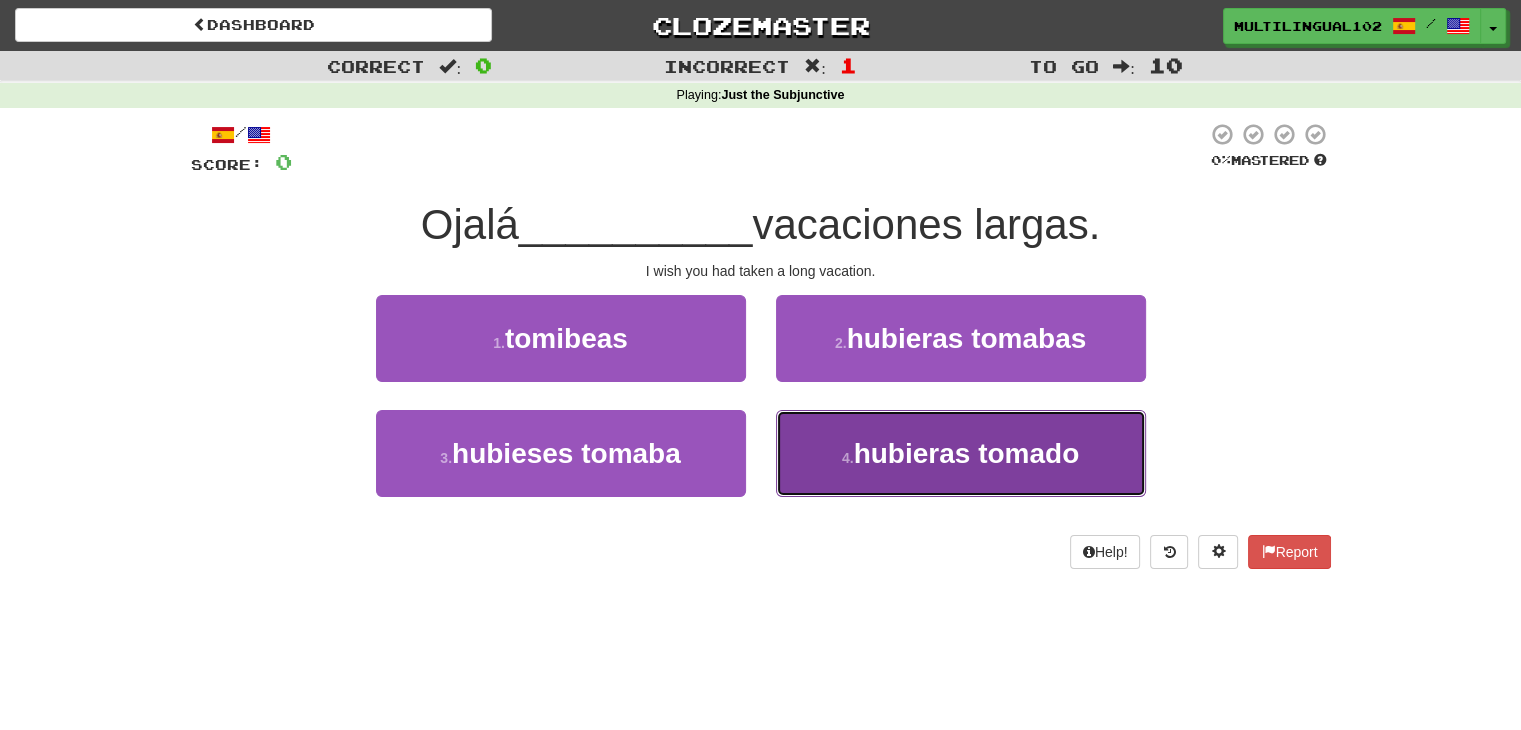 click on "4 .  hubieras tomado" at bounding box center [961, 453] 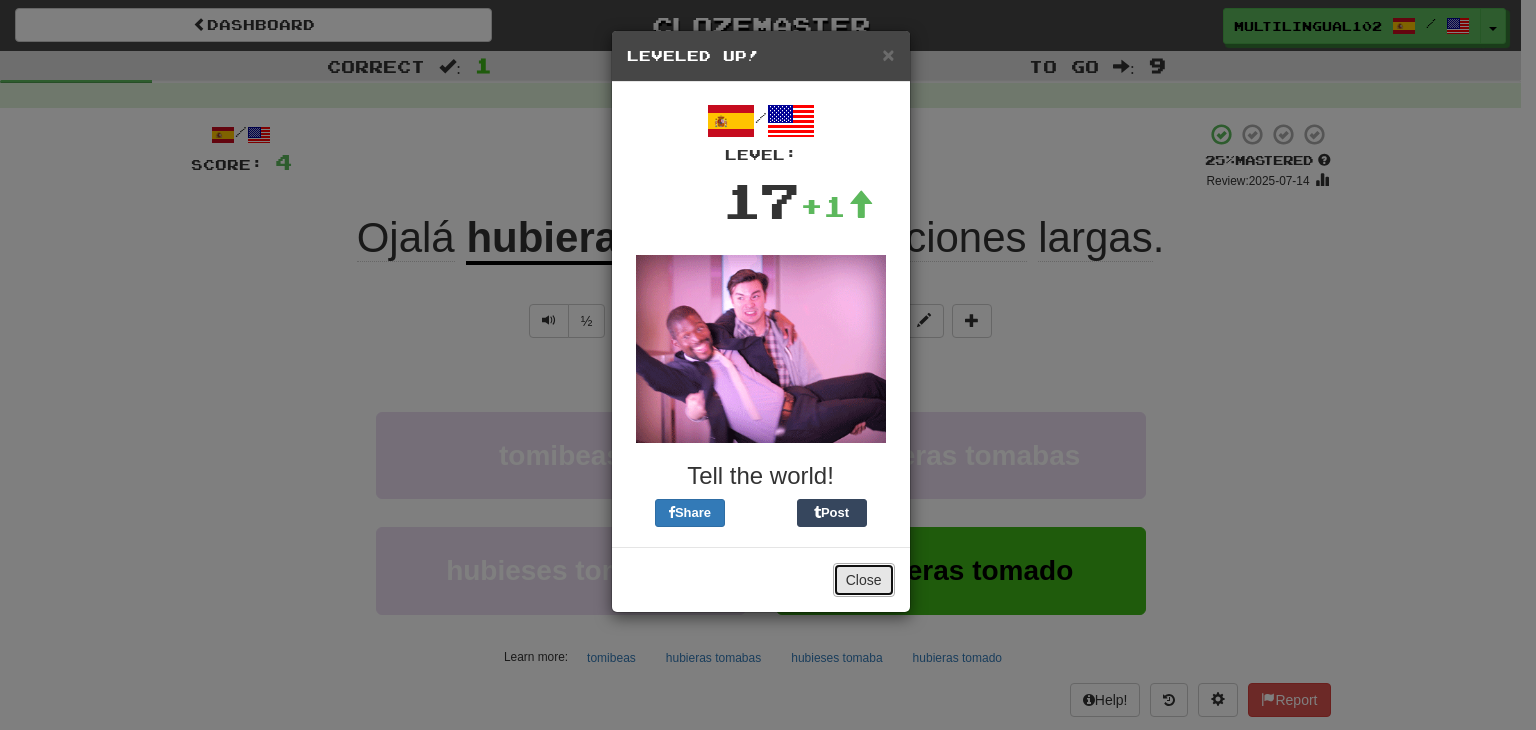 click on "Close" at bounding box center [864, 580] 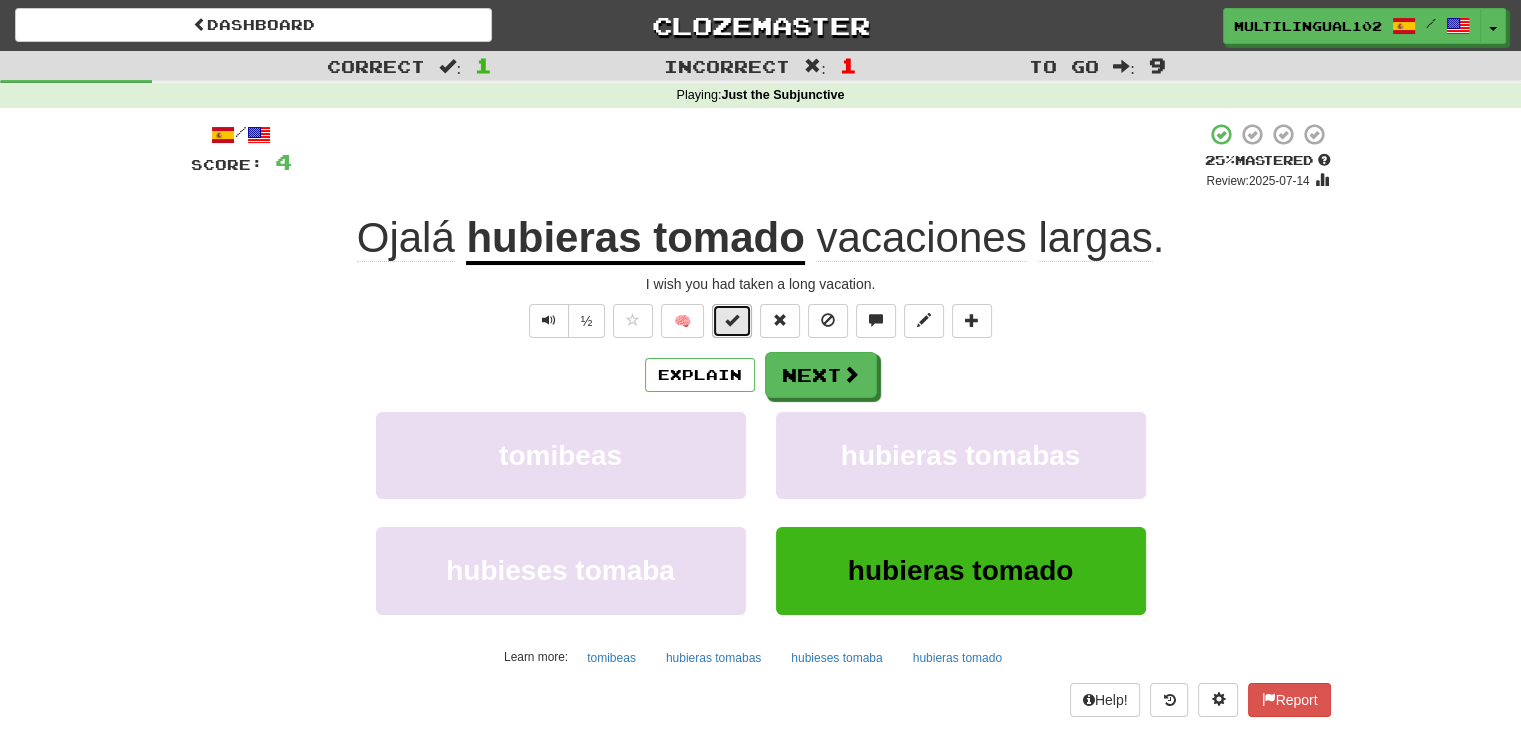 click at bounding box center [732, 320] 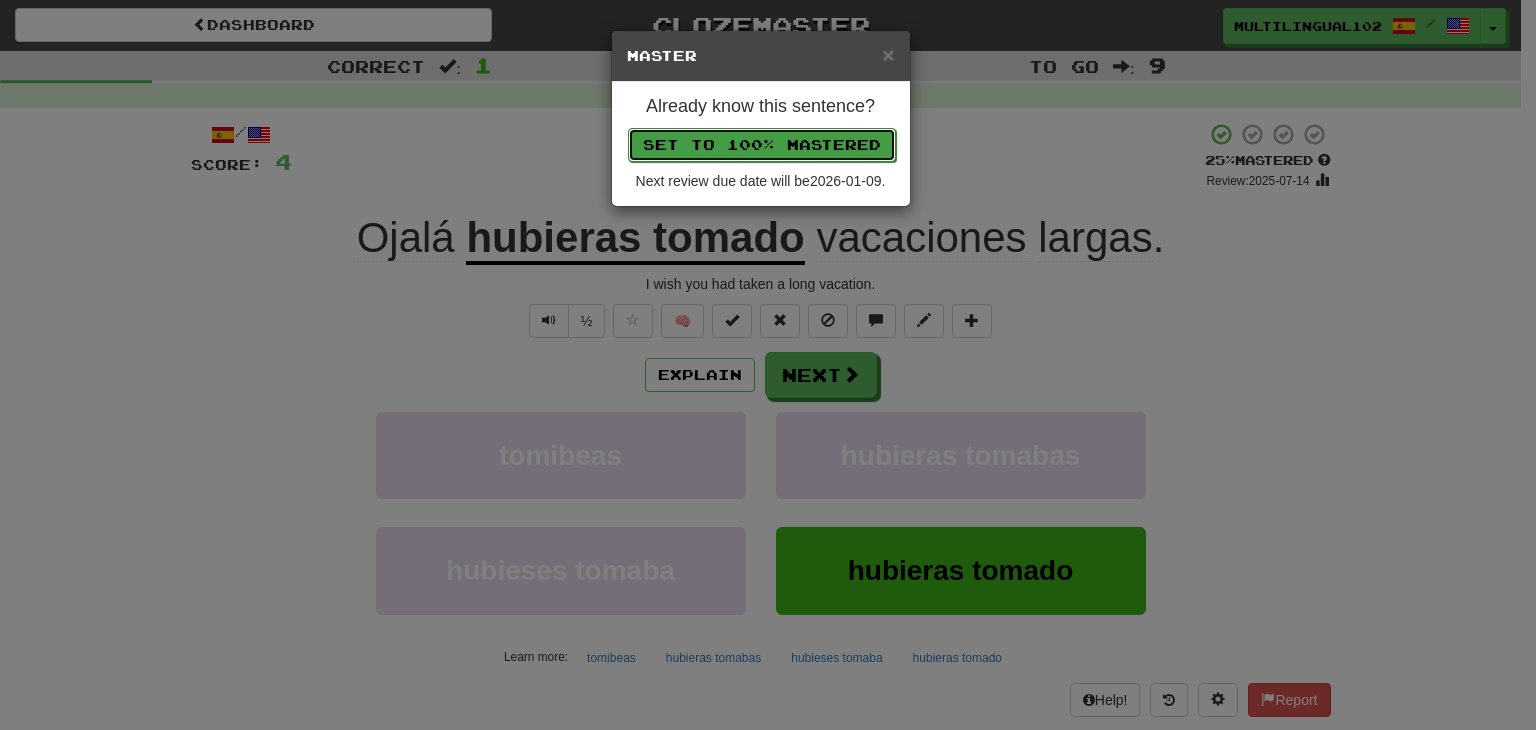 click on "Set to 100% Mastered" at bounding box center (762, 145) 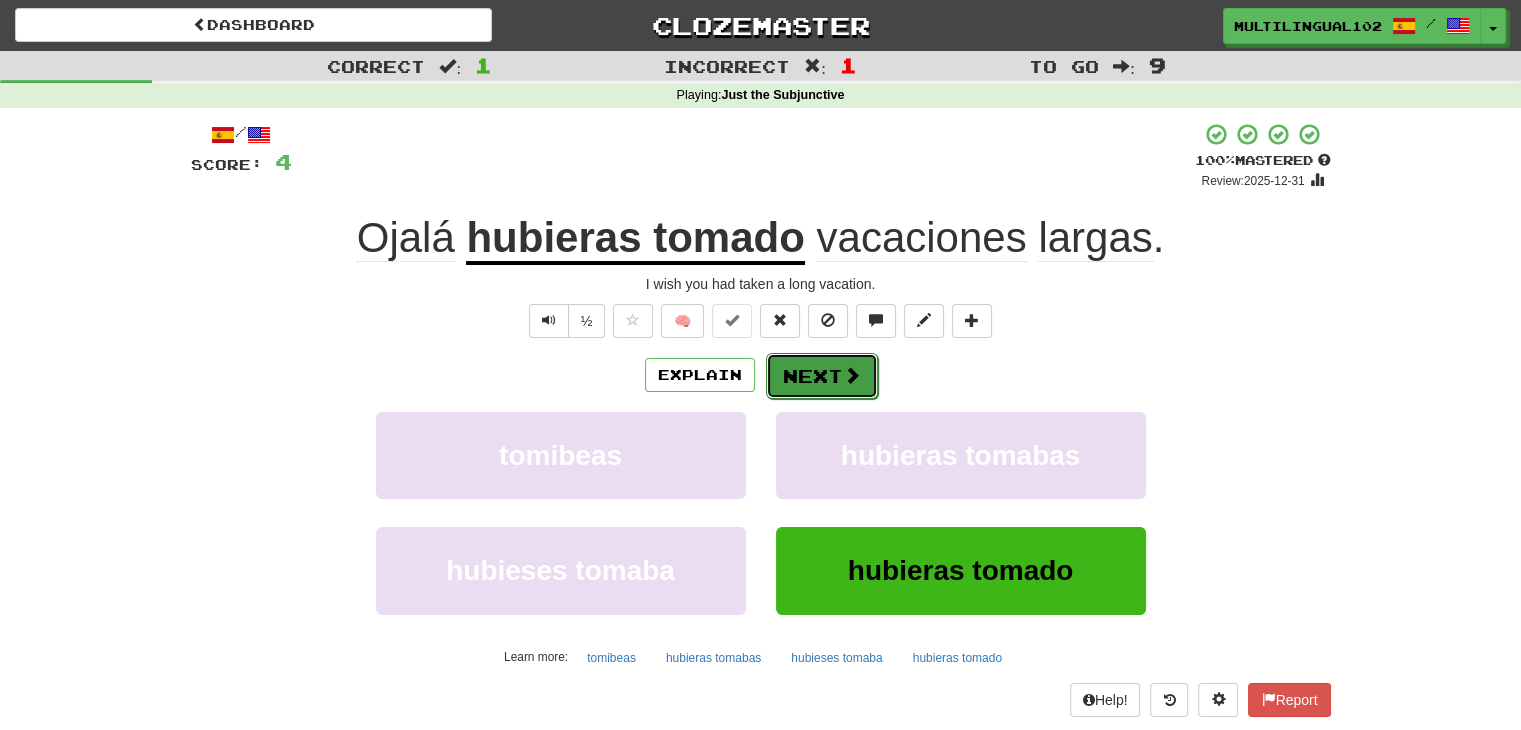 click on "Next" at bounding box center (822, 376) 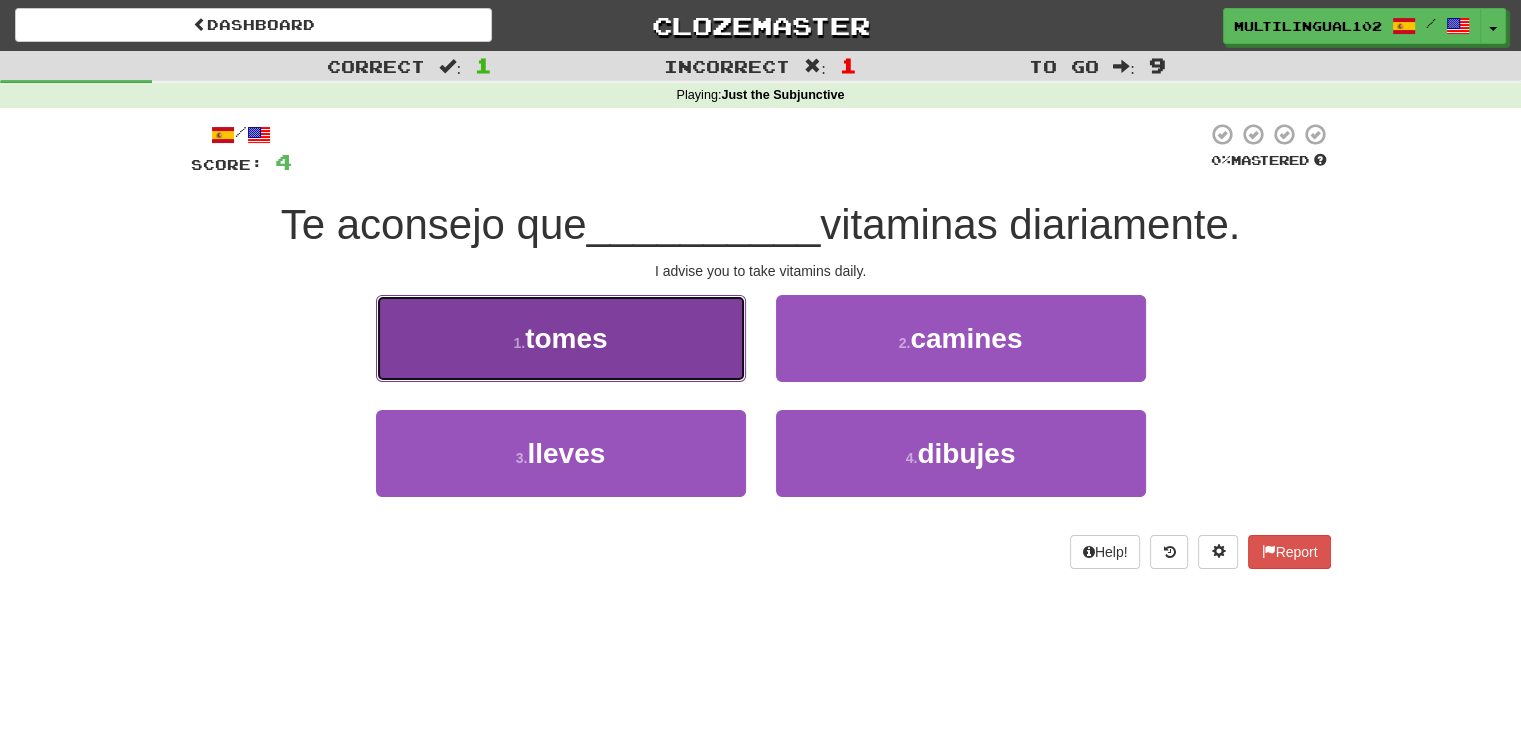 click on "1 .  tomes" at bounding box center [561, 338] 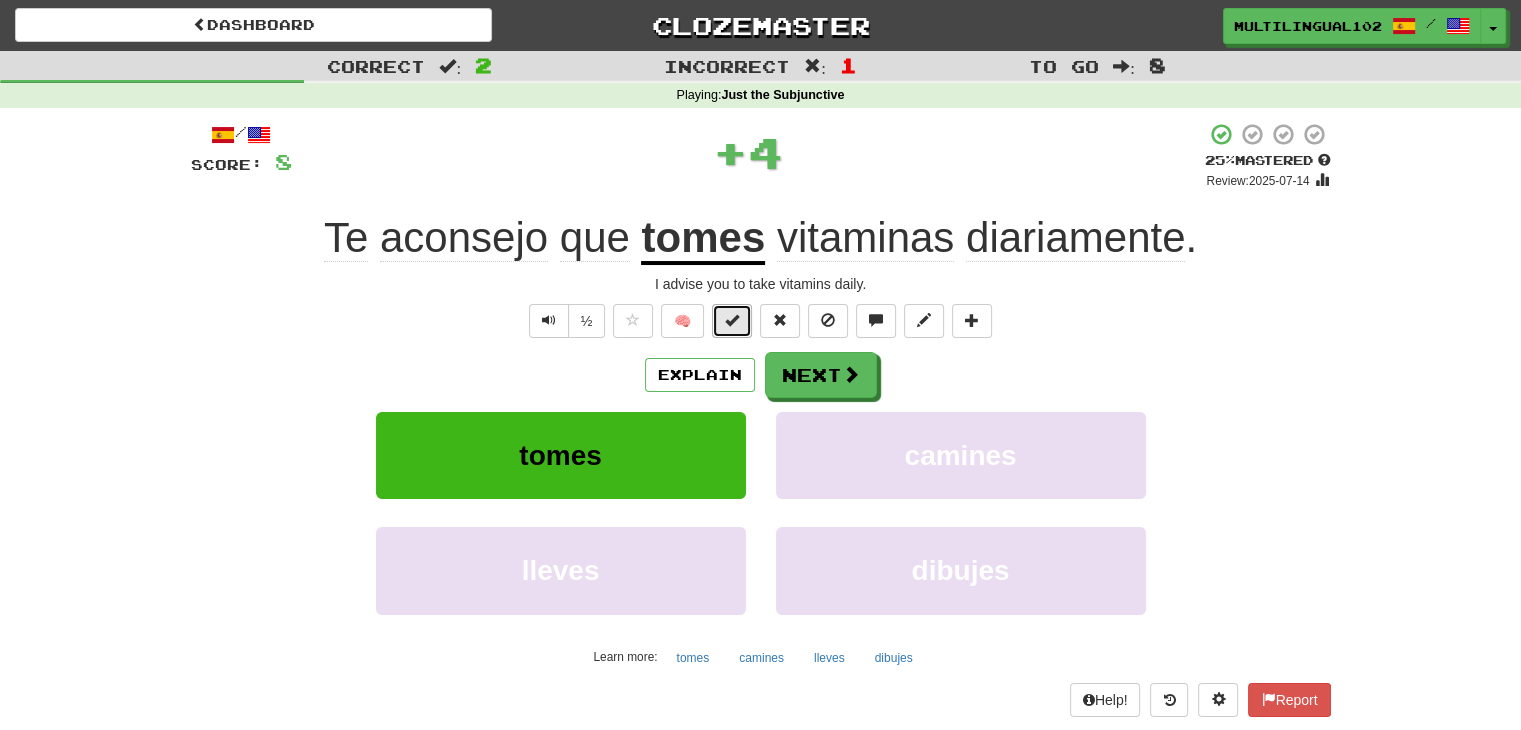 click at bounding box center (732, 321) 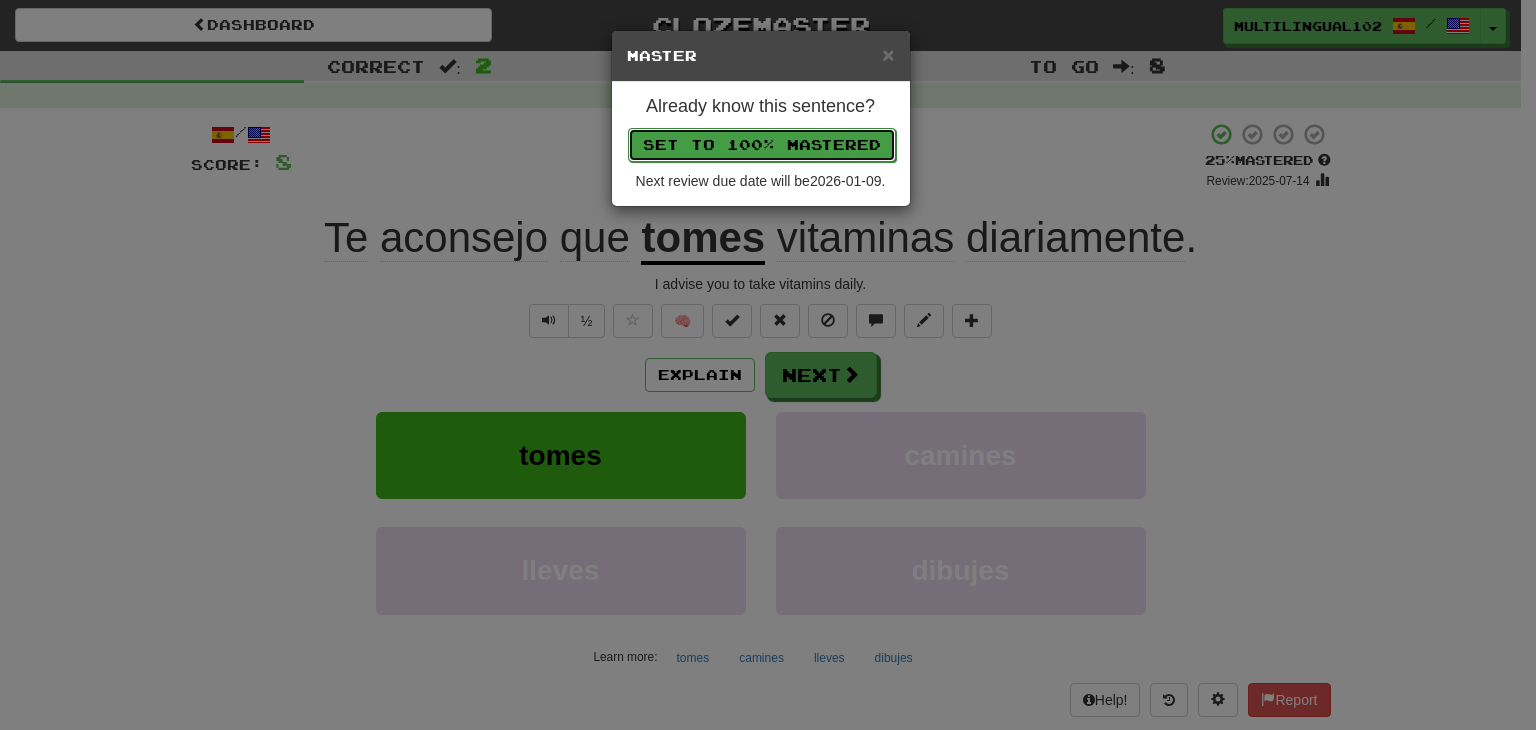click on "Set to 100% Mastered" at bounding box center (762, 145) 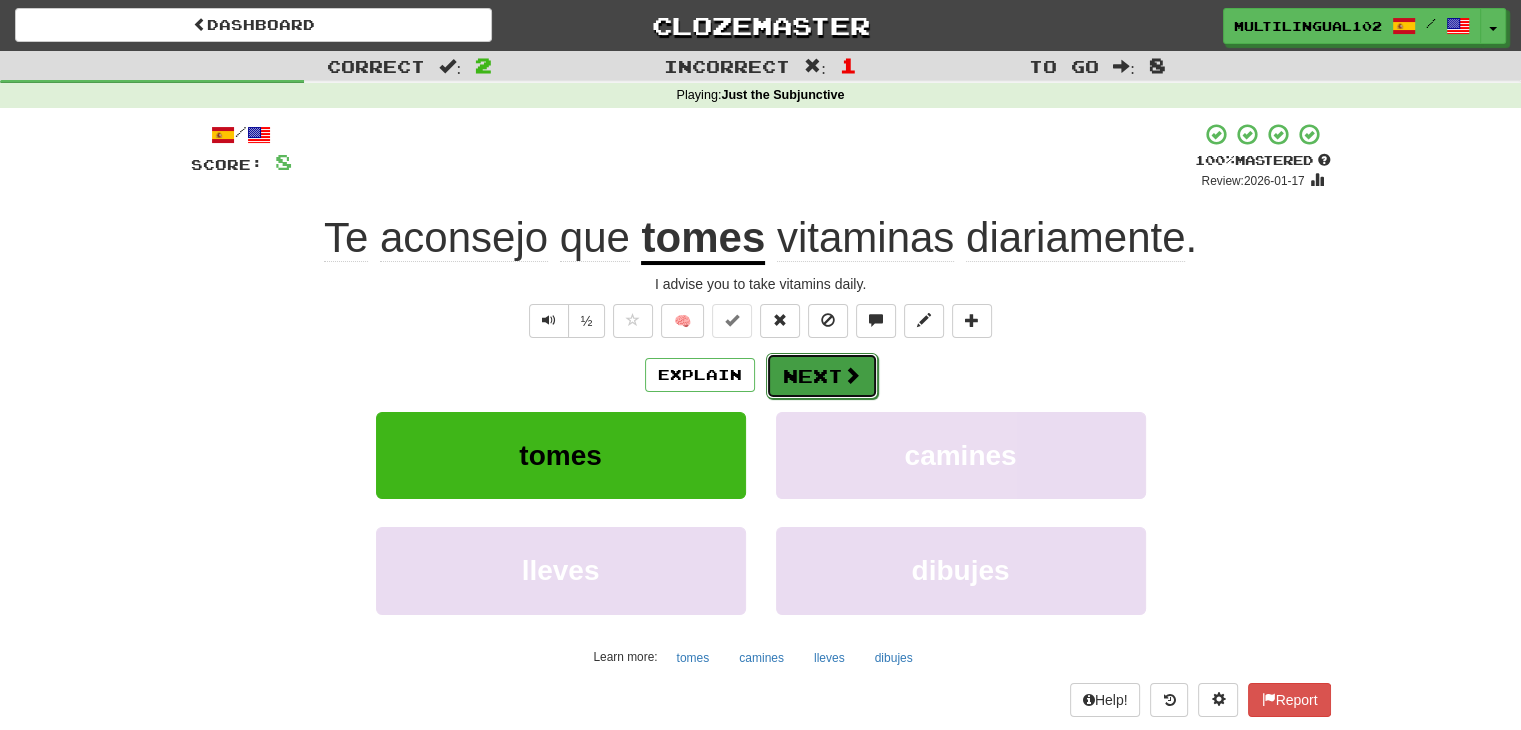 click on "Next" at bounding box center (822, 376) 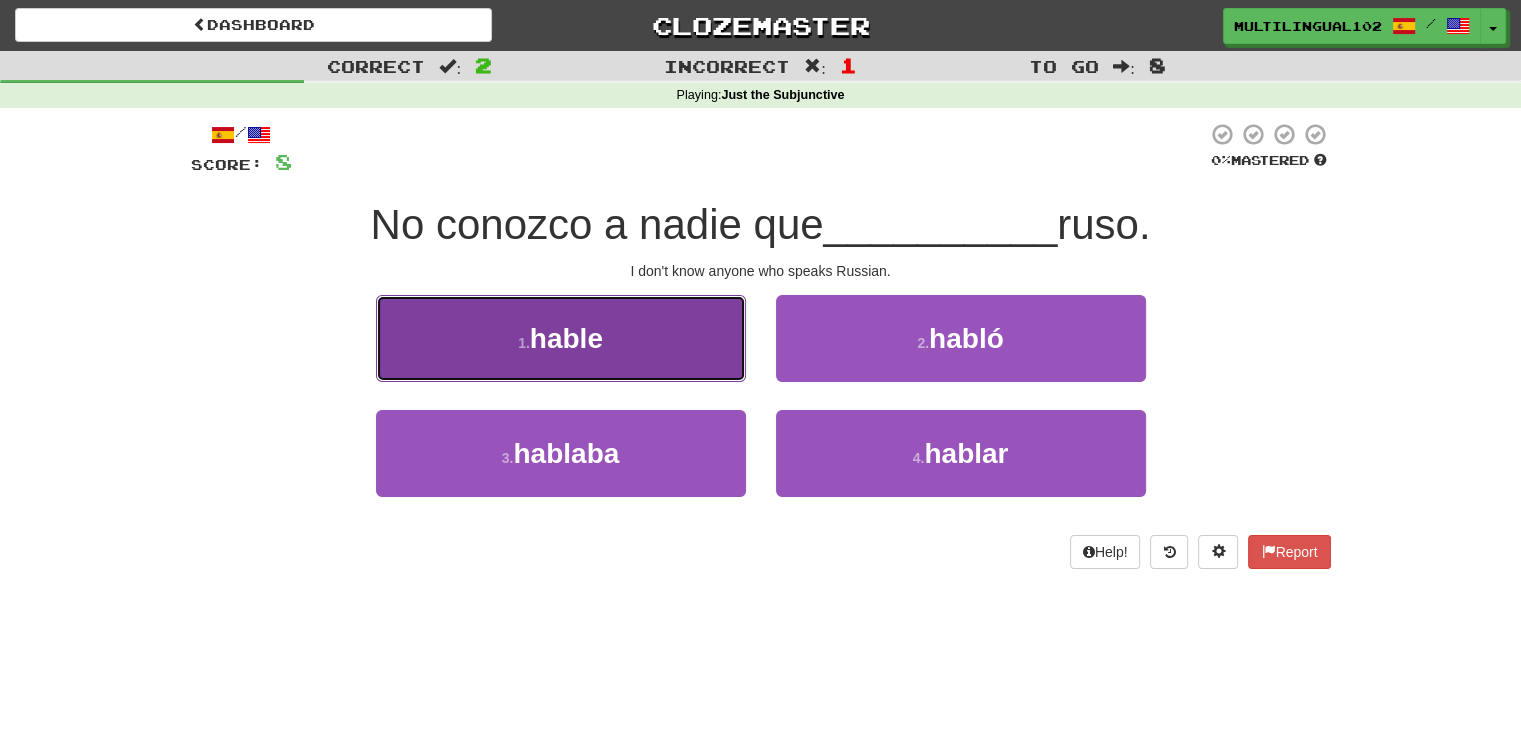 click on "1 .  hable" at bounding box center (561, 338) 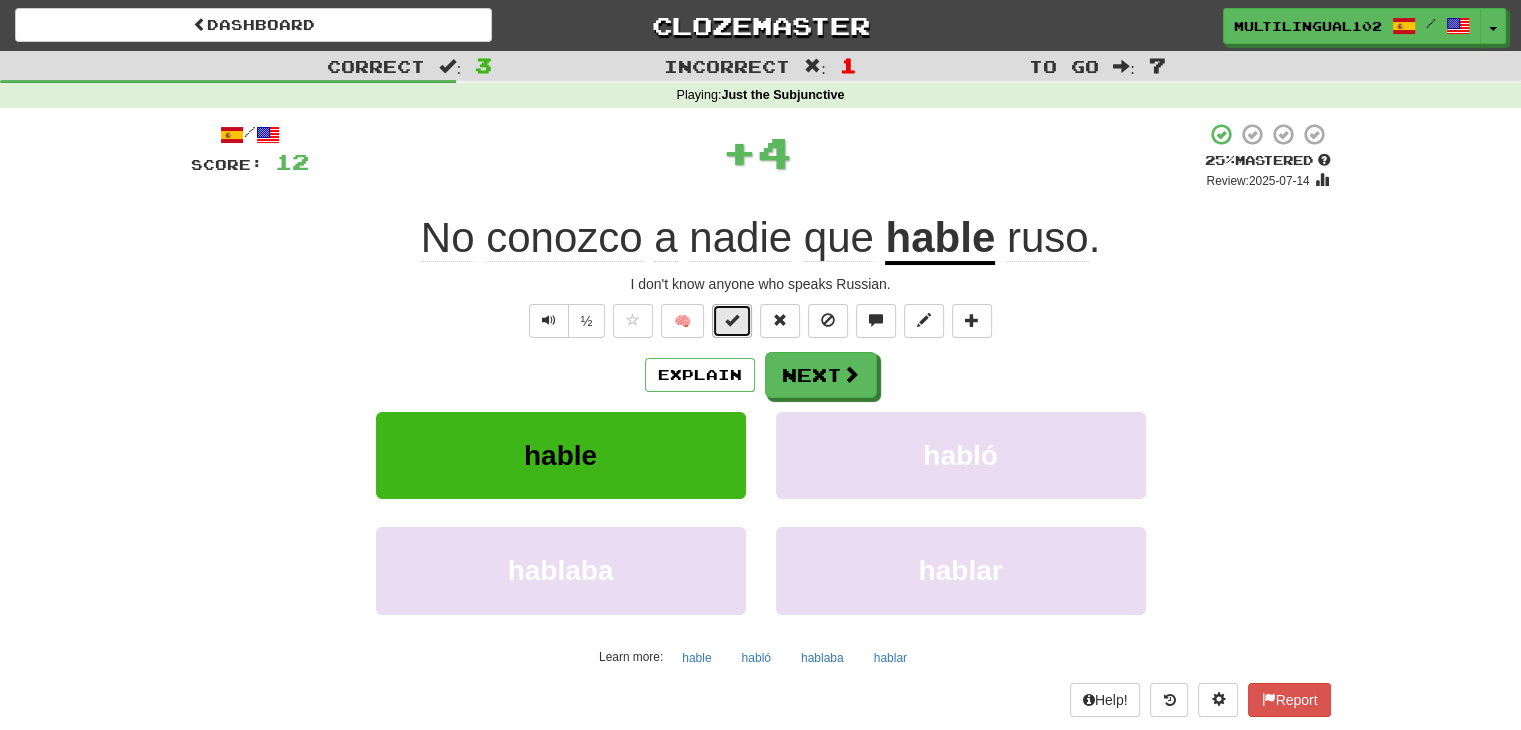 click at bounding box center (732, 320) 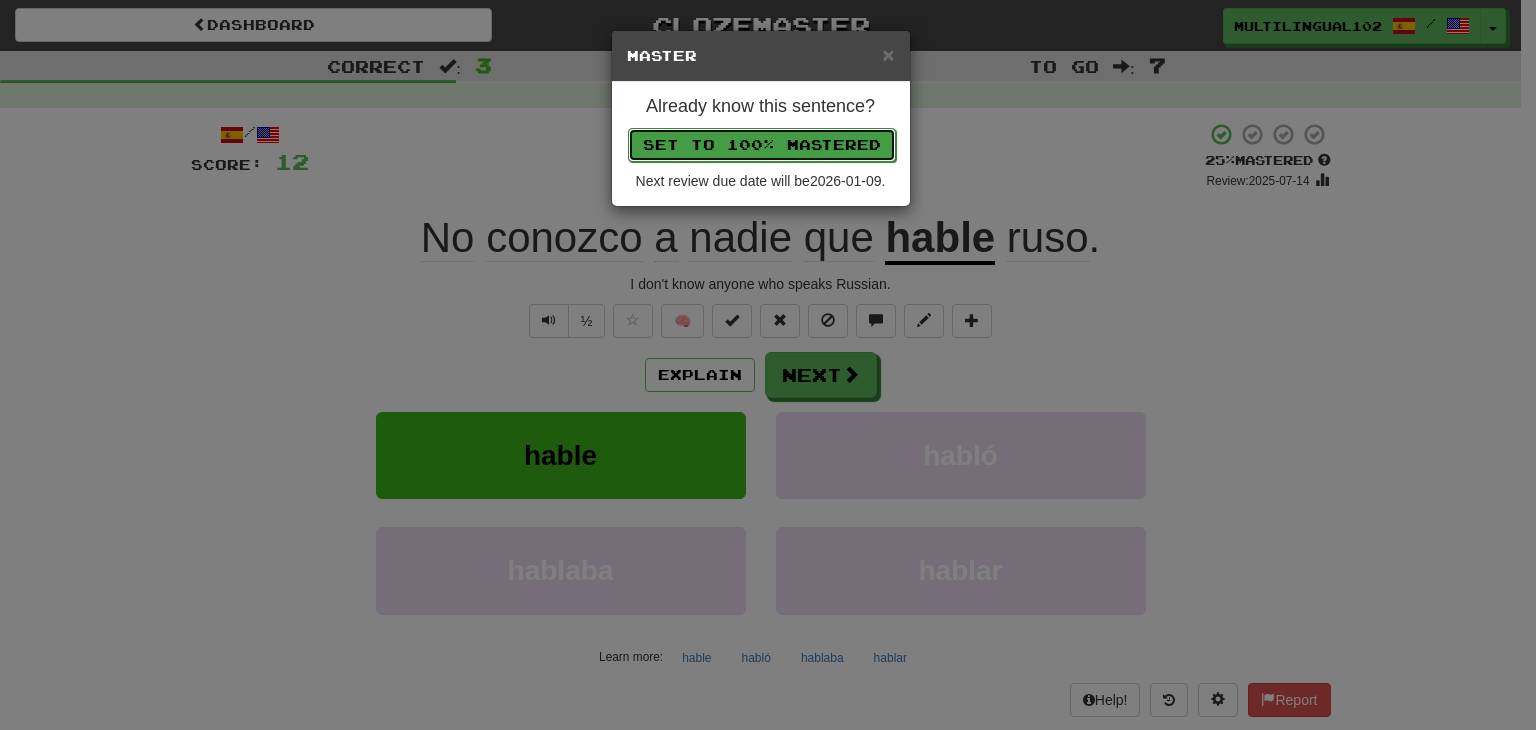 click on "Set to 100% Mastered" at bounding box center (762, 145) 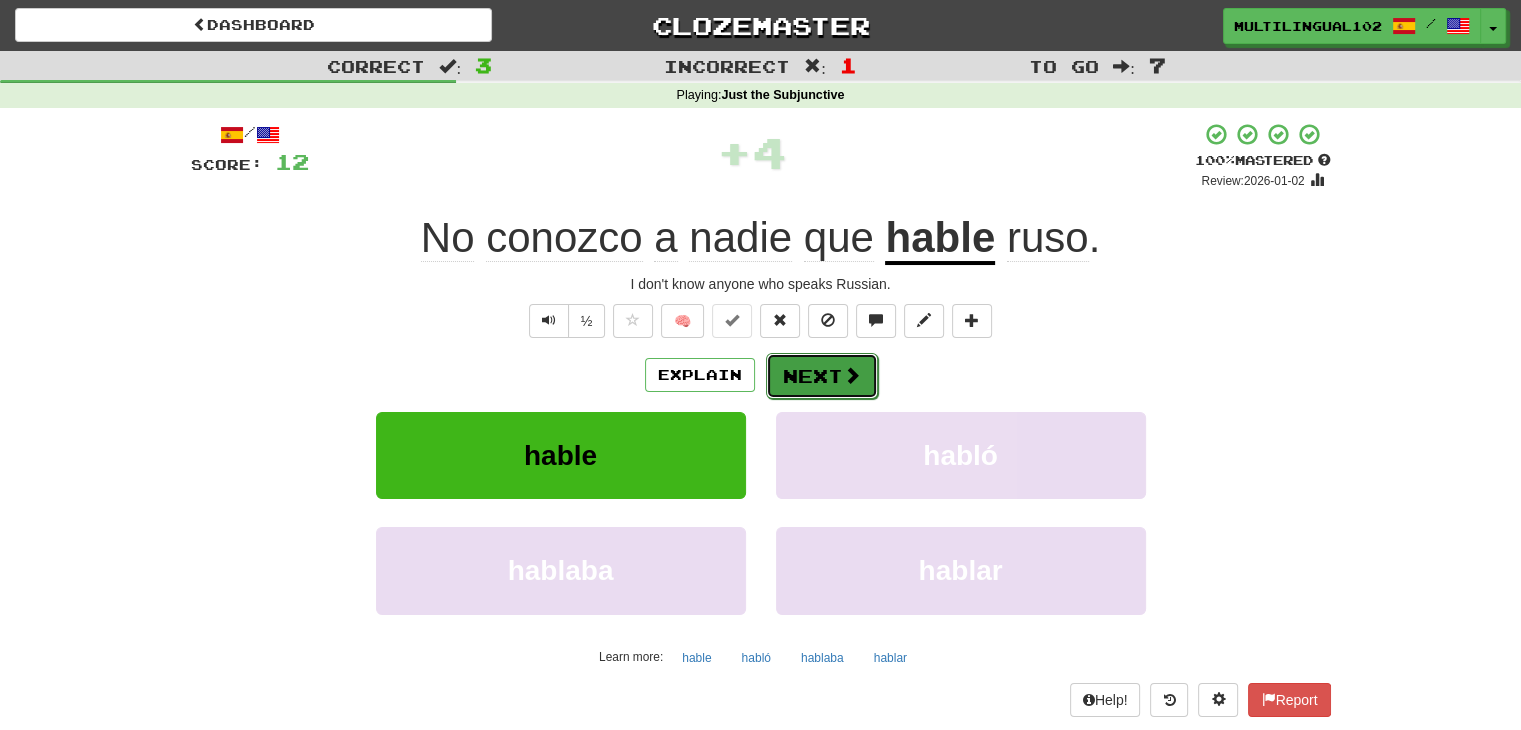 click on "Next" at bounding box center (822, 376) 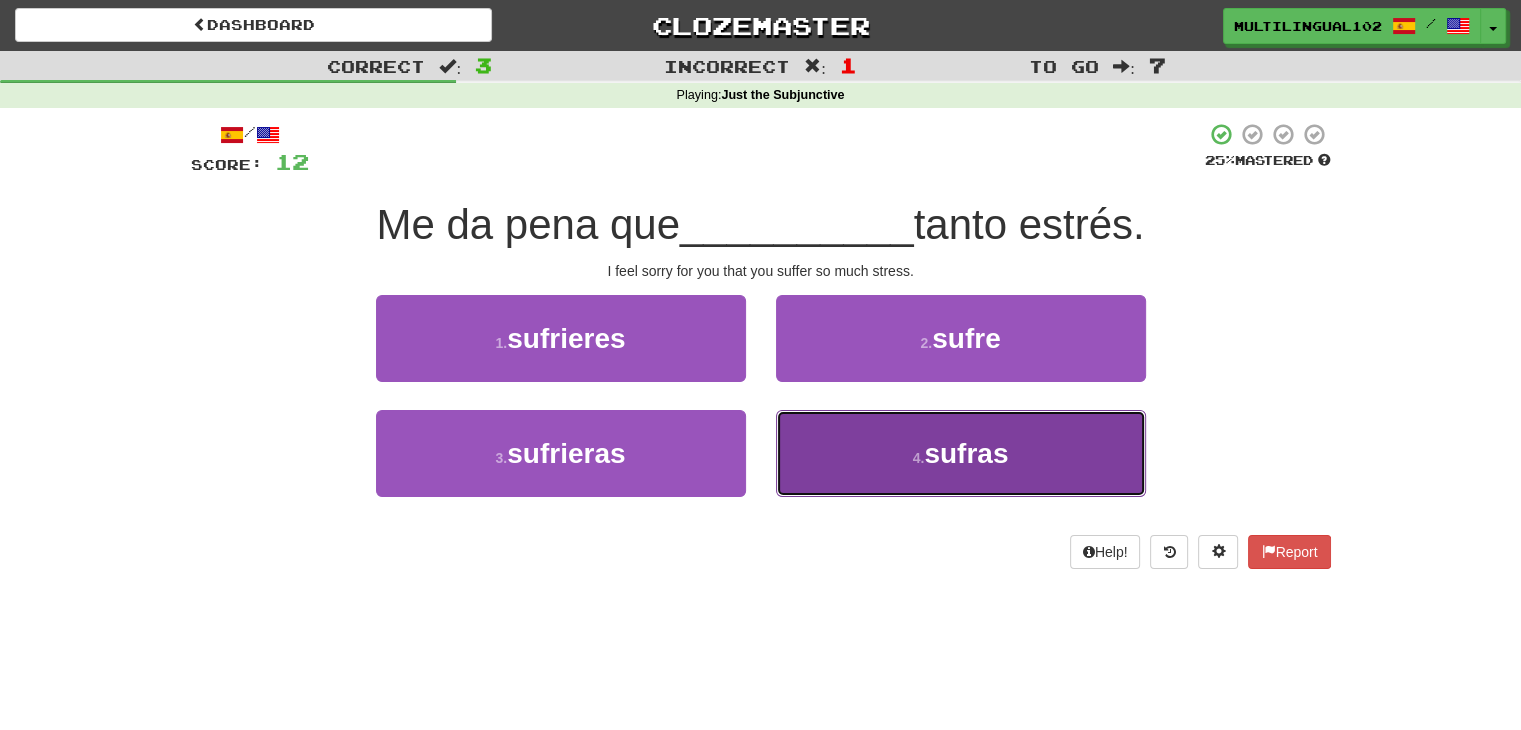 click on "4 .  sufras" at bounding box center [961, 453] 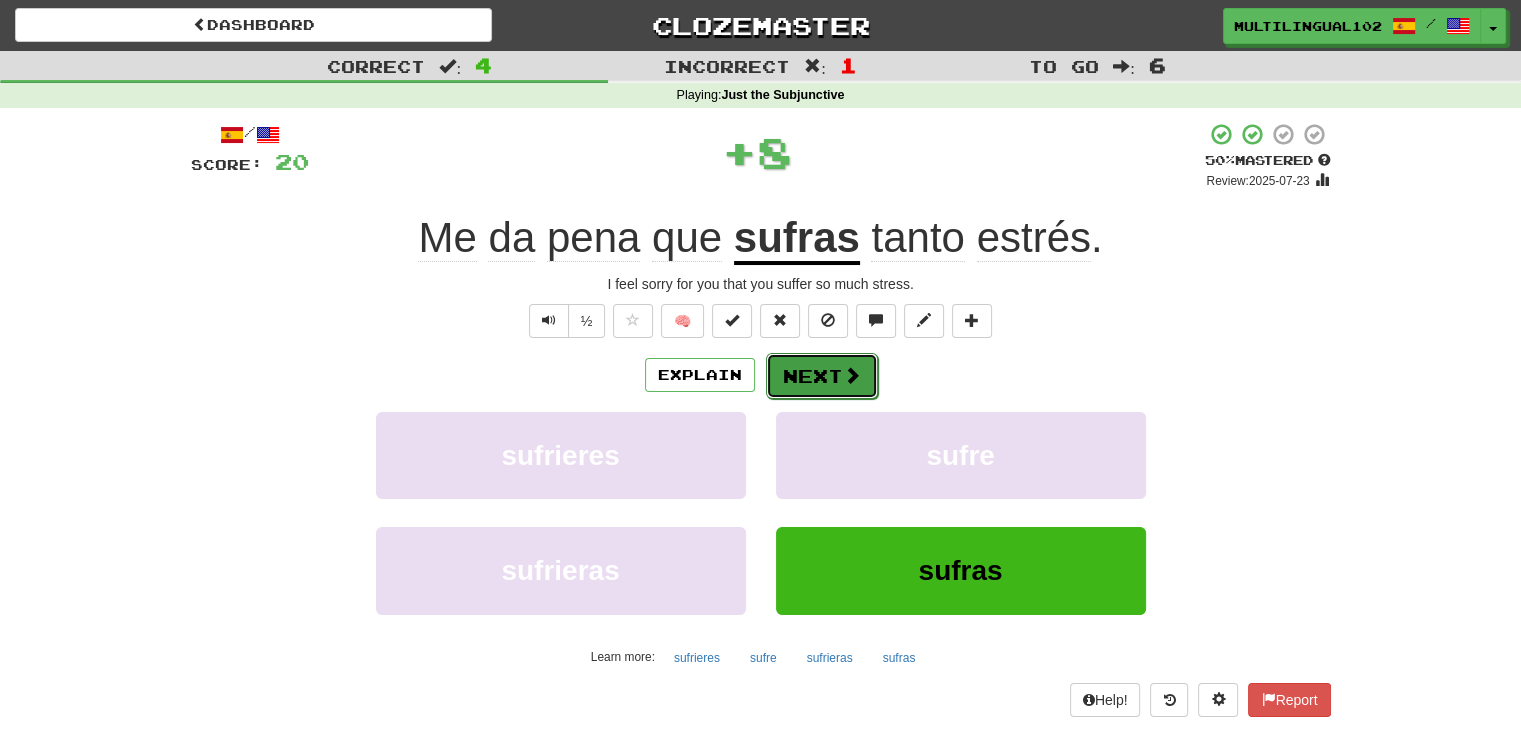 click on "Next" at bounding box center [822, 376] 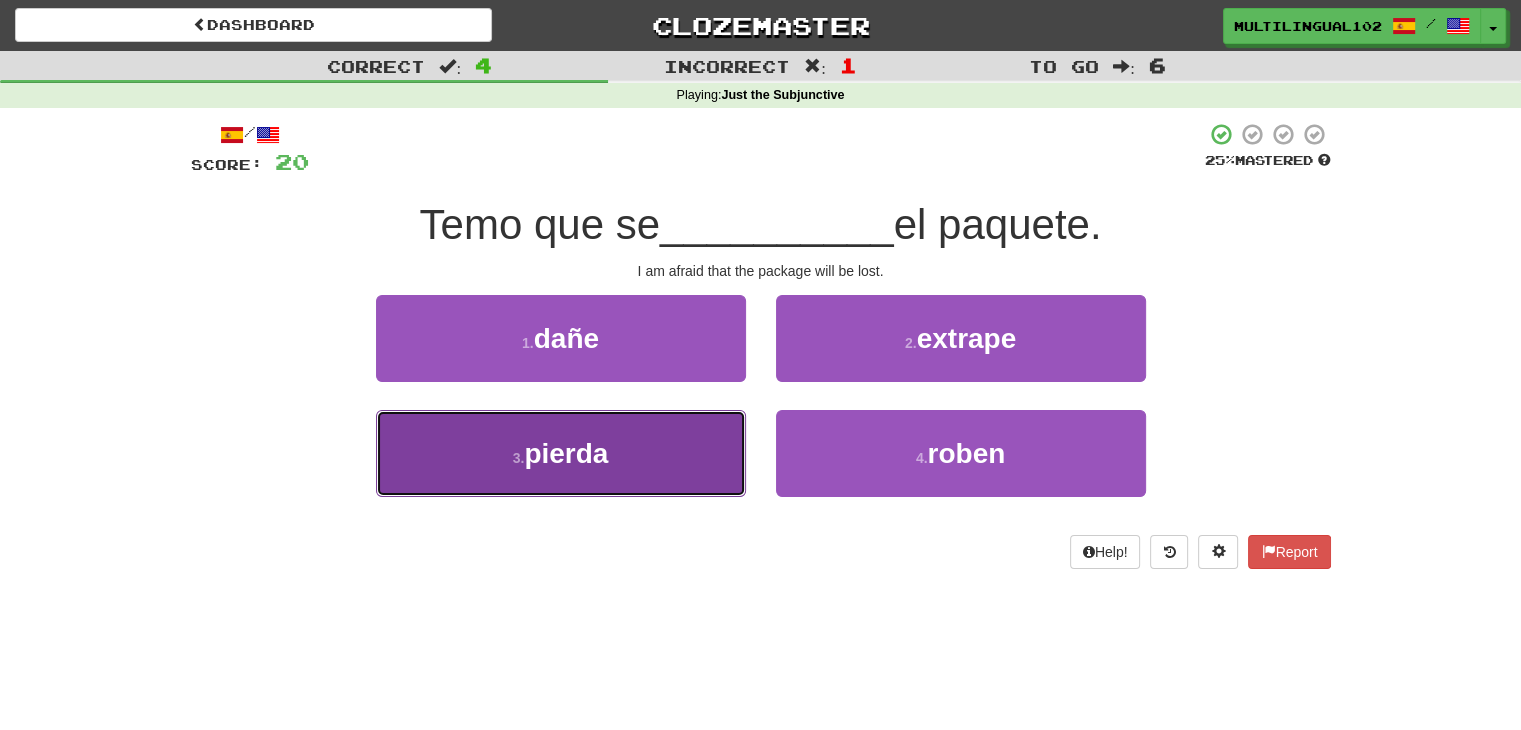 click on "3 .  pierda" at bounding box center [561, 453] 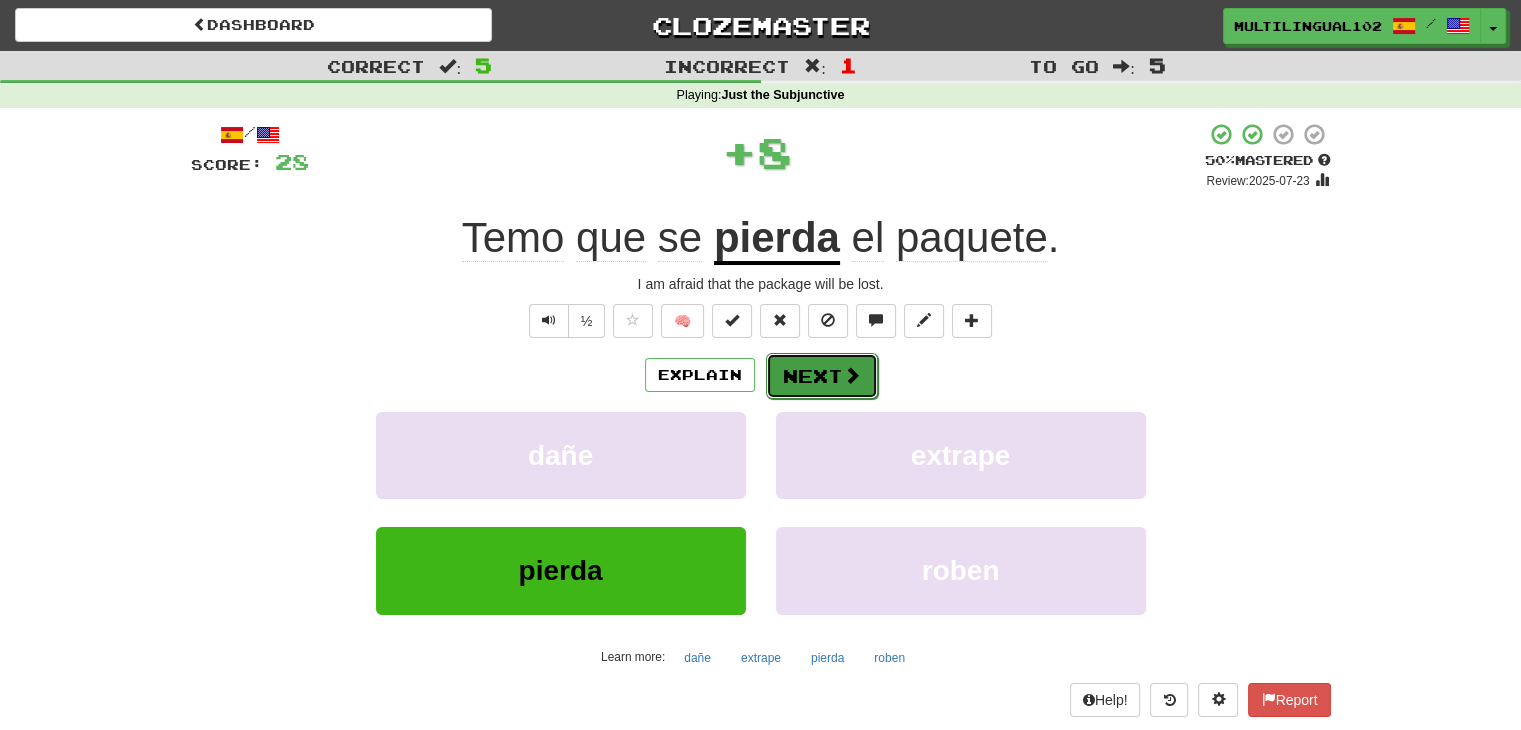 click on "Next" at bounding box center [822, 376] 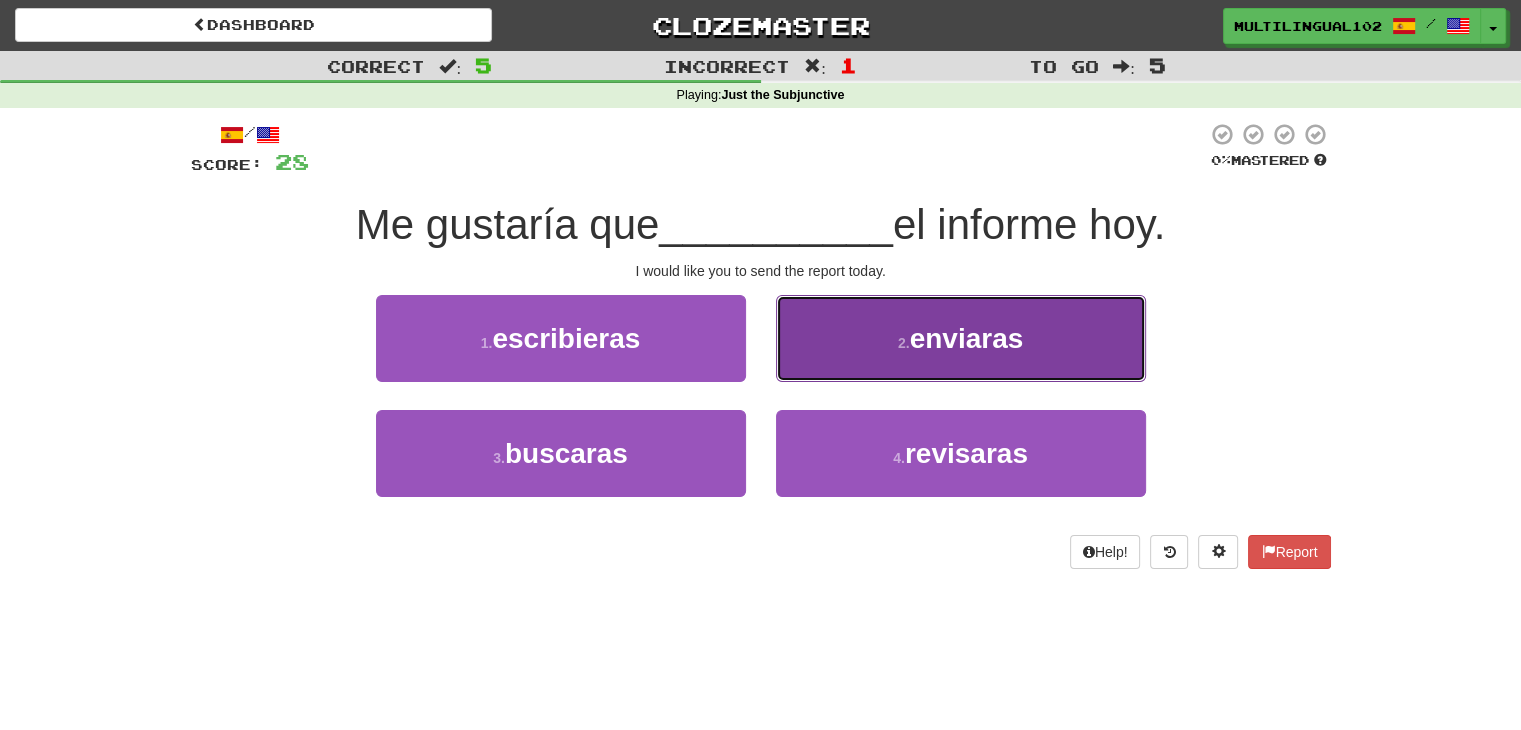 click on "2 .  enviaras" at bounding box center (961, 338) 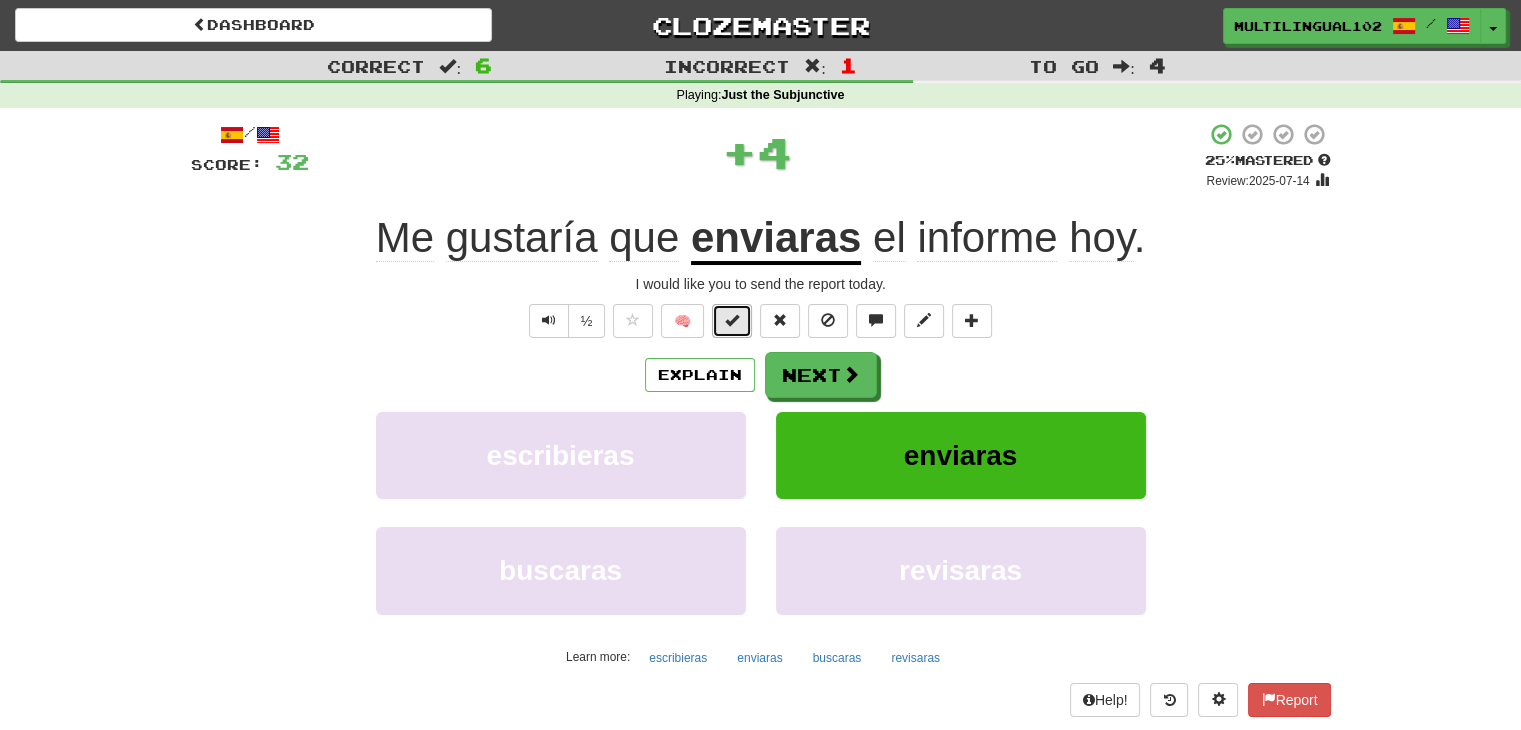 click at bounding box center (732, 320) 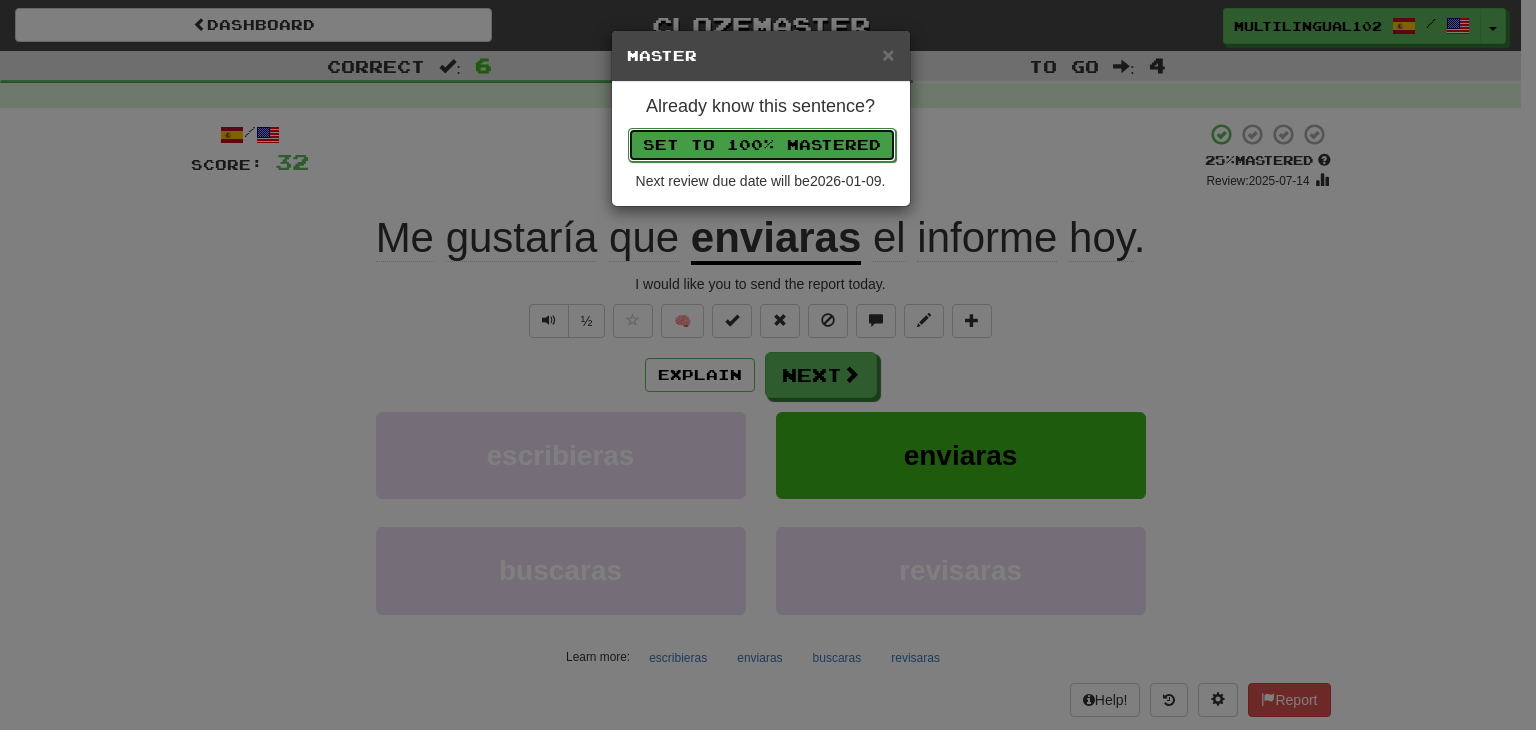click on "Set to 100% Mastered" at bounding box center [762, 145] 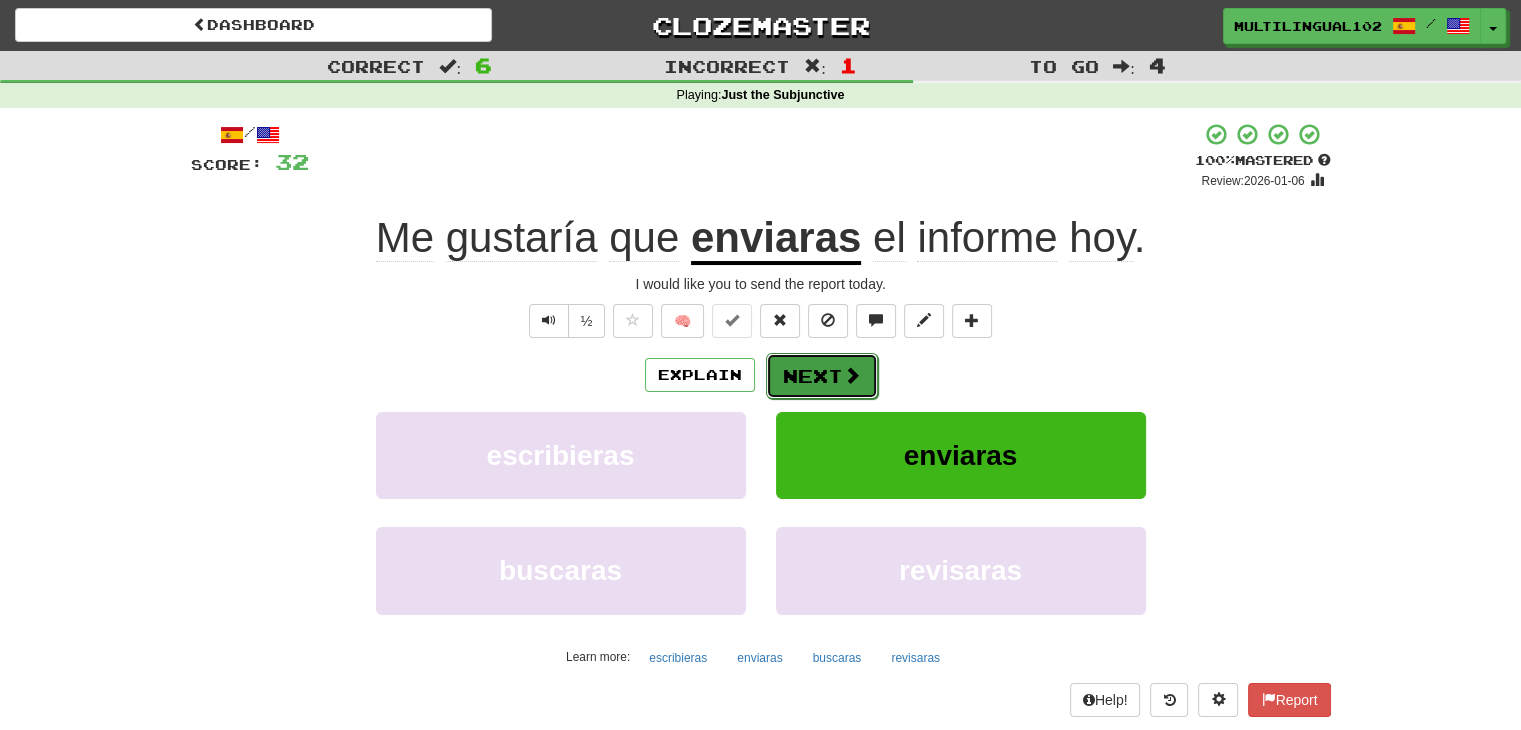 click on "Next" at bounding box center [822, 376] 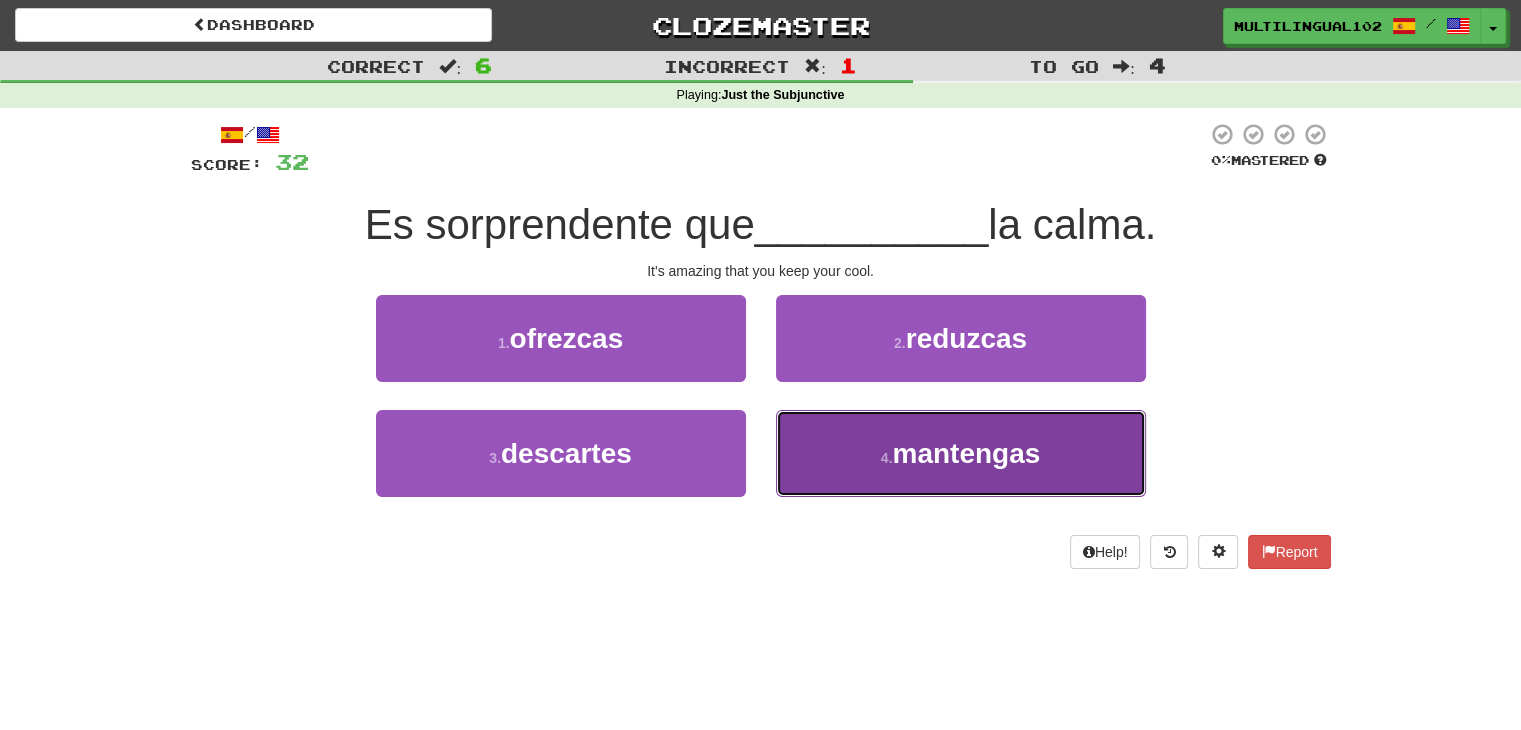 click on "4 .  mantengas" at bounding box center (961, 453) 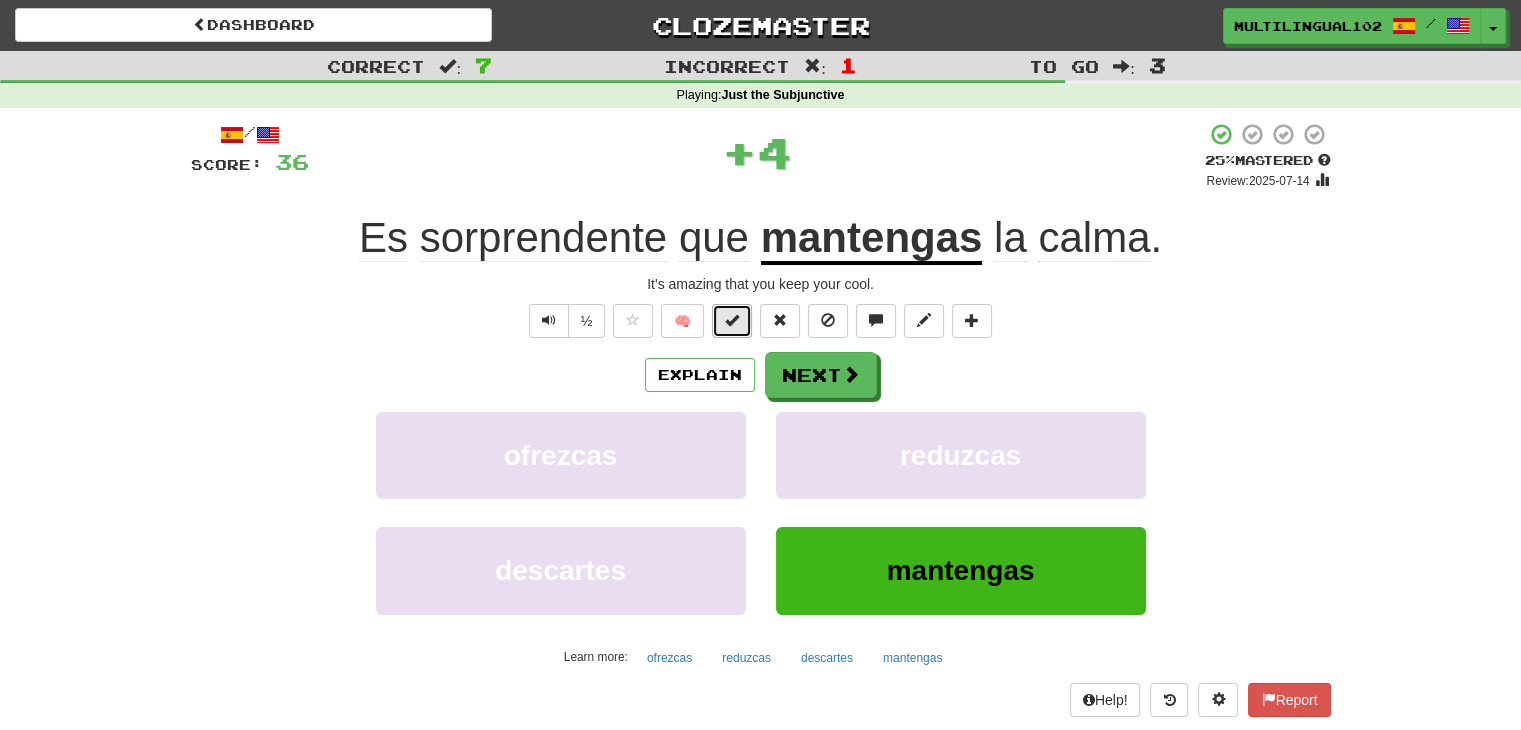click at bounding box center (732, 321) 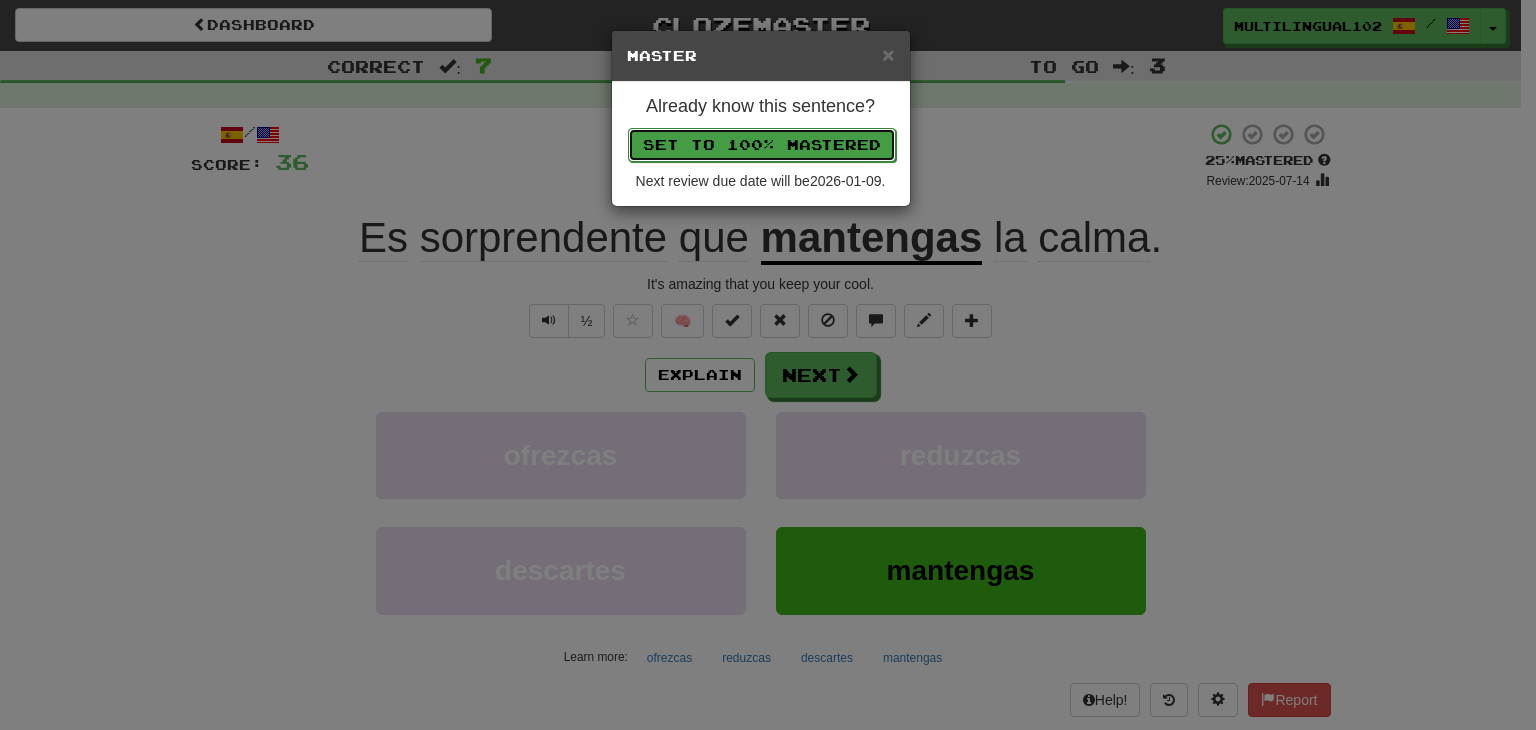 click on "Set to 100% Mastered" at bounding box center [762, 145] 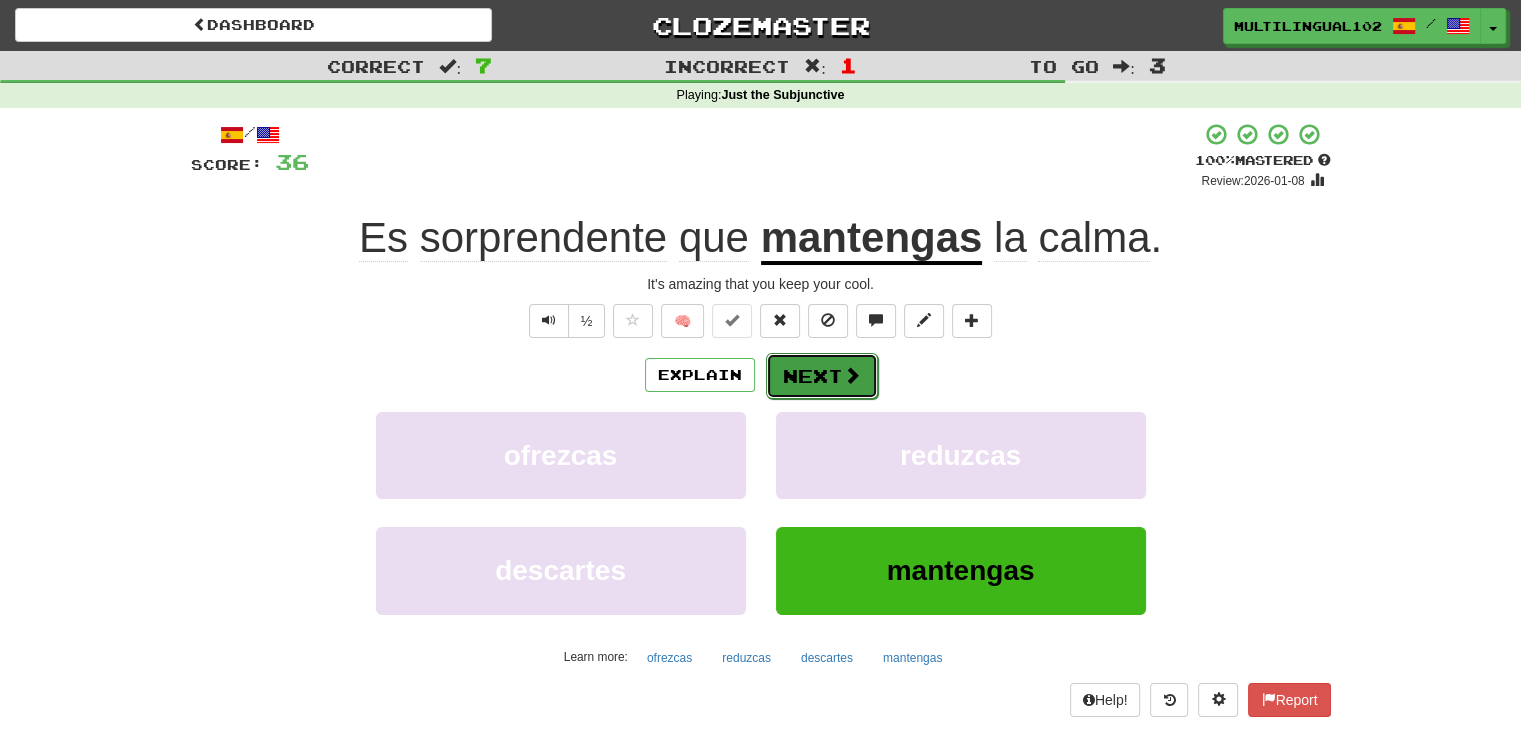 click on "Next" at bounding box center (822, 376) 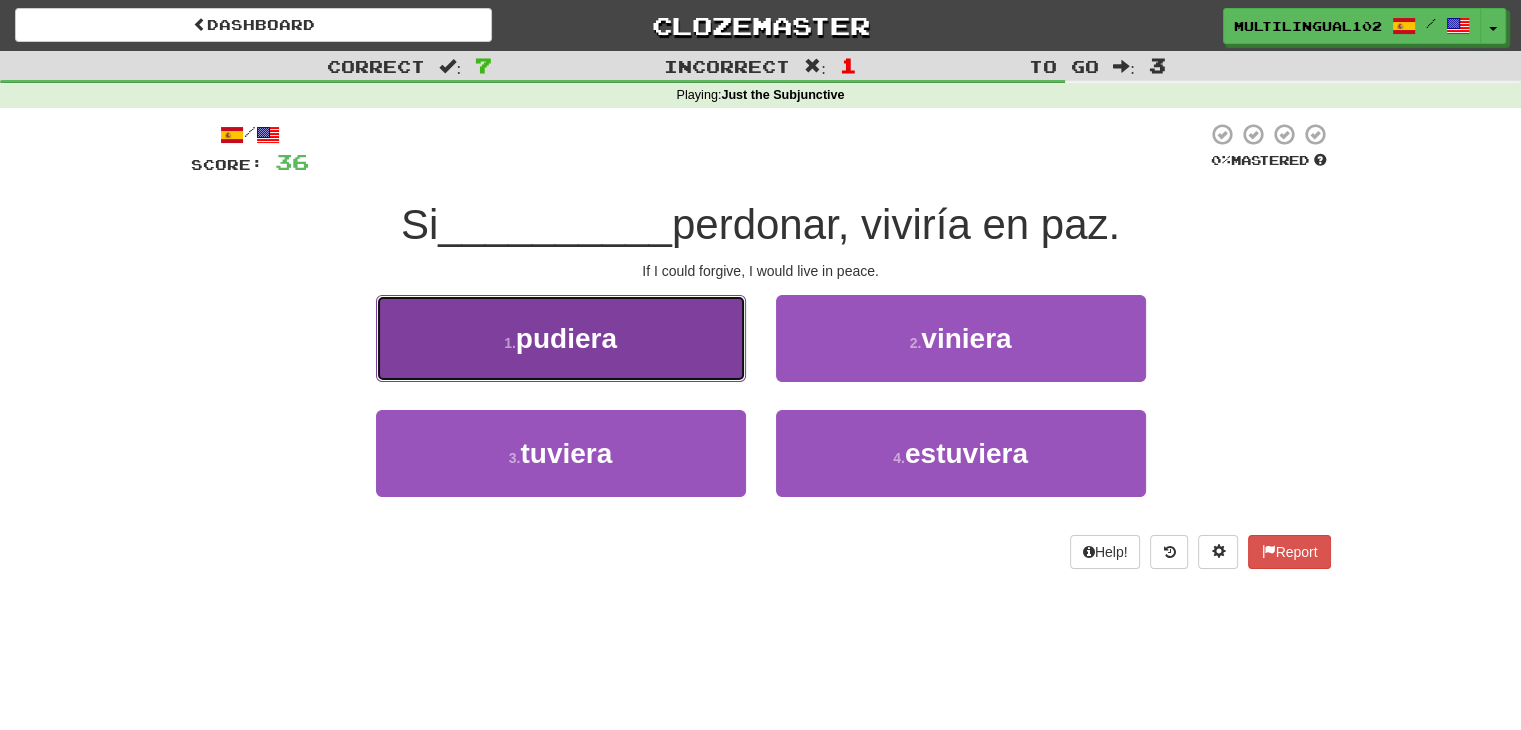 click on "1 .  pudiera" at bounding box center (561, 338) 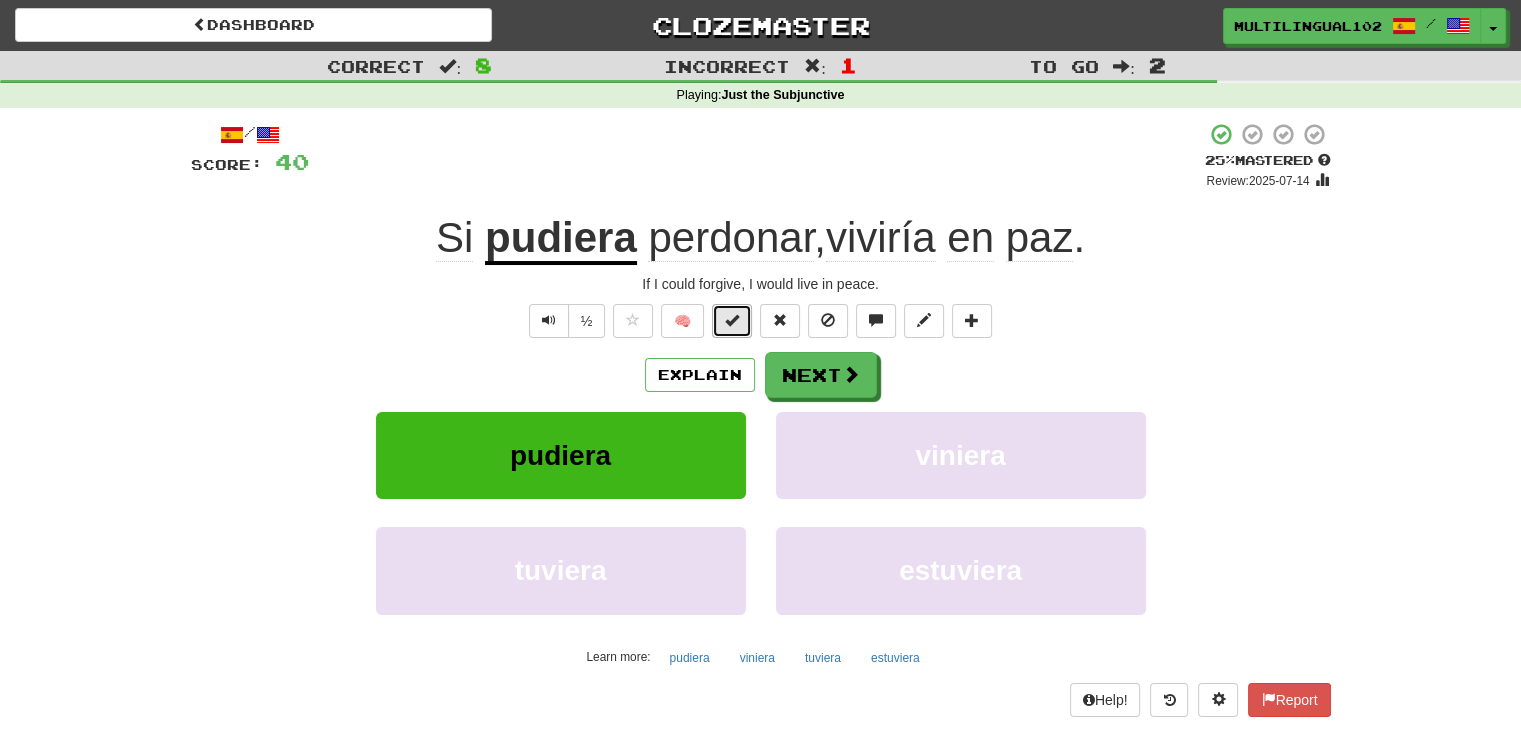 click at bounding box center [732, 321] 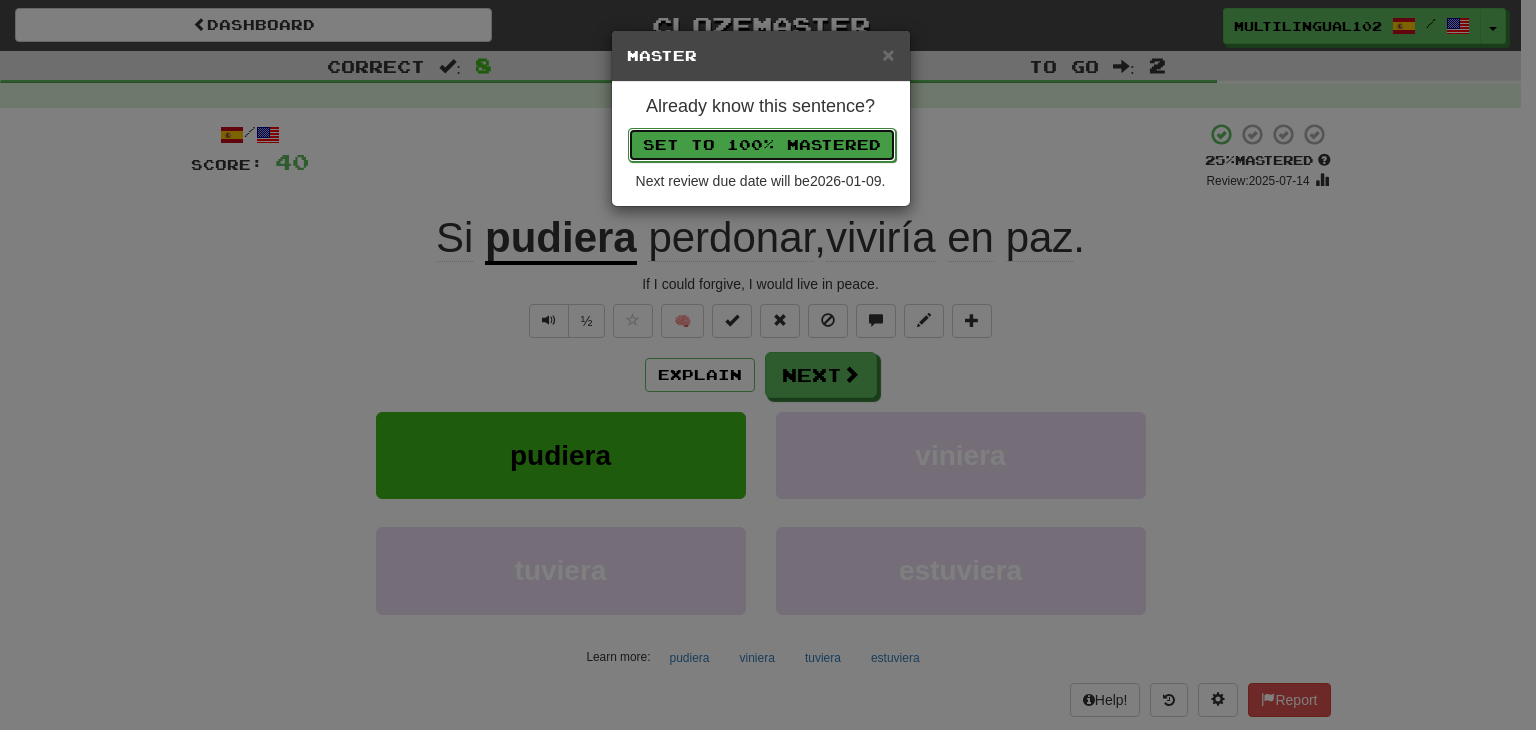 click on "Set to 100% Mastered" at bounding box center [762, 145] 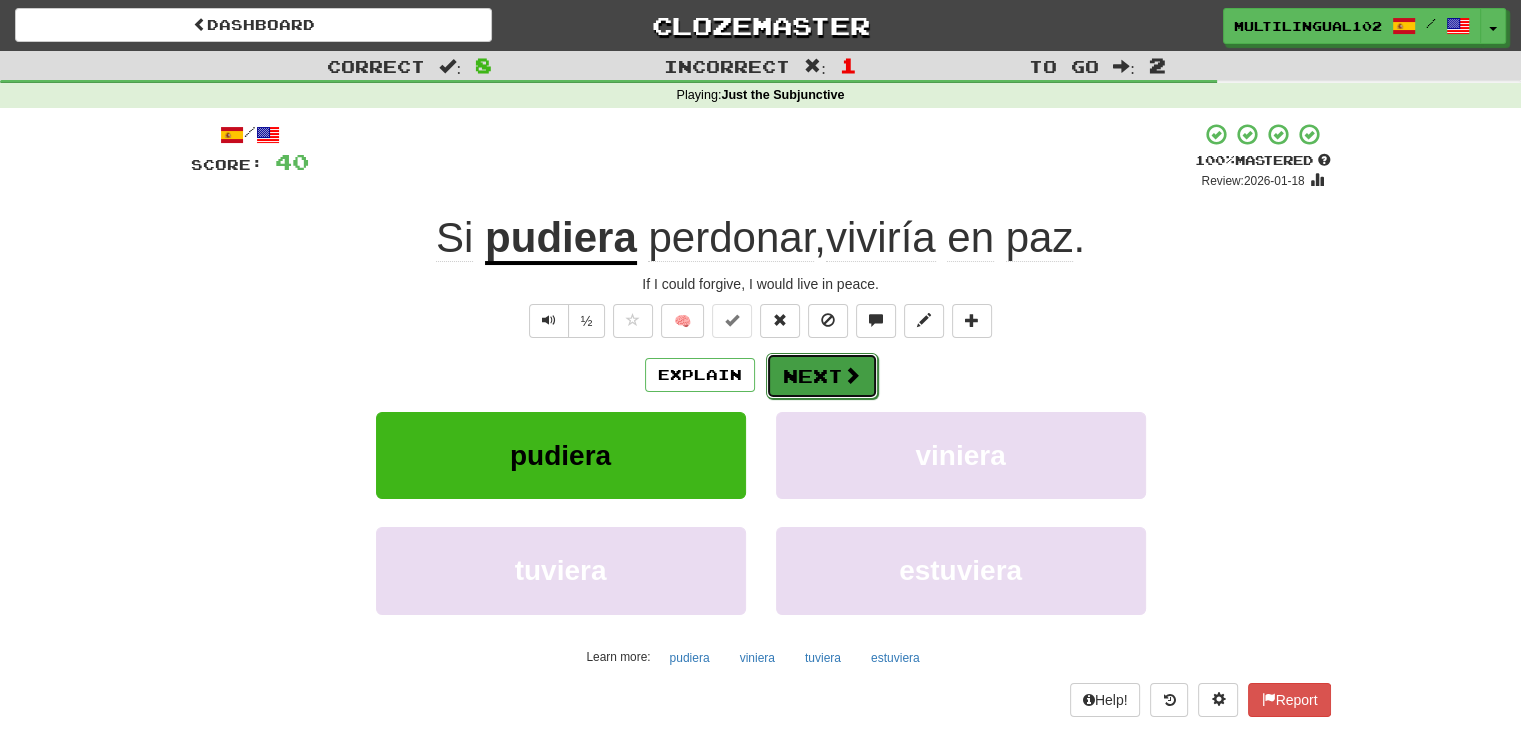 click at bounding box center (852, 375) 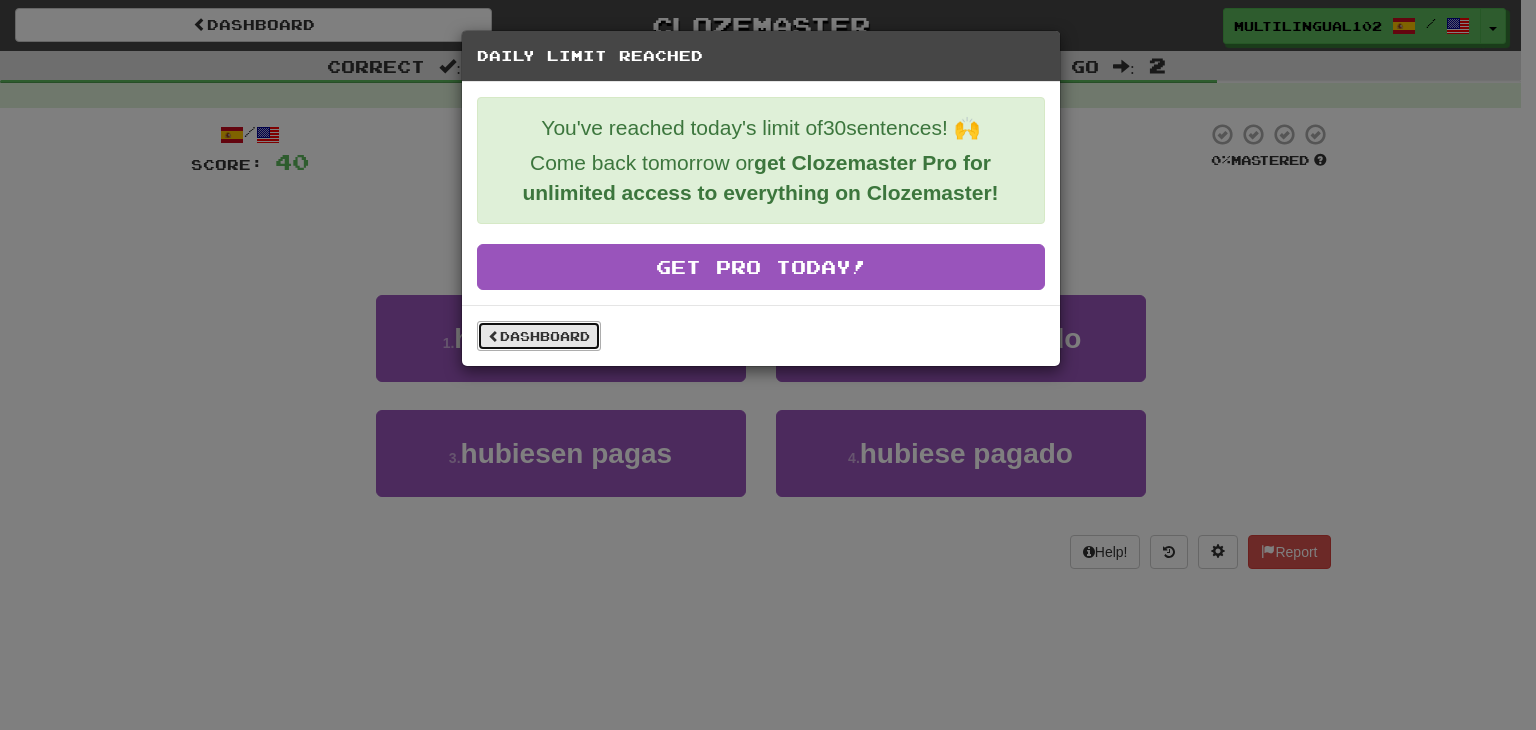 click on "Dashboard" at bounding box center (539, 336) 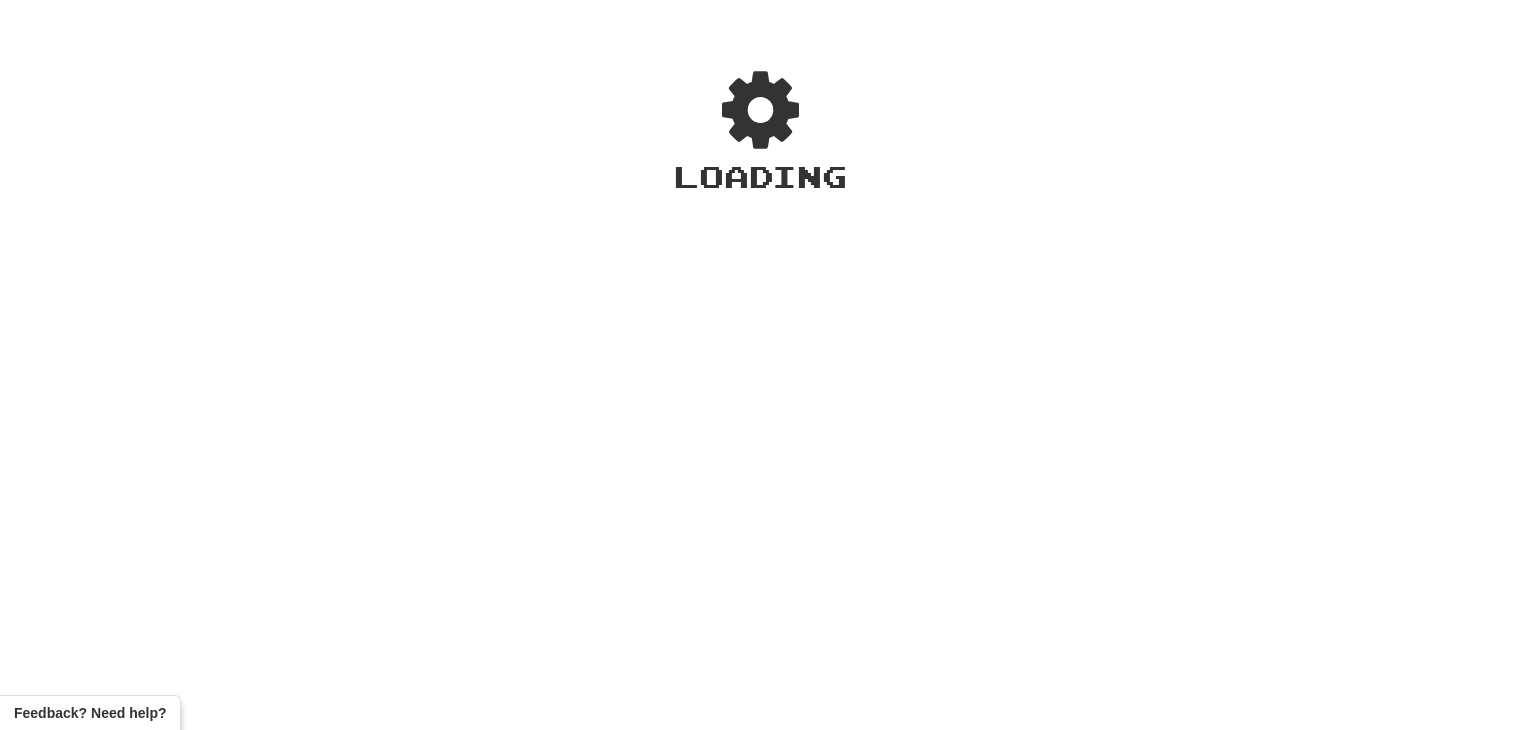 scroll, scrollTop: 0, scrollLeft: 0, axis: both 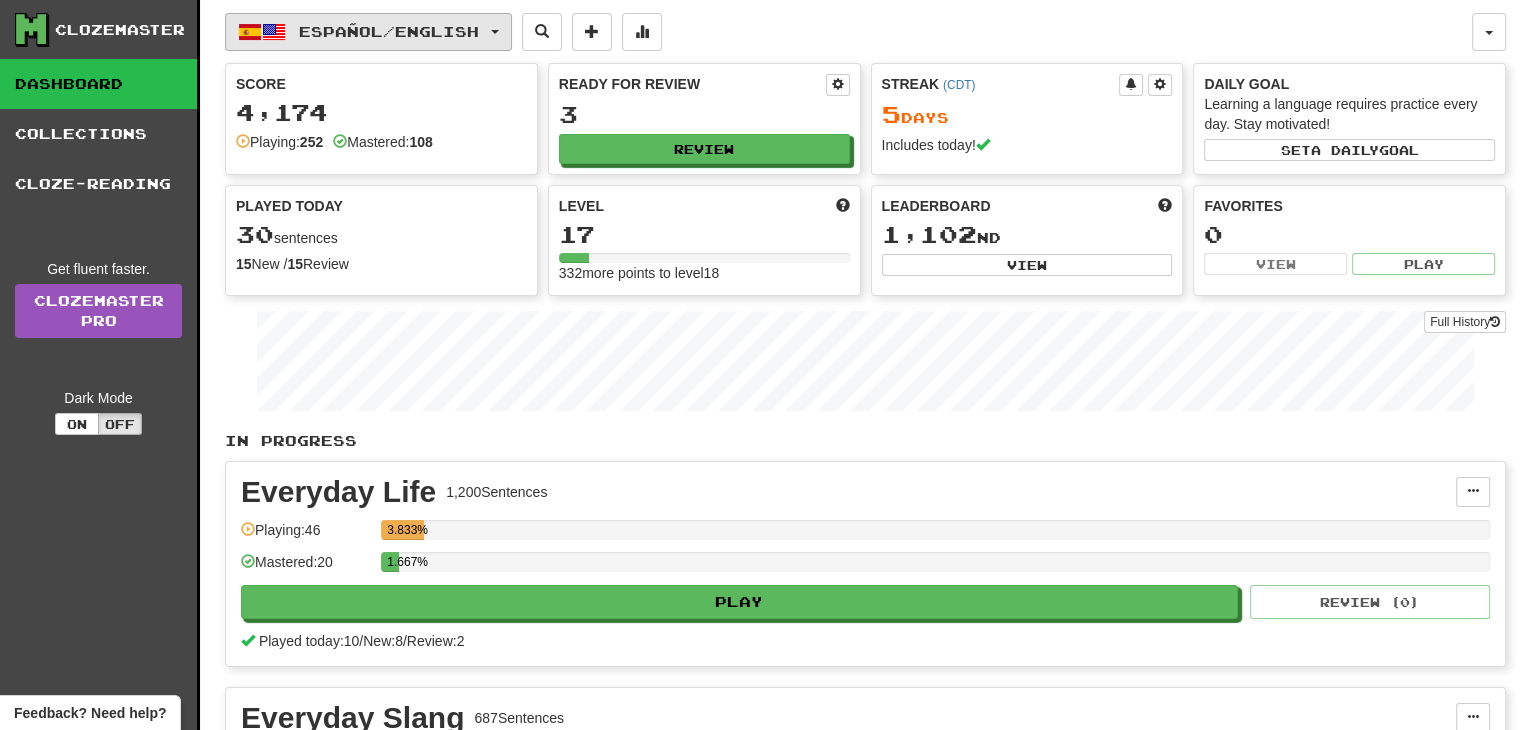 click on "Español  /  English" 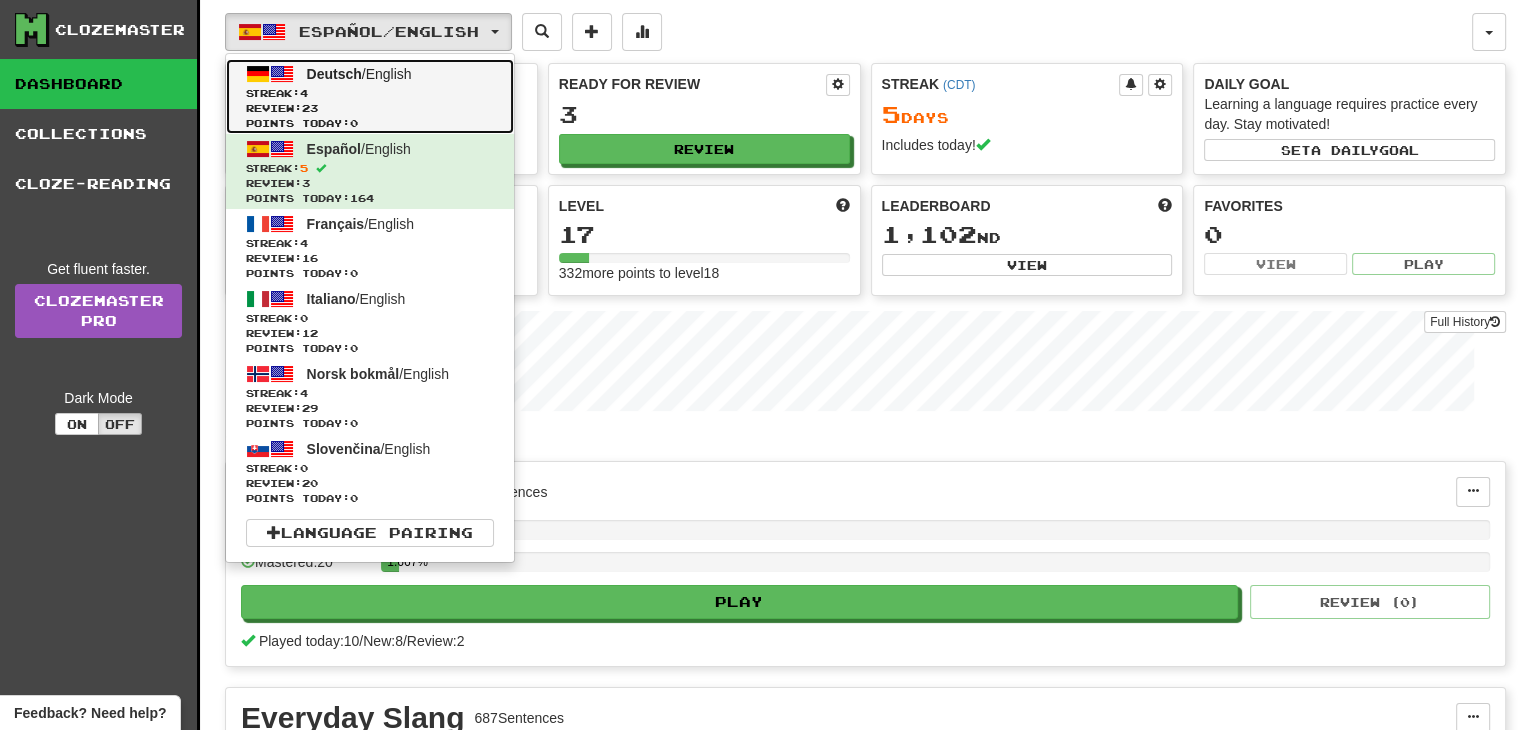 click on "Points today:  0" 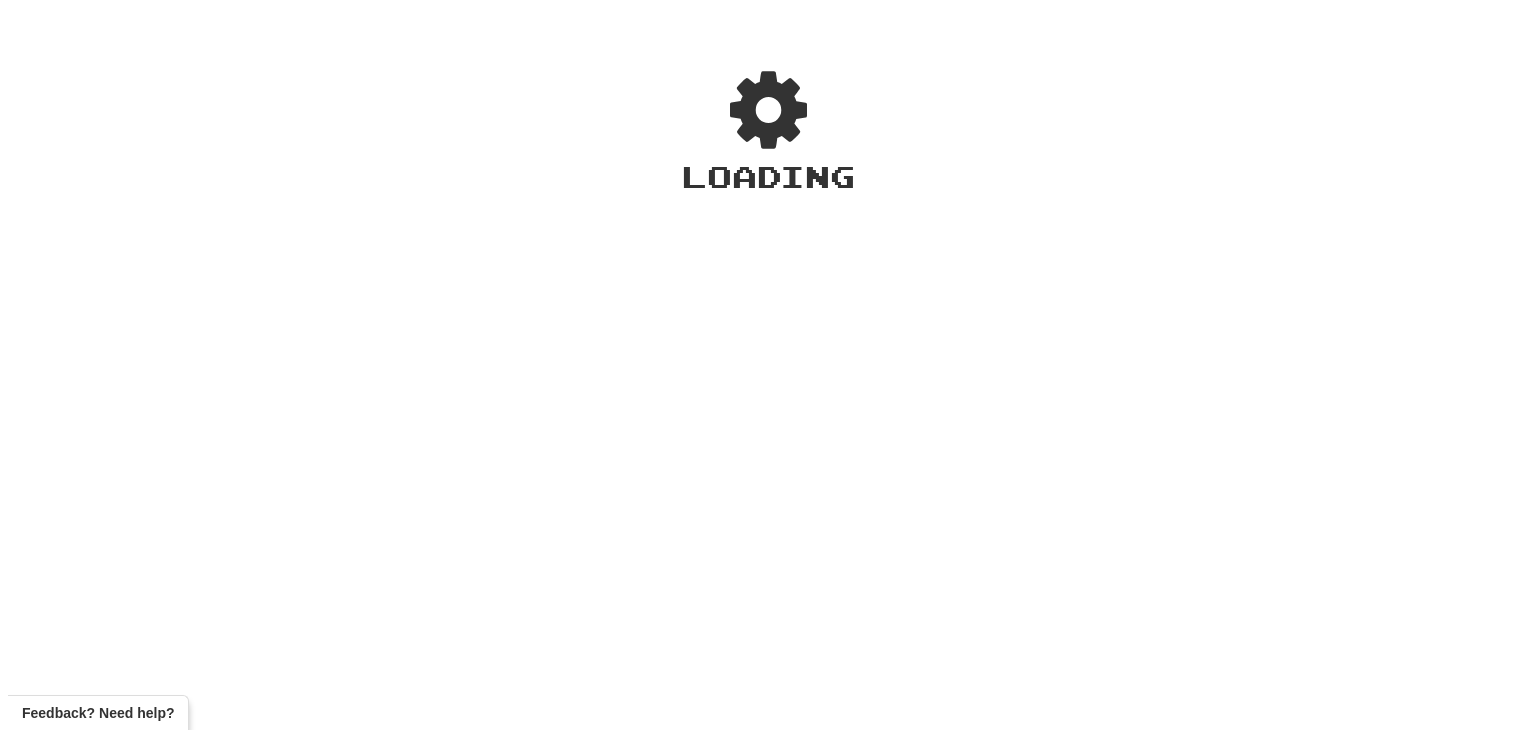 scroll, scrollTop: 0, scrollLeft: 0, axis: both 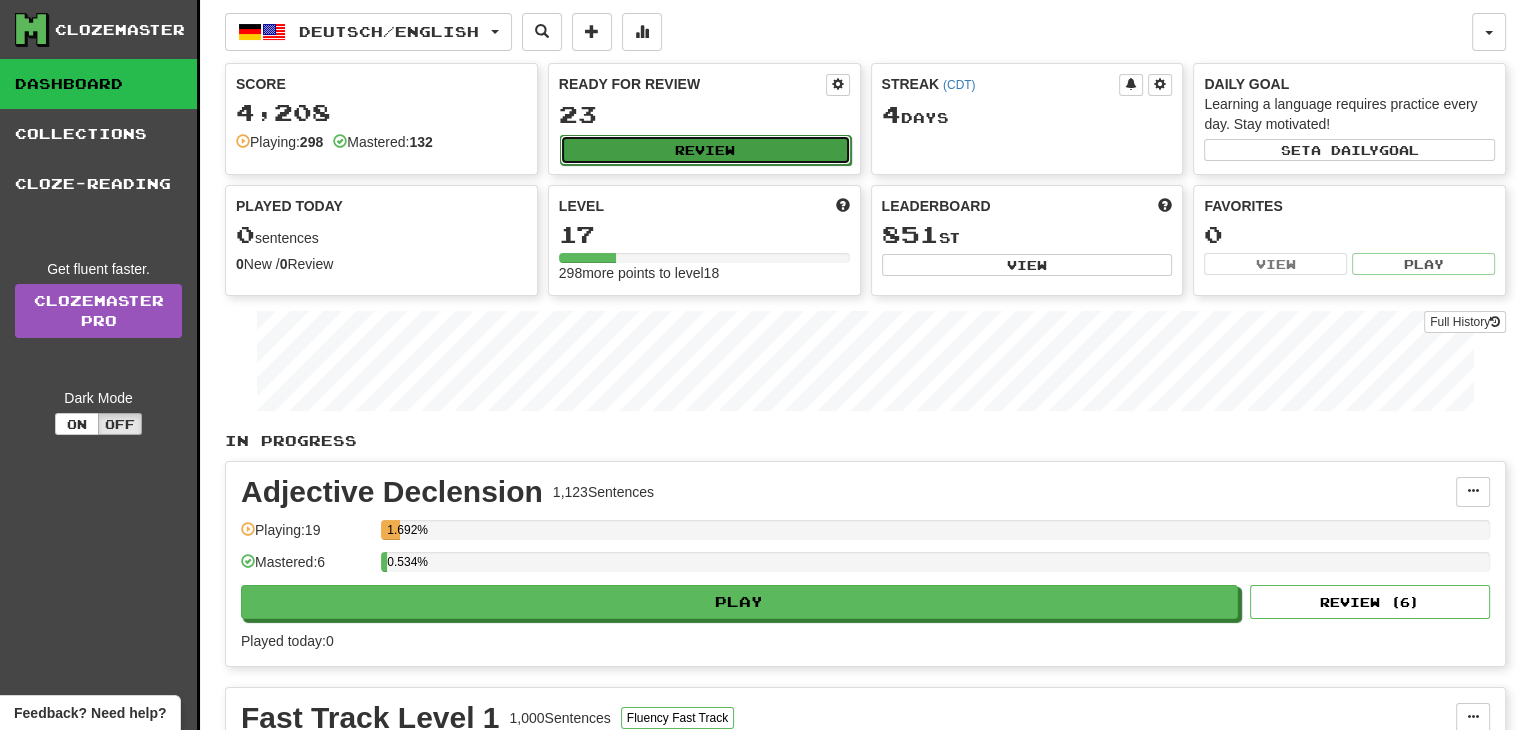 click on "Review" 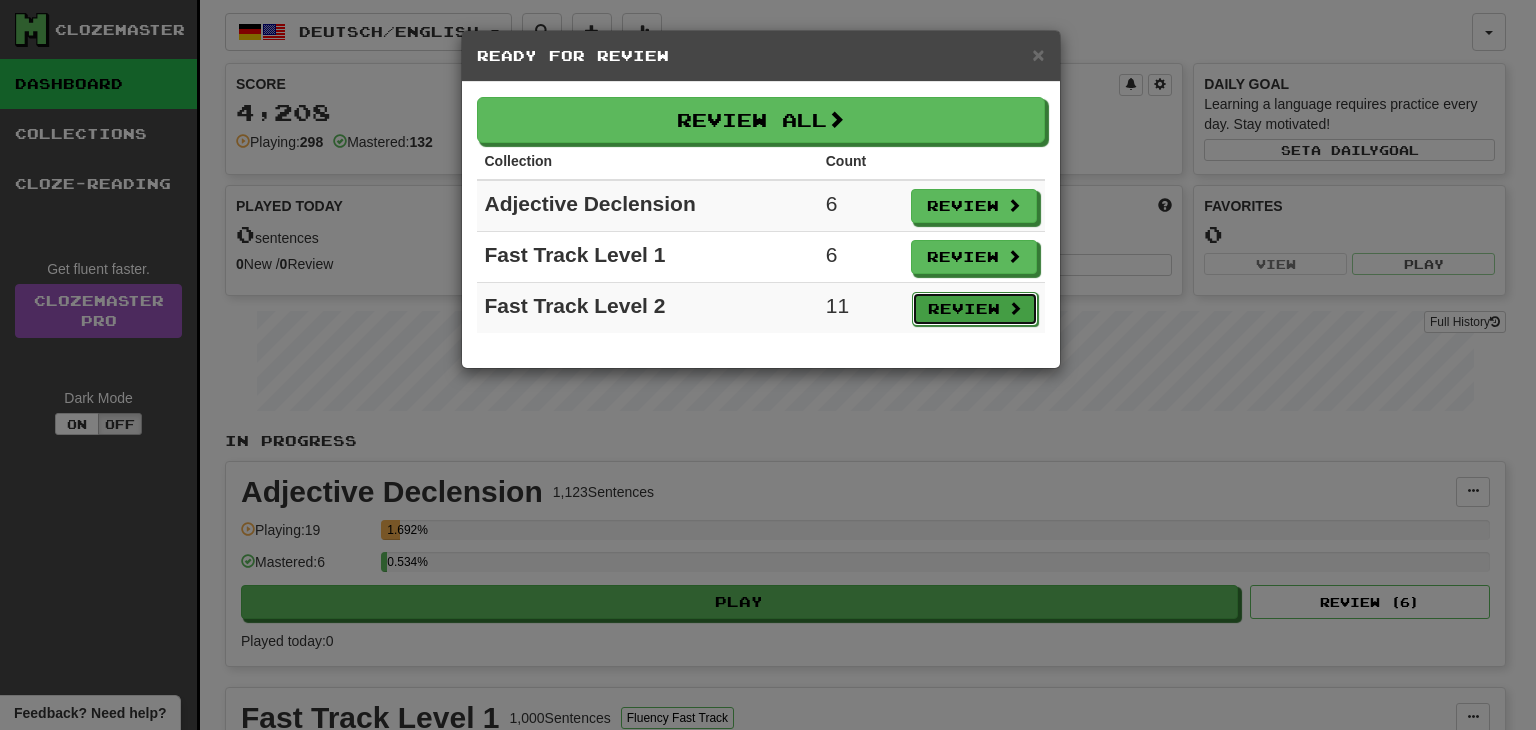 click on "Review" at bounding box center (975, 309) 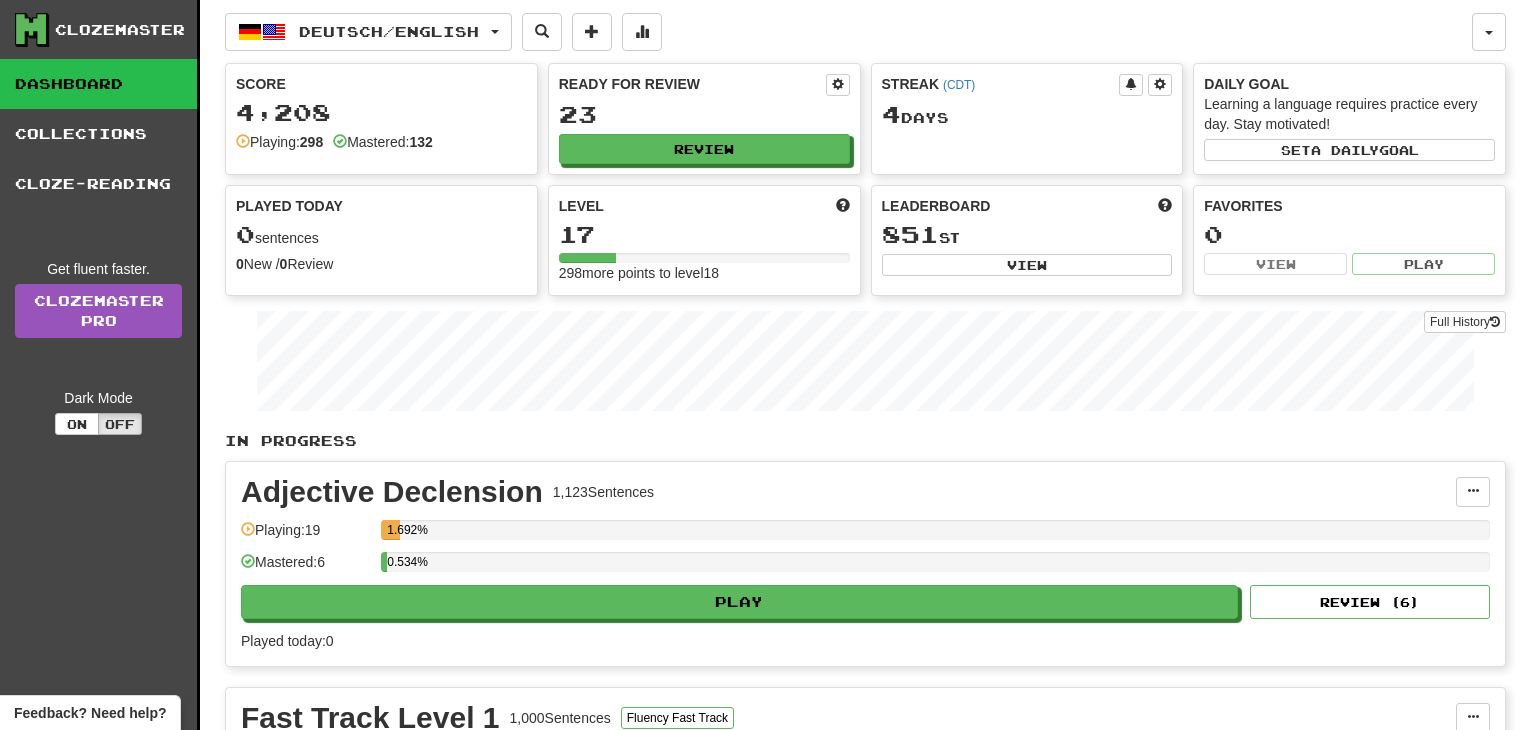 select on "**" 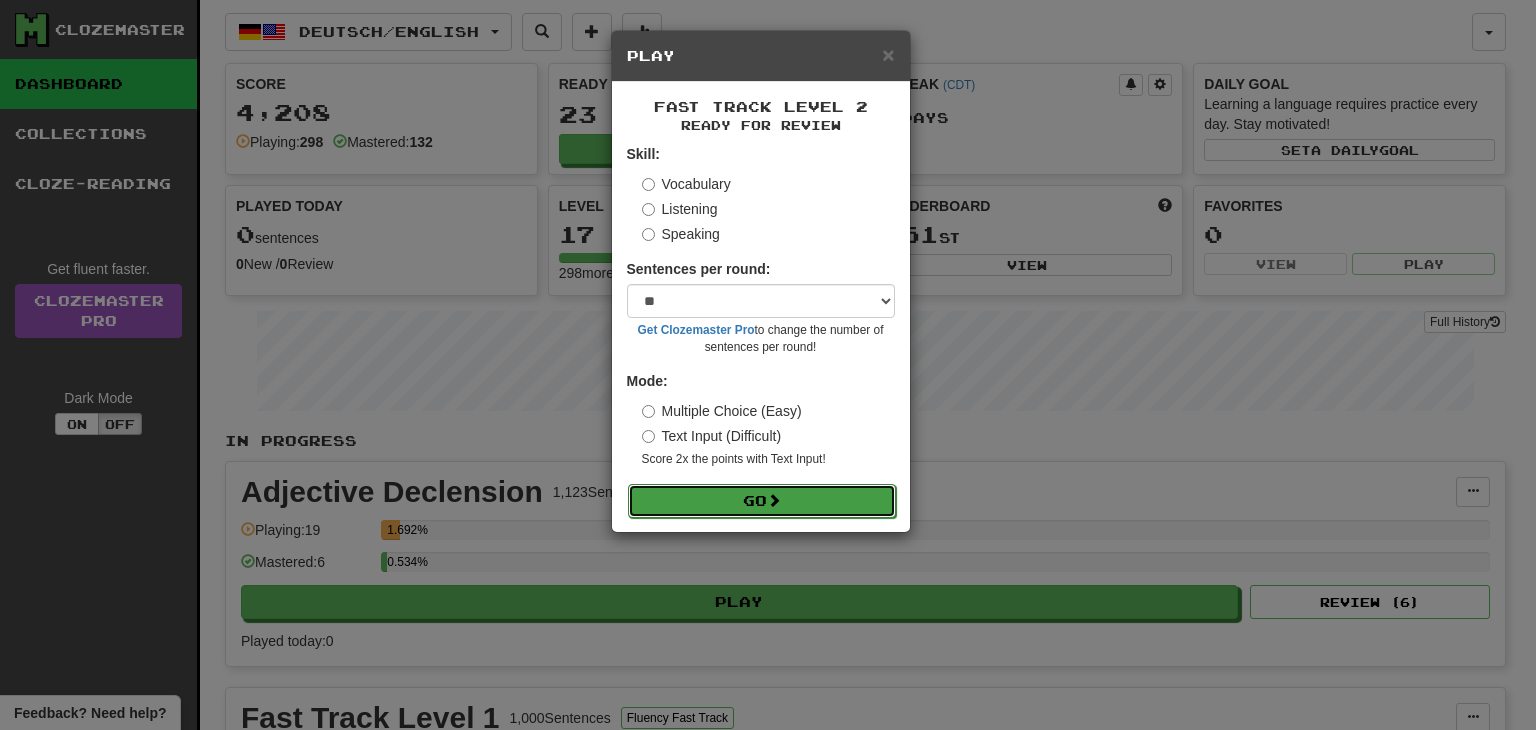 click on "Go" at bounding box center [762, 501] 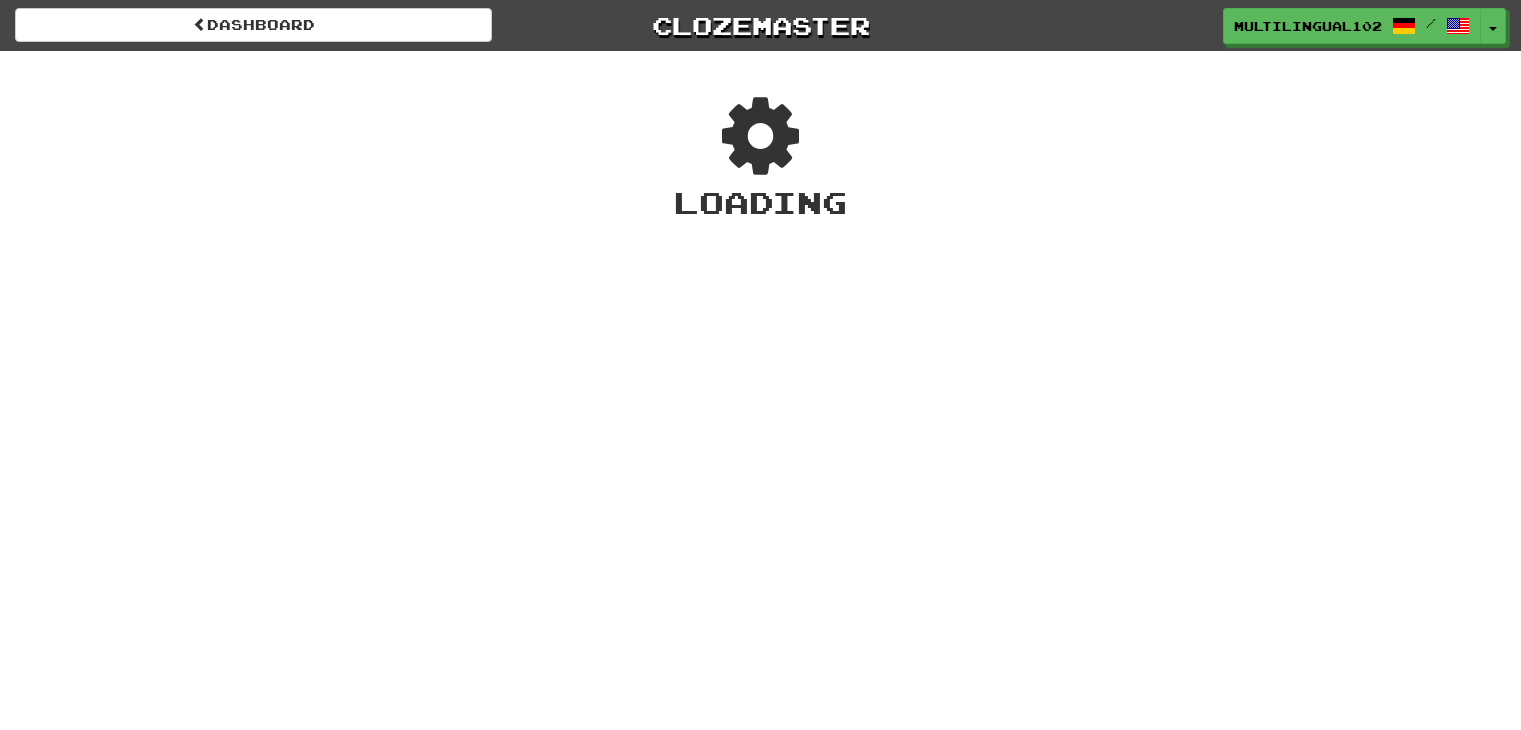 scroll, scrollTop: 0, scrollLeft: 0, axis: both 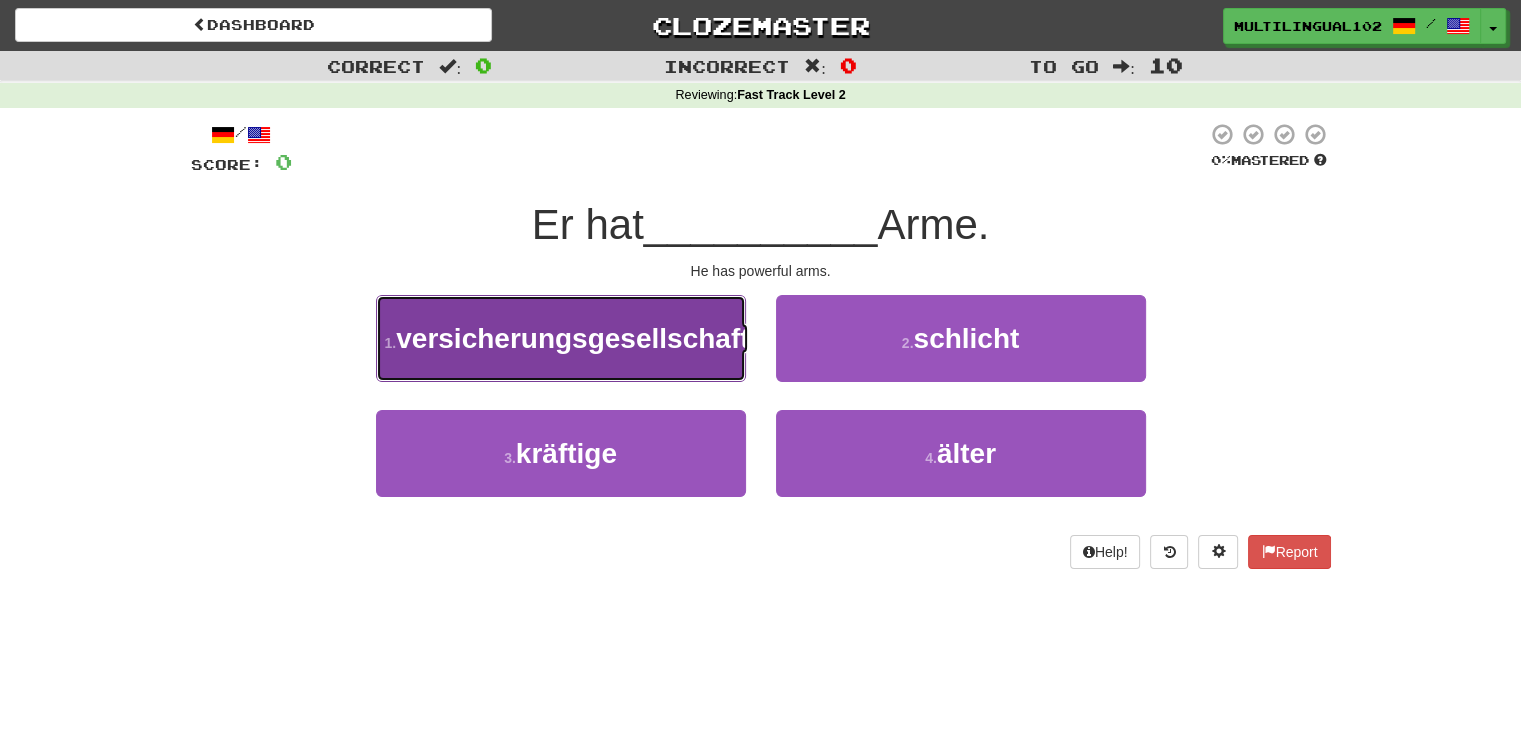click on "versicherungsgesellschaft" at bounding box center (572, 338) 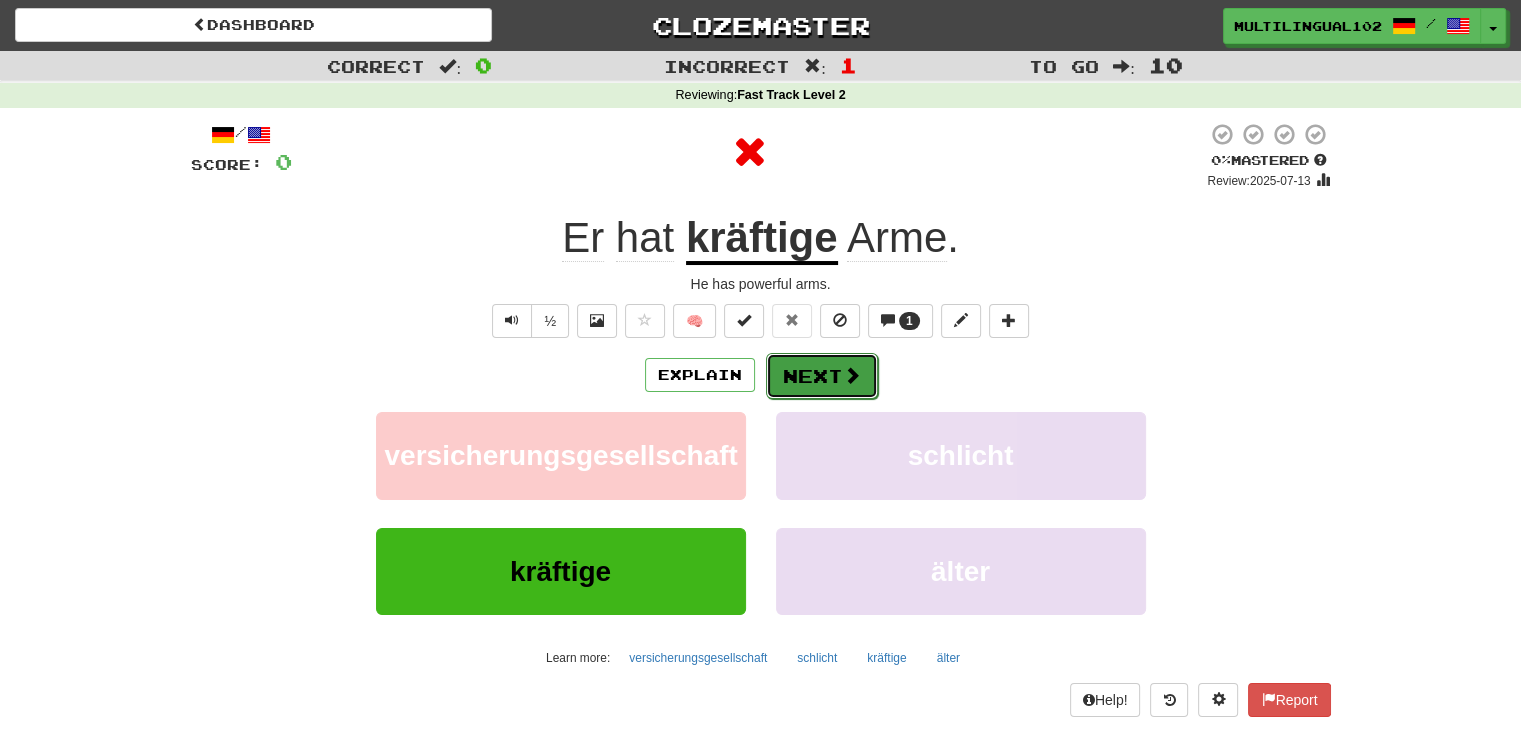 click on "Next" at bounding box center [822, 376] 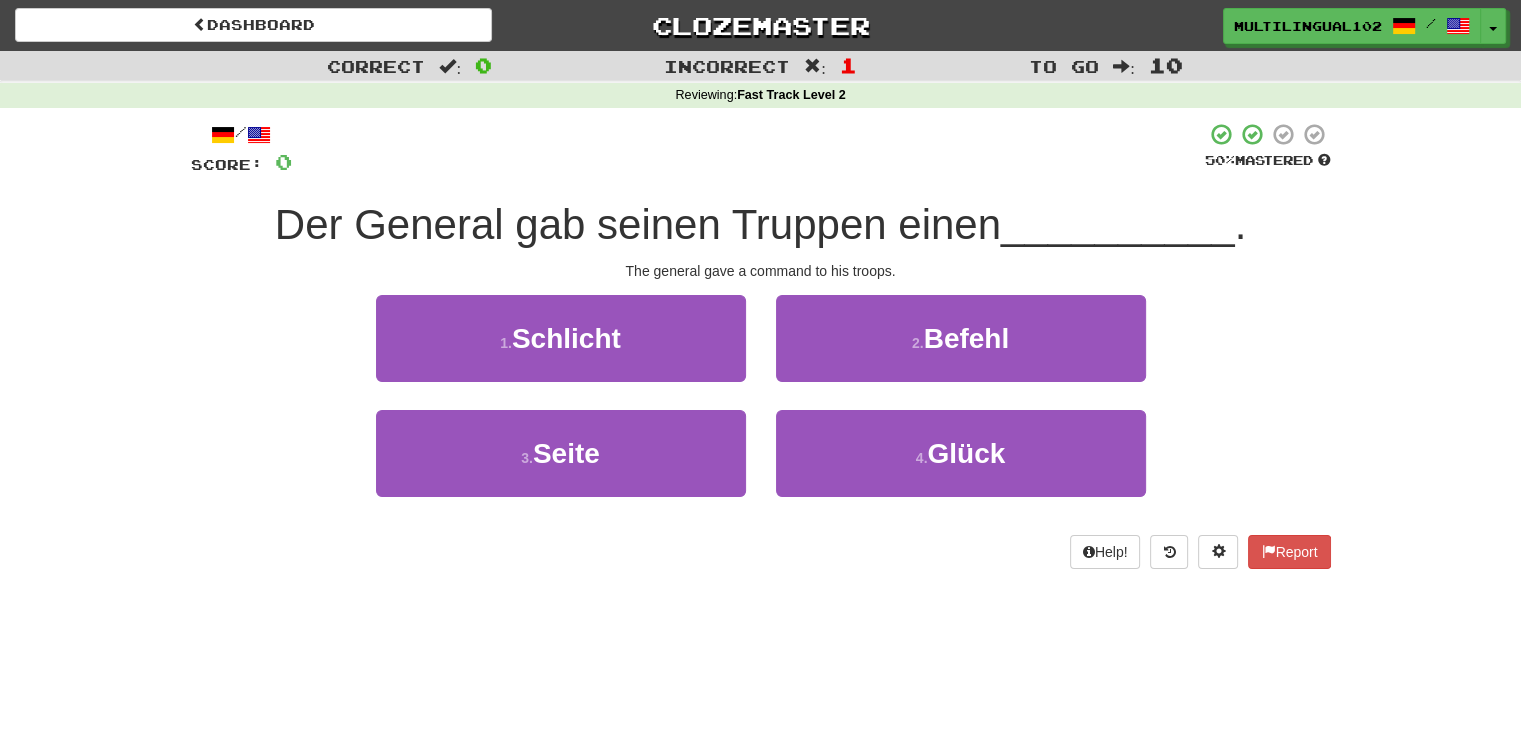 click on "3 .  Seite" at bounding box center [561, 467] 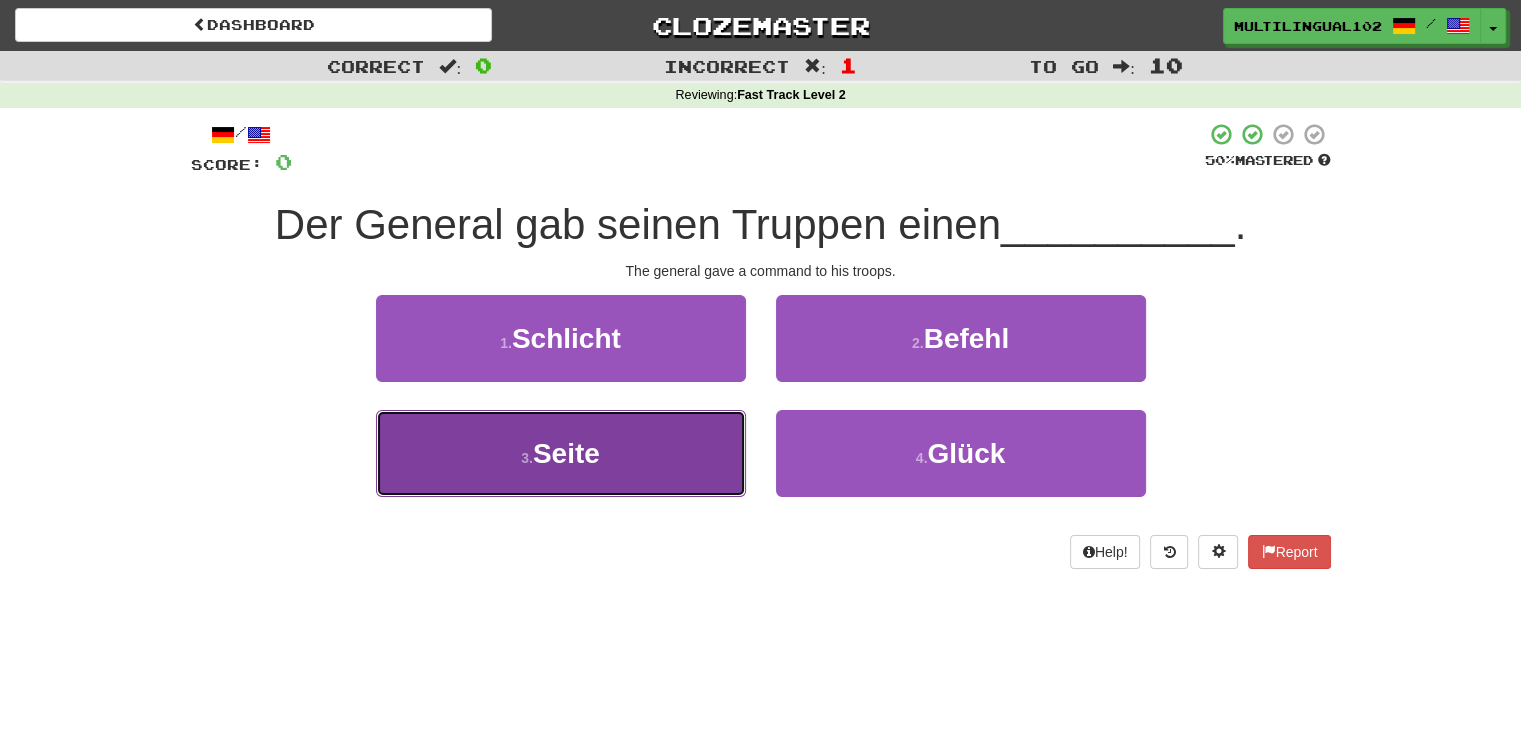 click on "3 .  Seite" at bounding box center [561, 453] 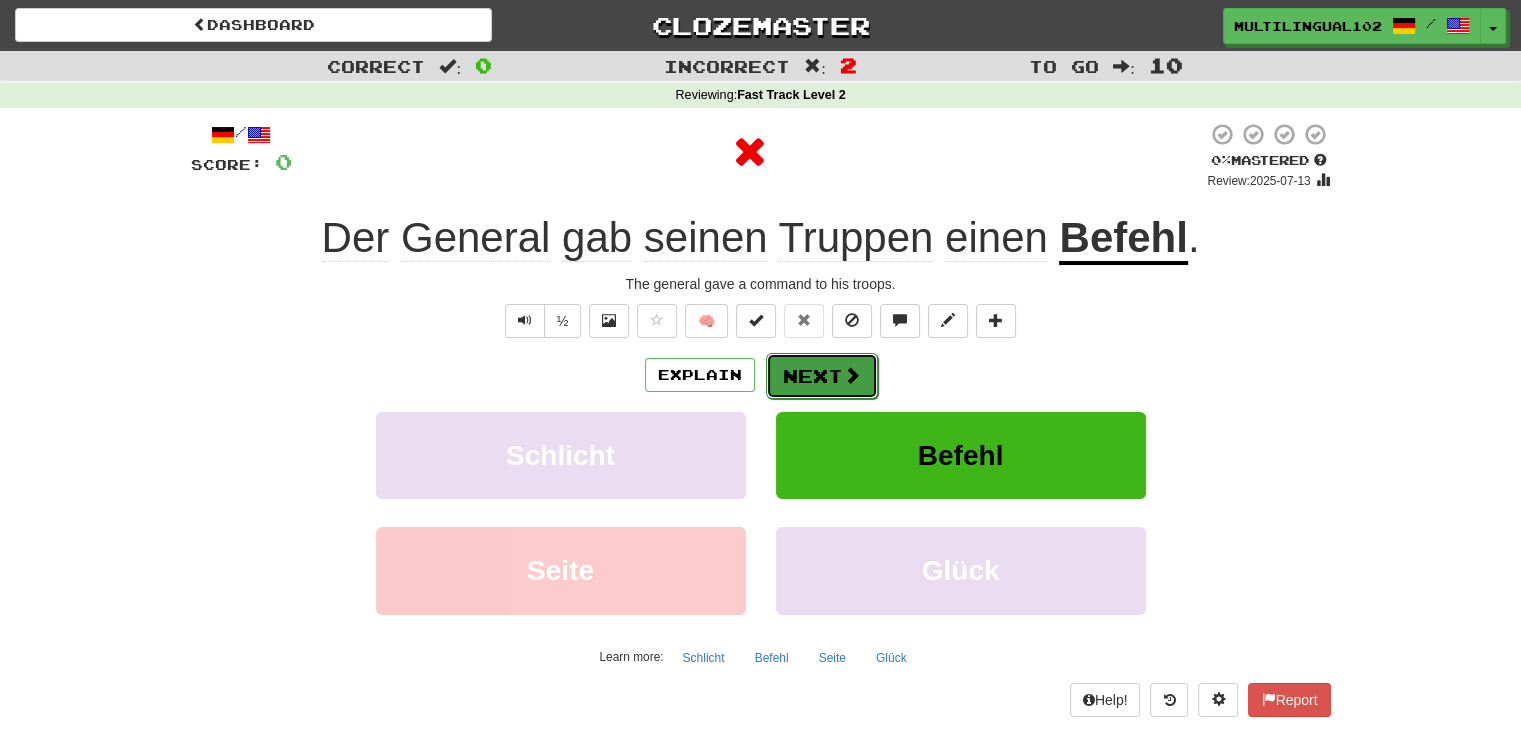 click on "Next" at bounding box center (822, 376) 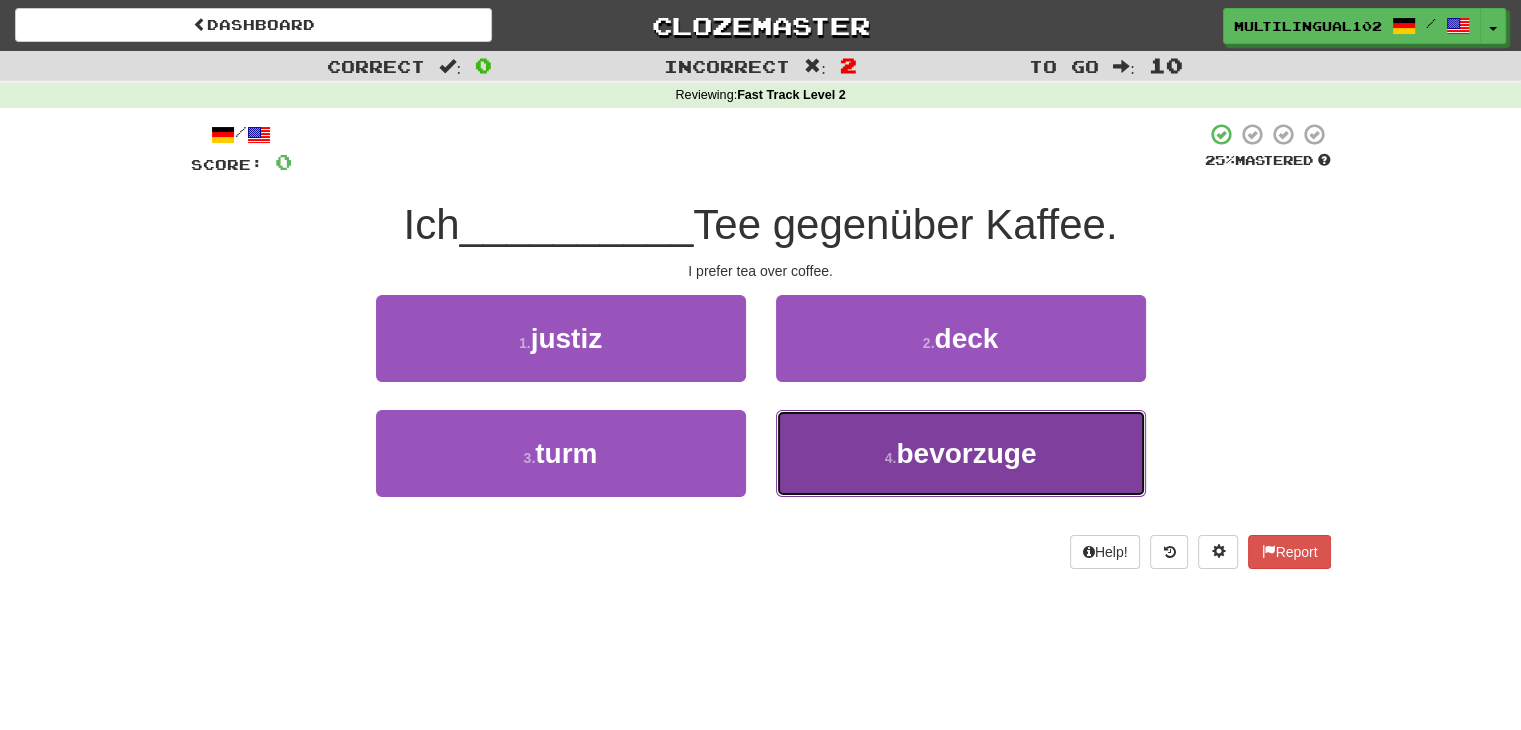 click on "4 .  bevorzuge" at bounding box center [961, 453] 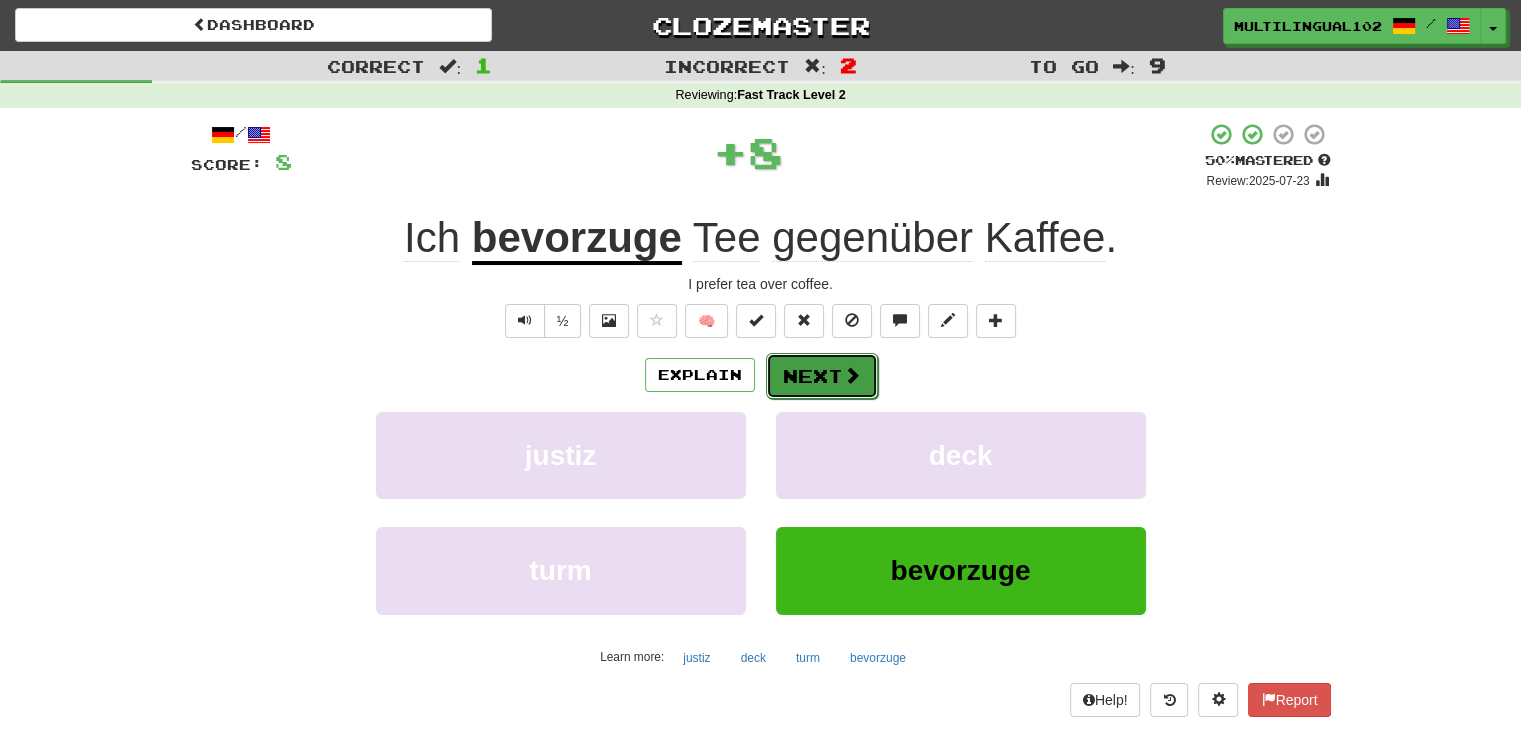 click on "Next" at bounding box center (822, 376) 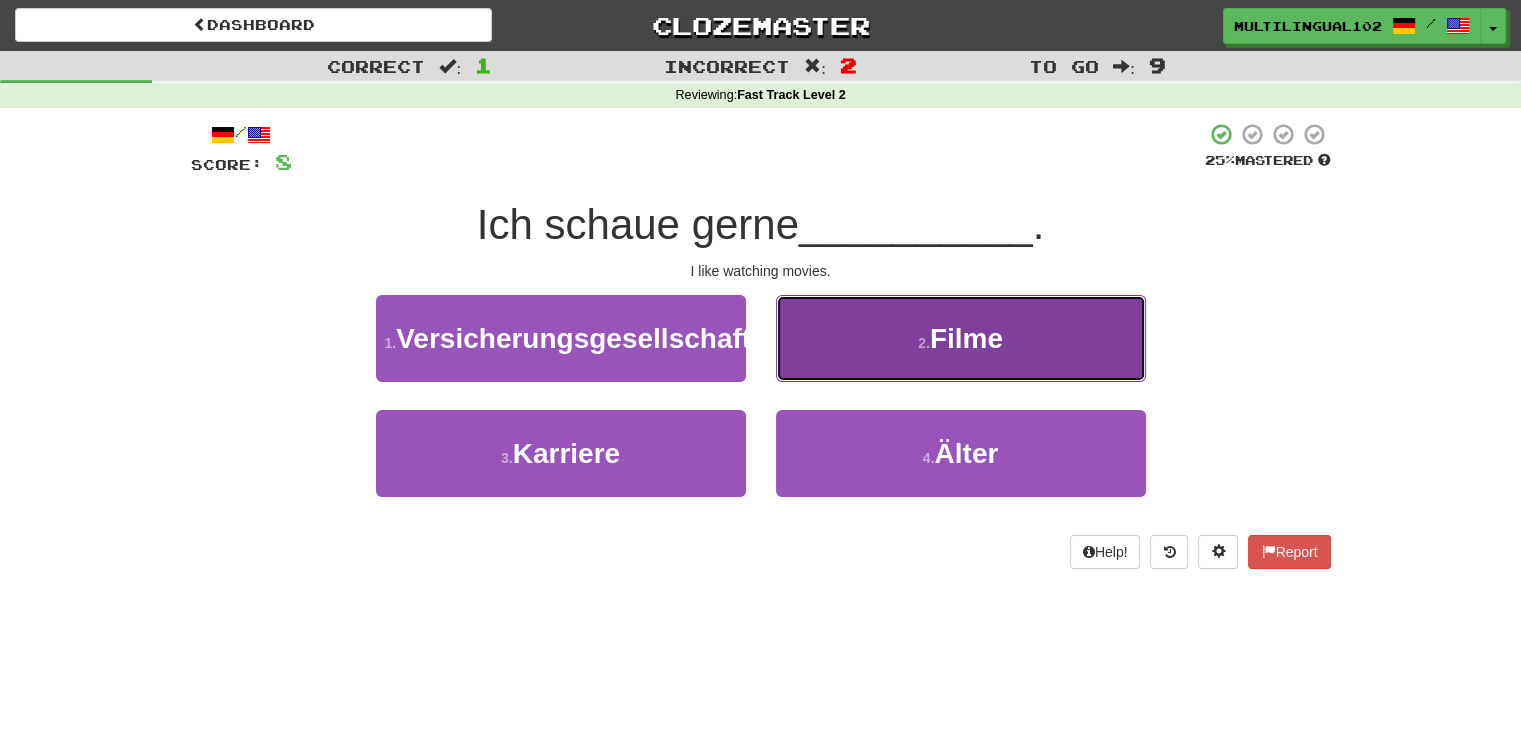 click on "2 .  Filme" at bounding box center [961, 338] 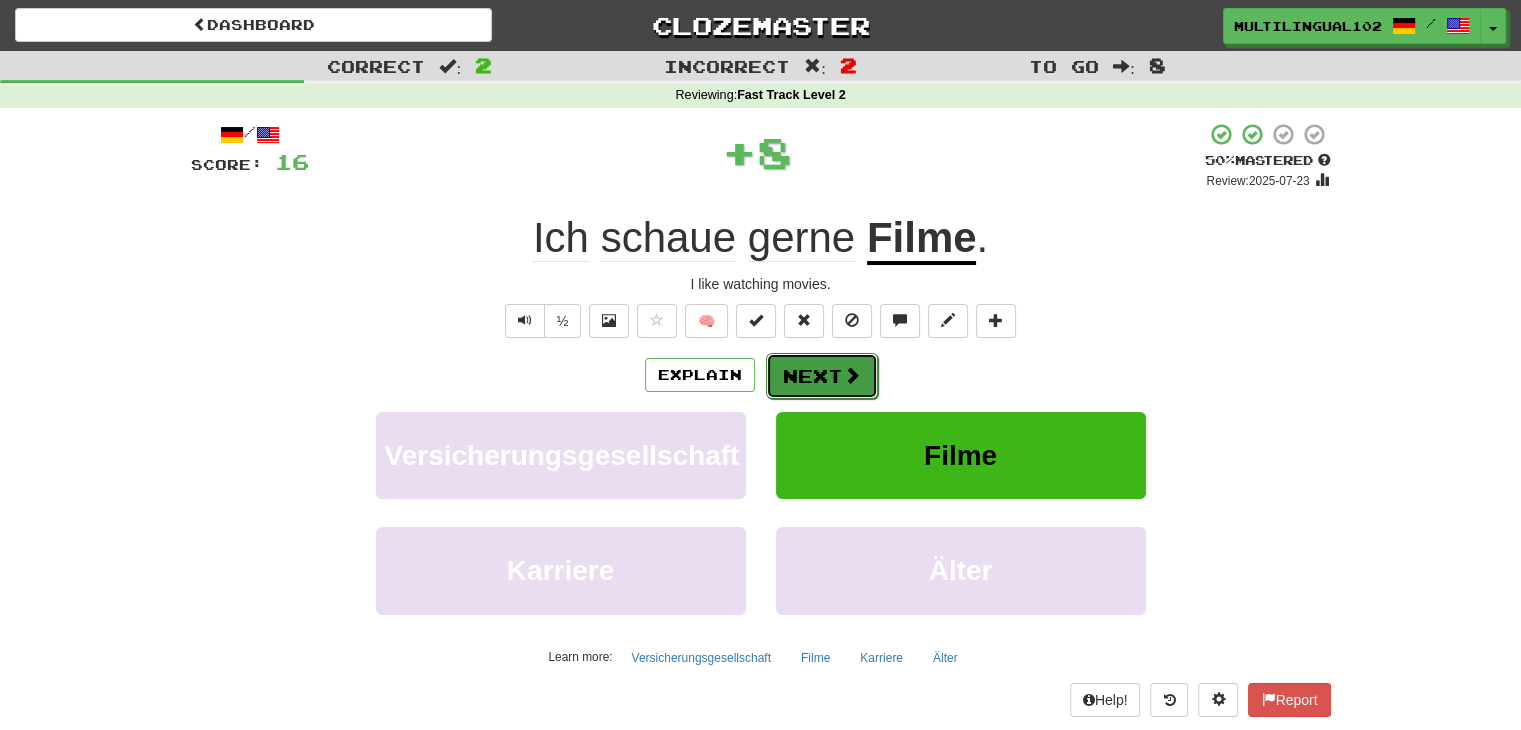 click on "Next" at bounding box center [822, 376] 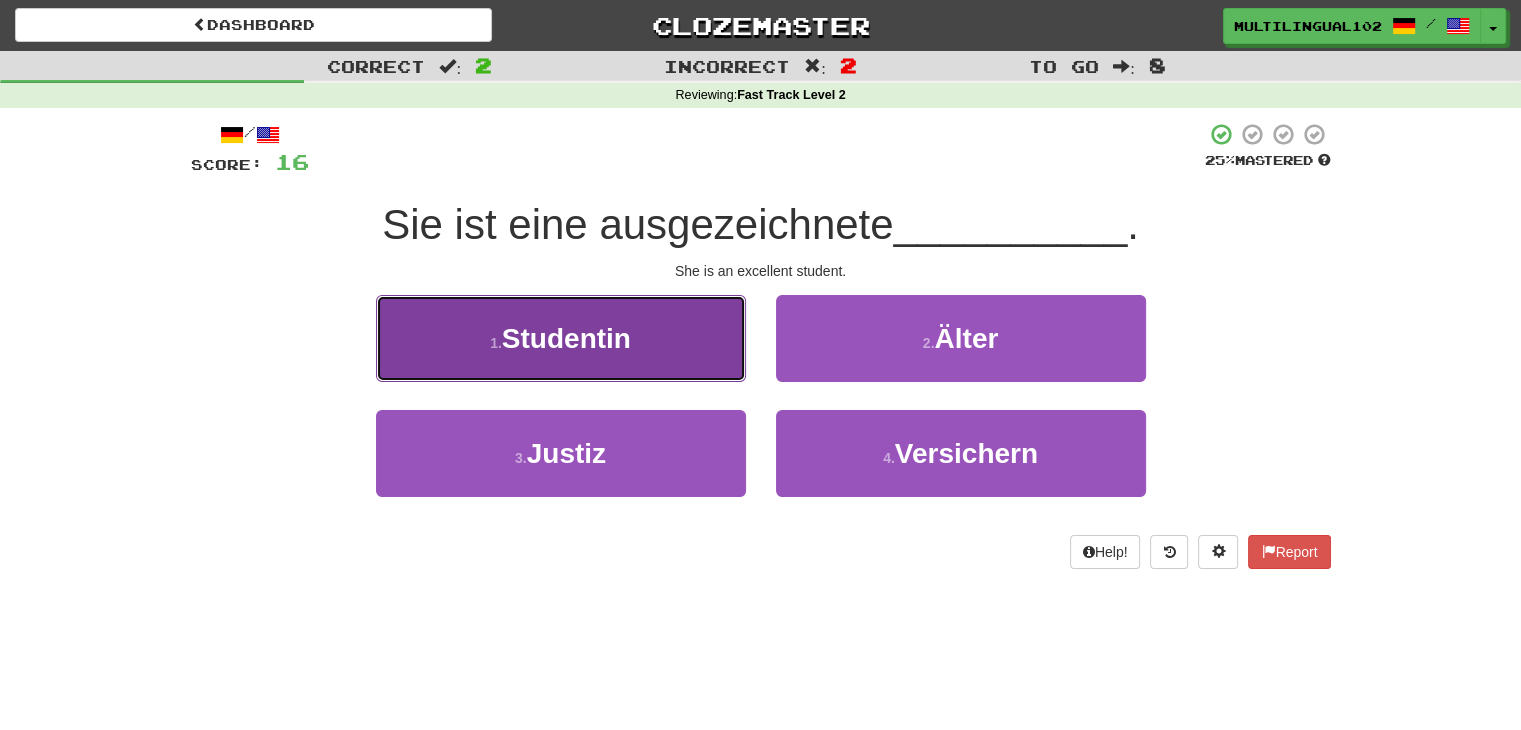 click on "1 .  Studentin" at bounding box center [561, 338] 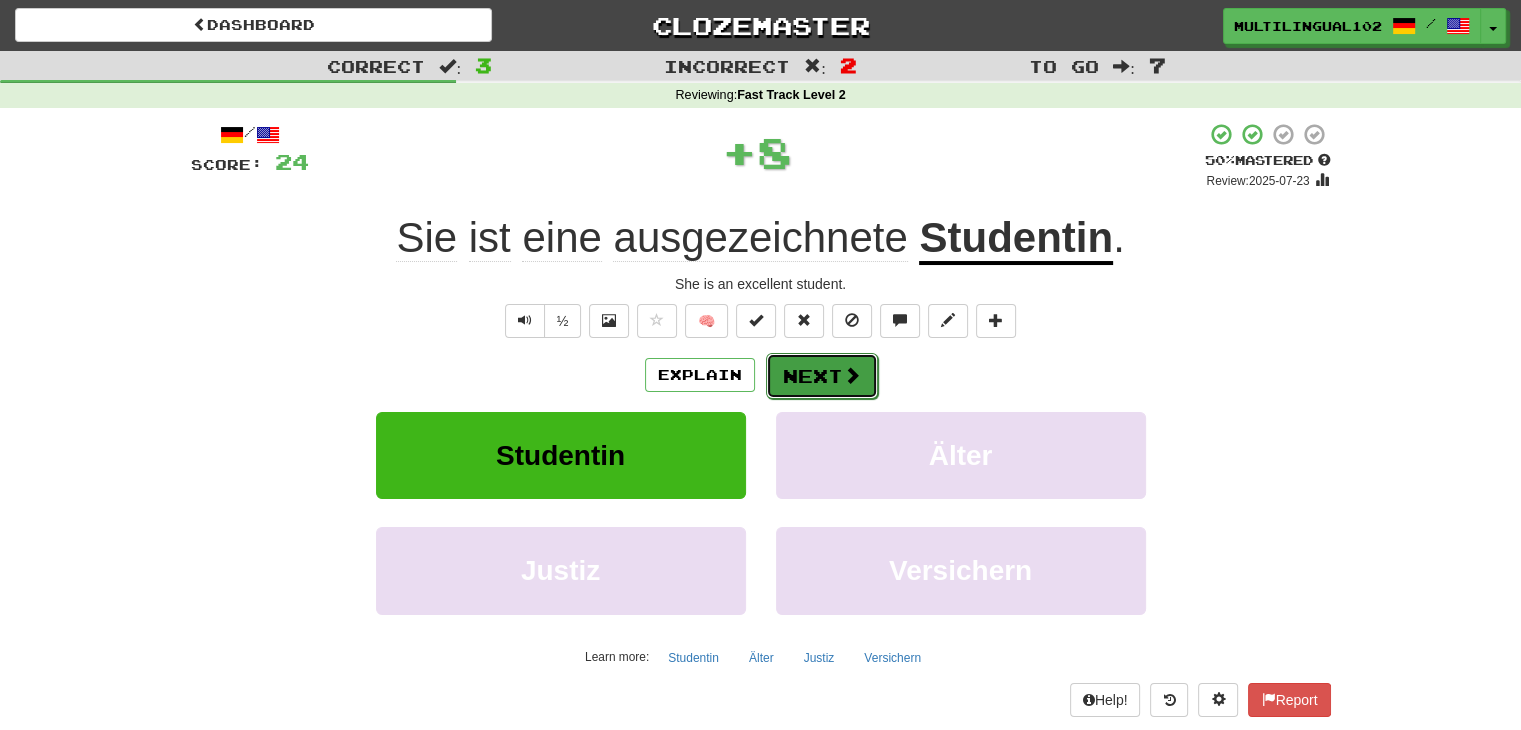 click on "Next" at bounding box center [822, 376] 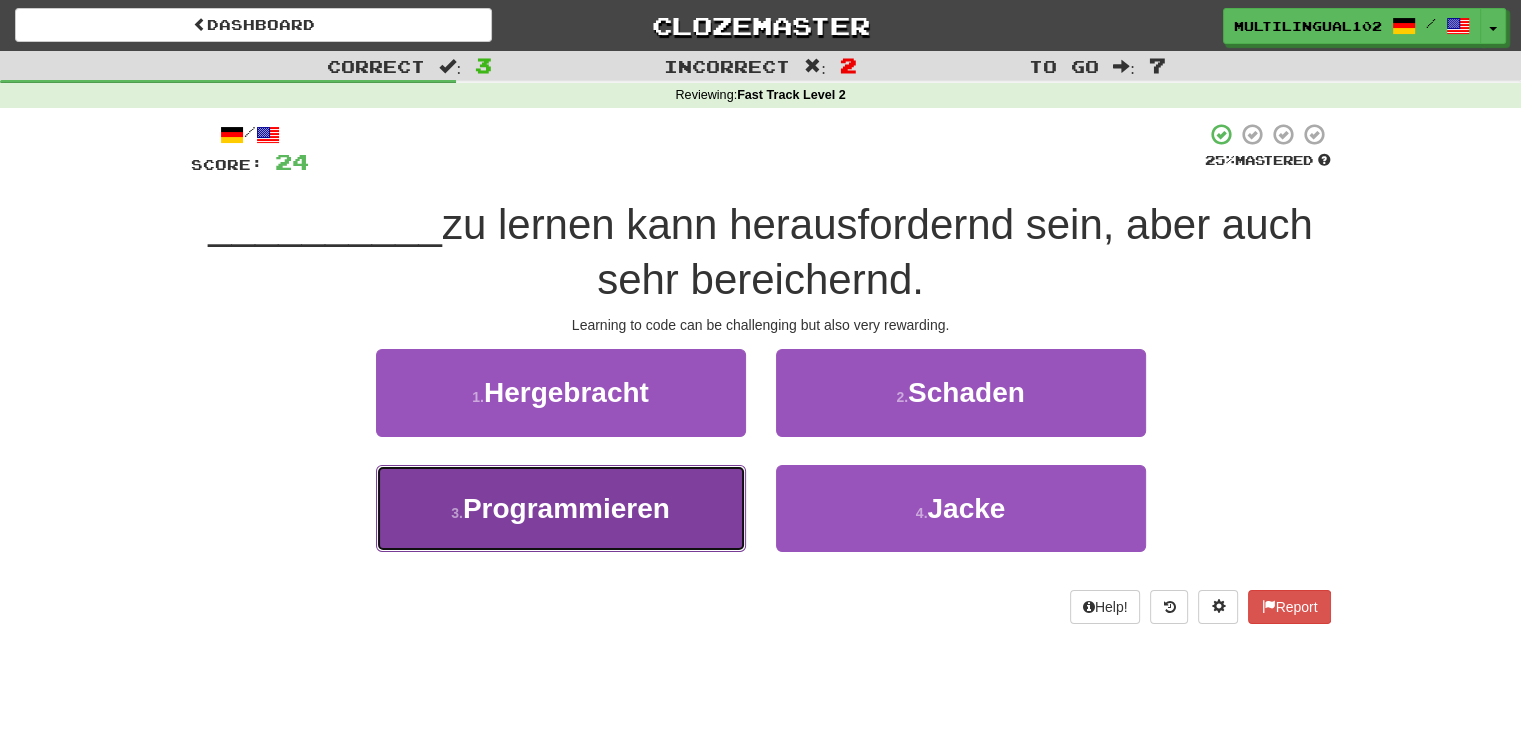 click on "3 .  Programmieren" at bounding box center (561, 508) 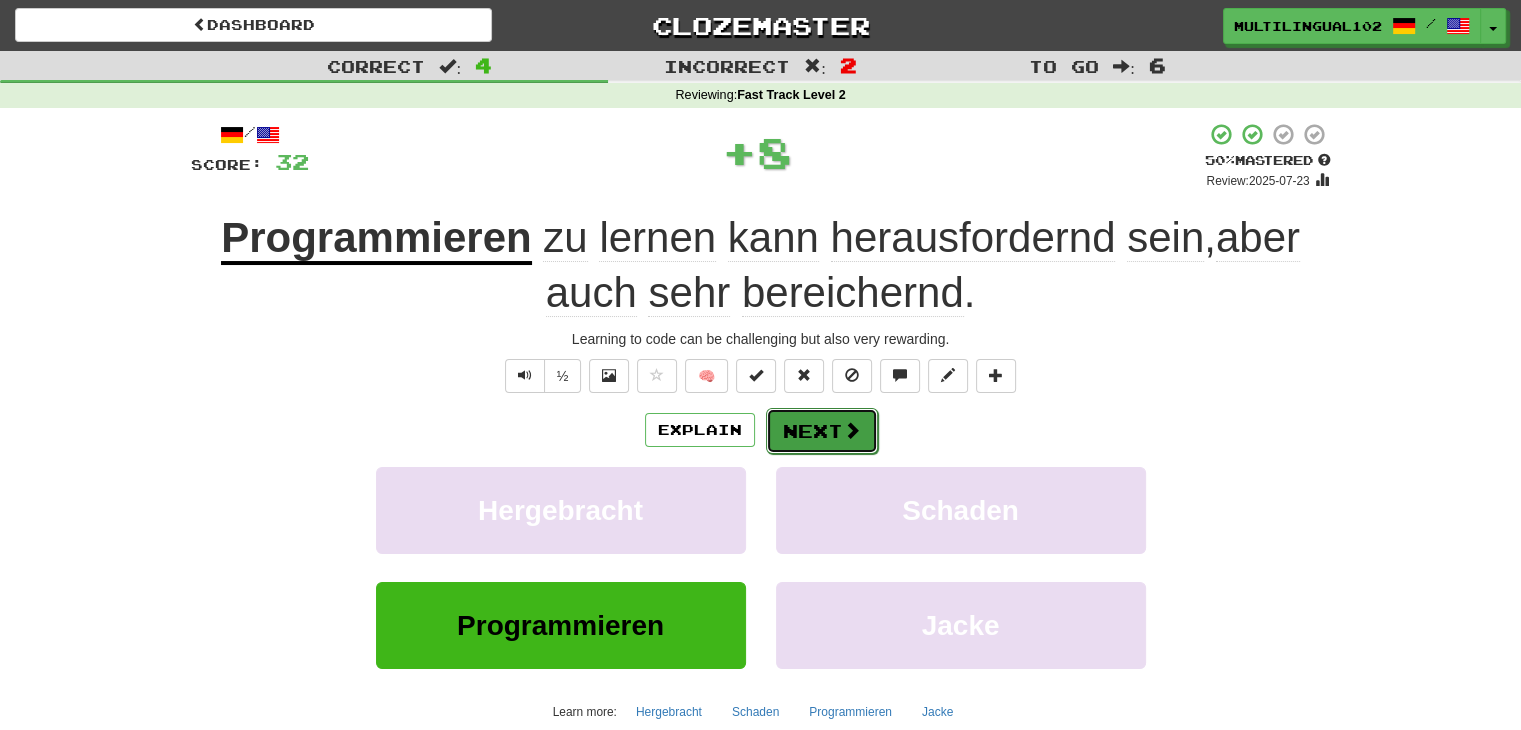 click on "Next" at bounding box center [822, 431] 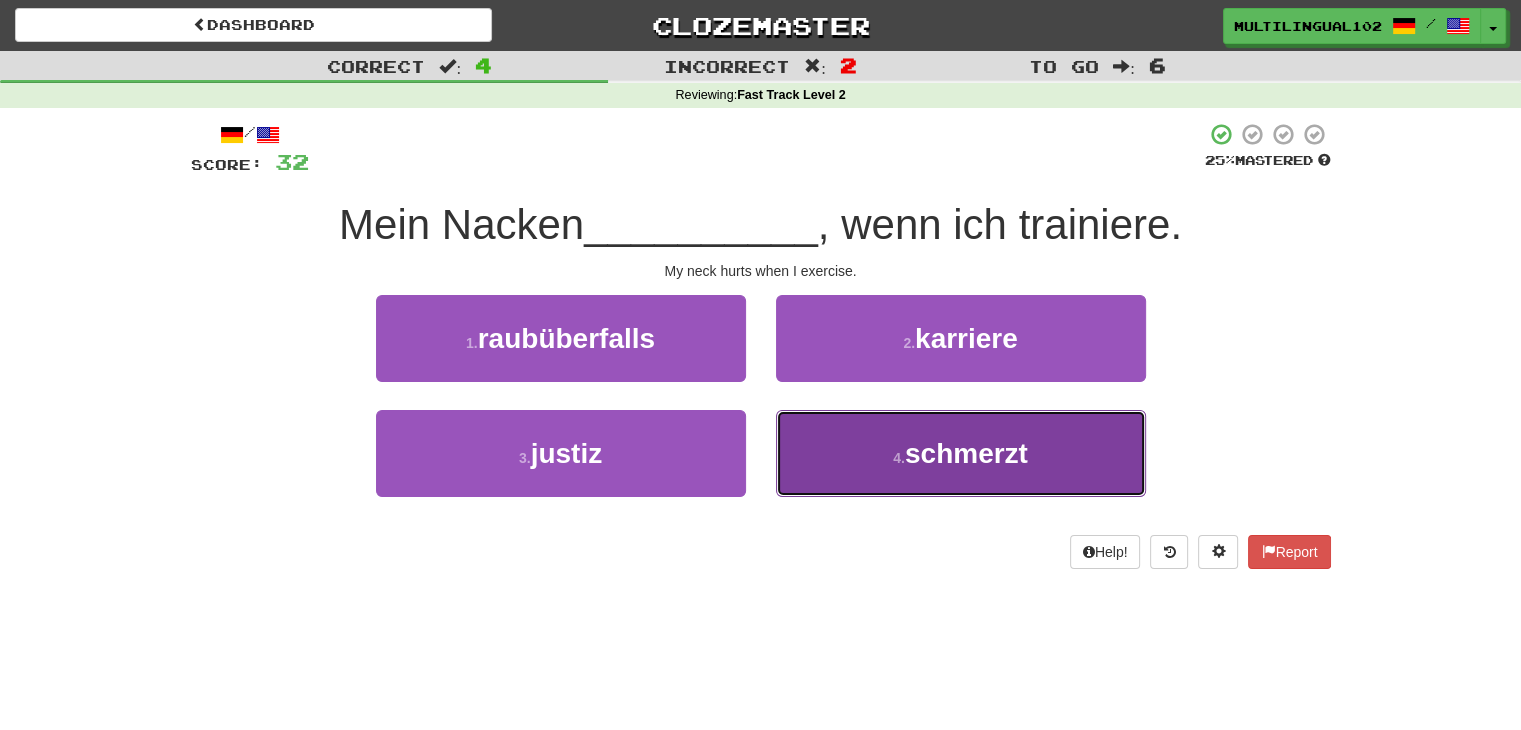 click on "4 .  schmerzt" at bounding box center (961, 453) 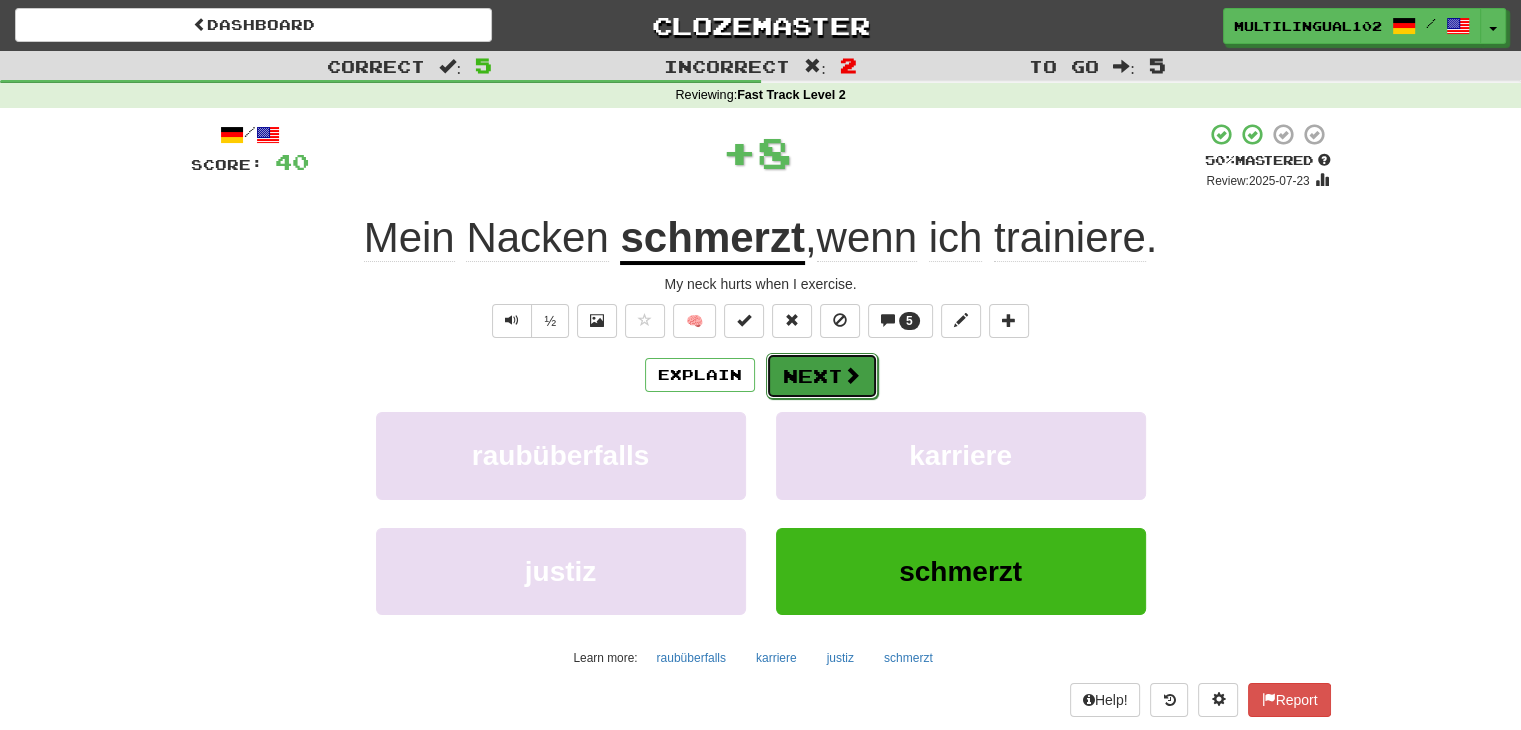 click on "Next" at bounding box center [822, 376] 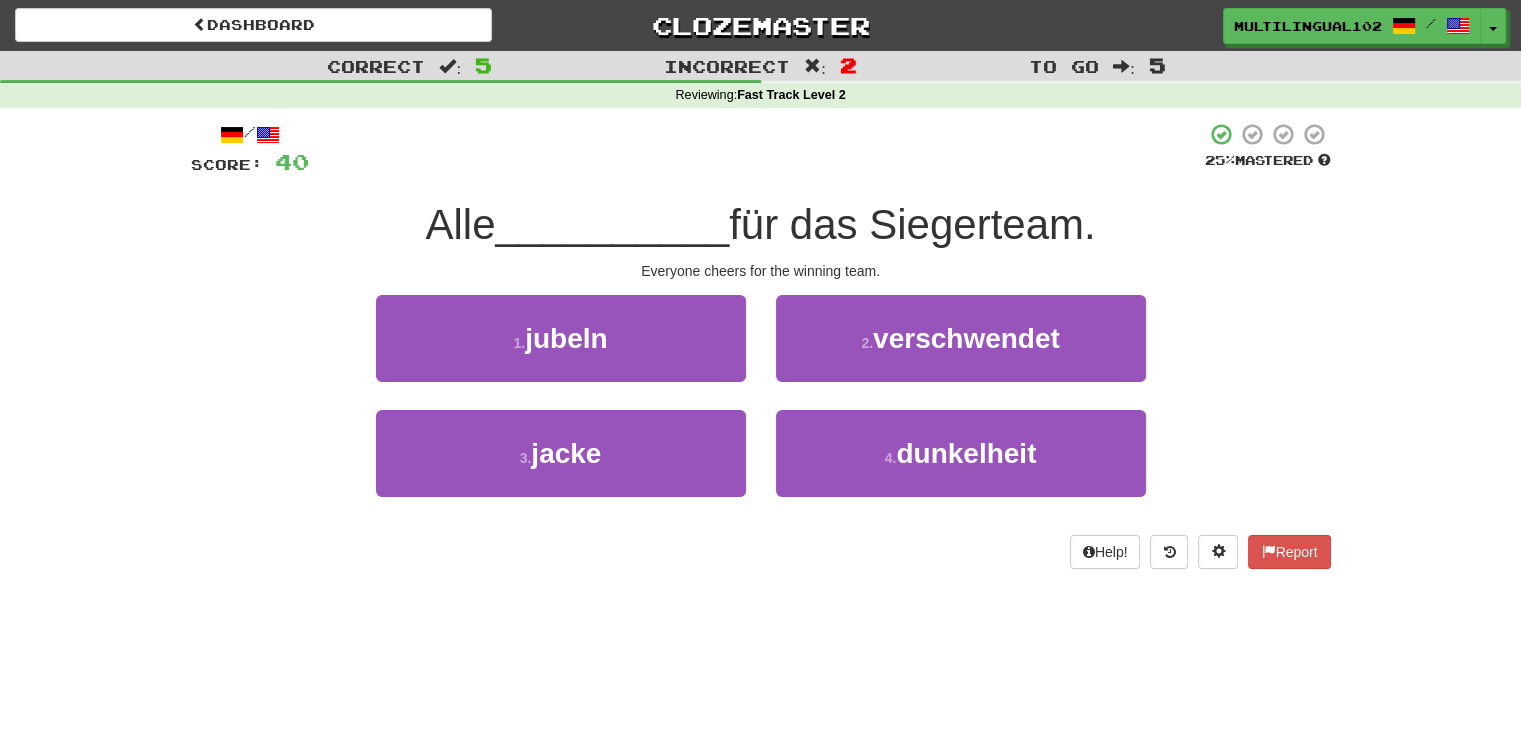 click on "2 .  verschwendet" at bounding box center (961, 352) 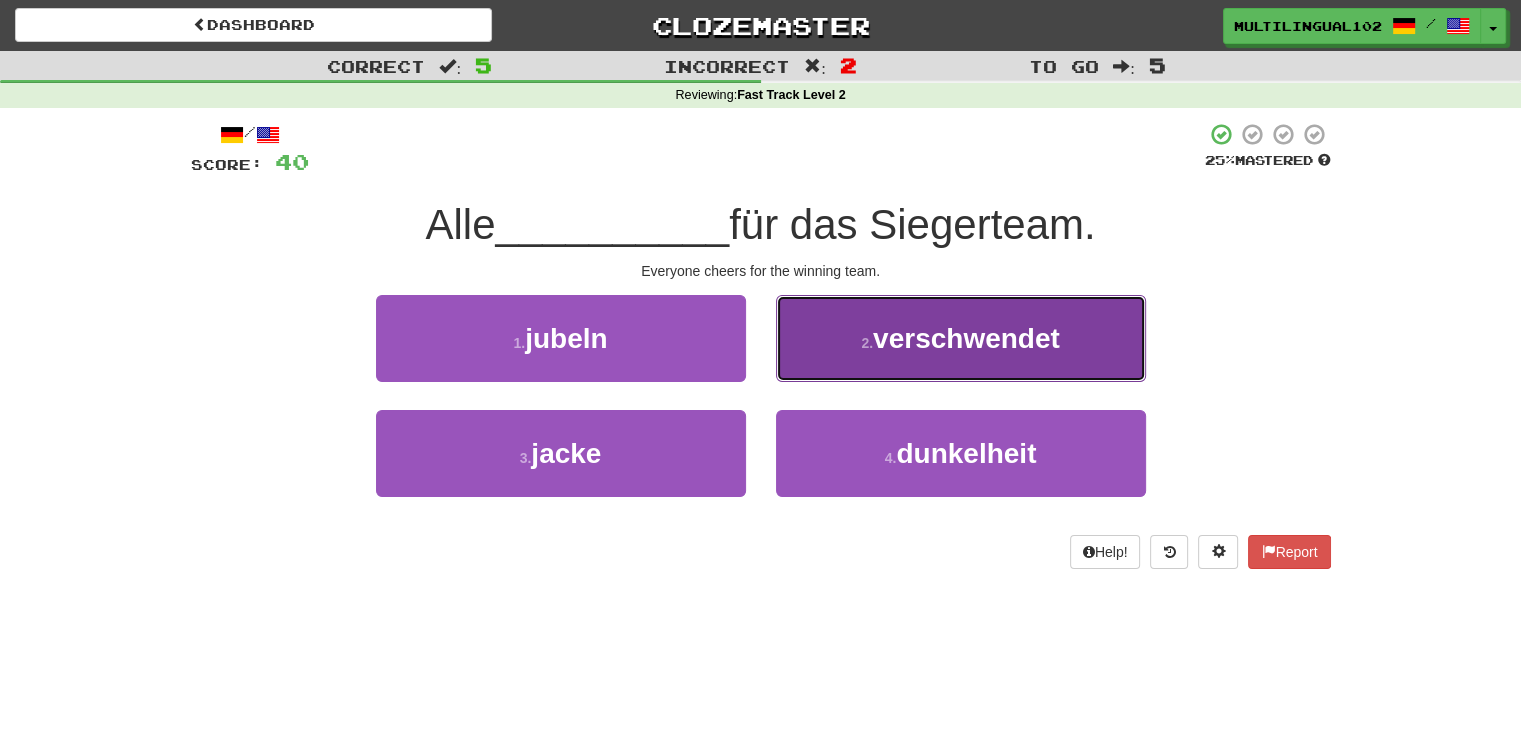 click on "2 .  verschwendet" at bounding box center (961, 338) 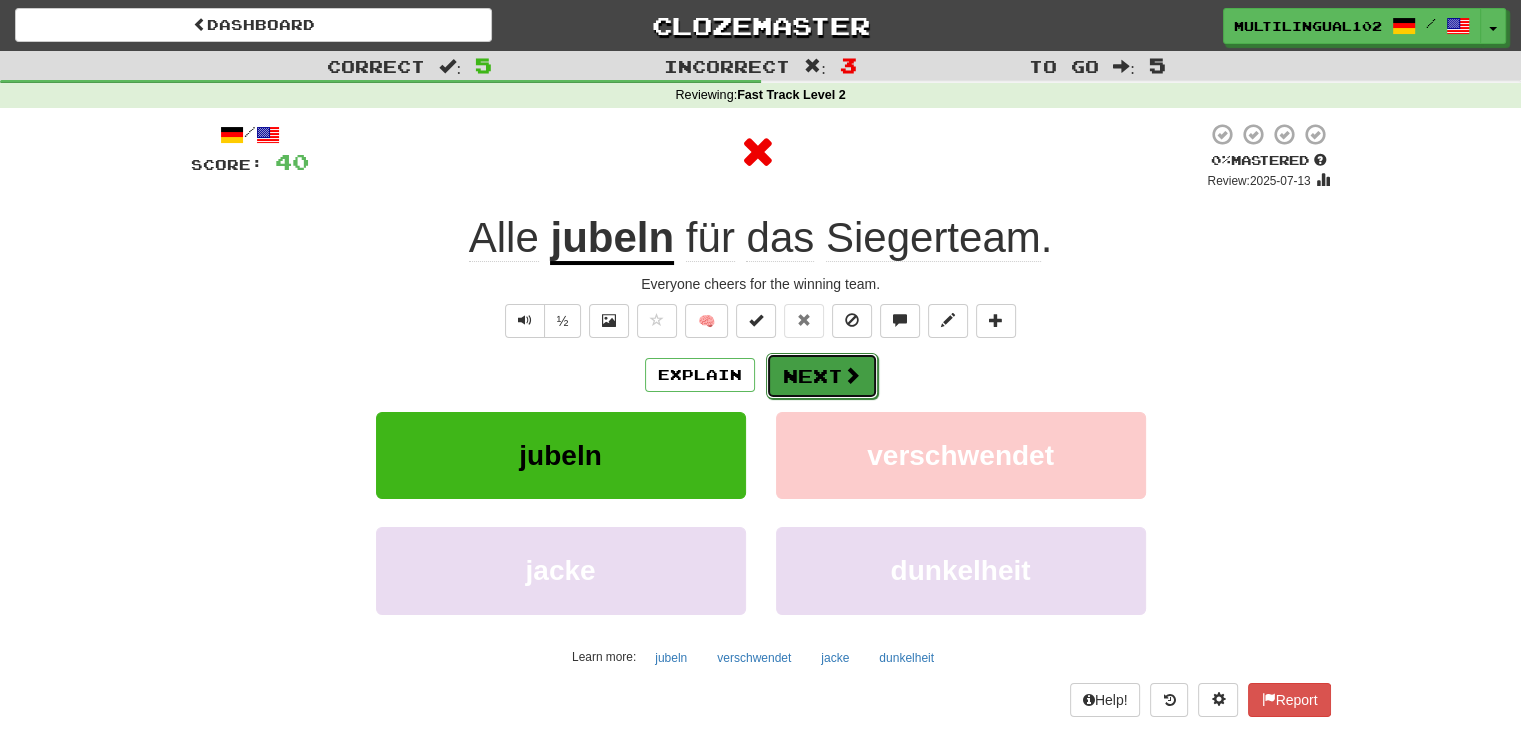 click on "Next" at bounding box center (822, 376) 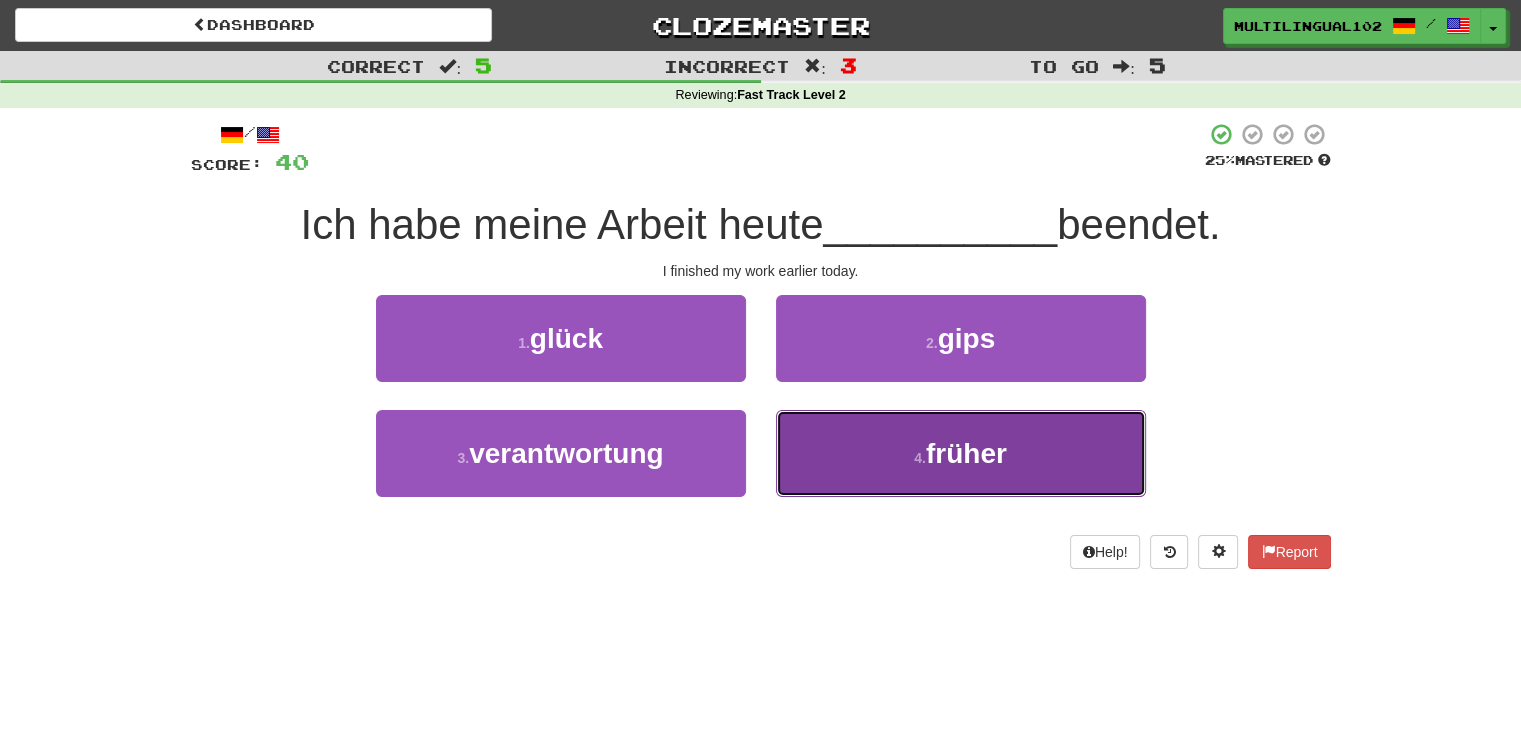 click on "4 .  früher" at bounding box center [961, 453] 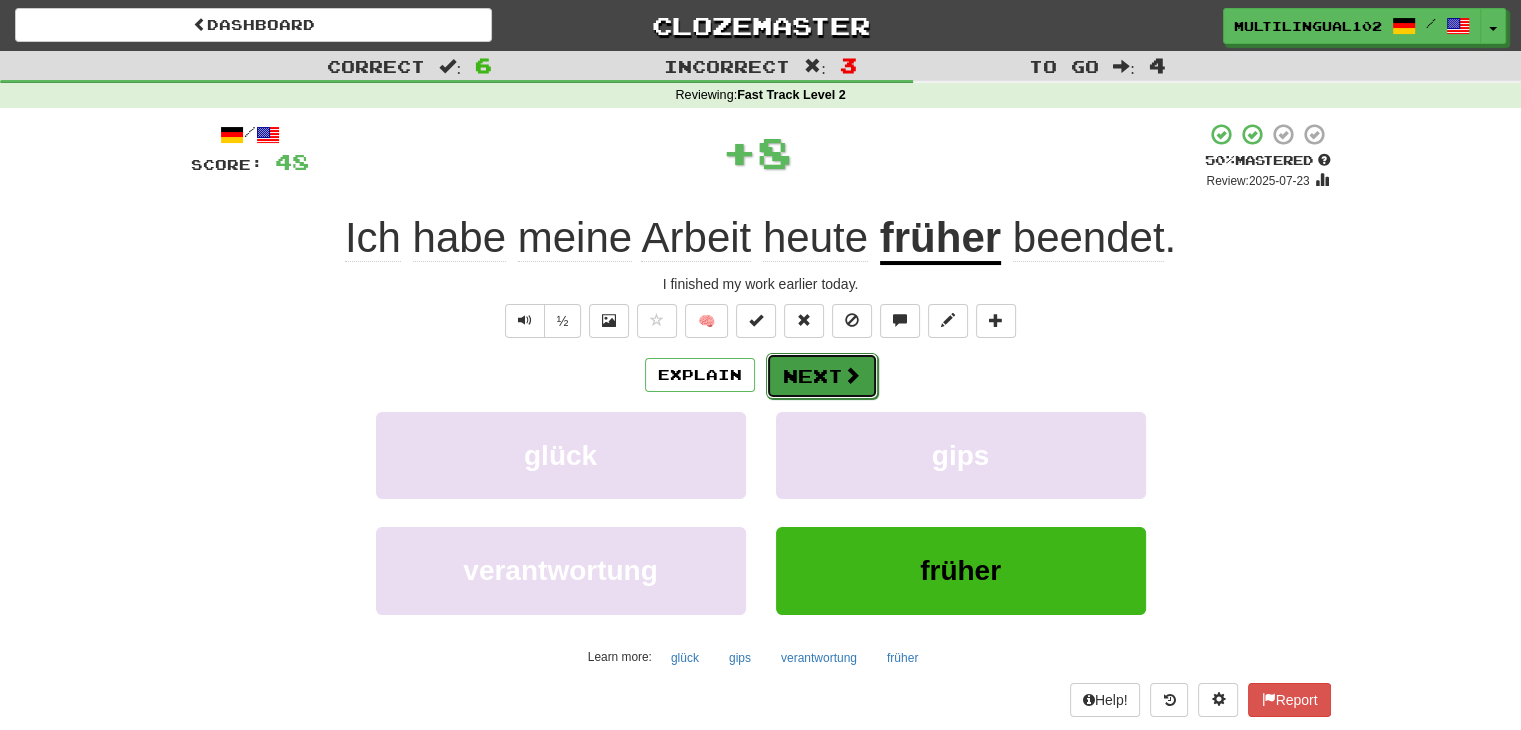 click on "Next" at bounding box center [822, 376] 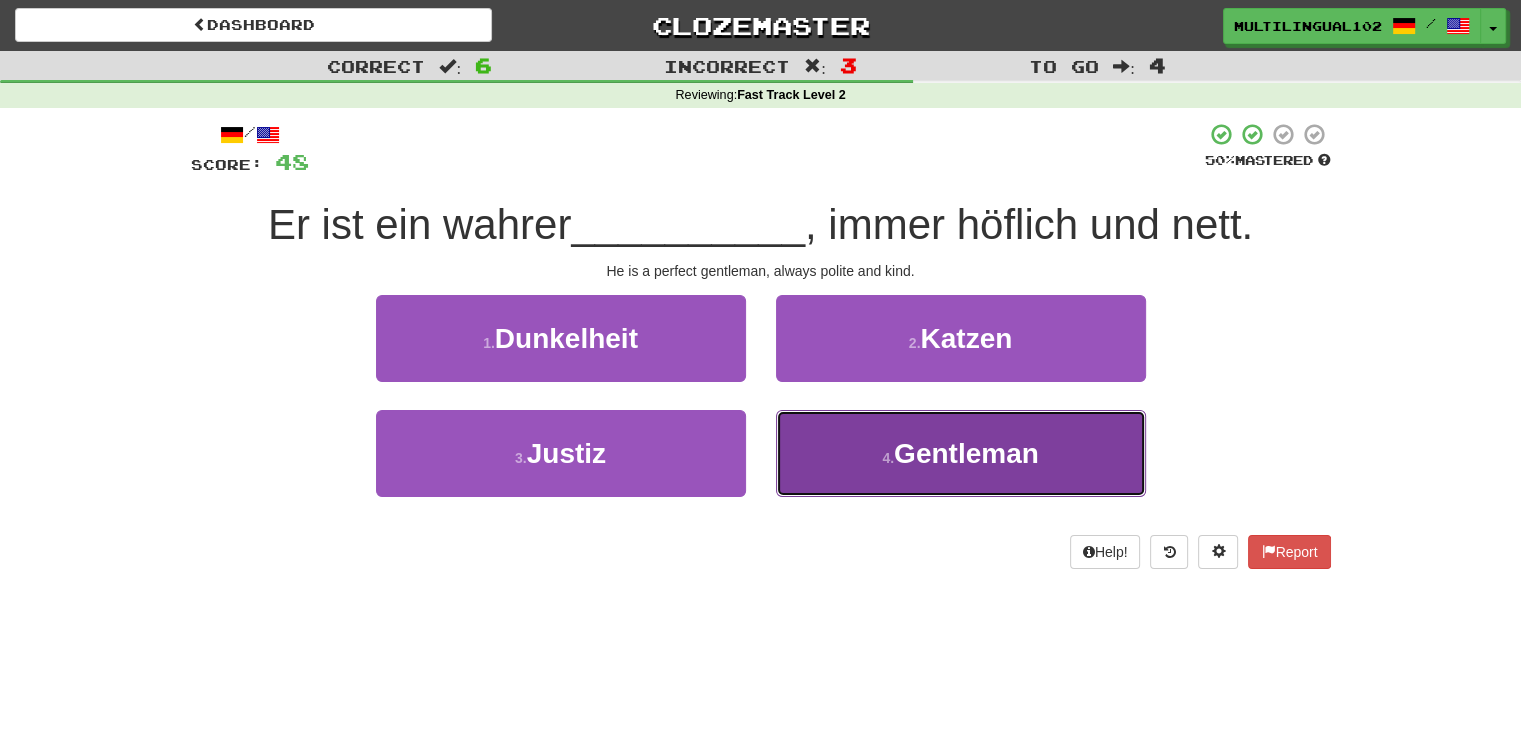 click on "4 .  Gentleman" at bounding box center (961, 453) 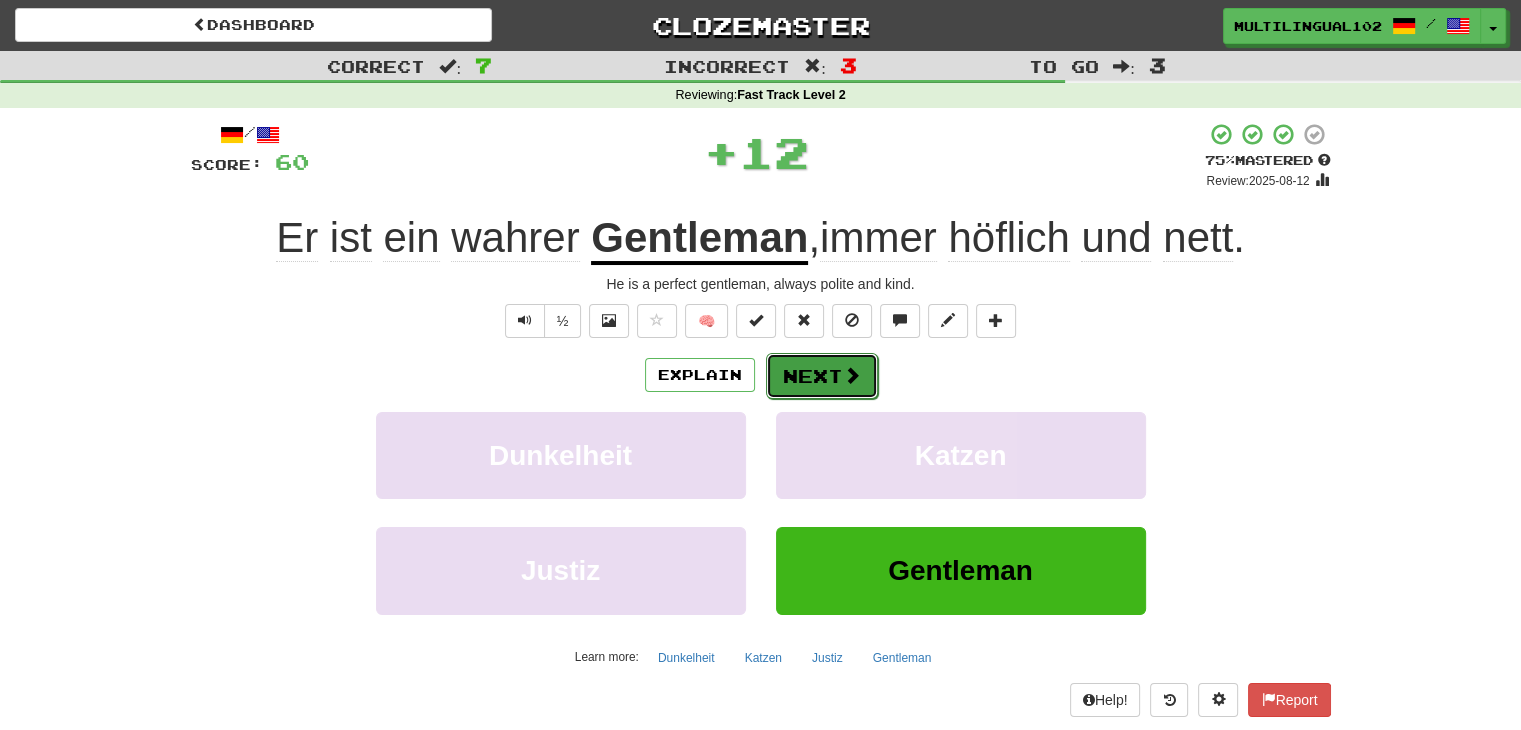 click on "Next" at bounding box center (822, 376) 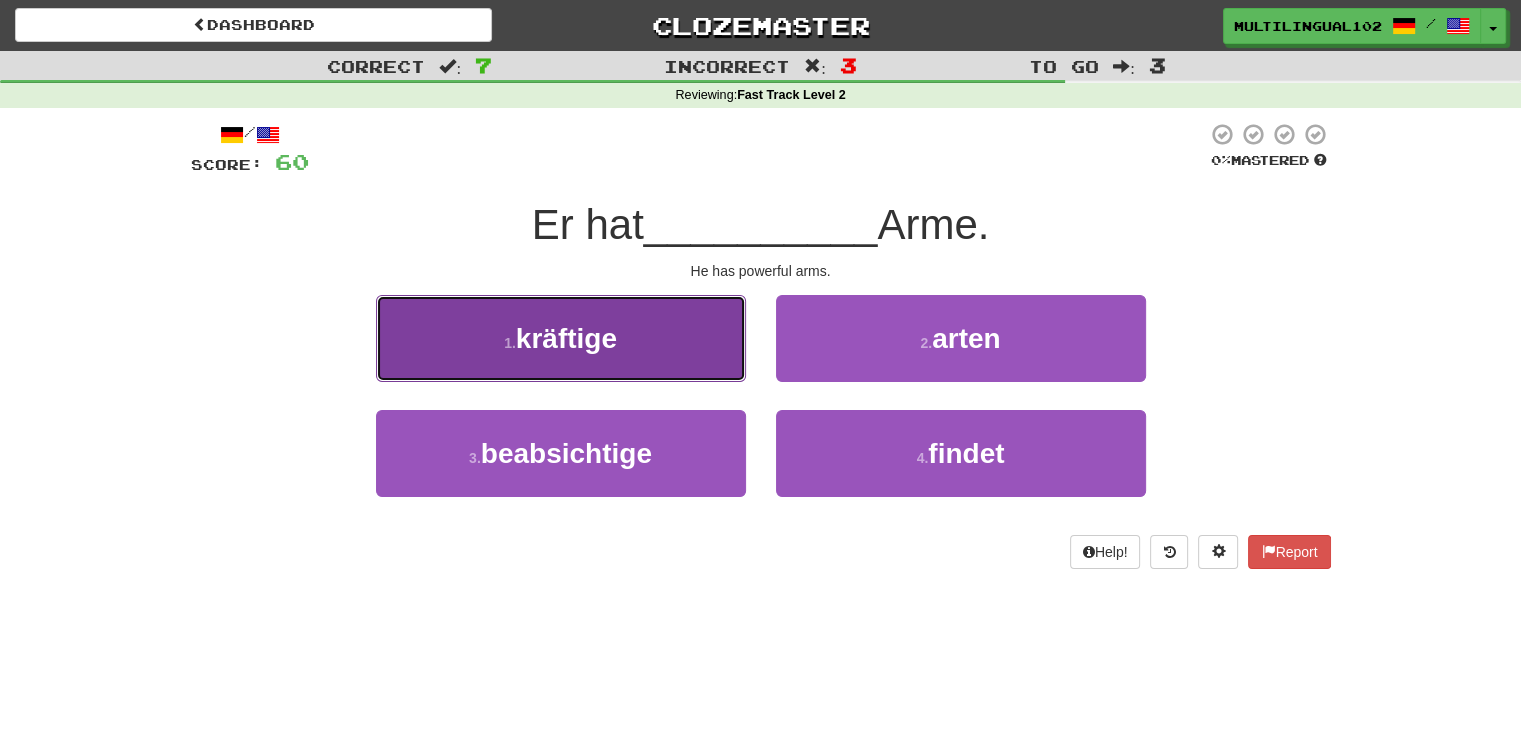 click on "1 .  kräftige" at bounding box center [561, 338] 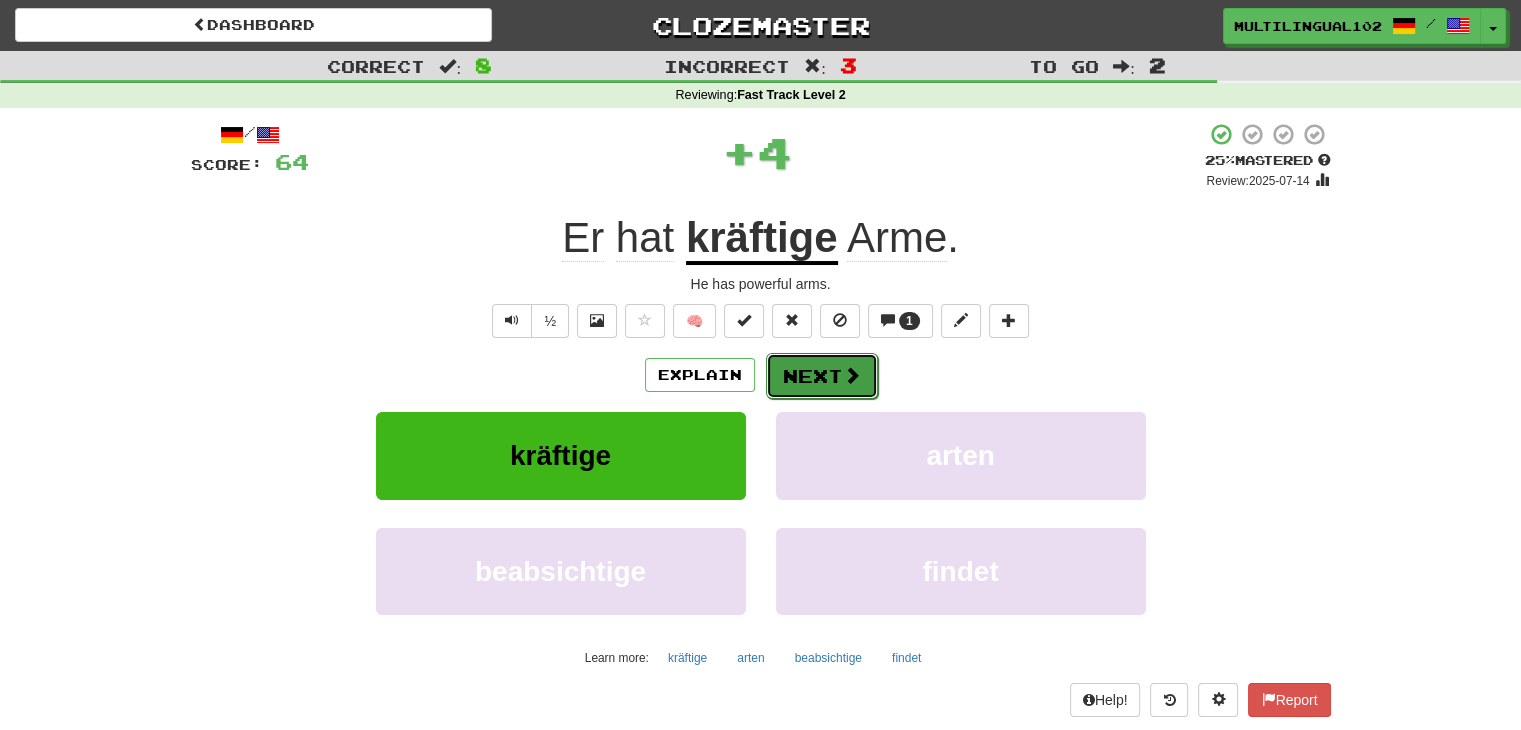 click on "Next" at bounding box center [822, 376] 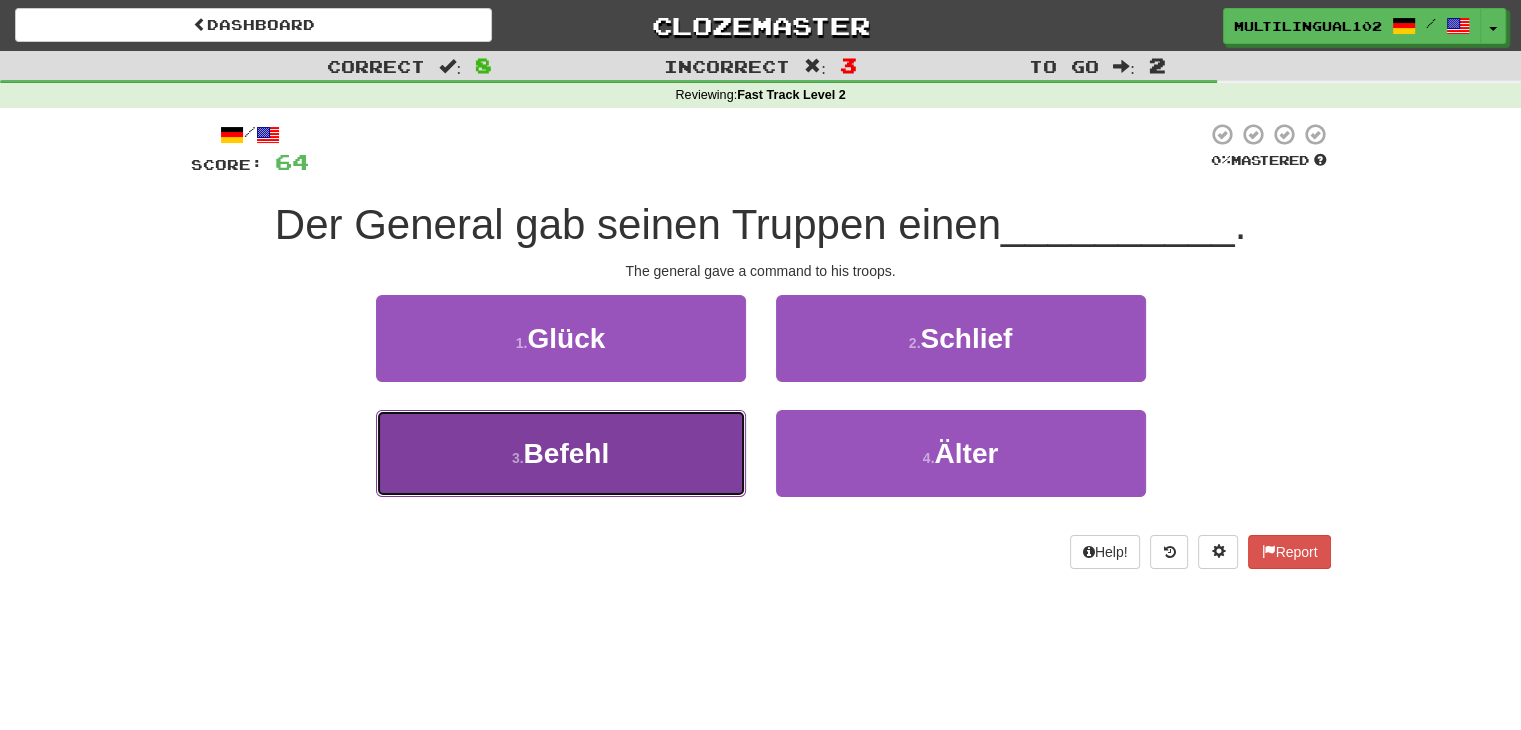 click on "3 .  Befehl" at bounding box center (561, 453) 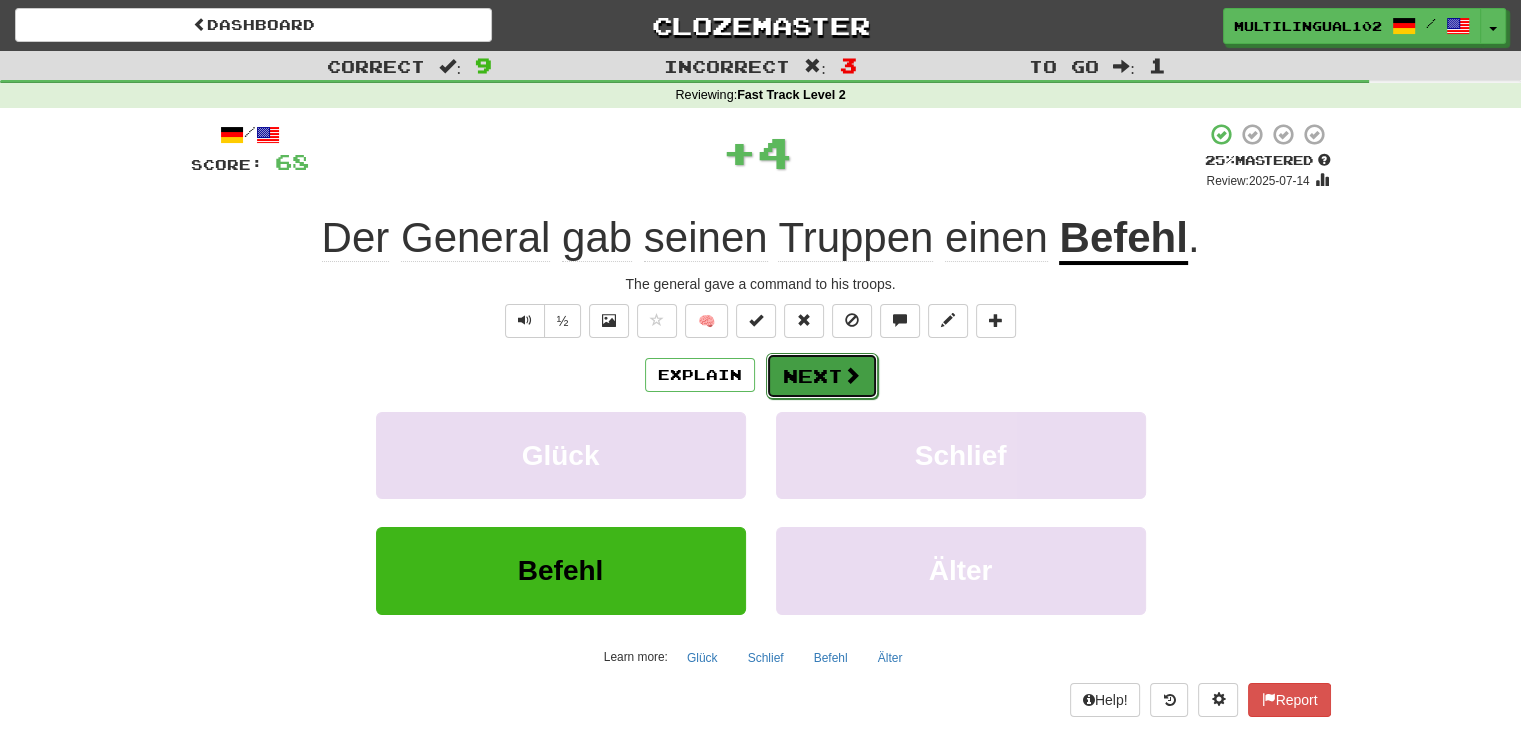 click on "Next" at bounding box center (822, 376) 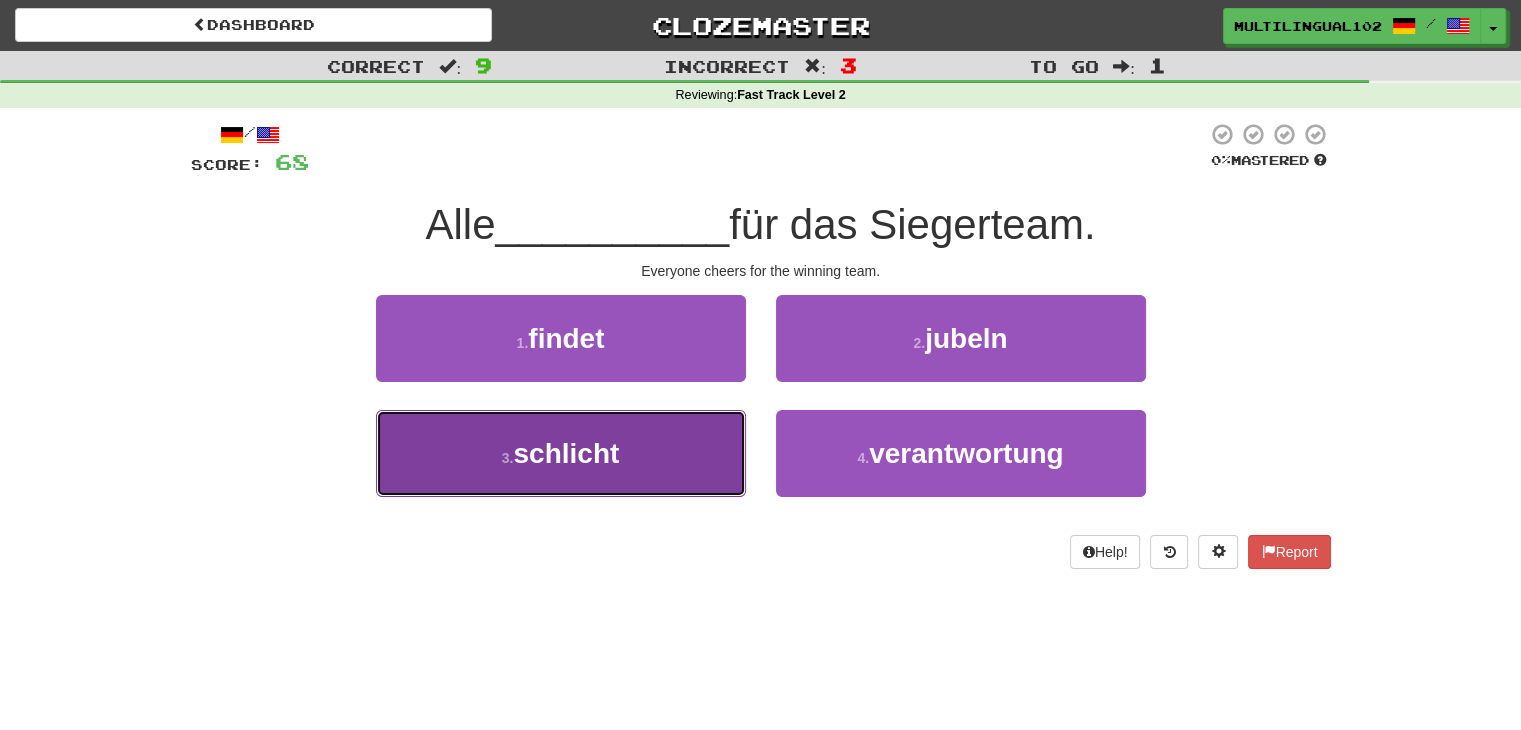 click on "3 .  schlicht" at bounding box center (561, 453) 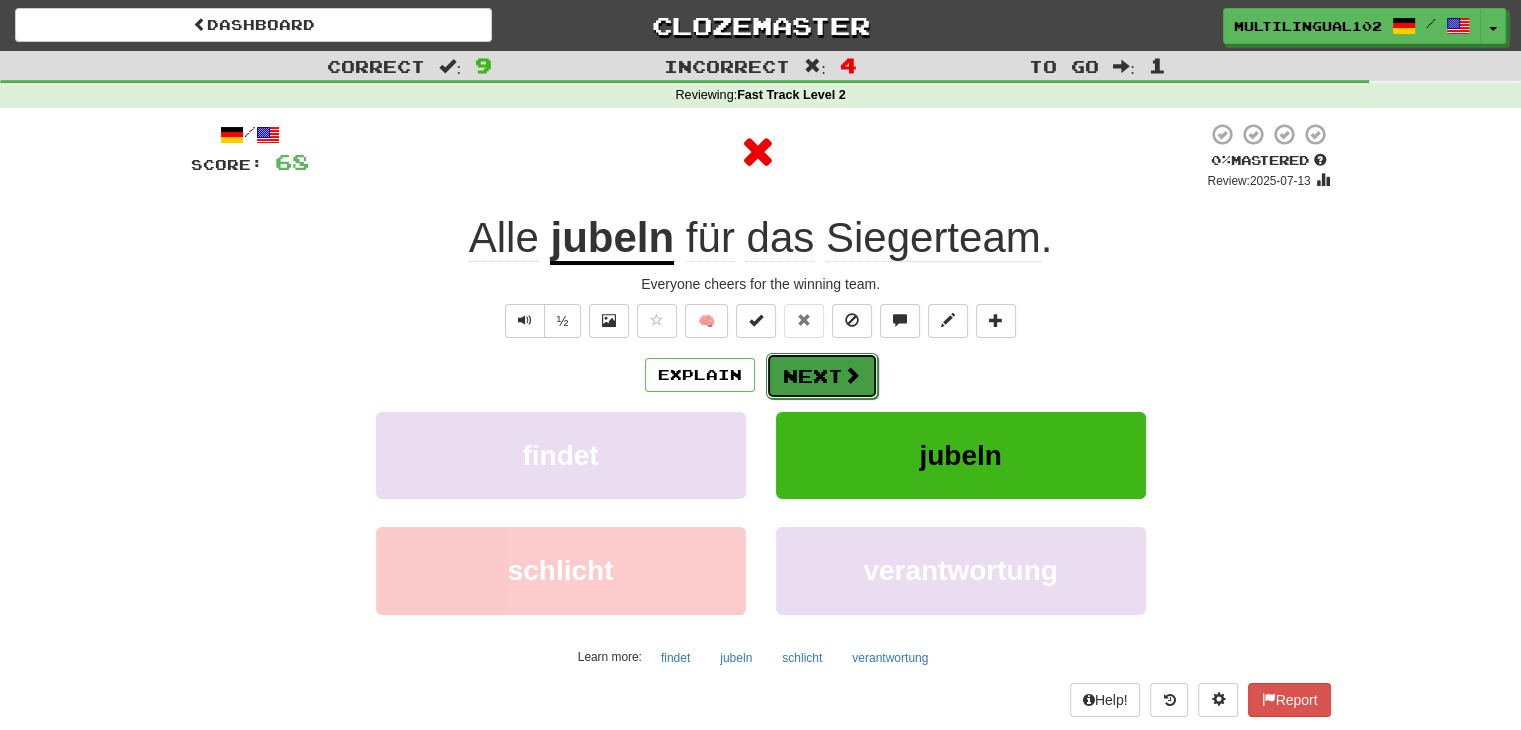 click on "Next" at bounding box center [822, 376] 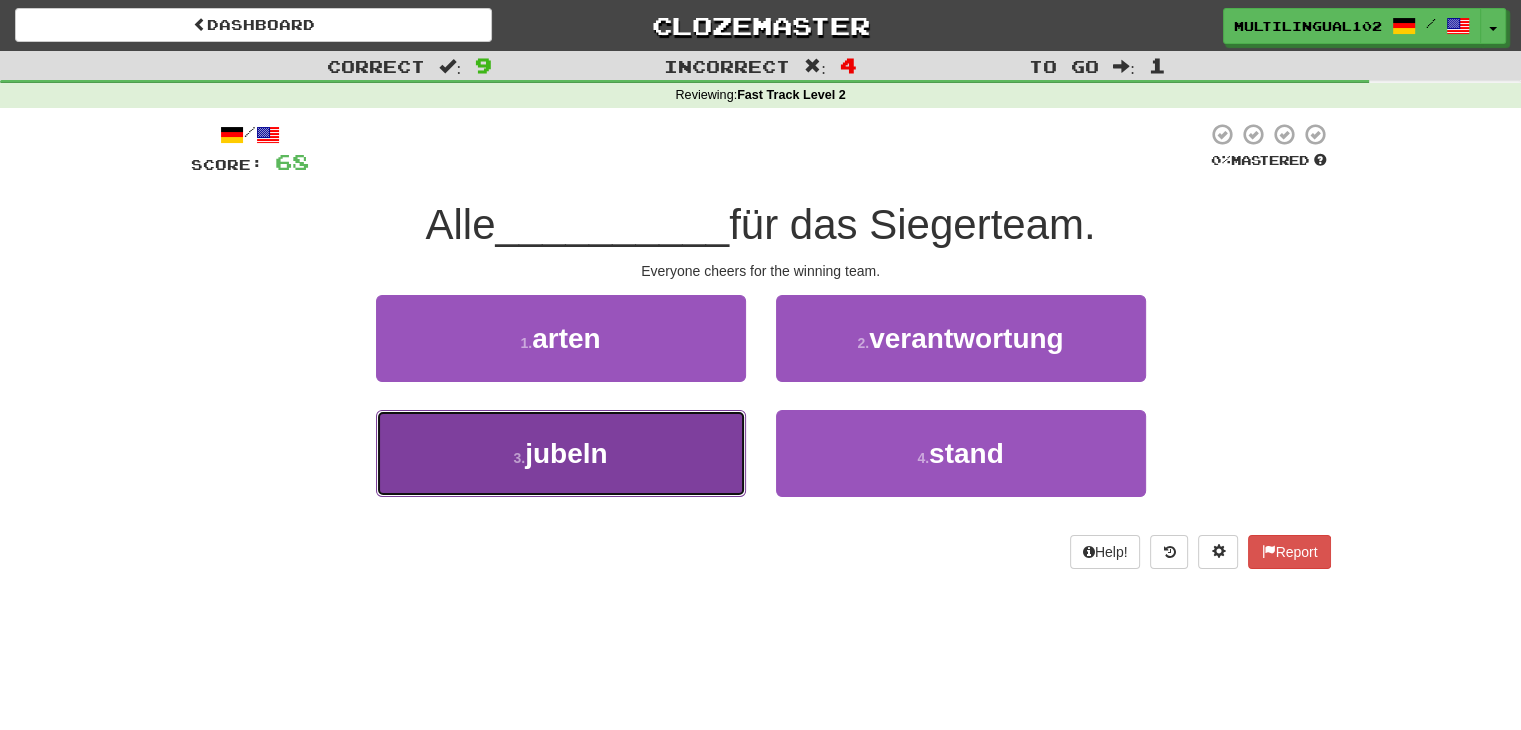 click on "3 .  jubeln" at bounding box center (561, 453) 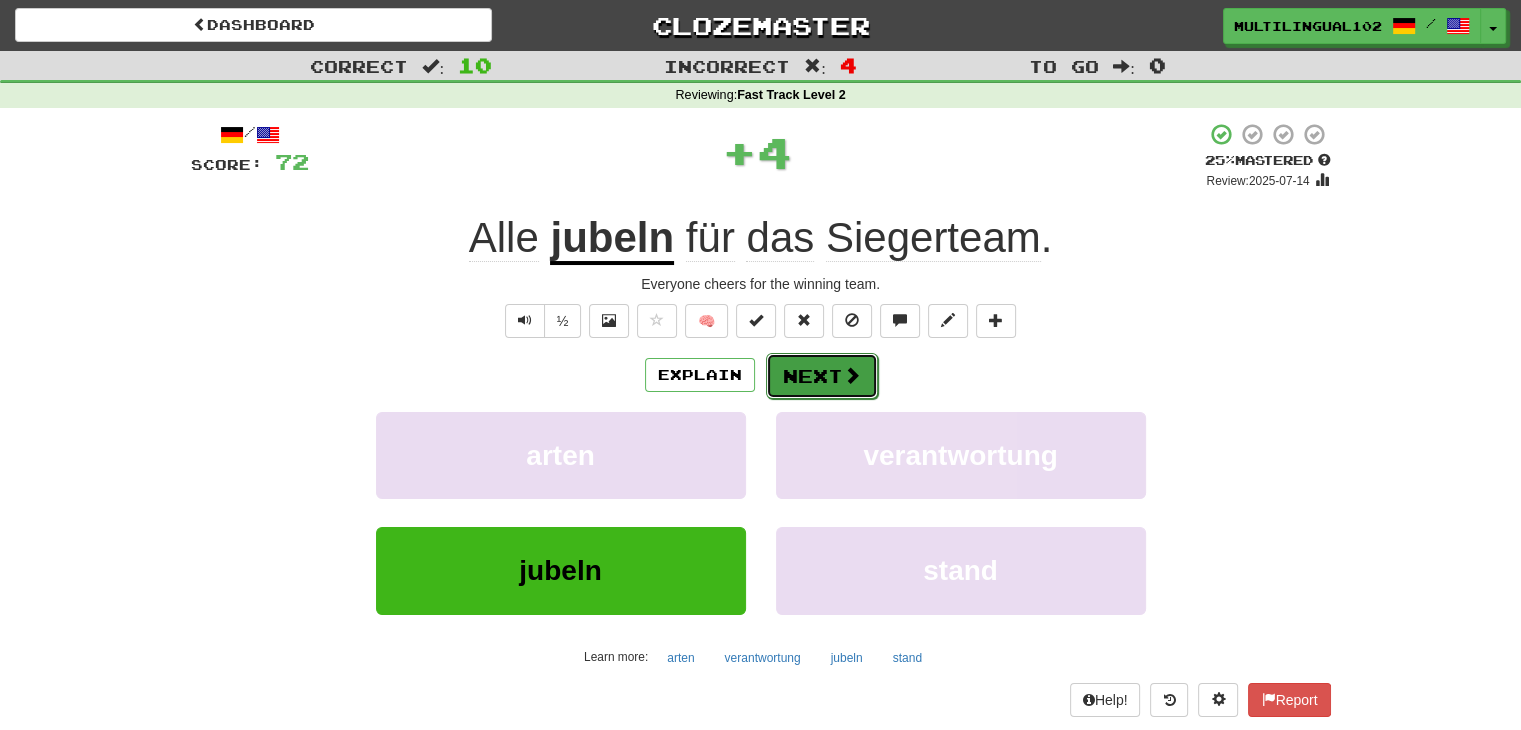 click on "Next" at bounding box center (822, 376) 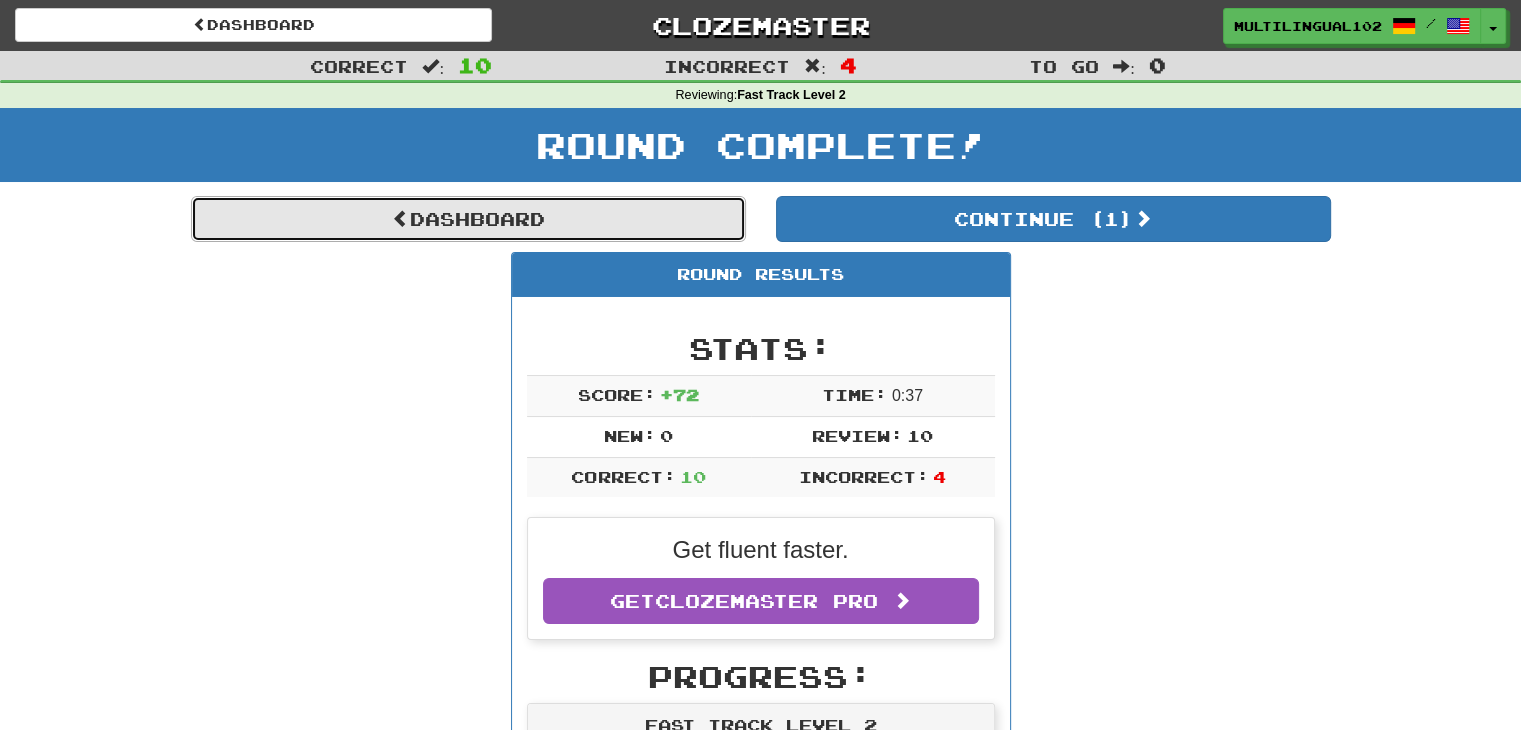 click on "Dashboard" at bounding box center [468, 219] 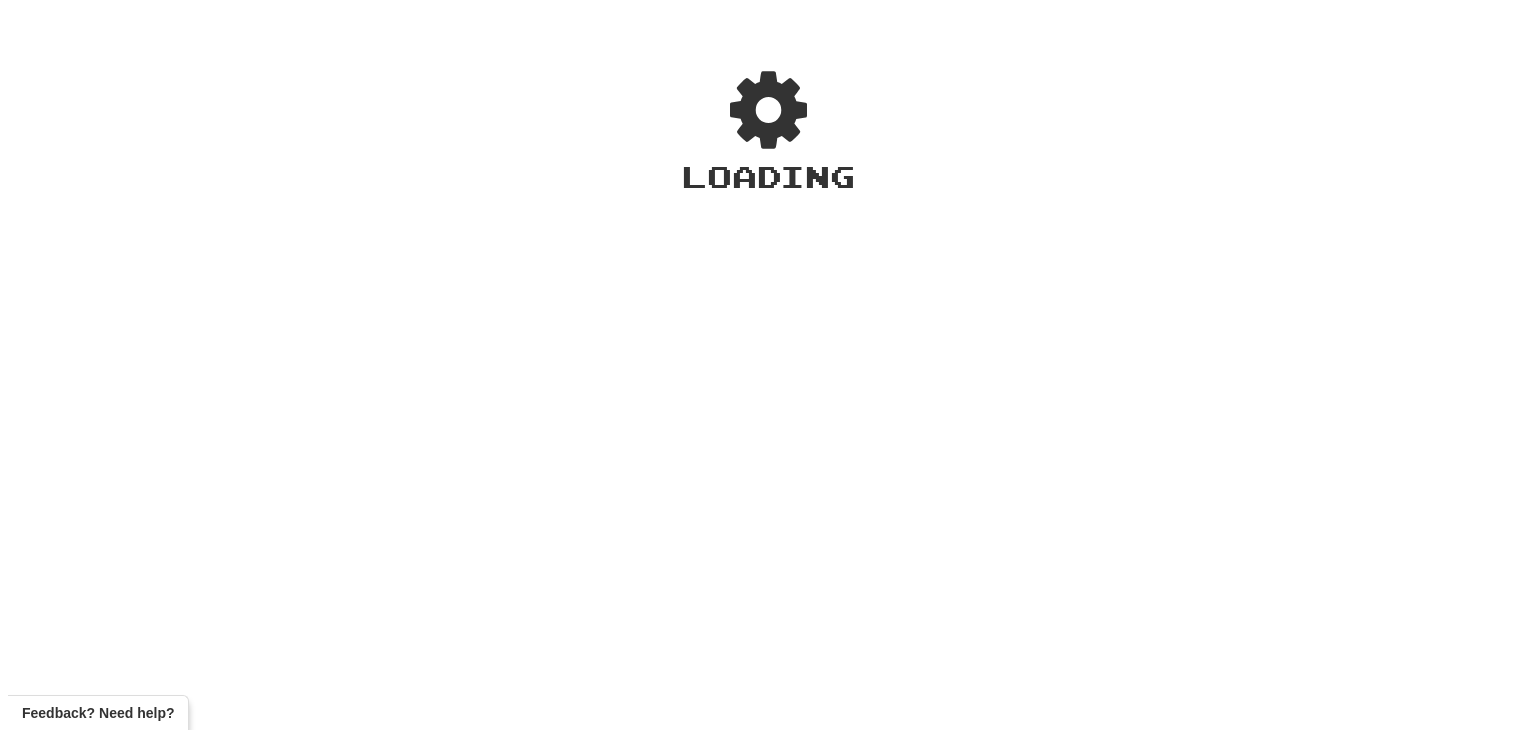 scroll, scrollTop: 0, scrollLeft: 0, axis: both 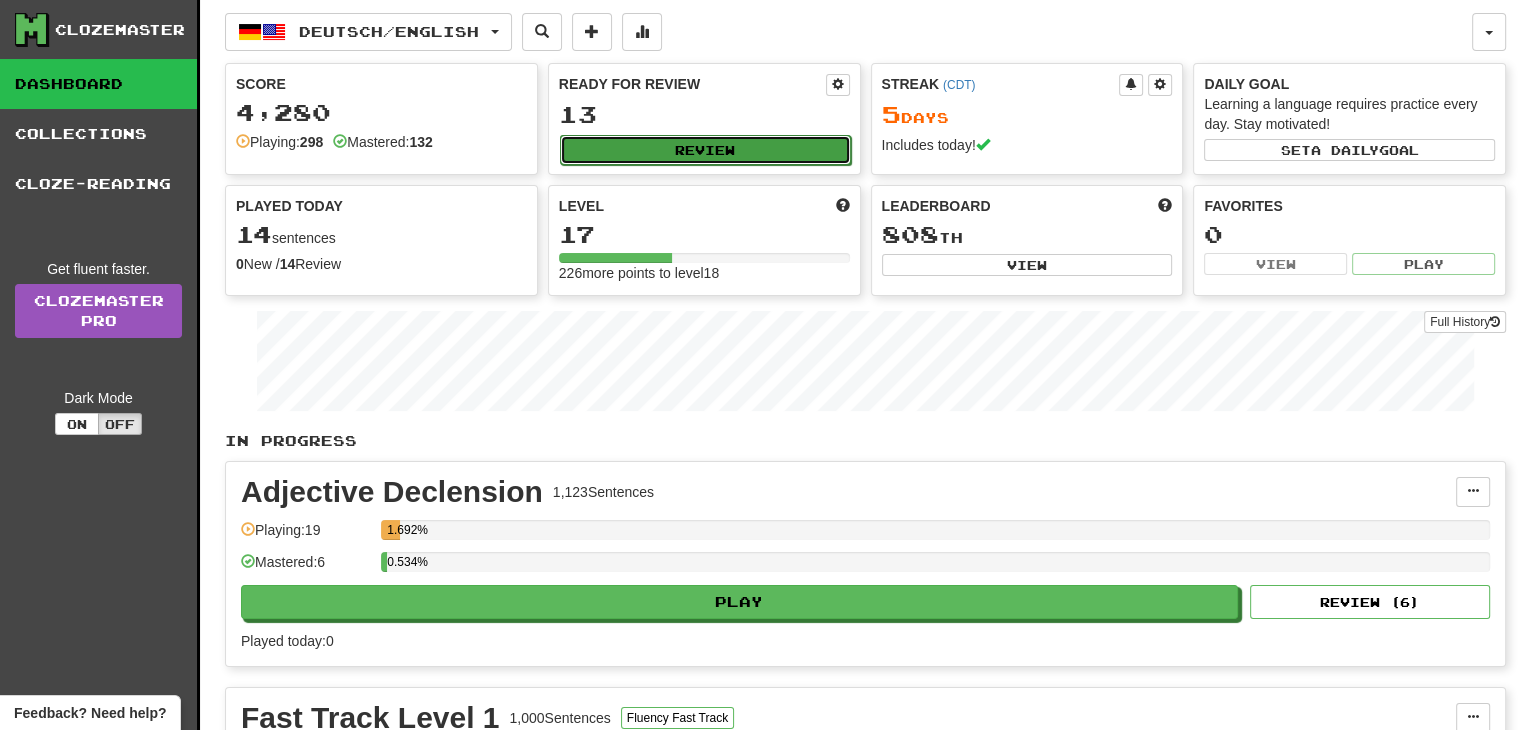 click on "Review" 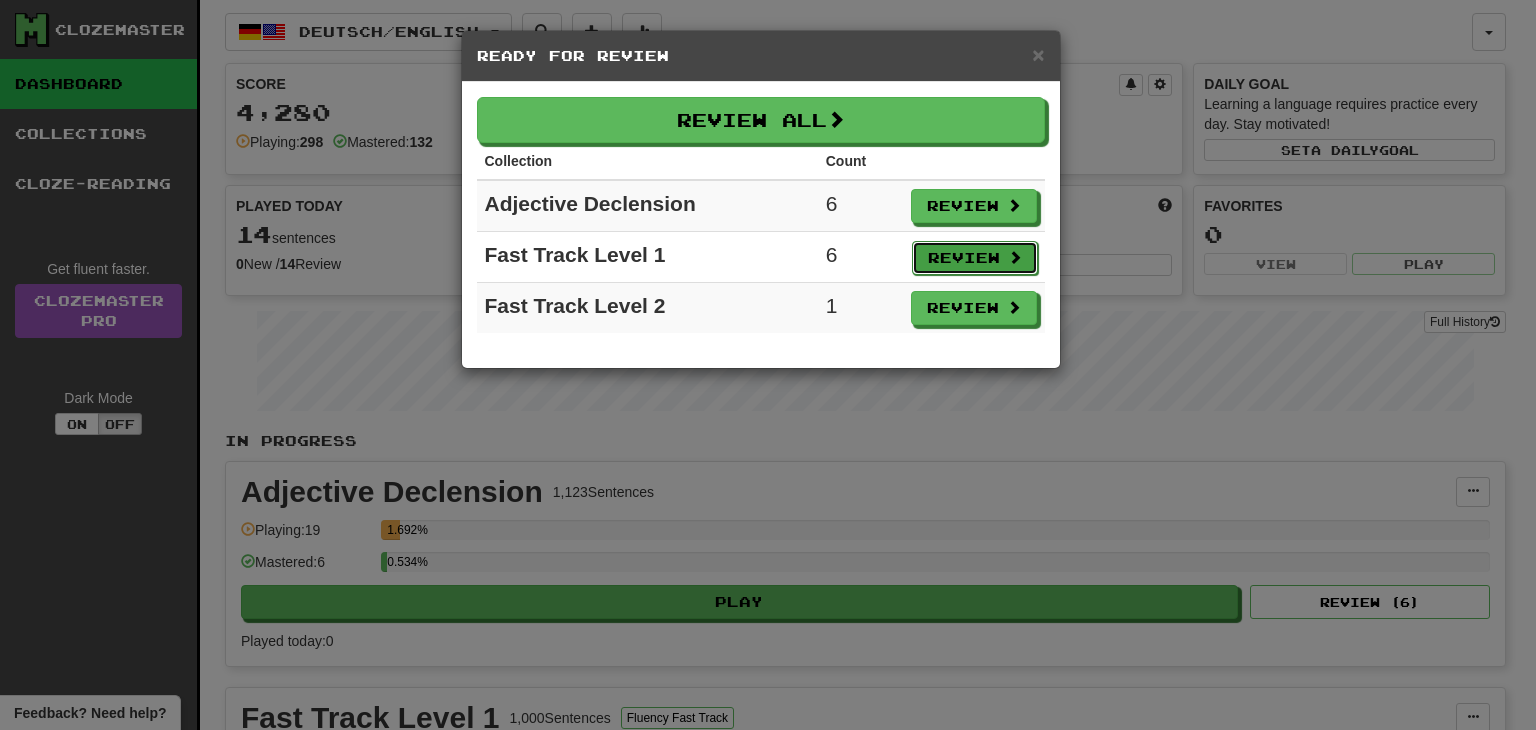 click on "Review" at bounding box center (975, 258) 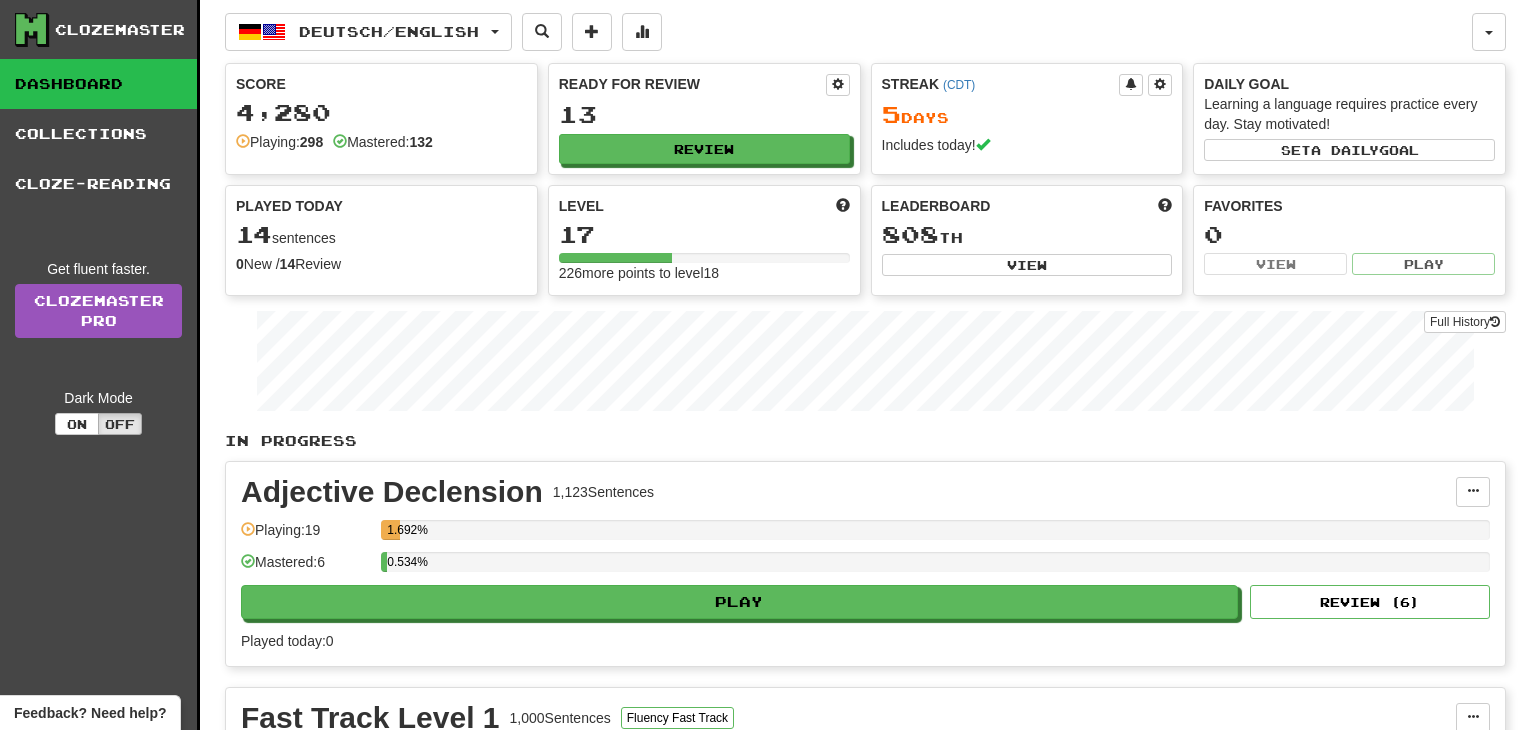 select on "**" 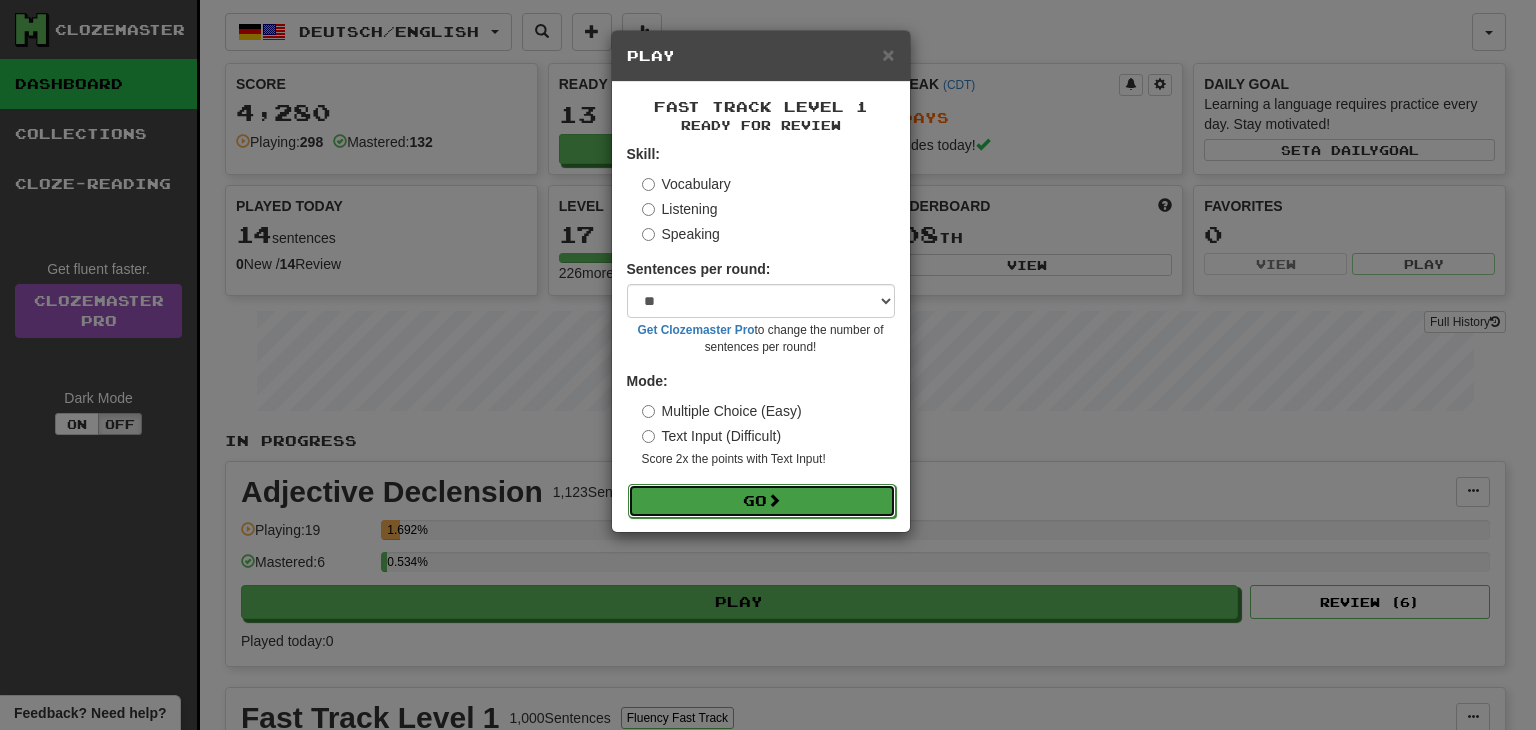 click on "Go" at bounding box center [762, 501] 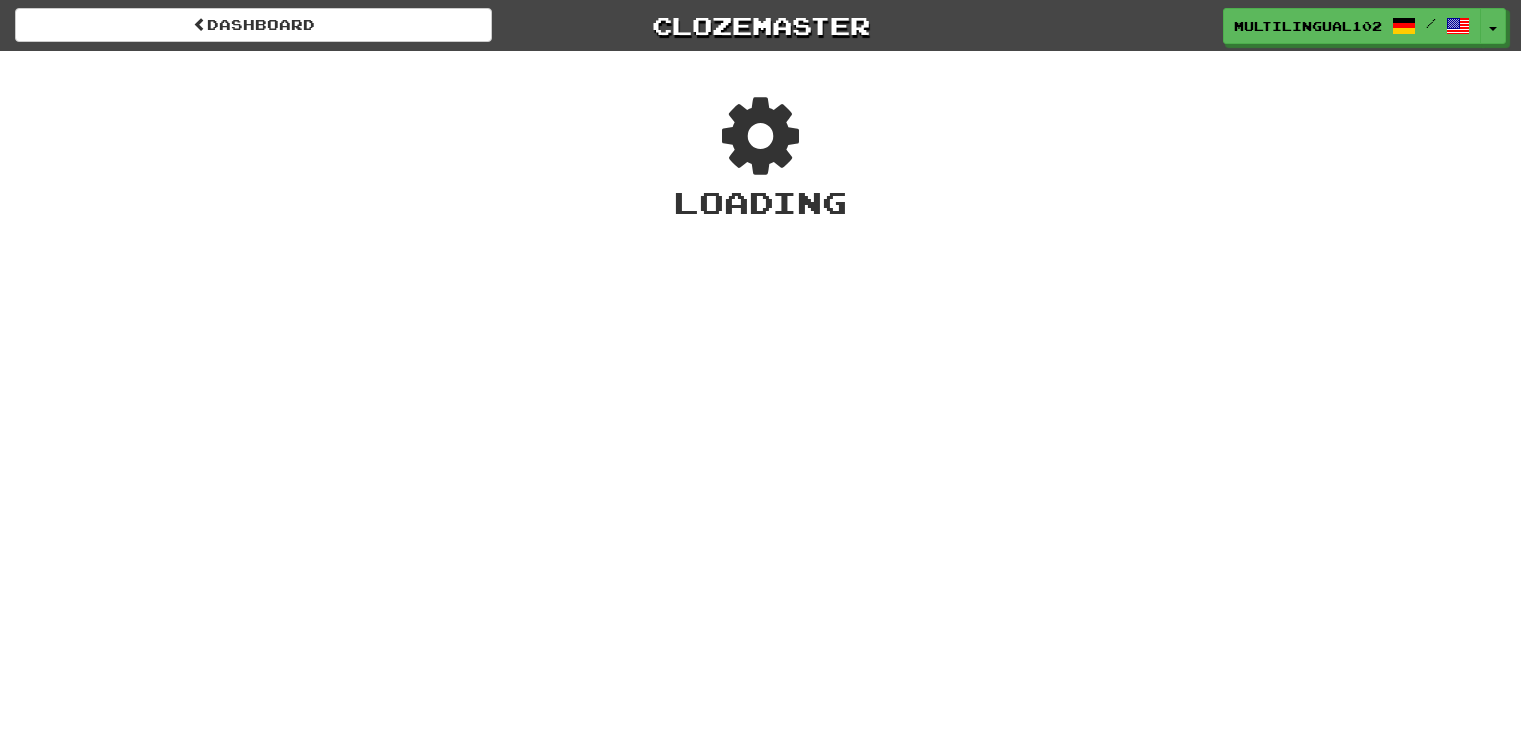 scroll, scrollTop: 0, scrollLeft: 0, axis: both 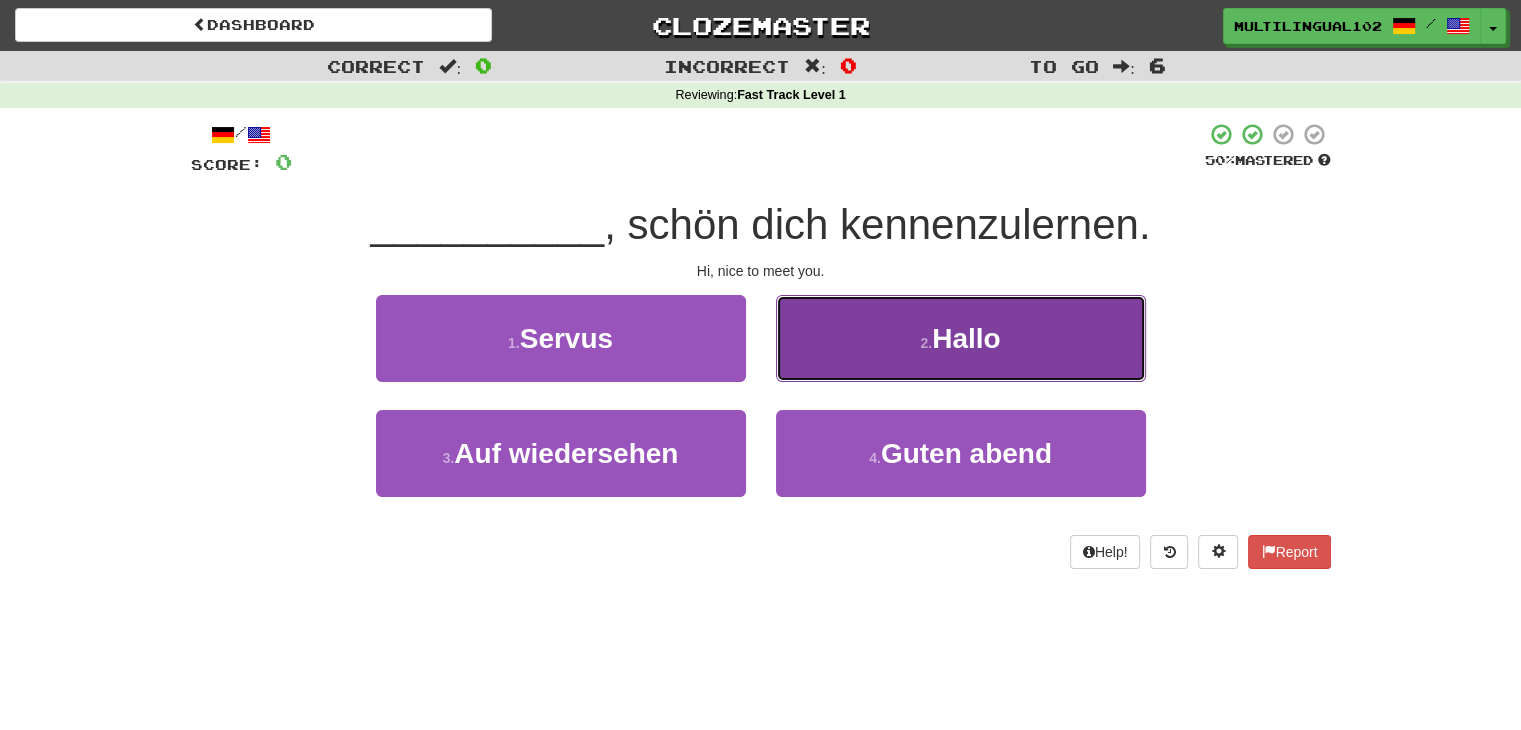 click on "2 .  Hallo" at bounding box center (961, 338) 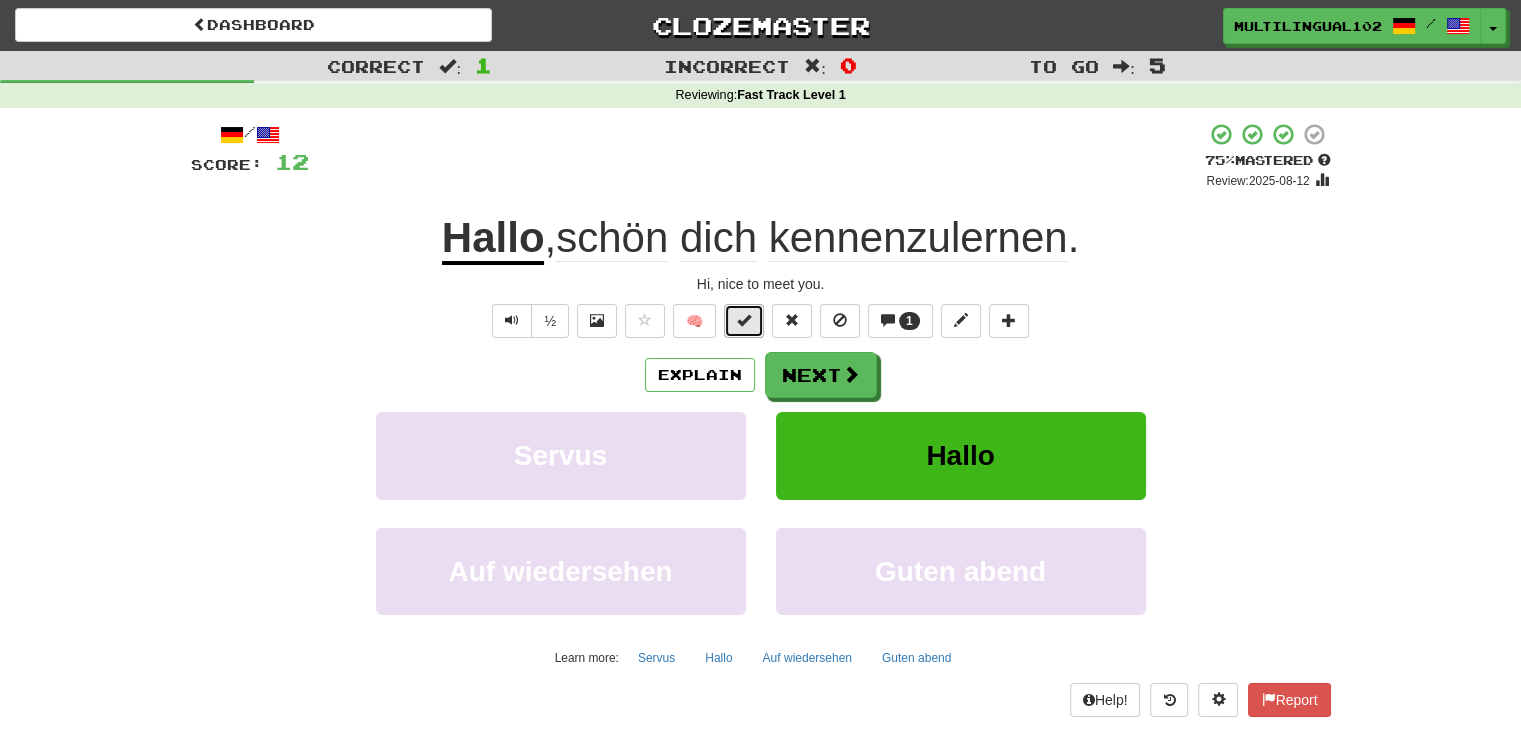 click at bounding box center [744, 321] 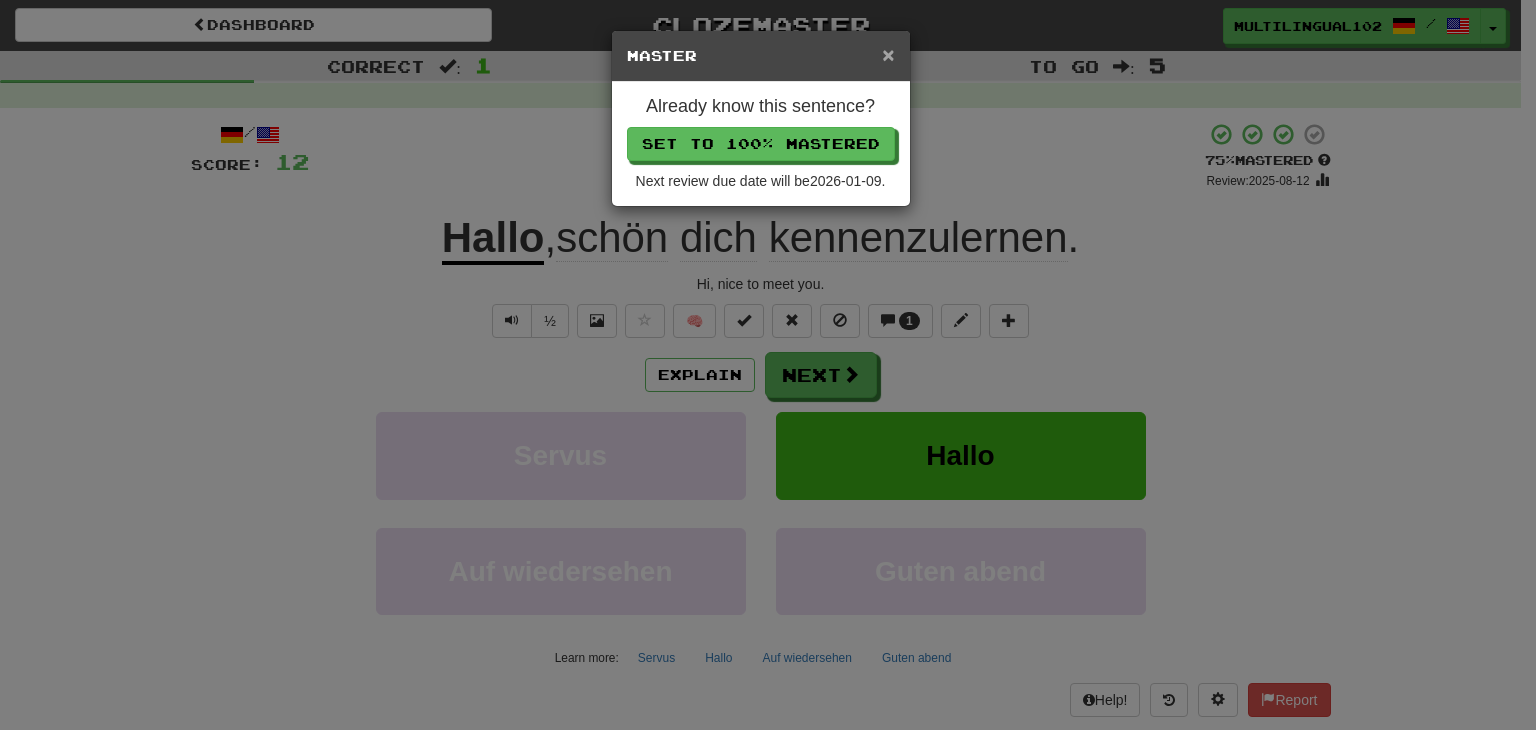 click on "×" at bounding box center (888, 54) 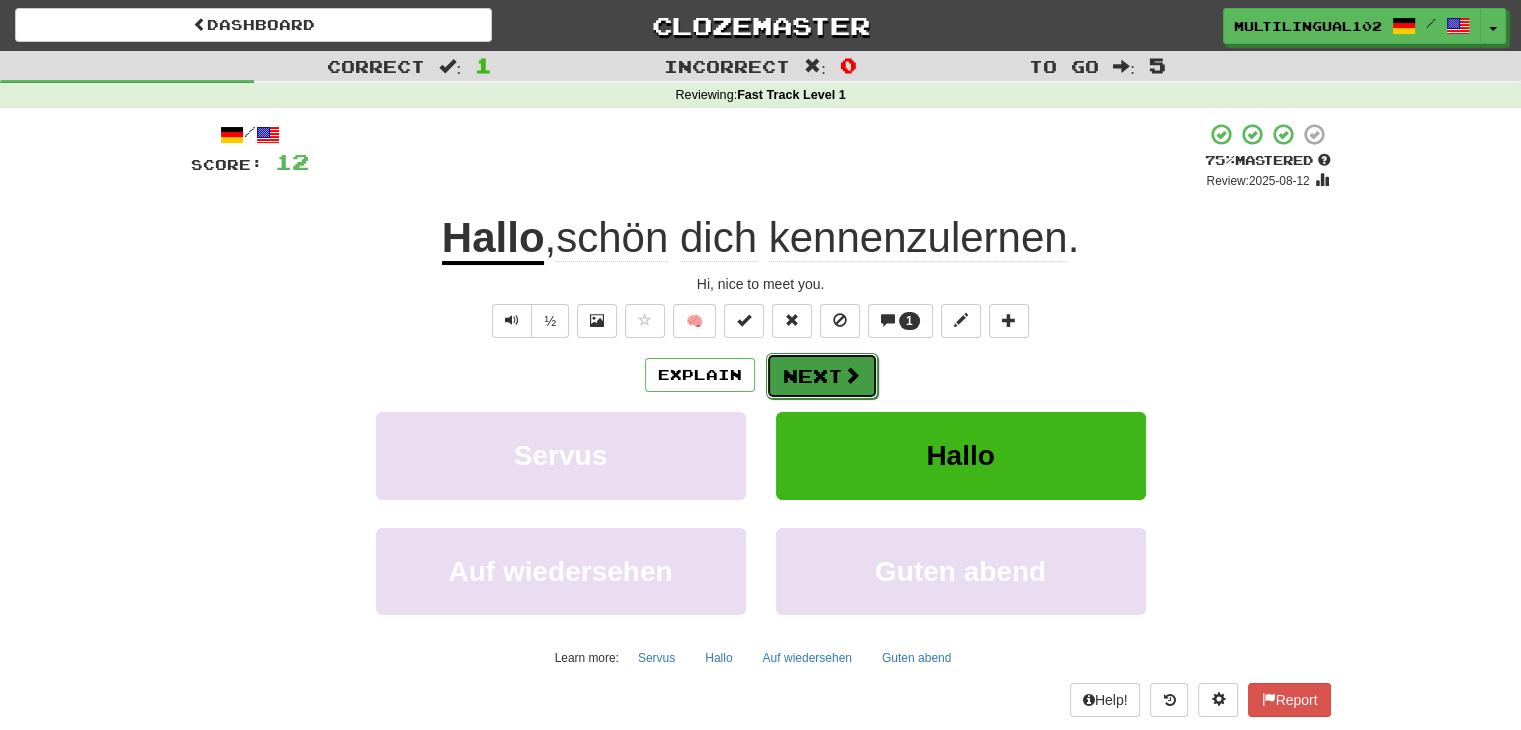 click on "Next" at bounding box center [822, 376] 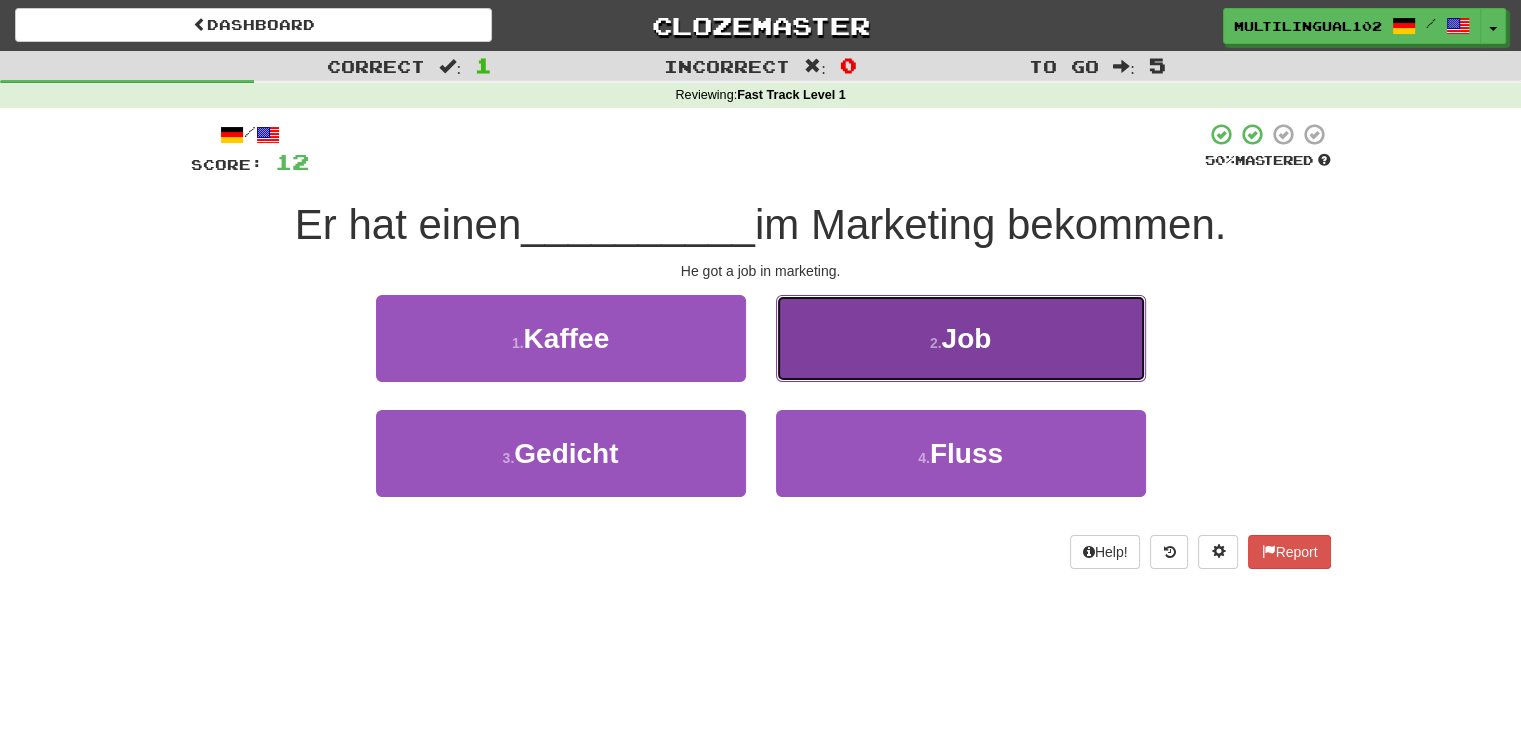 click on "2 .  Job" at bounding box center [961, 338] 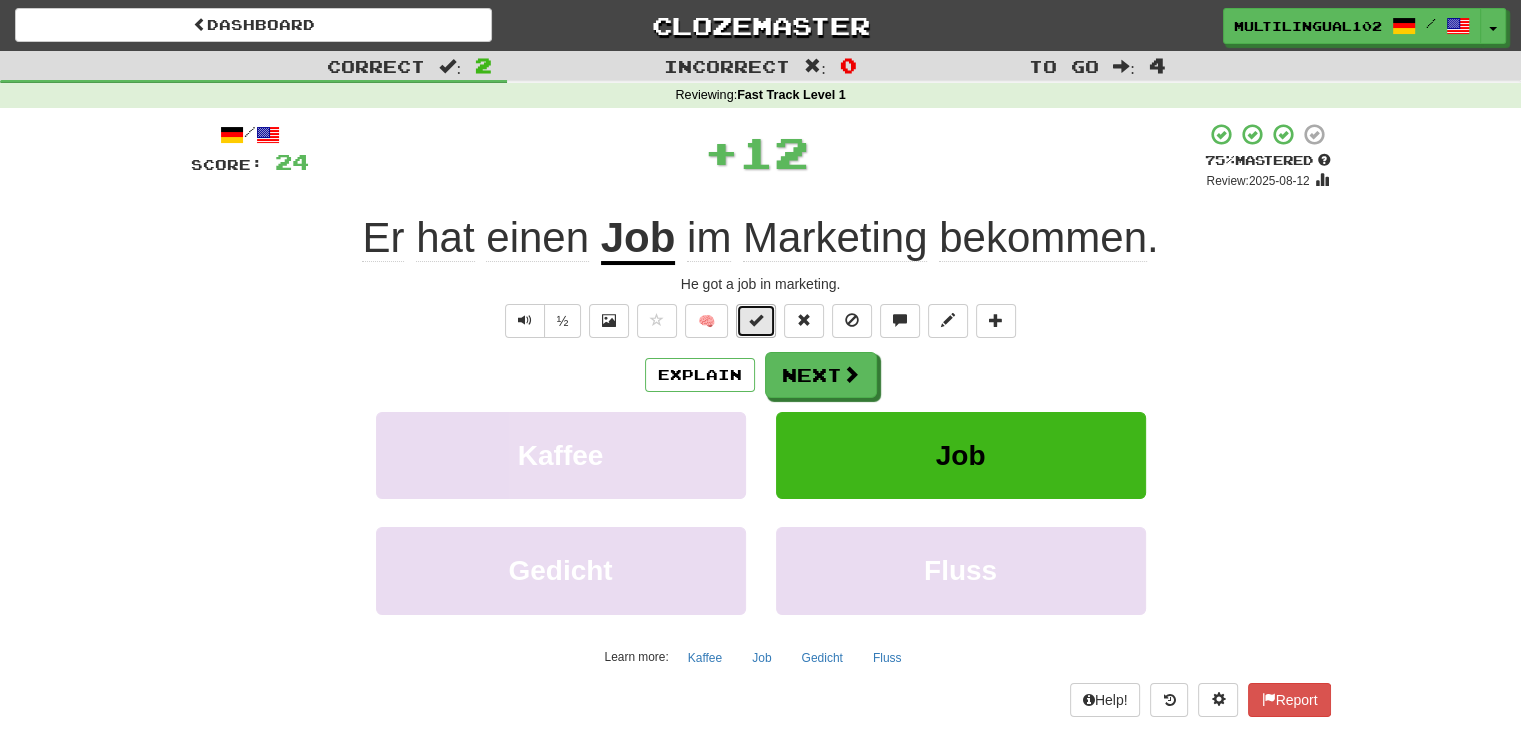 click at bounding box center [756, 320] 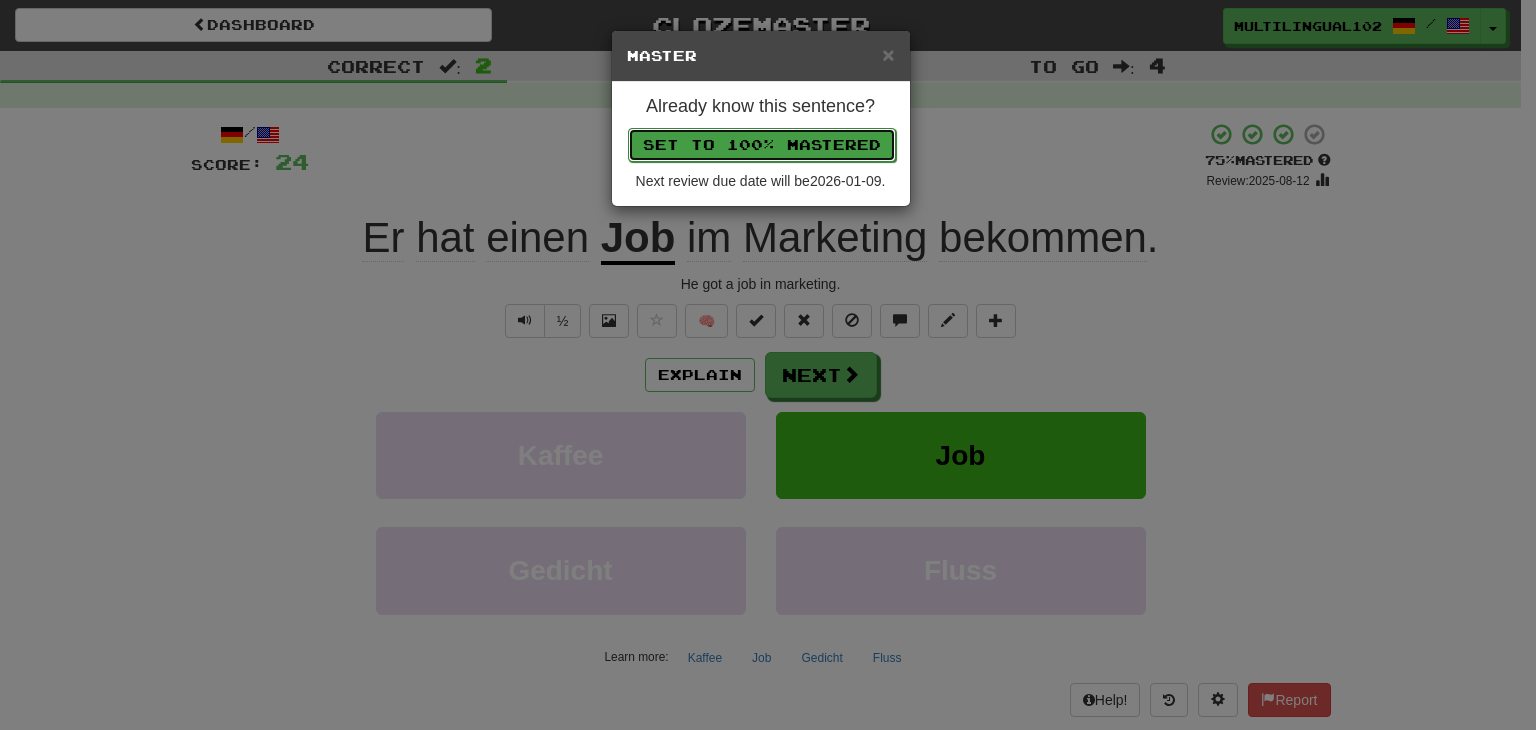click on "Set to 100% Mastered" at bounding box center [762, 145] 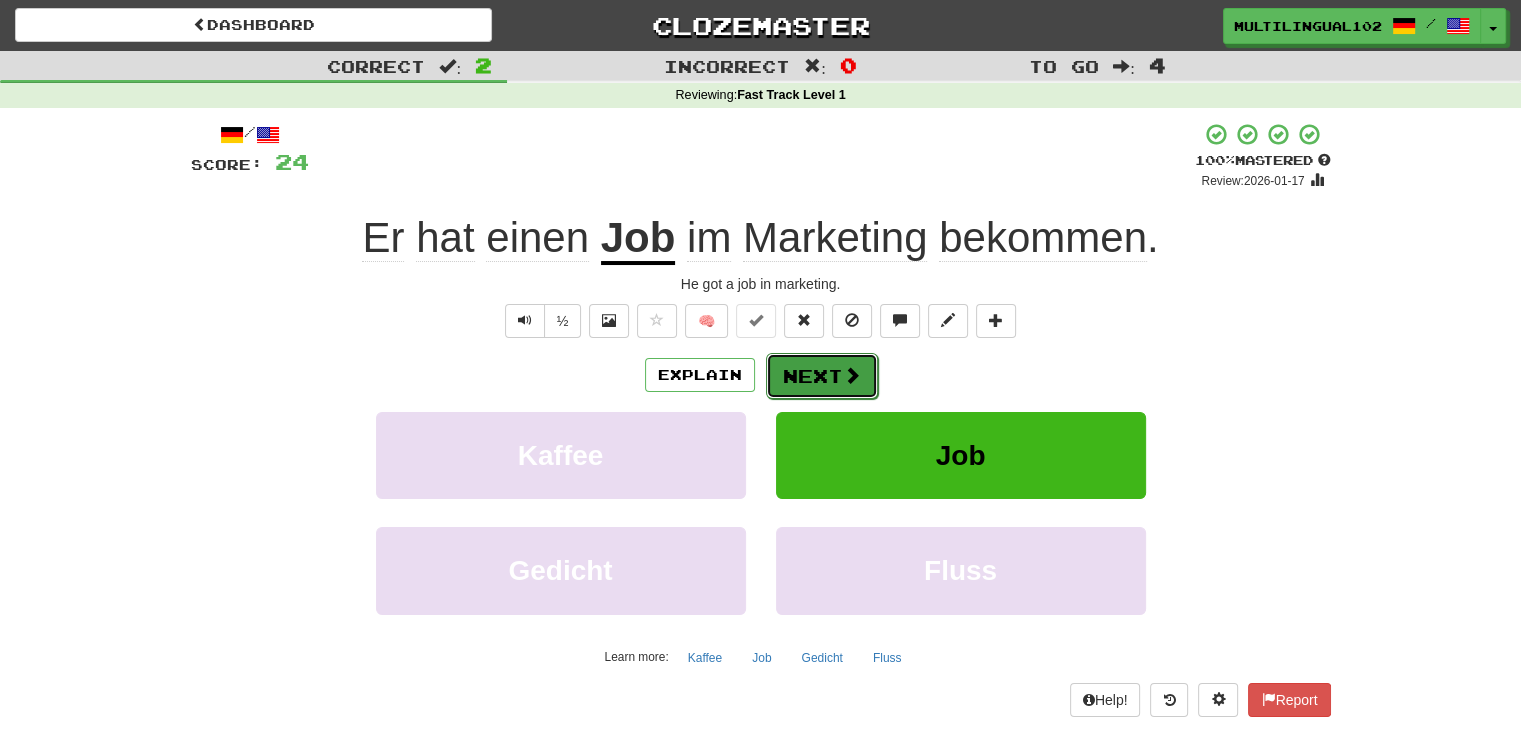 click on "Next" at bounding box center (822, 376) 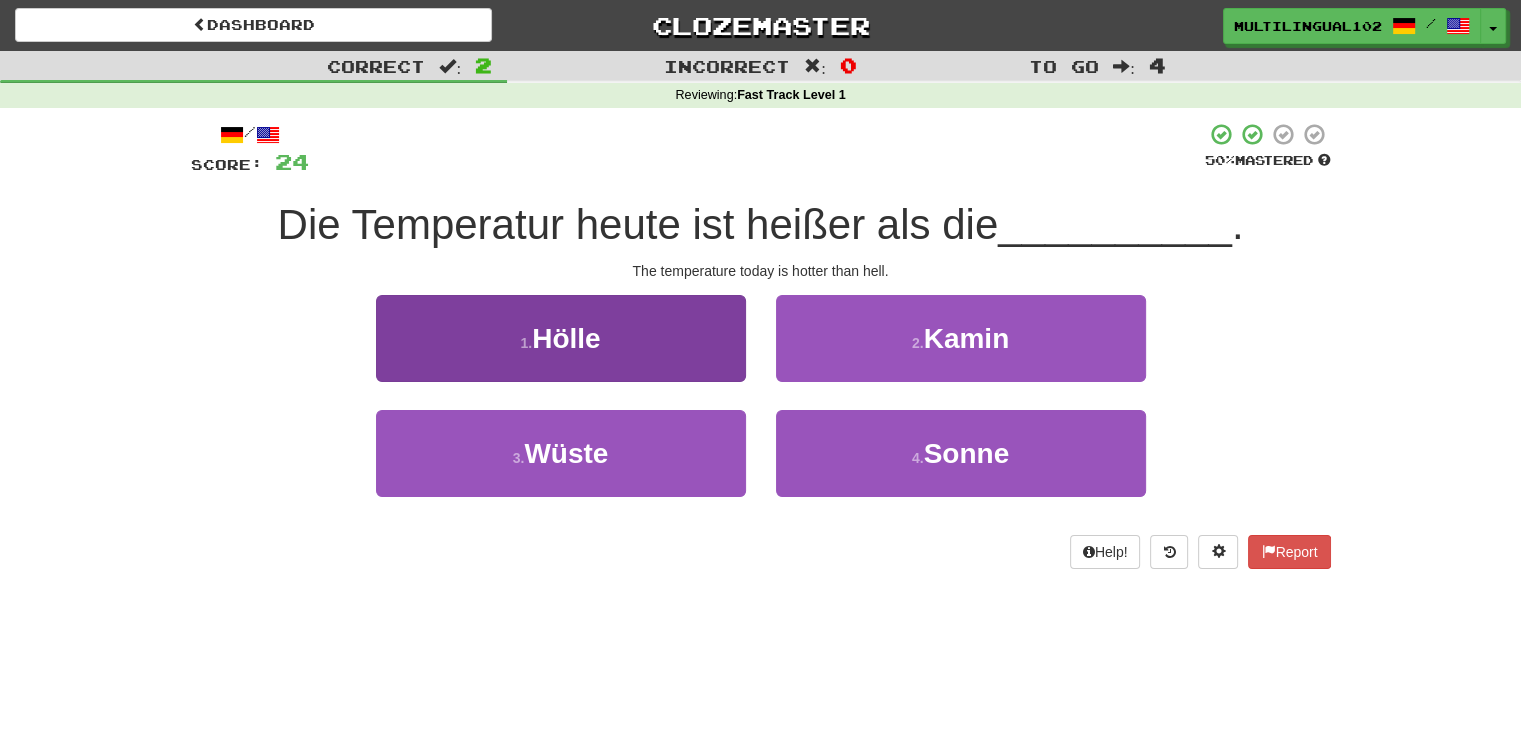 click on "1 .  Hölle" at bounding box center [561, 352] 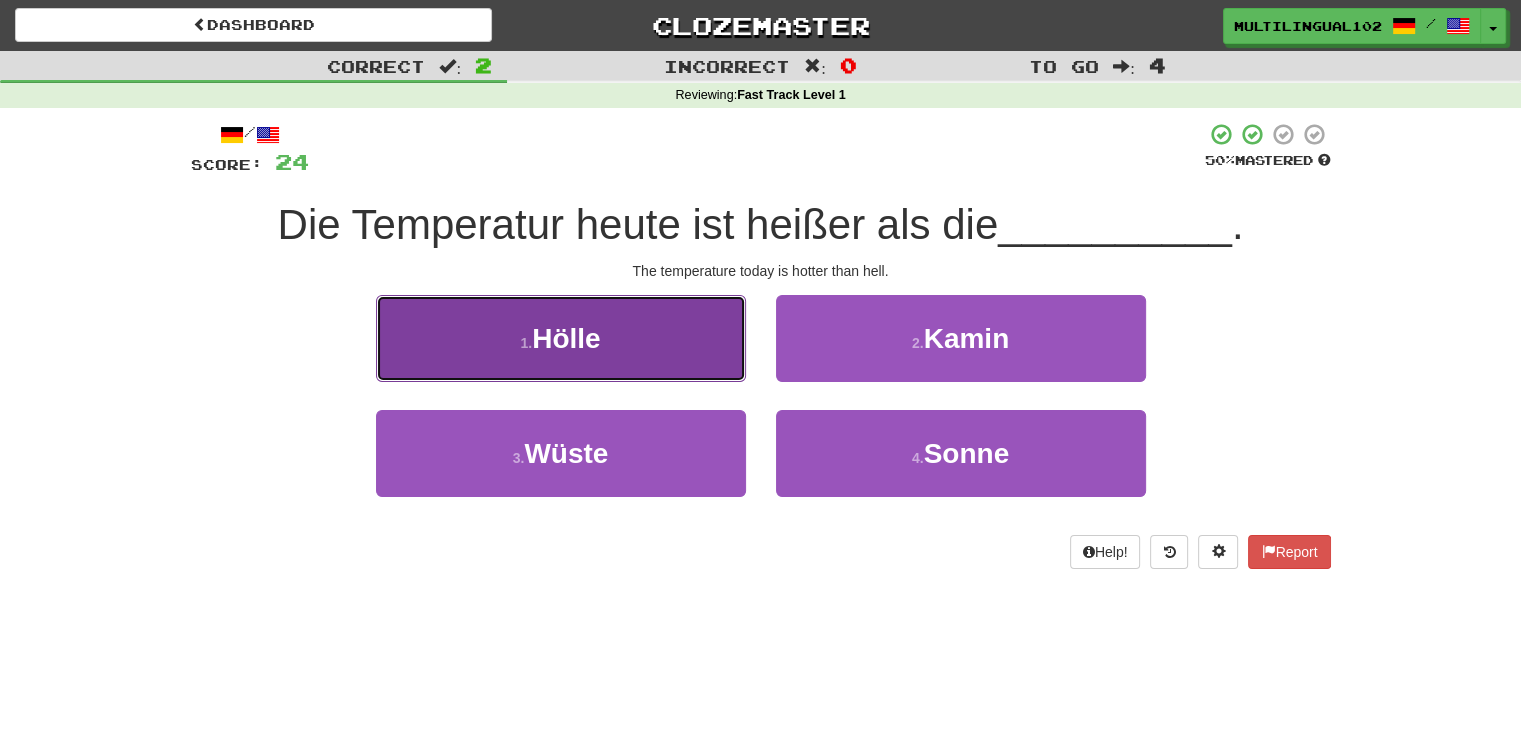 click on "1 .  Hölle" at bounding box center (561, 338) 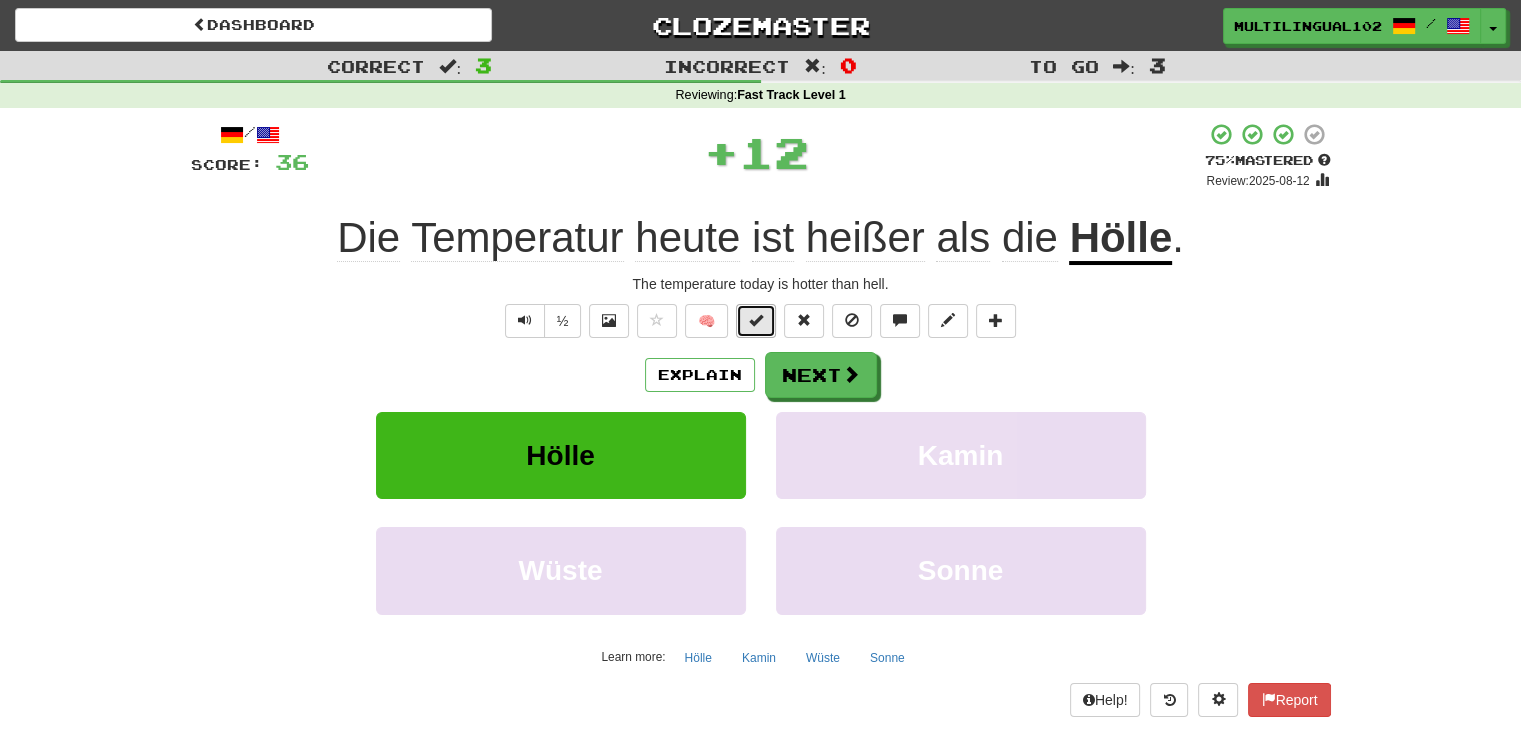 click at bounding box center [756, 320] 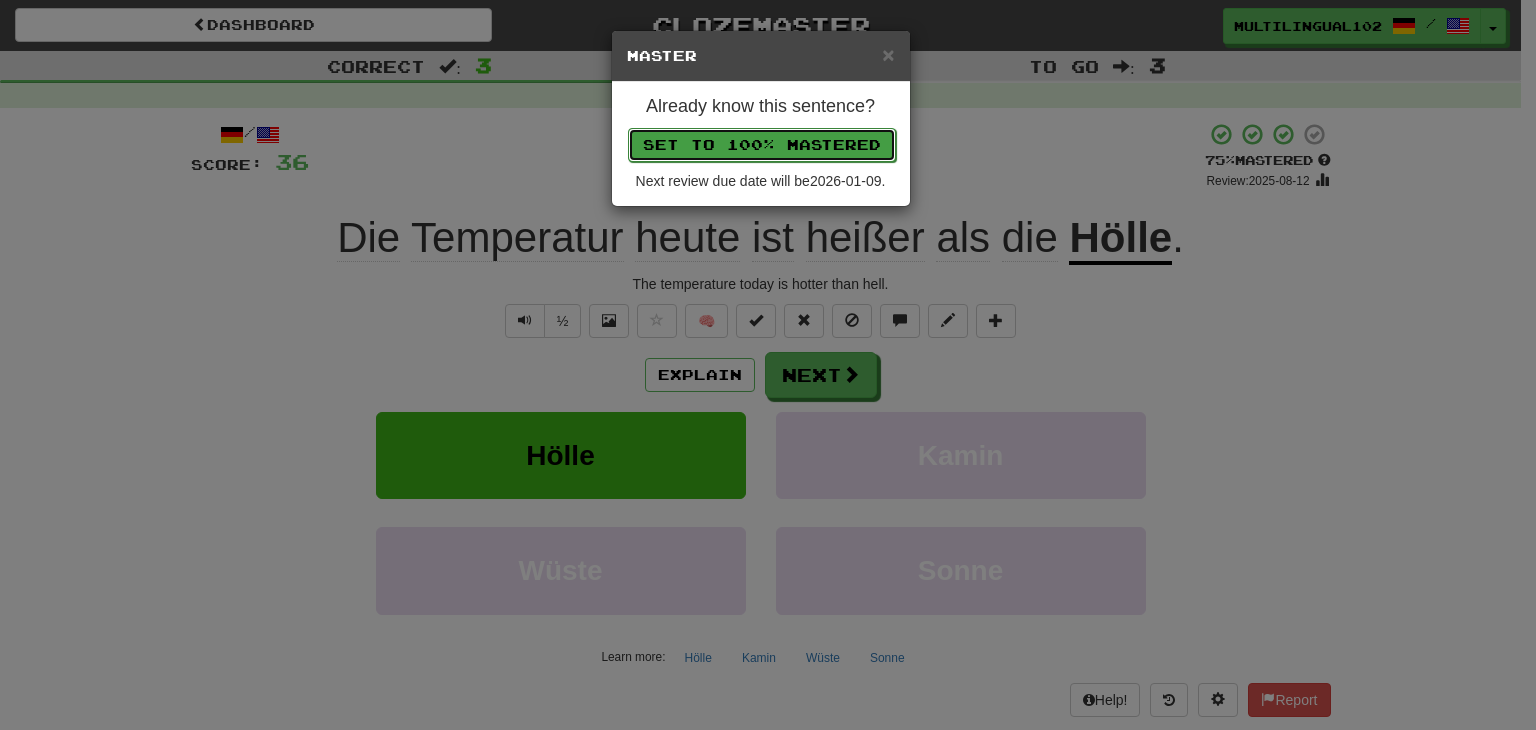 click on "Set to 100% Mastered" at bounding box center (762, 145) 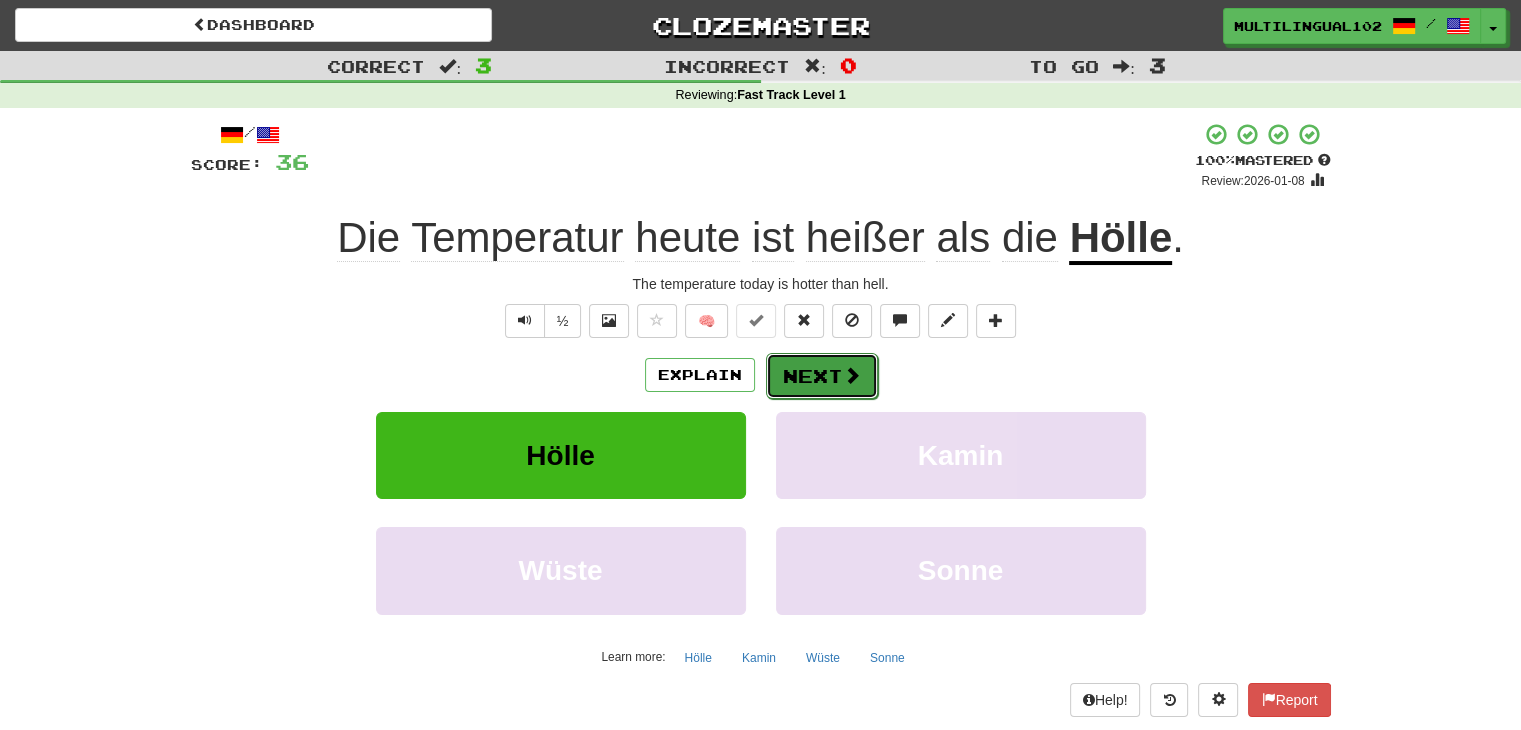 click on "Next" at bounding box center [822, 376] 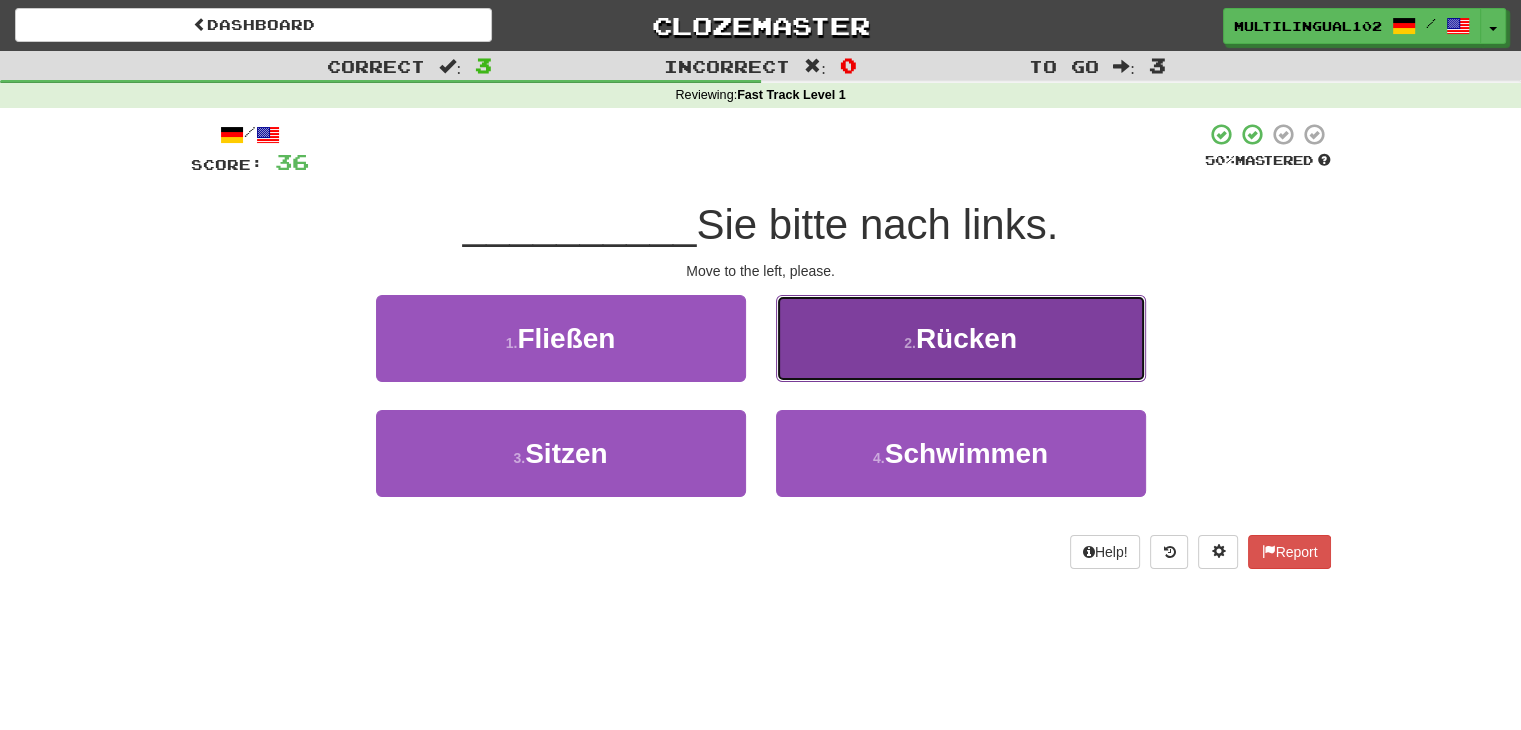 click on "2 .  Rücken" at bounding box center (961, 338) 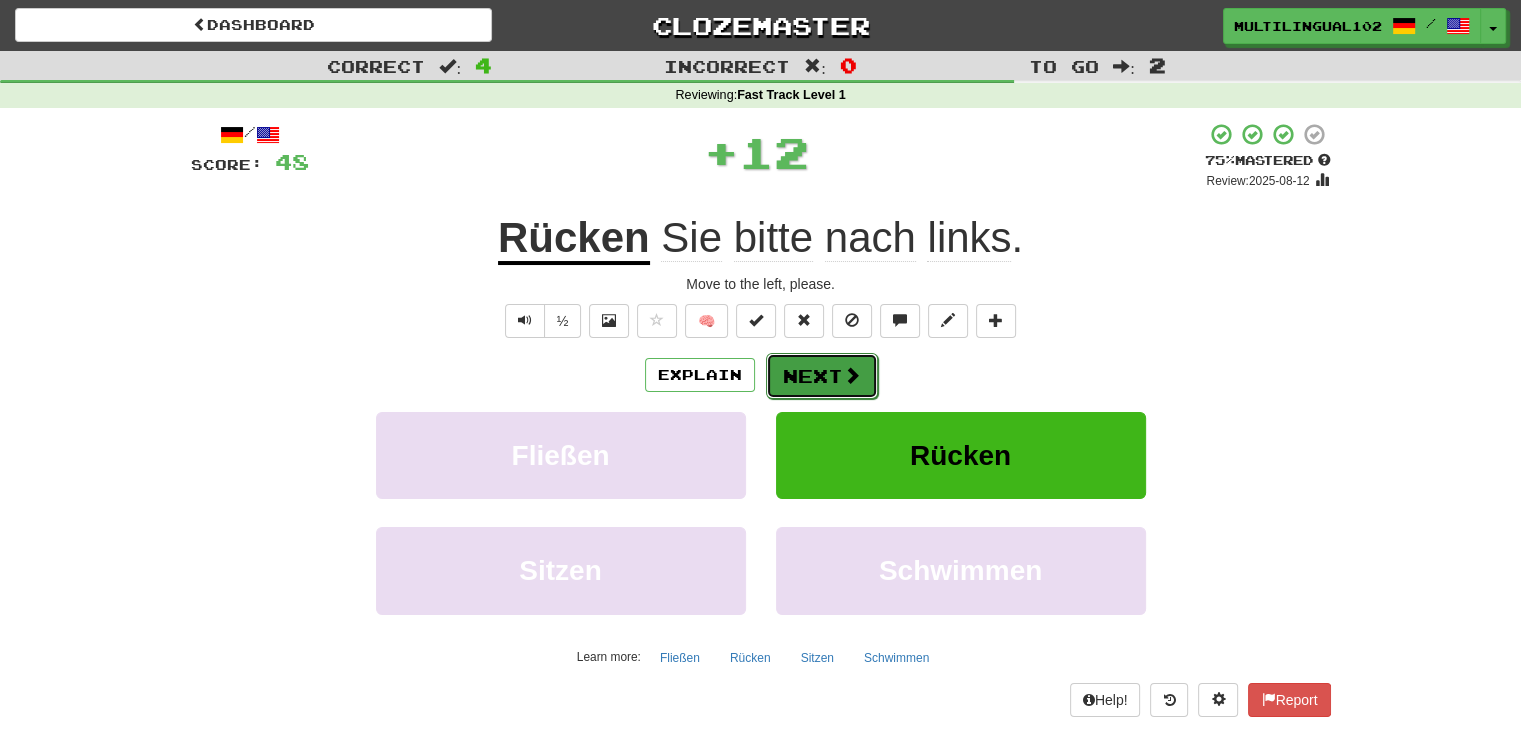 click on "Next" at bounding box center (822, 376) 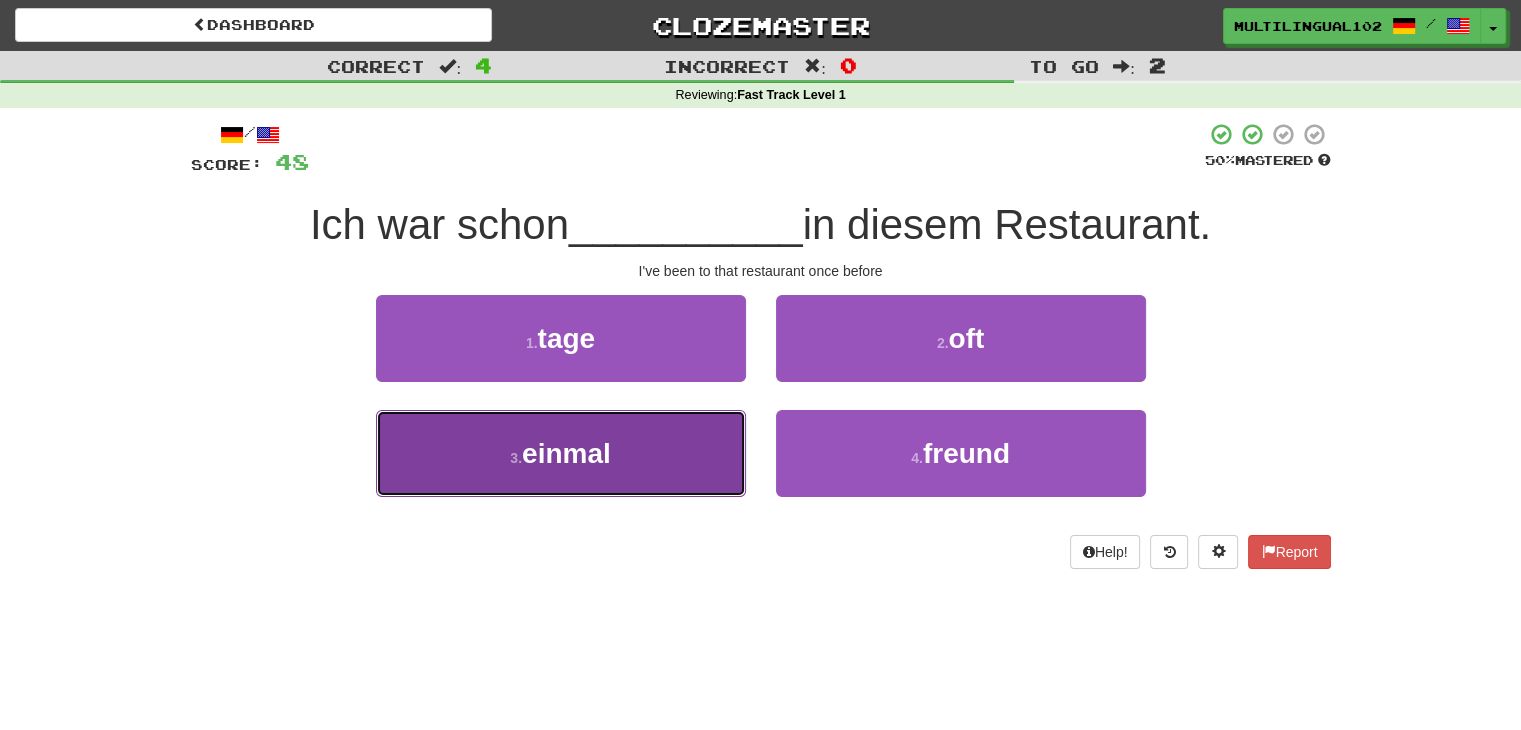 click on "3 .  einmal" at bounding box center (561, 453) 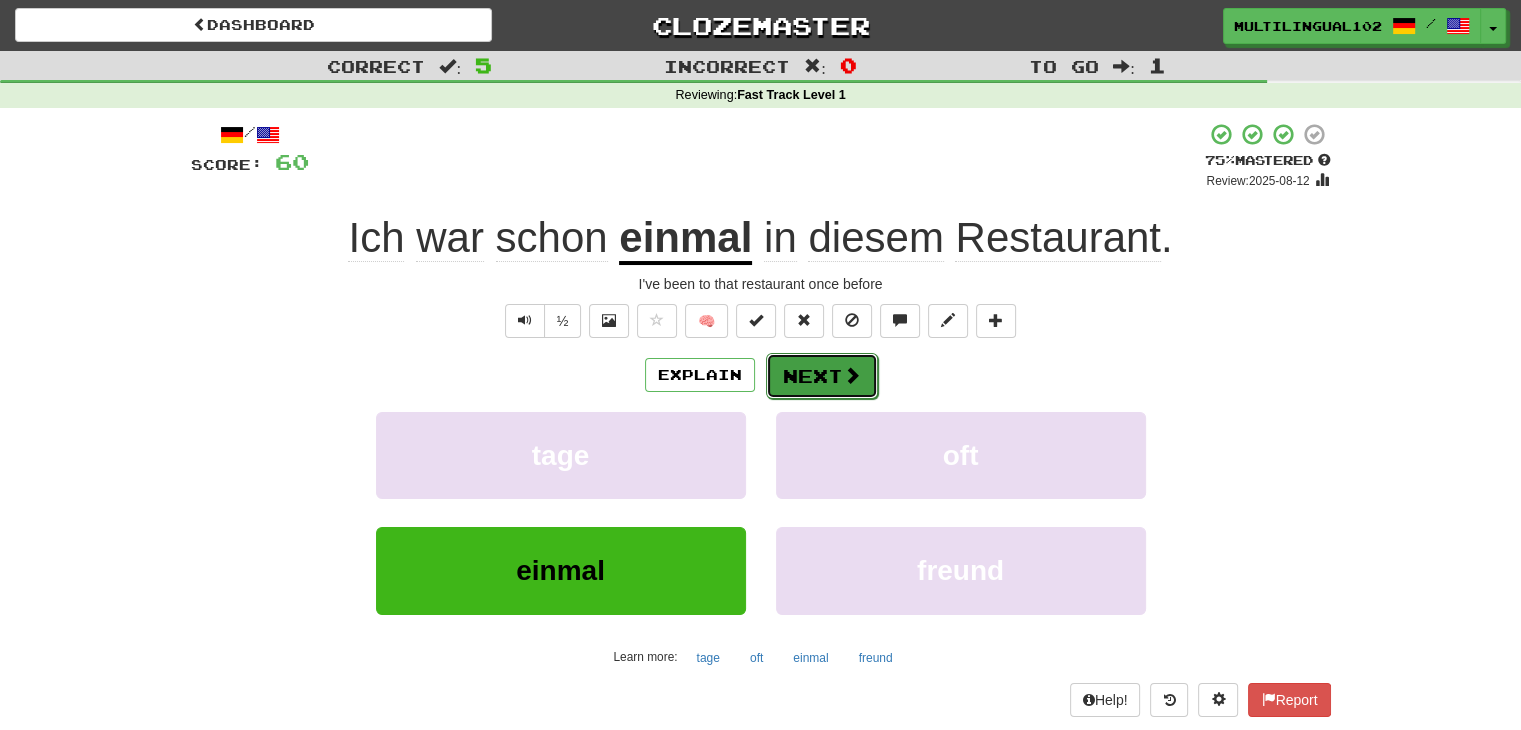 click on "Next" at bounding box center (822, 376) 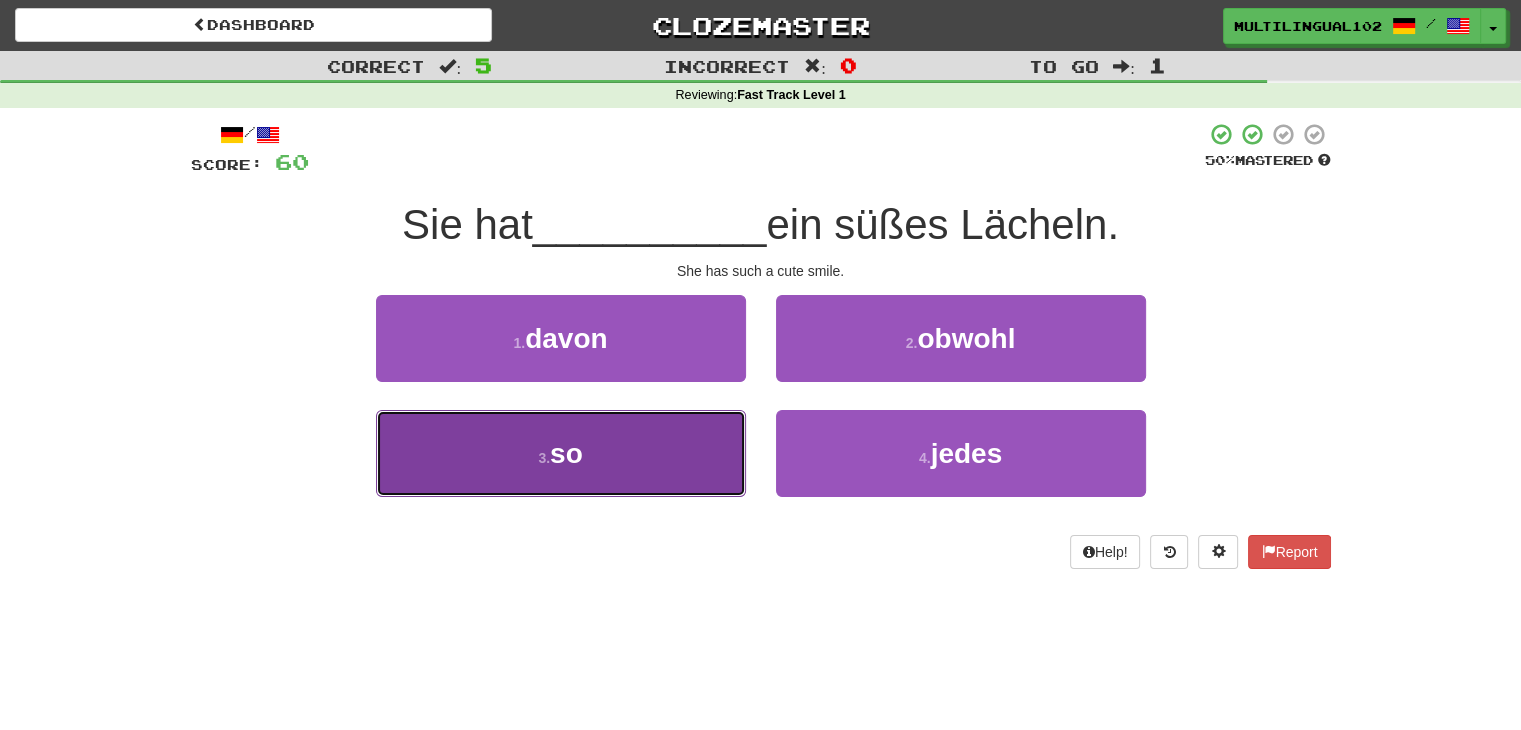 click on "3 .  so" at bounding box center [561, 453] 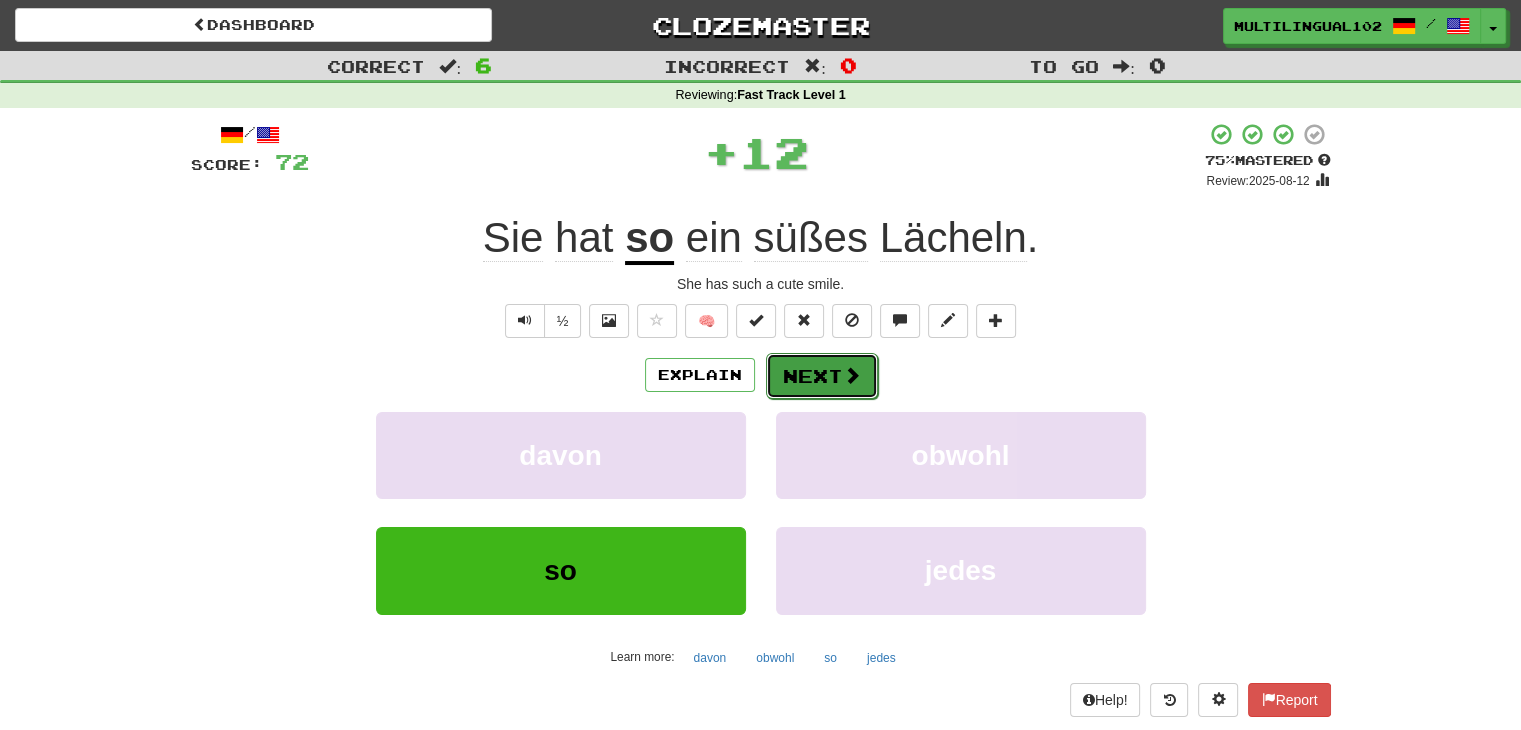 click on "Next" at bounding box center [822, 376] 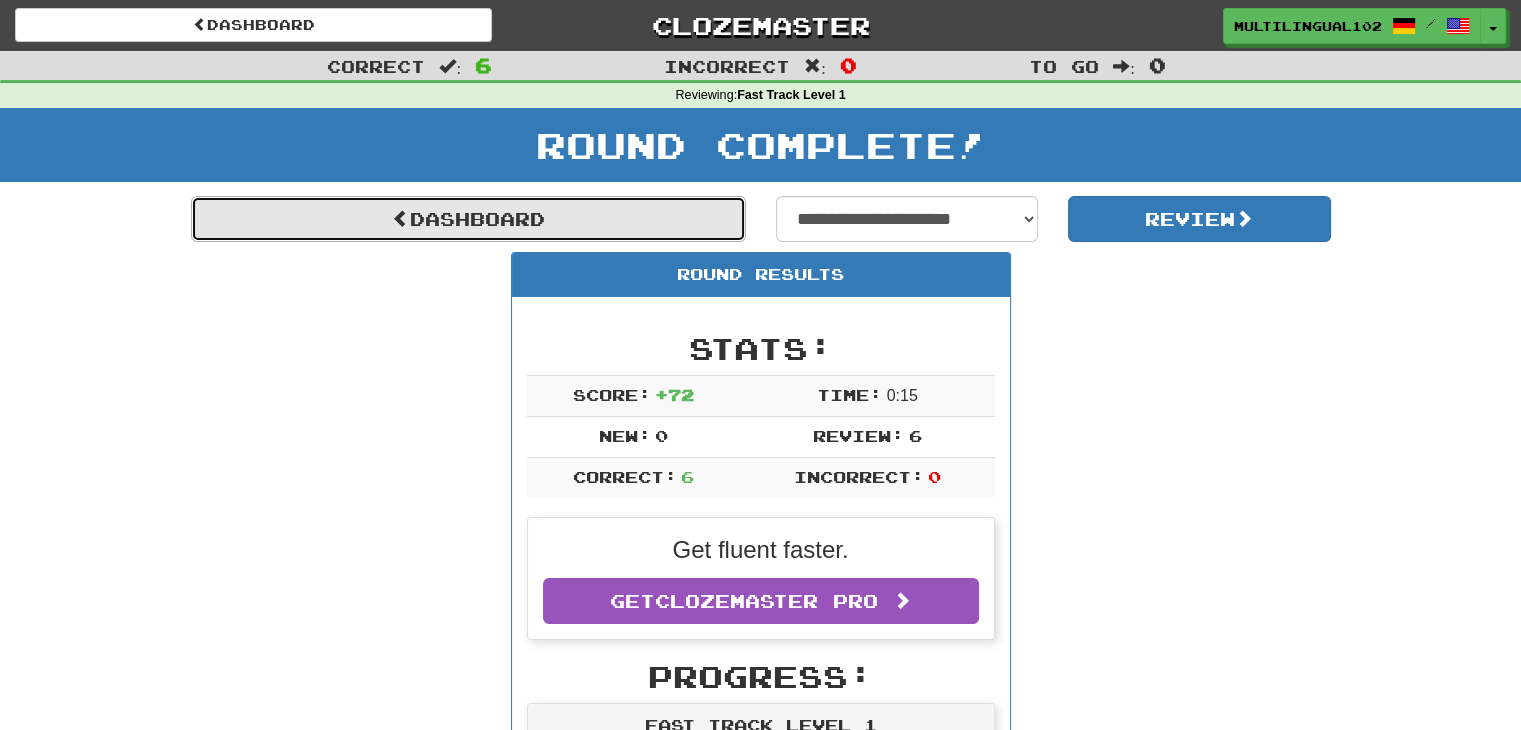 click on "Dashboard" at bounding box center [468, 219] 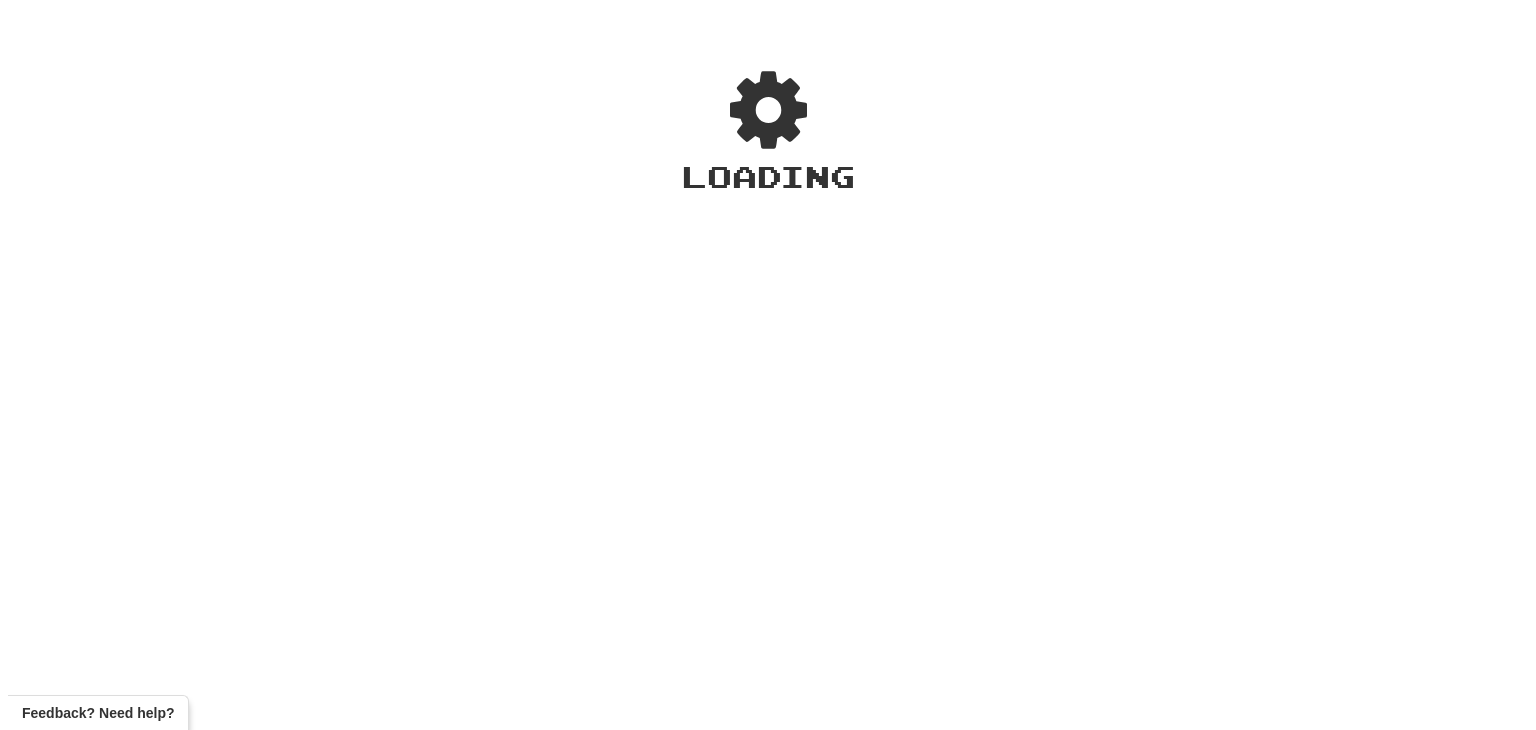 scroll, scrollTop: 0, scrollLeft: 0, axis: both 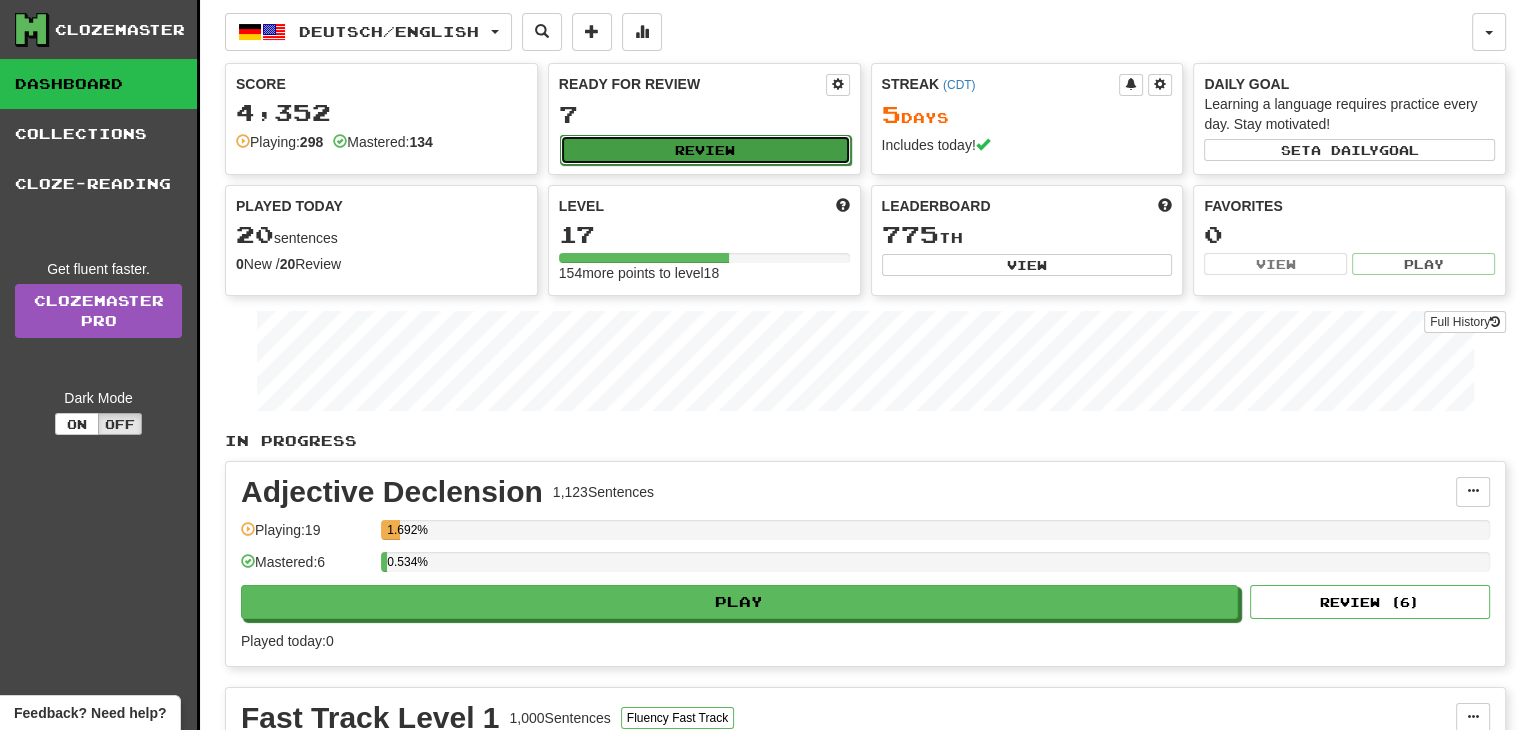 click on "Review" 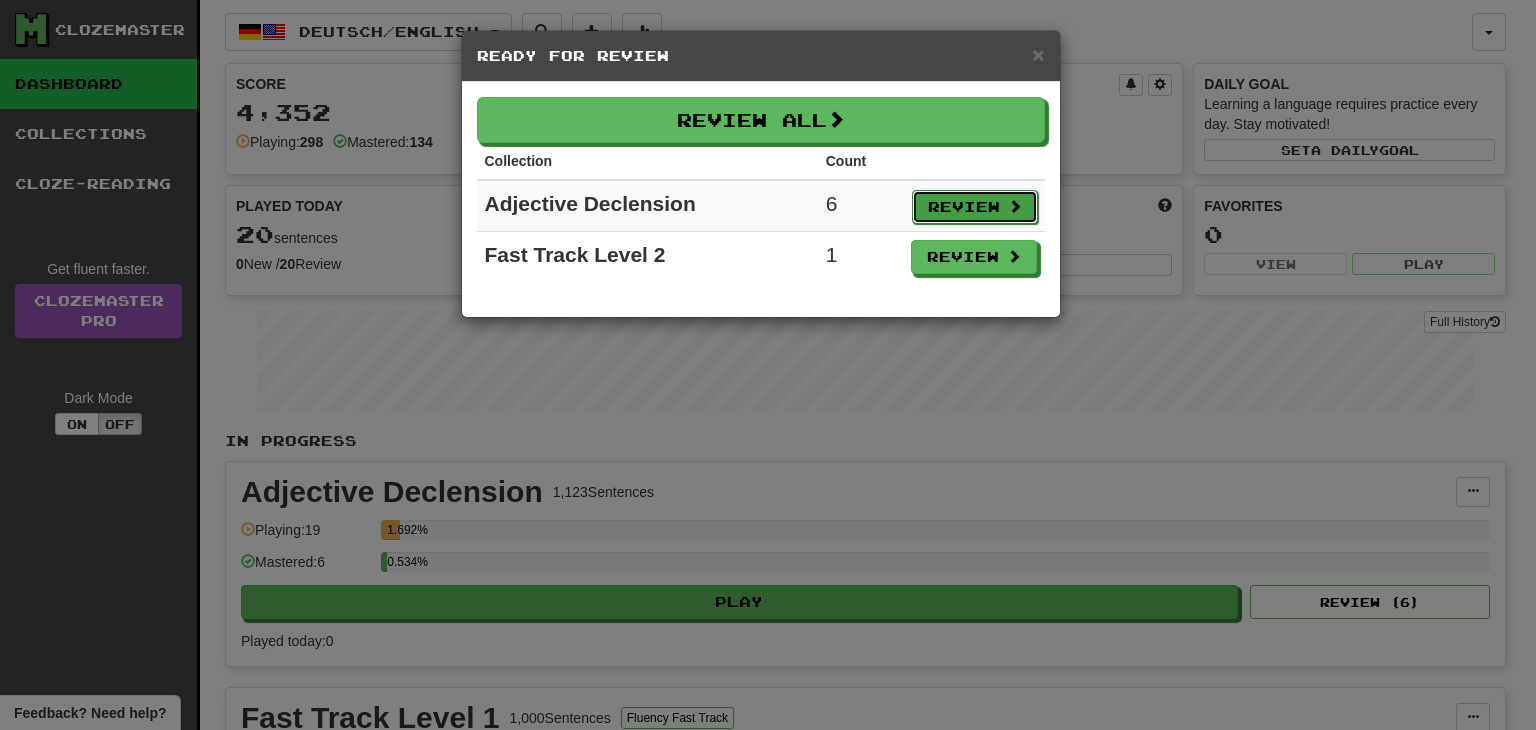click on "Review" at bounding box center (975, 207) 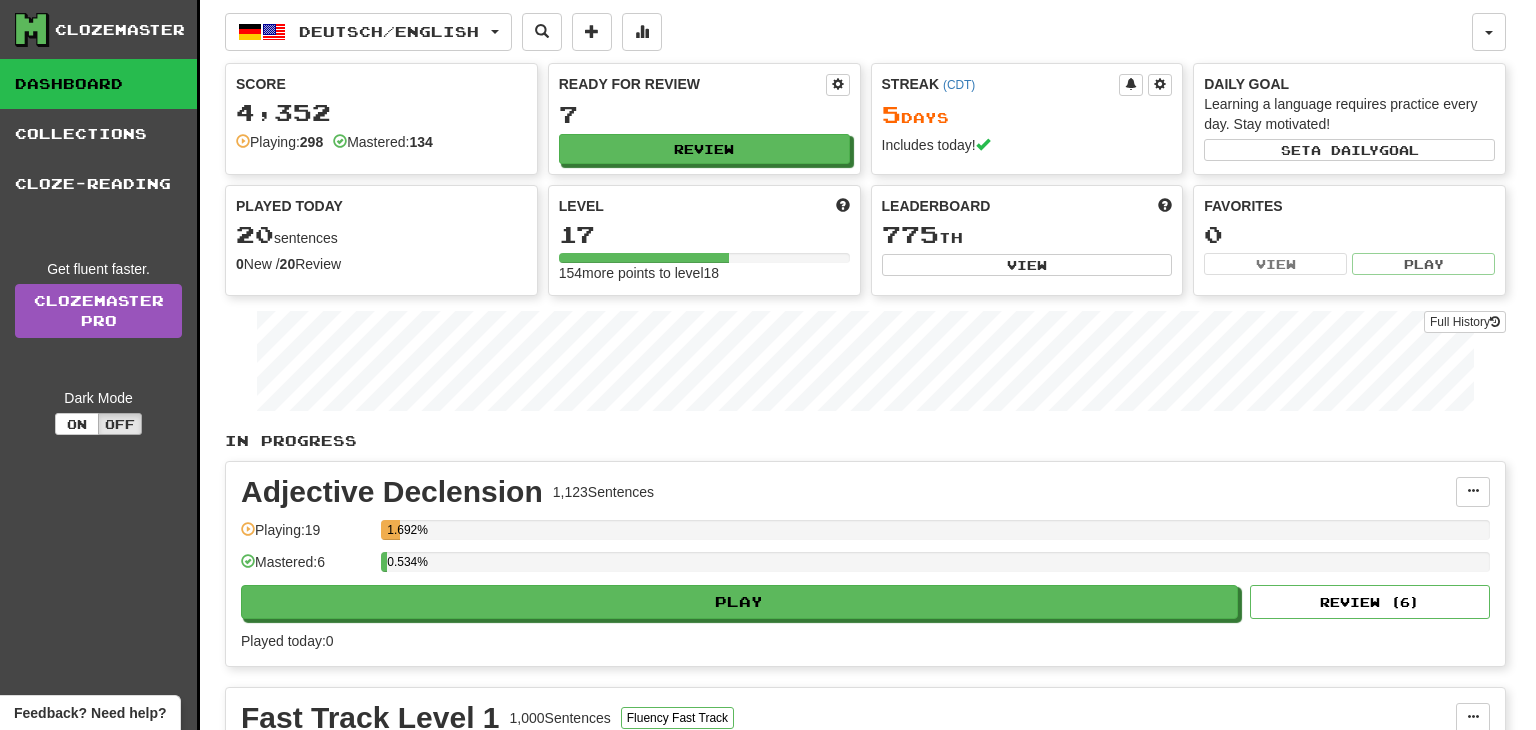 select on "**" 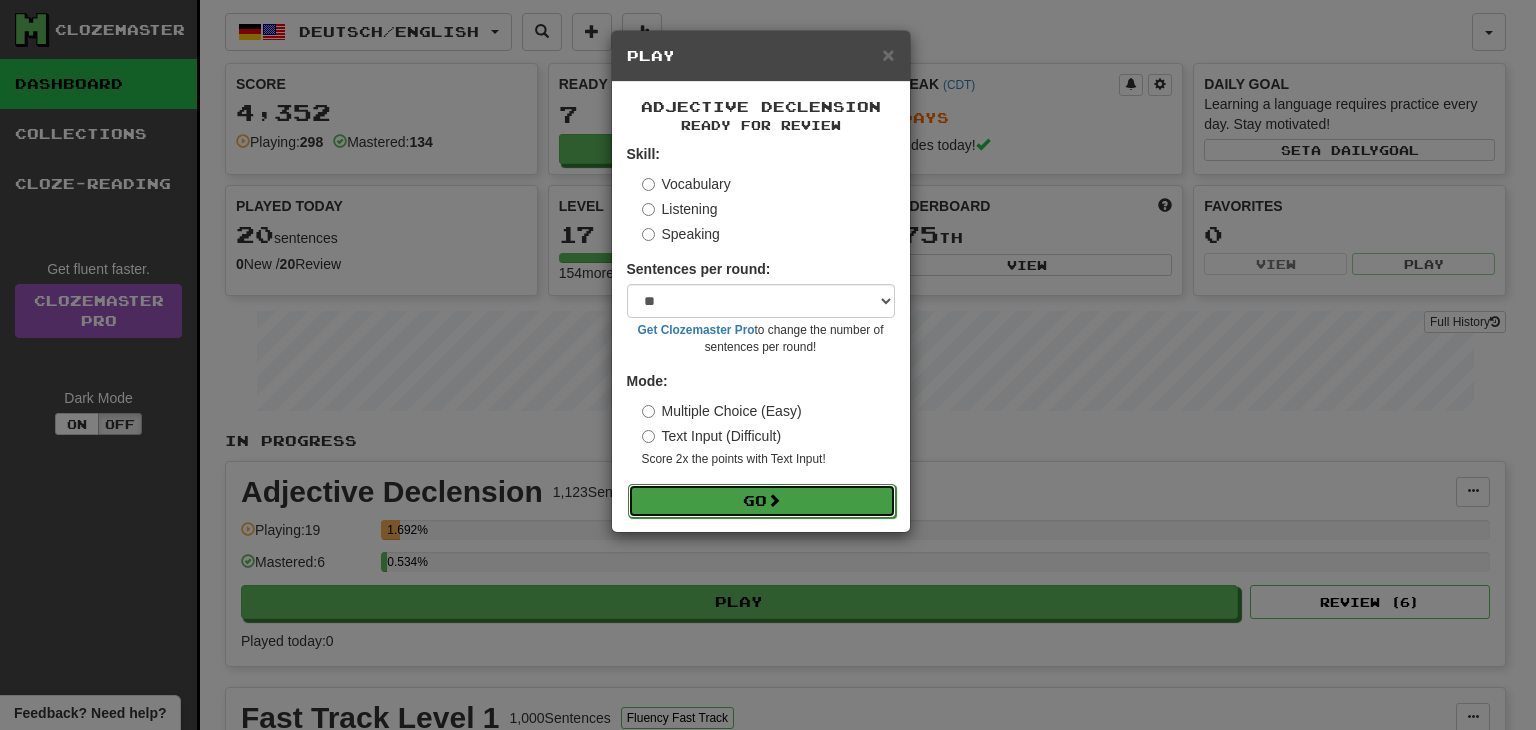click on "Go" at bounding box center (762, 501) 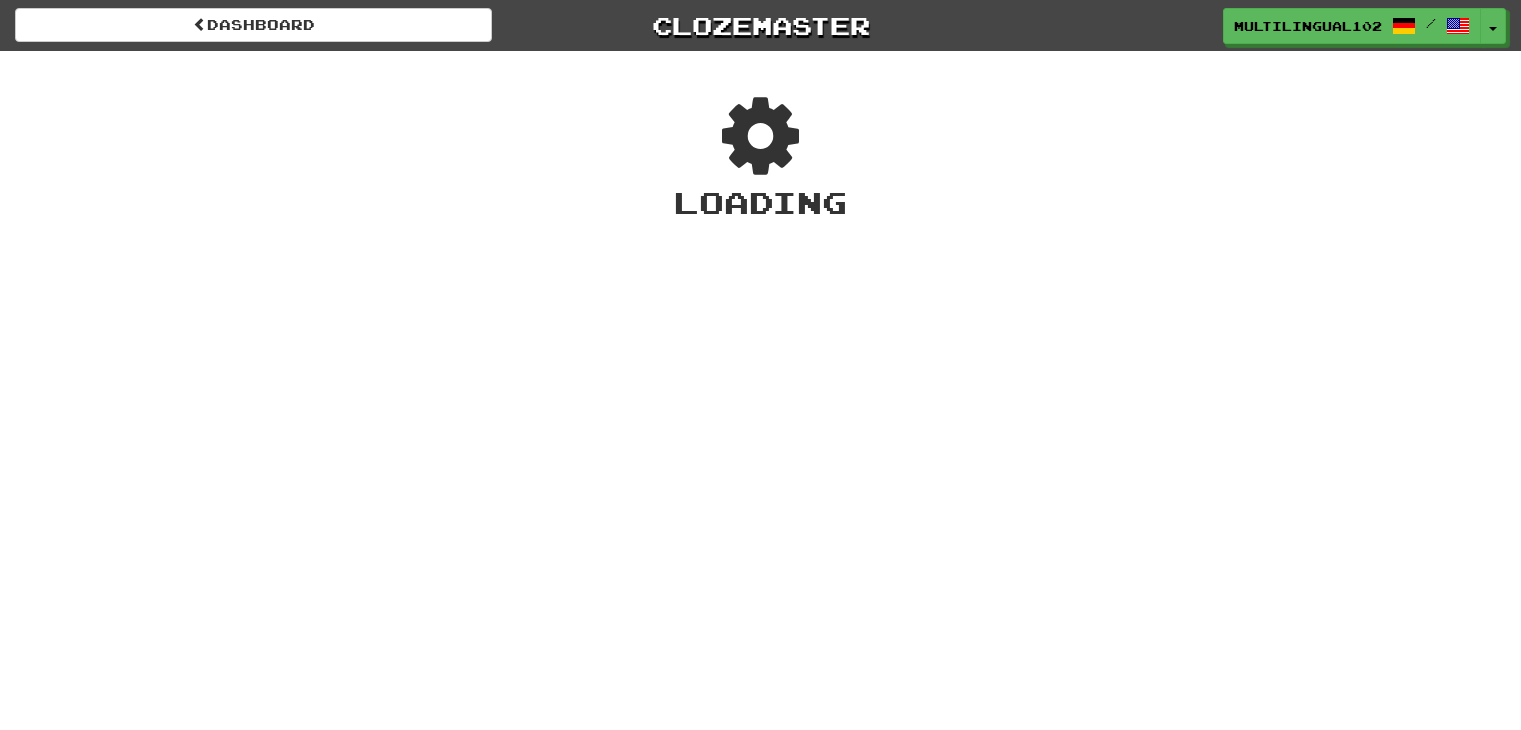 scroll, scrollTop: 0, scrollLeft: 0, axis: both 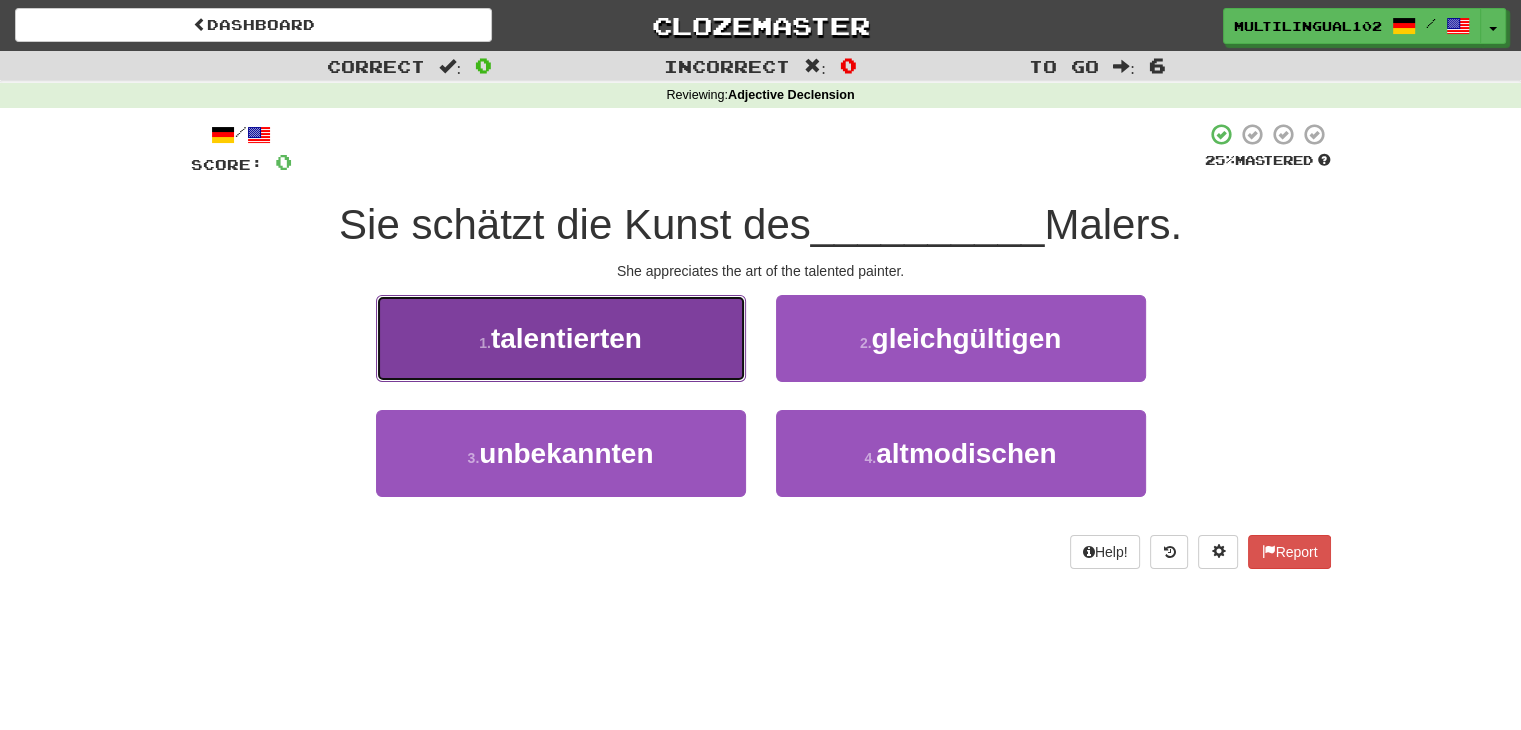 click on "1 . talentierten" at bounding box center (561, 338) 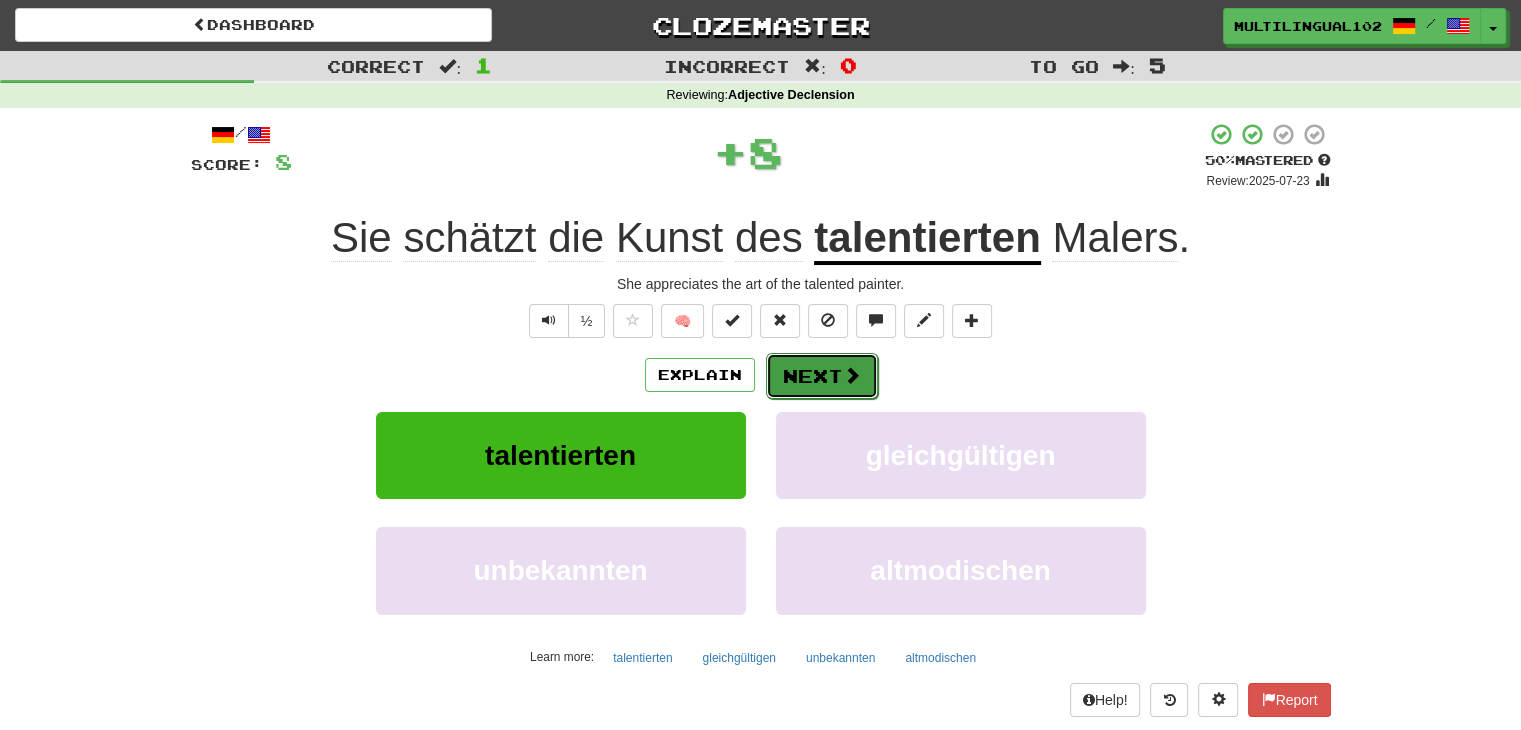 click on "Next" at bounding box center [822, 376] 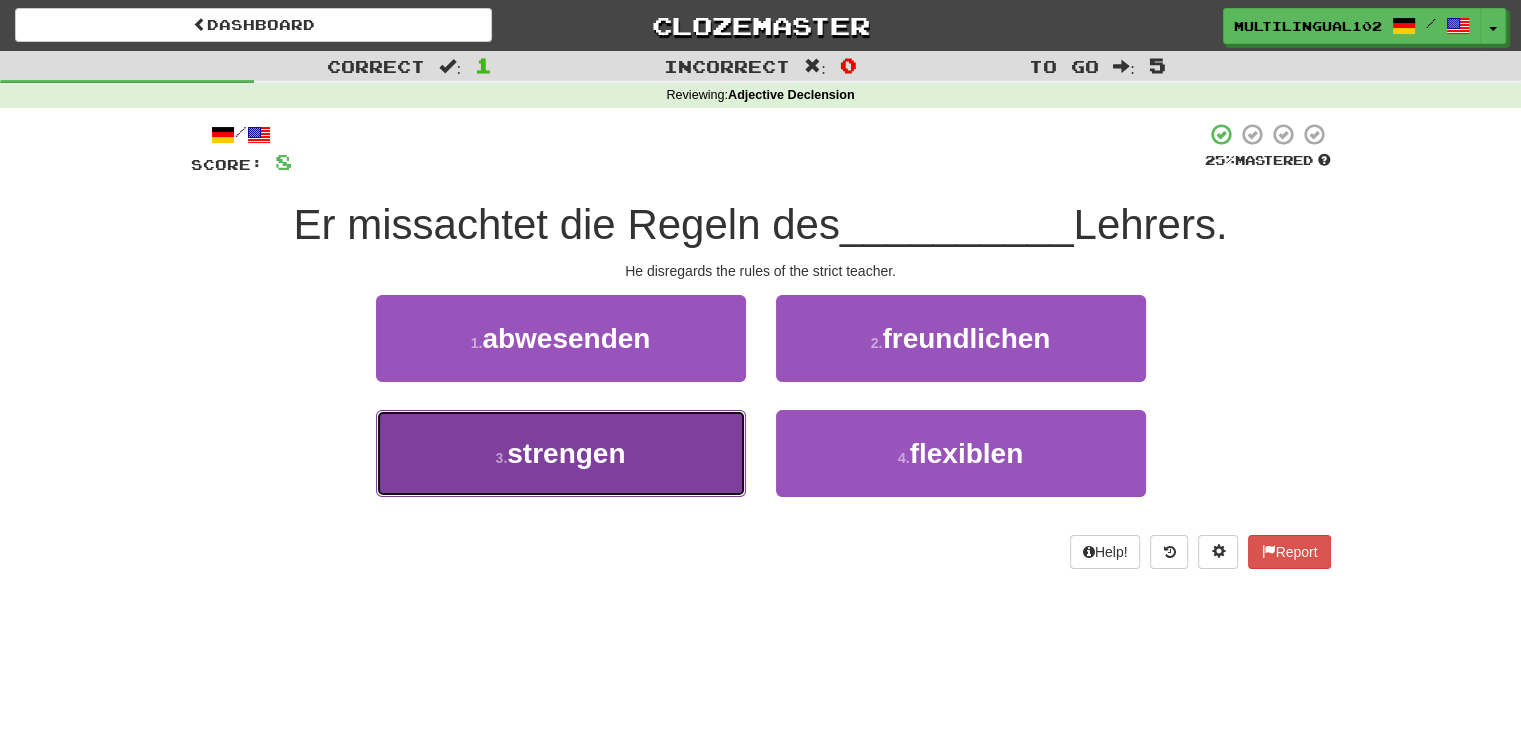 click on "3 .  strengen" at bounding box center [561, 453] 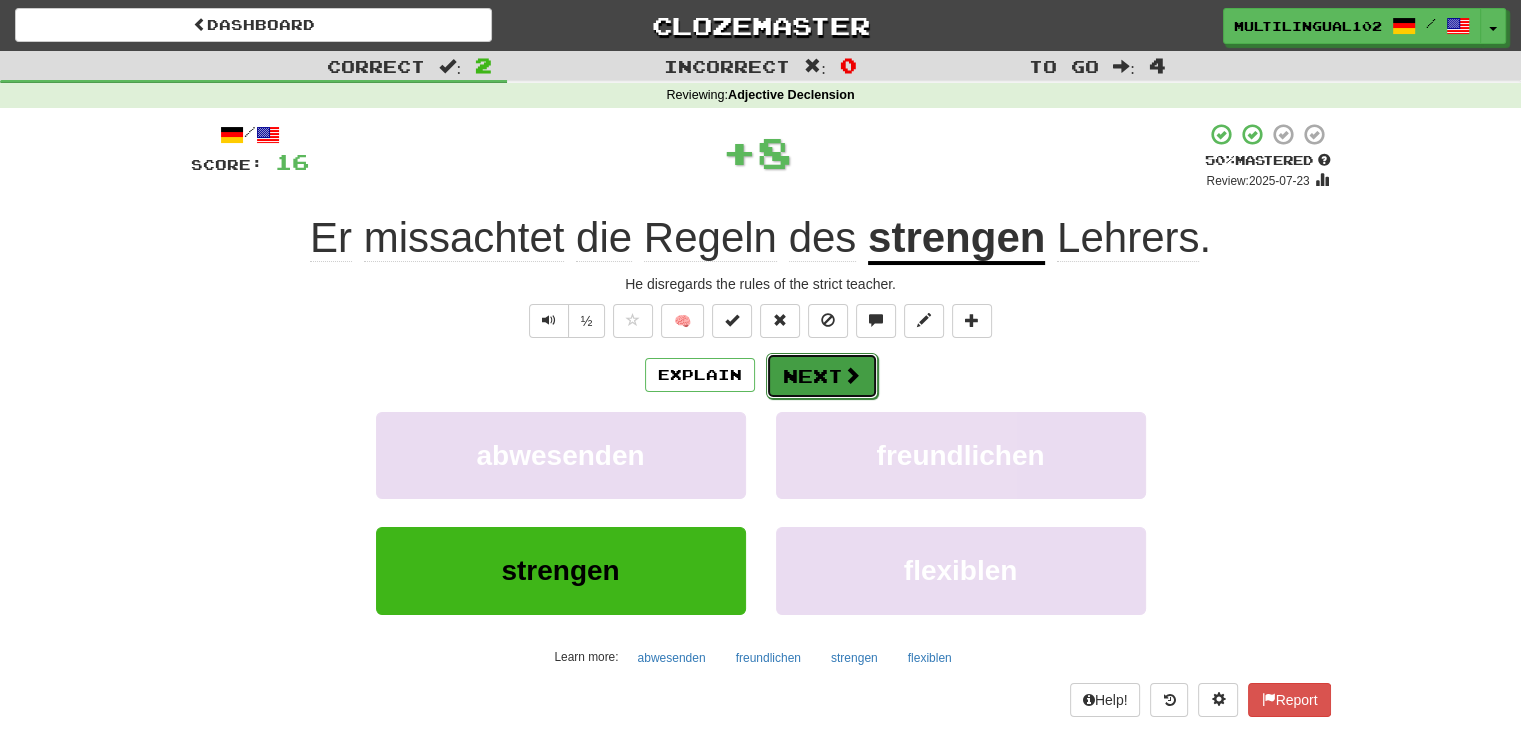 click on "Next" at bounding box center (822, 376) 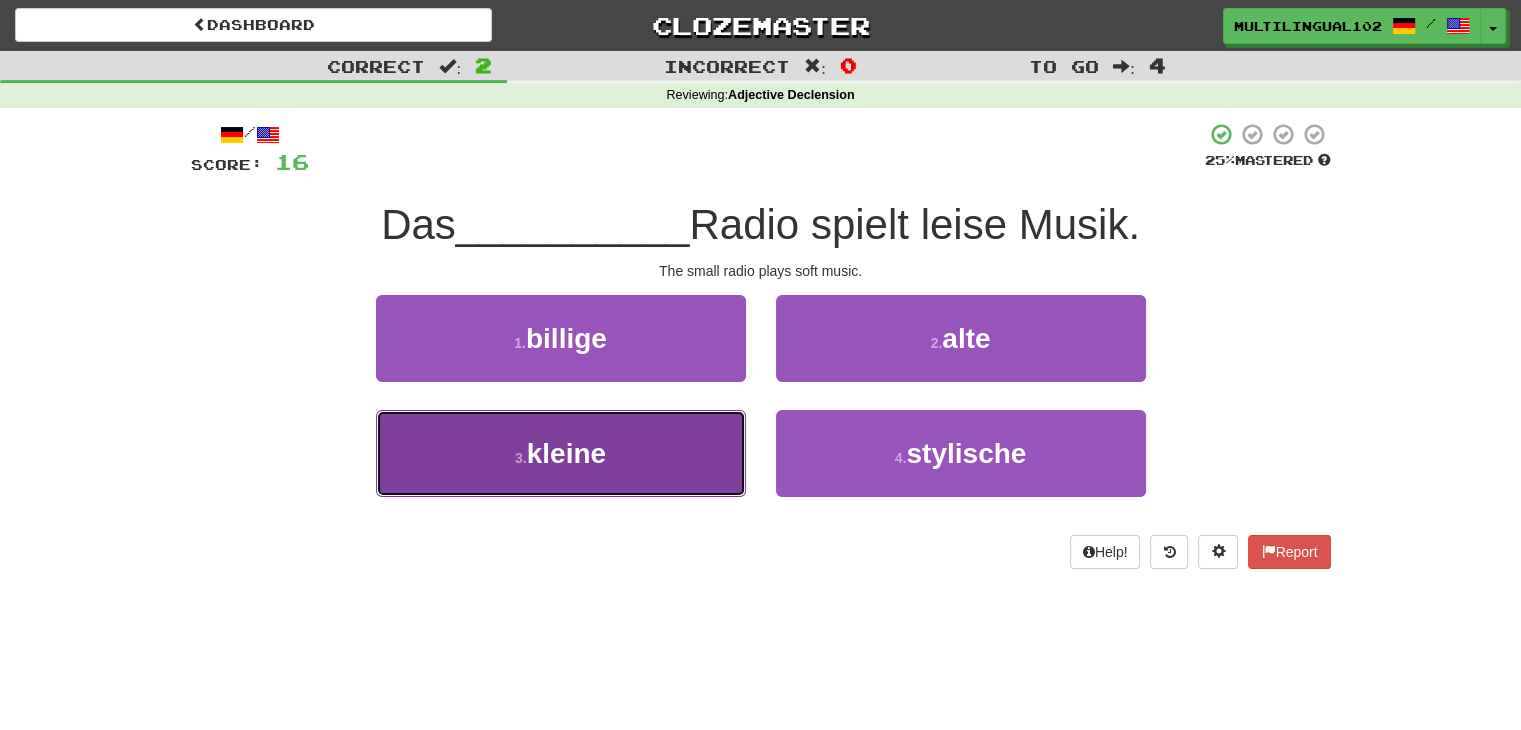 click on "3 .  kleine" at bounding box center (561, 453) 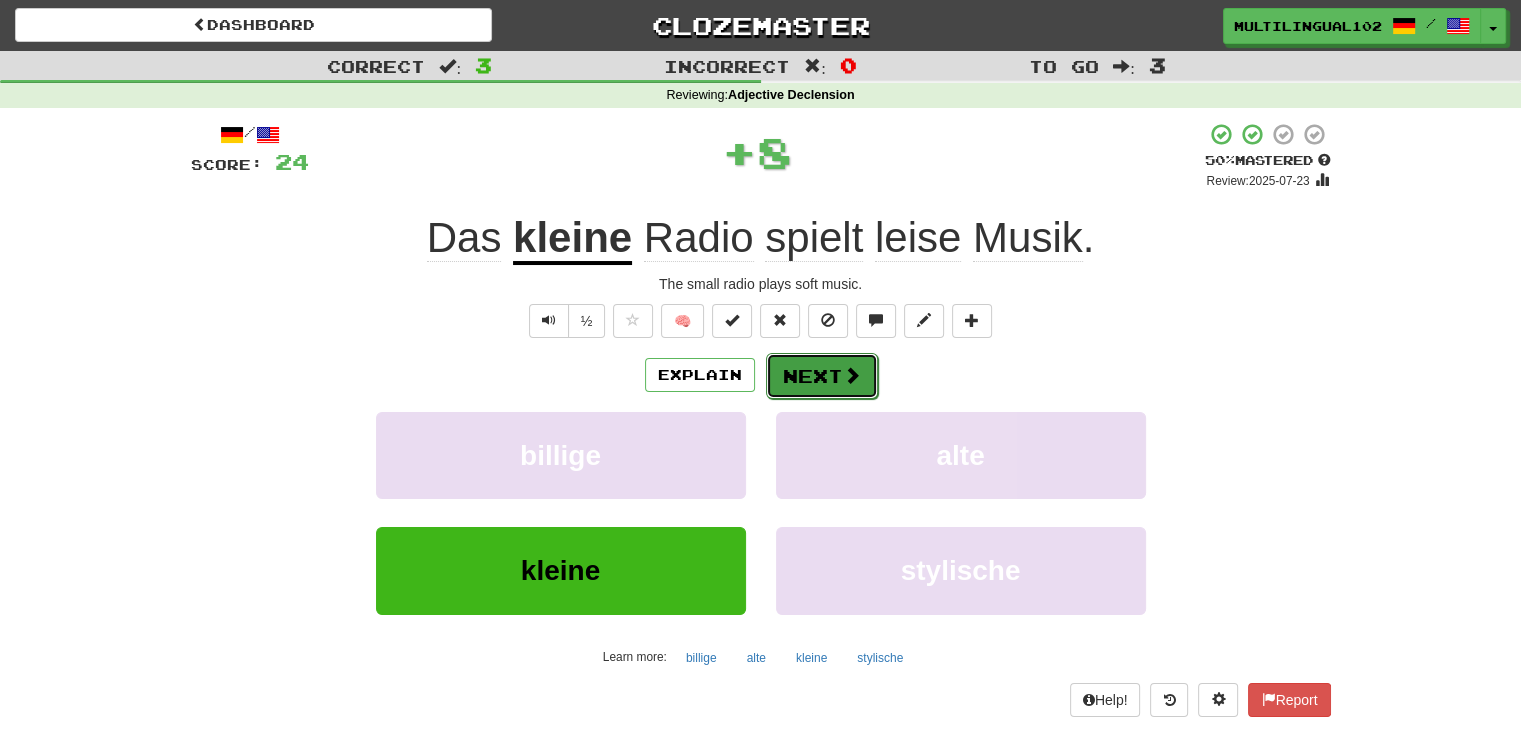 click on "Next" at bounding box center [822, 376] 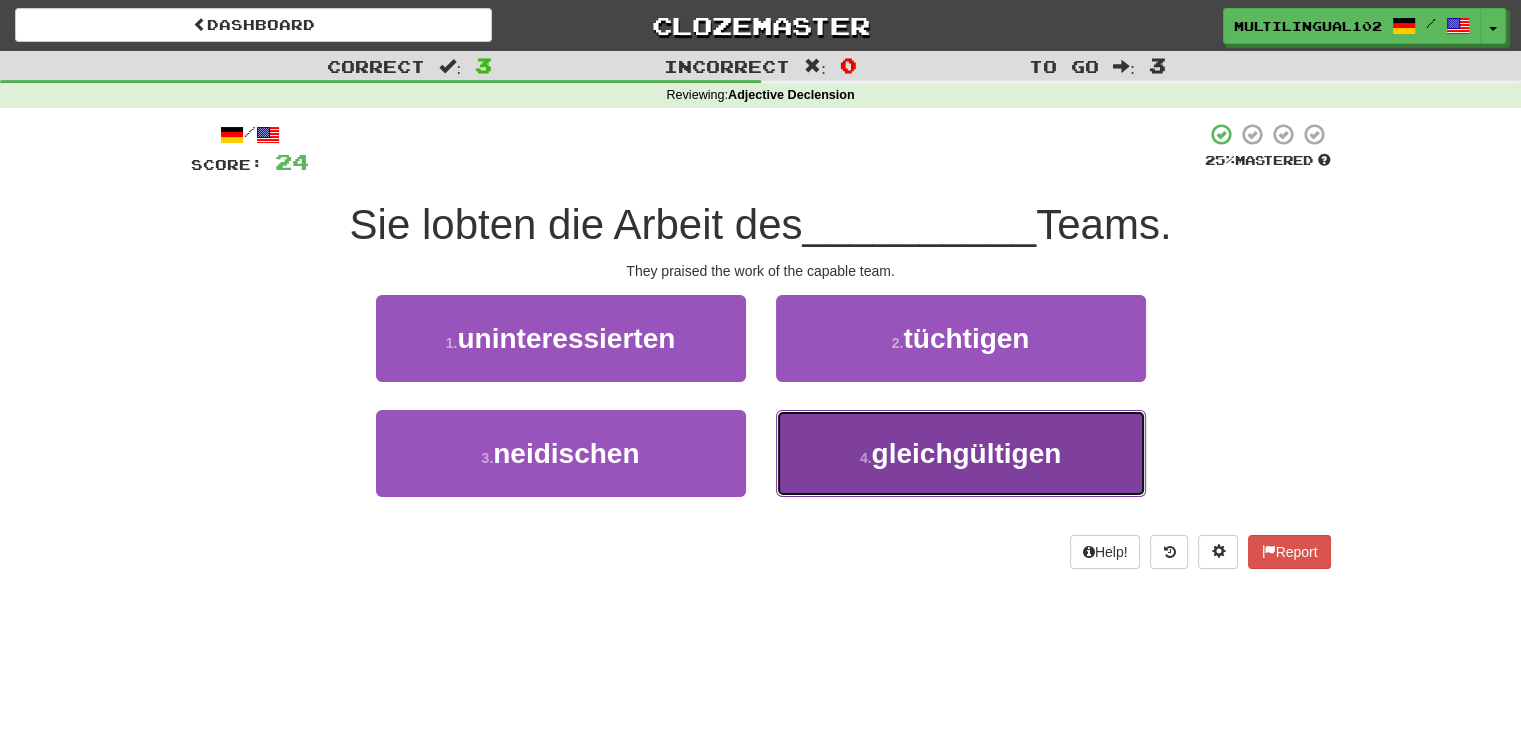 click on "4 .  gleichgültigen" at bounding box center (961, 453) 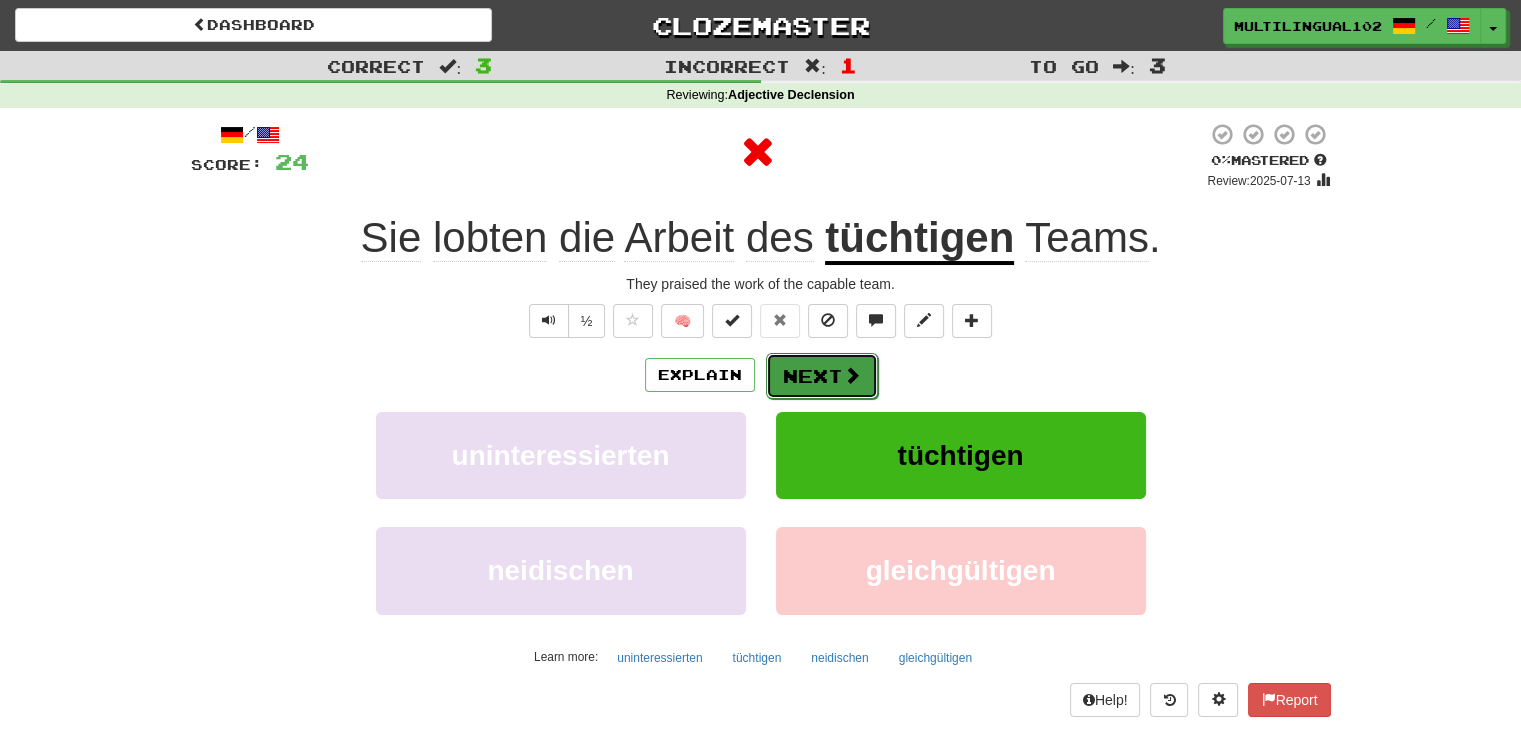 click on "Next" at bounding box center (822, 376) 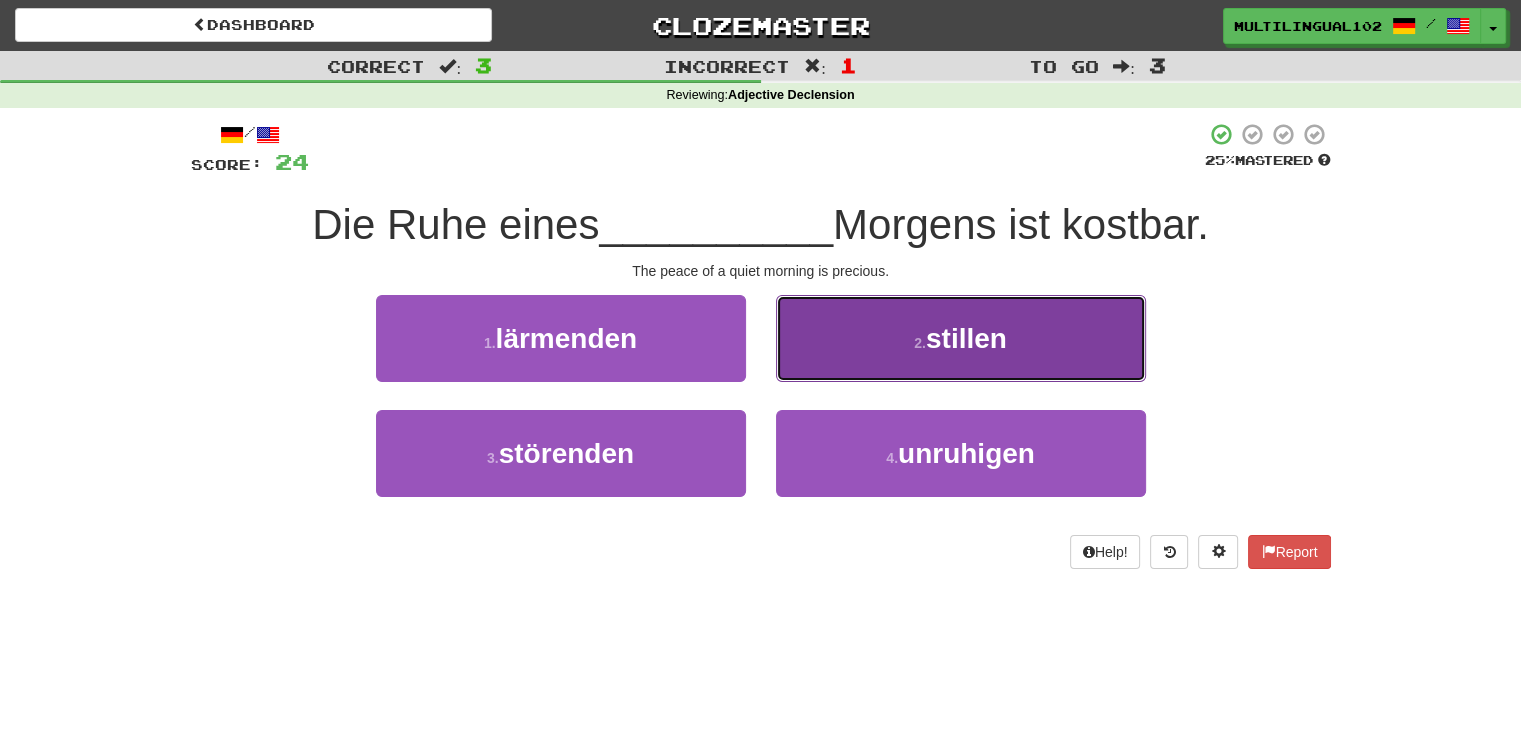 click on "2 .  stillen" at bounding box center (961, 338) 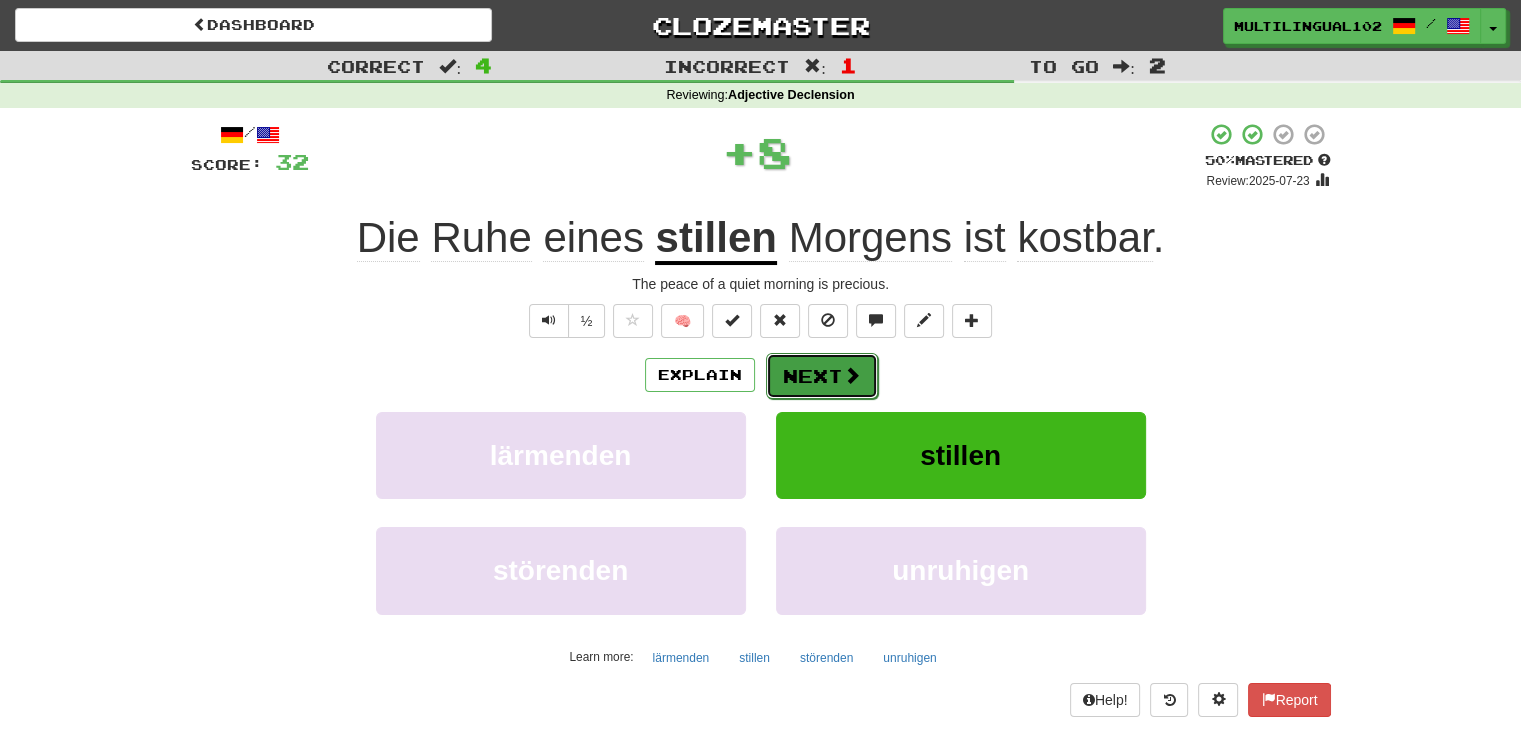 click on "Next" at bounding box center [822, 376] 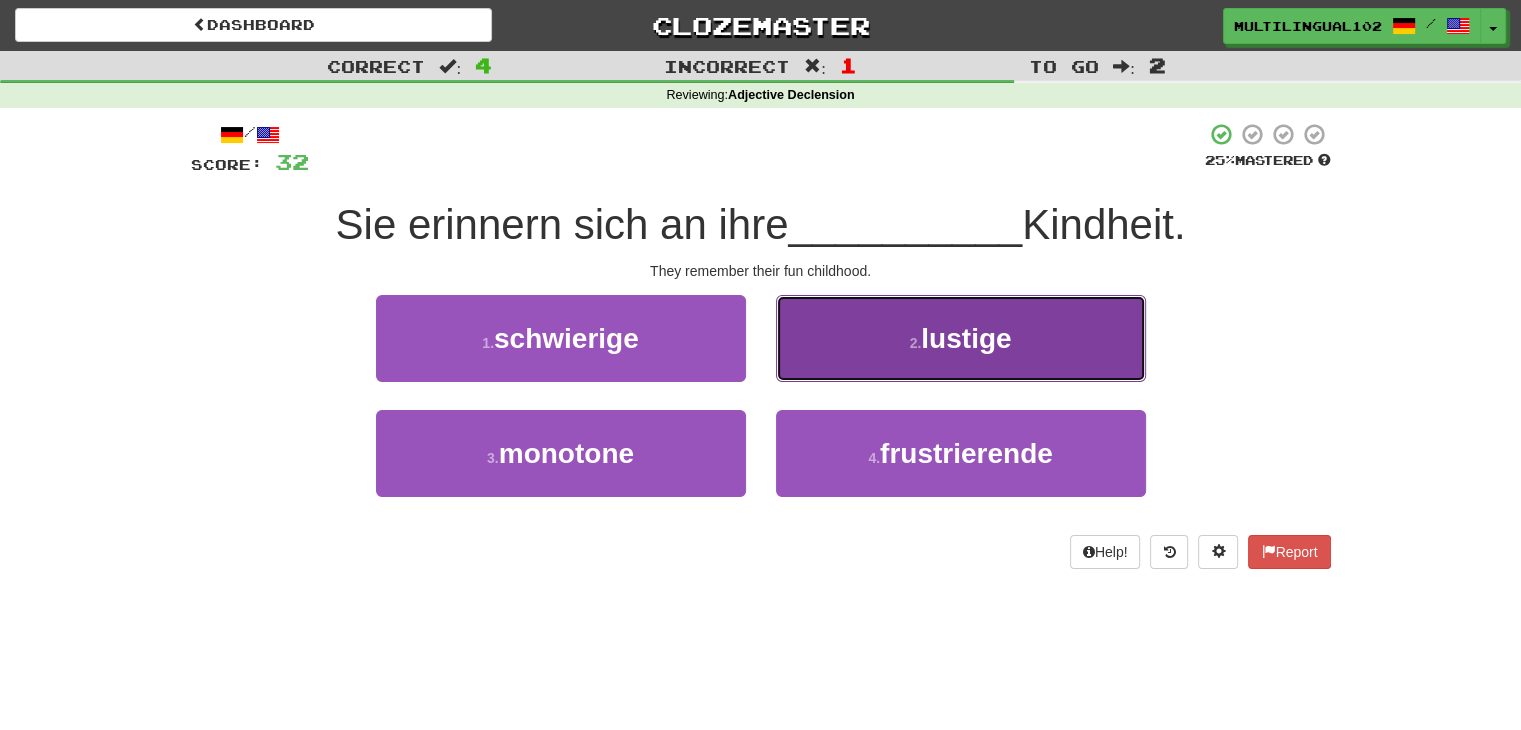 click on "2 .  lustige" at bounding box center [961, 338] 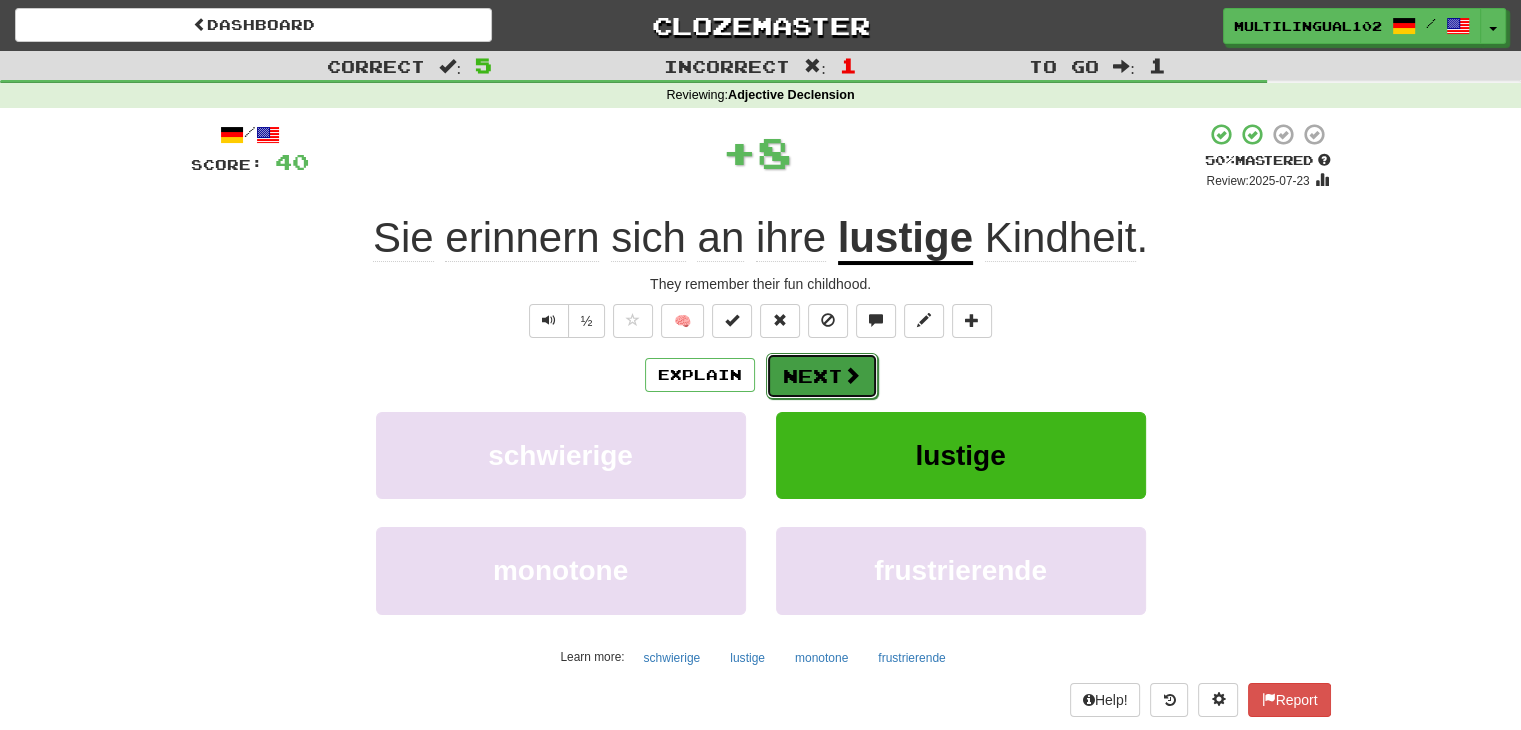 click on "Next" at bounding box center (822, 376) 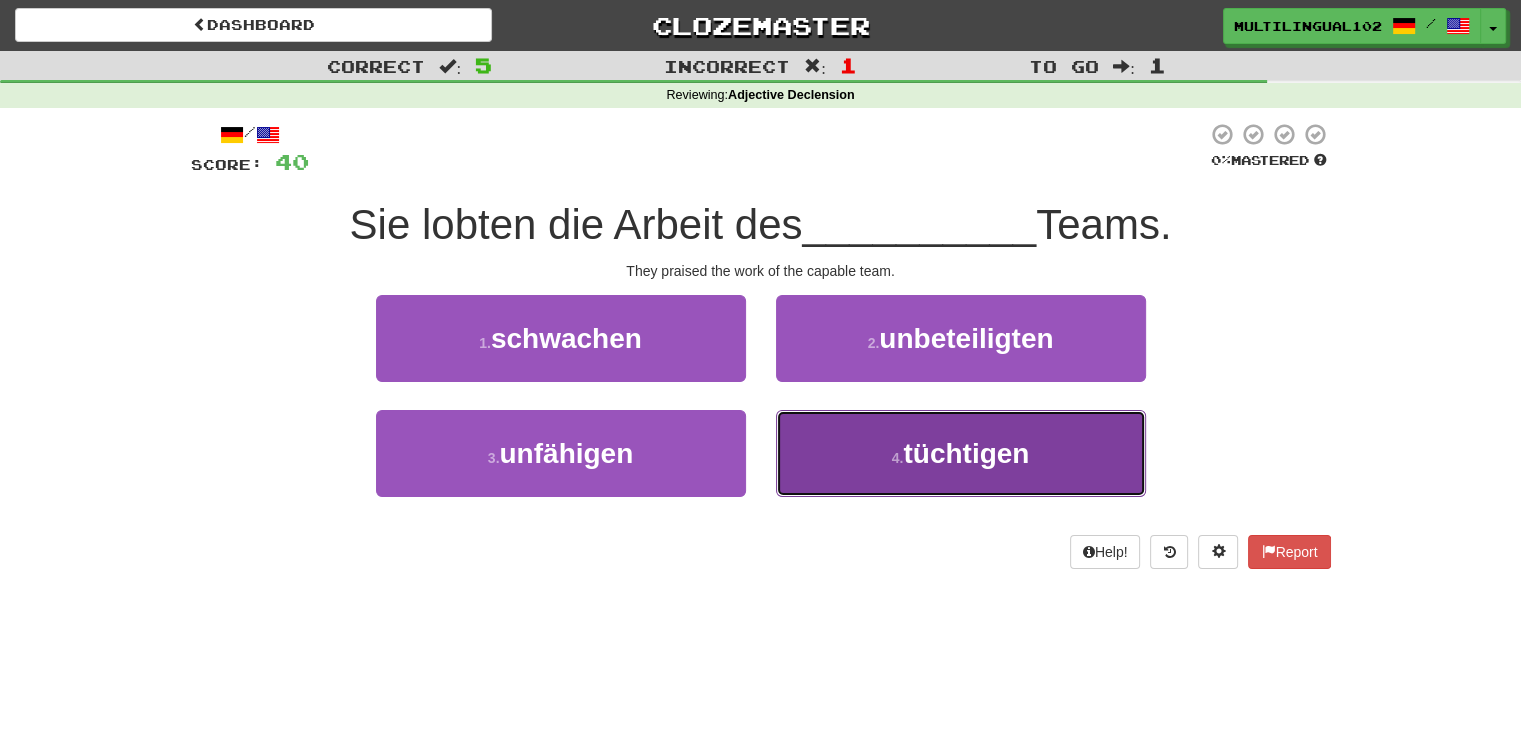 click on "4 .  tüchtigen" at bounding box center (961, 453) 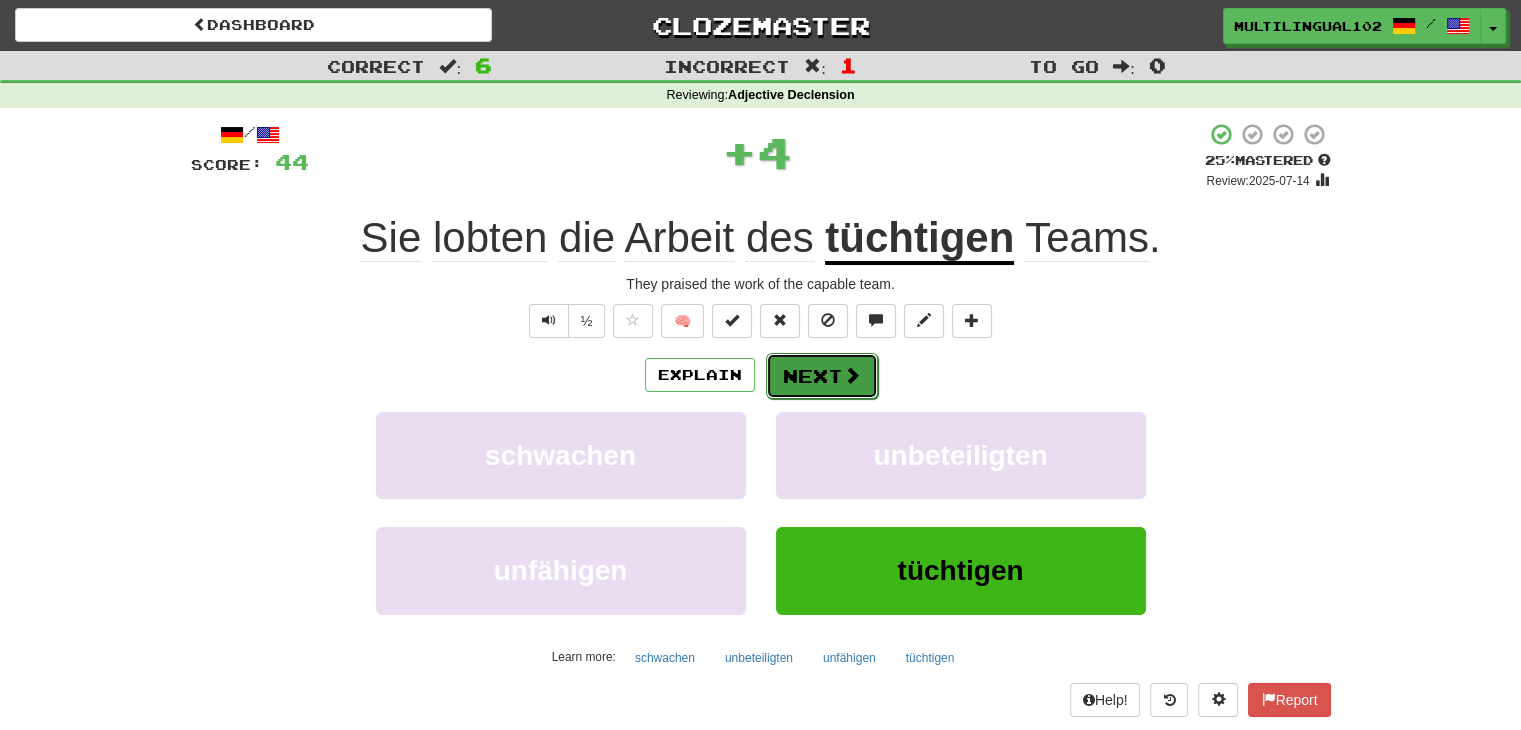 click on "Next" at bounding box center (822, 376) 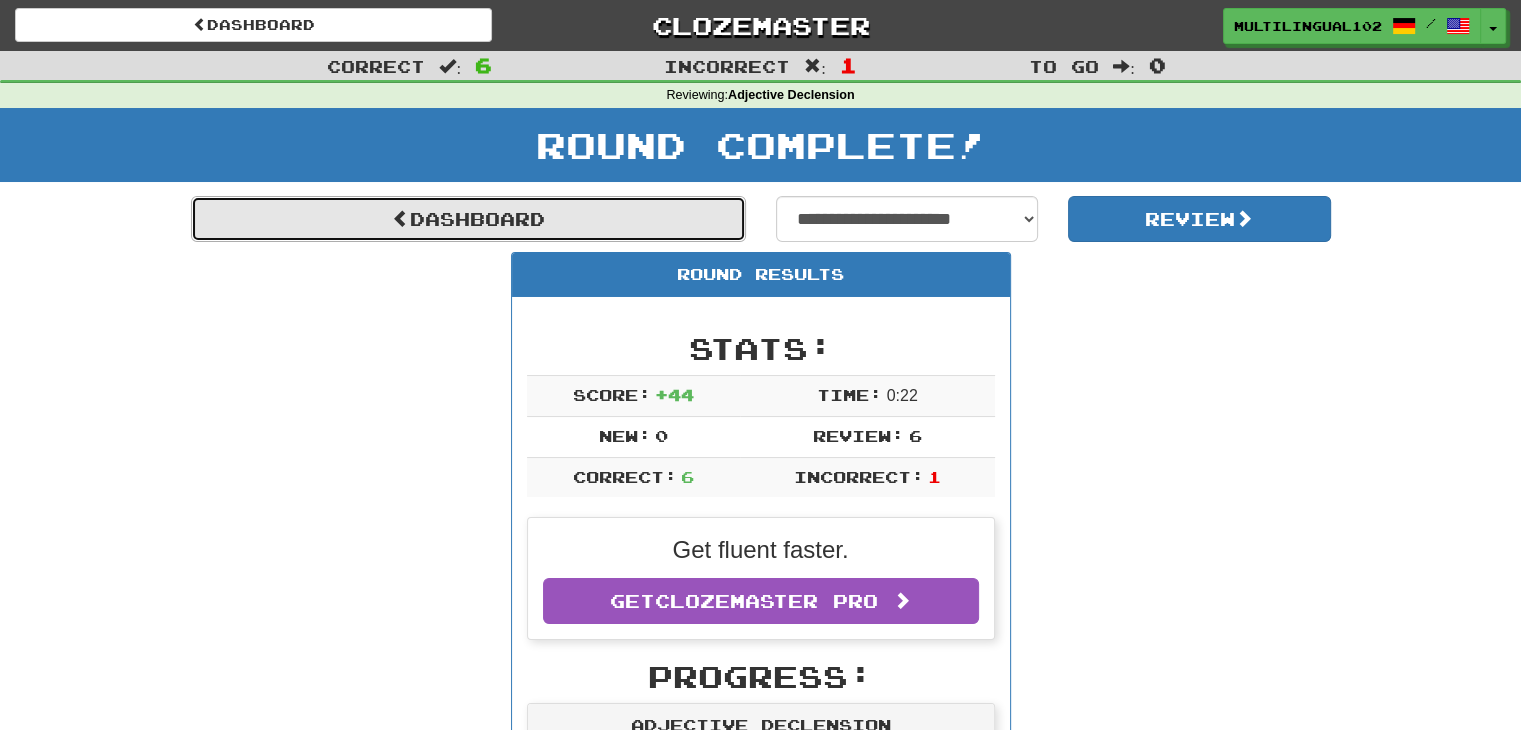 click on "Dashboard" at bounding box center [468, 219] 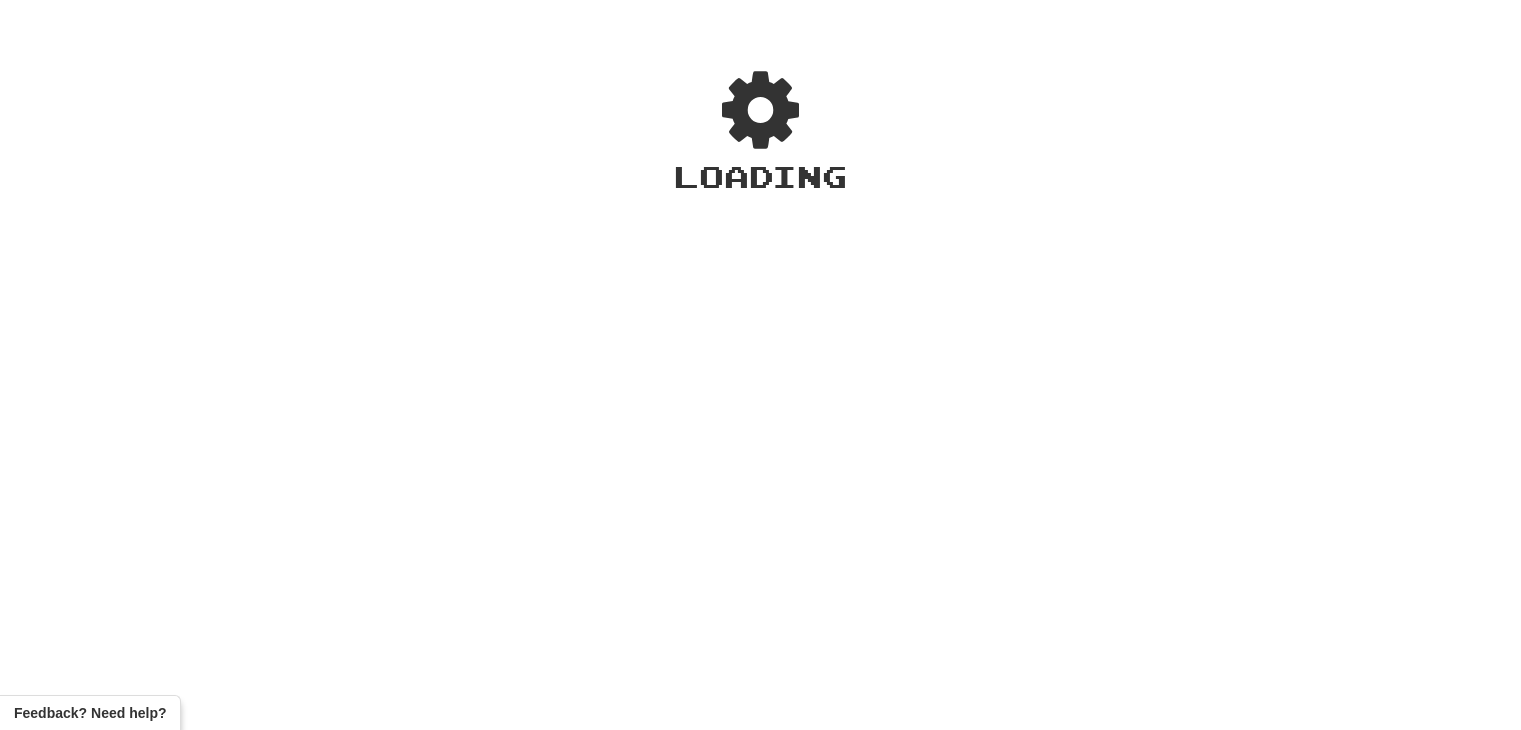 scroll, scrollTop: 0, scrollLeft: 0, axis: both 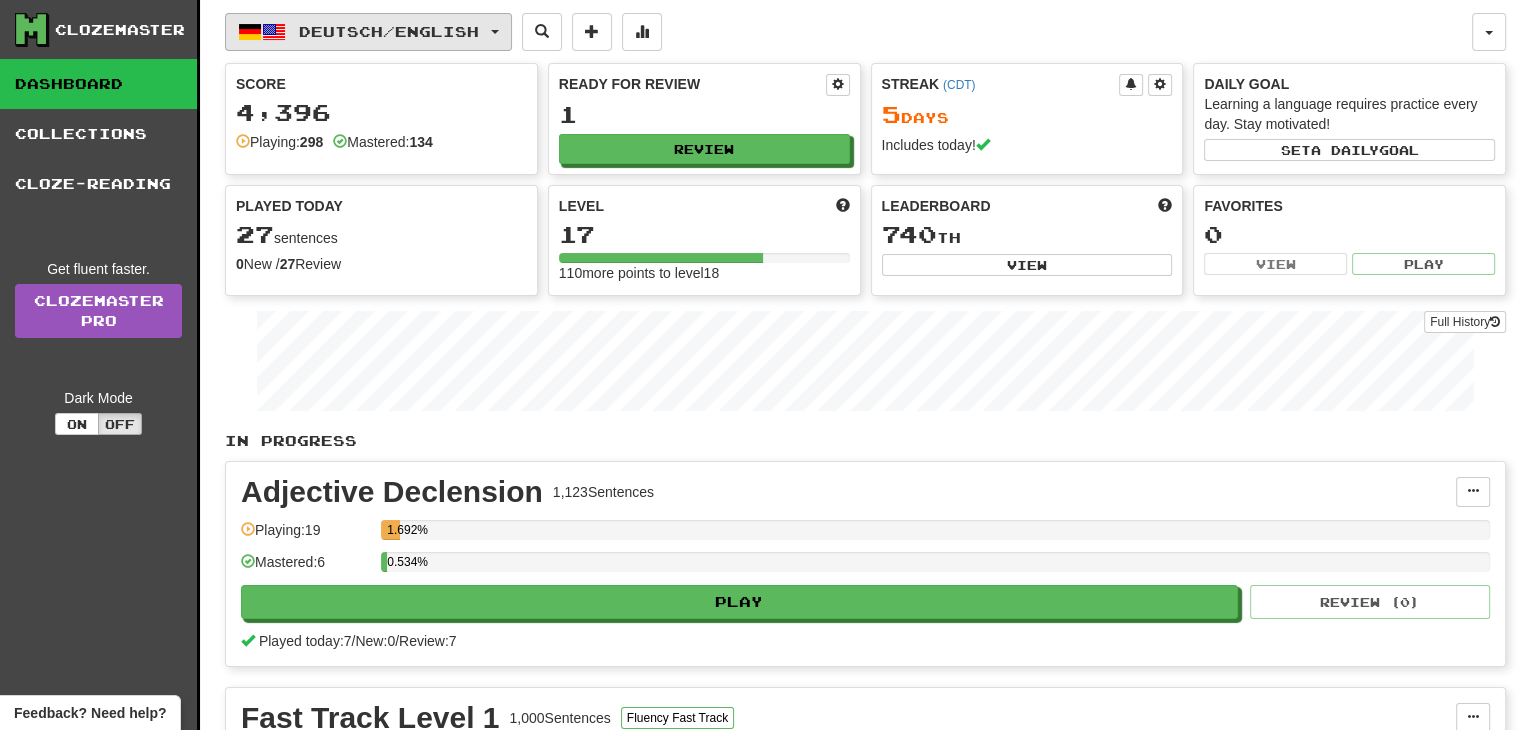 click on "Deutsch  /  English" 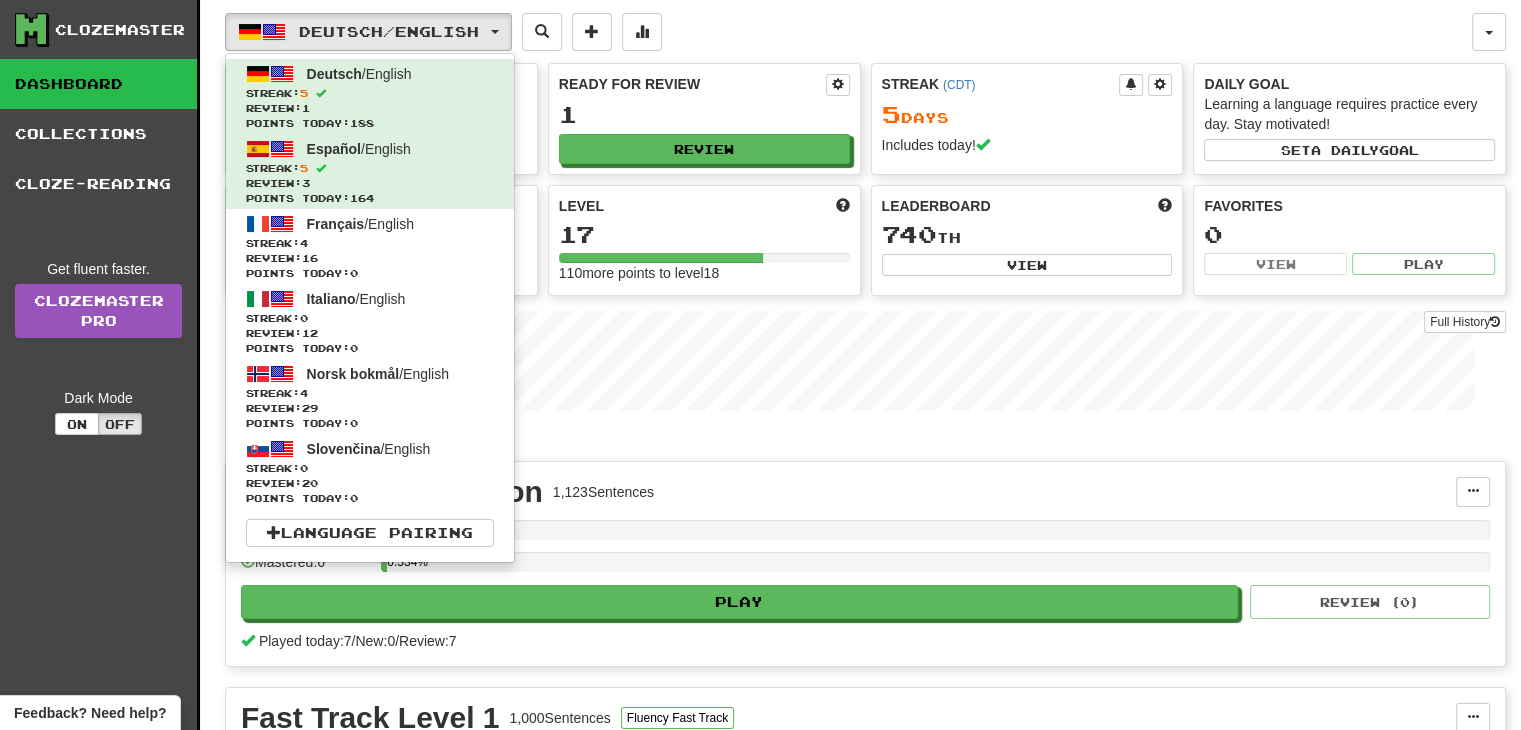 click on "Deutsch  /  English Deutsch  /  English Streak:  5   Review:  1 Points today:  188 Español  /  English Streak:  5   Review:  3 Points today:  164 Français  /  English Streak:  4   Review:  16 Points today:  0 Italiano  /  English Streak:  0   Review:  12 Points today:  0 Norsk bokmål  /  English Streak:  4   Review:  29 Points today:  0 Slovenčina  /  English Streak:  0   Review:  20 Points today:  0  Language Pairing" 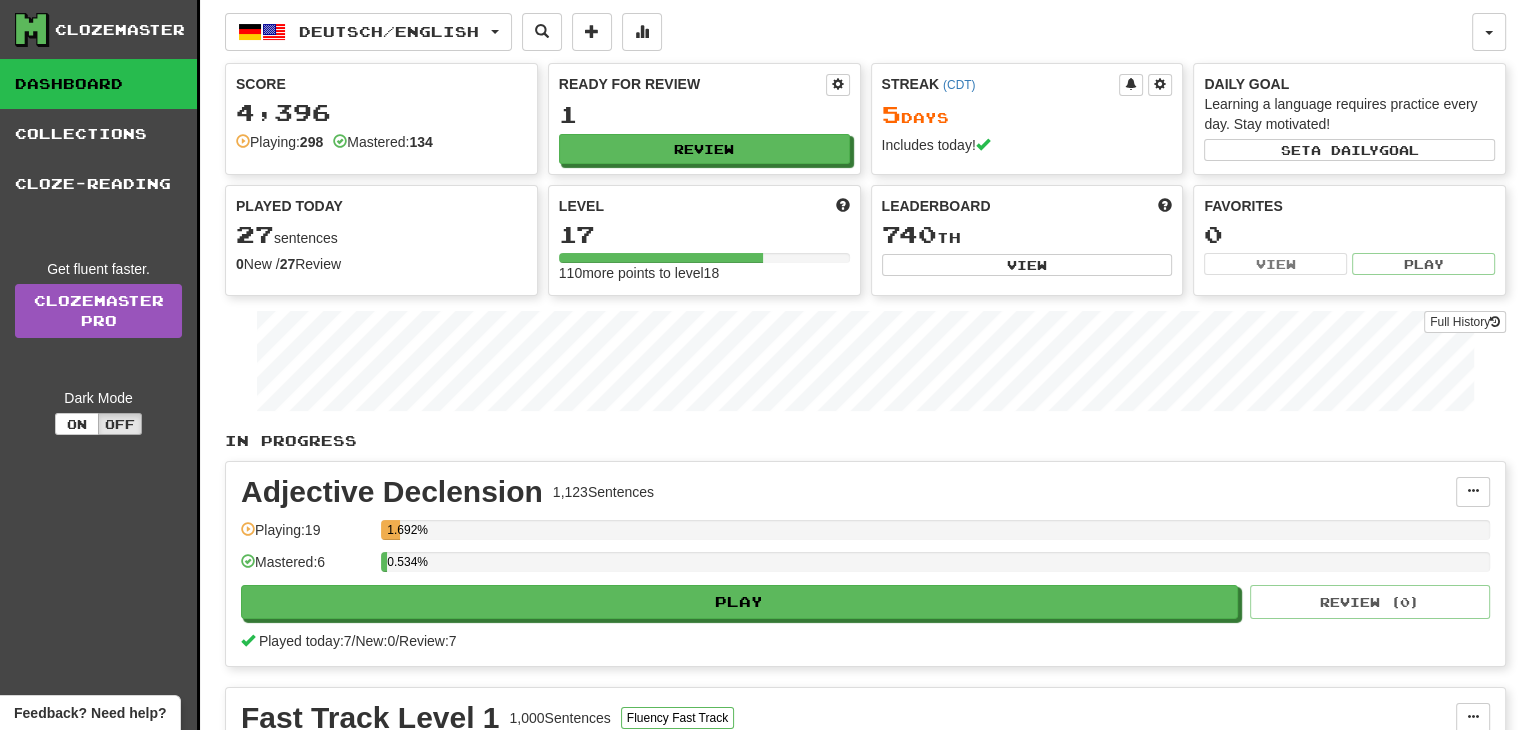 click on "Deutsch  /  English Deutsch  /  English Streak:  5   Review:  1 Points today:  188 Español  /  English Streak:  5   Review:  3 Points today:  164 Français  /  English Streak:  4   Review:  16 Points today:  0 Italiano  /  English Streak:  0   Review:  12 Points today:  0 Norsk bokmål  /  English Streak:  4   Review:  29 Points today:  0 Slovenčina  /  English Streak:  0   Review:  20 Points today:  0  Language Pairing Username: [USERNAME] Edit  Account  Notifications  Activity Feed  Profile  Leaderboard  Forum  Logout Score 4,396  Playing:  298  Mastered:  134 Ready for Review 1   Review Streak   ( [TIMEZONE] ) 5  Day s Includes today!  Daily Goal Learning a language requires practice every day. Stay motivated! Set  a daily  goal Played Today 27  sentences 0  New /  27  Review Full History  Level 17 110  more points to level  18 Leaderboard 740 th View Favorites 0 View Play Full History  In Progress Adjective Declension 1,123  Sentences Manage Sentences Unpin from Dashboard  Playing:  19 1.692%  Mastered:" 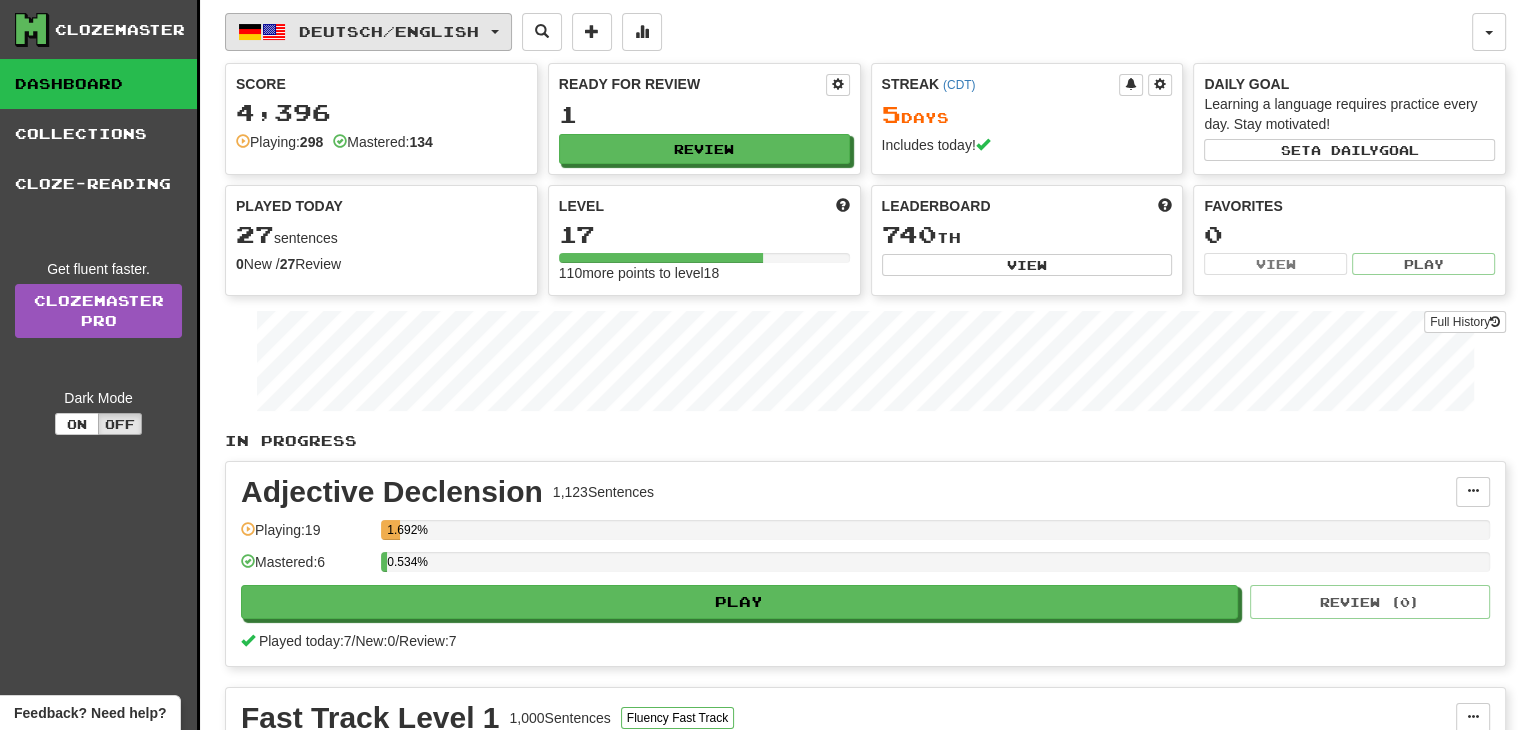 click on "Deutsch  /  English" 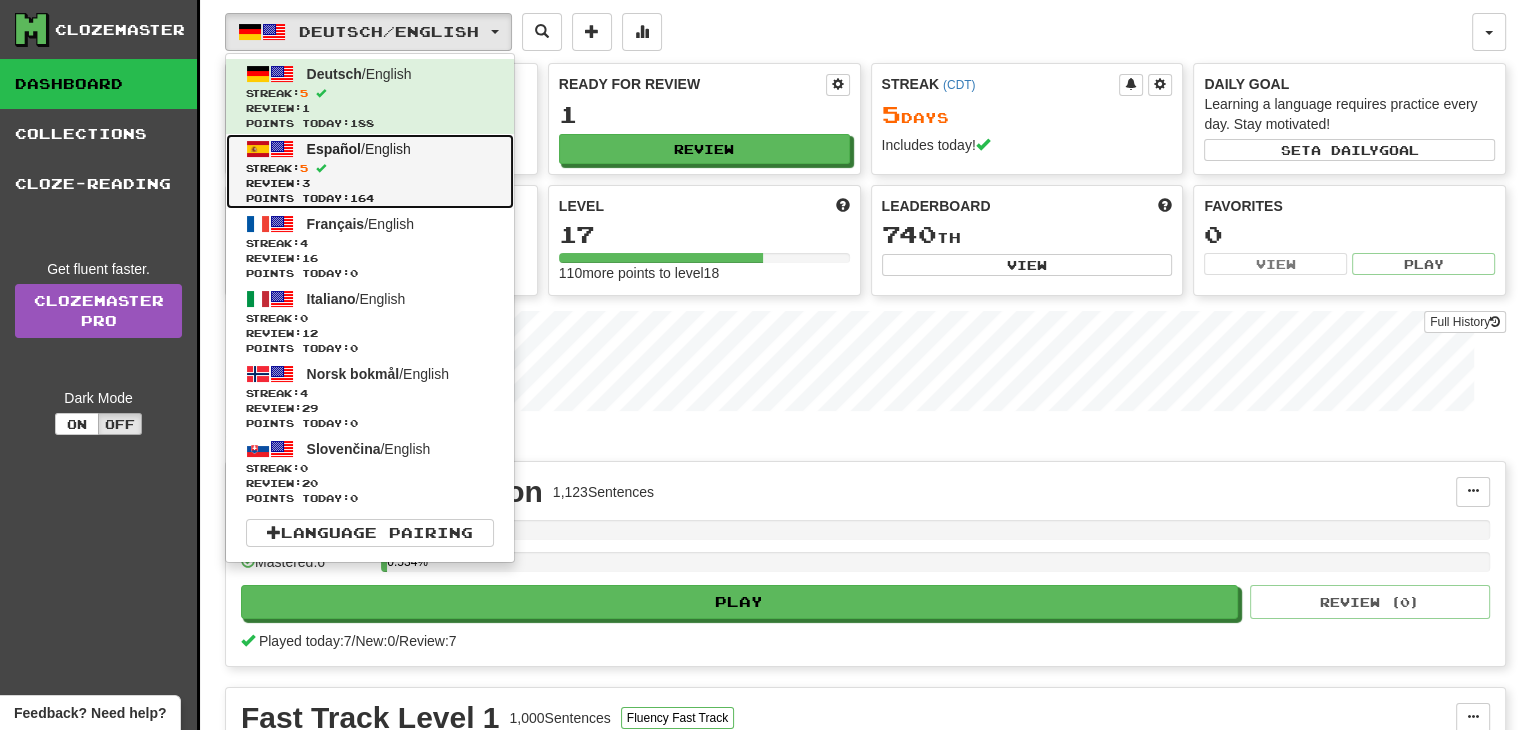 click on "Streak:  5" 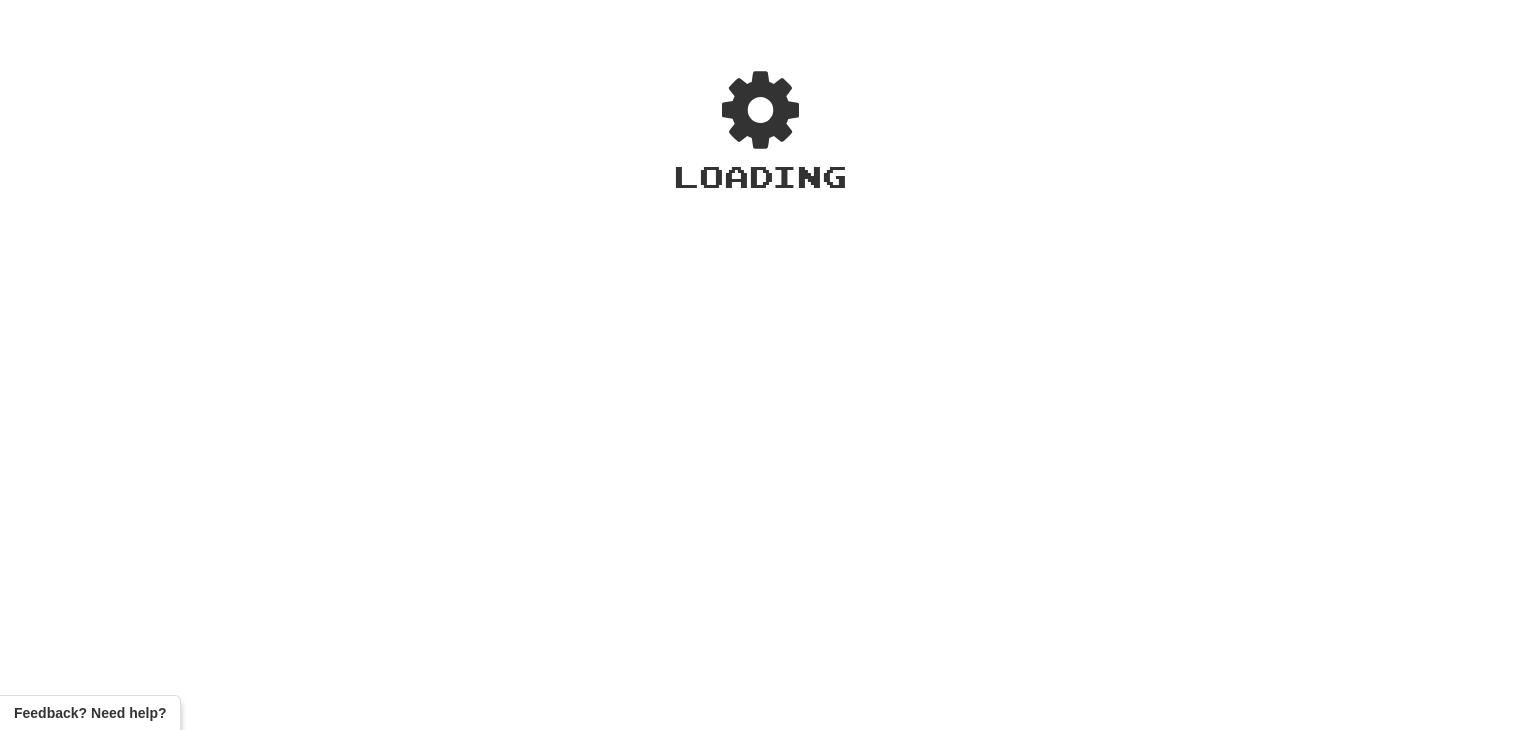 scroll, scrollTop: 0, scrollLeft: 0, axis: both 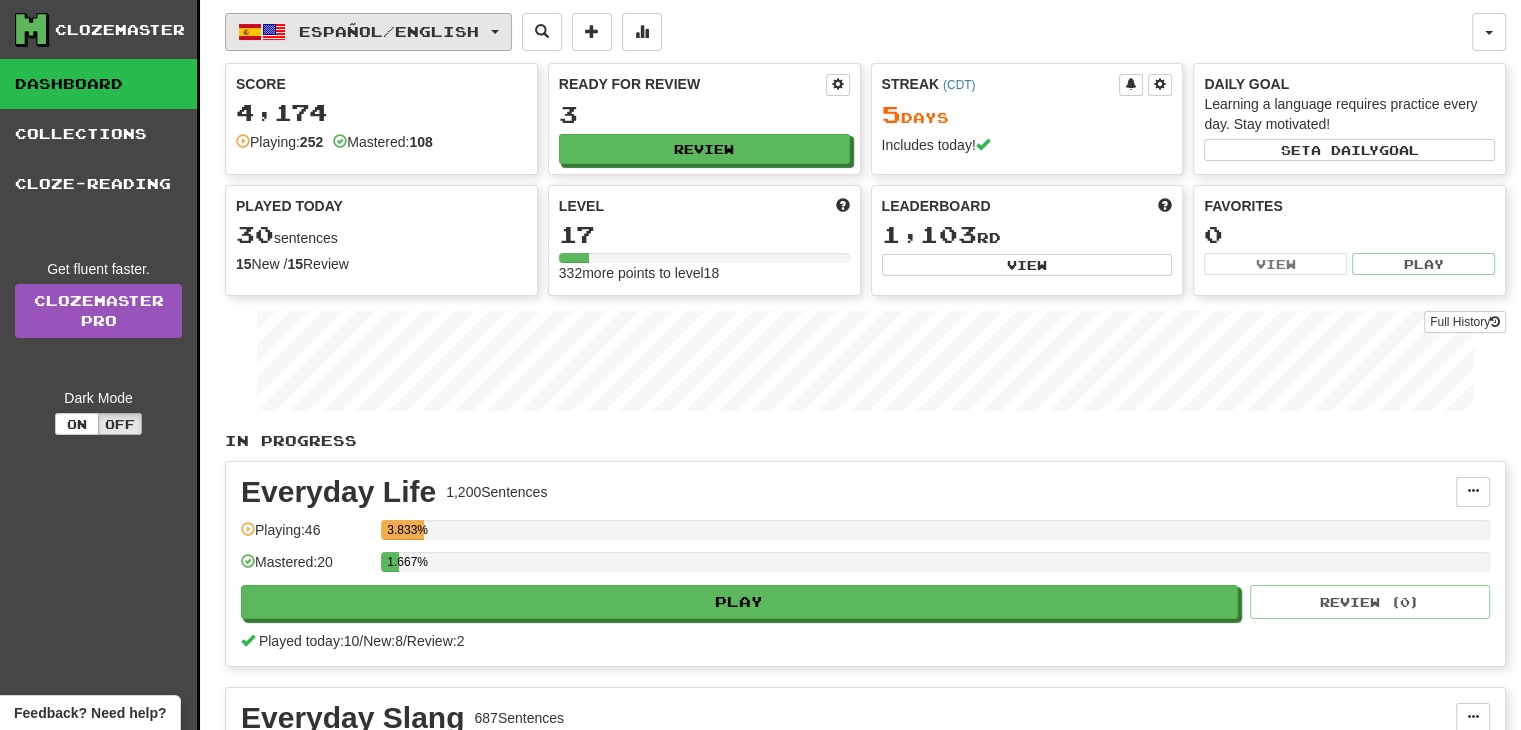 click on "Español  /  English" 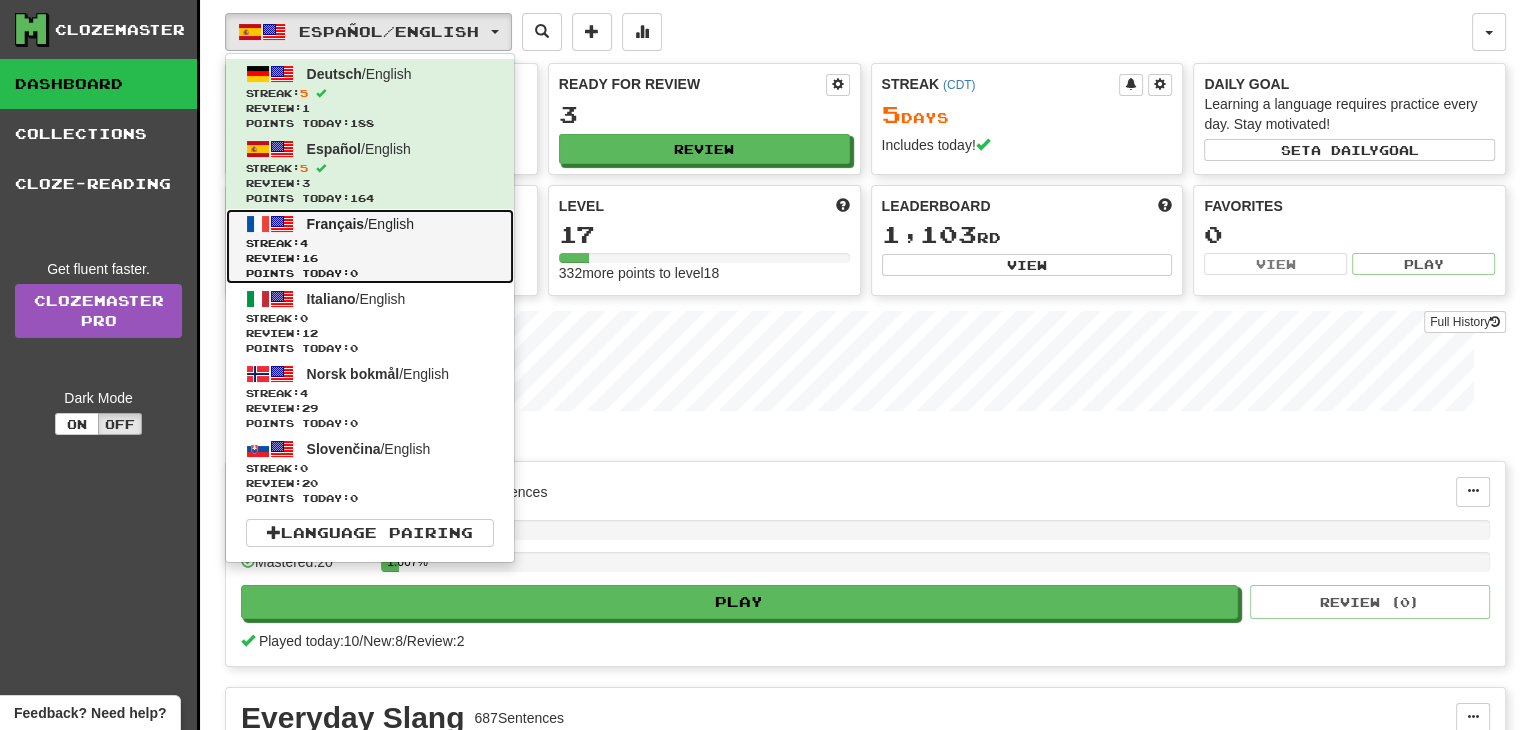 click on "Streak:  4" 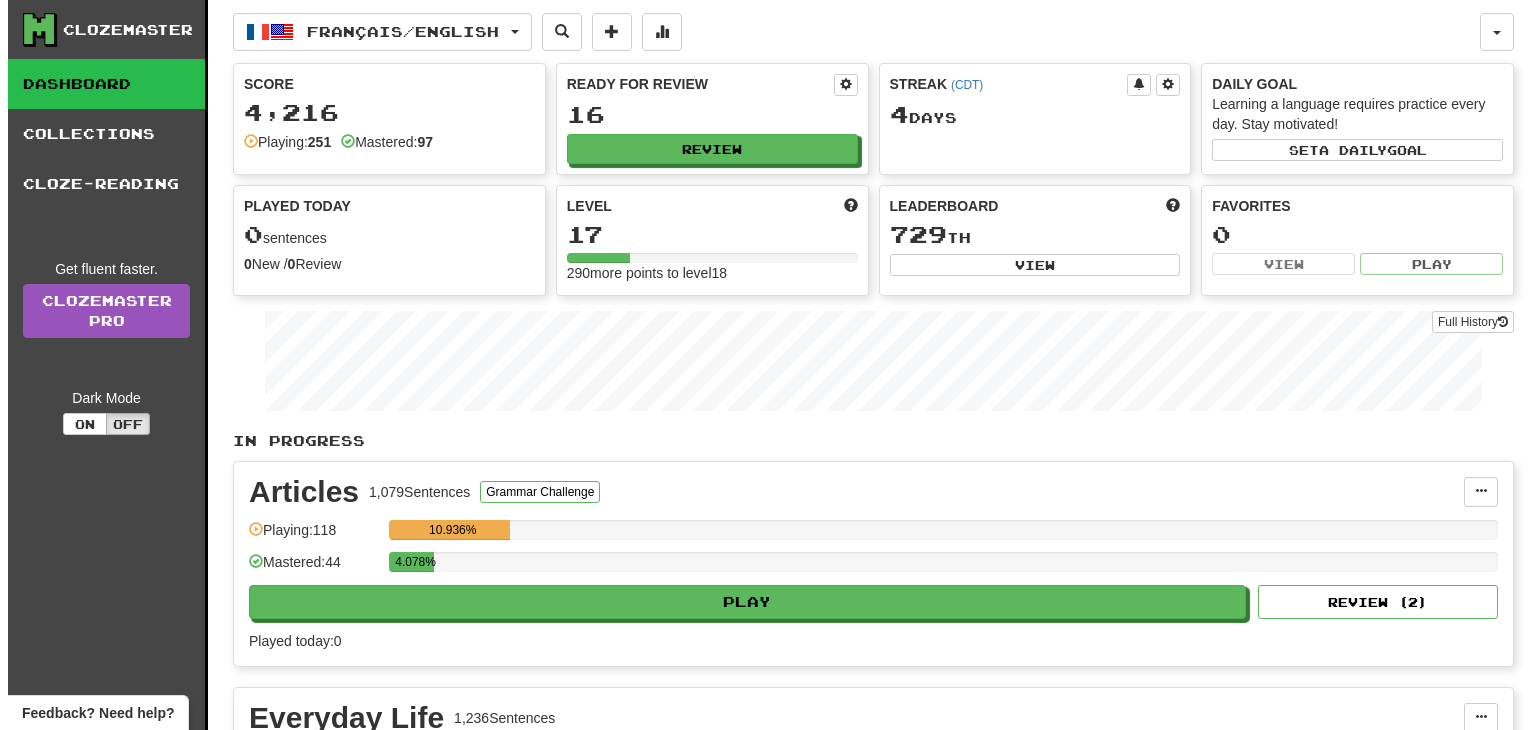 scroll, scrollTop: 0, scrollLeft: 0, axis: both 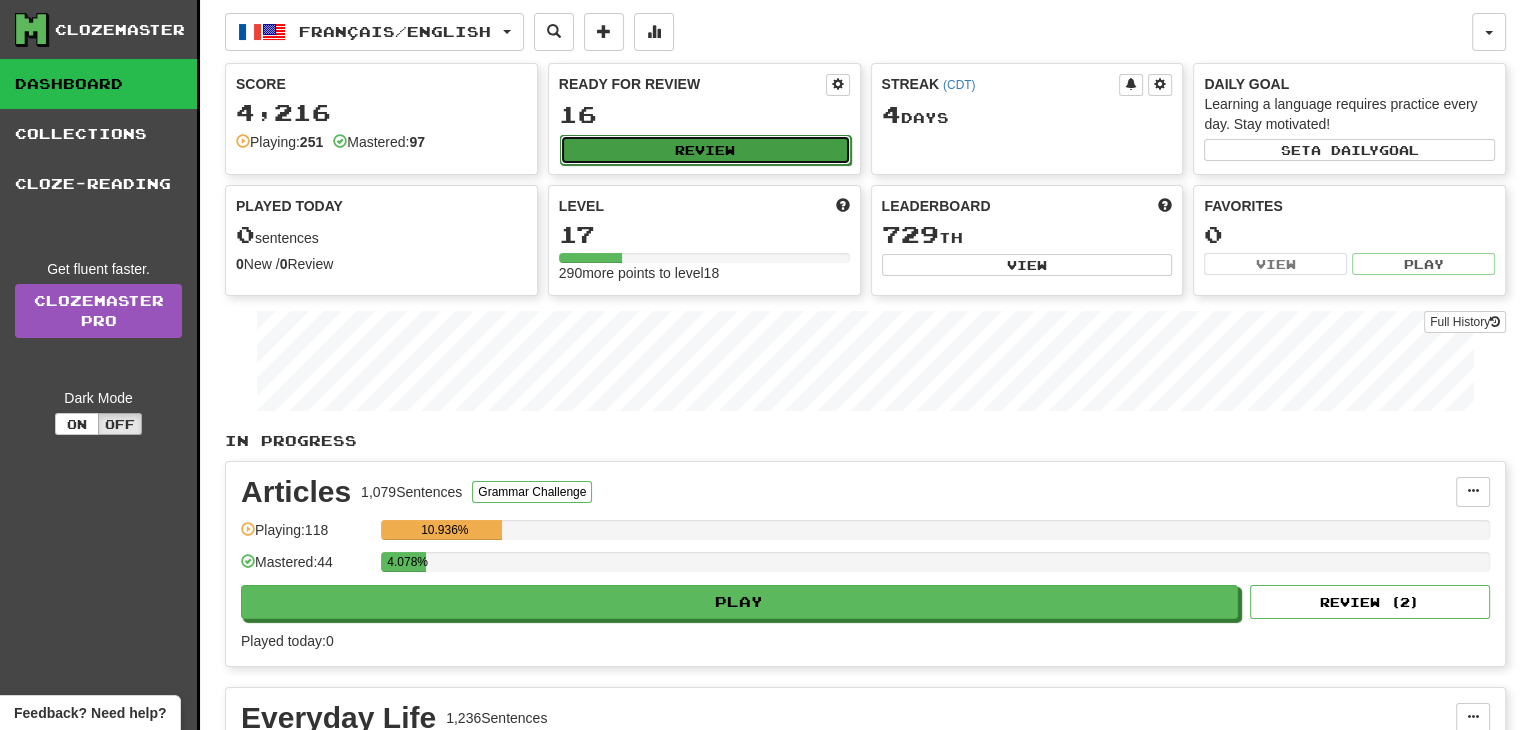 click on "Review" 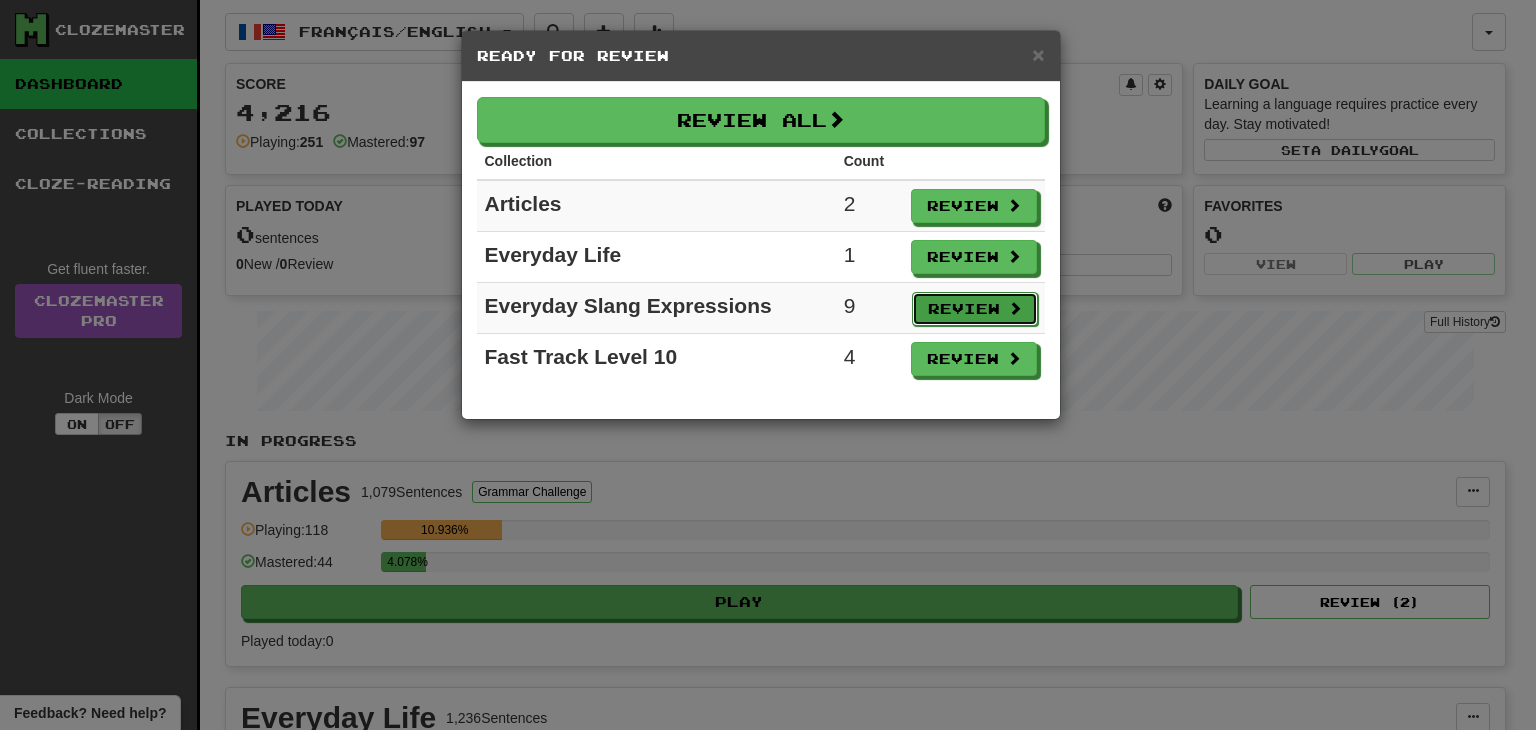 click on "Review" at bounding box center (975, 309) 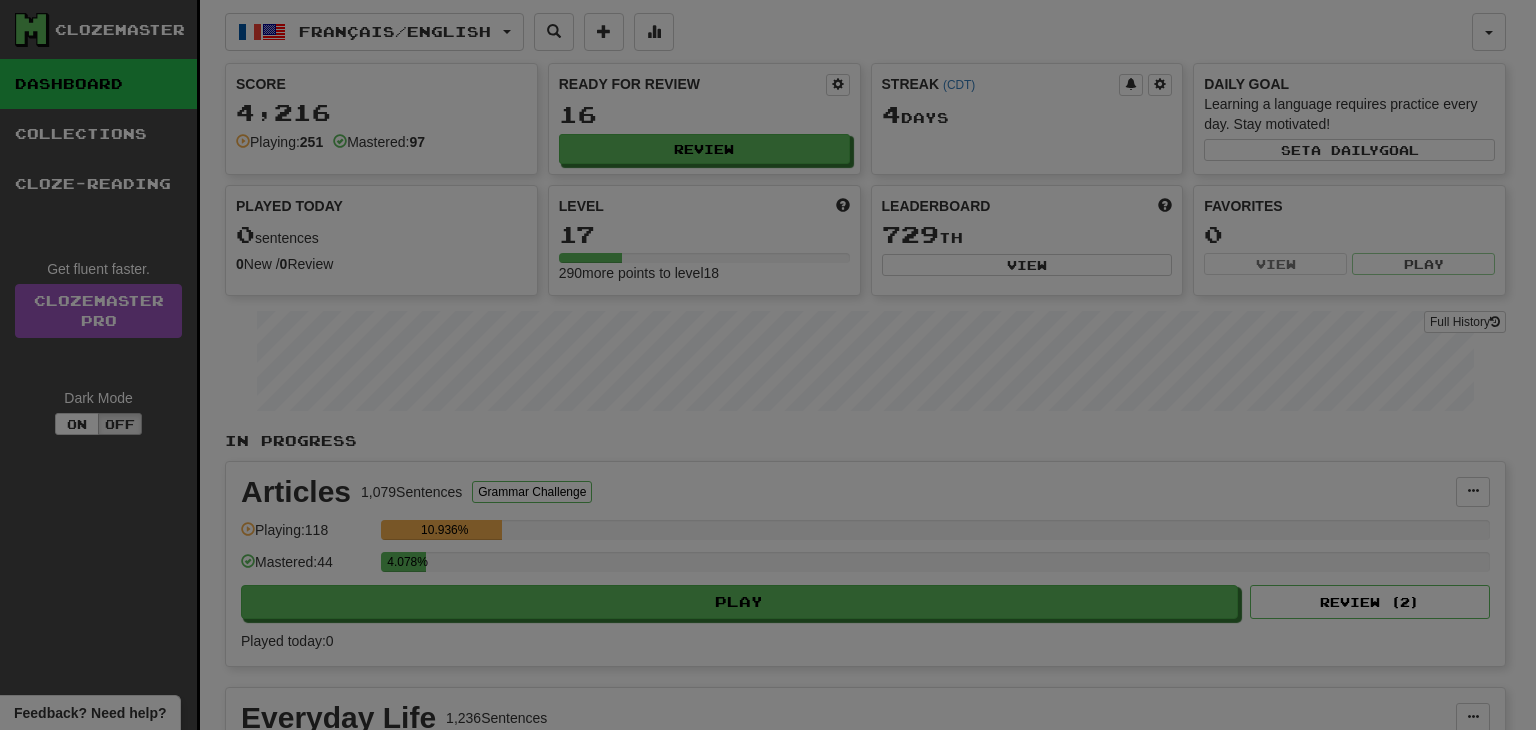 select on "**" 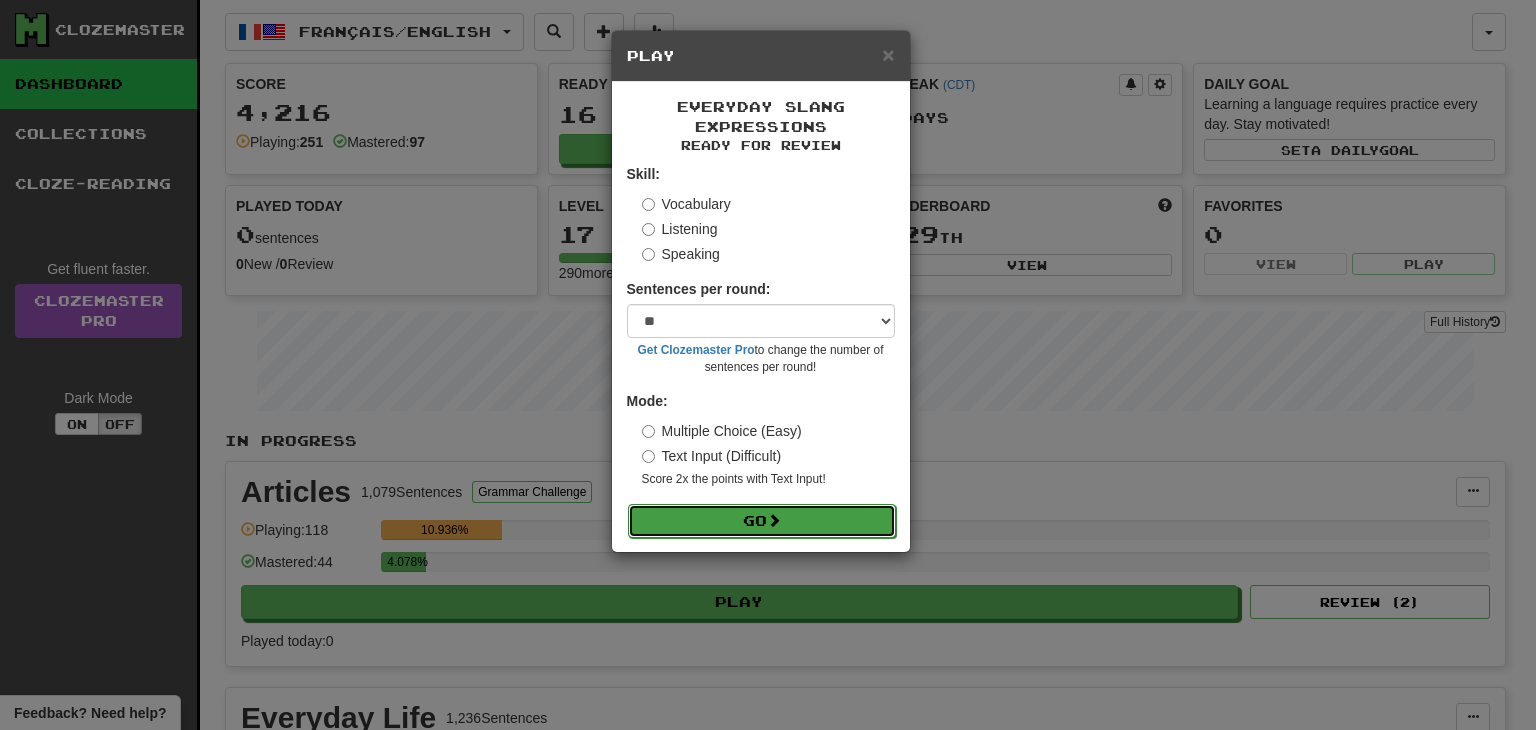 click at bounding box center (774, 520) 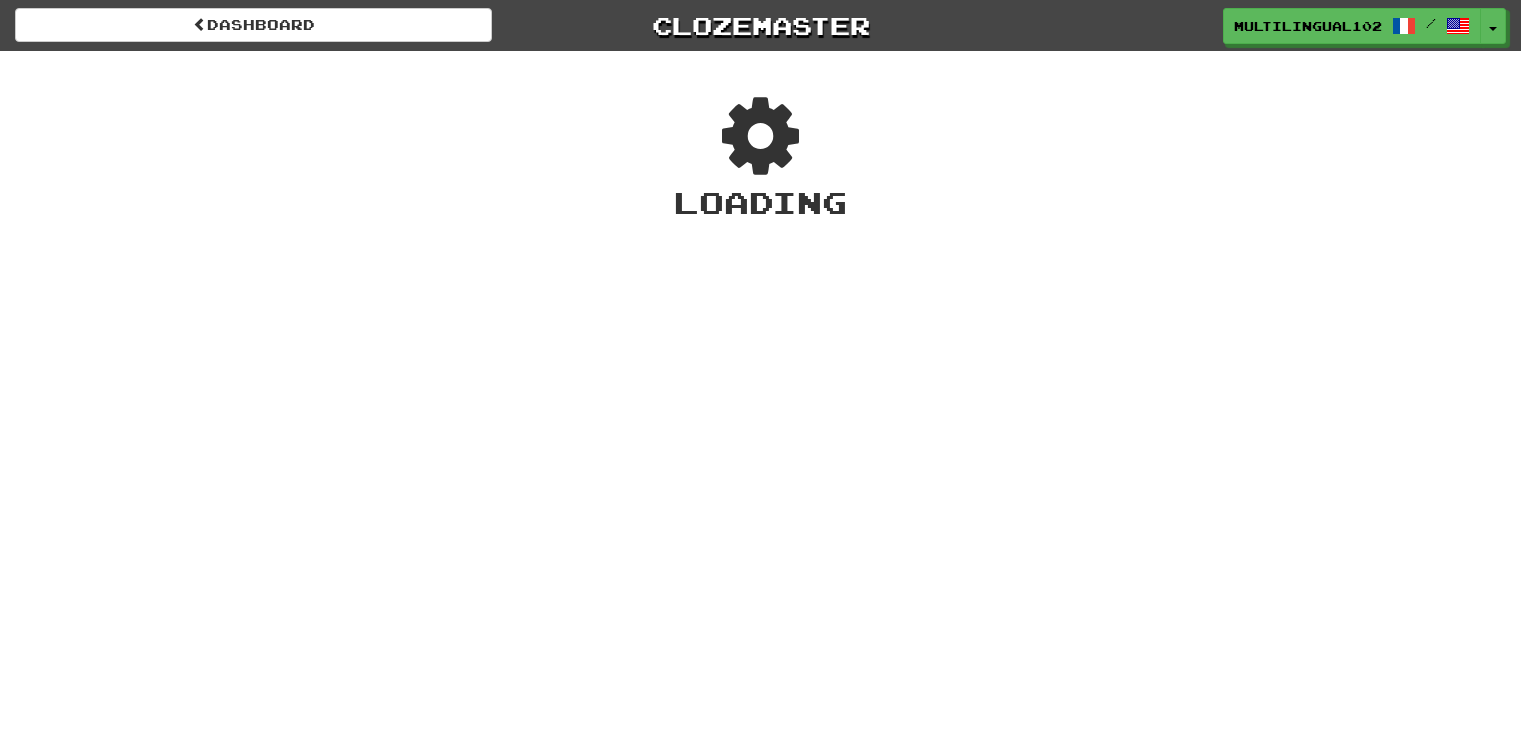 scroll, scrollTop: 0, scrollLeft: 0, axis: both 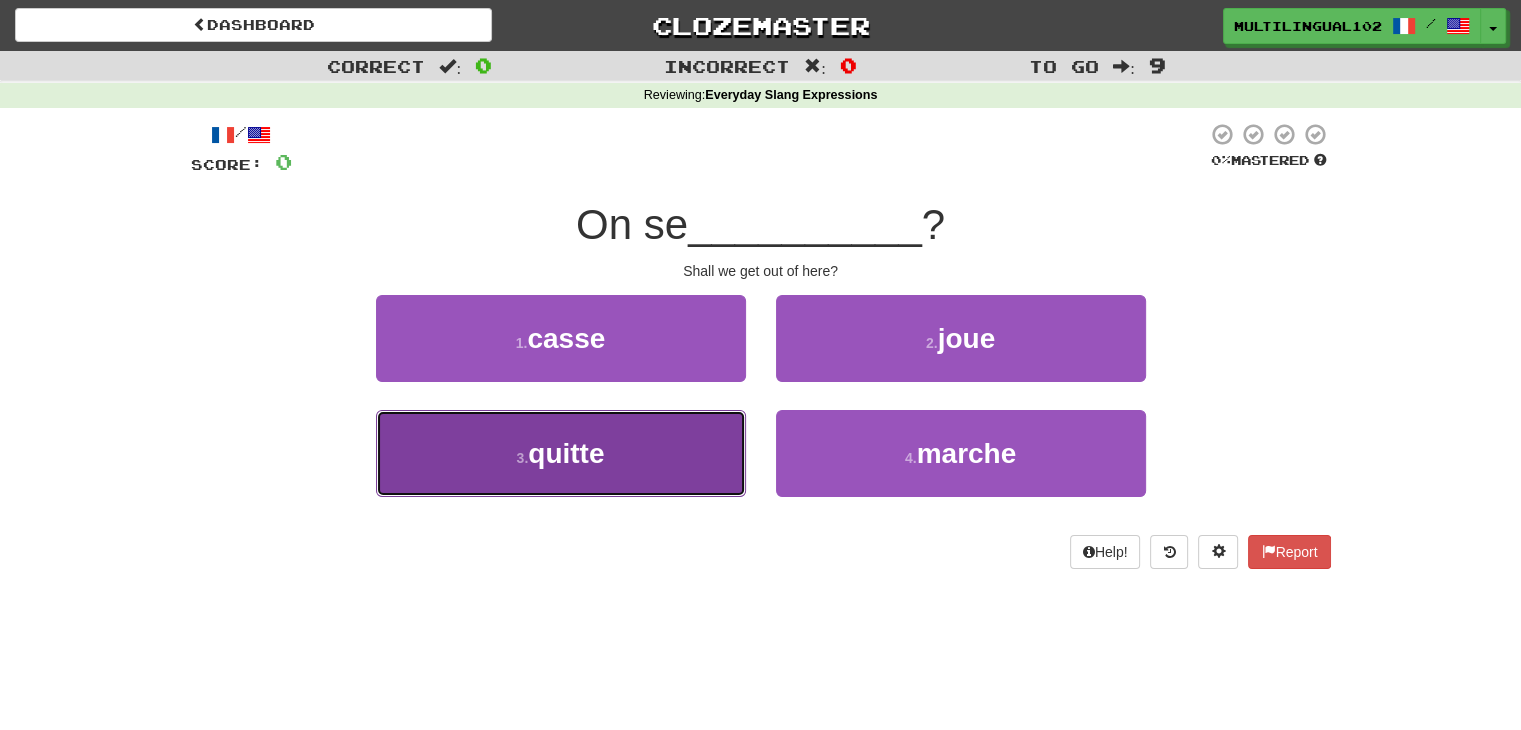 click on "3 .  quitte" at bounding box center (561, 453) 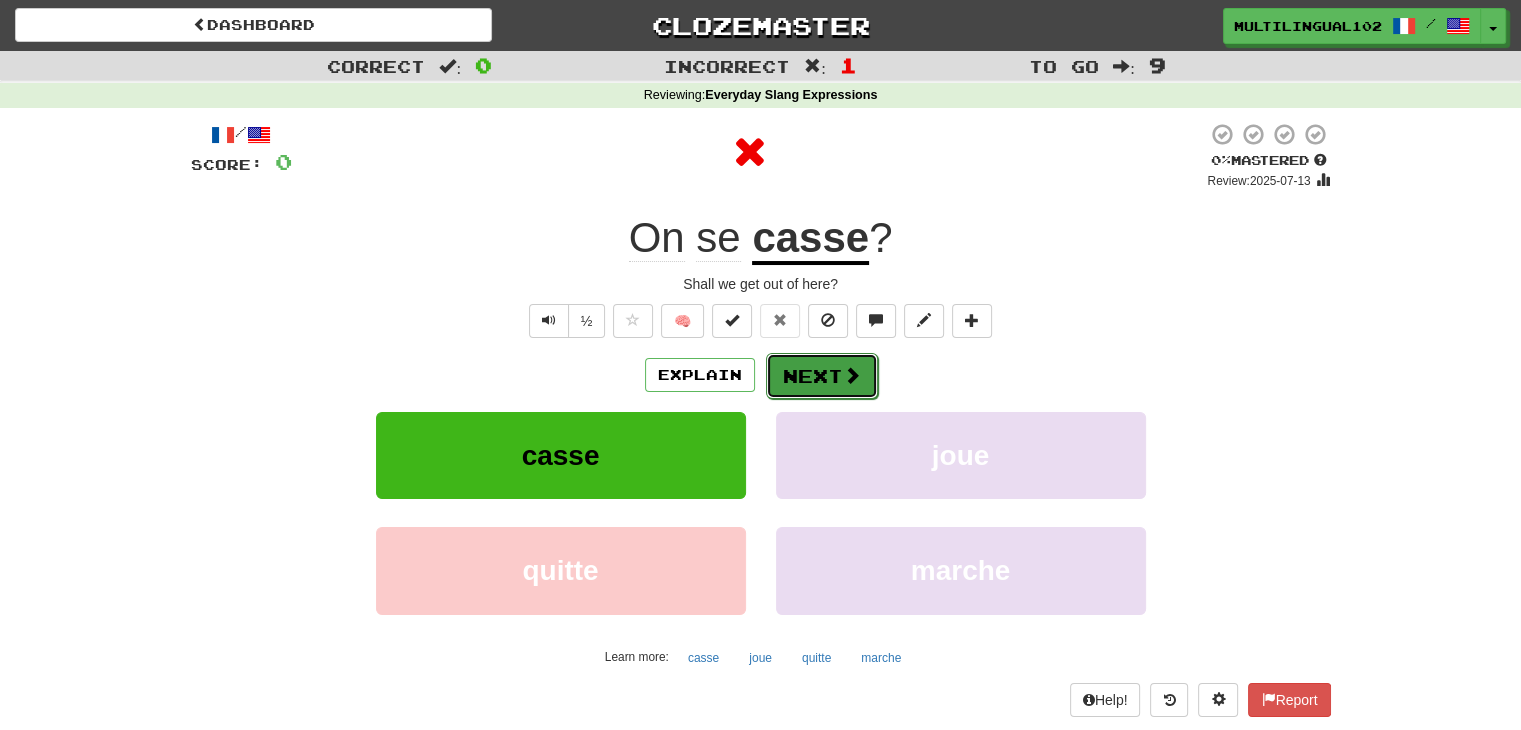 click on "Next" at bounding box center (822, 376) 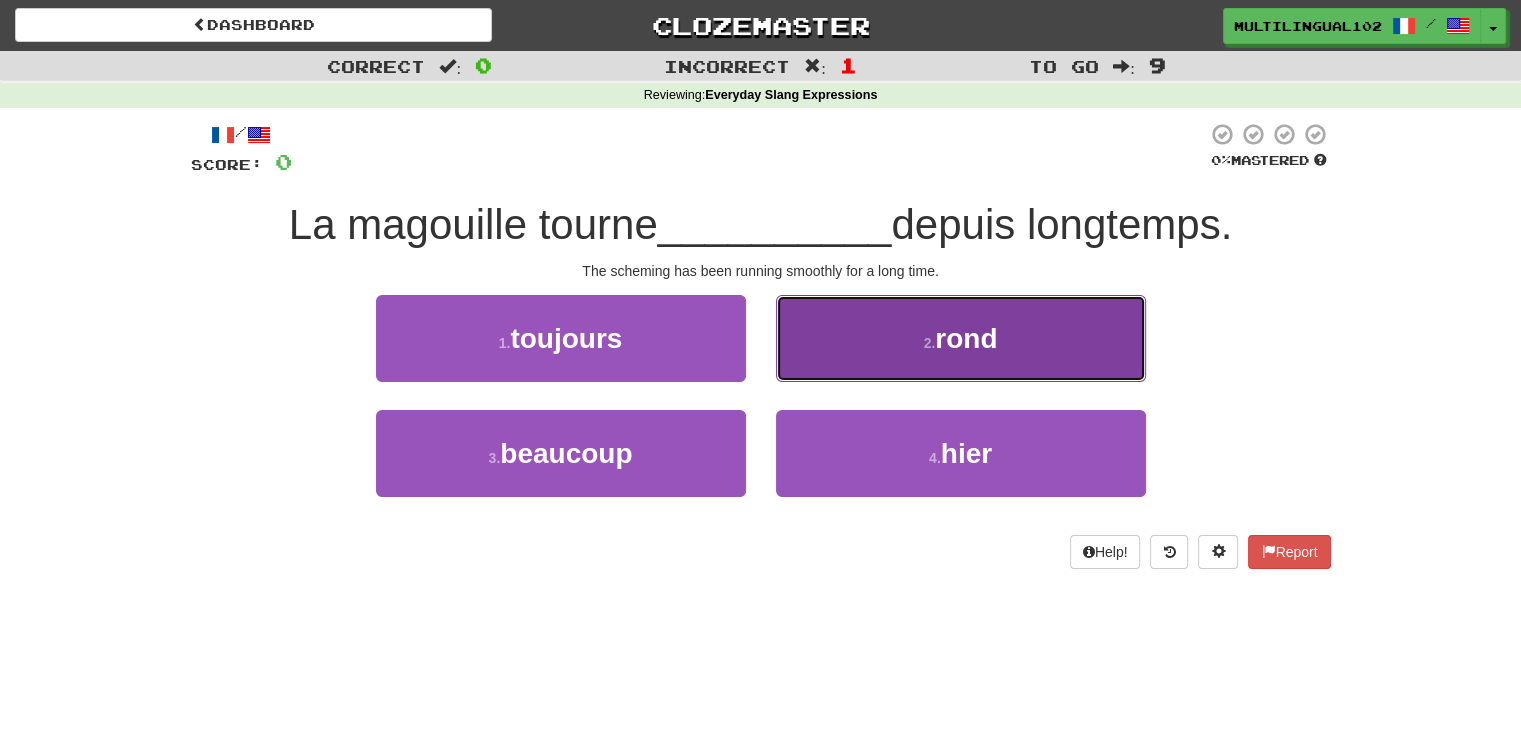 click on "2 .  rond" at bounding box center (961, 338) 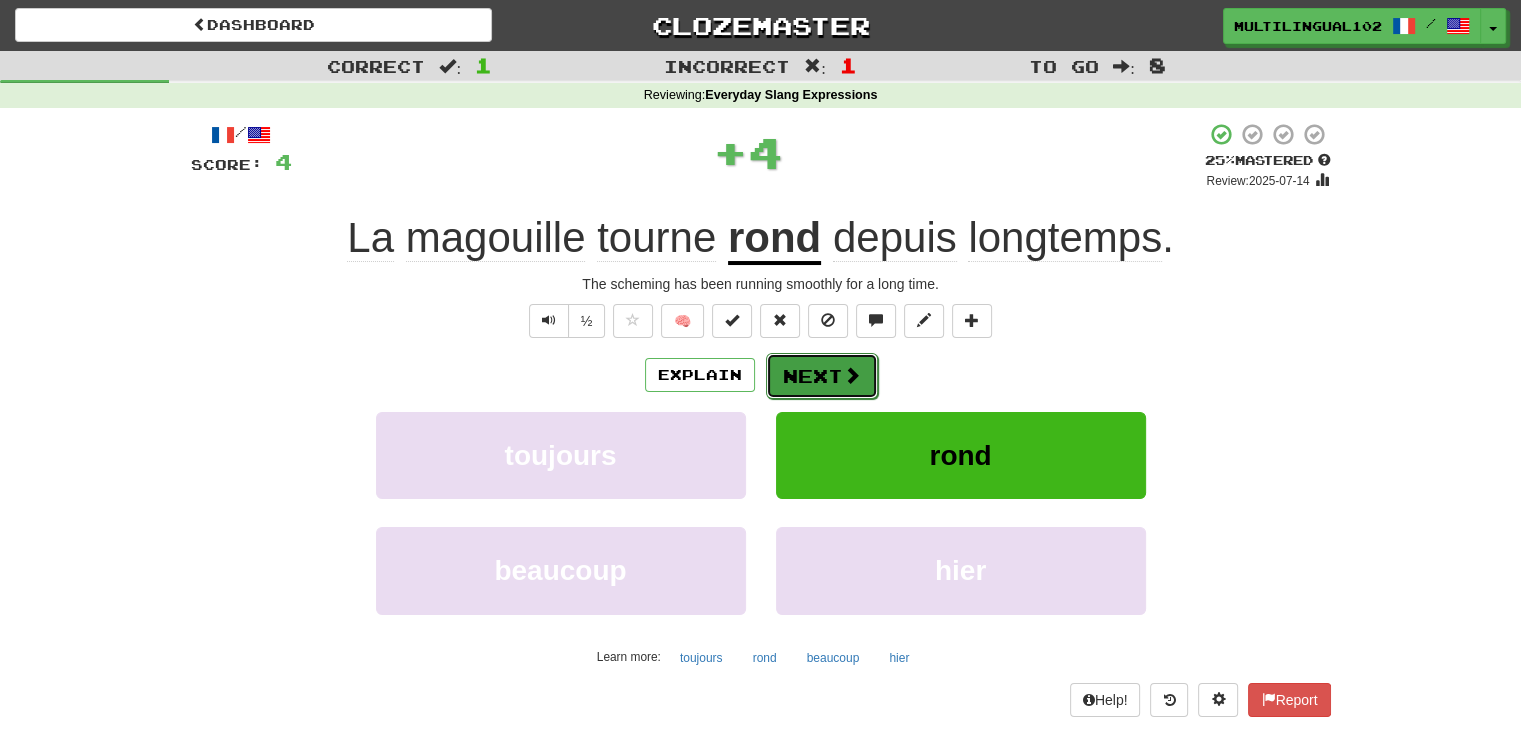 click on "Next" at bounding box center (822, 376) 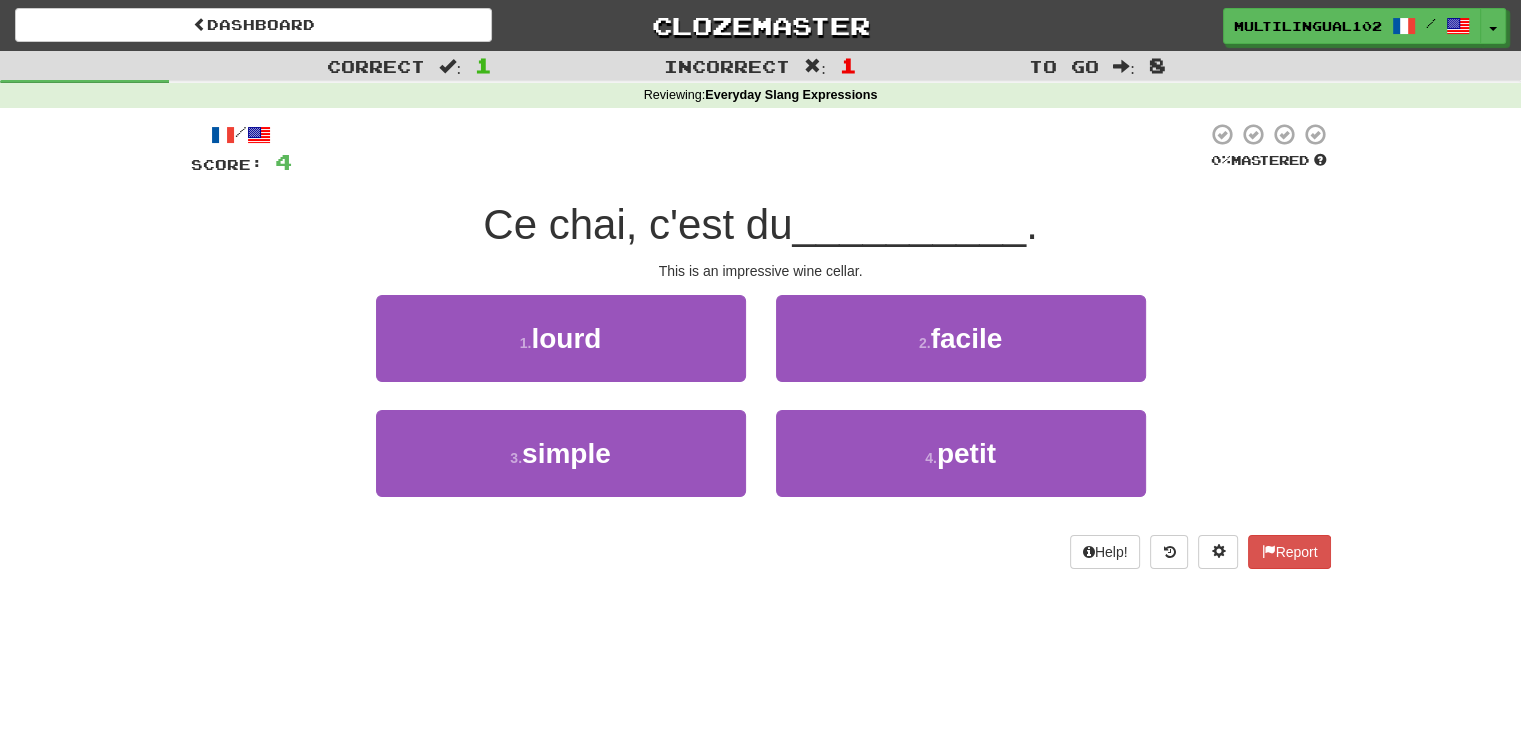 click on "1 .  lourd" at bounding box center (561, 352) 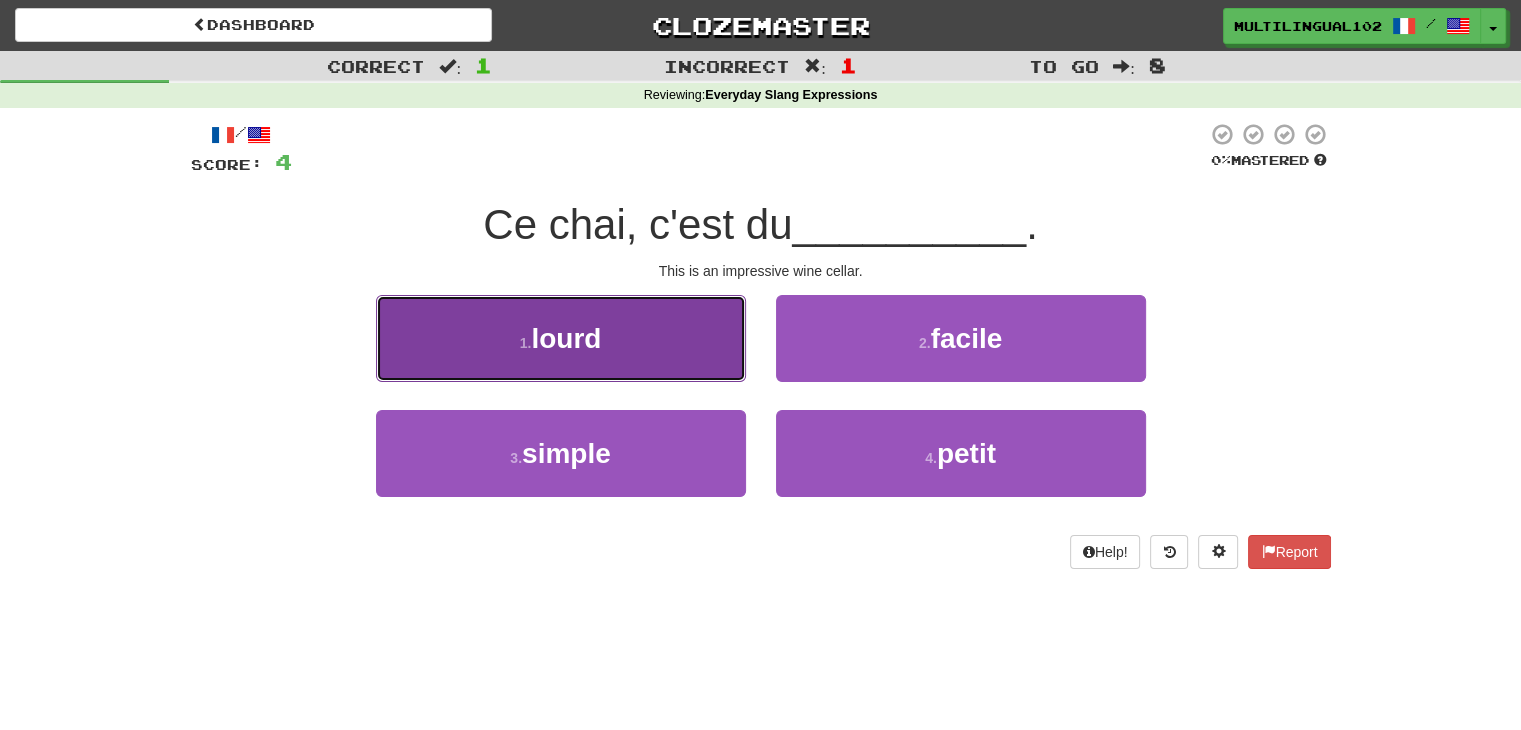 click on "1 .  lourd" at bounding box center [561, 338] 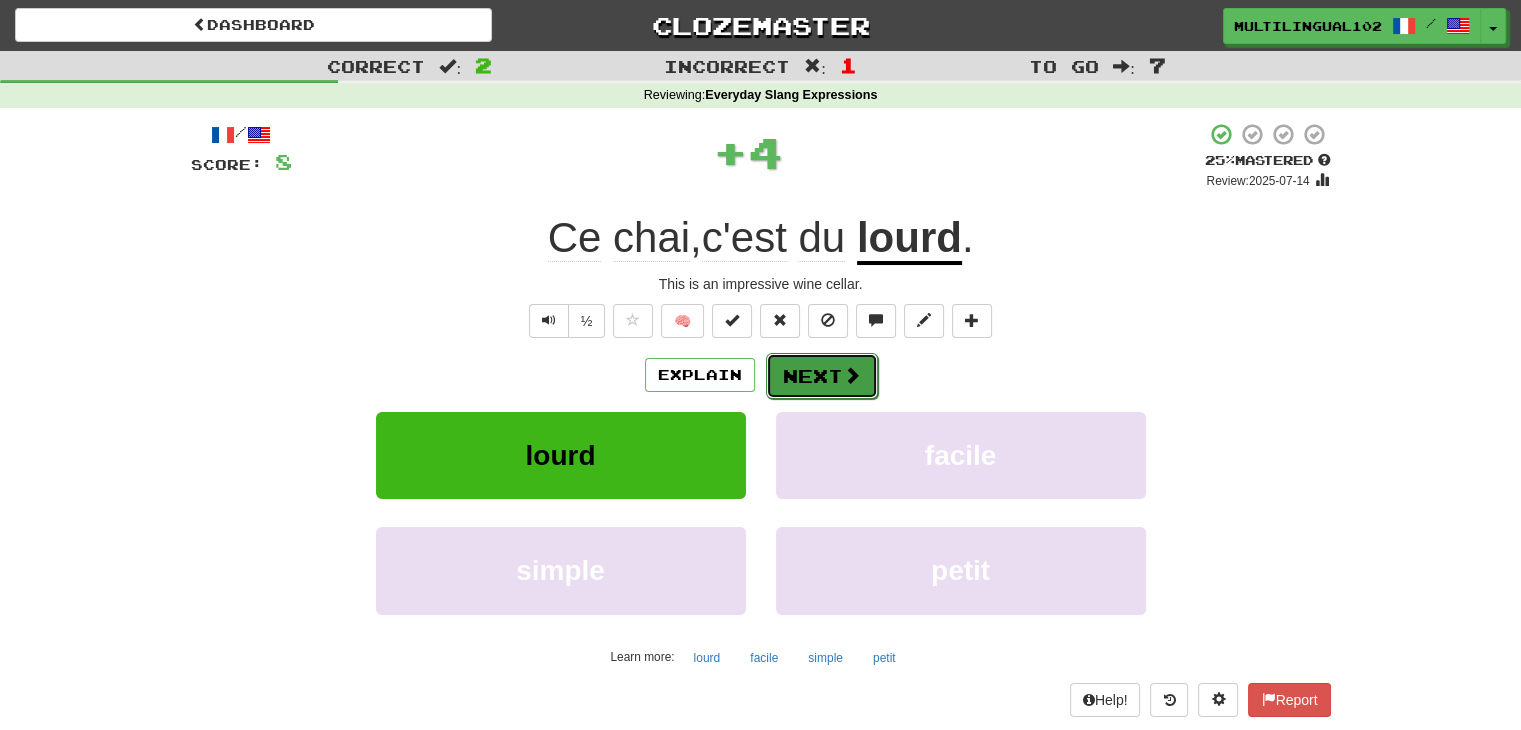 click on "Next" at bounding box center [822, 376] 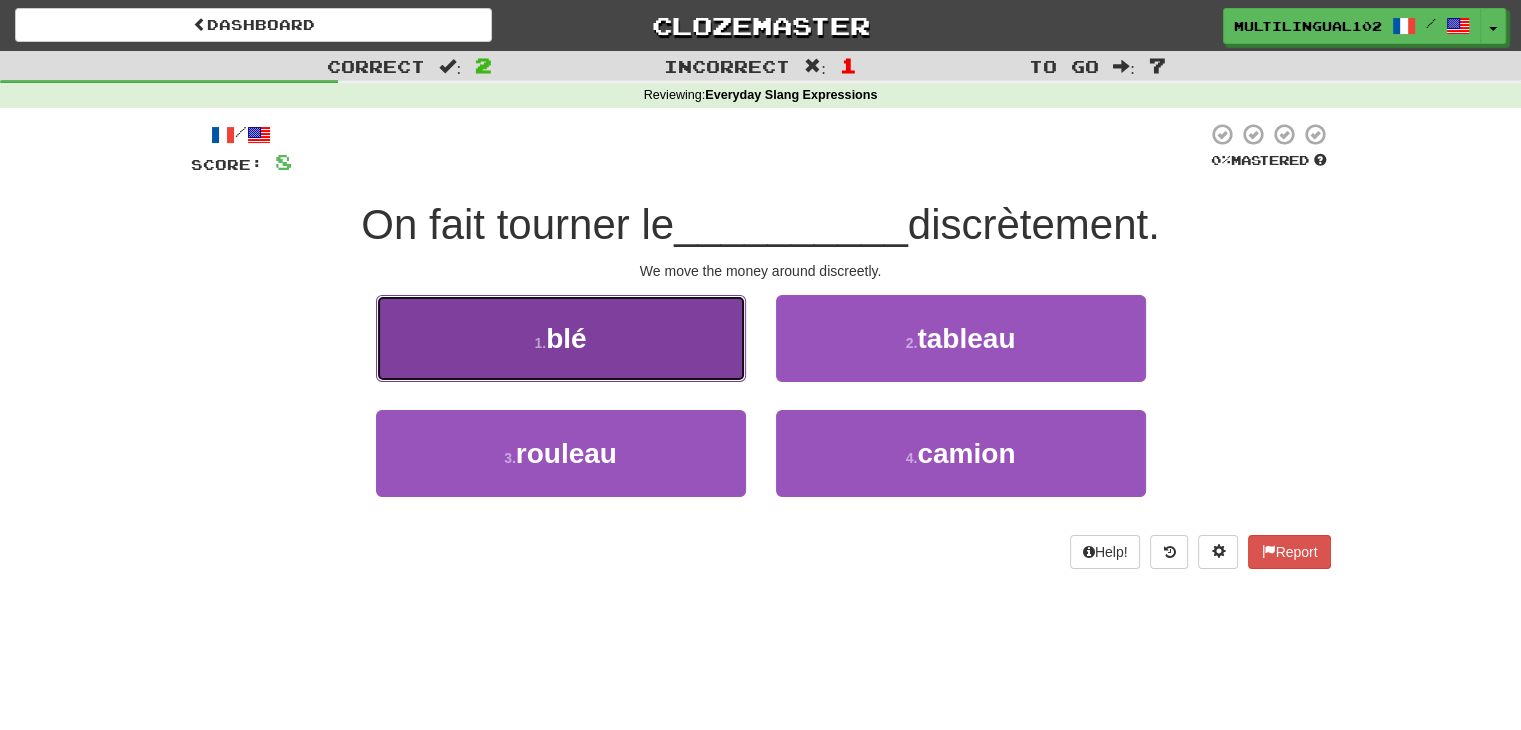 click on "1 .  blé" at bounding box center (561, 338) 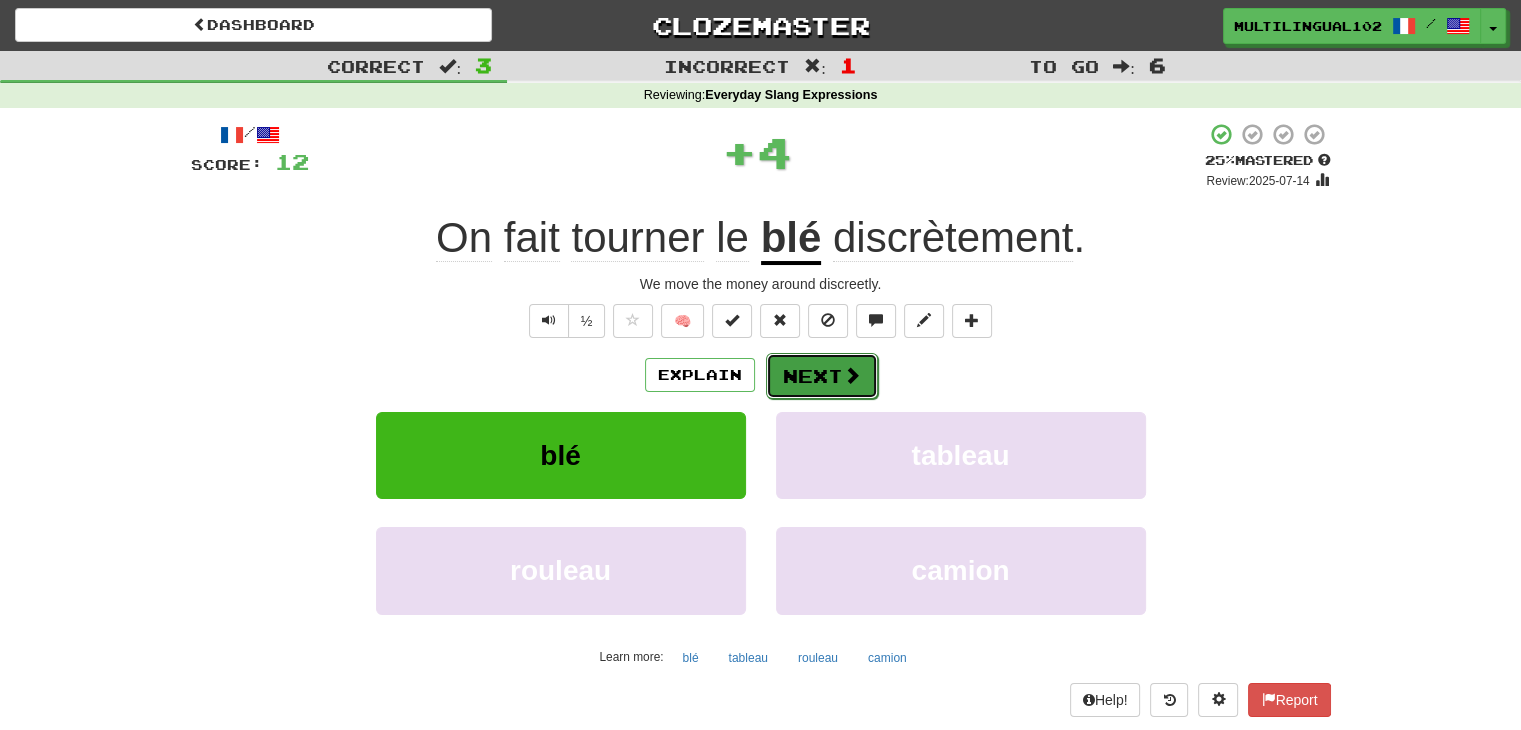 click on "Next" at bounding box center [822, 376] 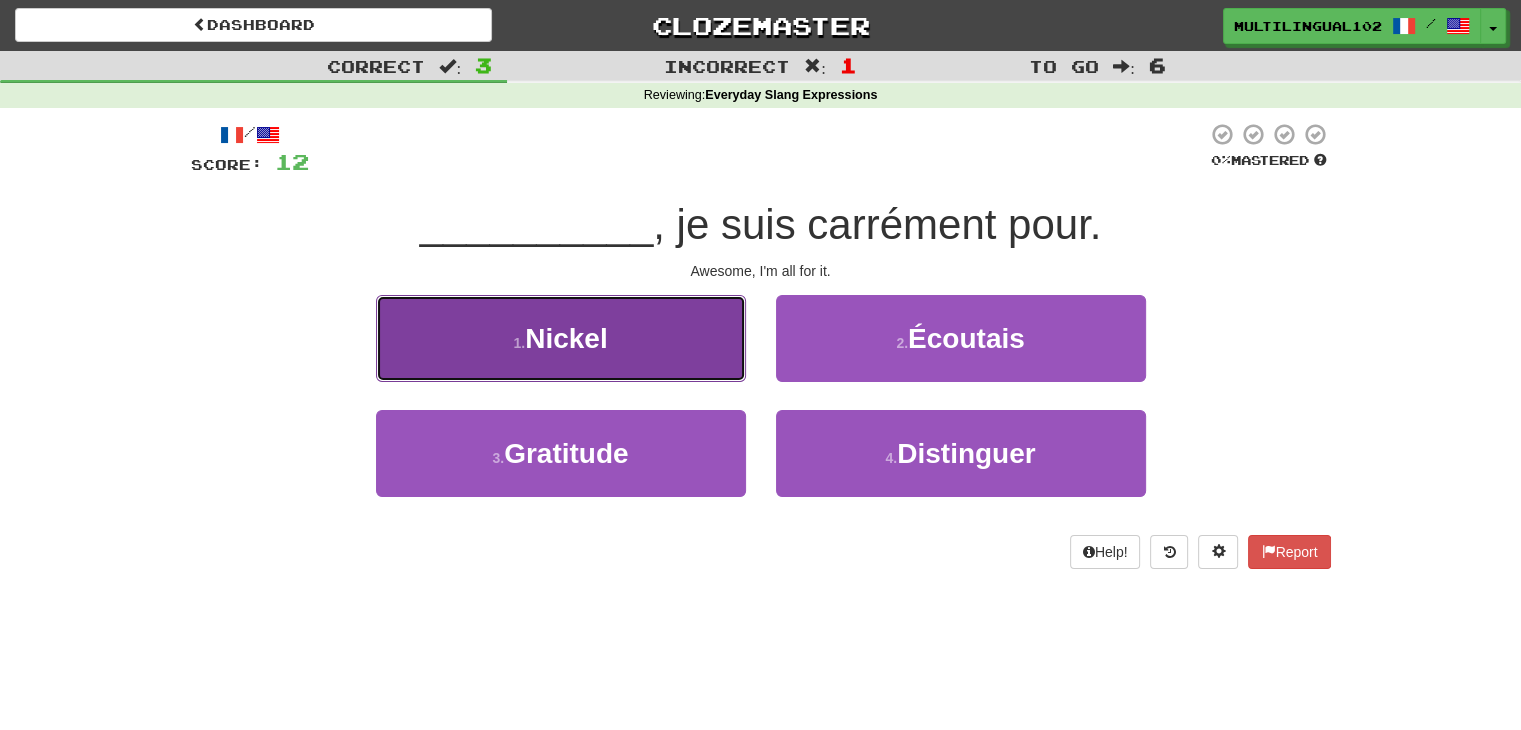 click on "1 .  Nickel" at bounding box center (561, 338) 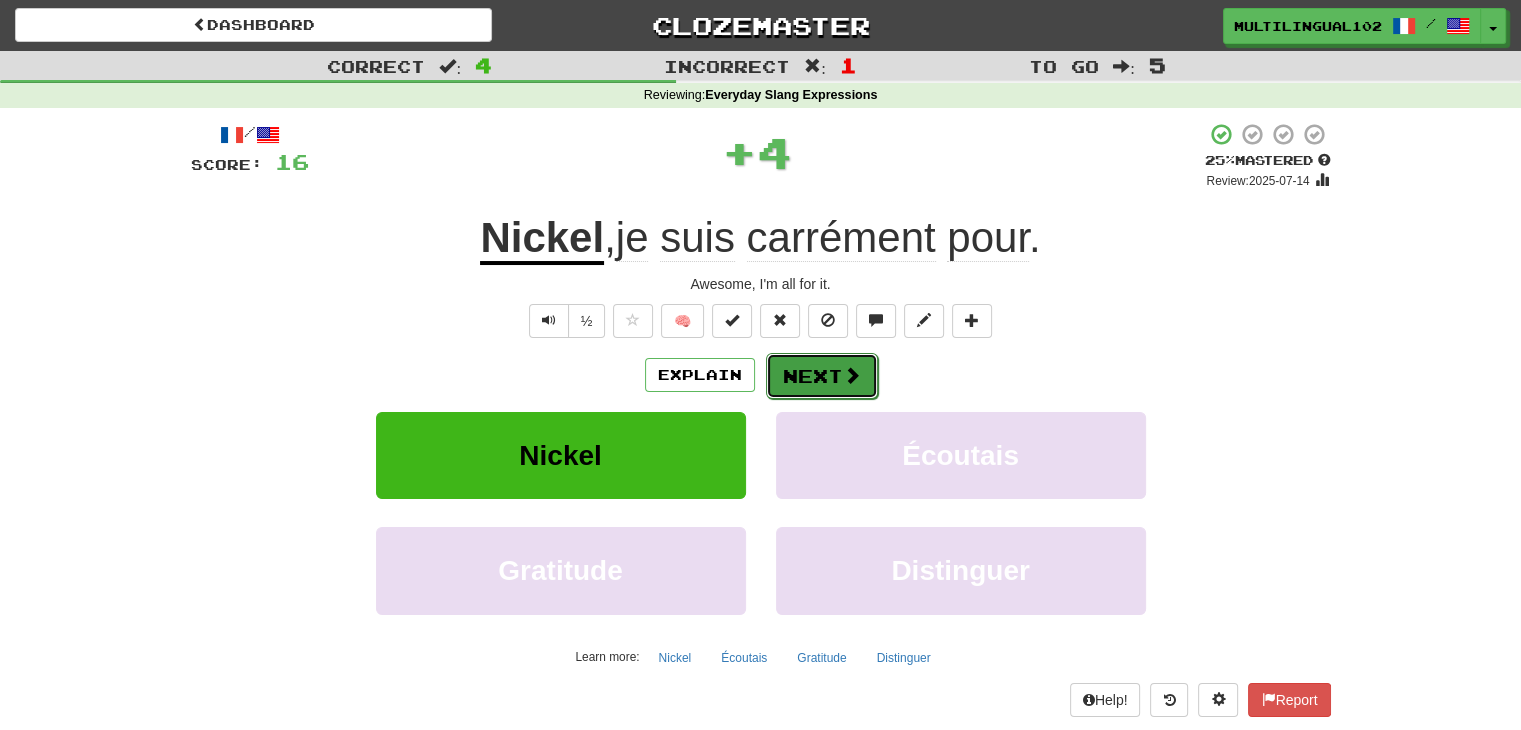 click on "Next" at bounding box center [822, 376] 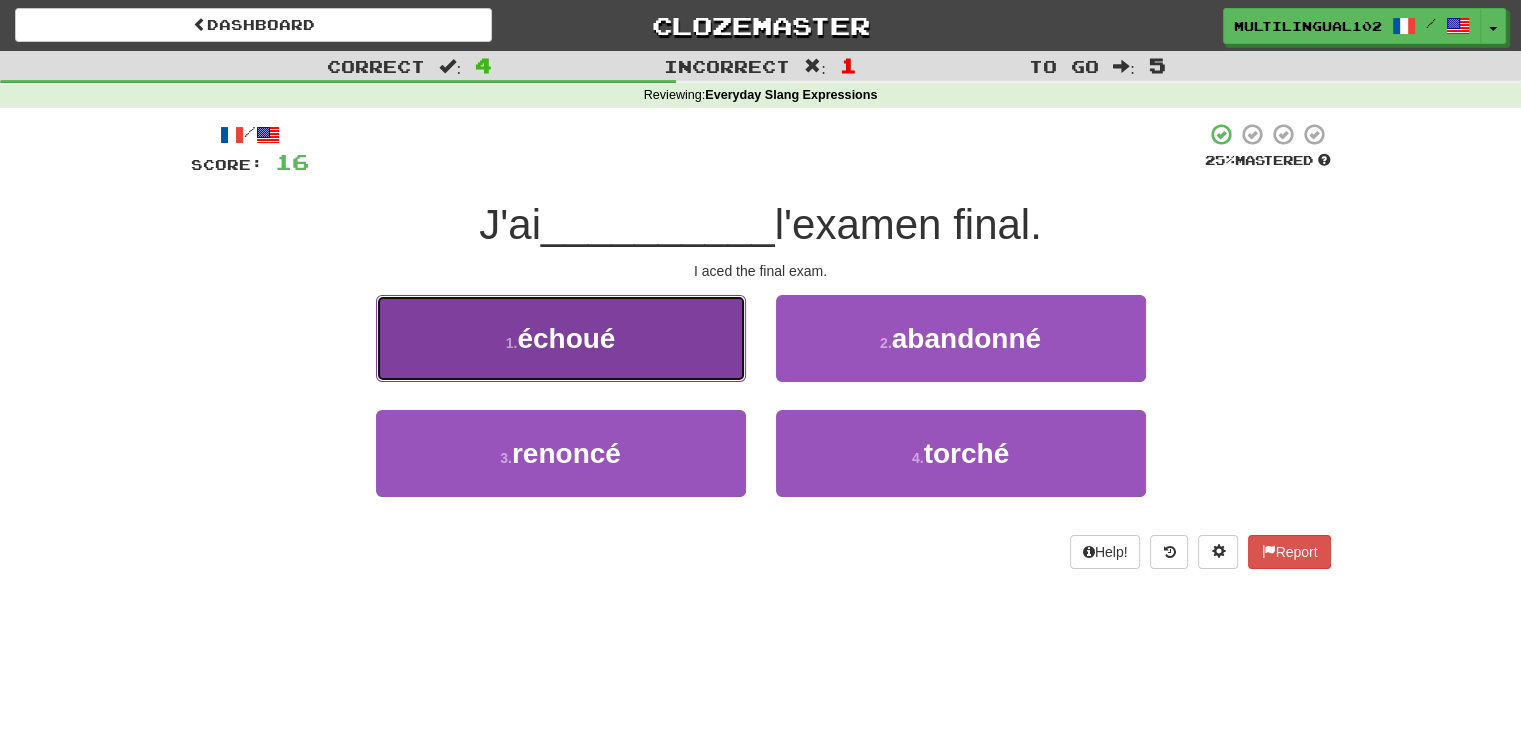 click on "1 .  échoué" at bounding box center [561, 338] 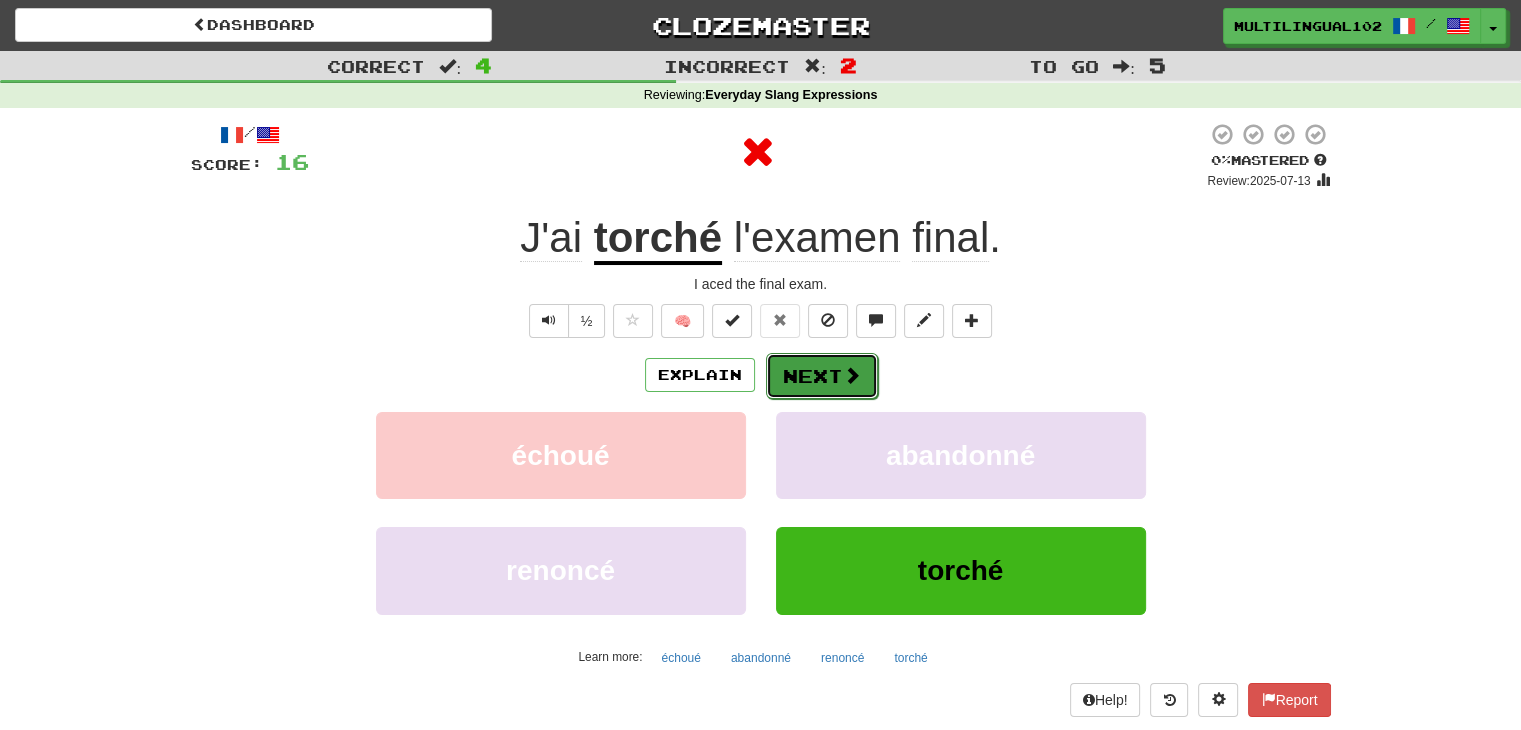 click on "Next" at bounding box center (822, 376) 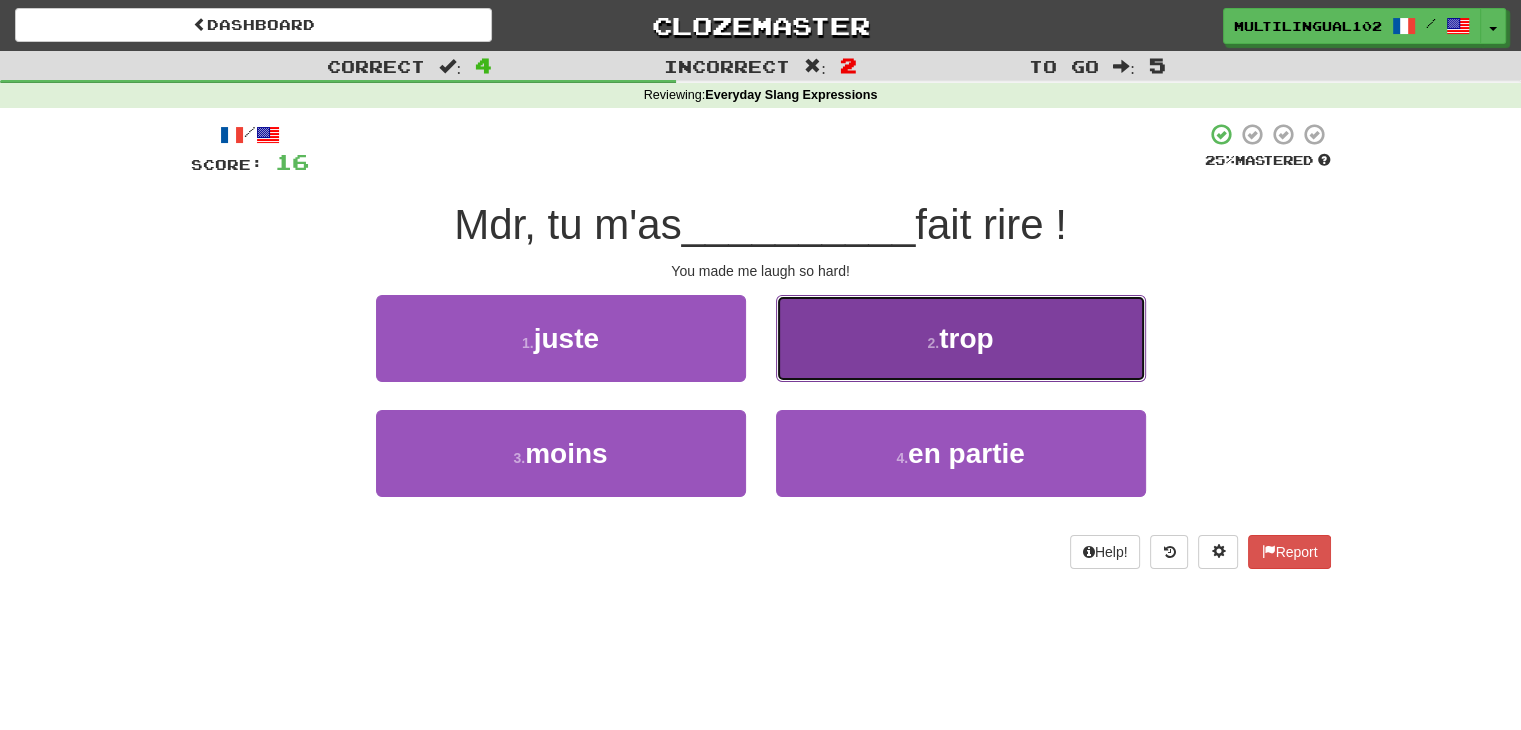 click on "2 .  trop" at bounding box center [961, 338] 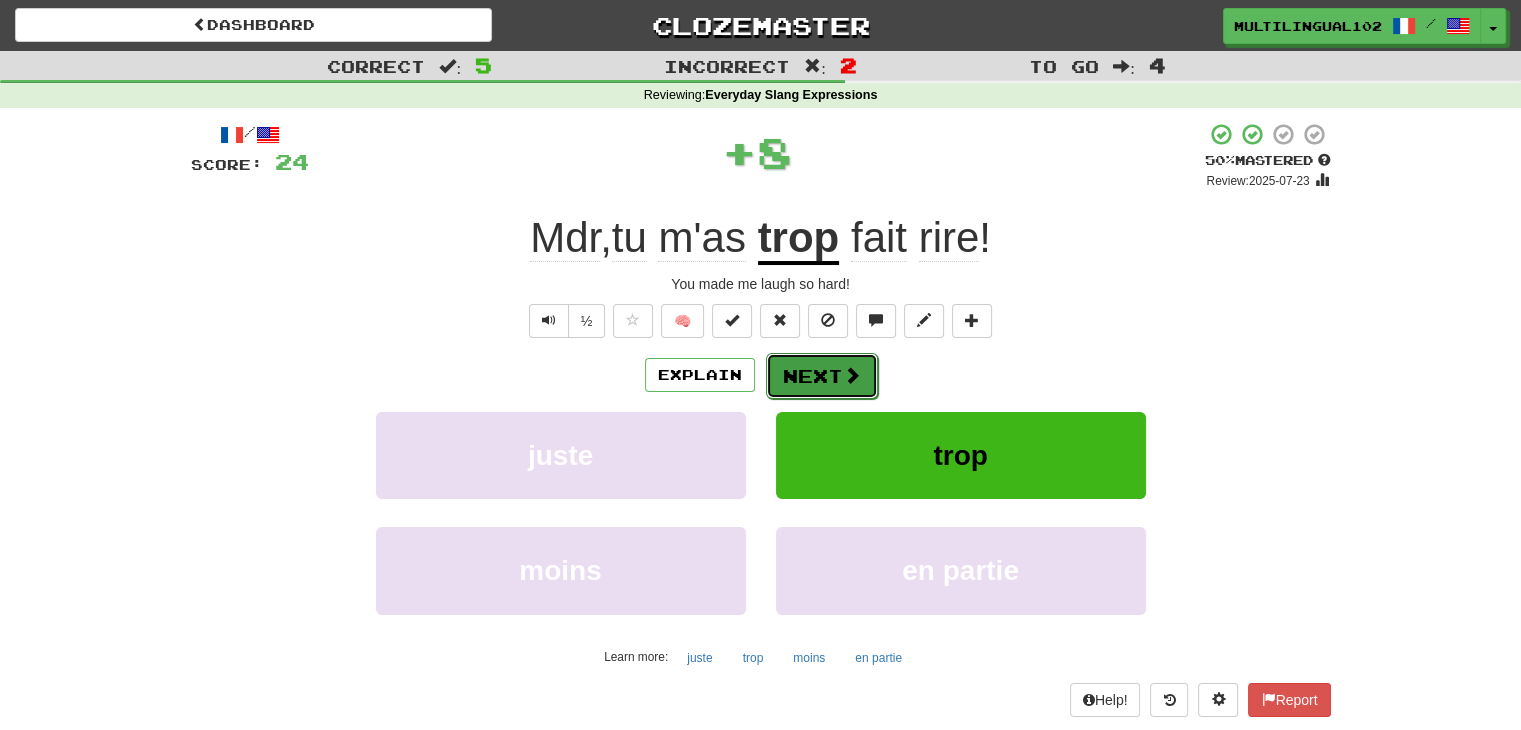 click on "Next" at bounding box center [822, 376] 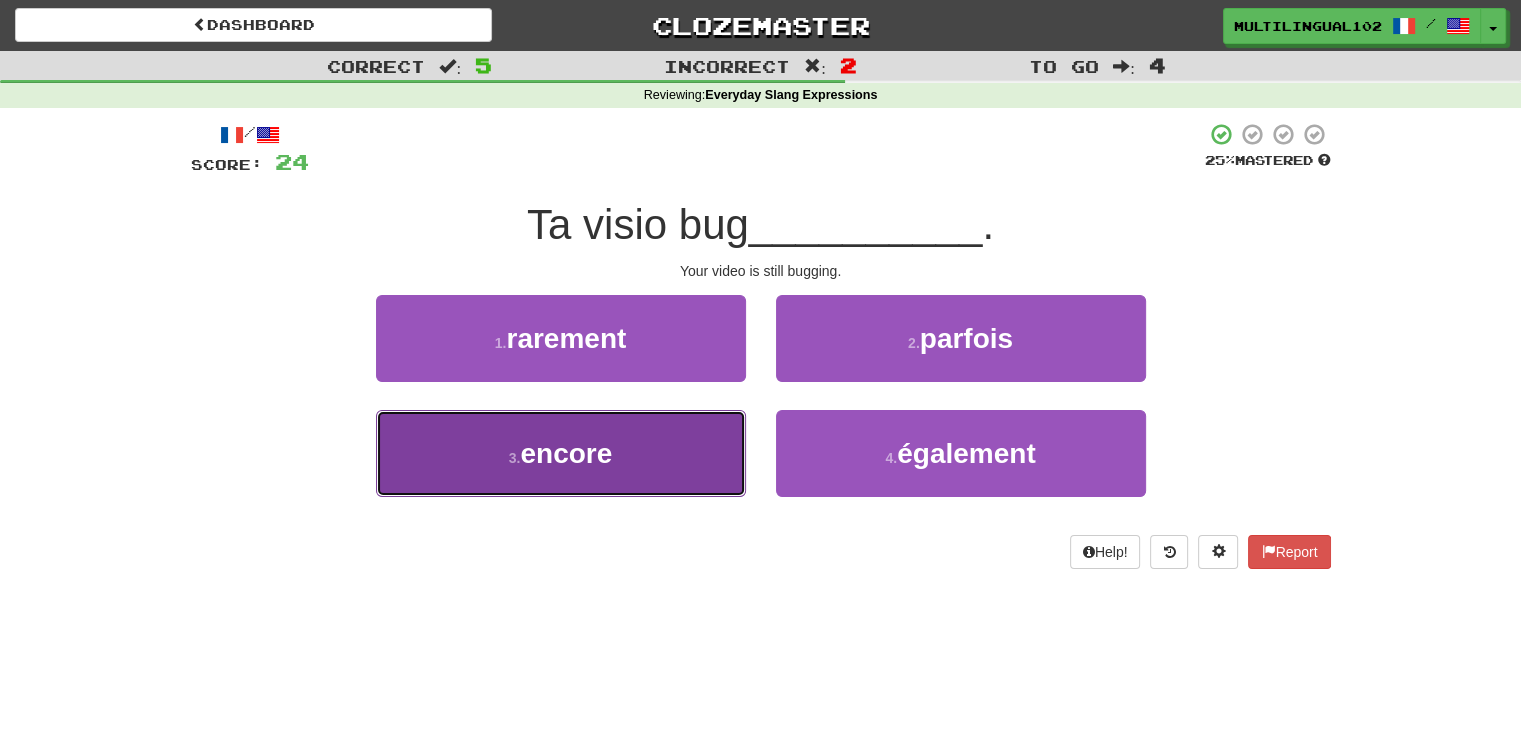 click on "3 .  encore" at bounding box center [561, 453] 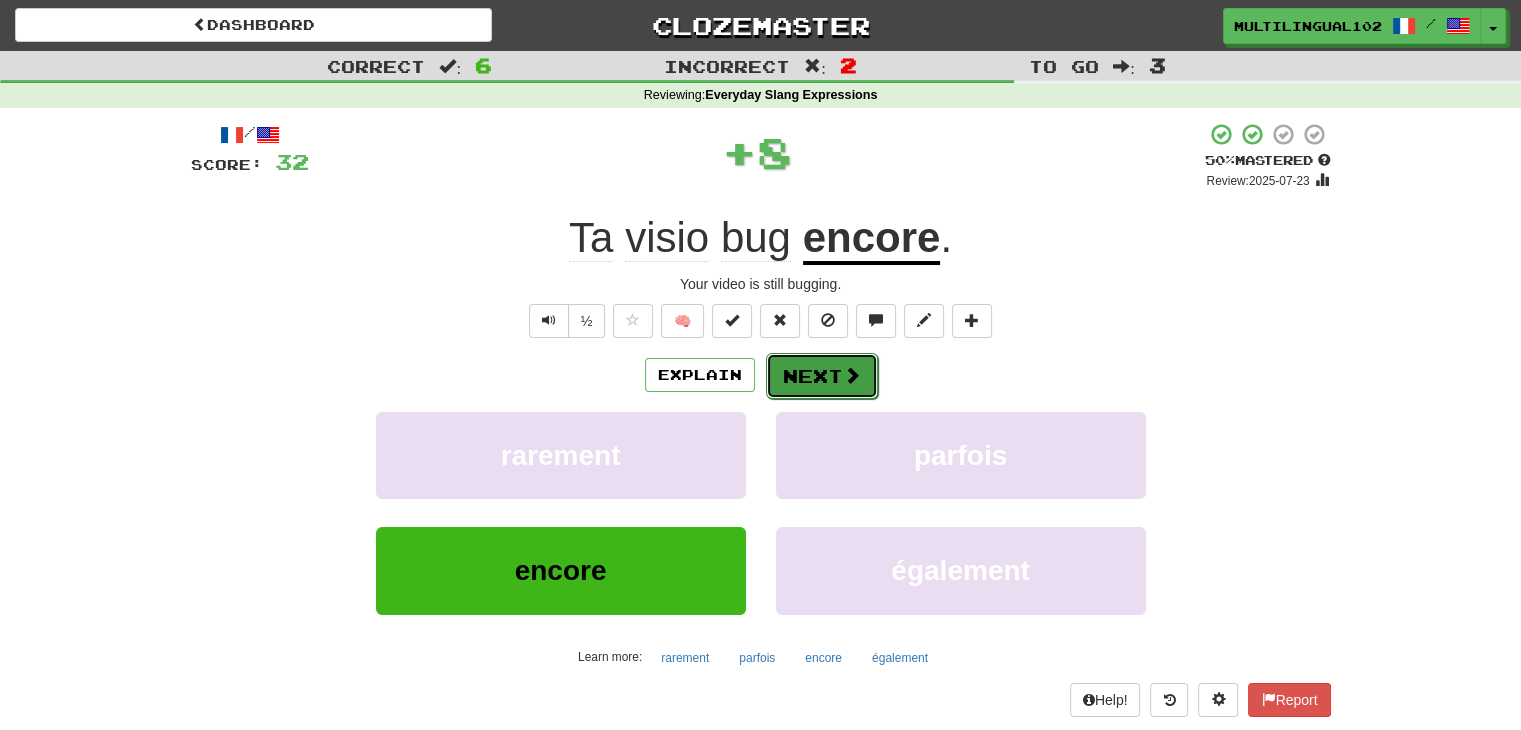 click on "Next" at bounding box center (822, 376) 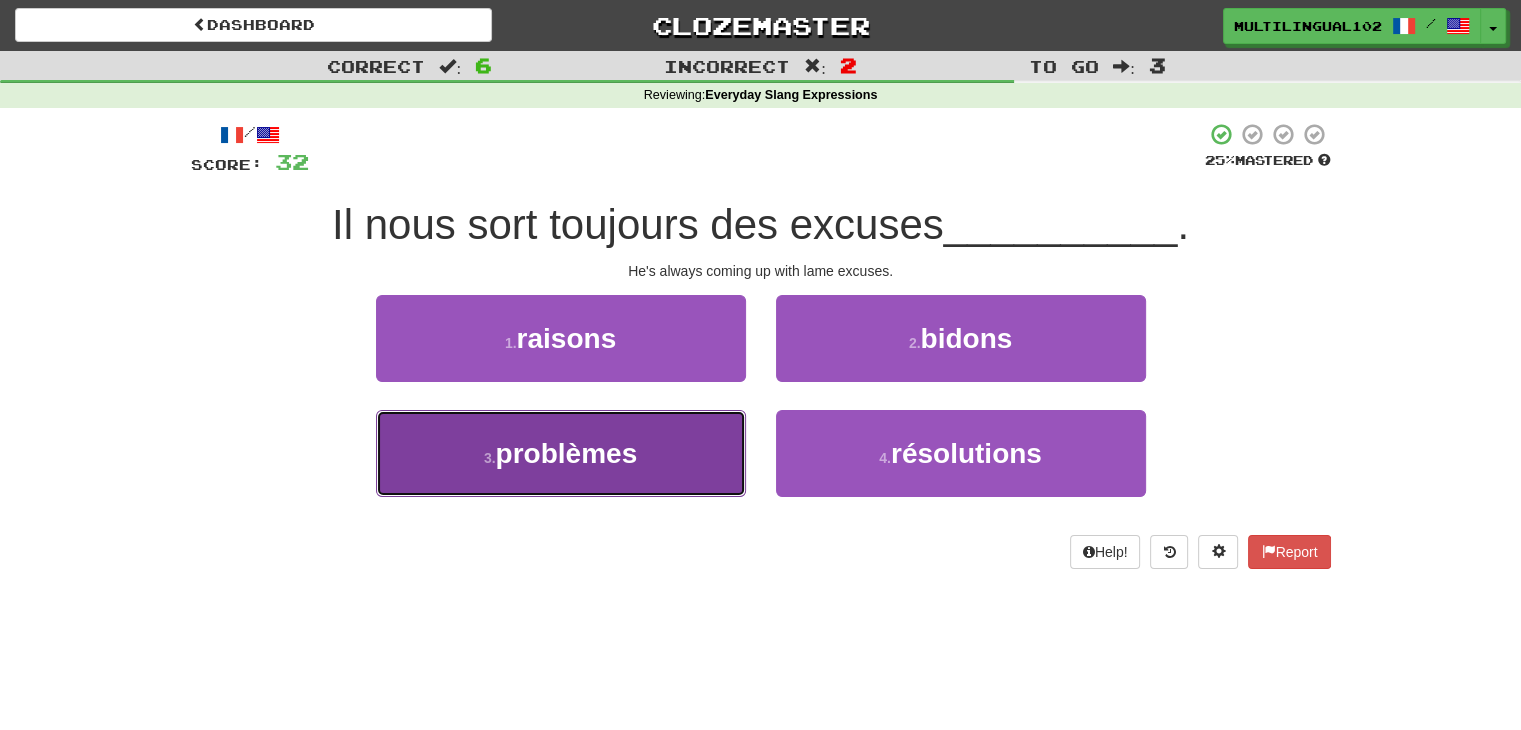 click on "3 .  problèmes" at bounding box center [561, 453] 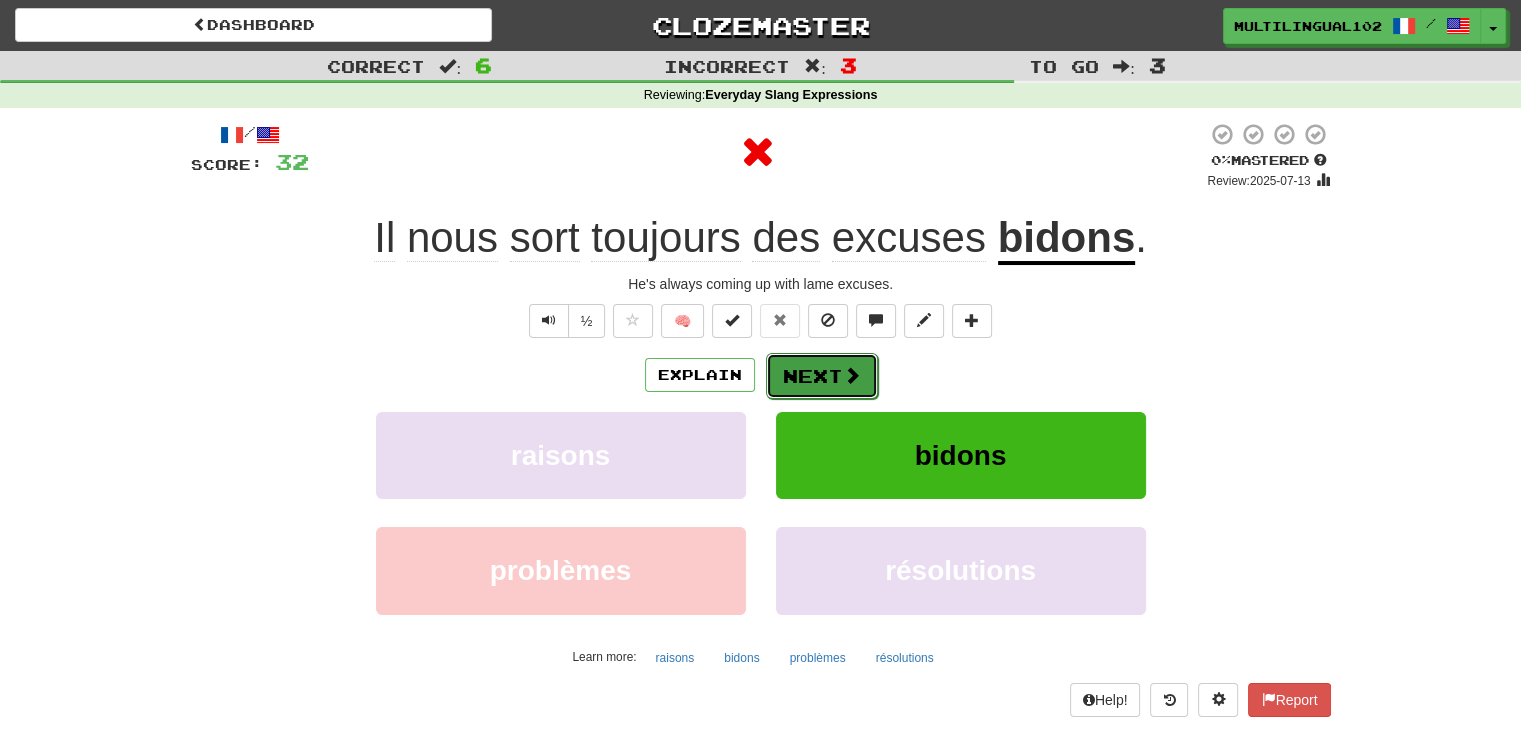 click on "Next" at bounding box center [822, 376] 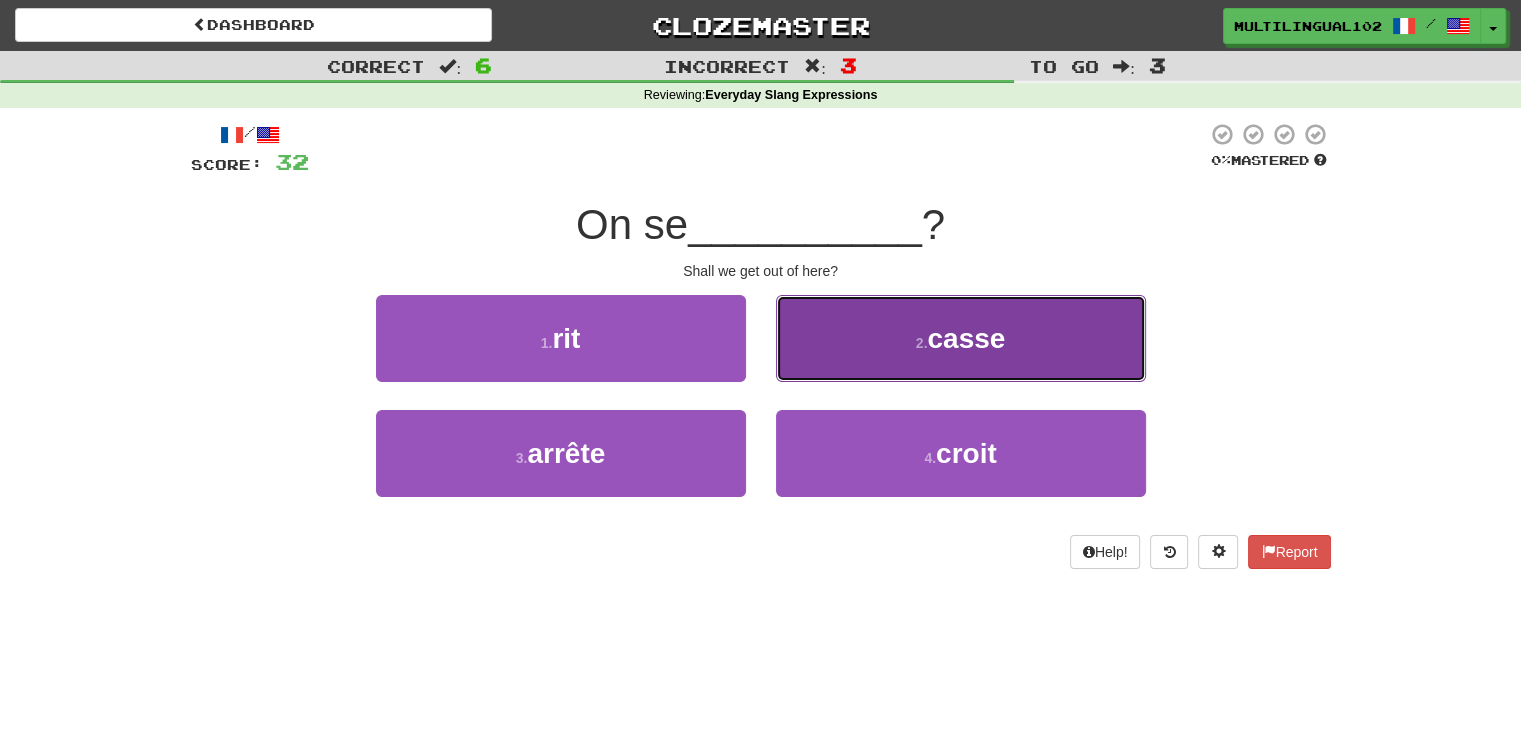 click on "2 .  casse" at bounding box center [961, 338] 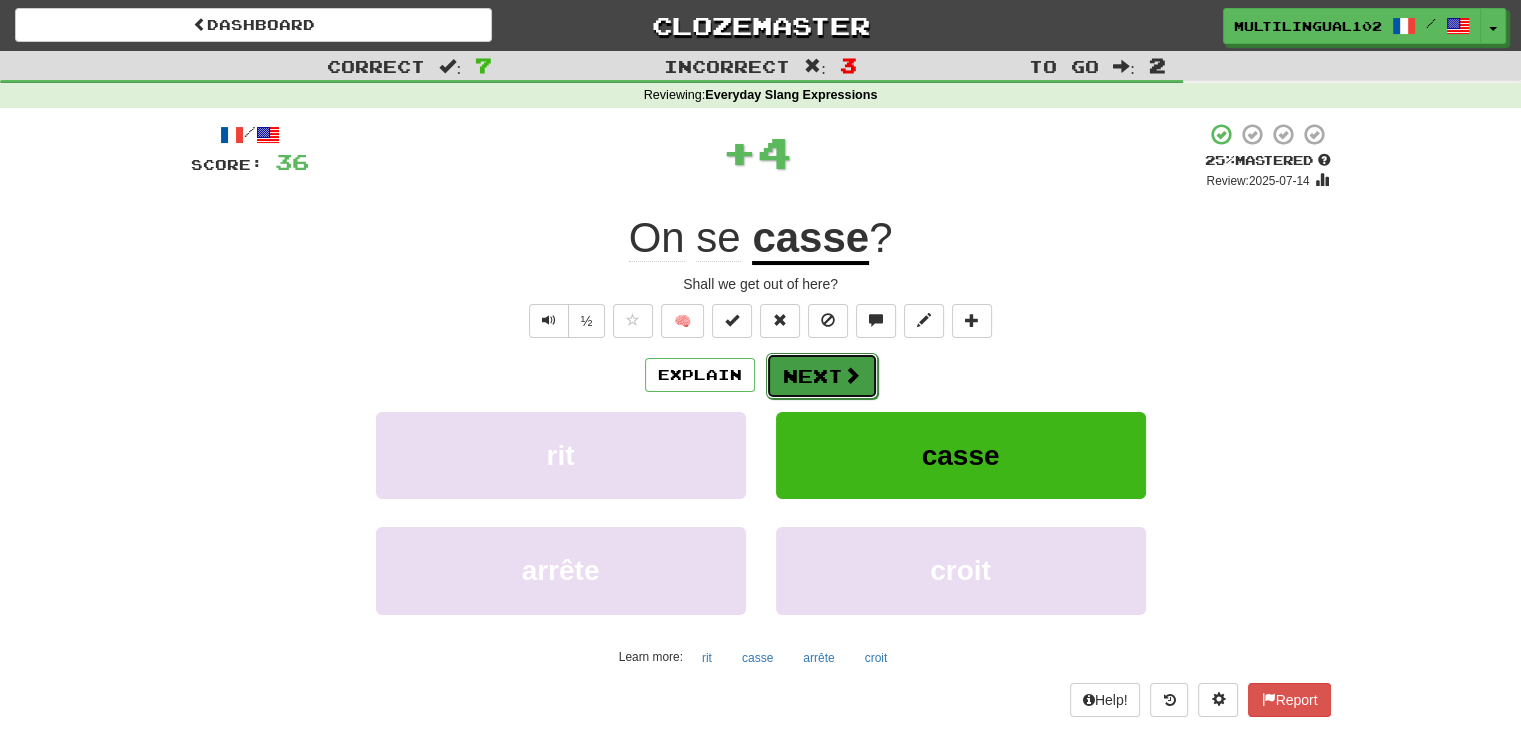 click on "Next" at bounding box center [822, 376] 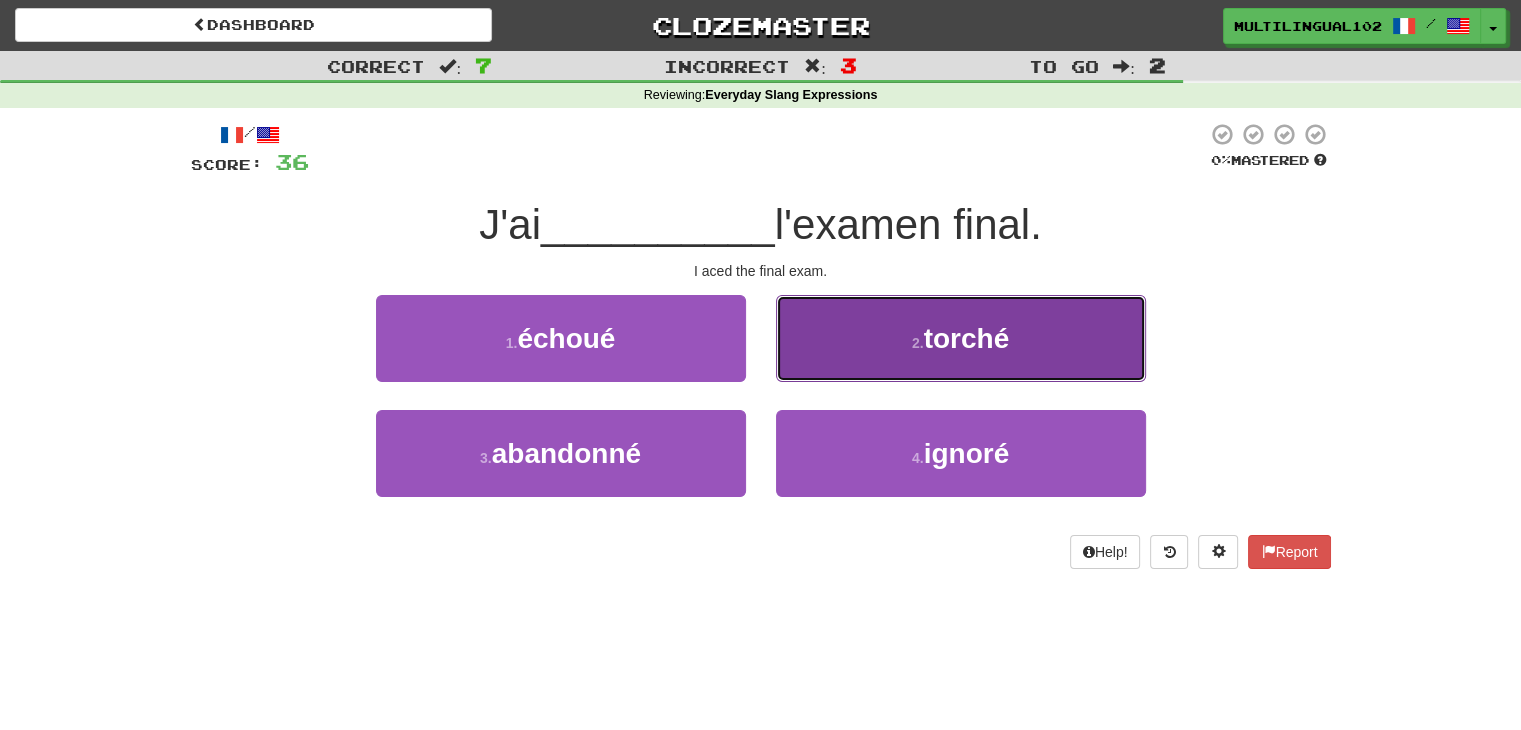 click on "2 .  torché" at bounding box center (961, 338) 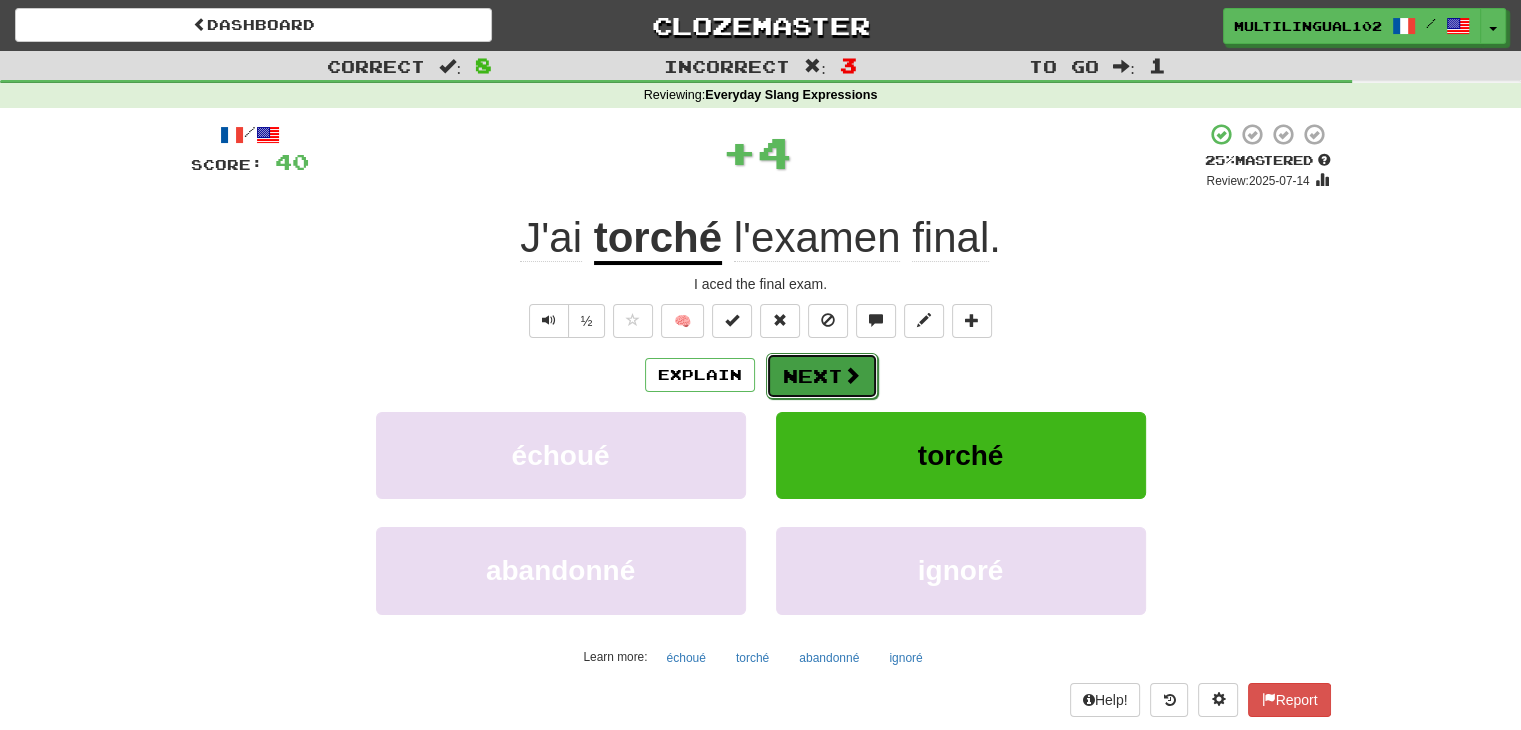 click on "Next" at bounding box center (822, 376) 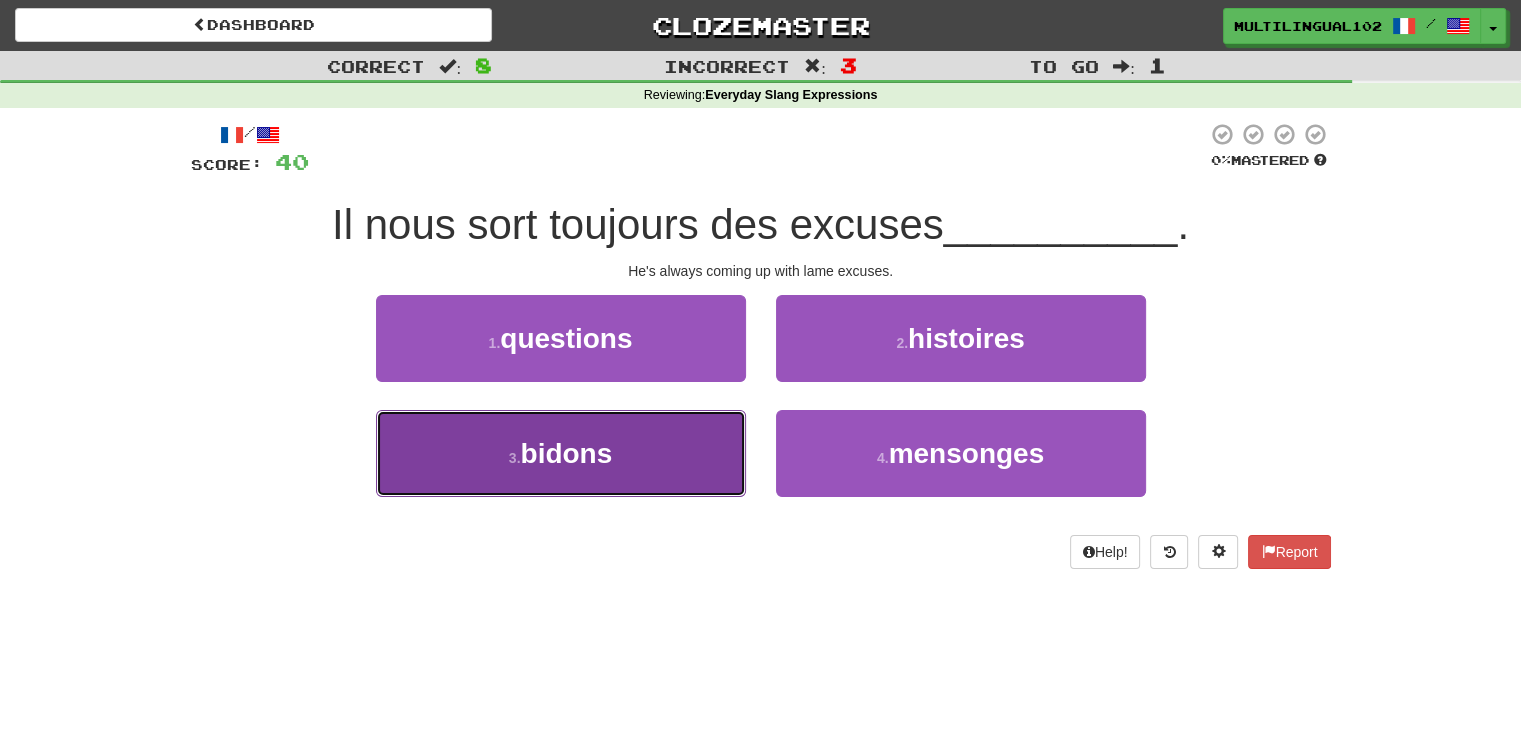 click on "3 .  bidons" at bounding box center [561, 453] 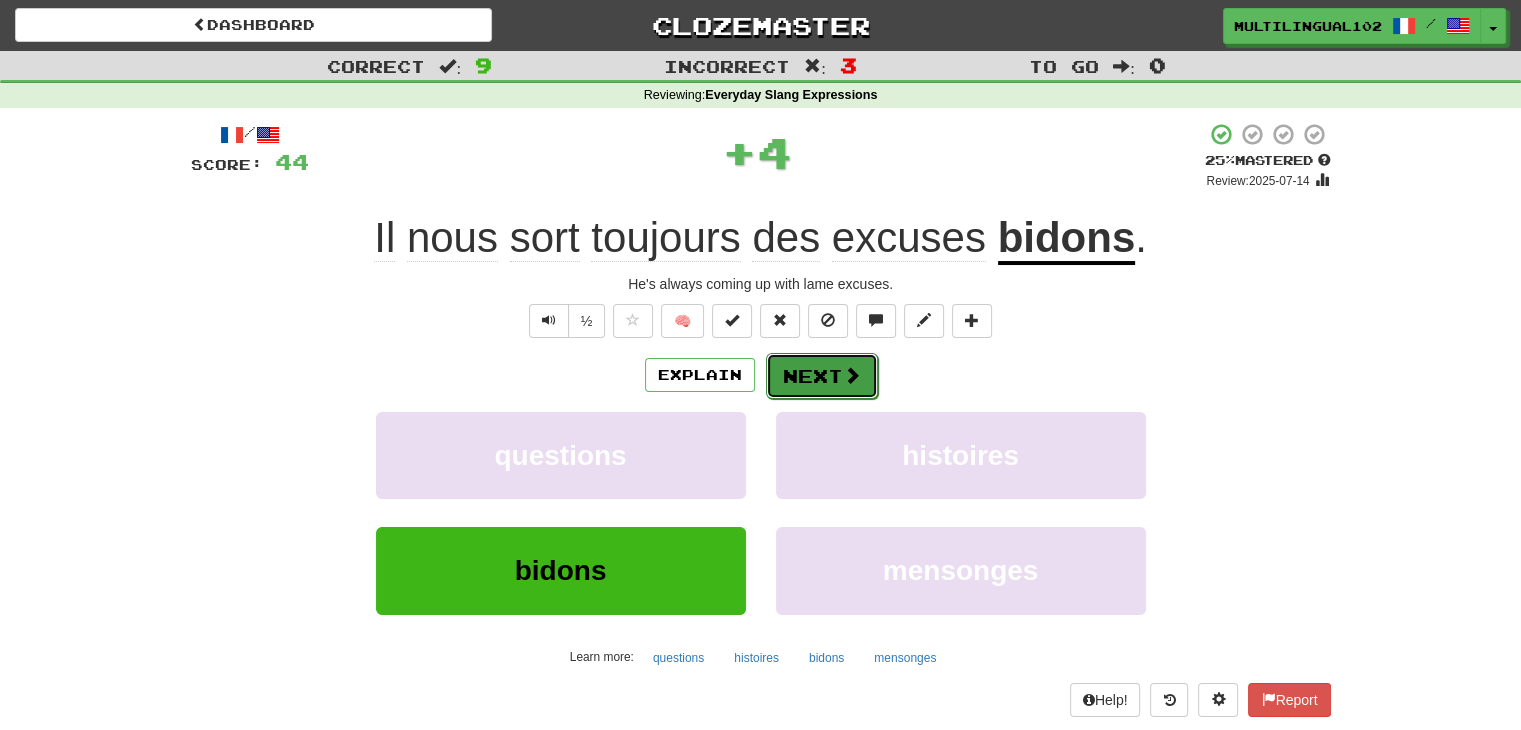 click at bounding box center (852, 375) 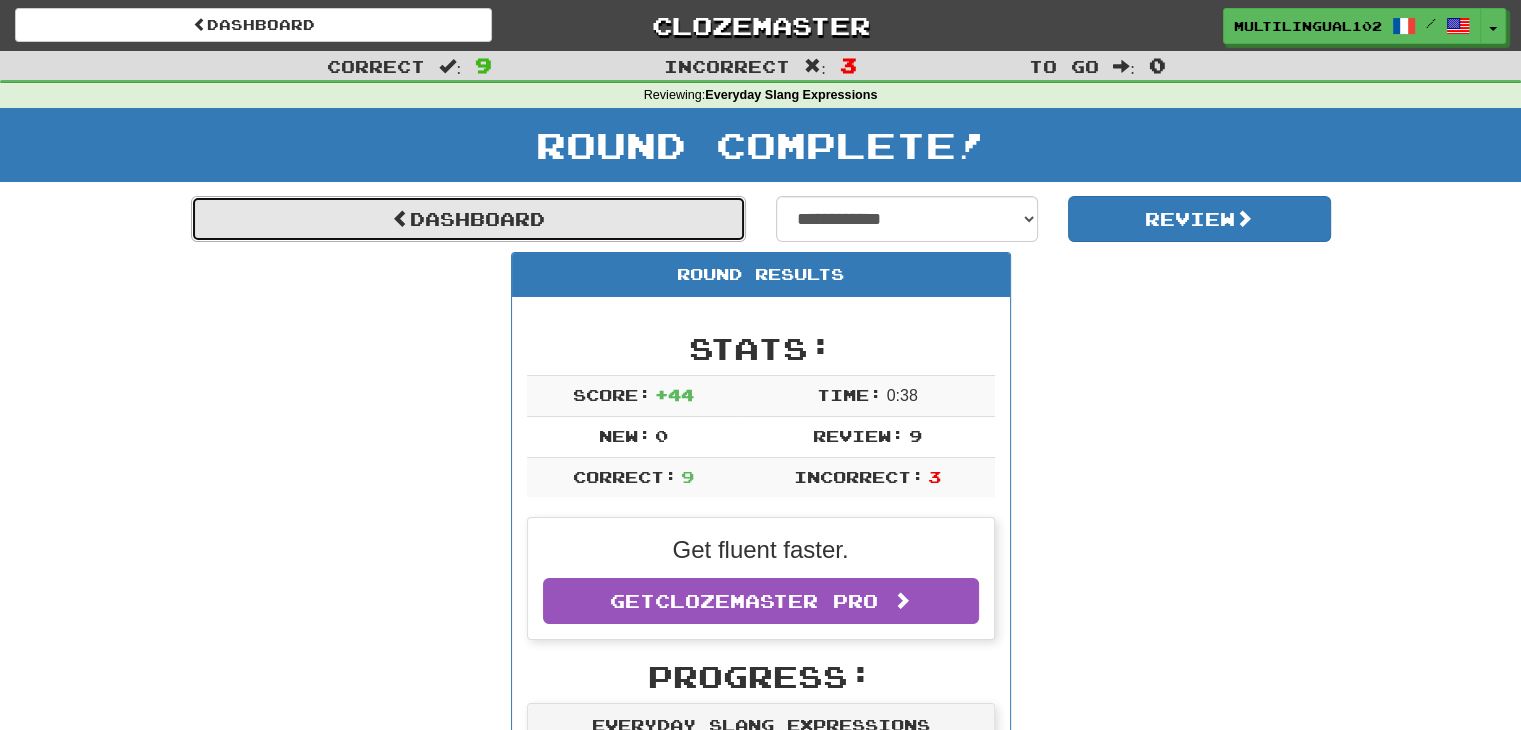 click on "Dashboard" at bounding box center (468, 219) 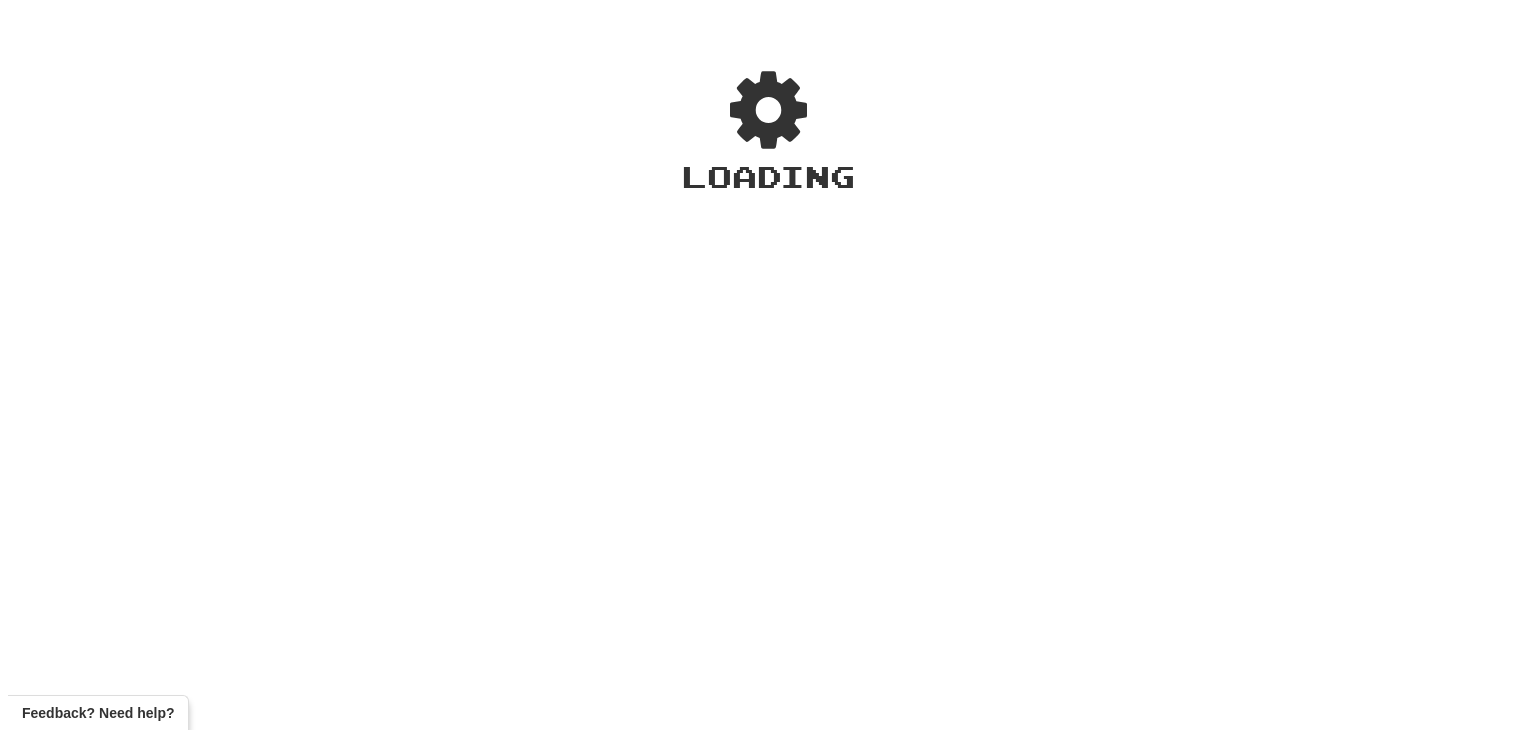 scroll, scrollTop: 0, scrollLeft: 0, axis: both 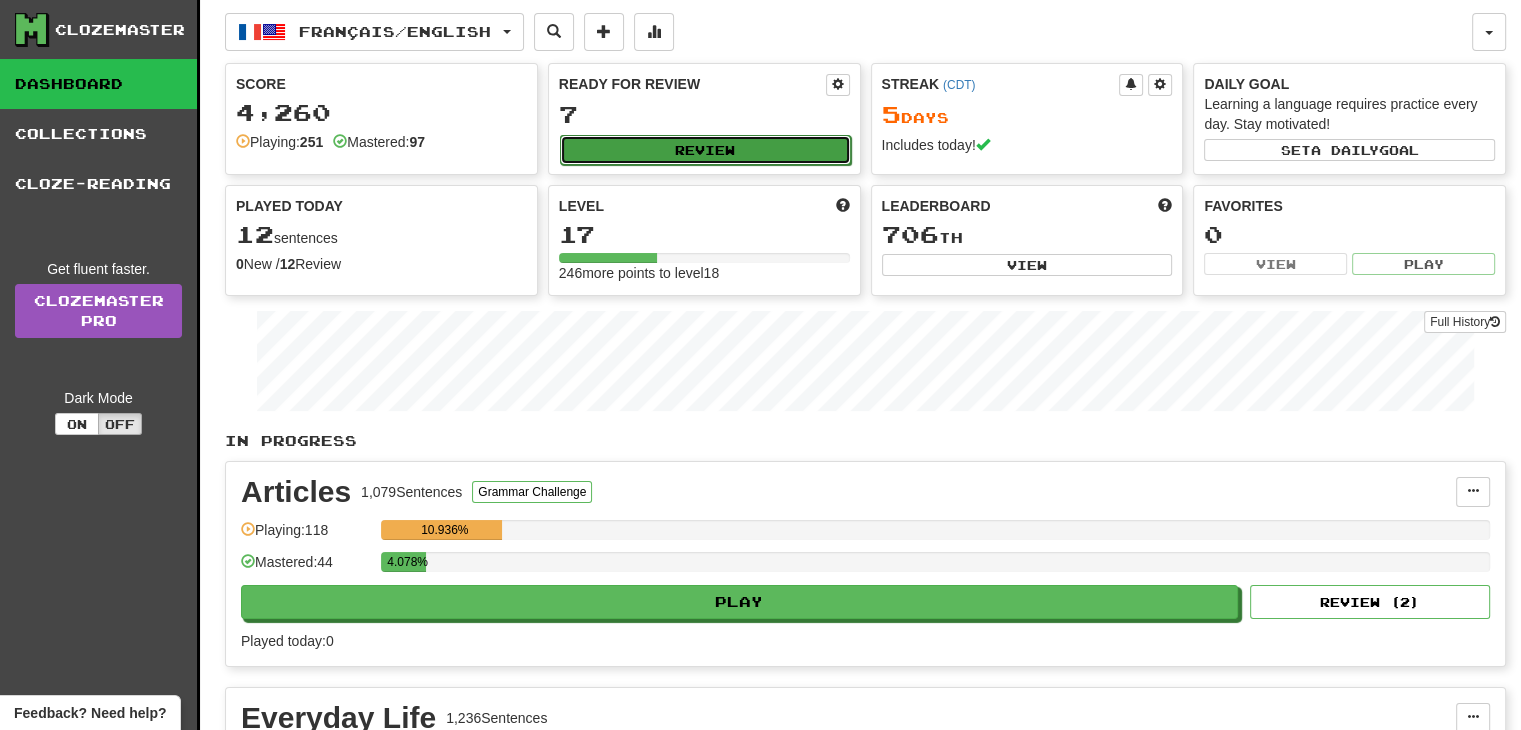 click on "Review" at bounding box center [705, 150] 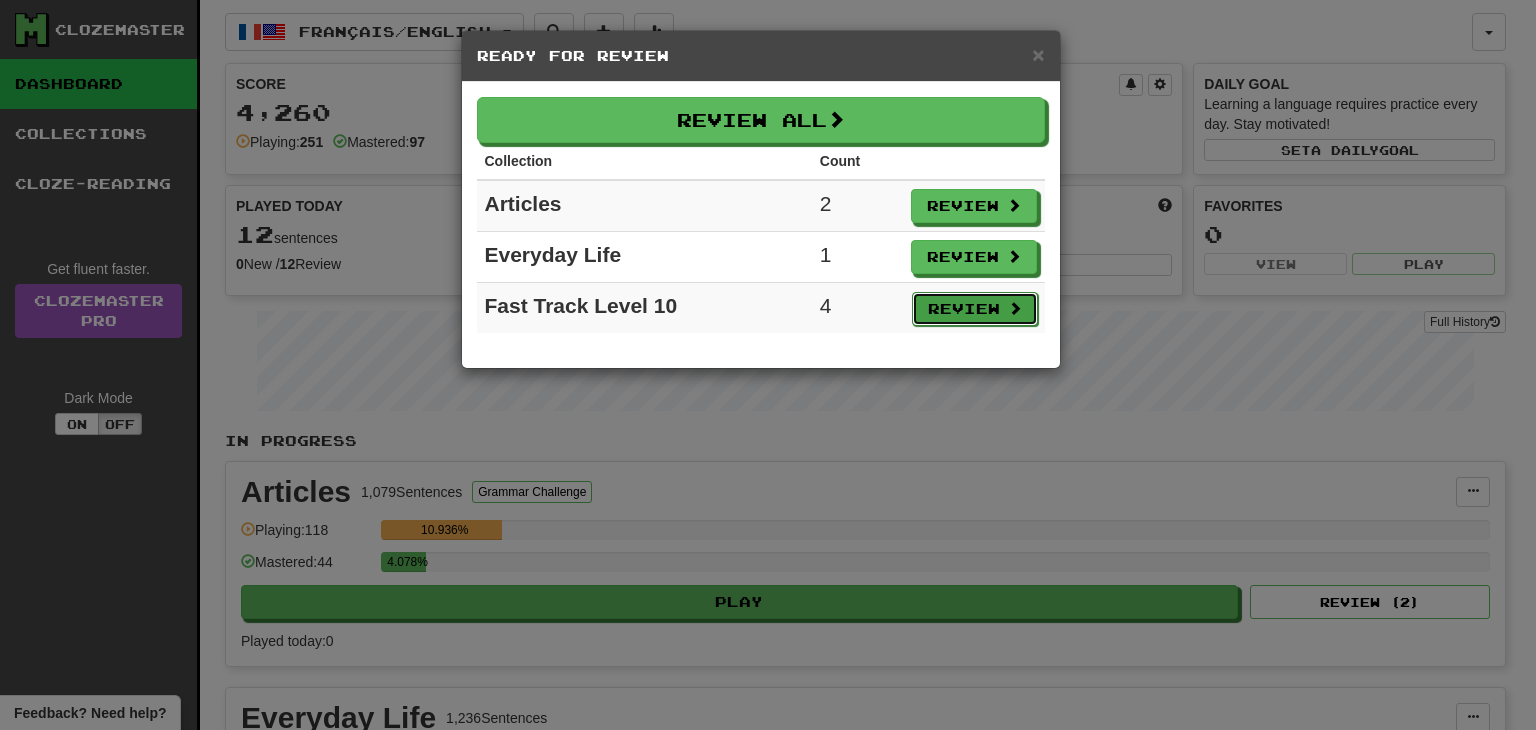 click on "Review" at bounding box center (975, 309) 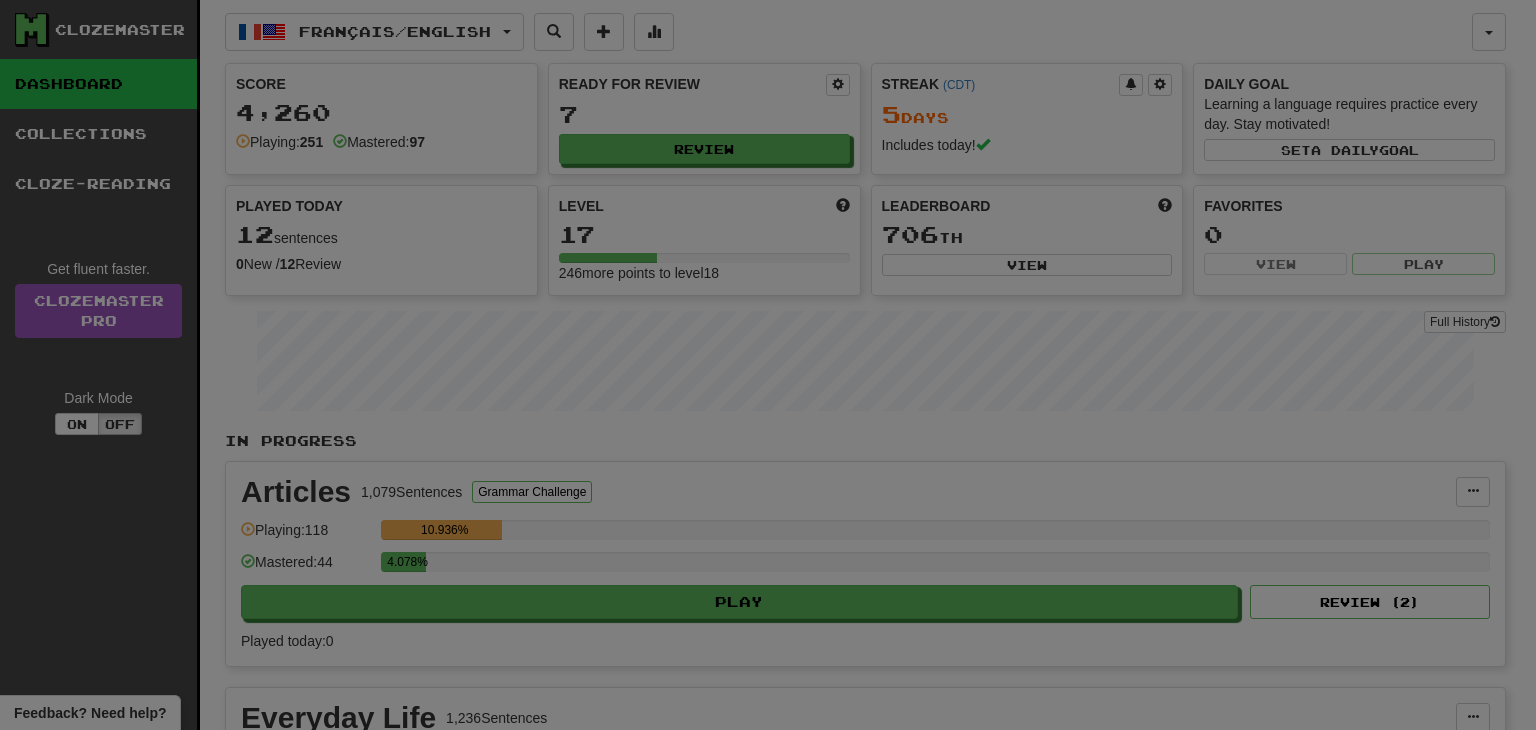 select on "**" 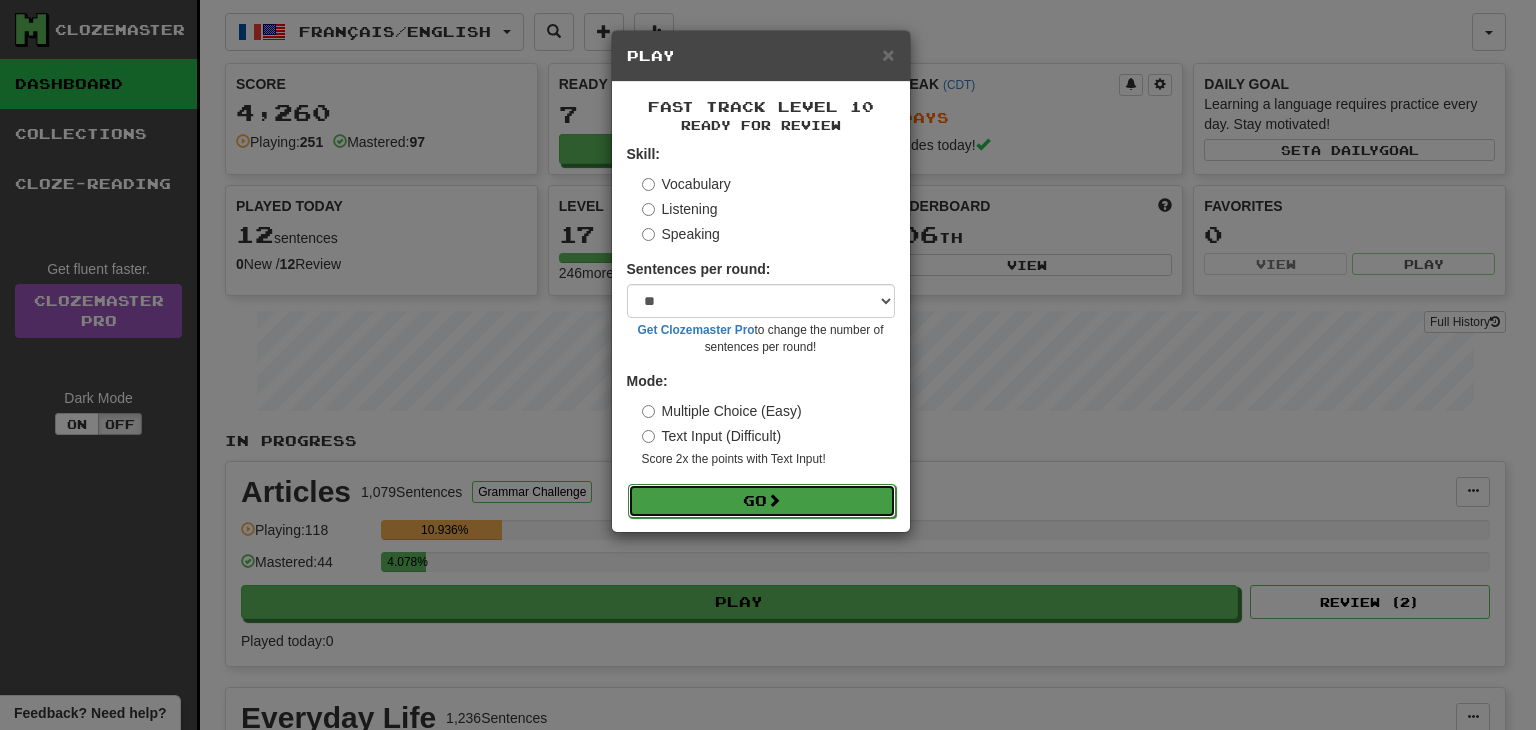 click on "Go" at bounding box center (762, 501) 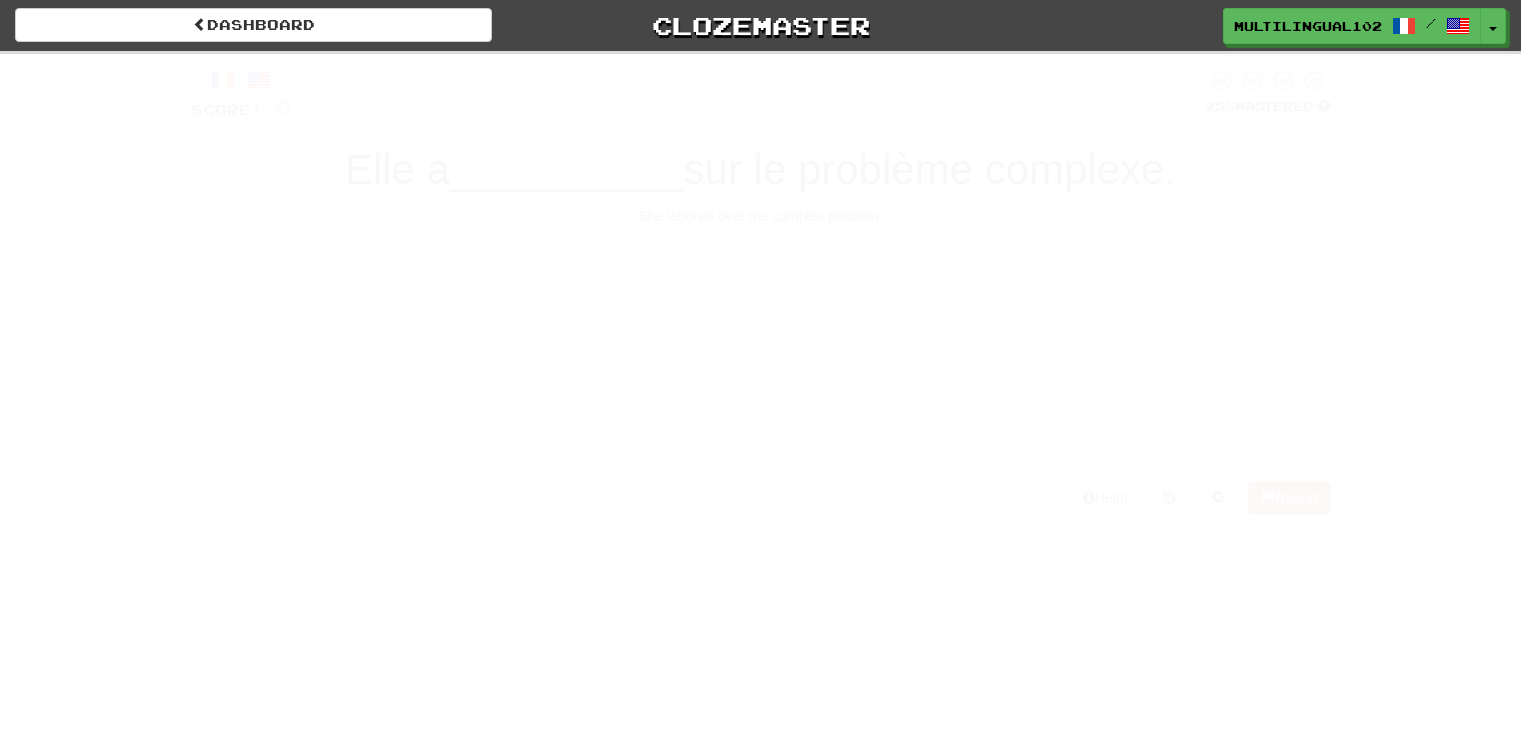 scroll, scrollTop: 0, scrollLeft: 0, axis: both 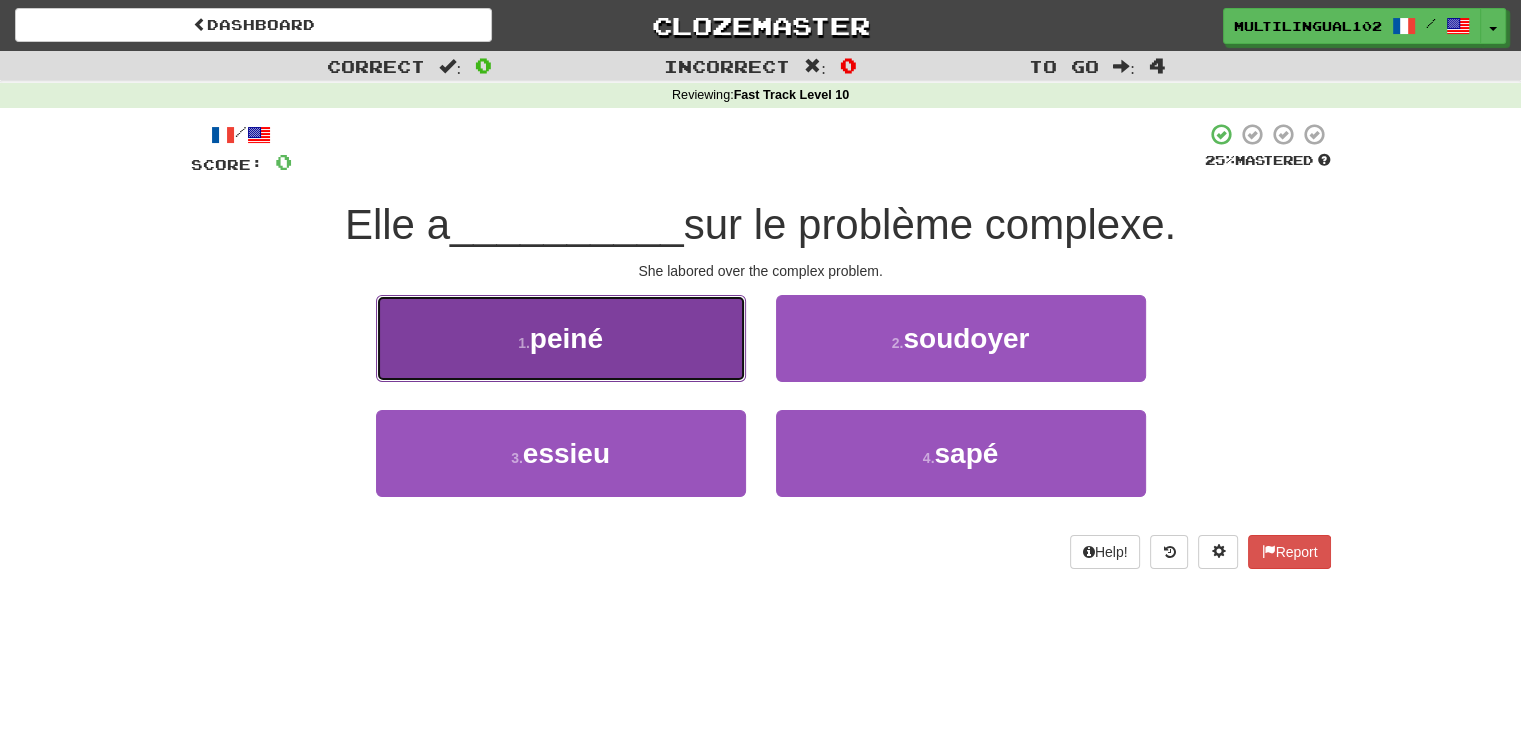 click on "1 .  peiné" at bounding box center [561, 338] 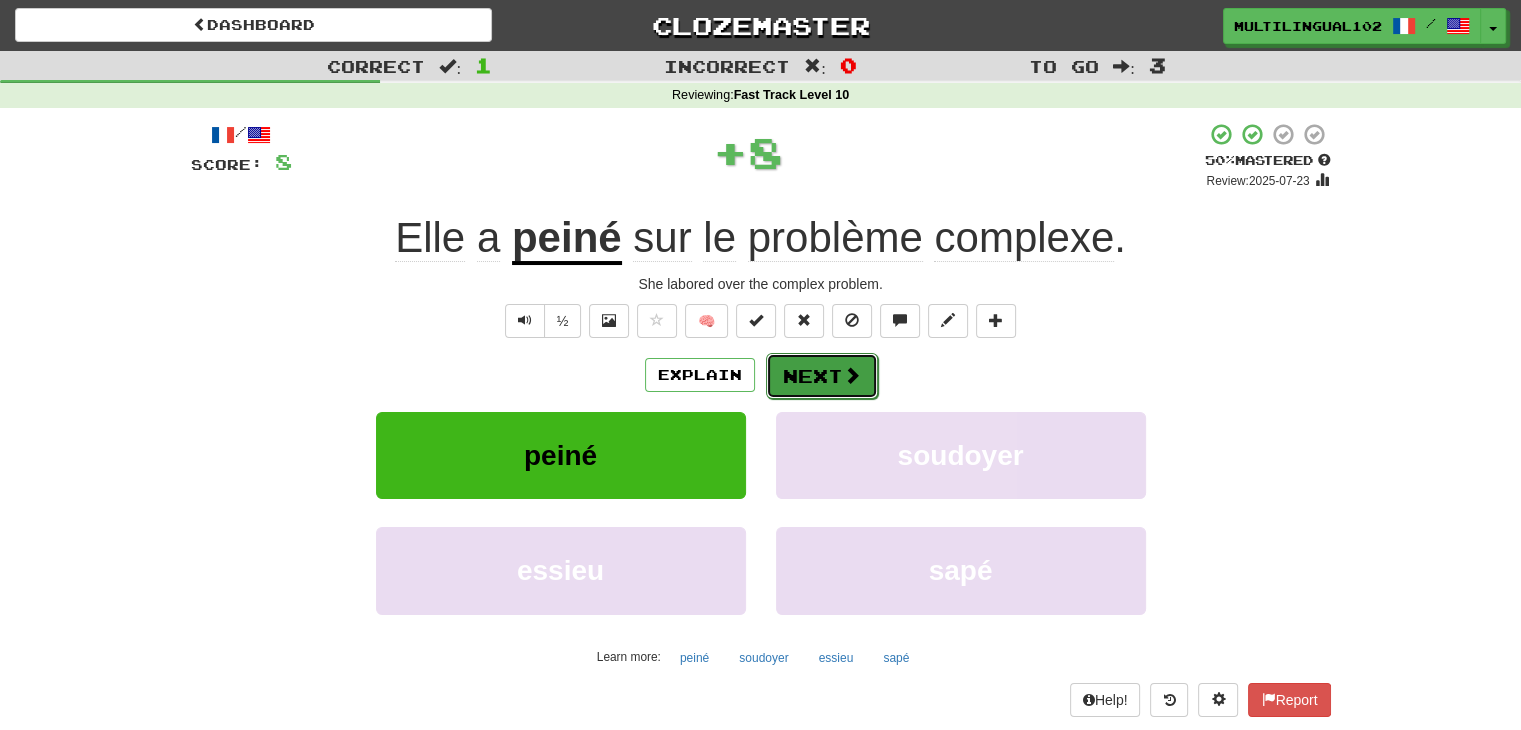 click on "Next" at bounding box center [822, 376] 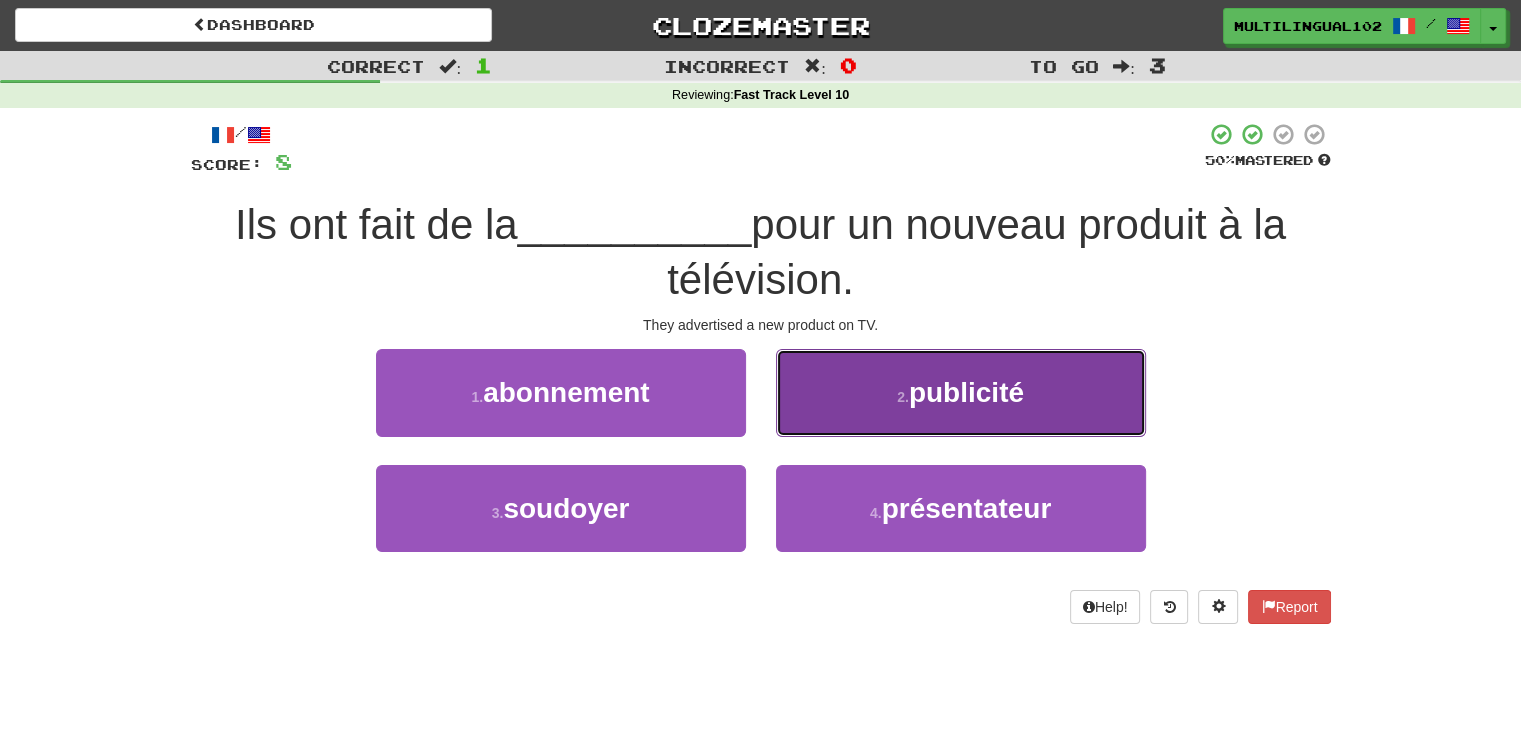 click on "2 .  publicité" at bounding box center [961, 392] 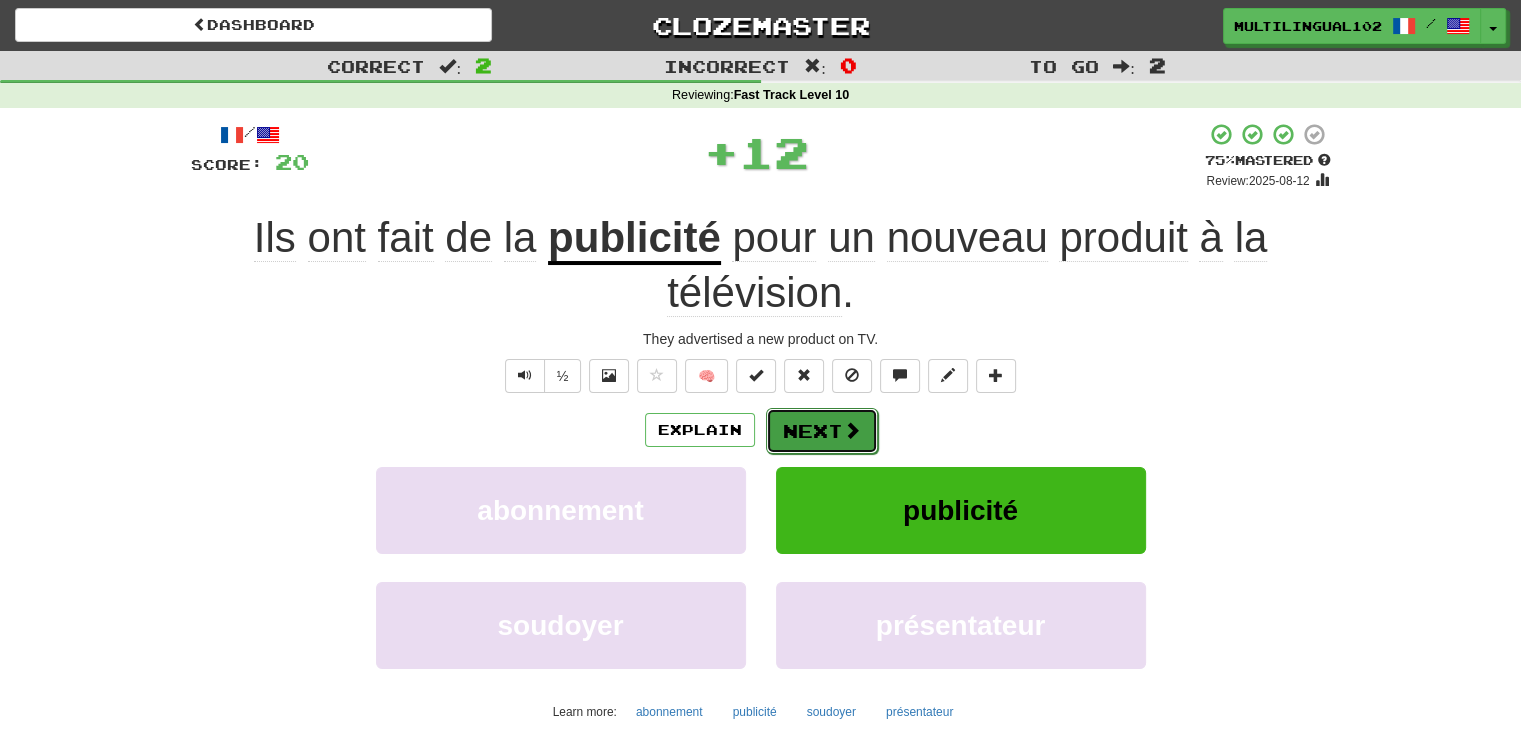 click on "Next" at bounding box center [822, 431] 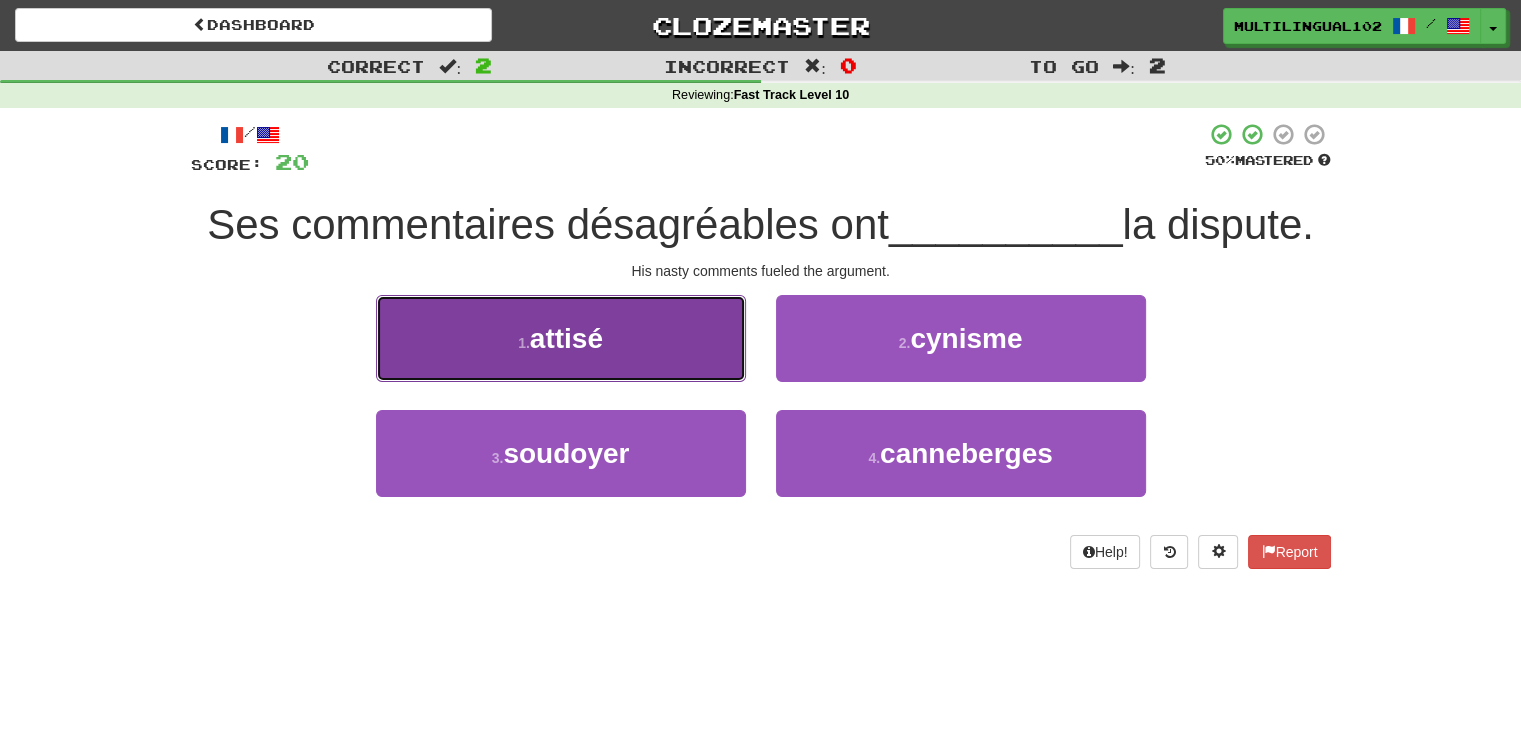 click on "1 .  attisé" at bounding box center [561, 338] 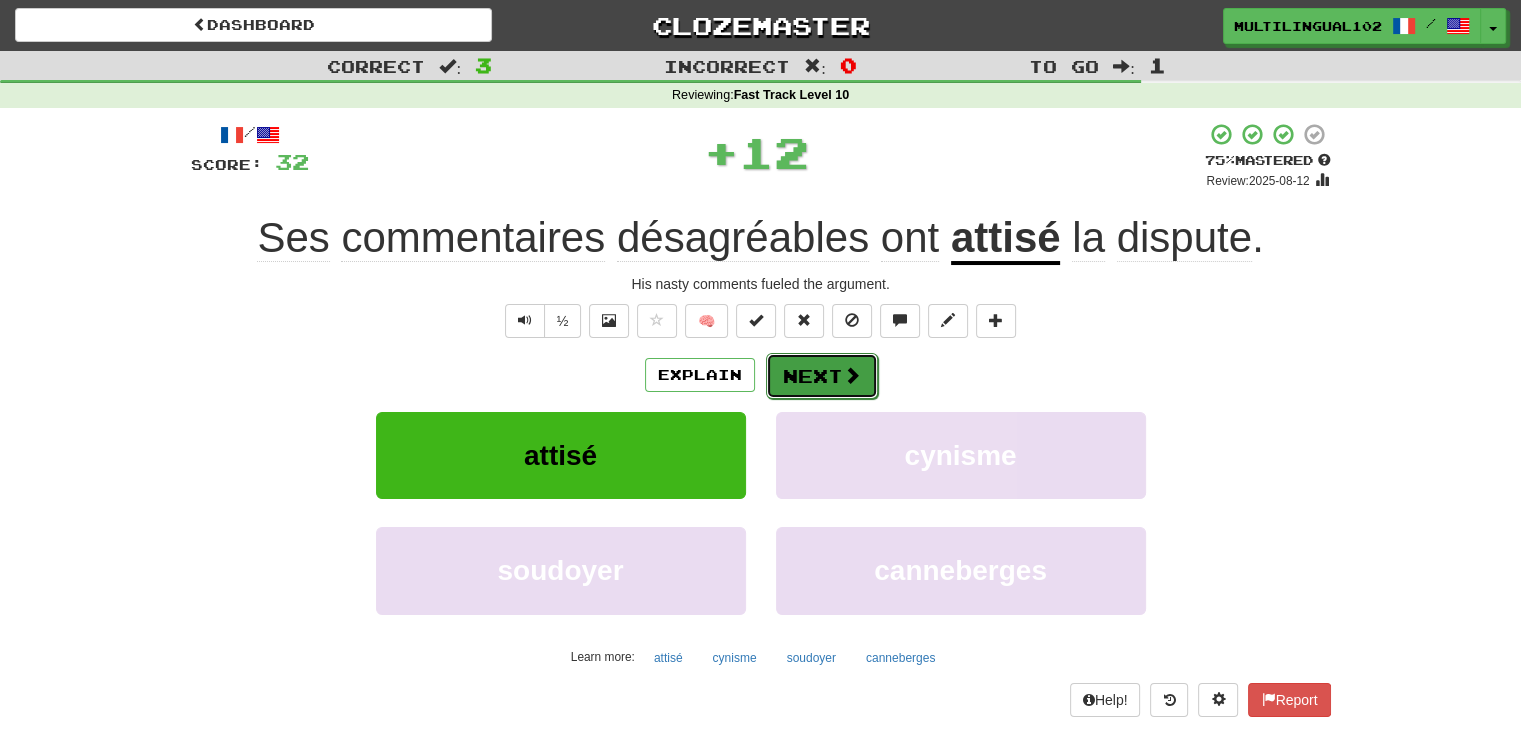 click on "Next" at bounding box center [822, 376] 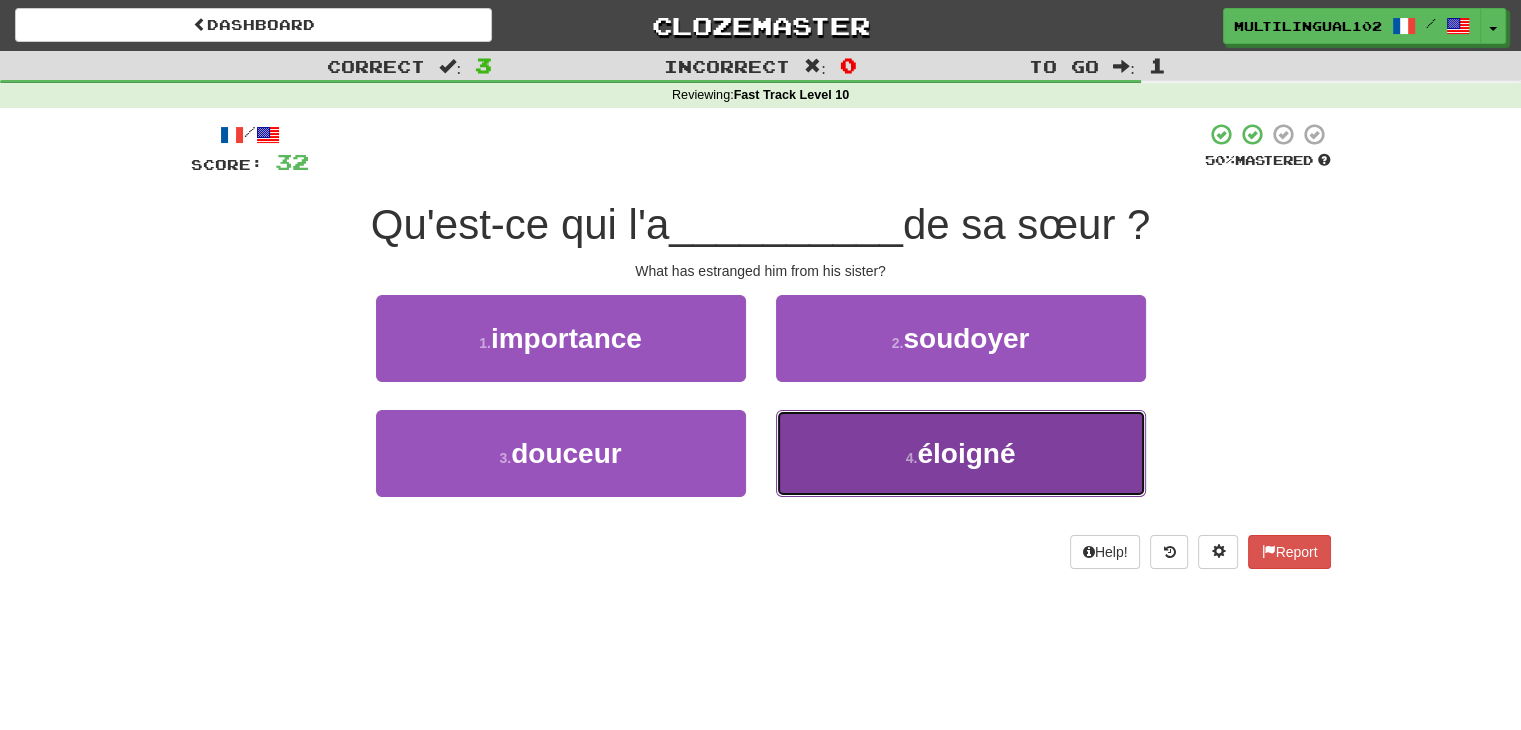 click on "4 .  éloigné" at bounding box center [961, 453] 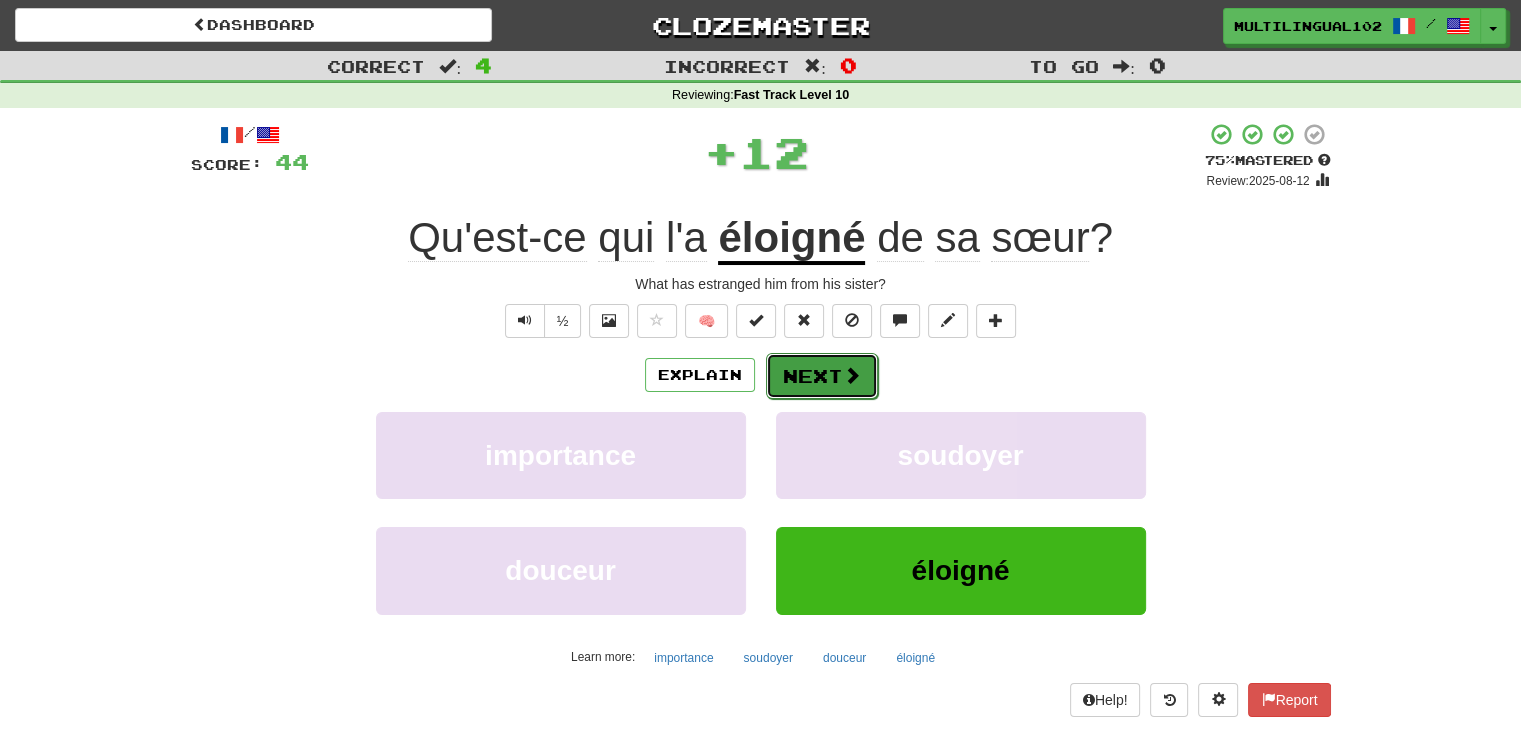 click on "Next" at bounding box center (822, 376) 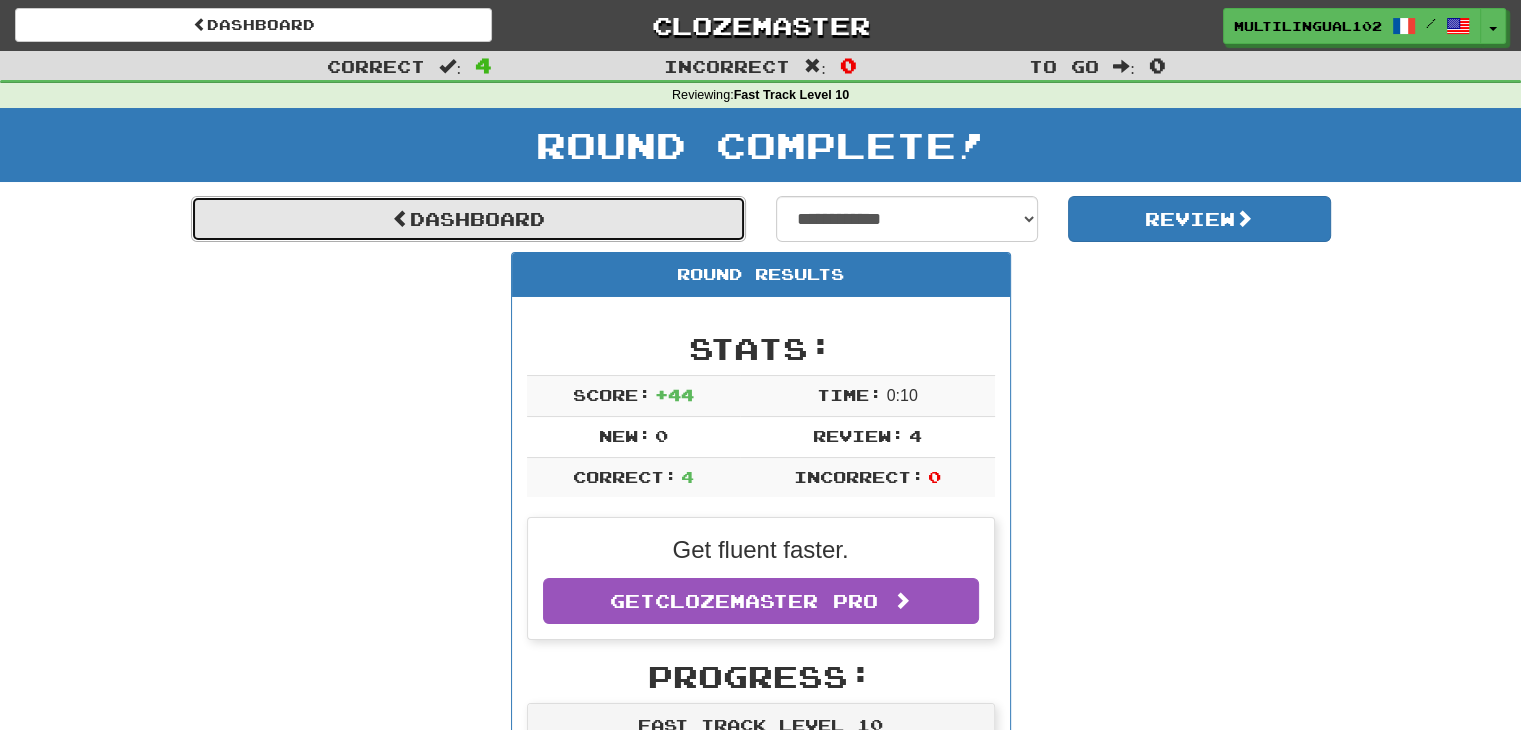 click on "Dashboard" at bounding box center [468, 219] 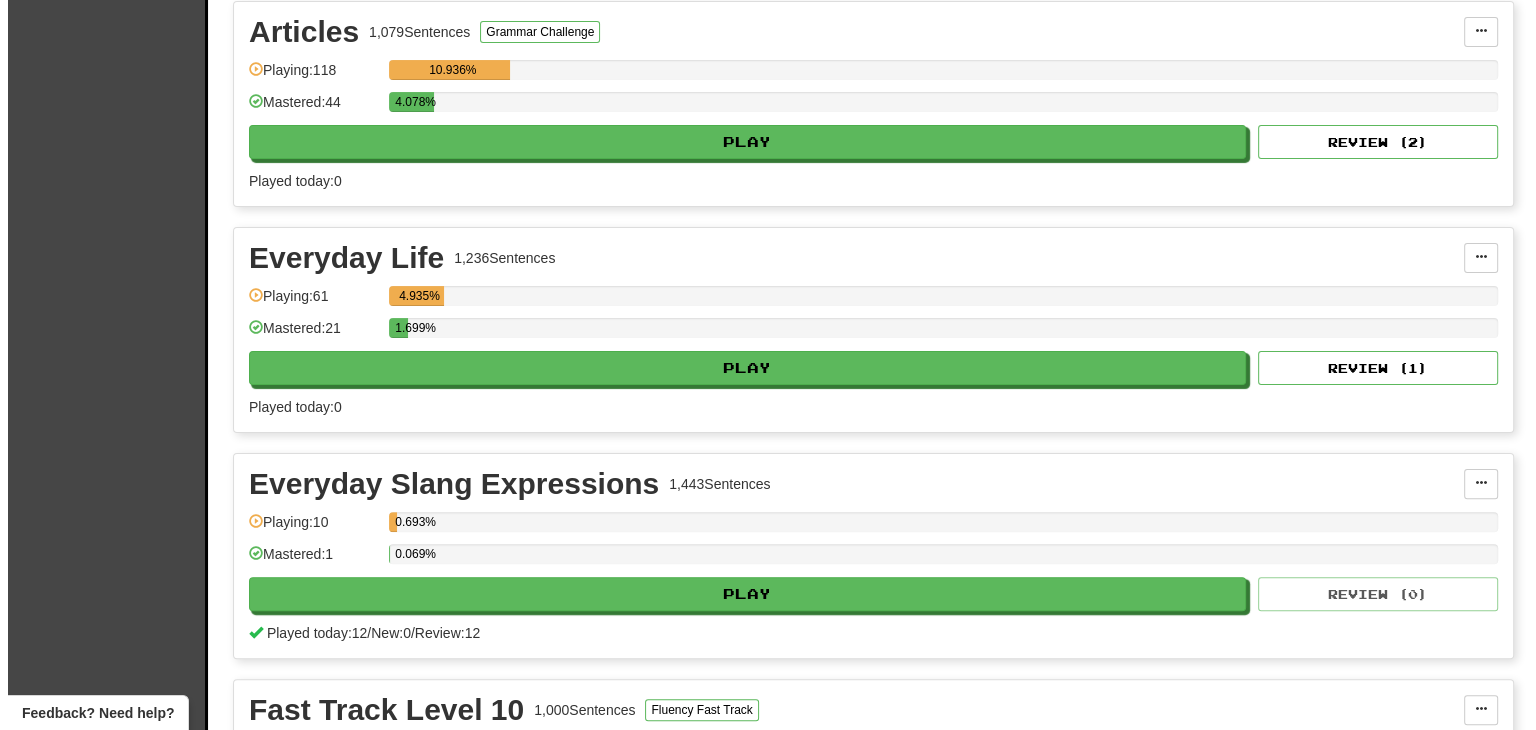 scroll, scrollTop: 802, scrollLeft: 0, axis: vertical 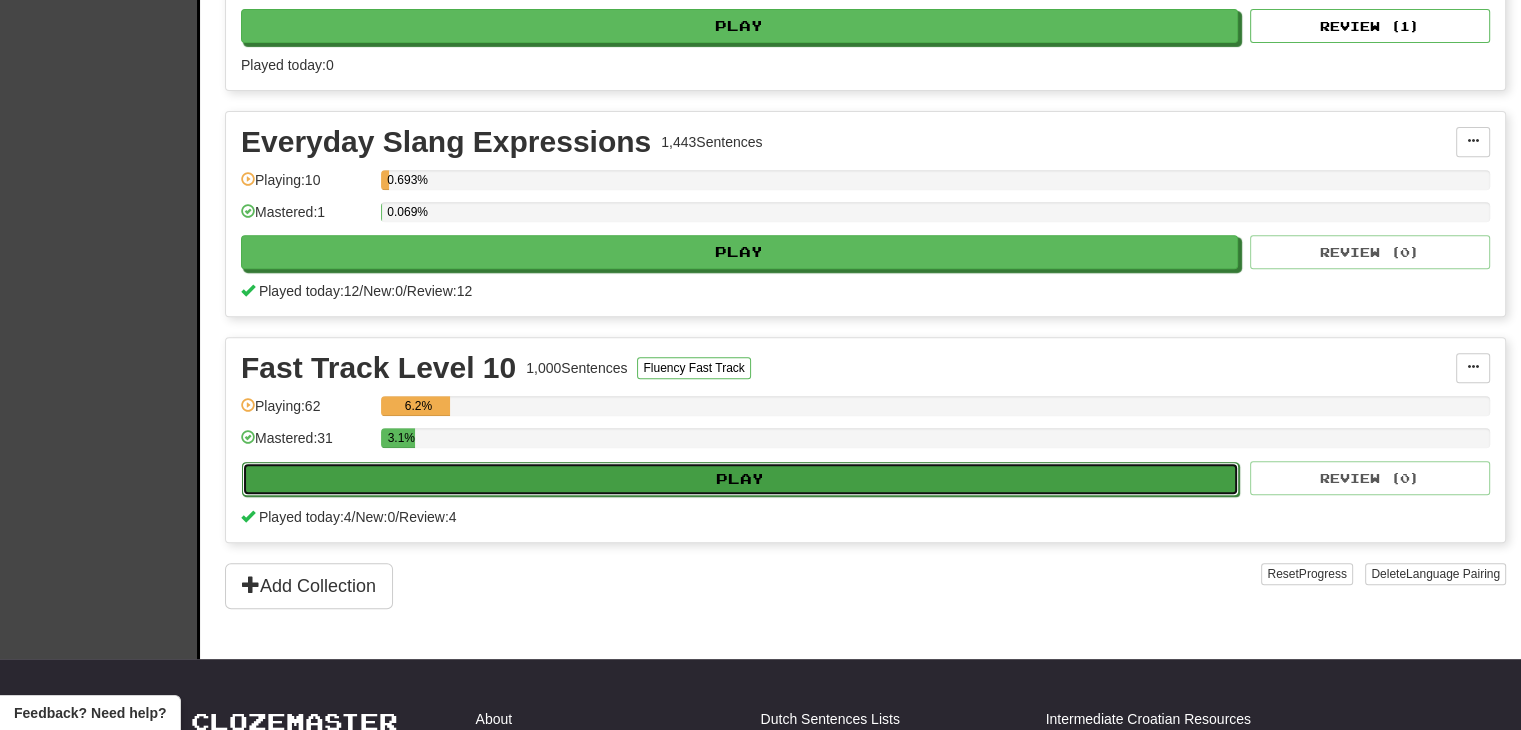 click on "Play" at bounding box center [740, 479] 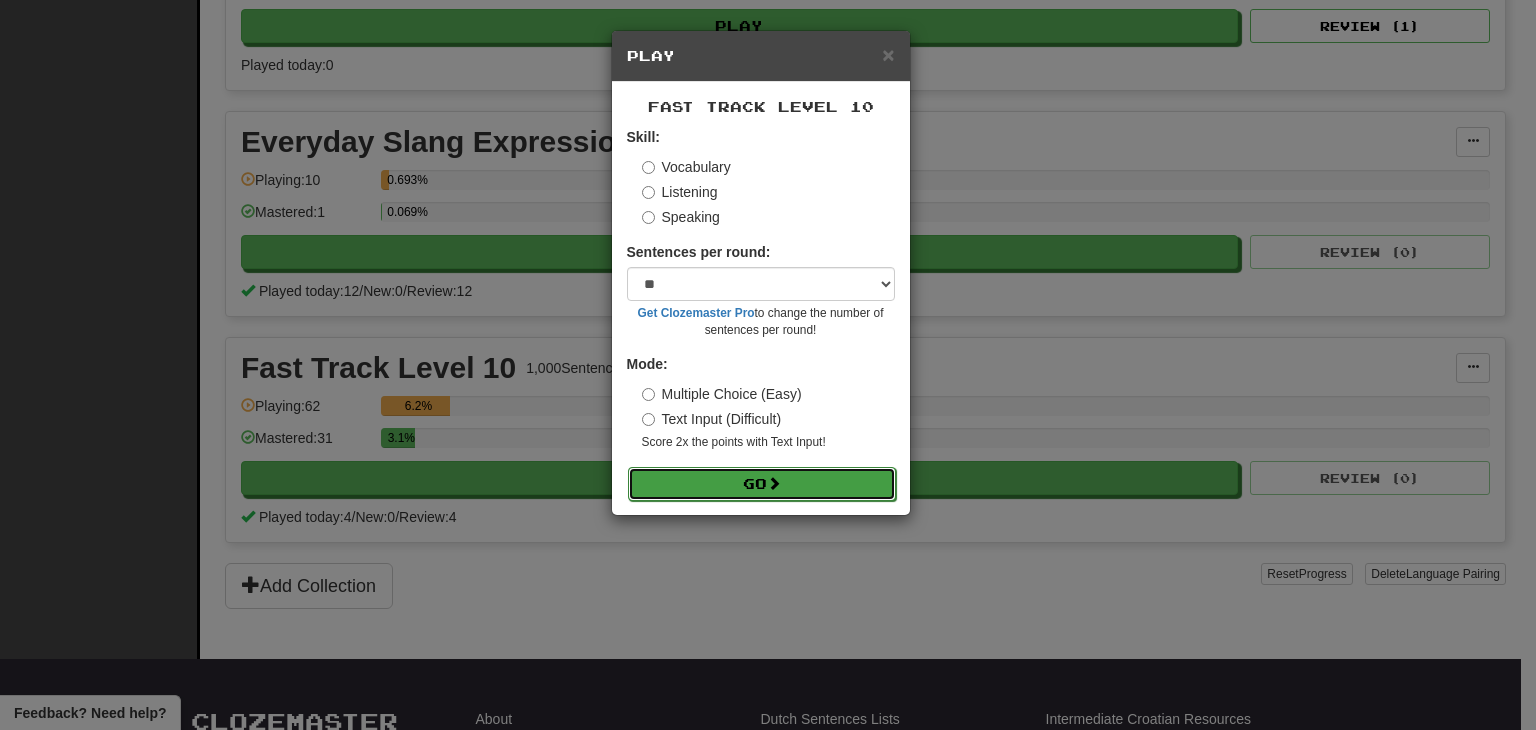 click on "Go" at bounding box center [762, 484] 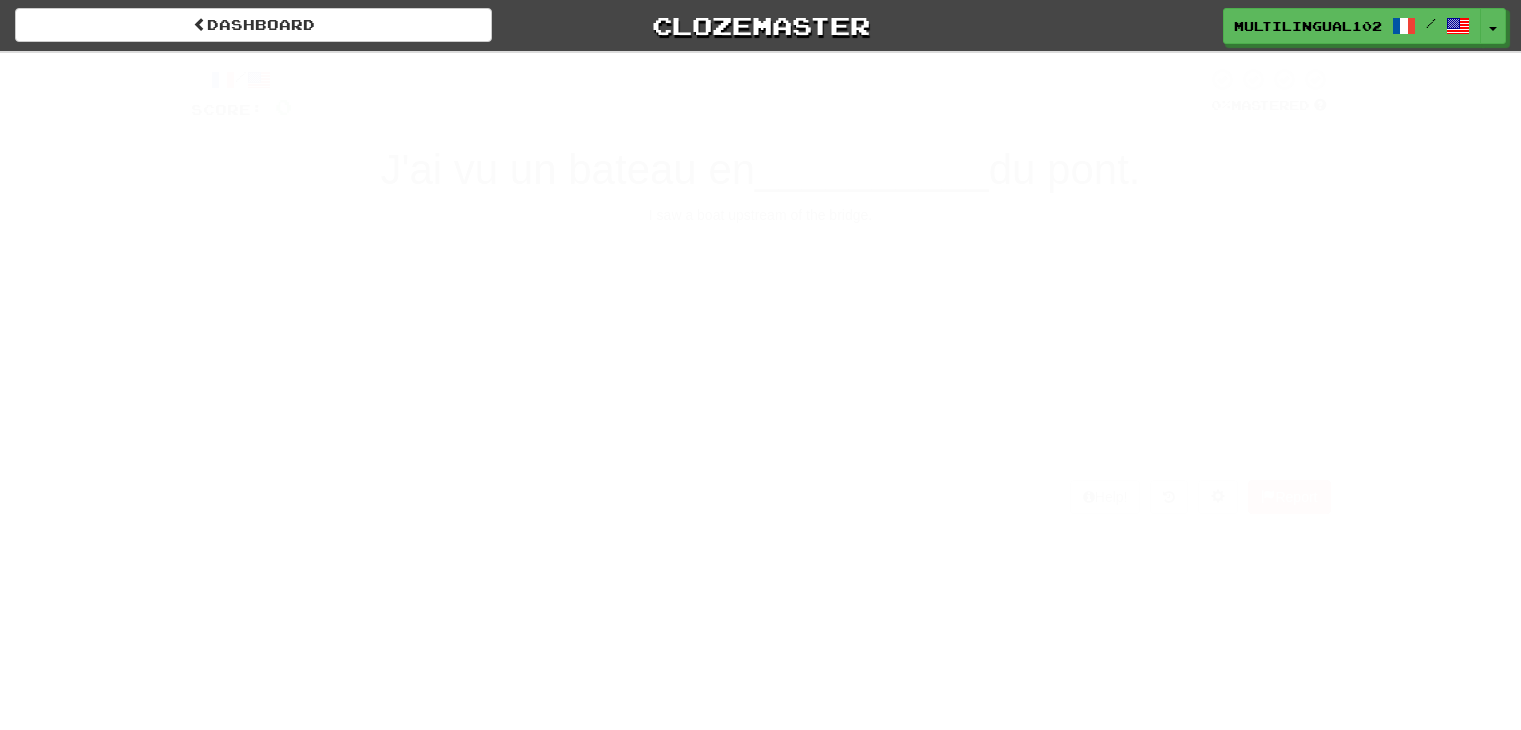 scroll, scrollTop: 0, scrollLeft: 0, axis: both 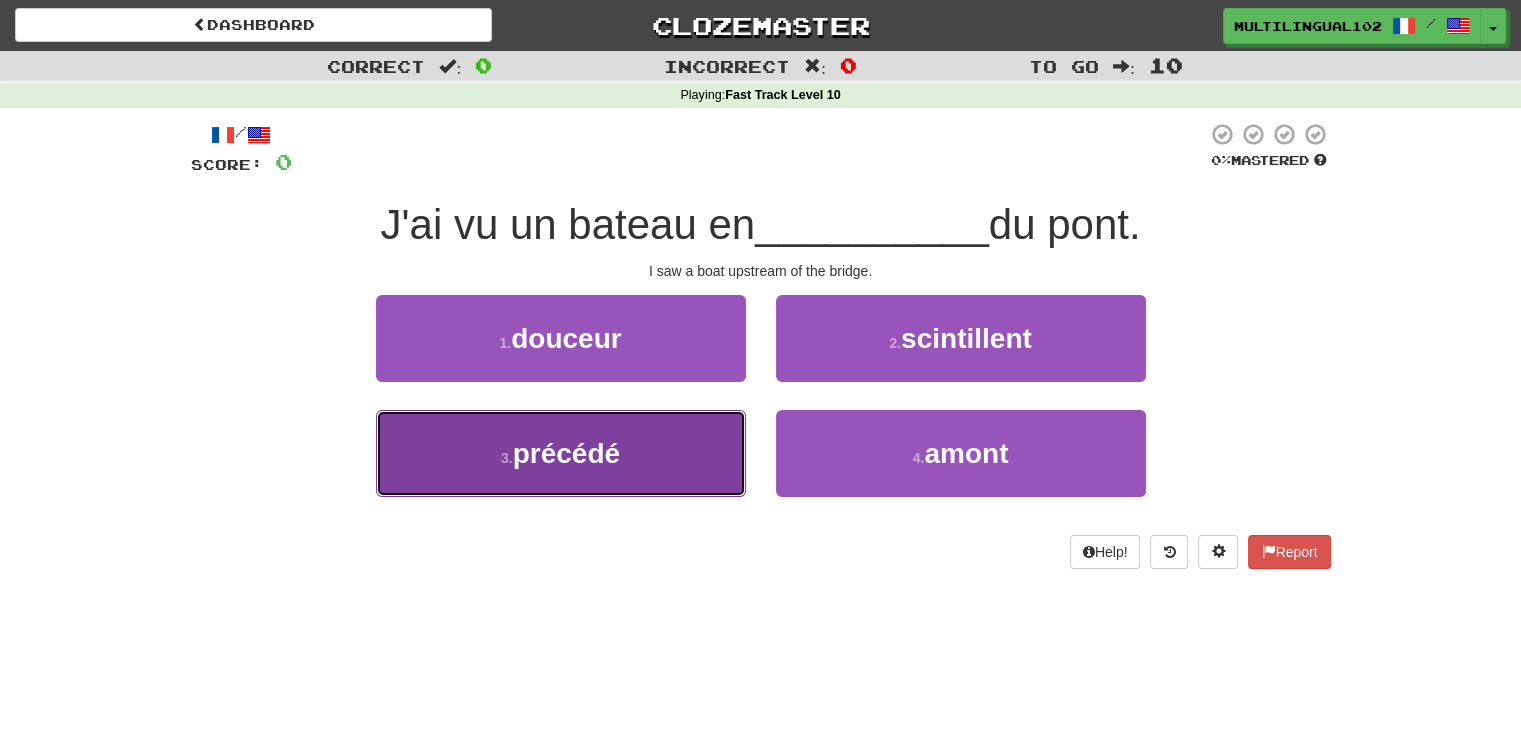 click on "3 .  précédé" at bounding box center (561, 453) 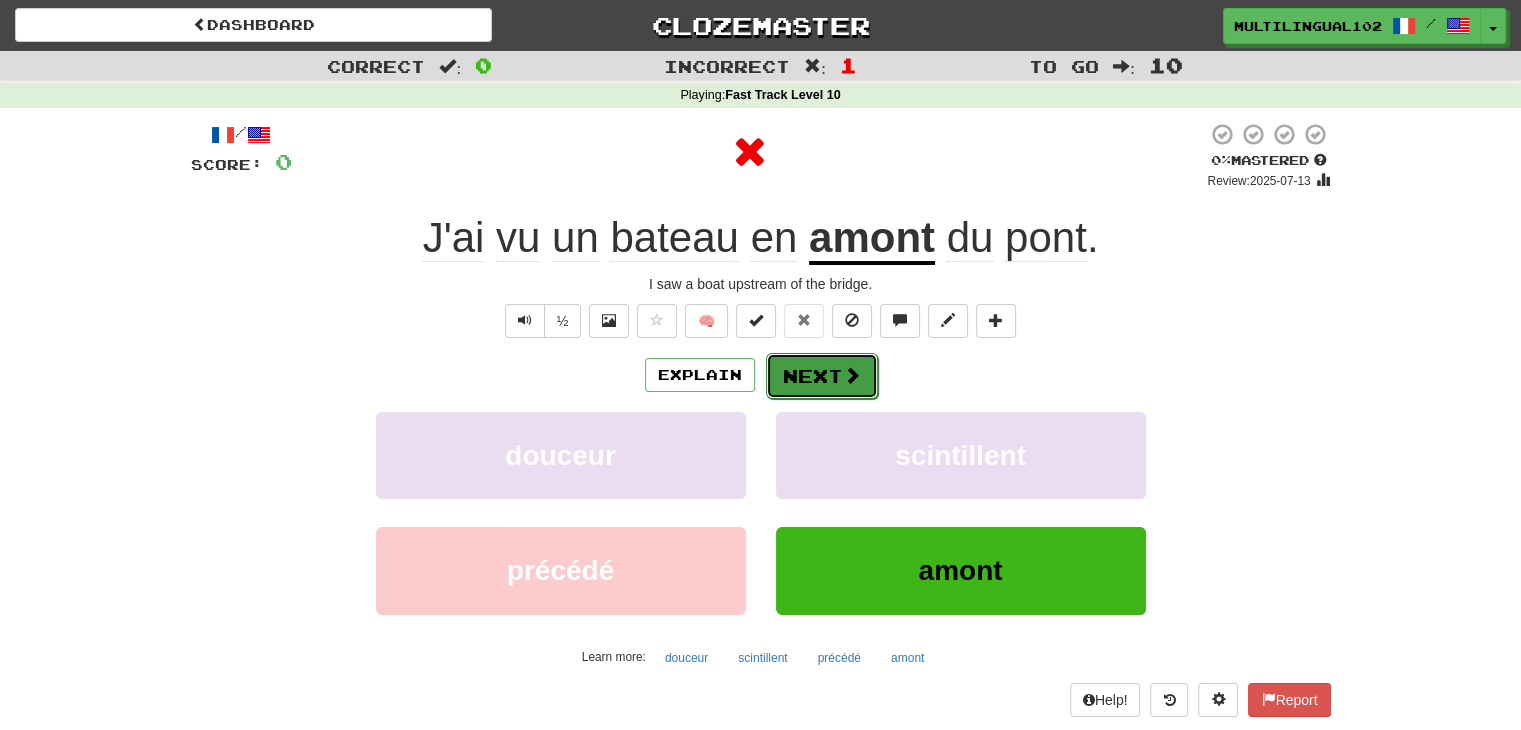 click on "Next" at bounding box center [822, 376] 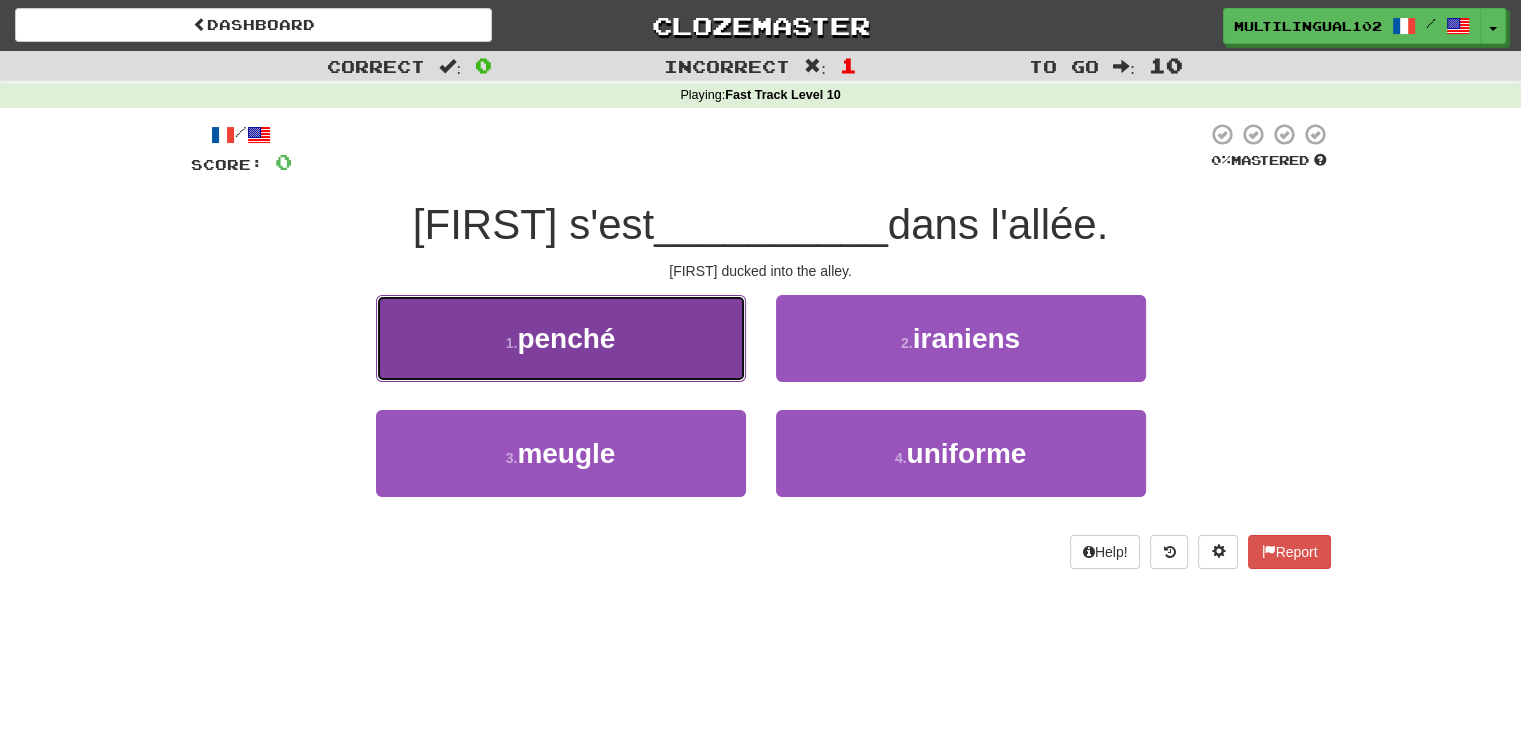 click on "1 .  penché" at bounding box center (561, 338) 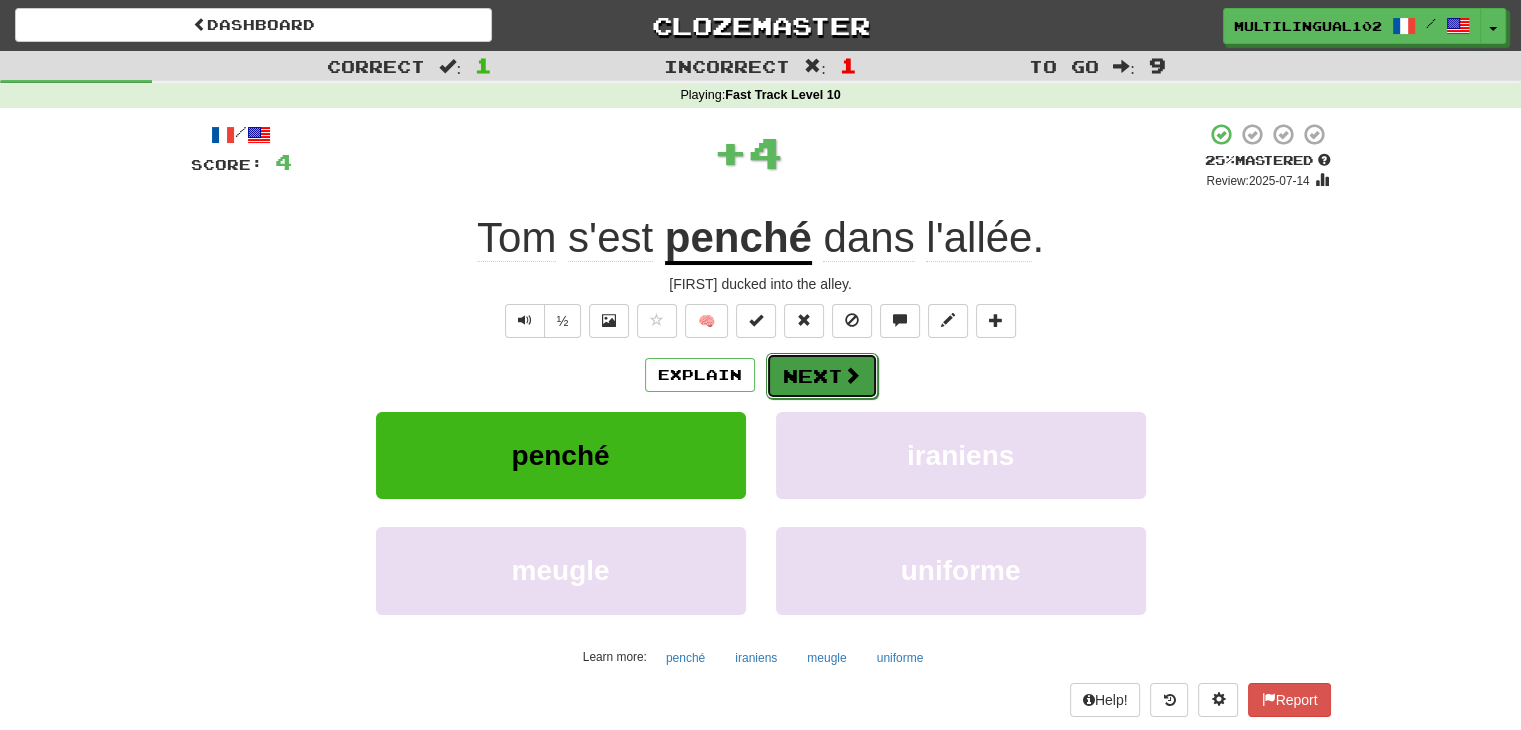 click on "Next" at bounding box center [822, 376] 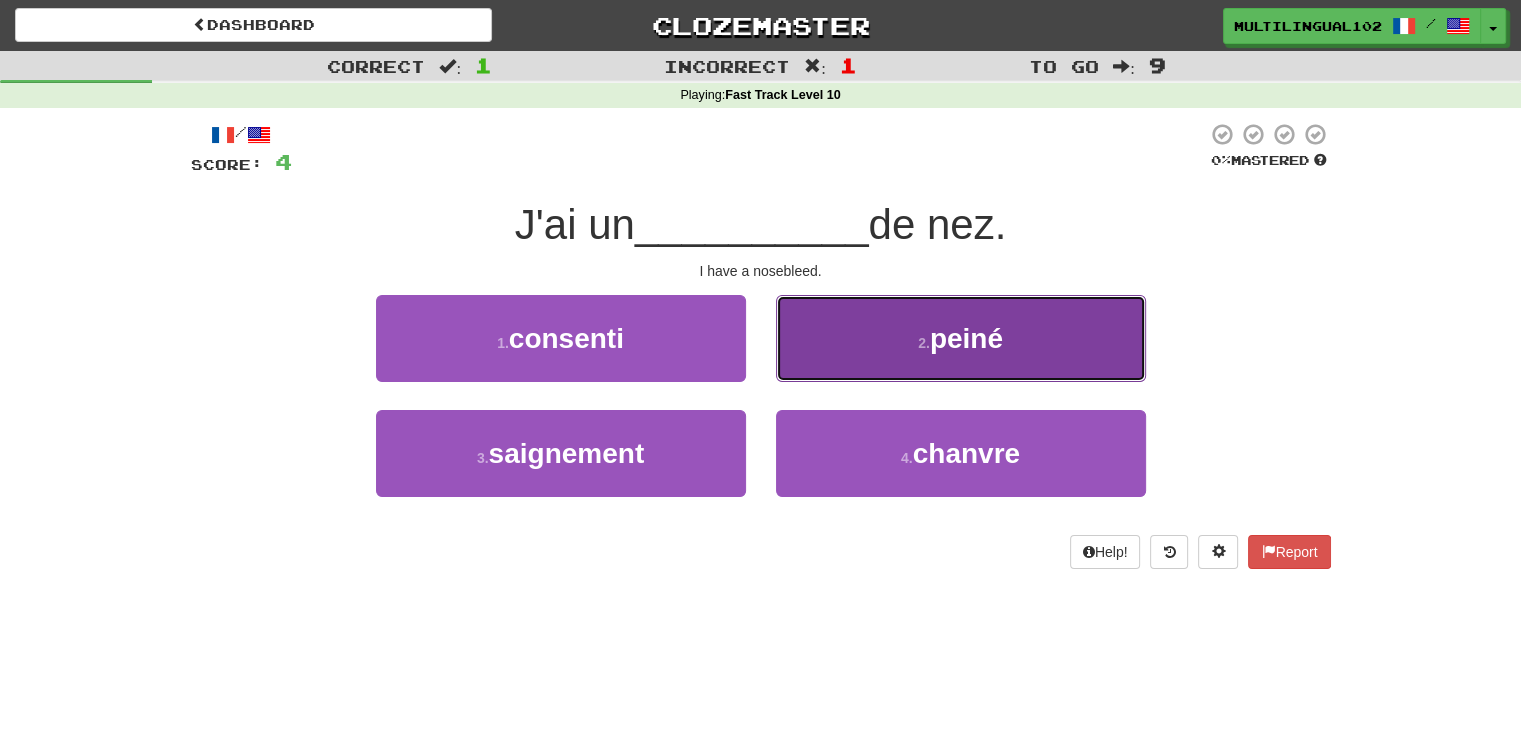 click on "2 .  peiné" at bounding box center (961, 338) 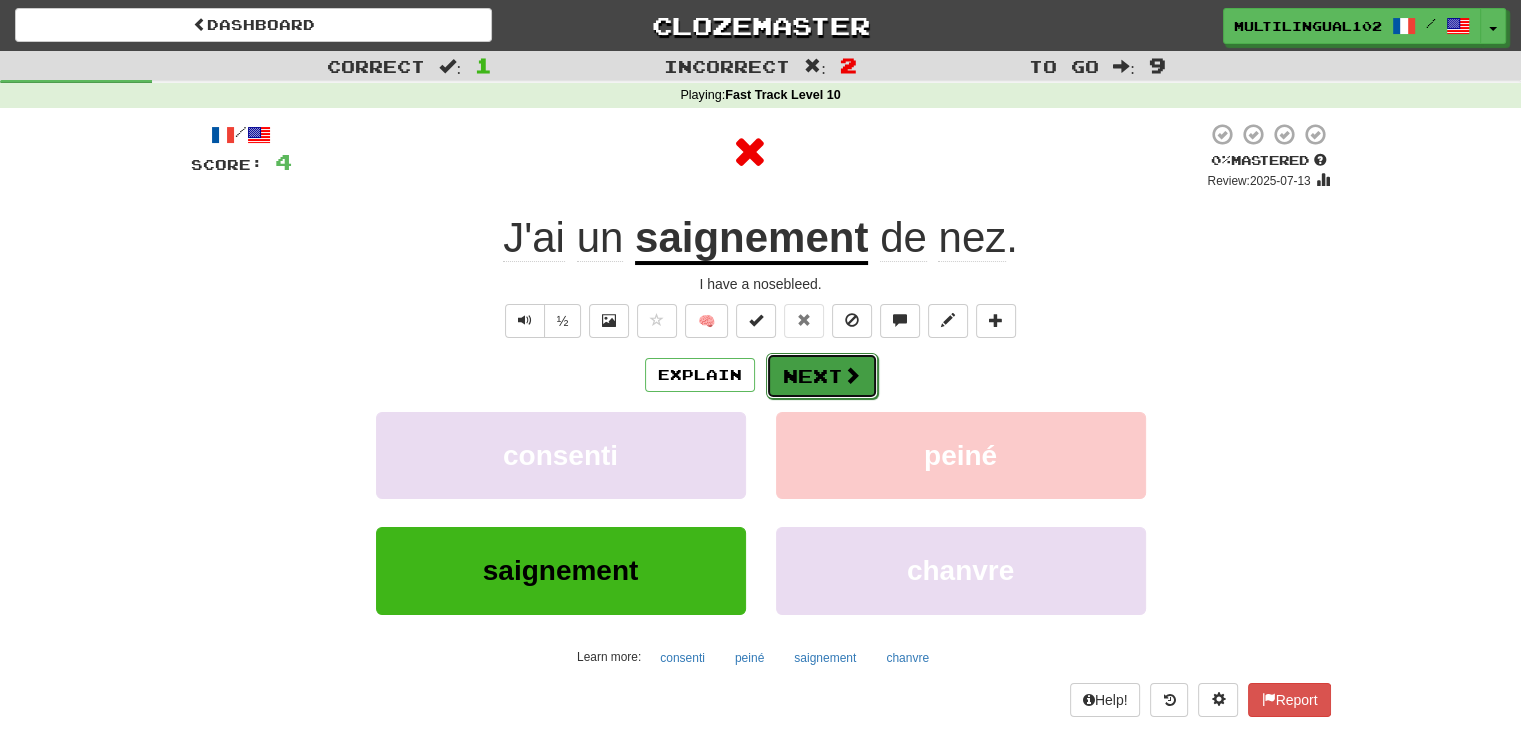 click on "Next" at bounding box center [822, 376] 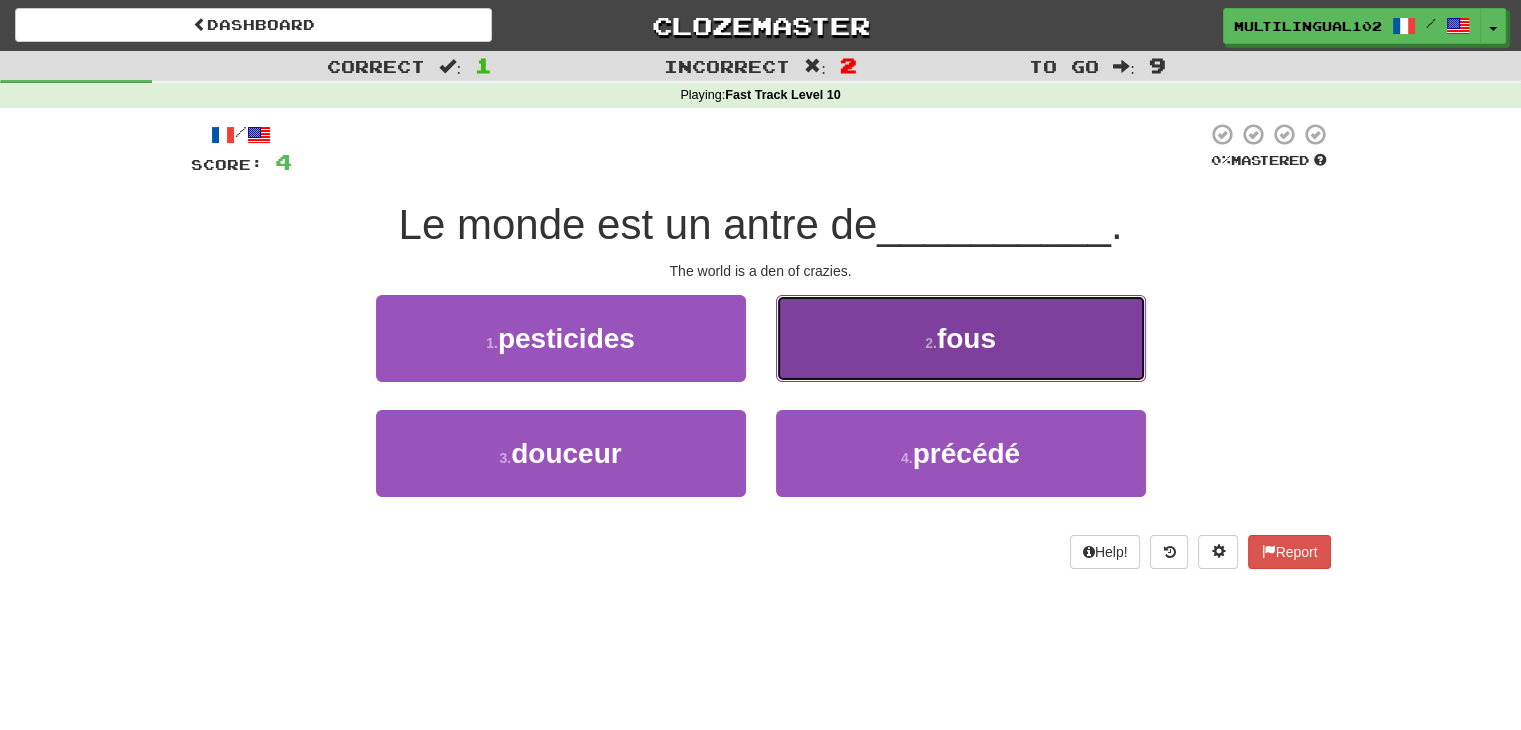 click on "2 .  fous" at bounding box center (961, 338) 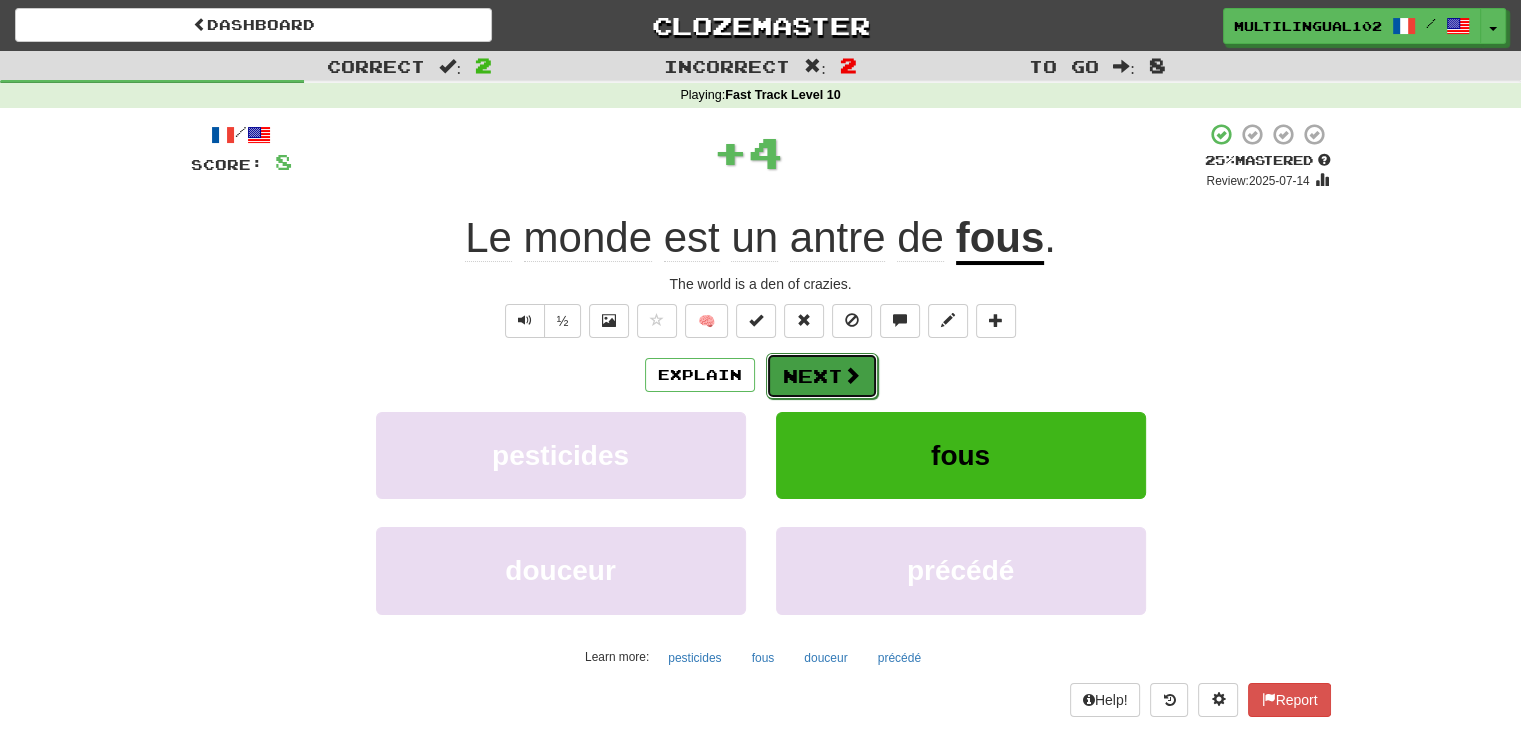 click on "Next" at bounding box center [822, 376] 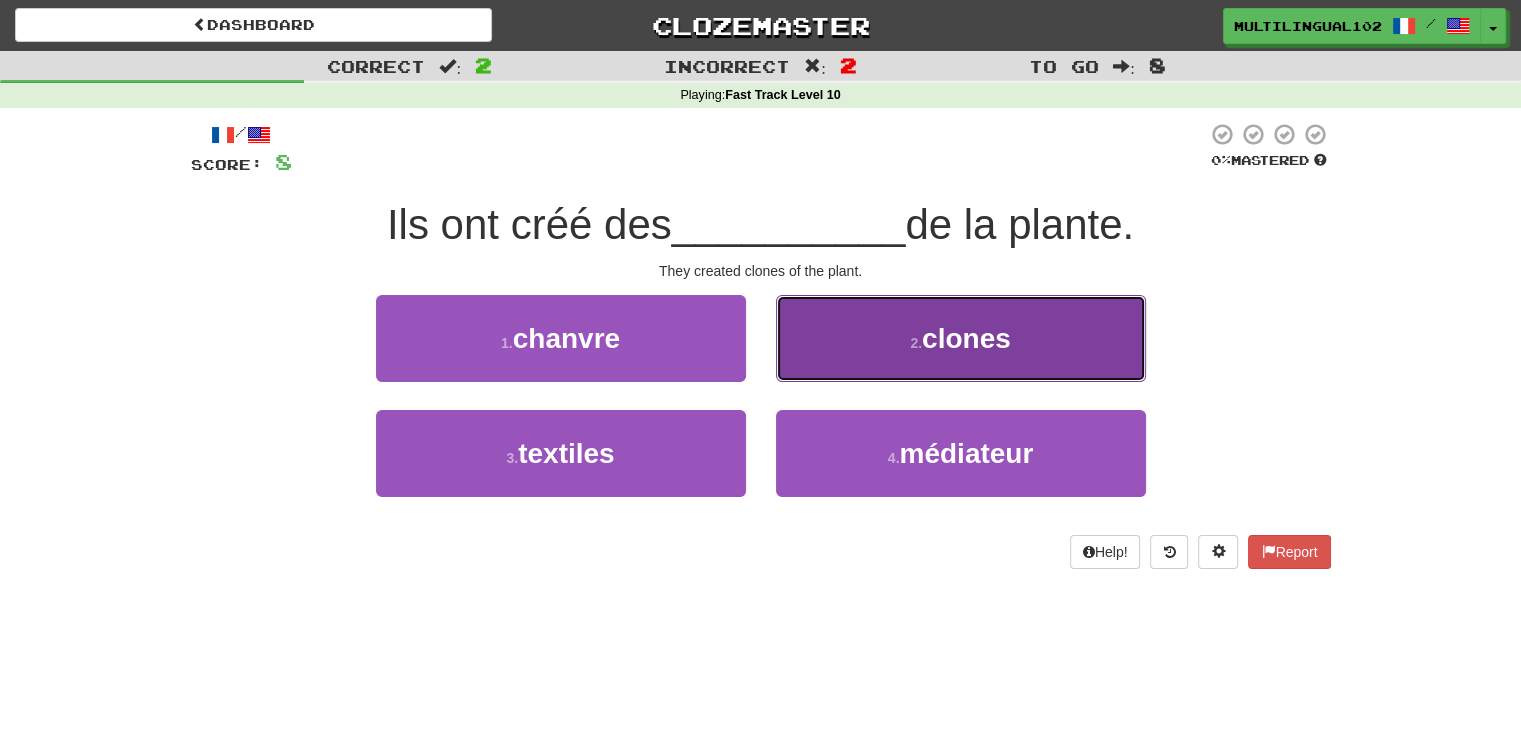 click on "2 .  clones" at bounding box center (961, 338) 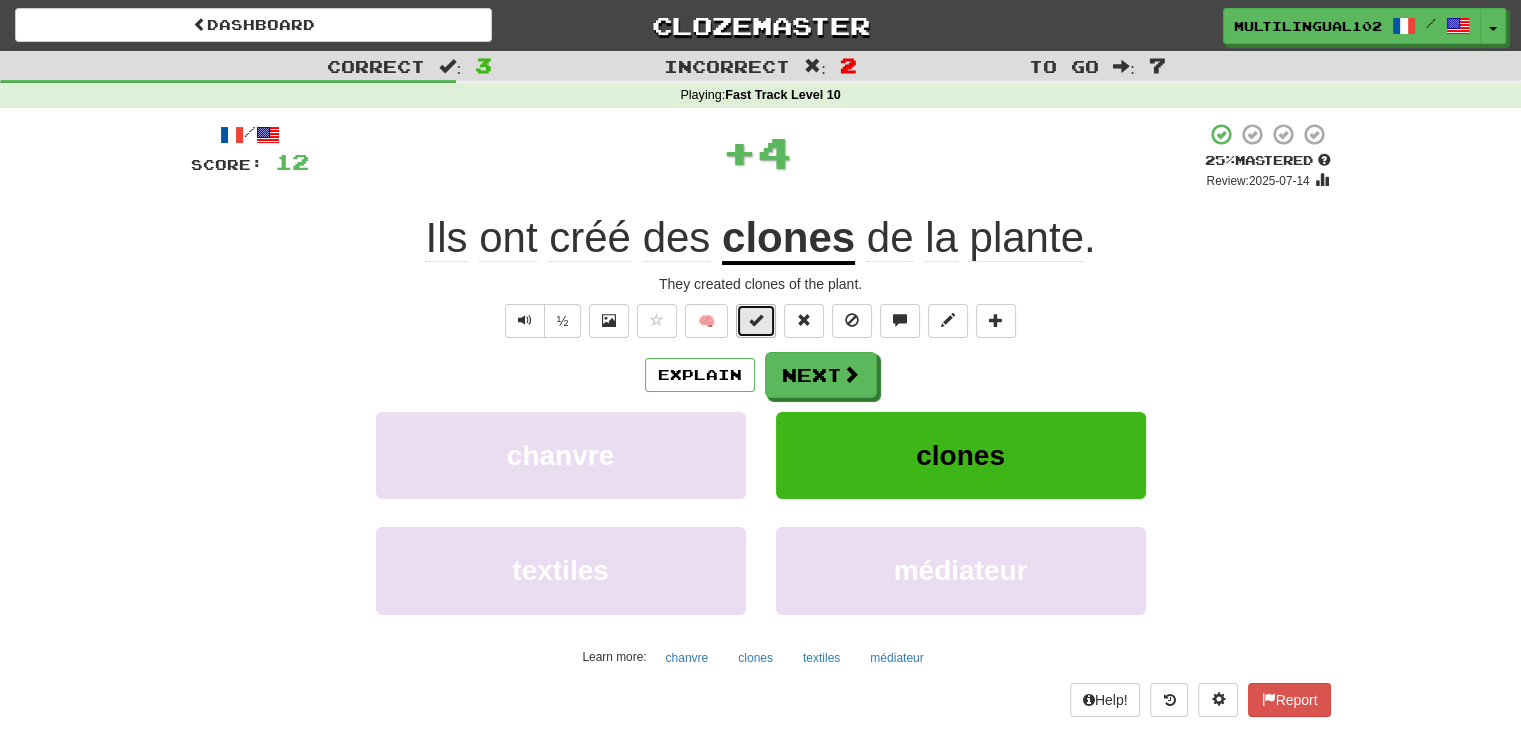 click at bounding box center [756, 321] 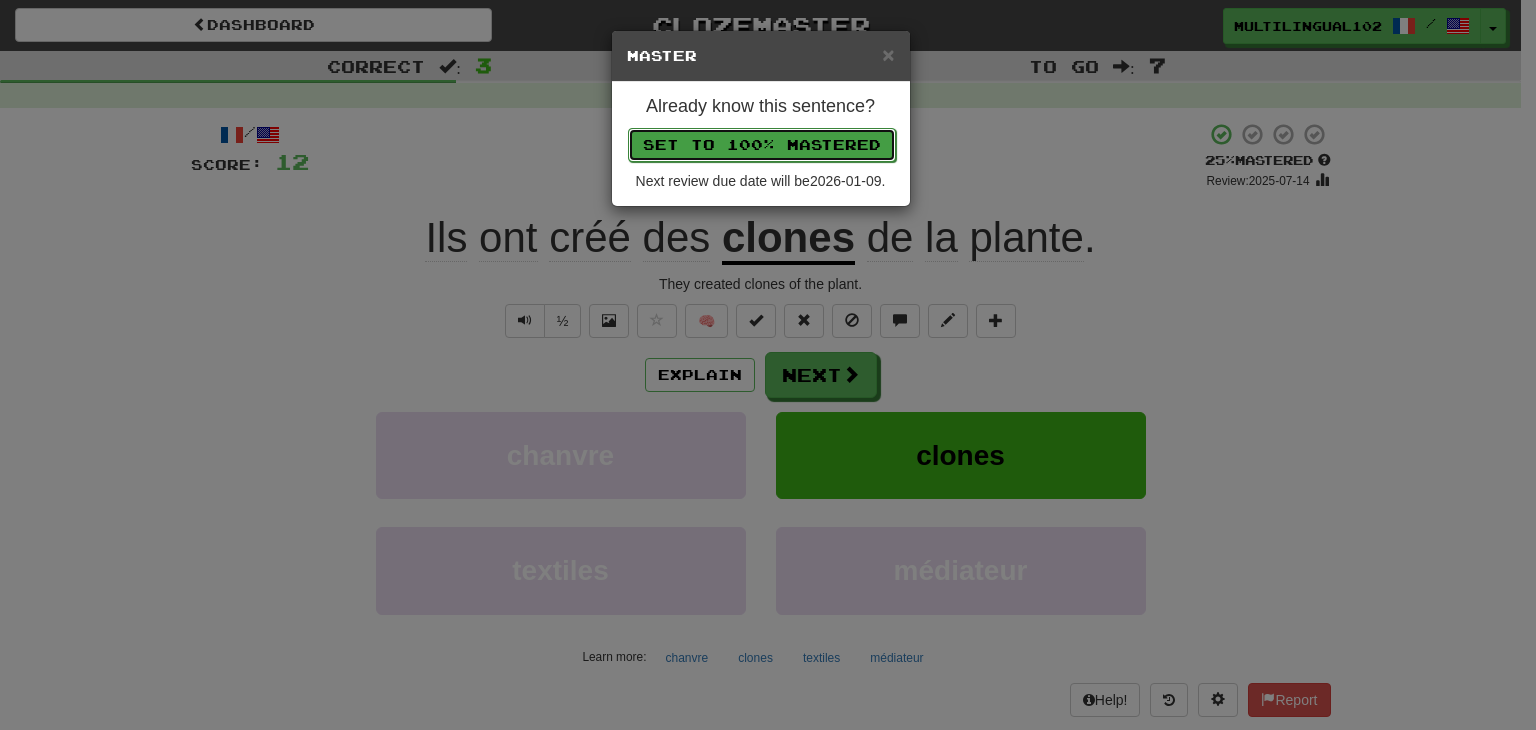 click on "Set to 100% Mastered" at bounding box center (762, 145) 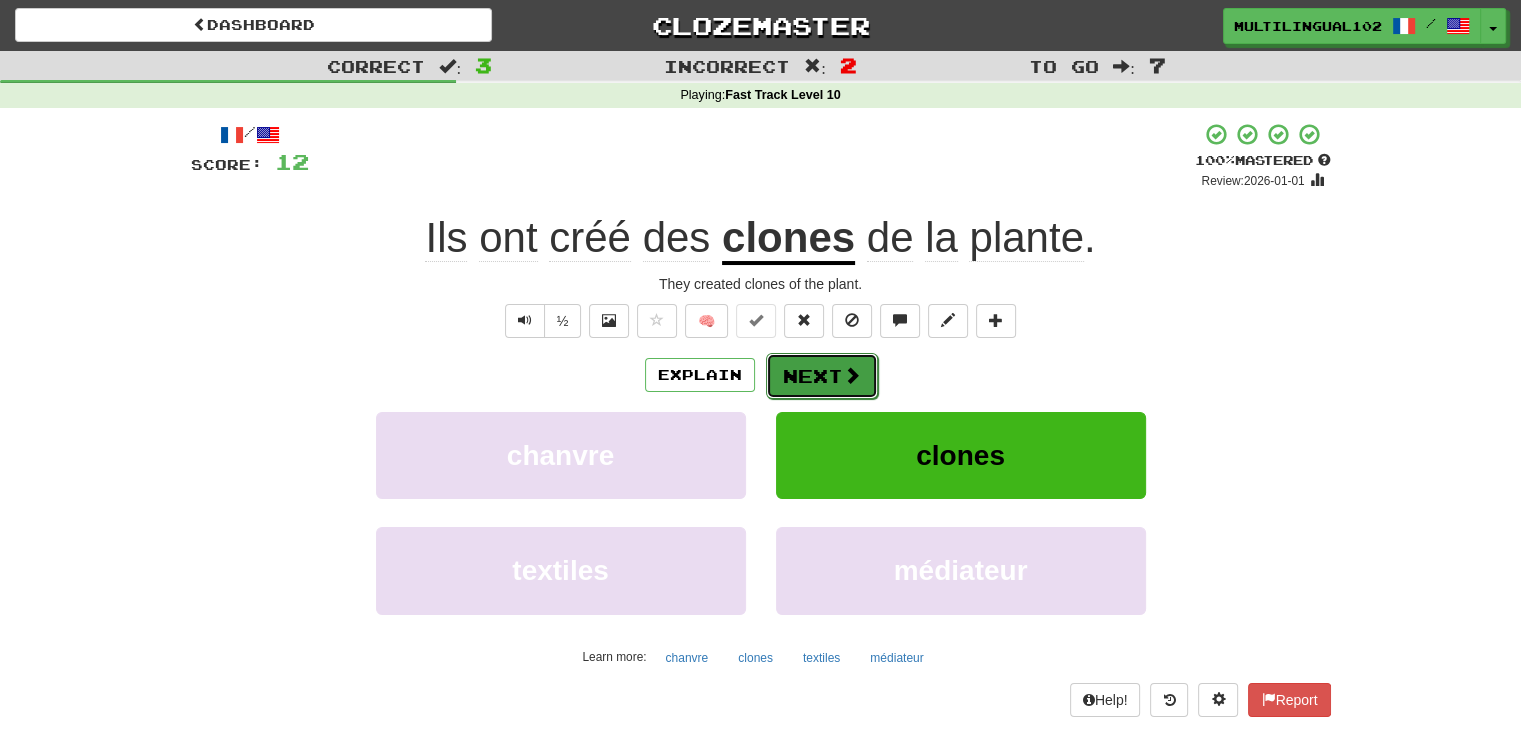 click at bounding box center (852, 375) 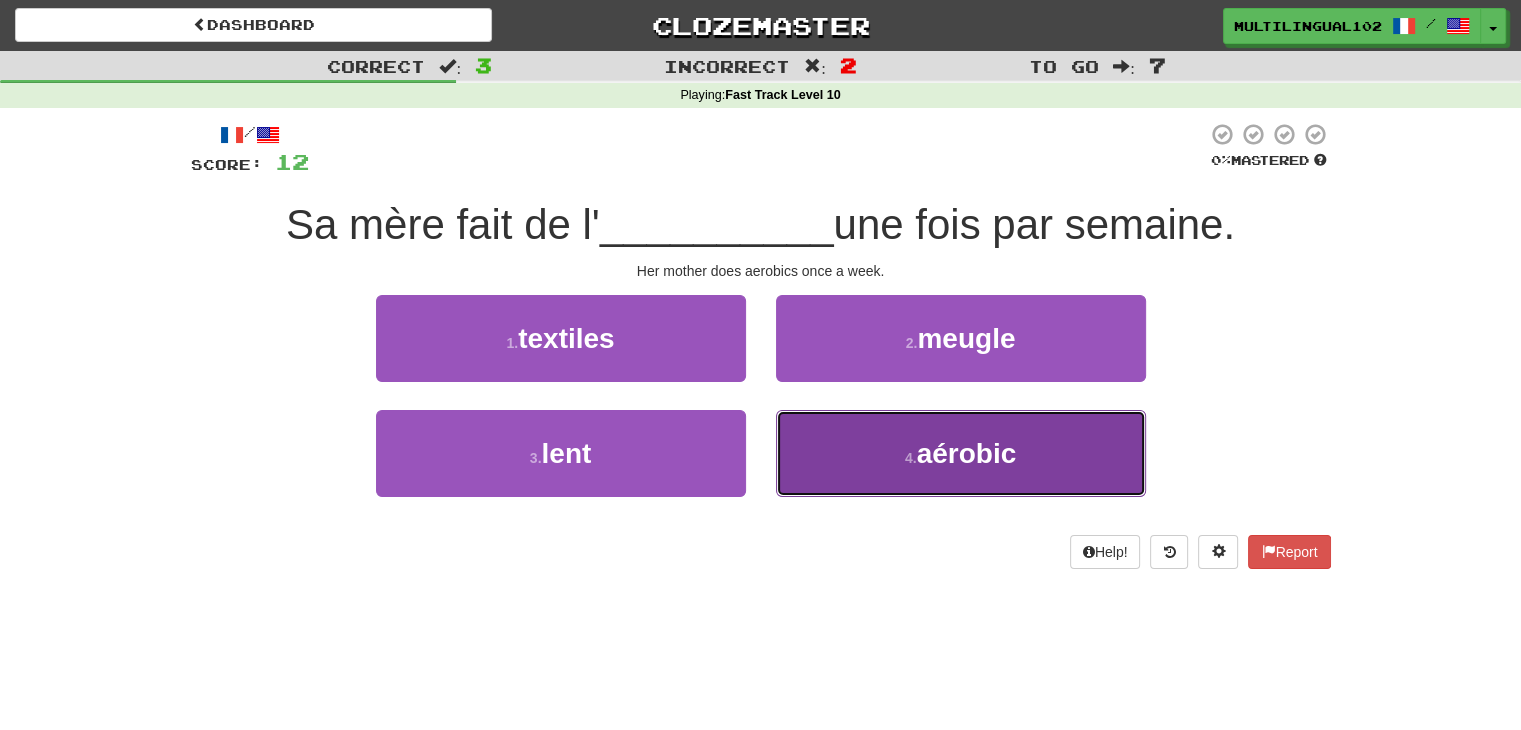 click on "4 .  aérobic" at bounding box center (961, 453) 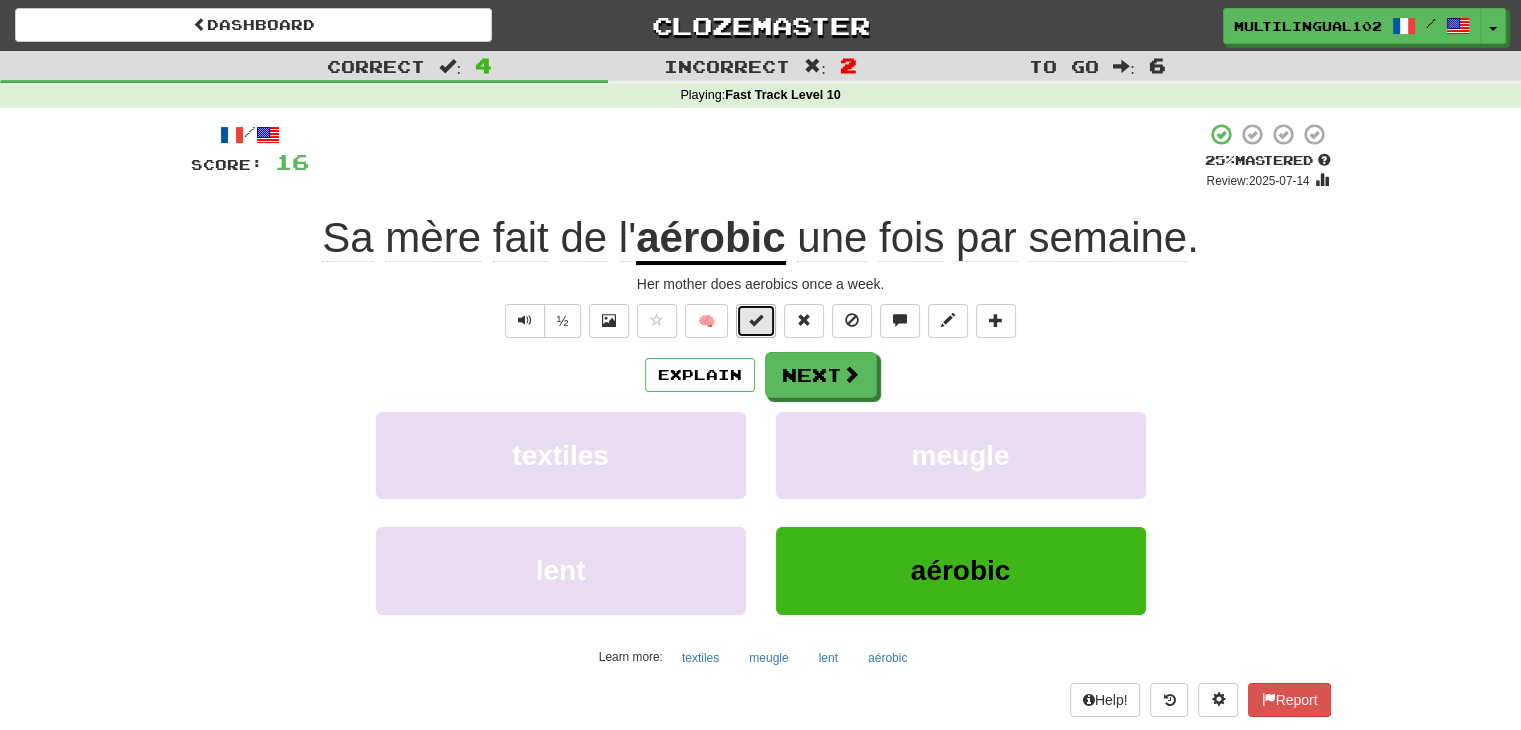 click at bounding box center (756, 320) 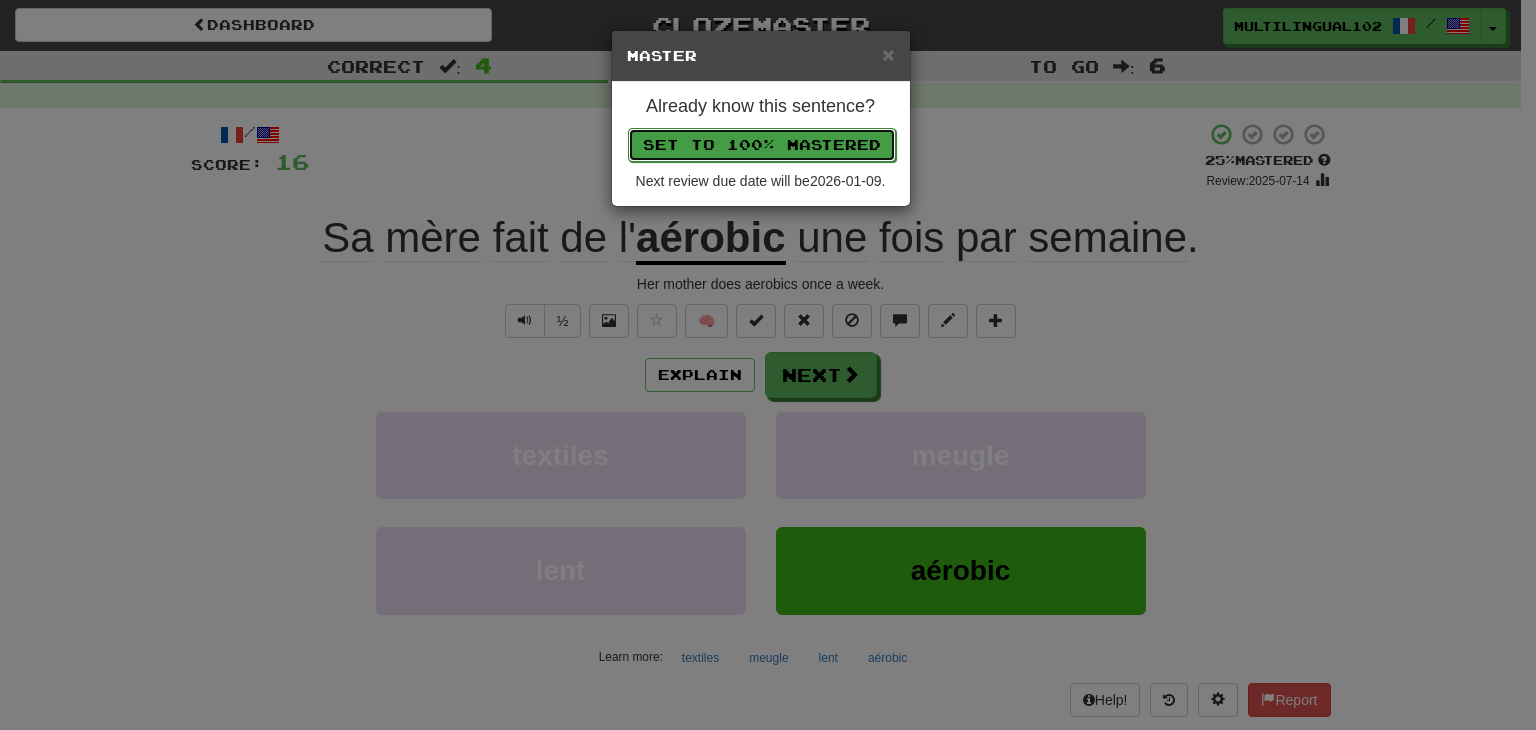 click on "Set to 100% Mastered" at bounding box center (762, 145) 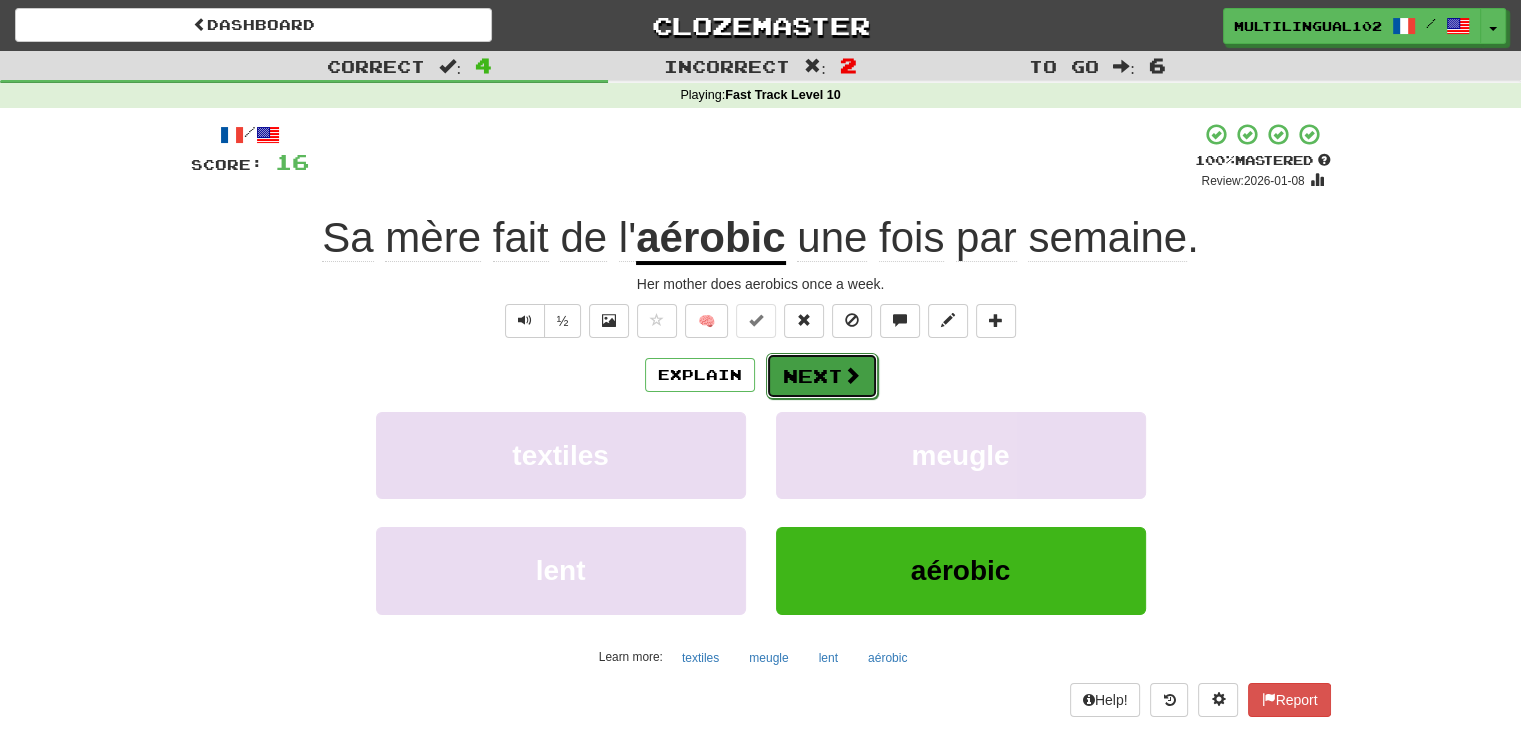 click on "Next" at bounding box center (822, 376) 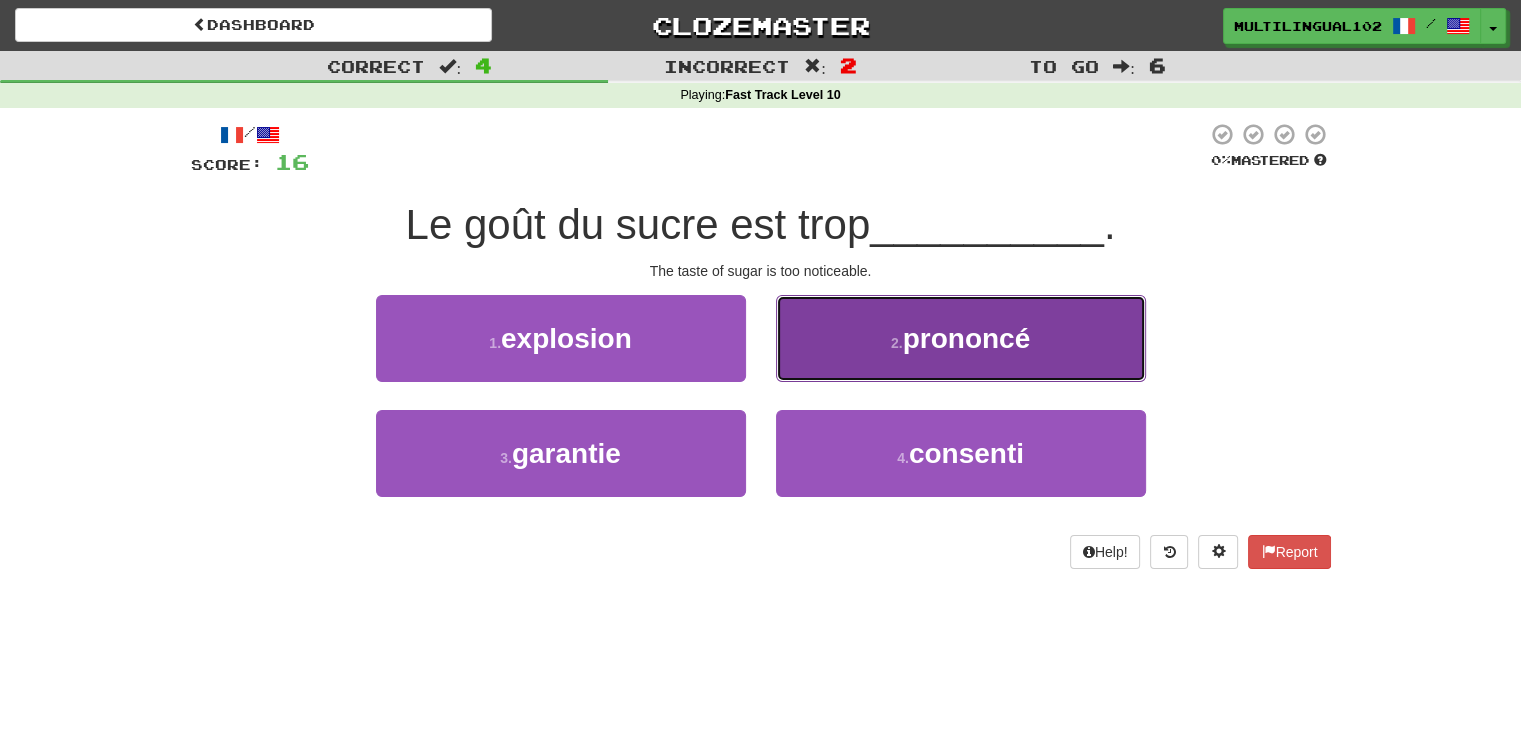 click on "2 .  prononcé" at bounding box center (961, 338) 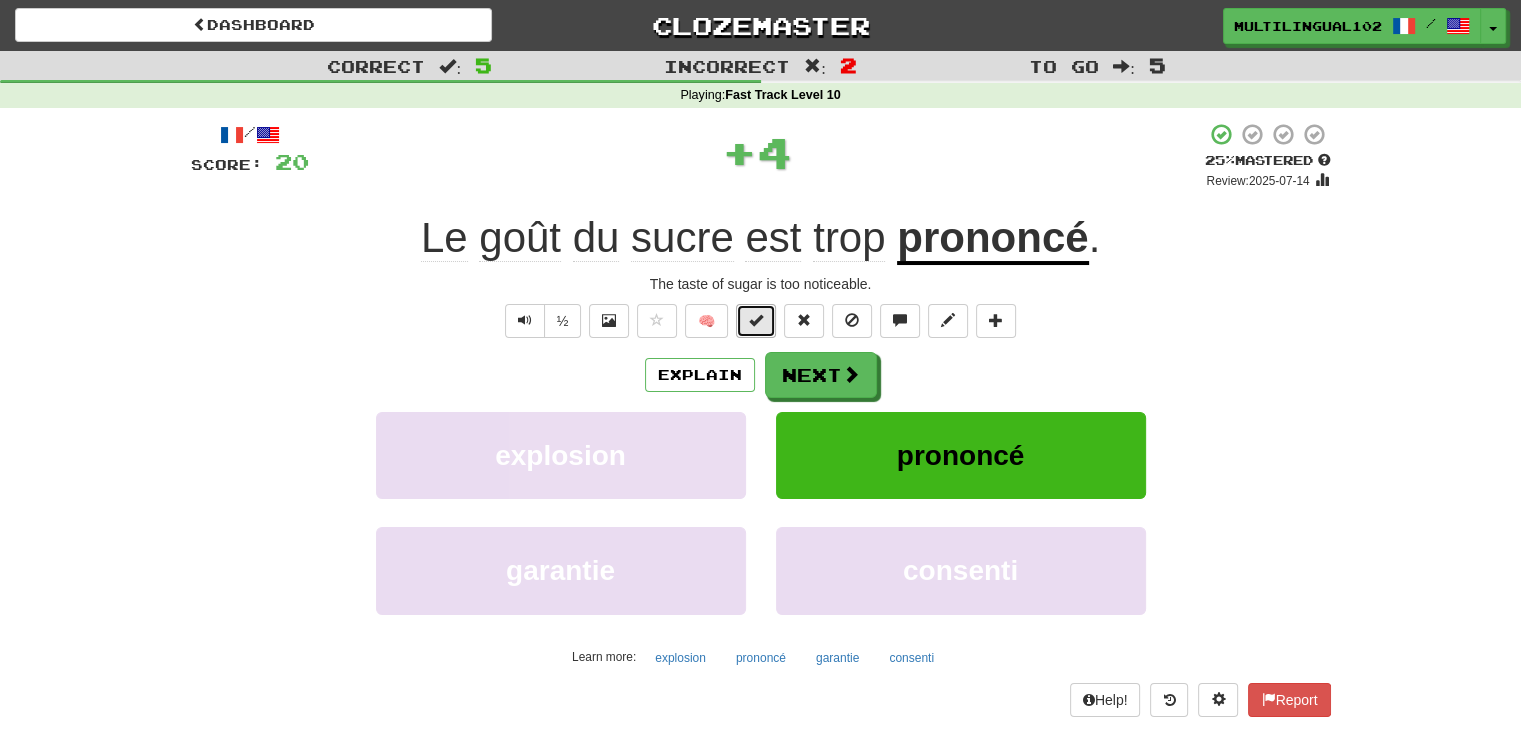 click at bounding box center (756, 321) 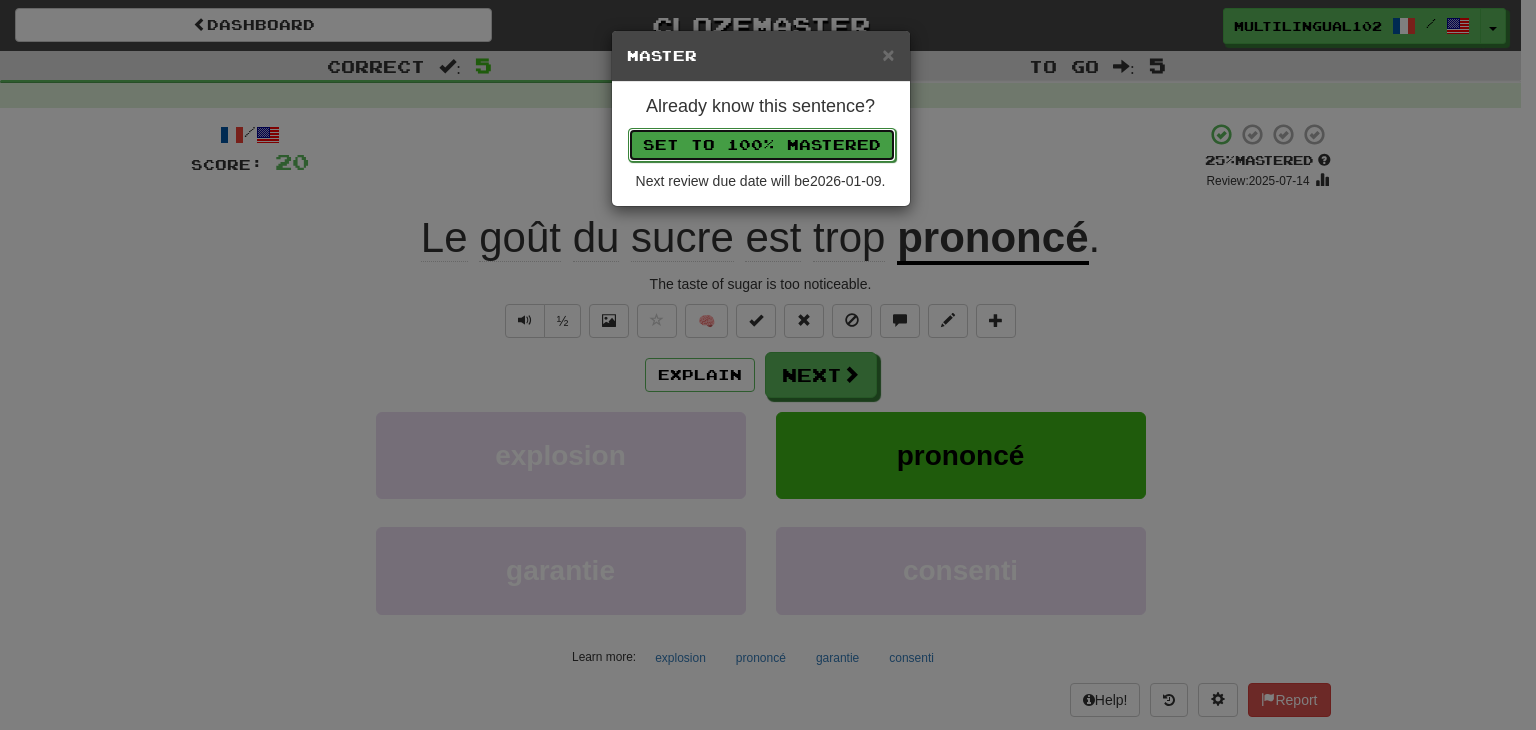 click on "Set to 100% Mastered" at bounding box center (762, 145) 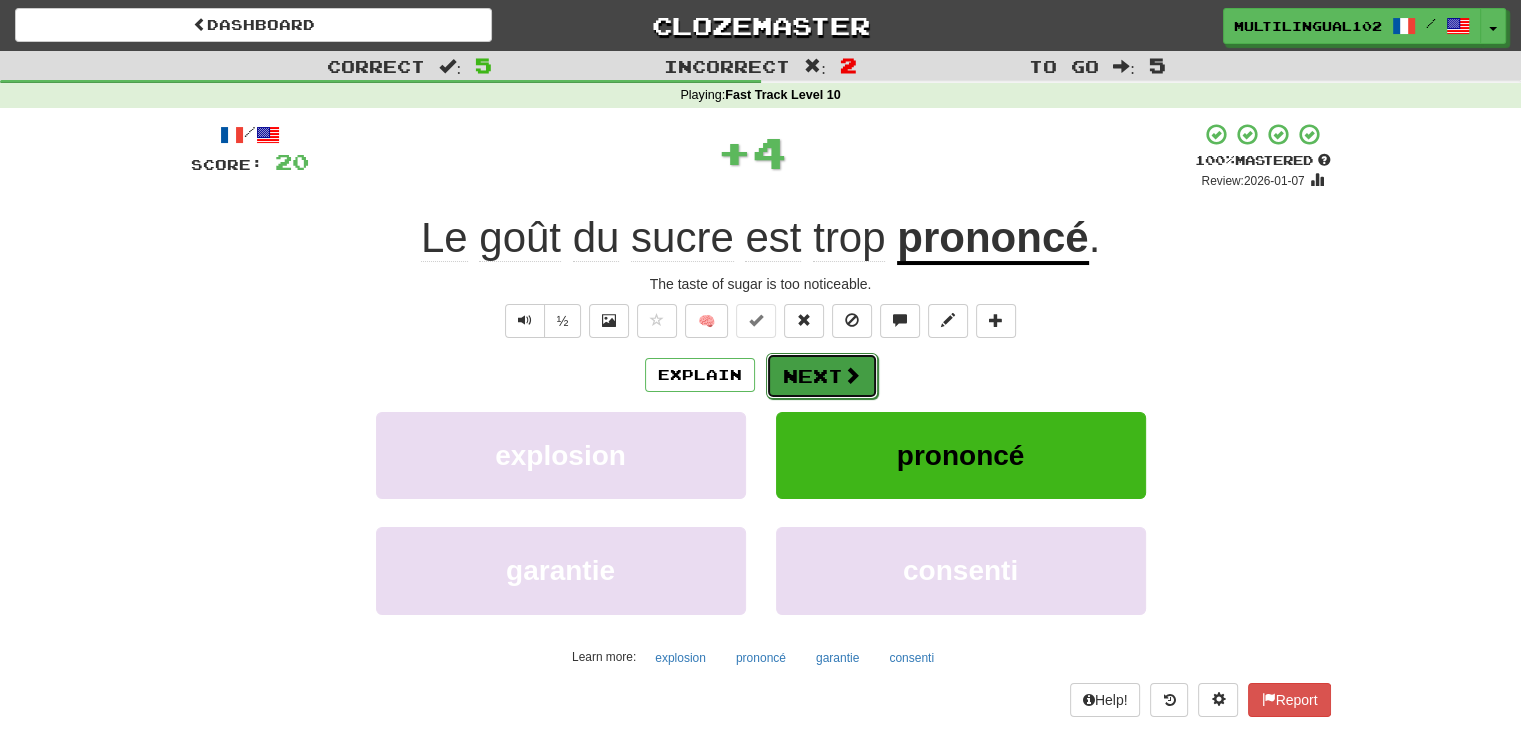 click on "Next" at bounding box center [822, 376] 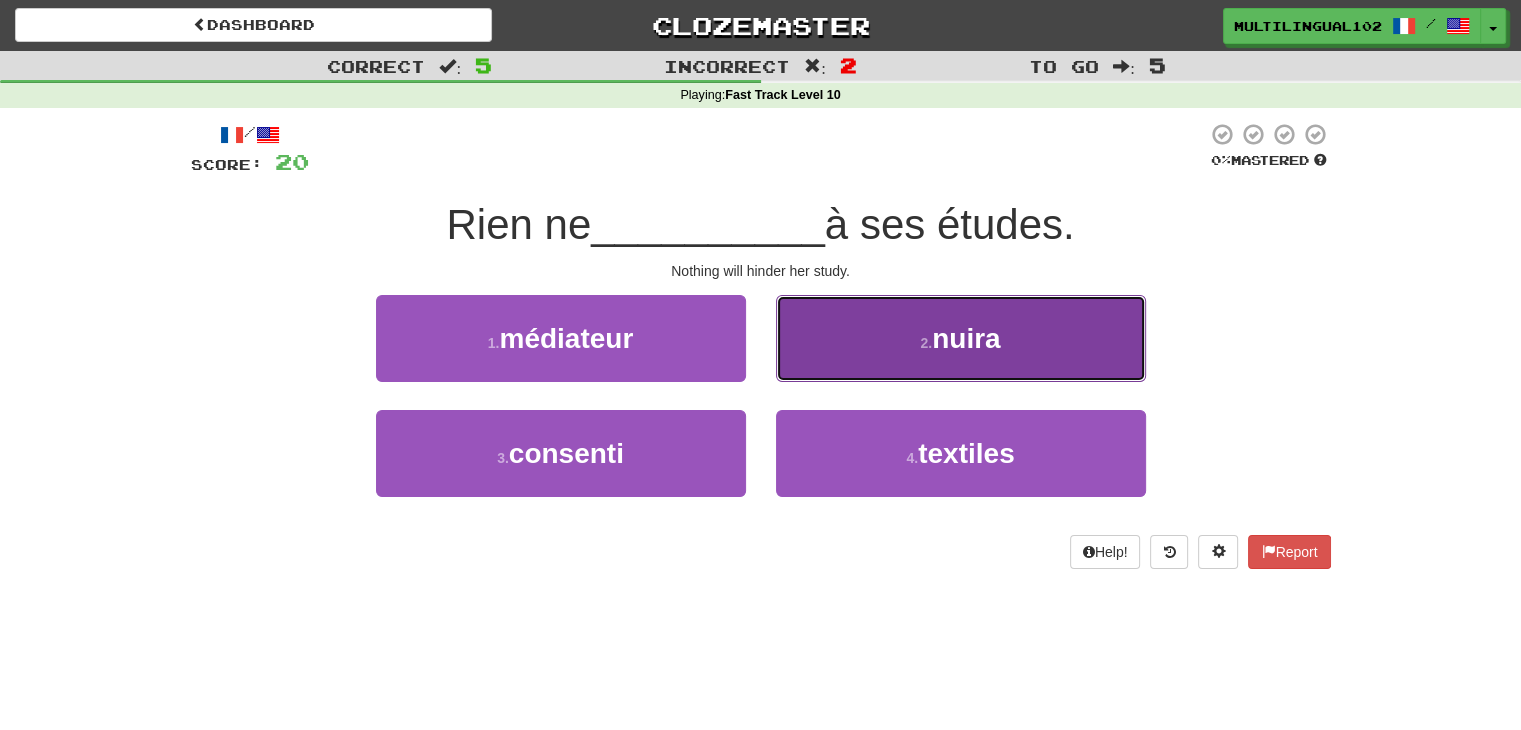 click on "2 .  nuira" at bounding box center (961, 338) 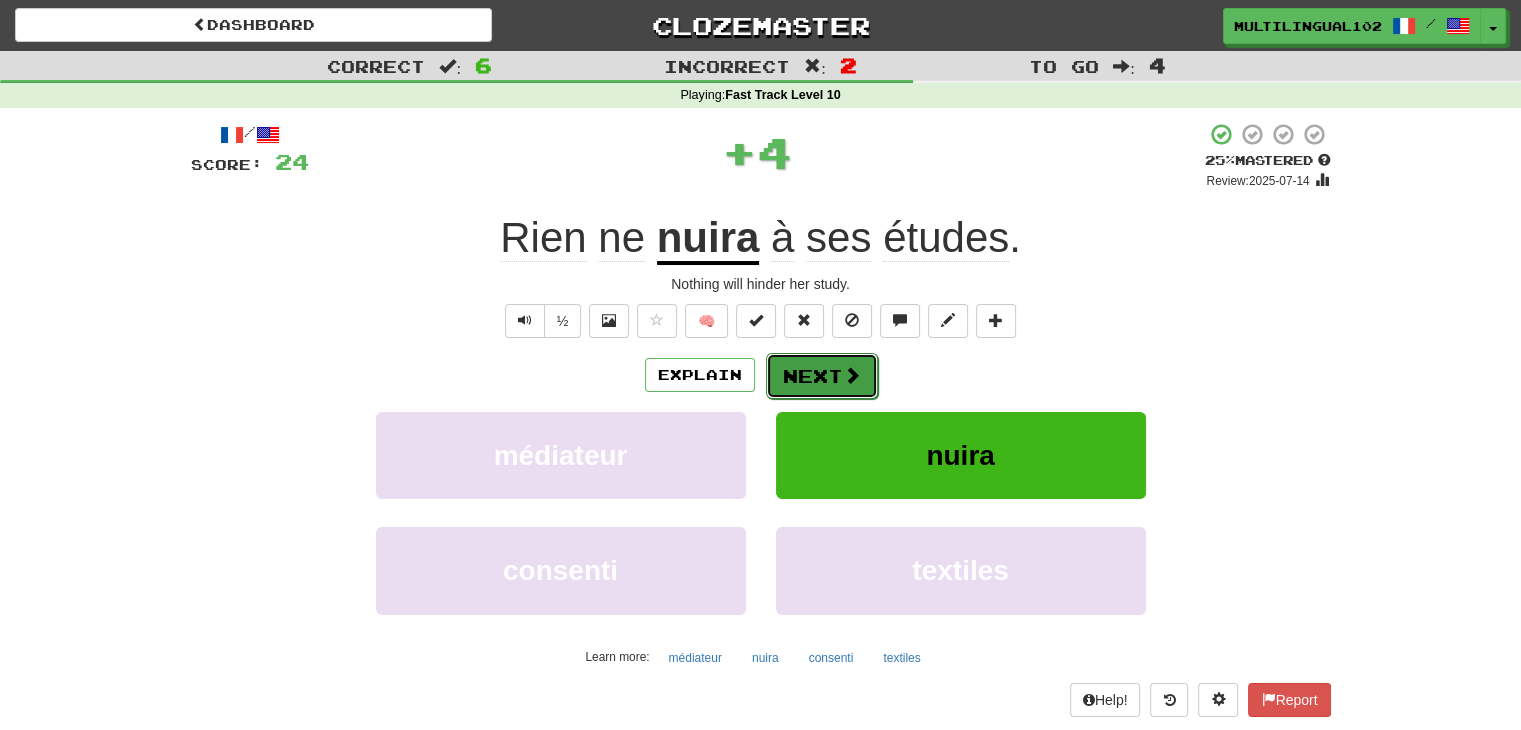 click on "Next" at bounding box center (822, 376) 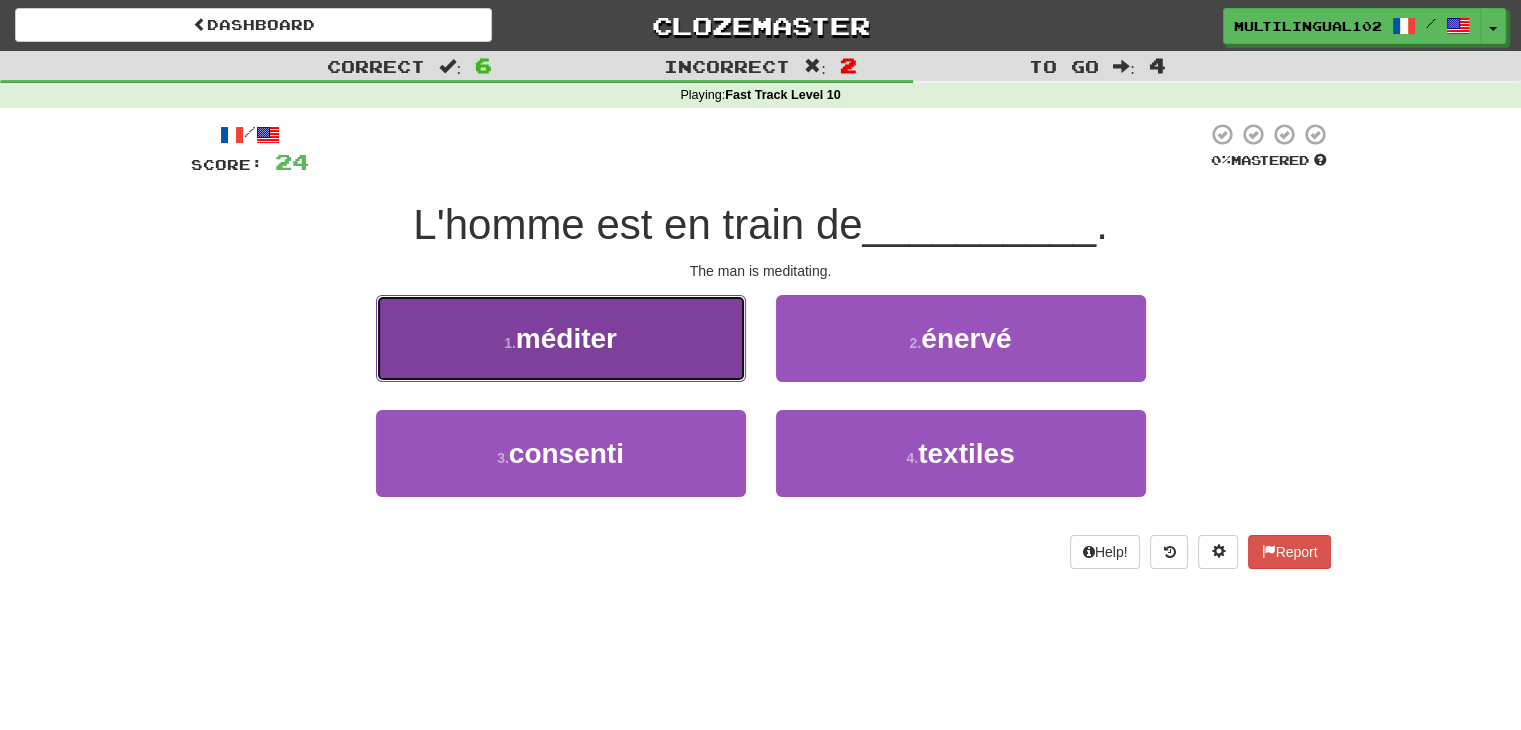 click on "1 .  méditer" at bounding box center [561, 338] 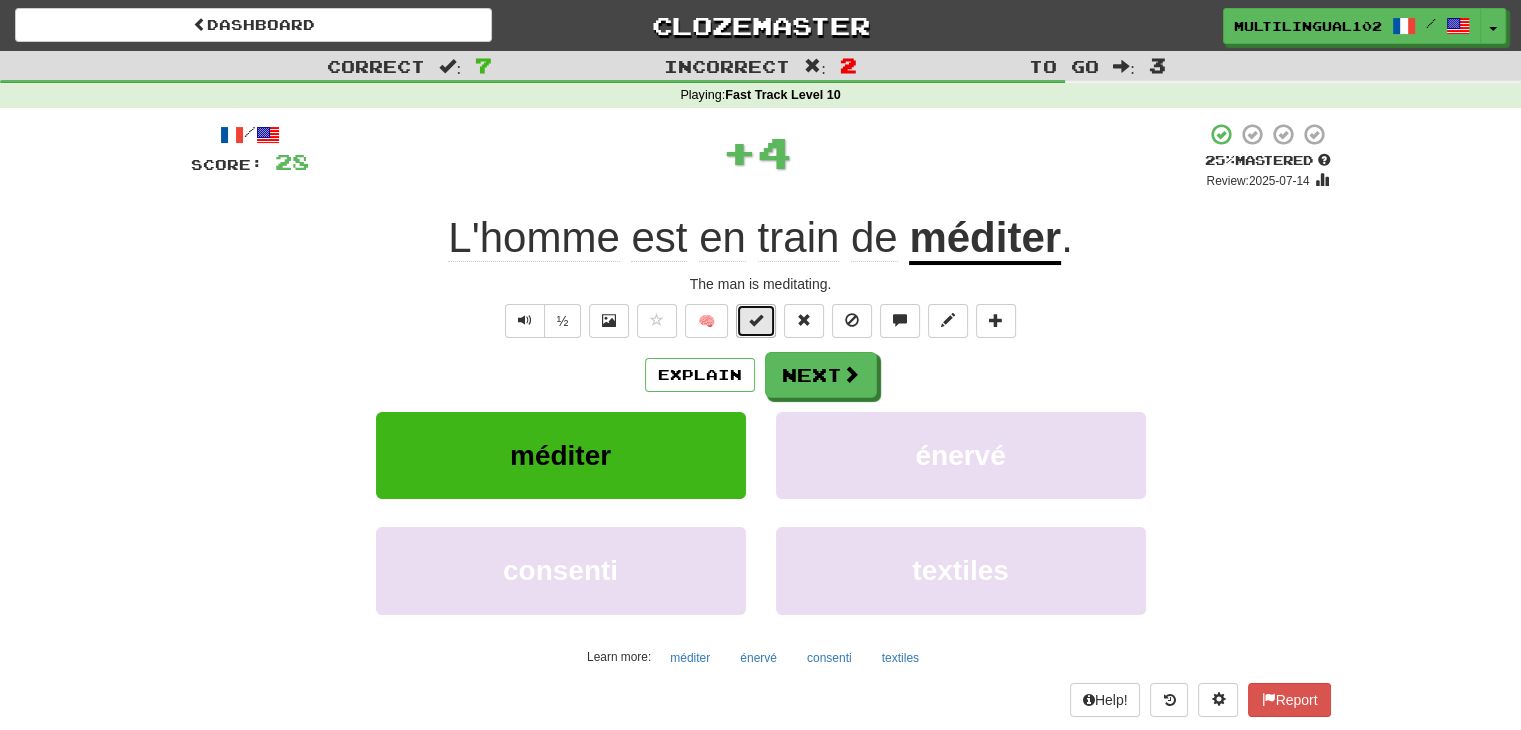 click at bounding box center (756, 321) 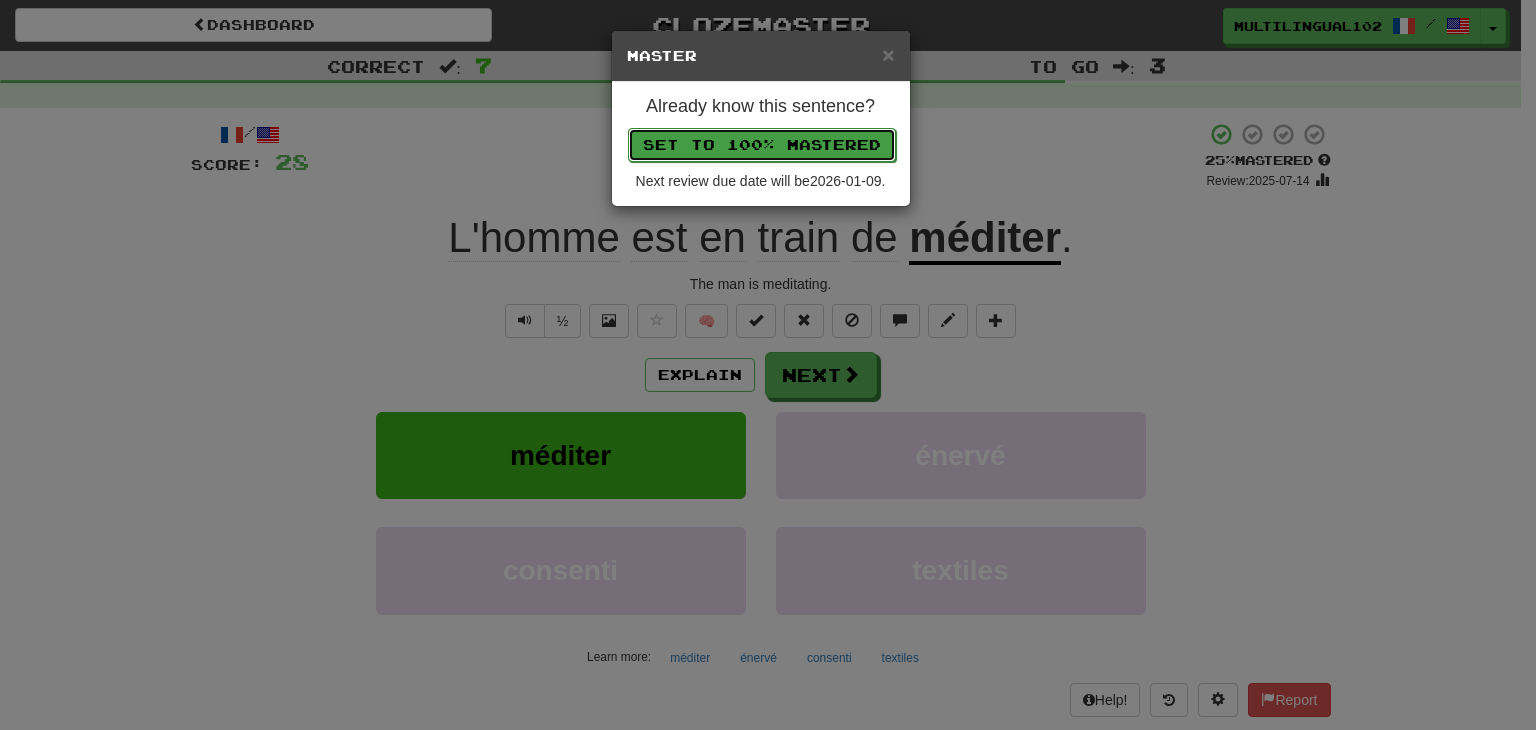click on "Set to 100% Mastered" at bounding box center (762, 145) 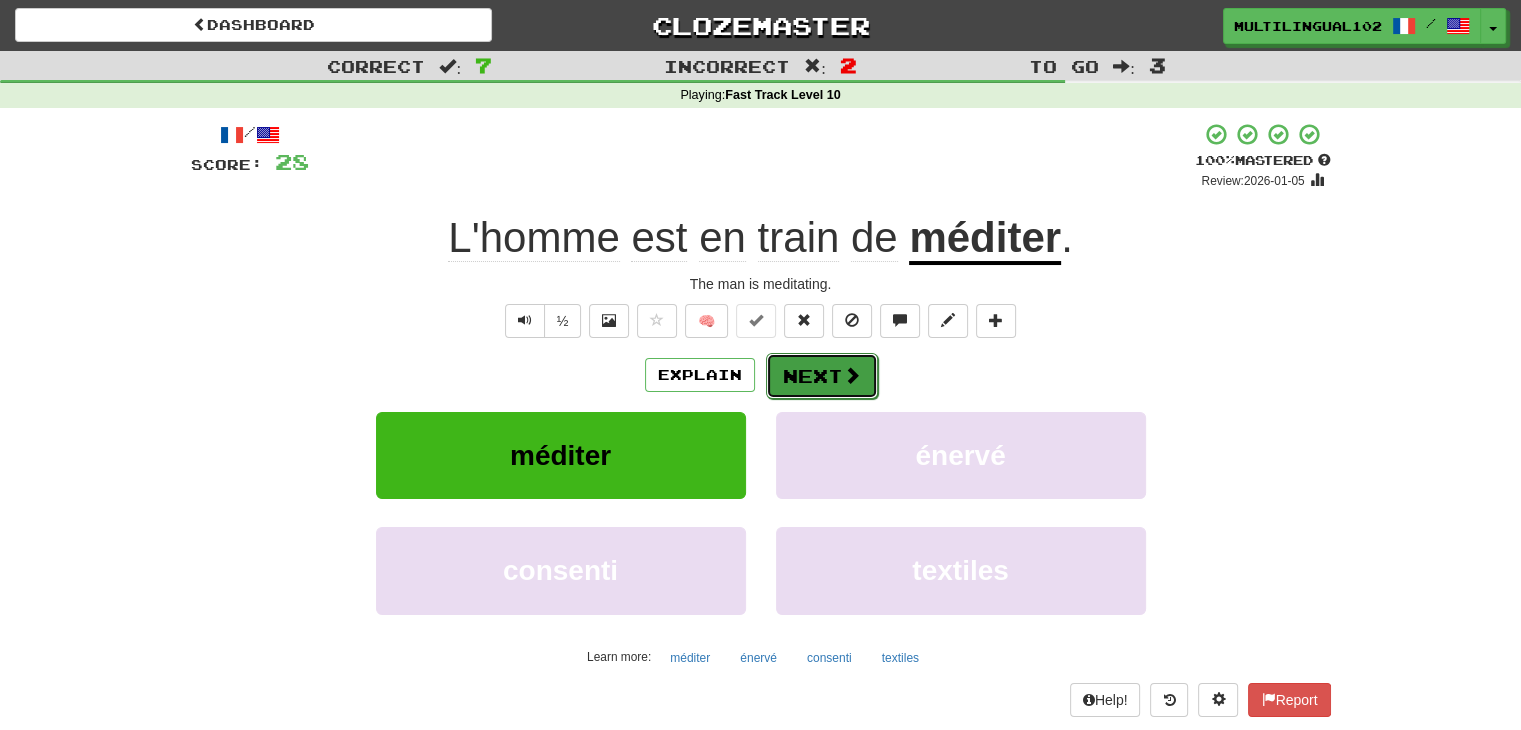 click on "Next" at bounding box center [822, 376] 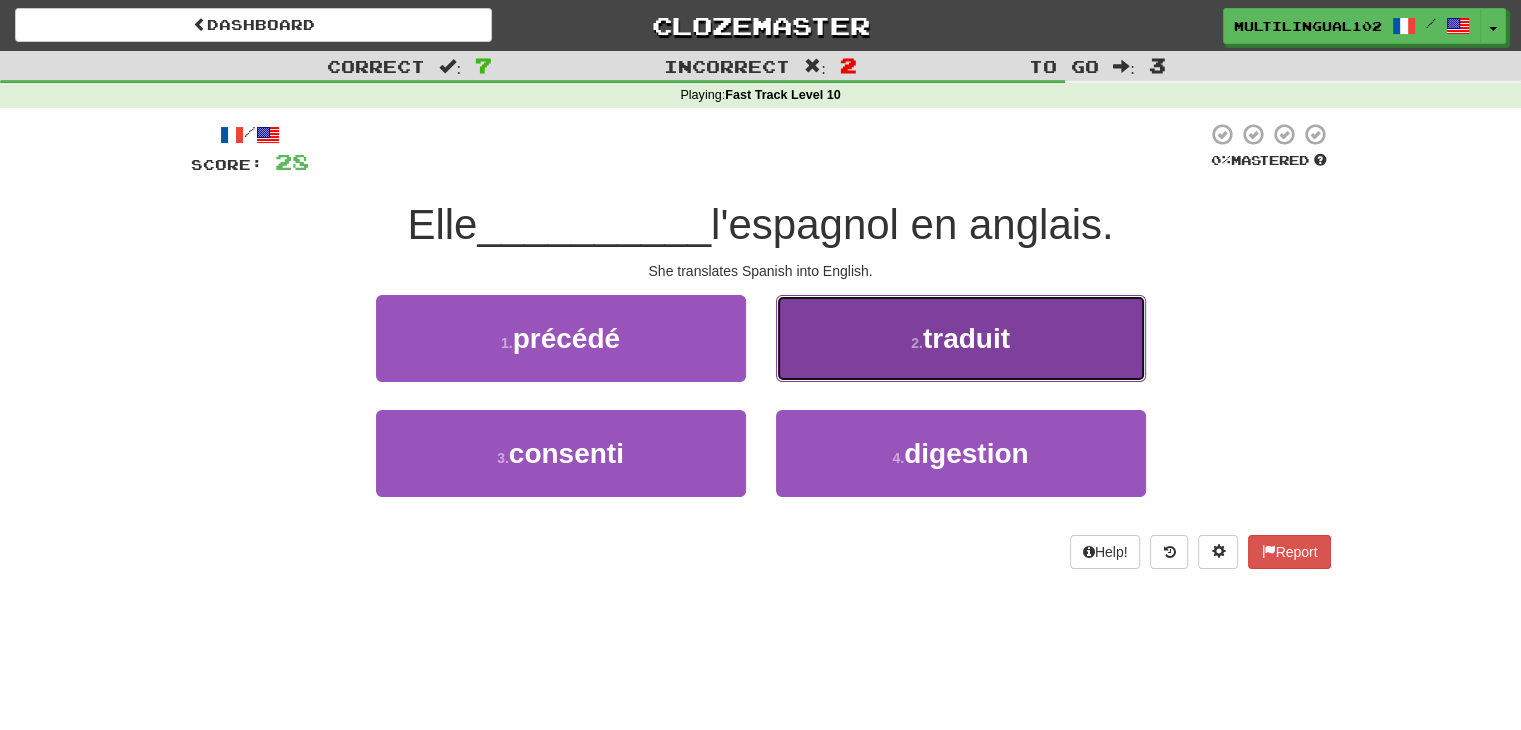 click on "2 .  traduit" at bounding box center [961, 338] 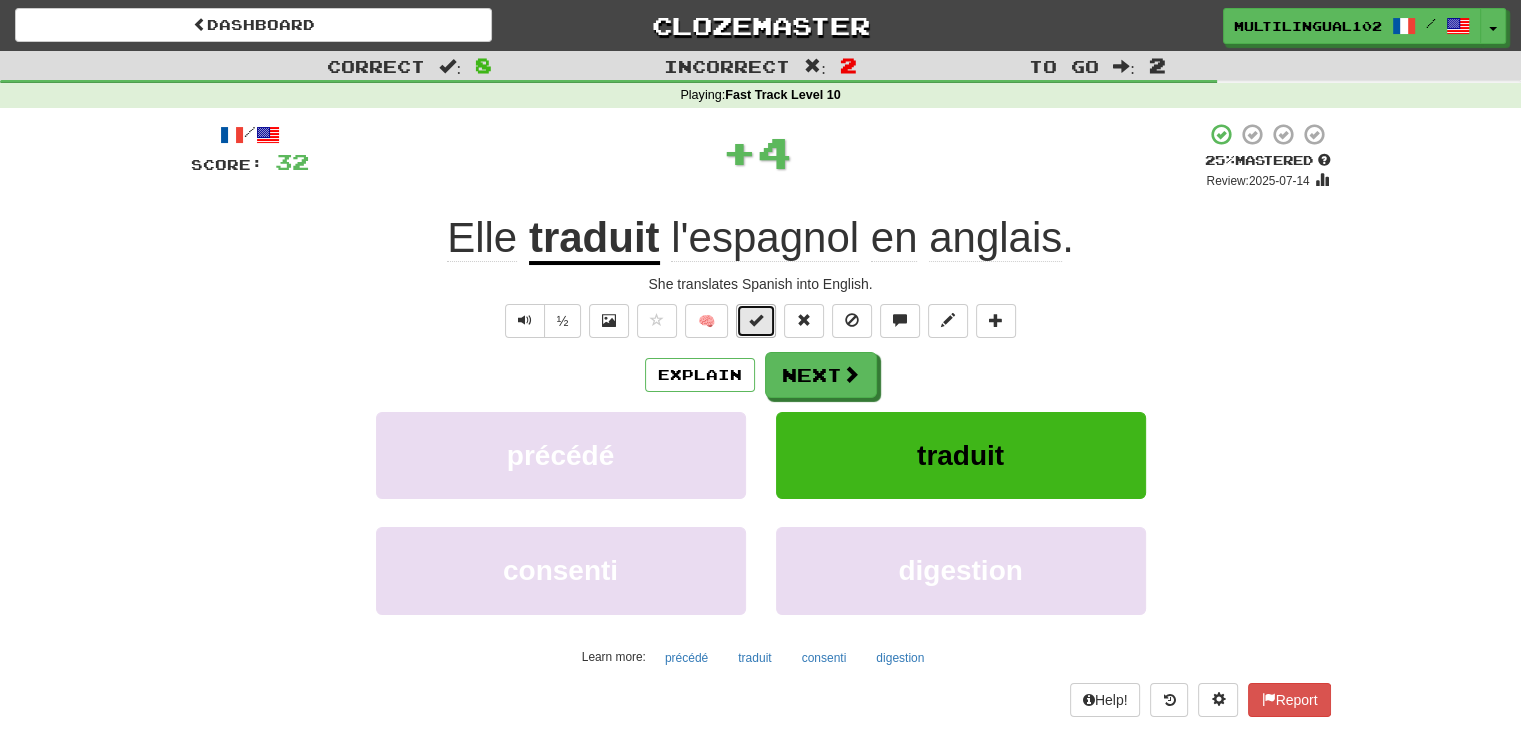 click at bounding box center (756, 321) 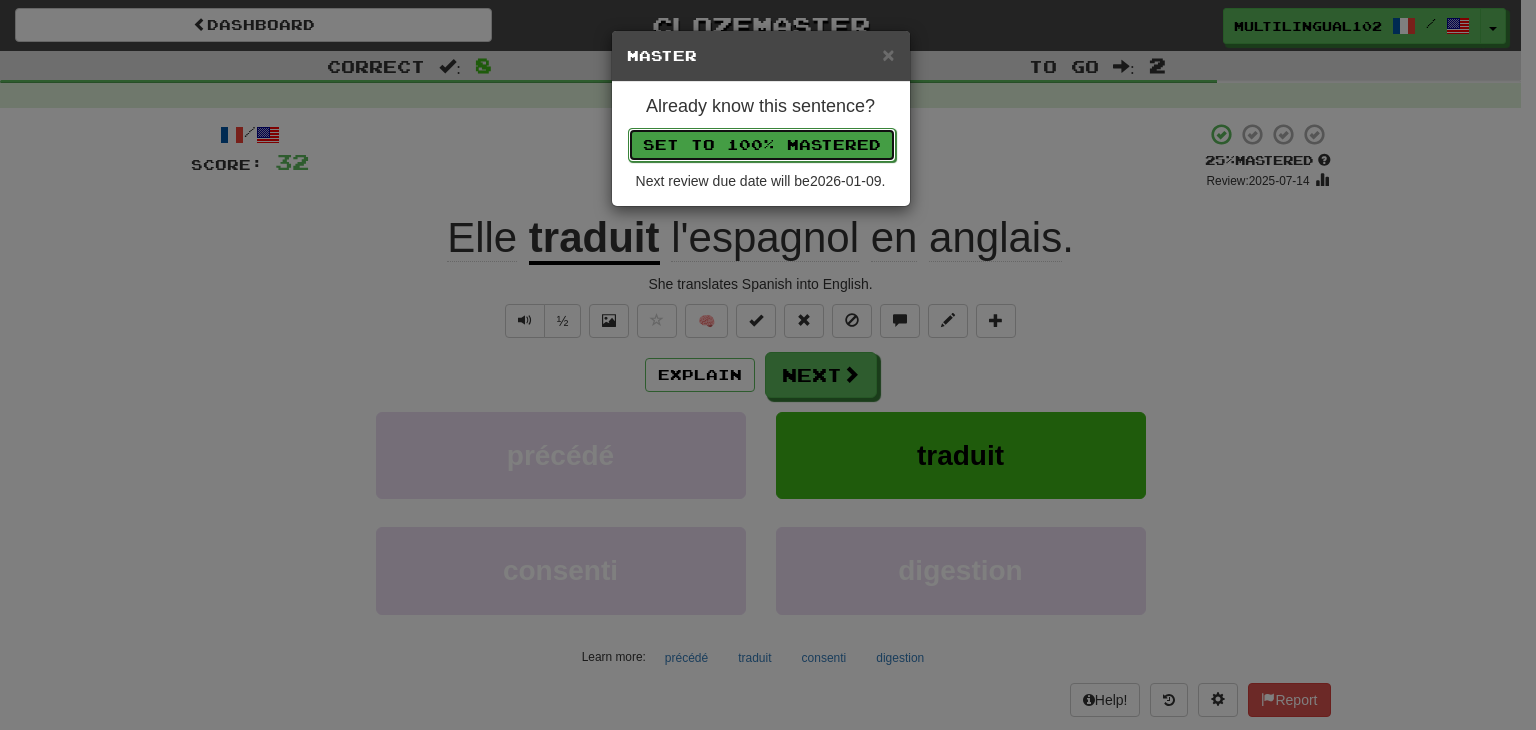 click on "Set to 100% Mastered" at bounding box center [762, 145] 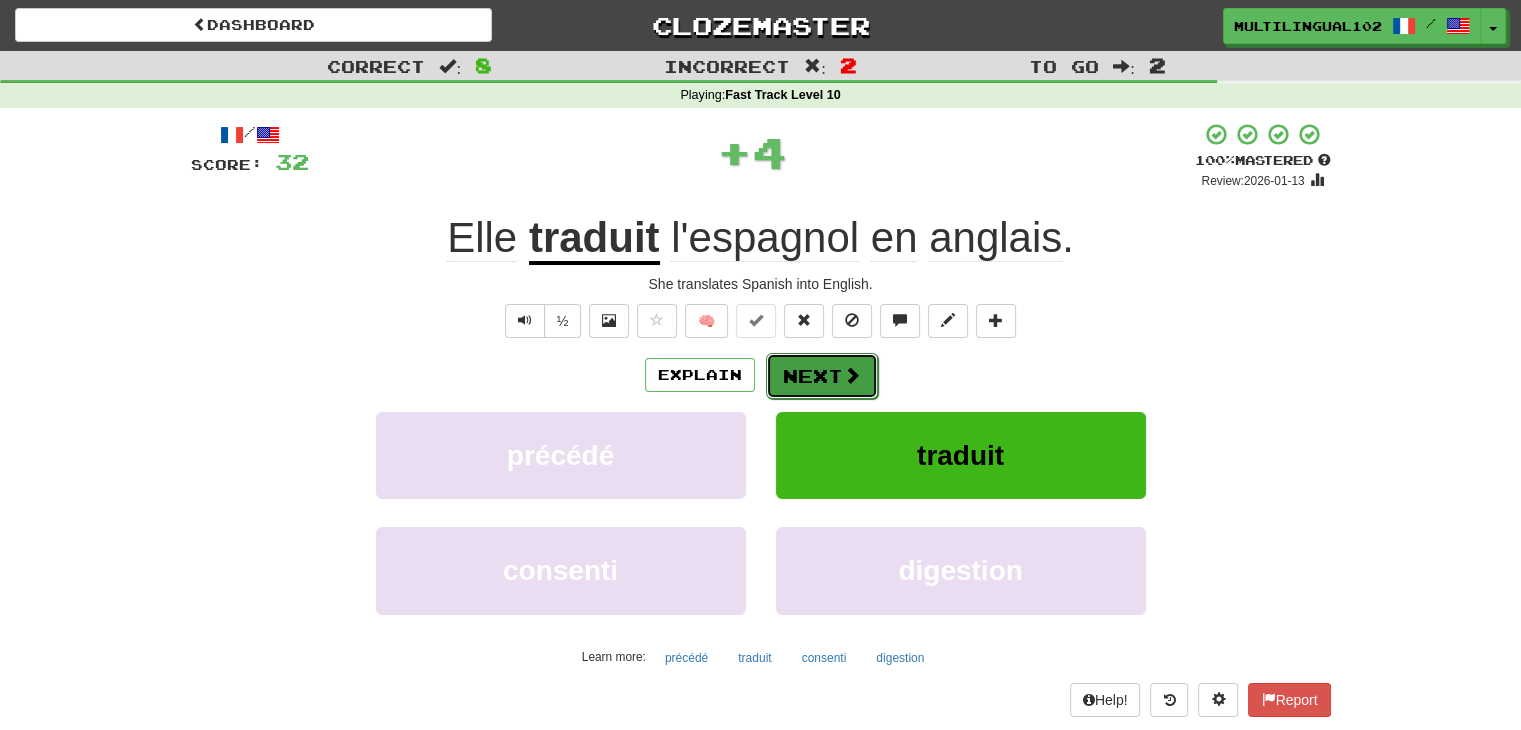 click on "Next" at bounding box center [822, 376] 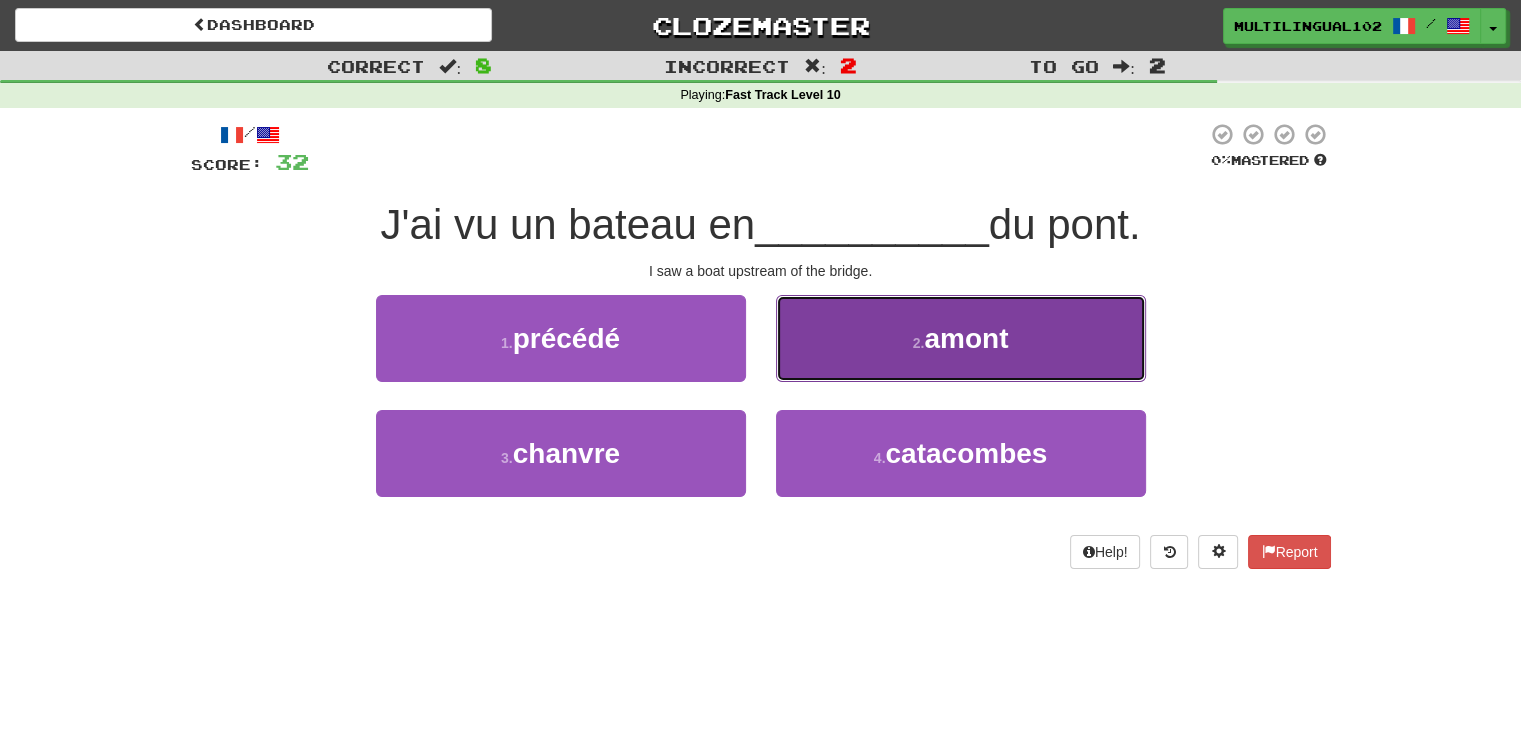 click on "2 .  amont" at bounding box center (961, 338) 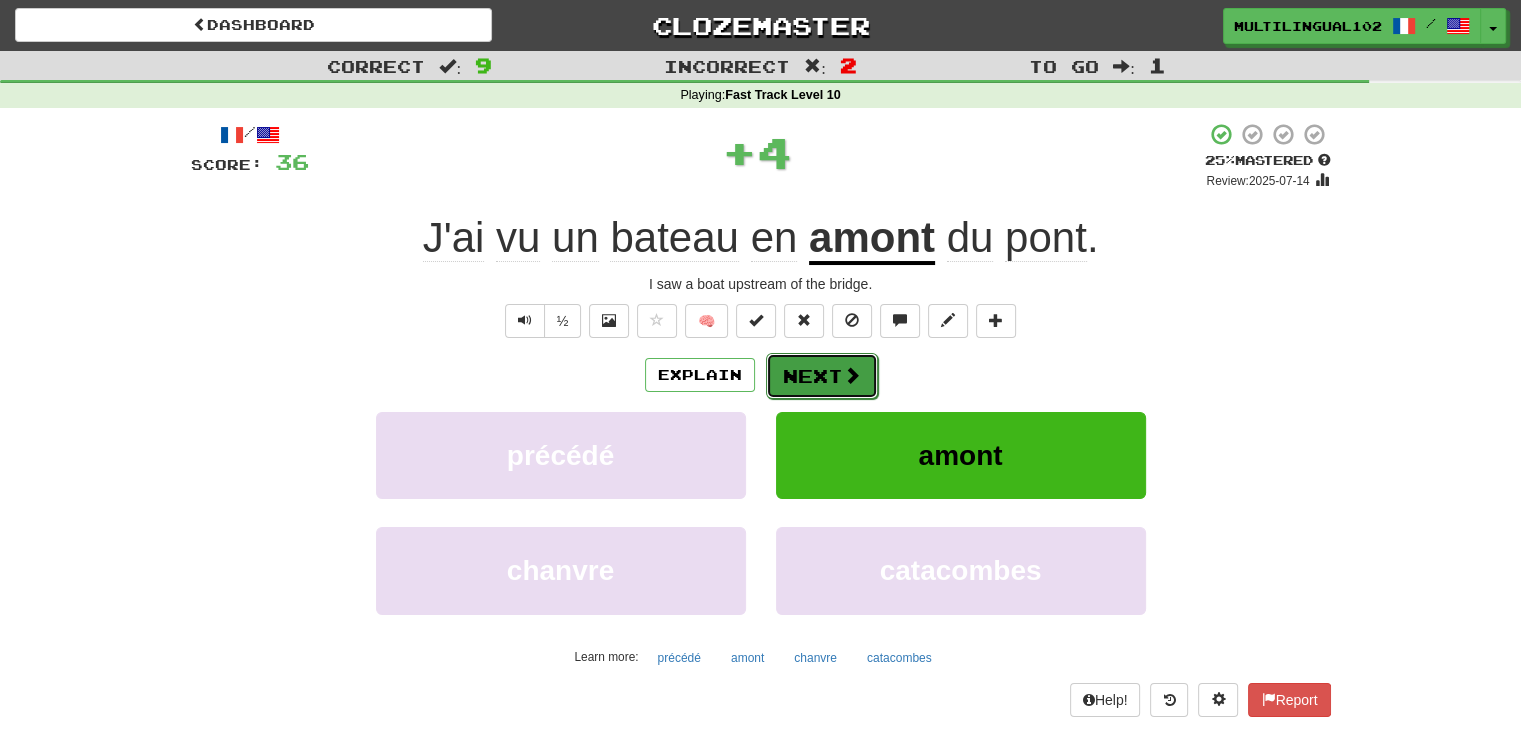 click on "Next" at bounding box center [822, 376] 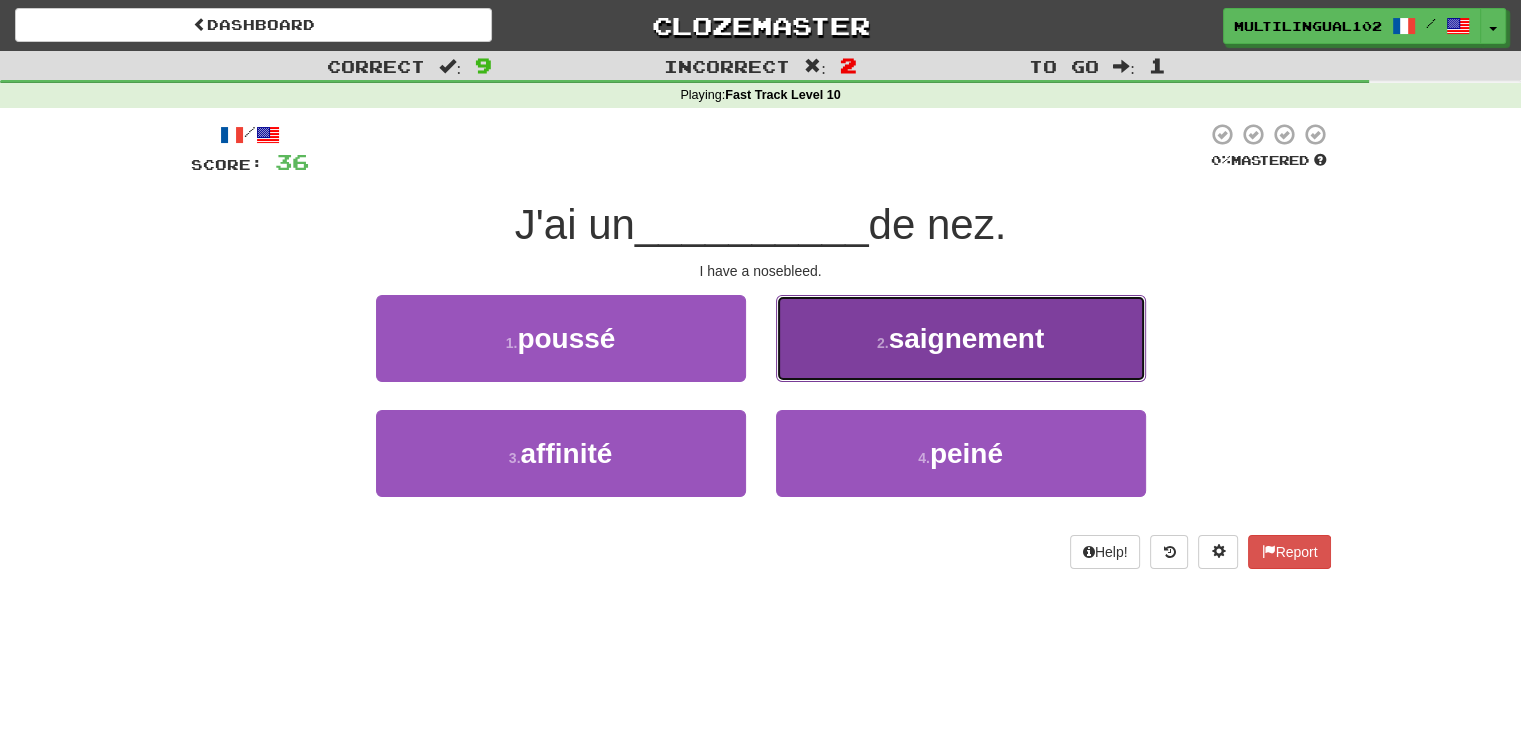 click on "2 .  saignement" at bounding box center [961, 338] 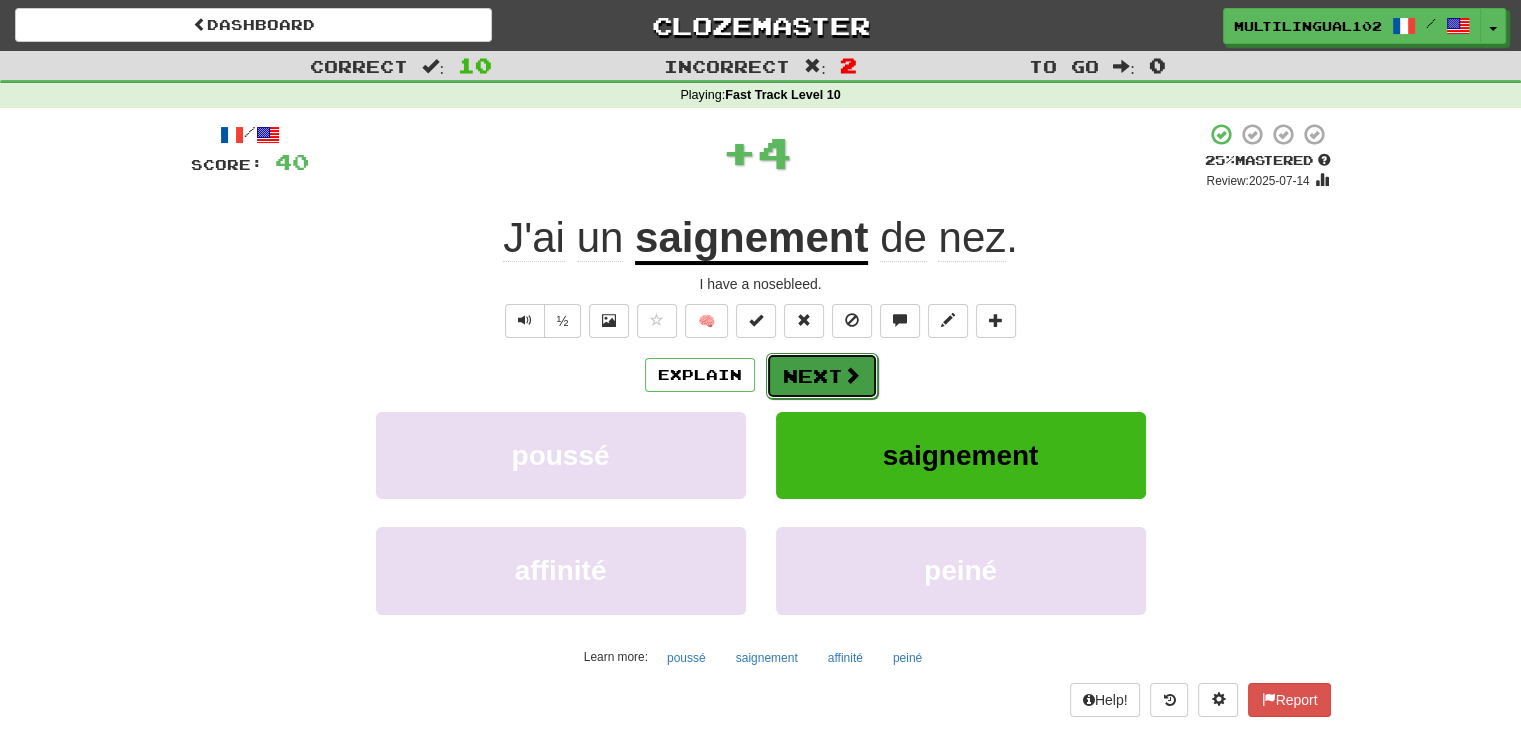 click on "Next" at bounding box center (822, 376) 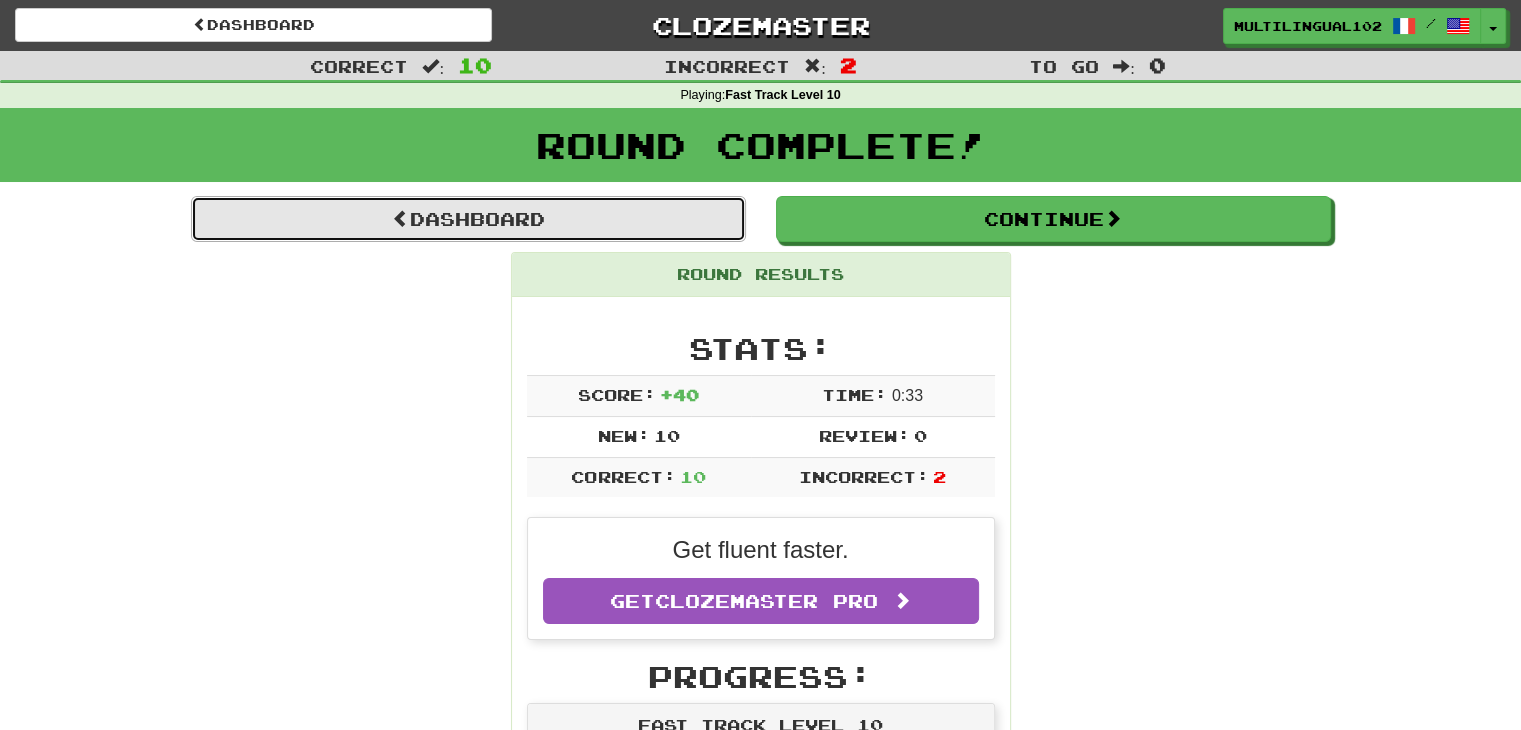 click on "Dashboard" at bounding box center (468, 219) 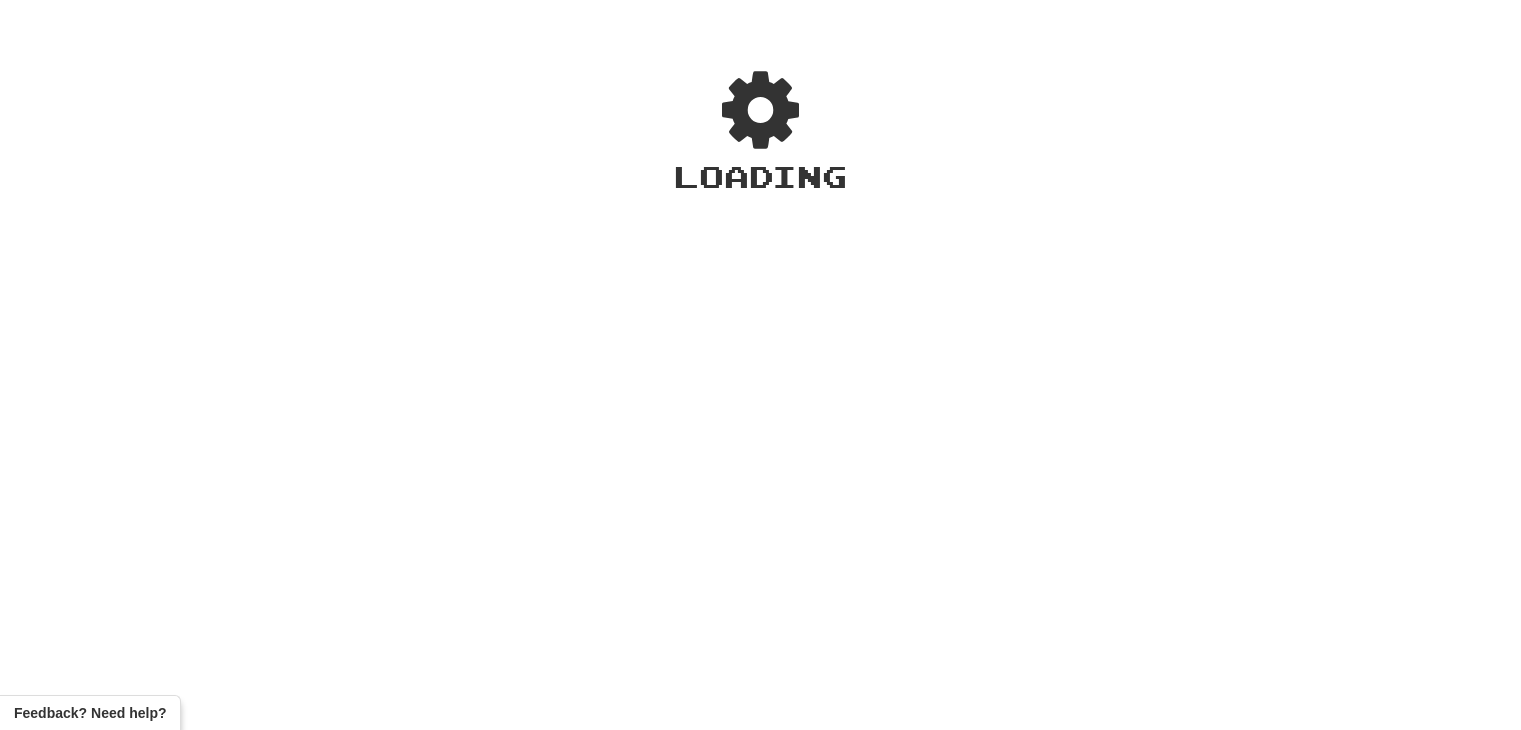 scroll, scrollTop: 0, scrollLeft: 0, axis: both 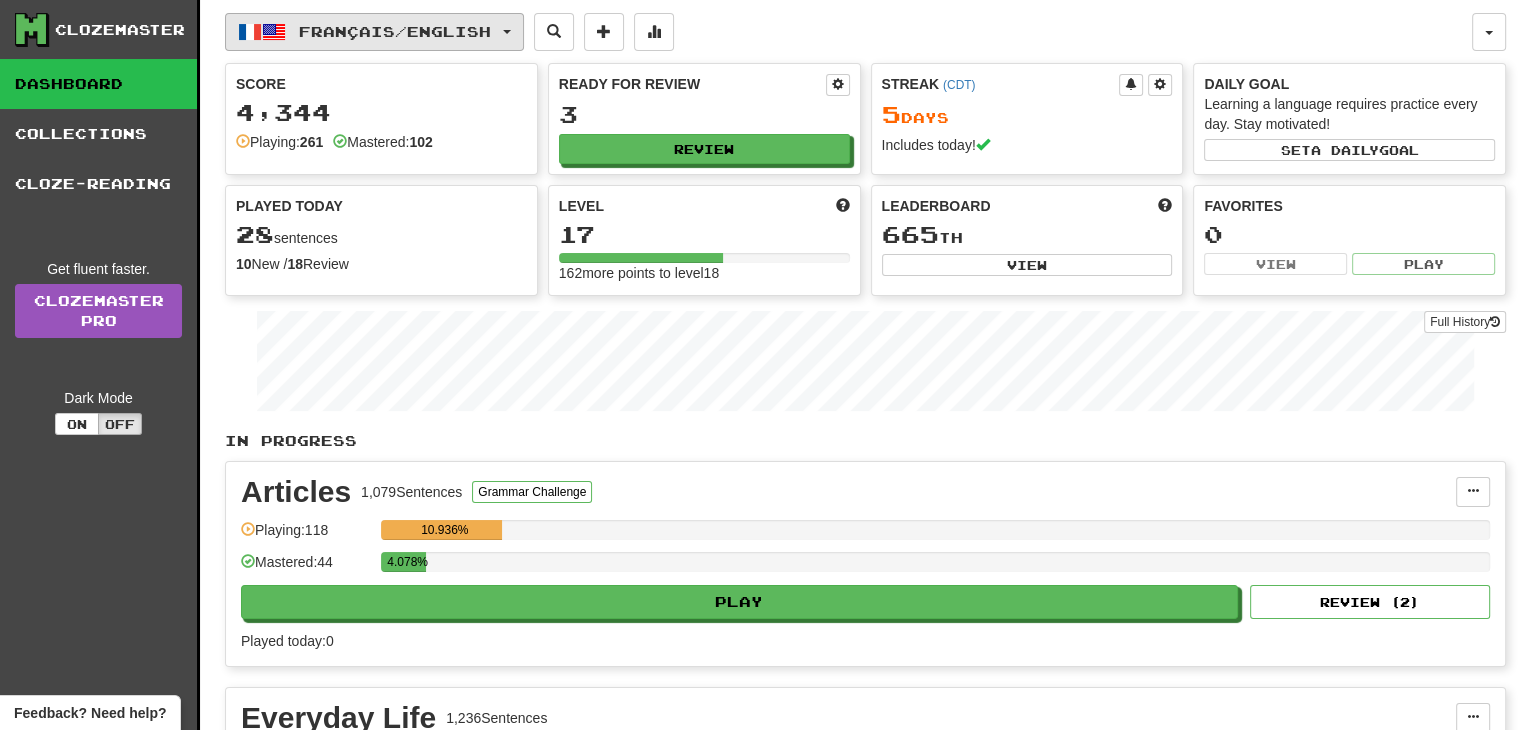 click 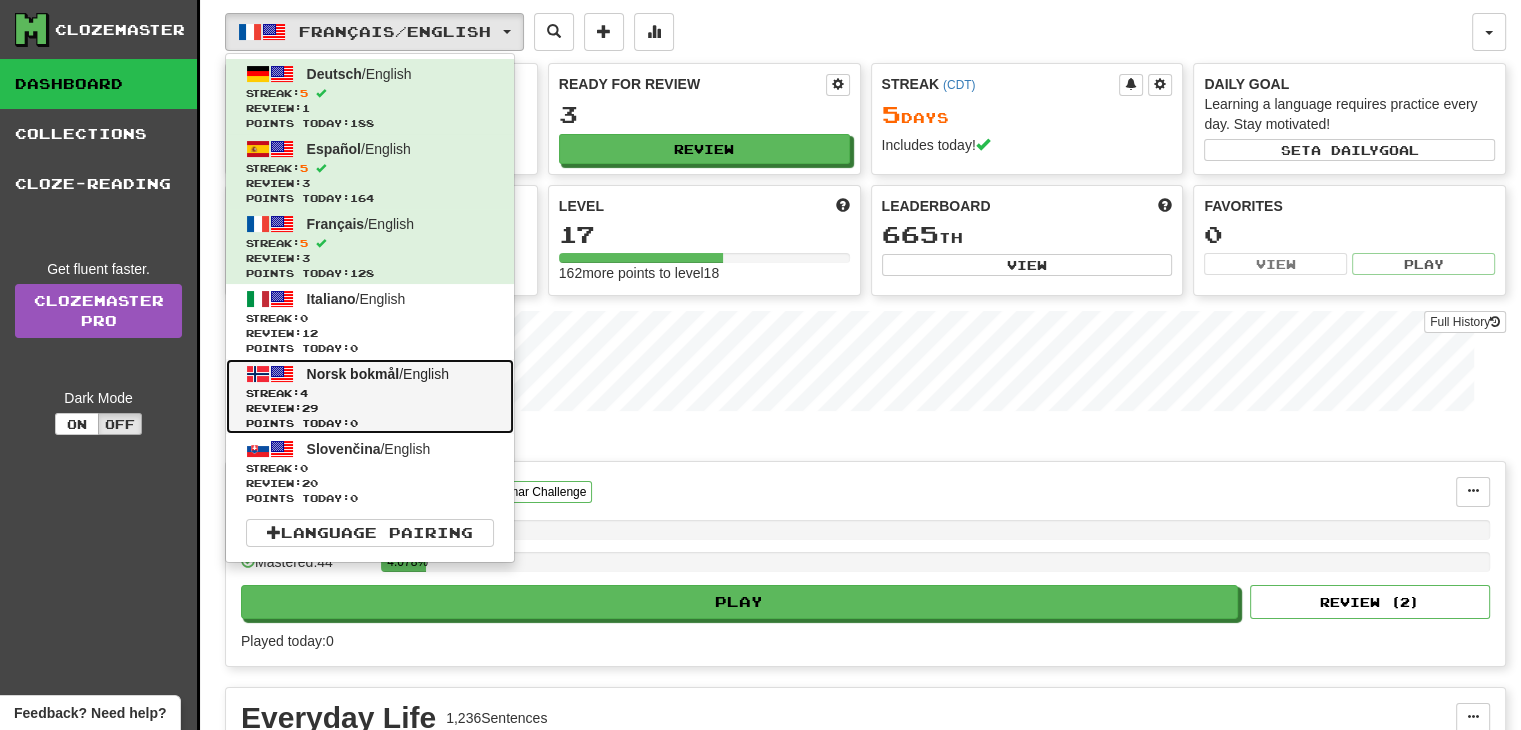 click on "Norsk bokmål  /  English Streak:  4   Review:  29 Points today:  0" 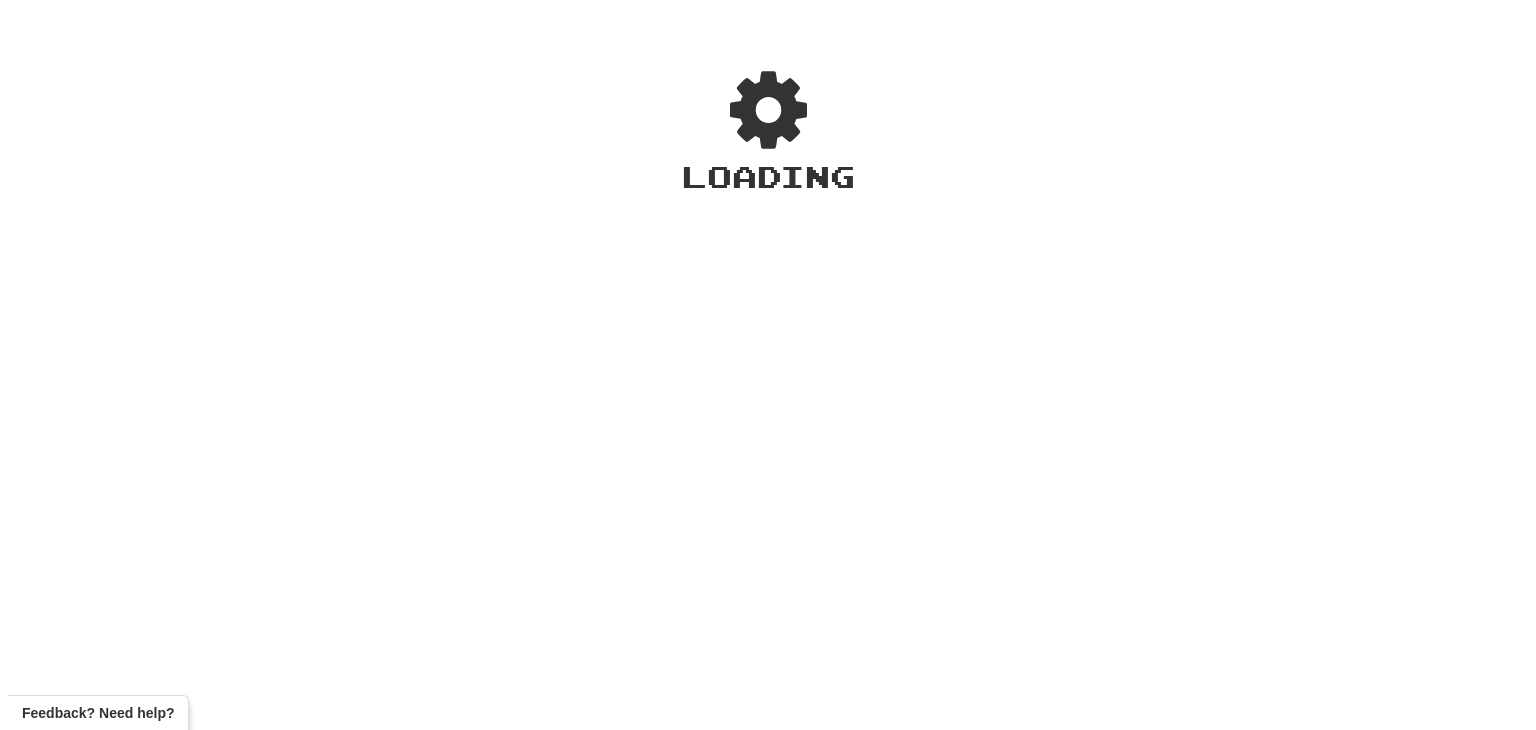 scroll, scrollTop: 0, scrollLeft: 0, axis: both 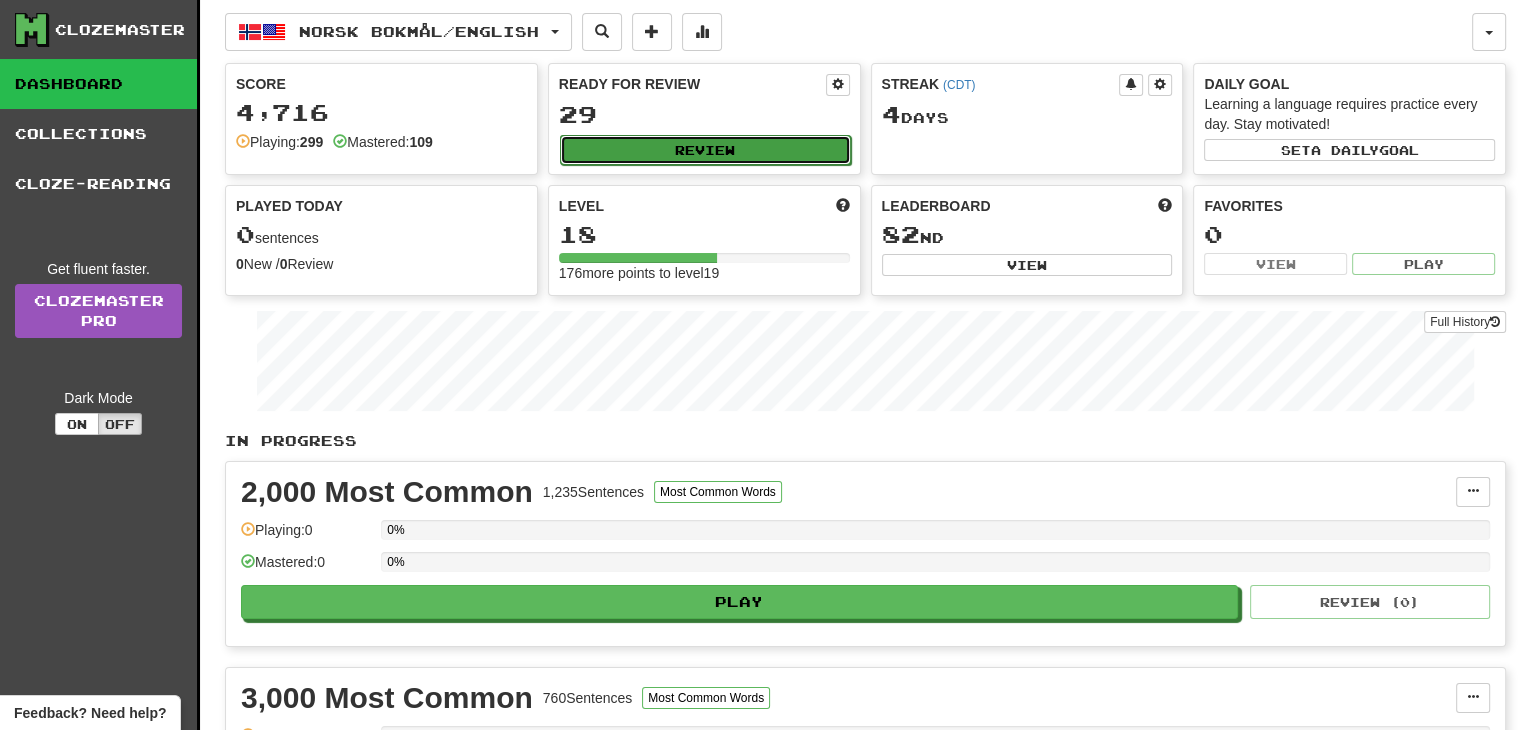 click on "Review" 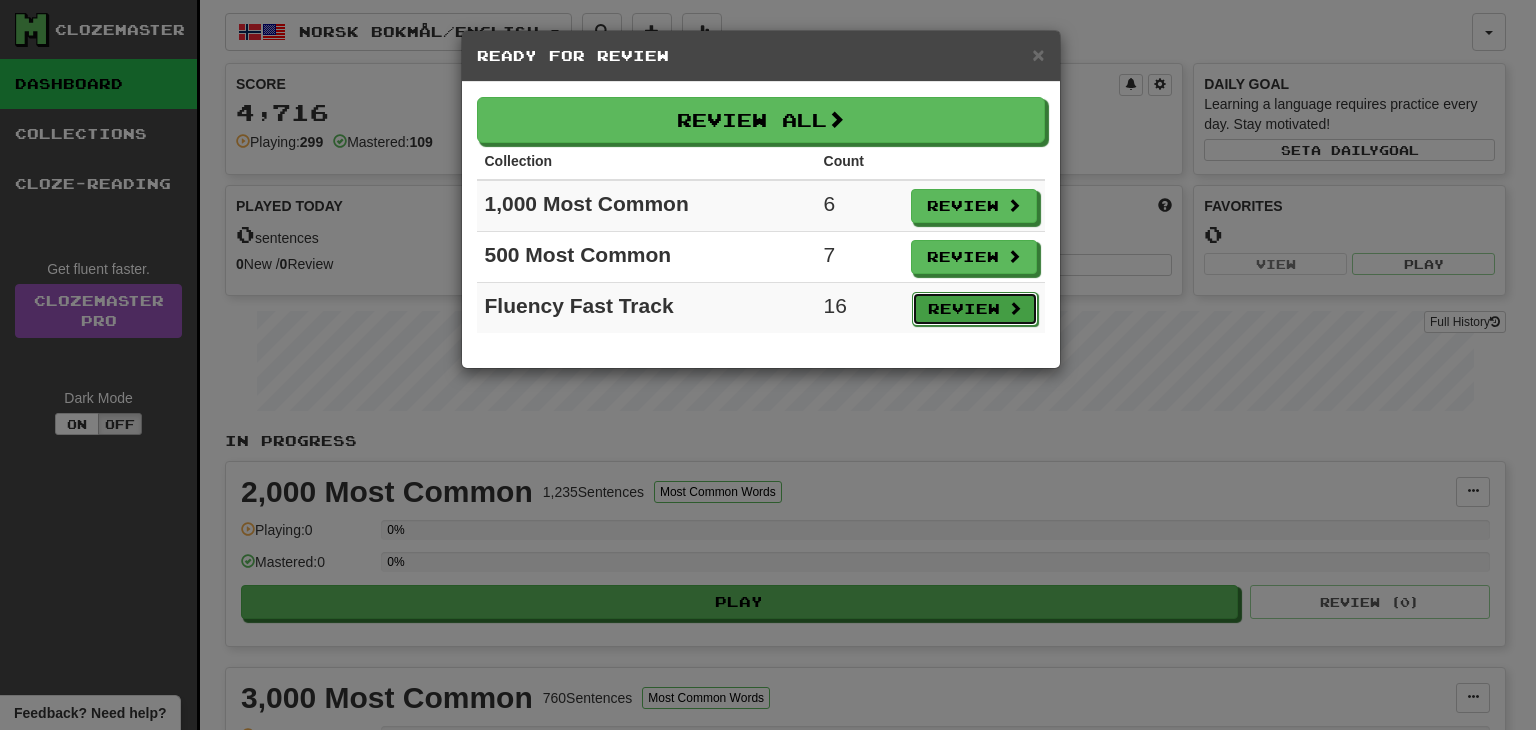 click on "Review" at bounding box center (975, 309) 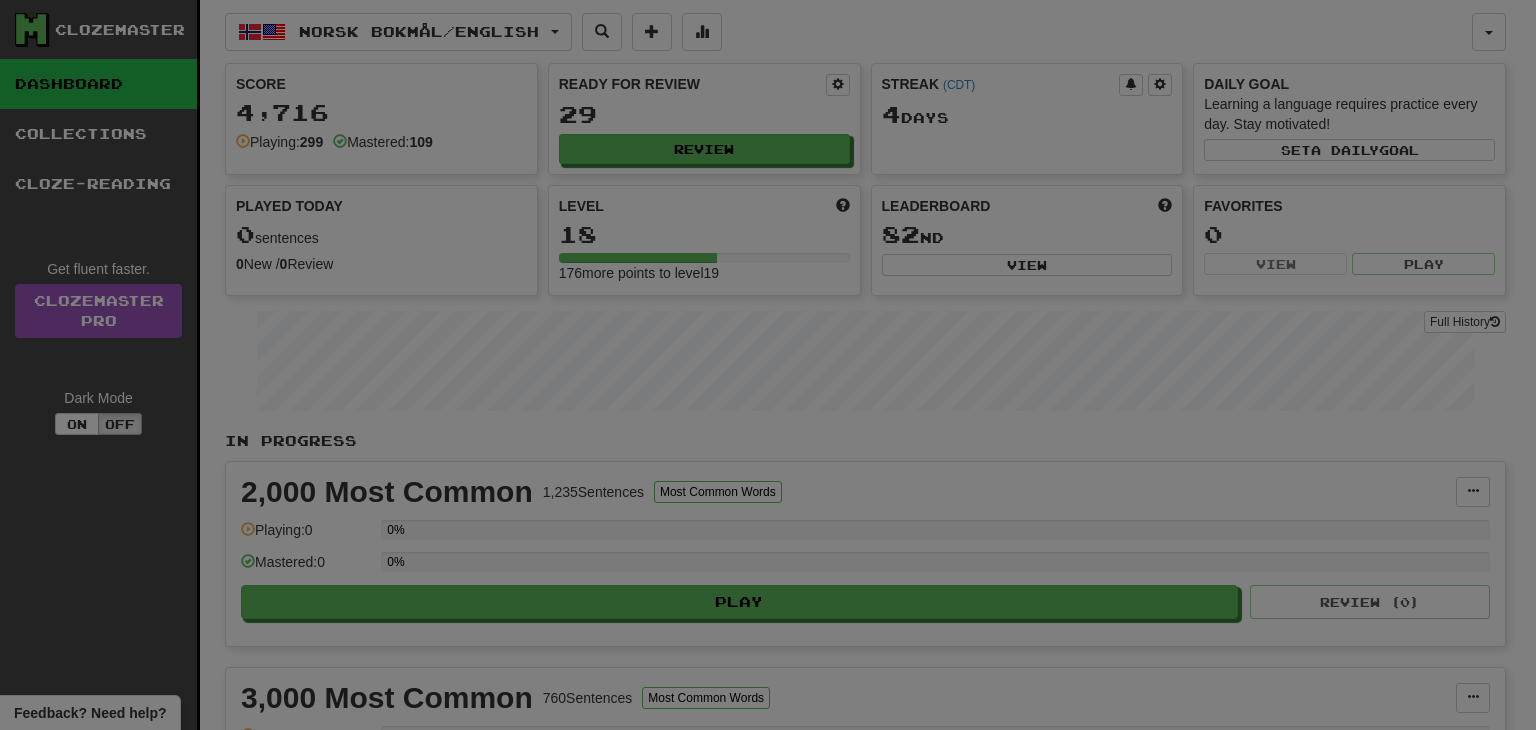 select on "**" 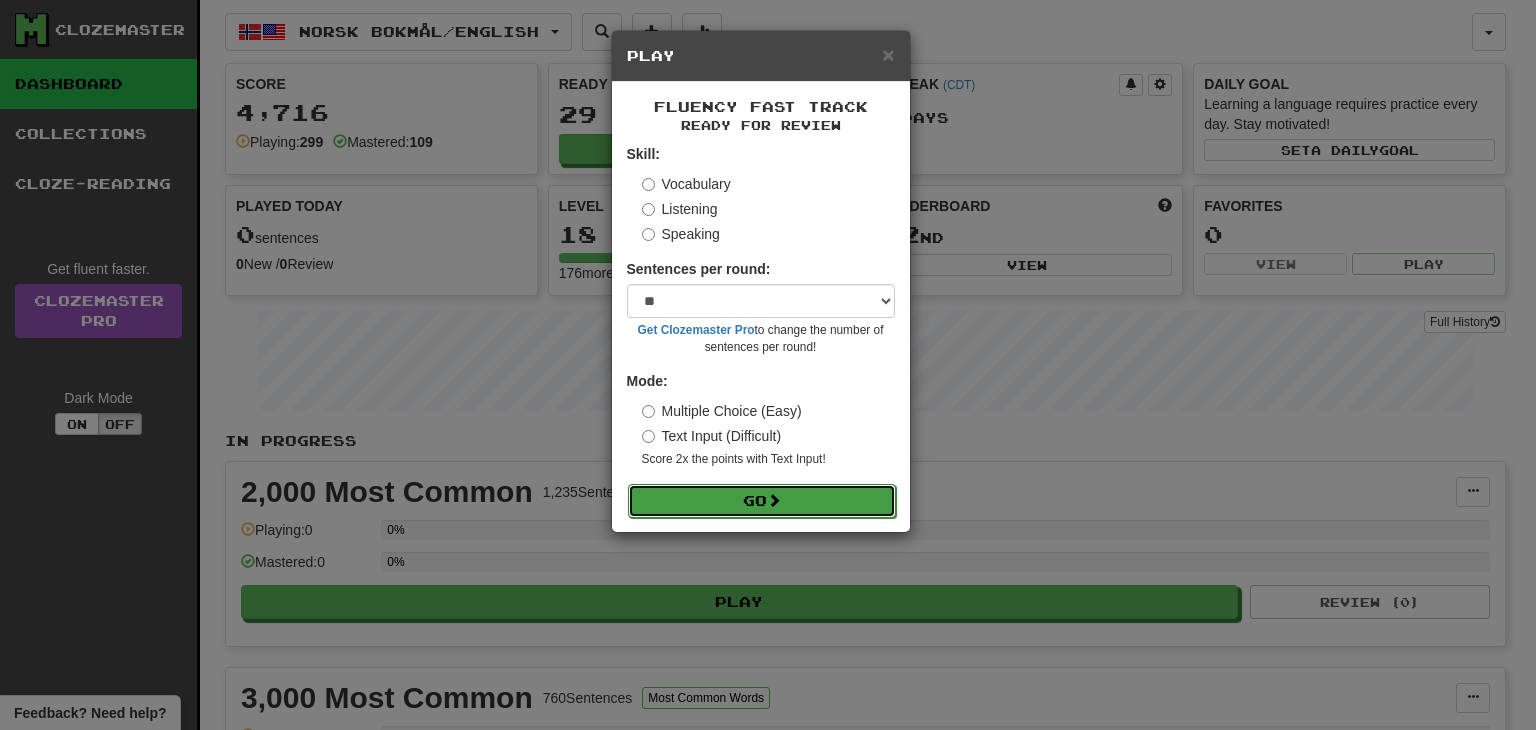 click on "Go" at bounding box center [762, 501] 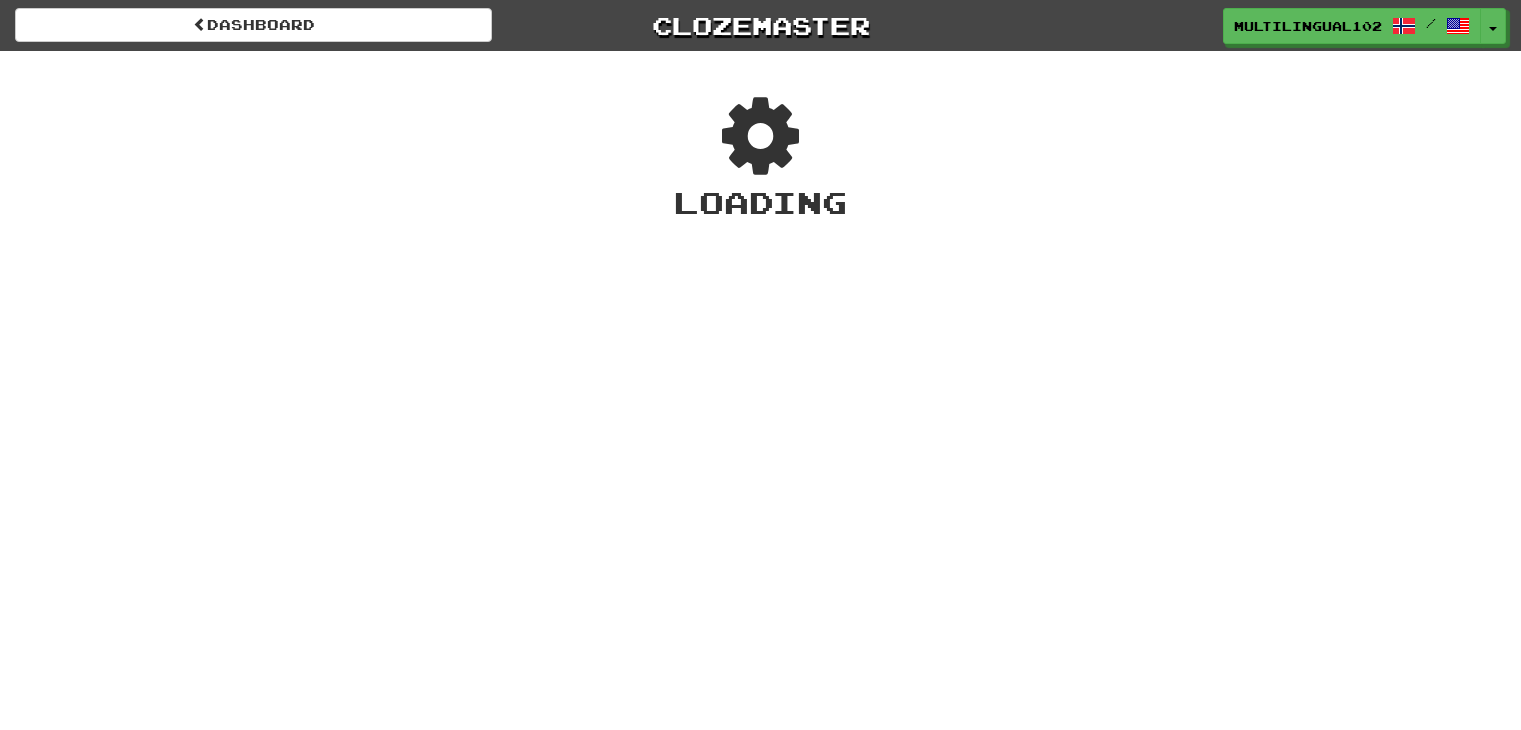scroll, scrollTop: 0, scrollLeft: 0, axis: both 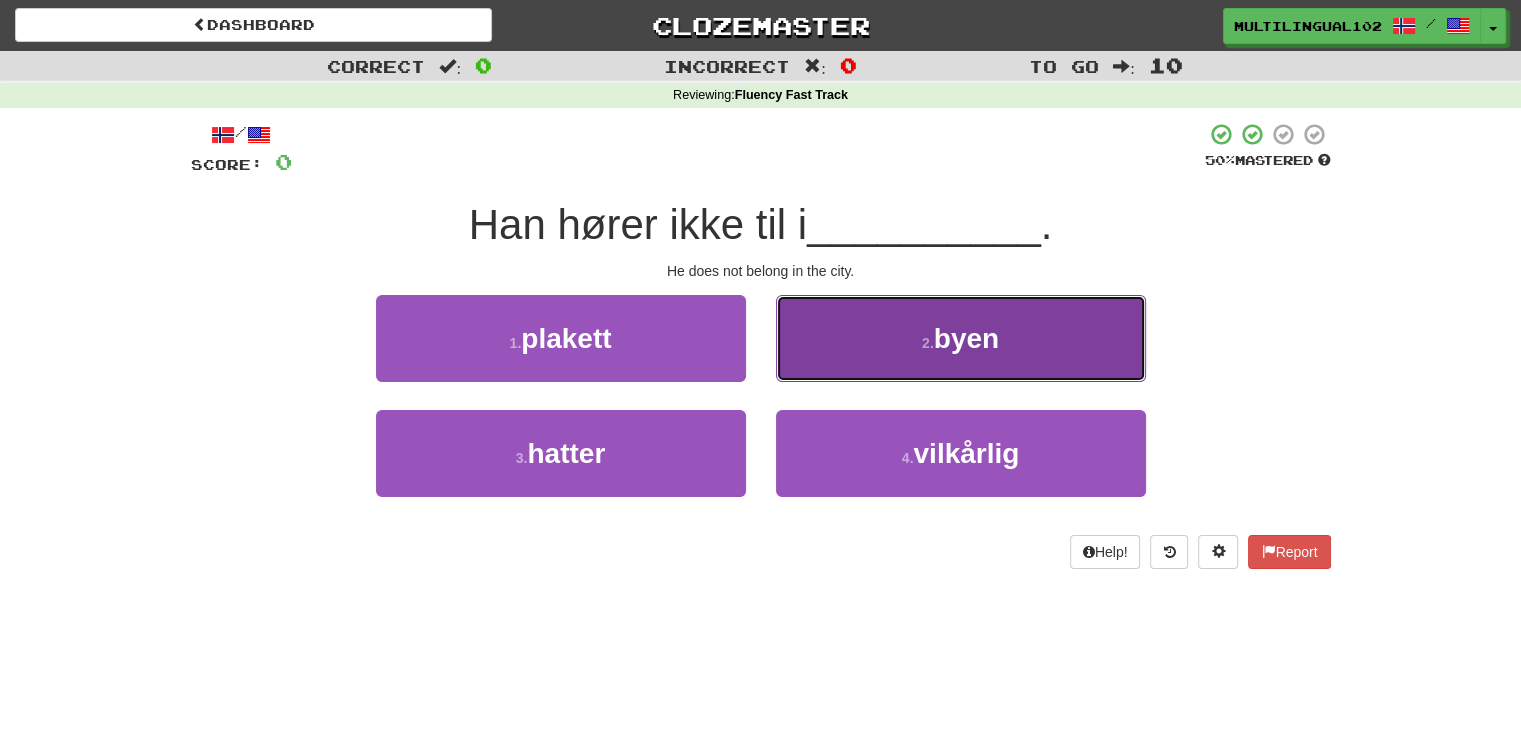 click on "2 .  byen" at bounding box center (961, 338) 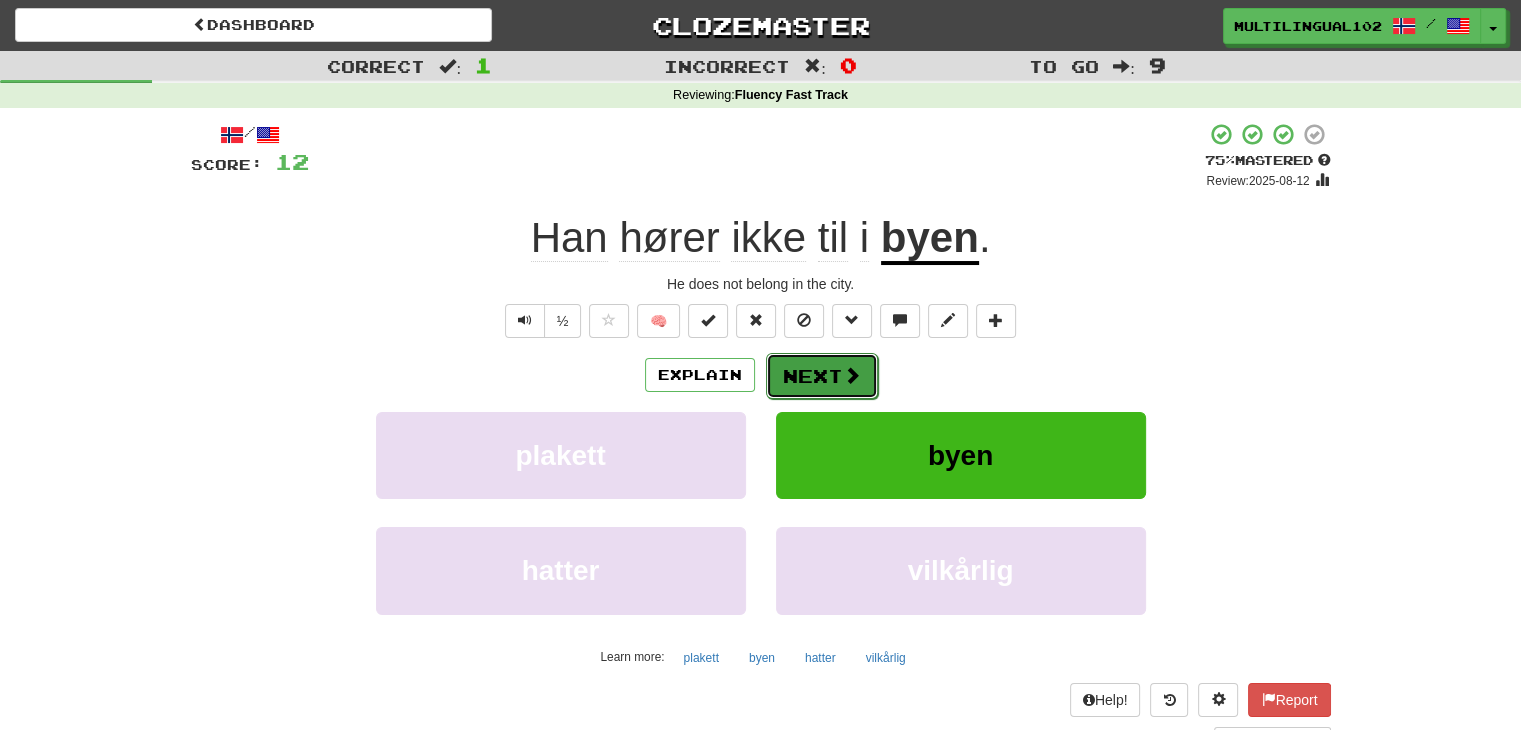 click on "Next" at bounding box center [822, 376] 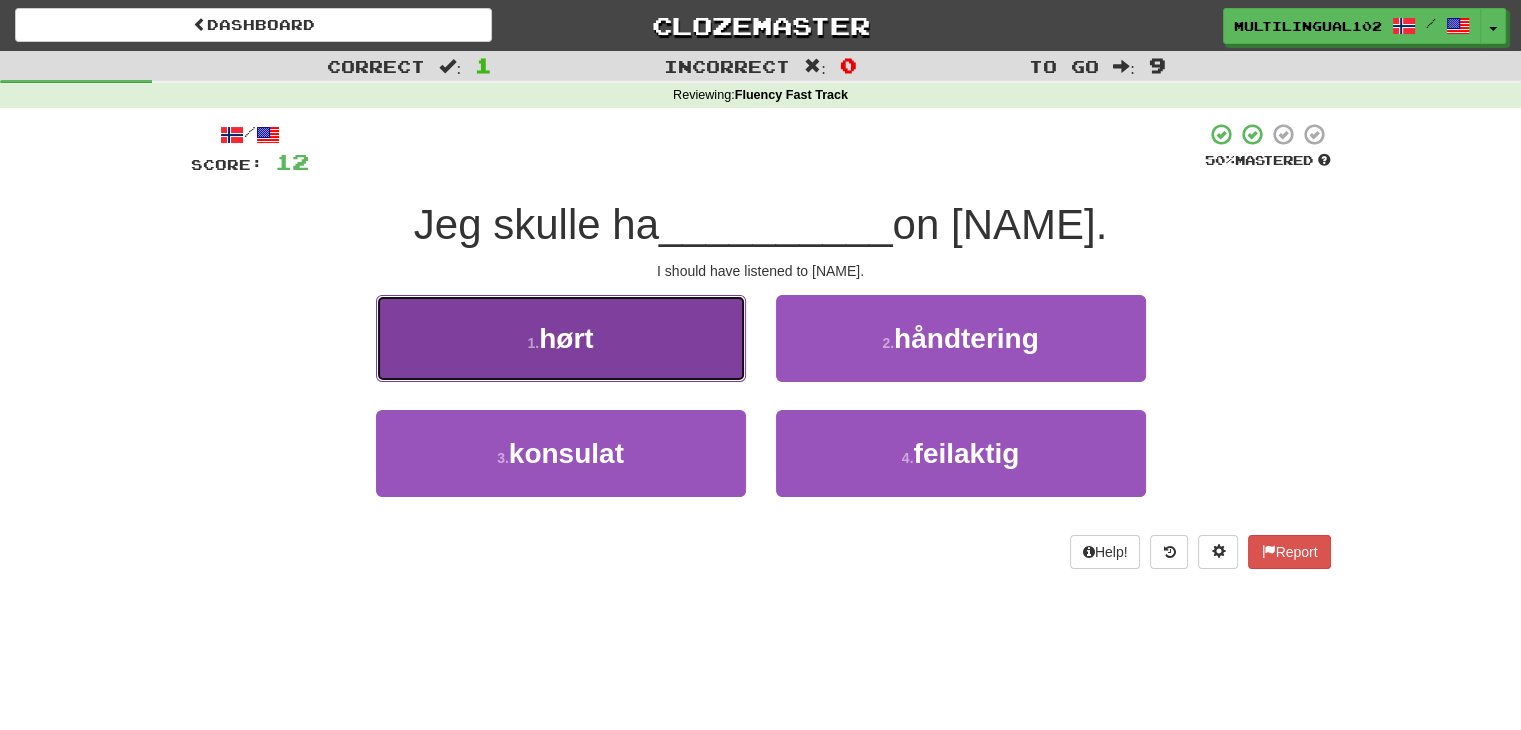 click on "1 .  hørt" at bounding box center [561, 338] 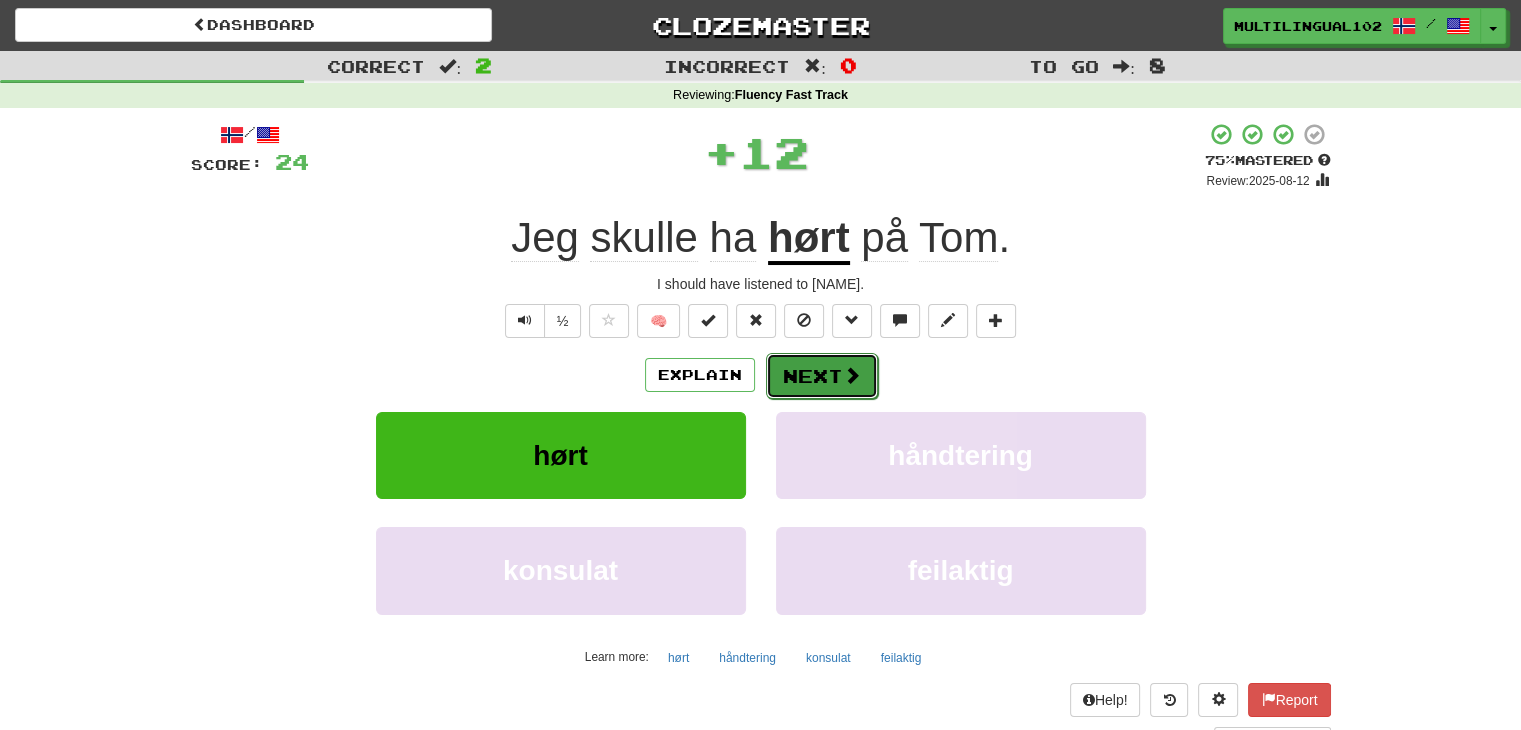 click on "Next" at bounding box center [822, 376] 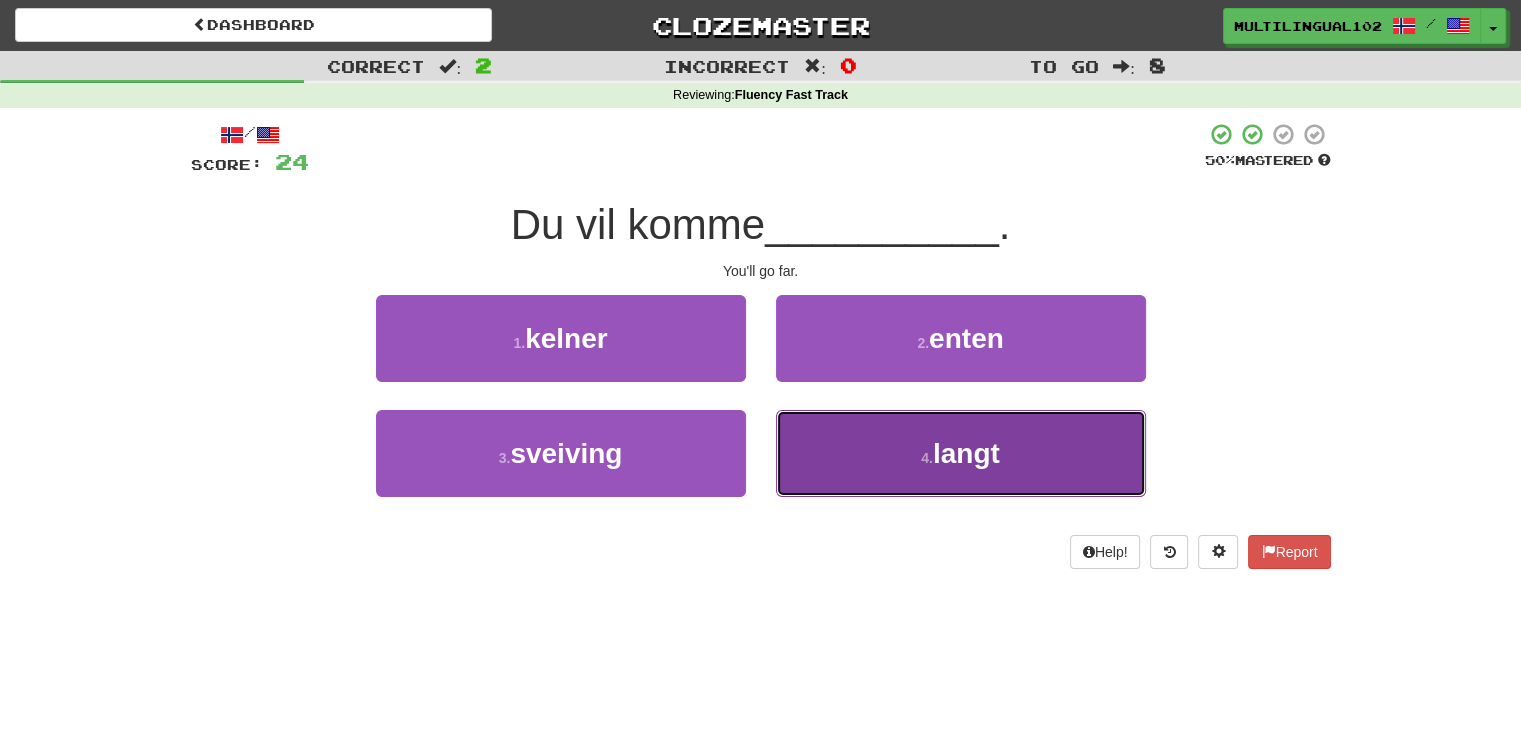 click on "4 .  langt" at bounding box center (961, 453) 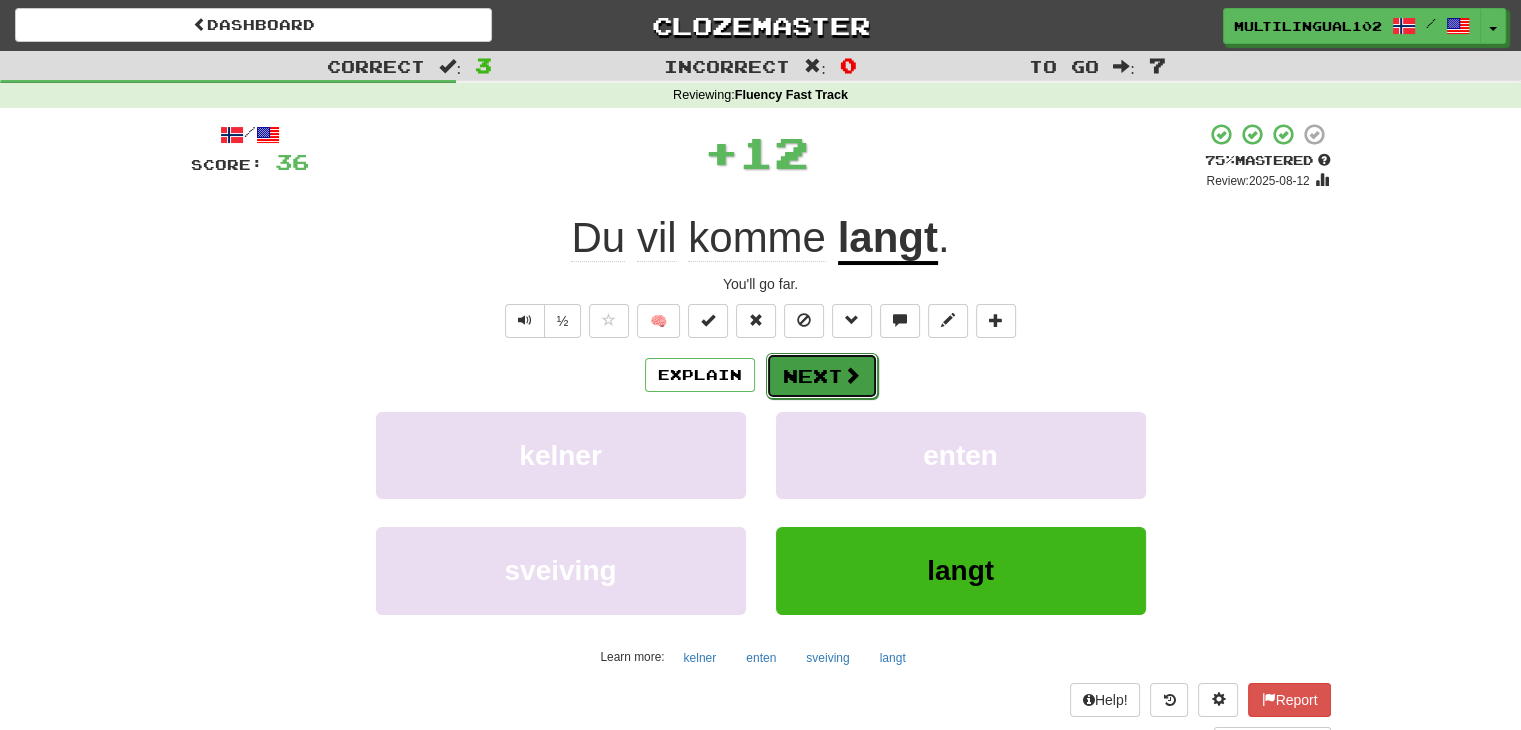 click on "Next" at bounding box center [822, 376] 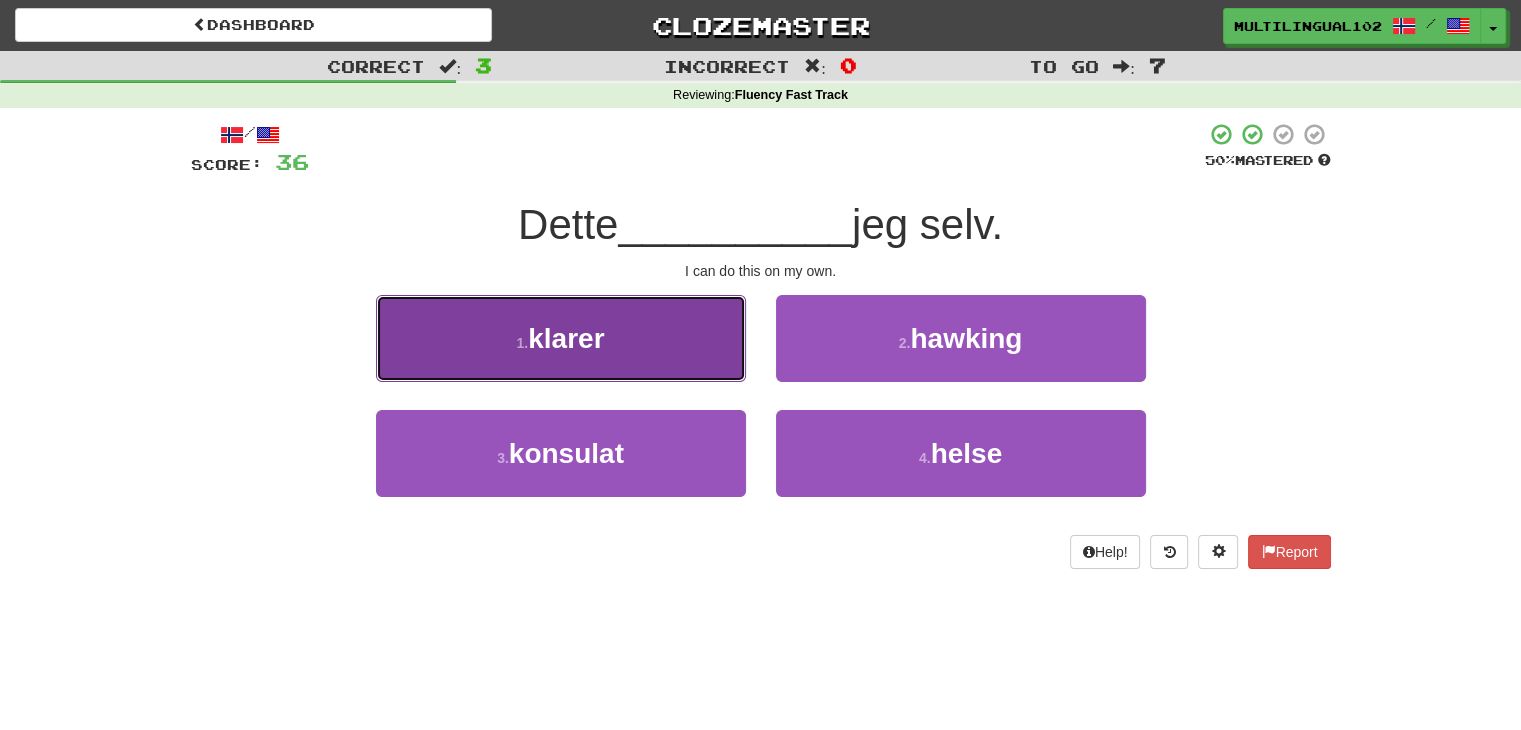 click on "1 .  klarer" at bounding box center (561, 338) 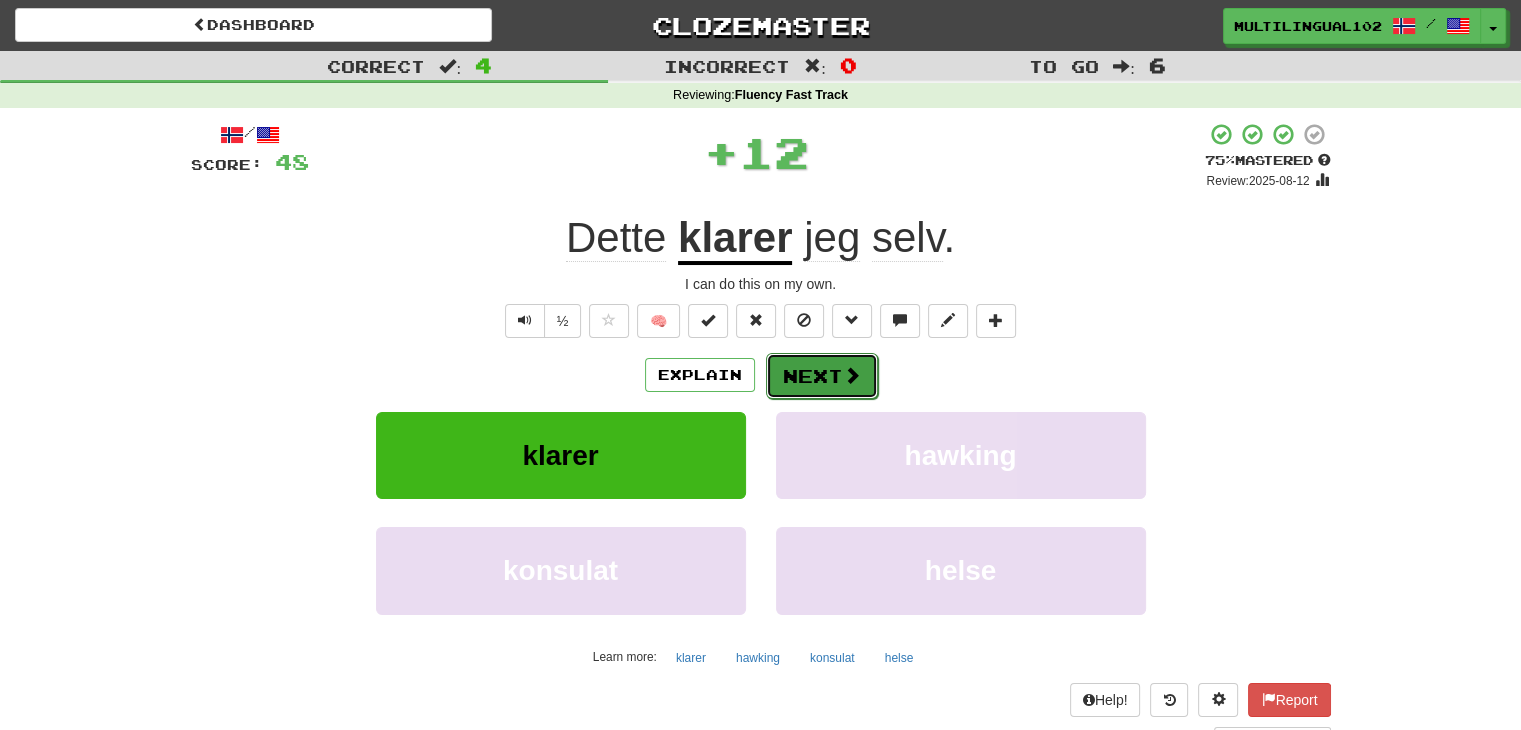 click on "Next" at bounding box center (822, 376) 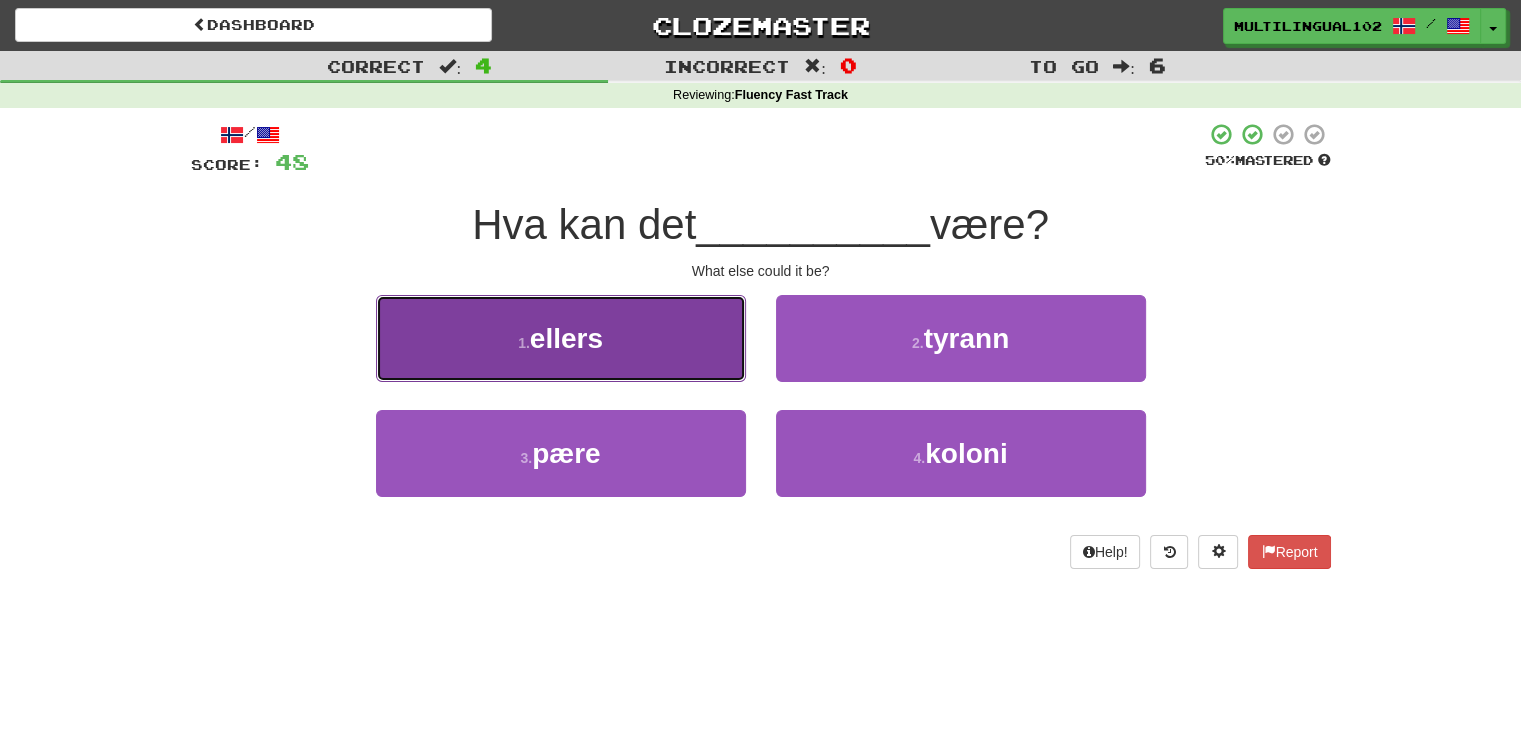 click on "1 .  ellers" at bounding box center (561, 338) 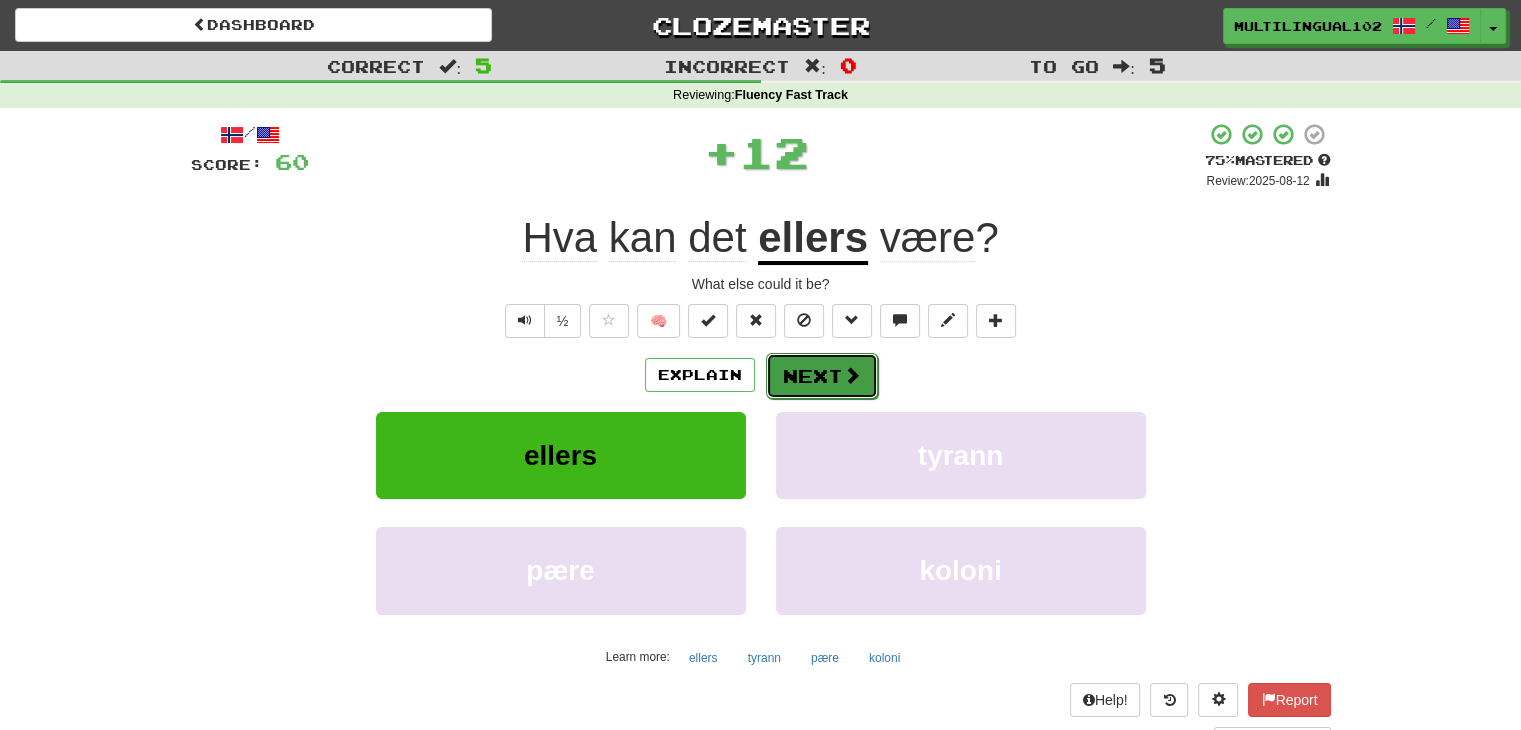 click on "Next" at bounding box center [822, 376] 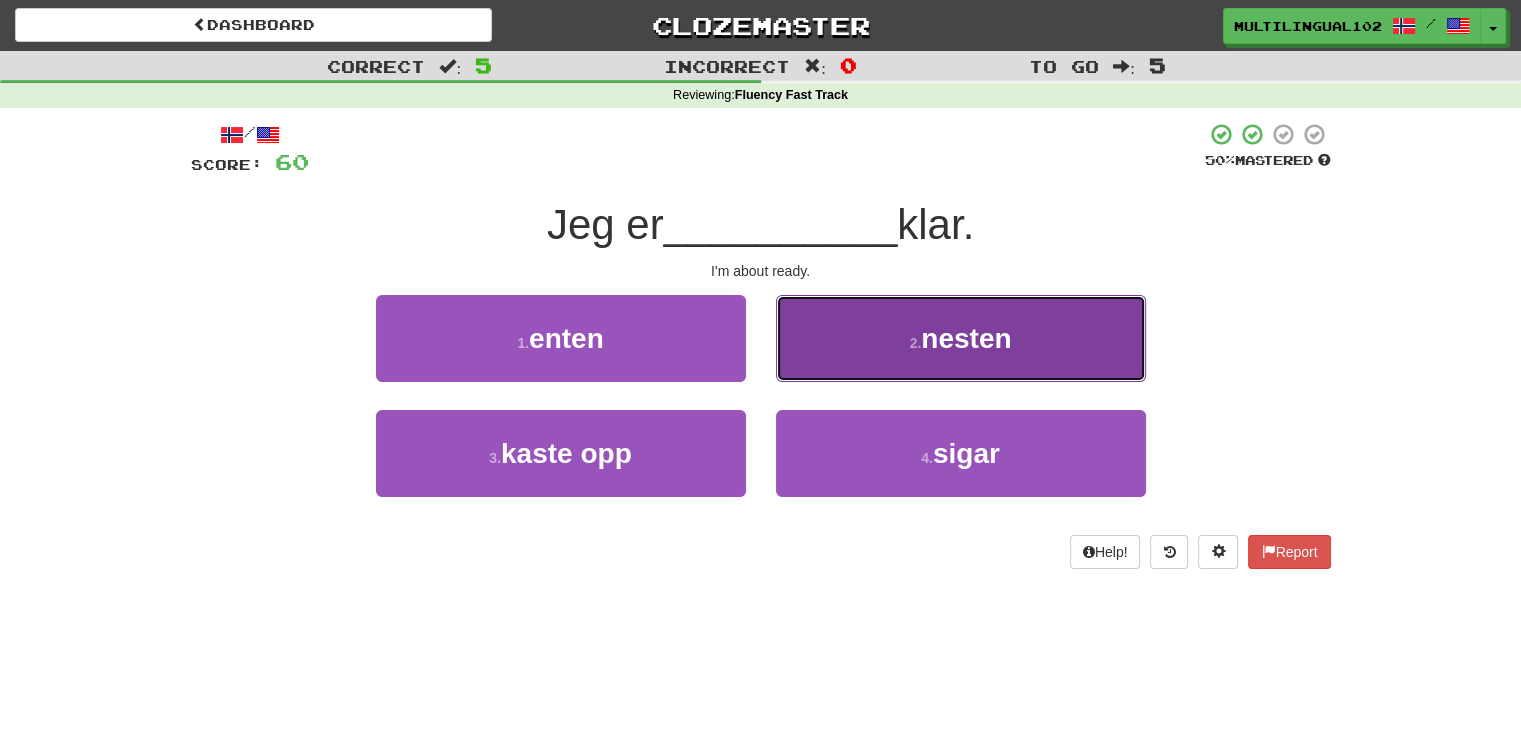 click on "2 .  nesten" at bounding box center (961, 338) 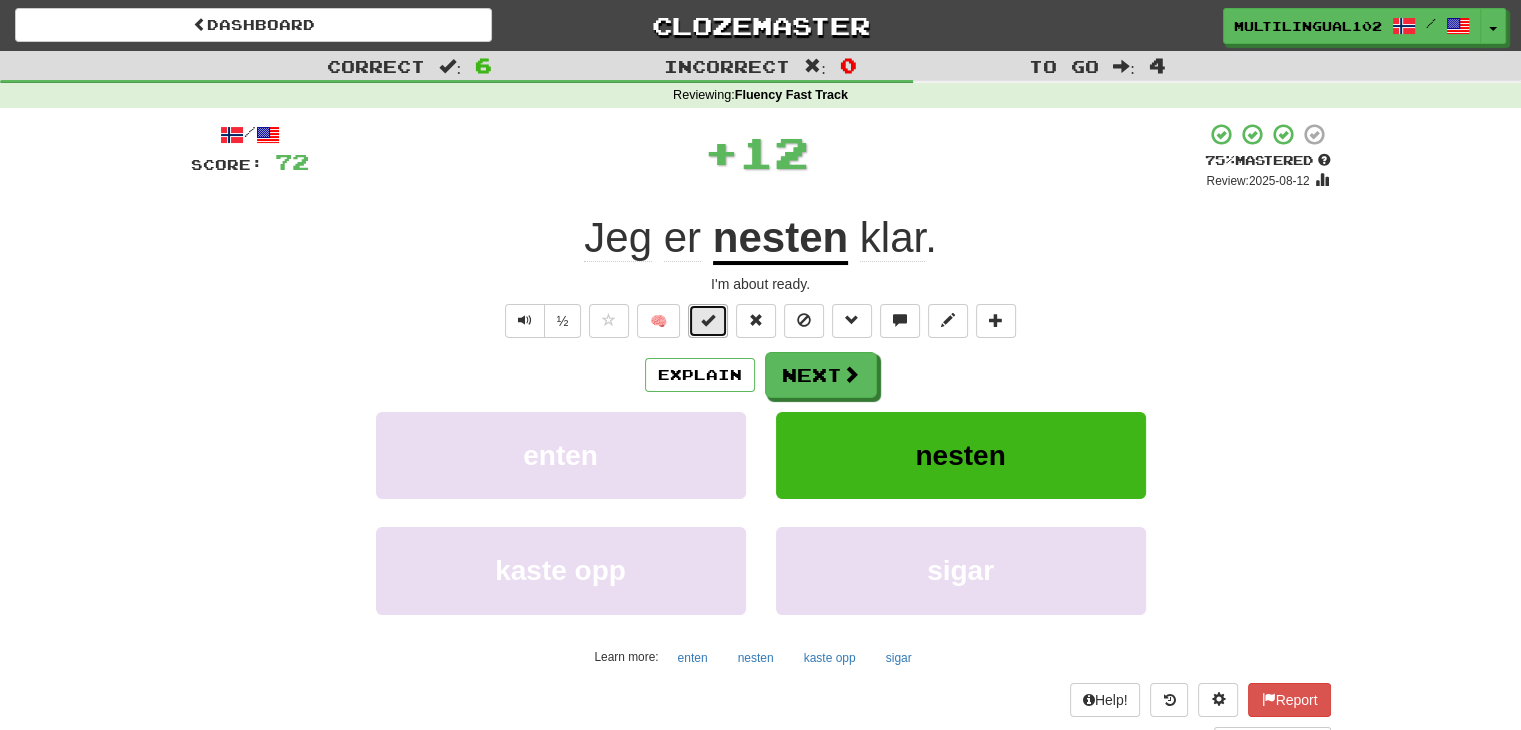 click at bounding box center [708, 320] 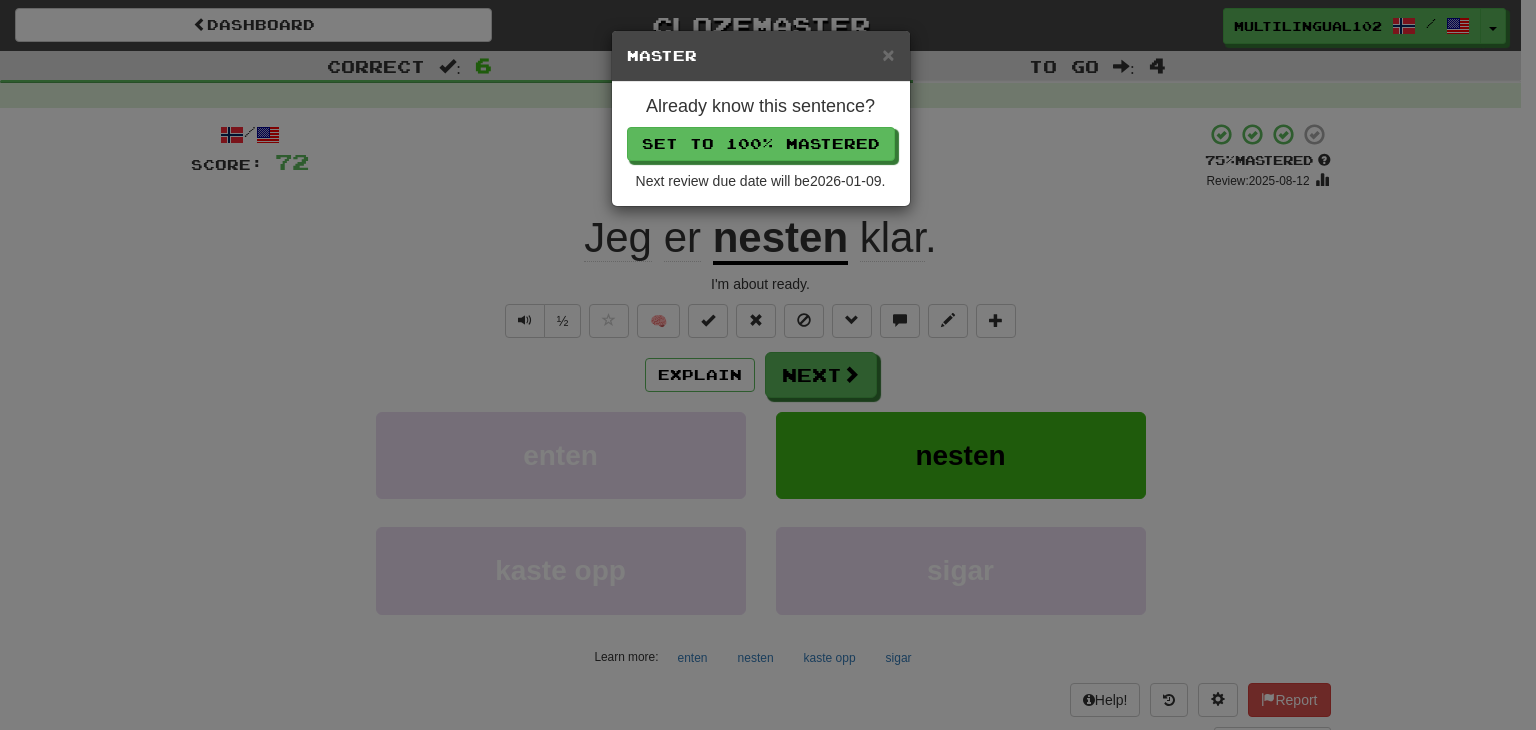 click on "Already know this sentence? Set to 100% Mastered Next review due date will be  2026-01-09 ." at bounding box center (761, 144) 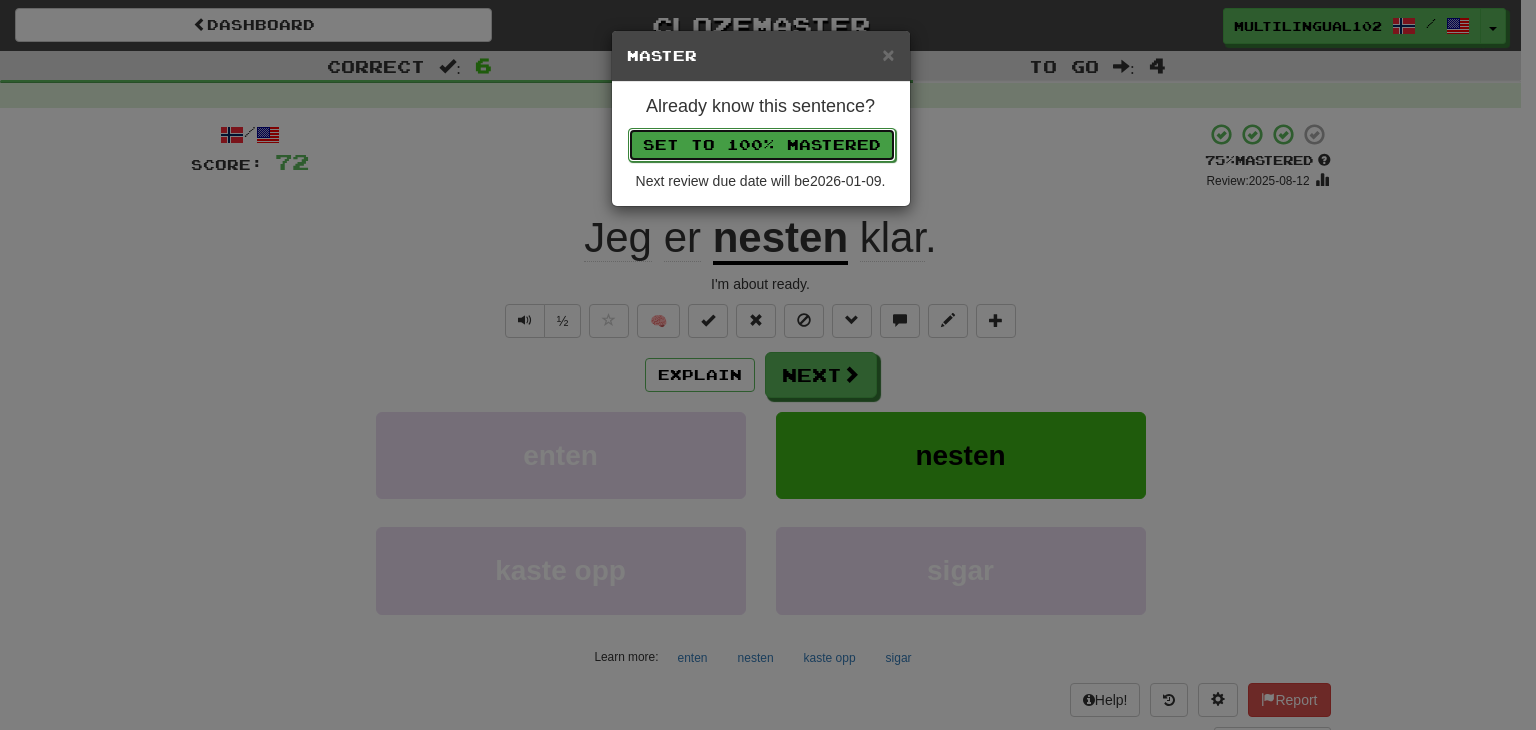 click on "Set to 100% Mastered" at bounding box center [762, 145] 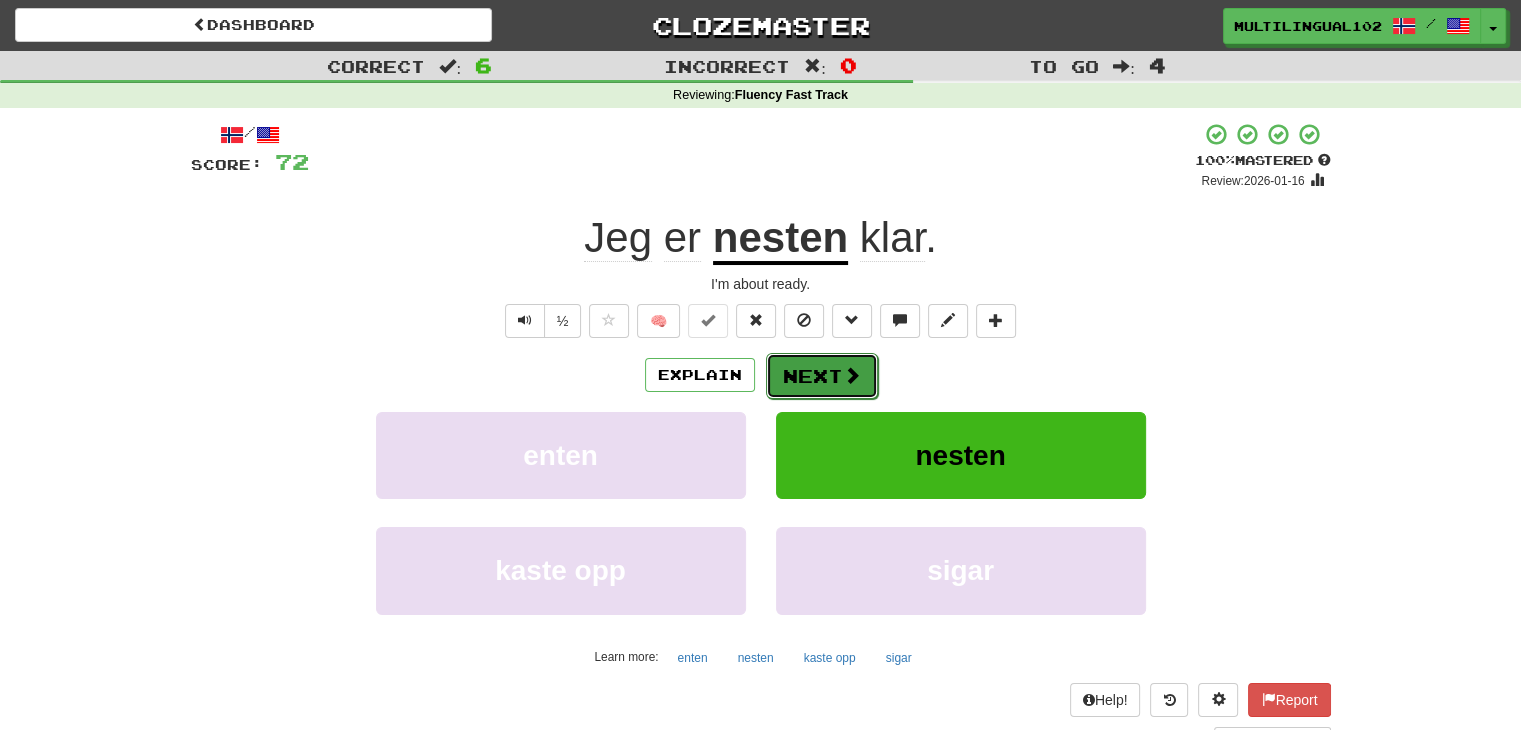 click at bounding box center [852, 375] 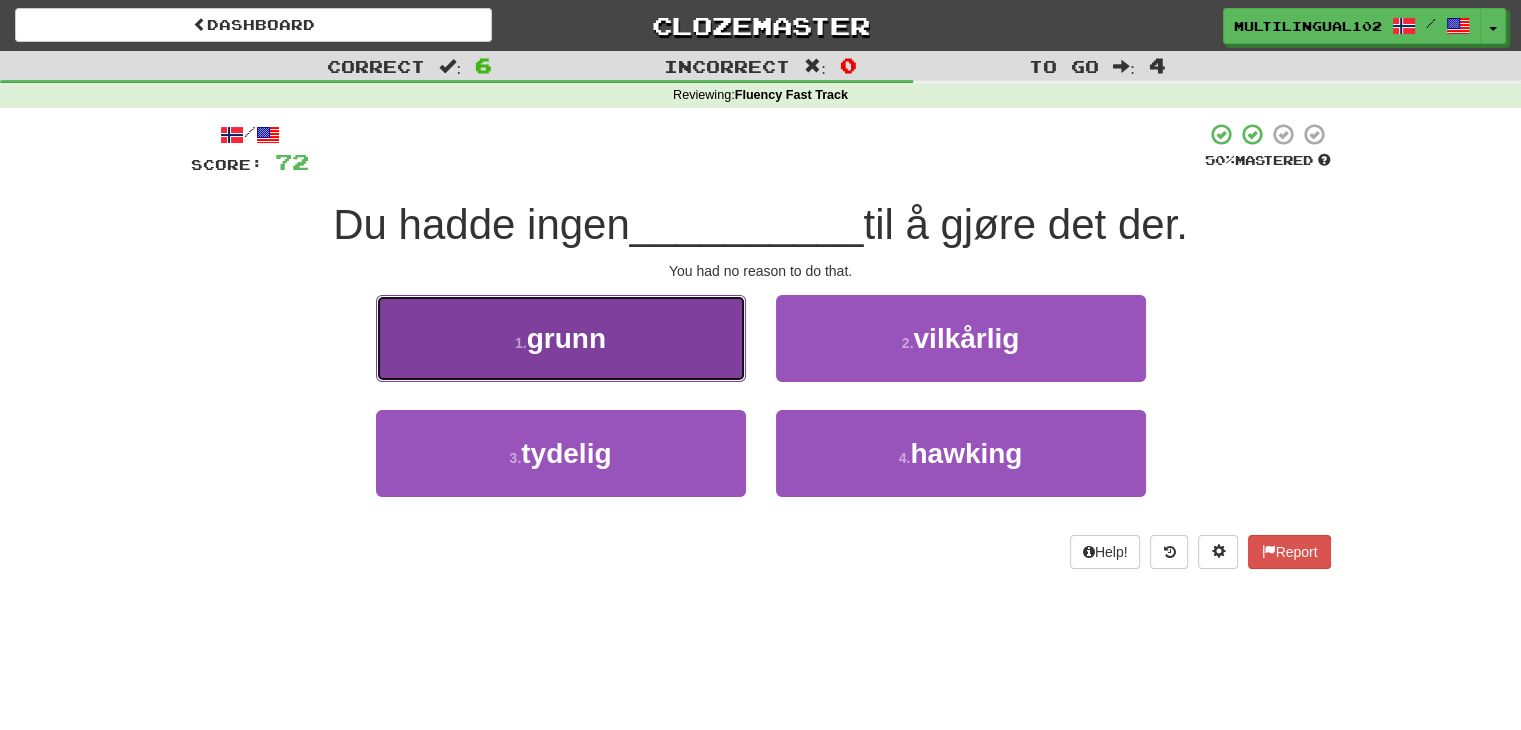 click on "1 .  grunn" at bounding box center [561, 338] 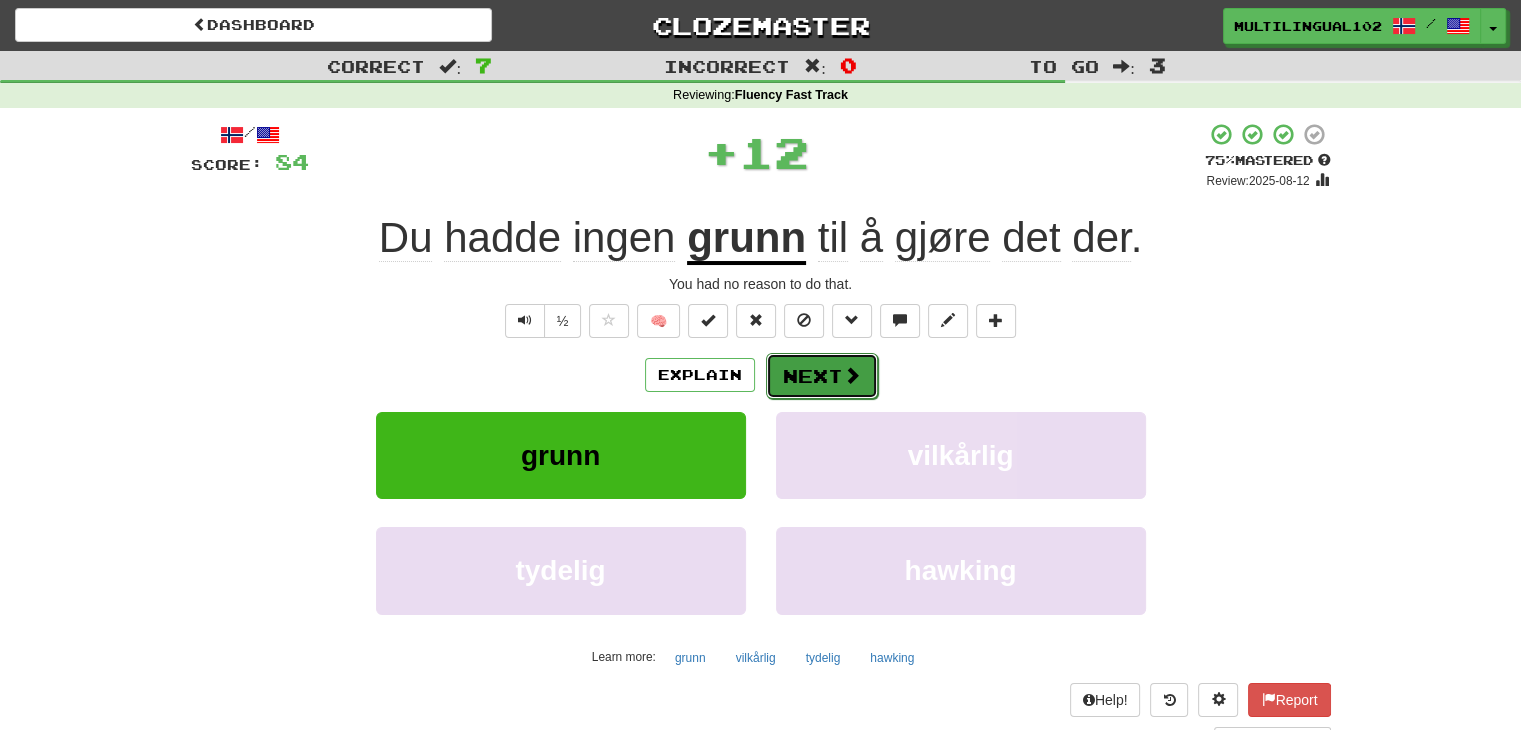 click on "Next" at bounding box center (822, 376) 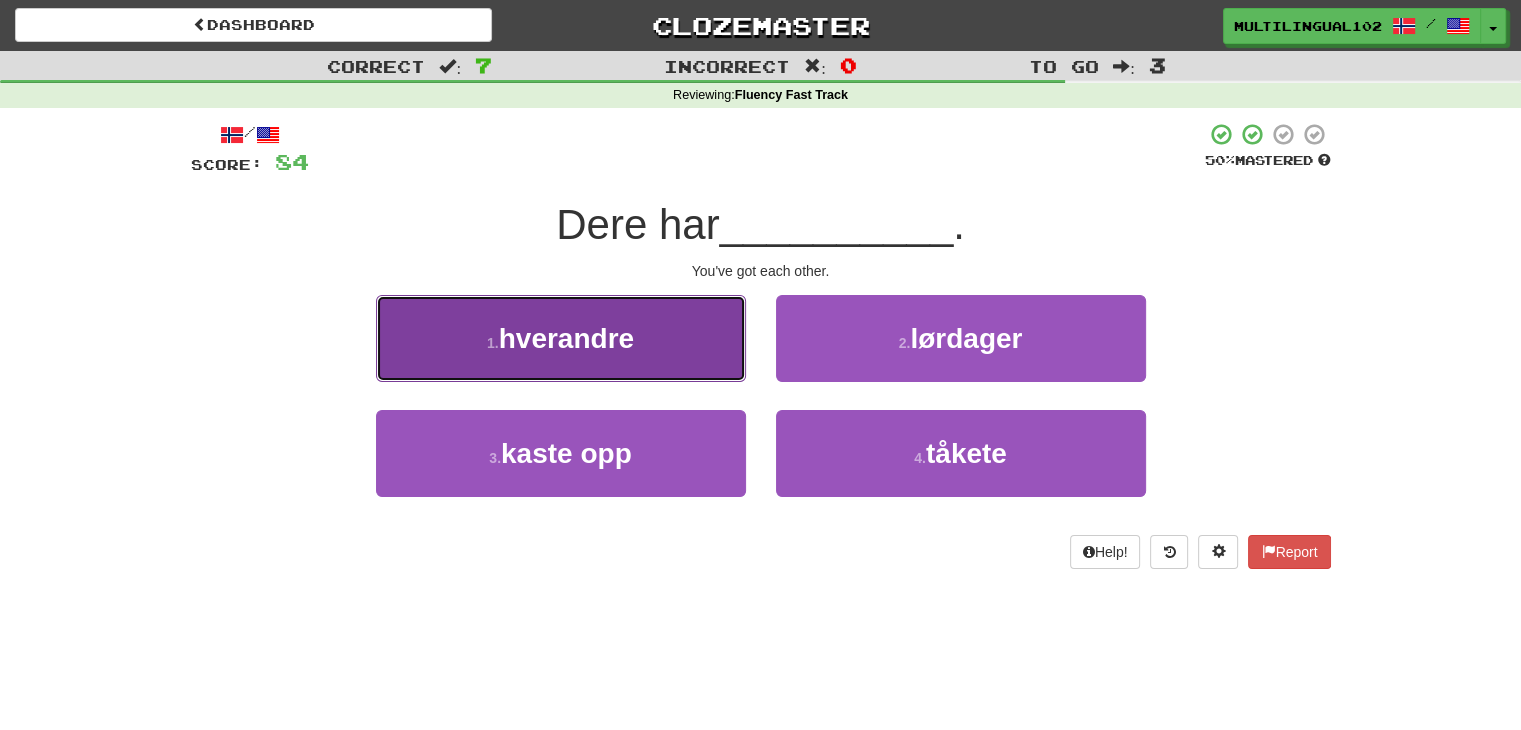 click on "1 .  hverandre" at bounding box center [561, 338] 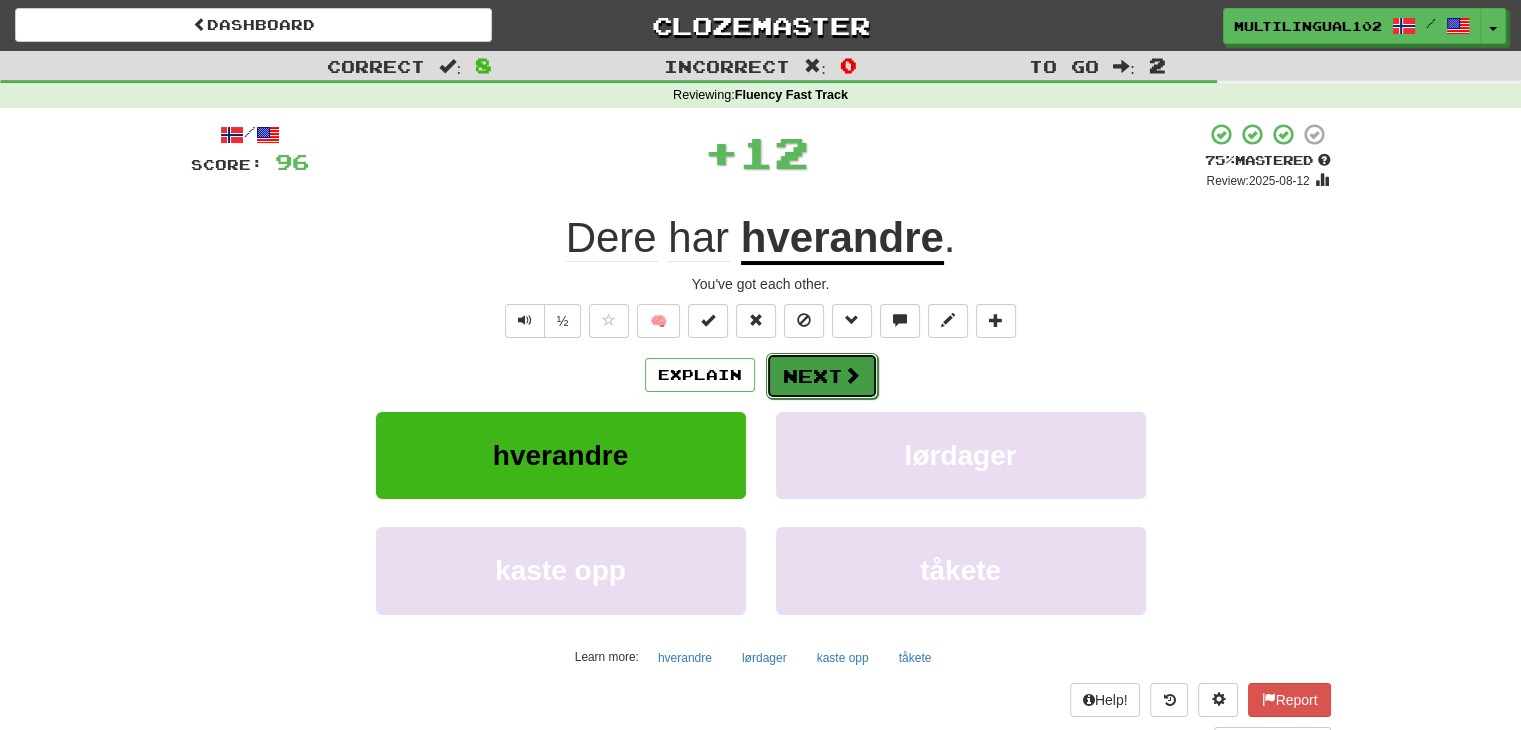 click on "Next" at bounding box center (822, 376) 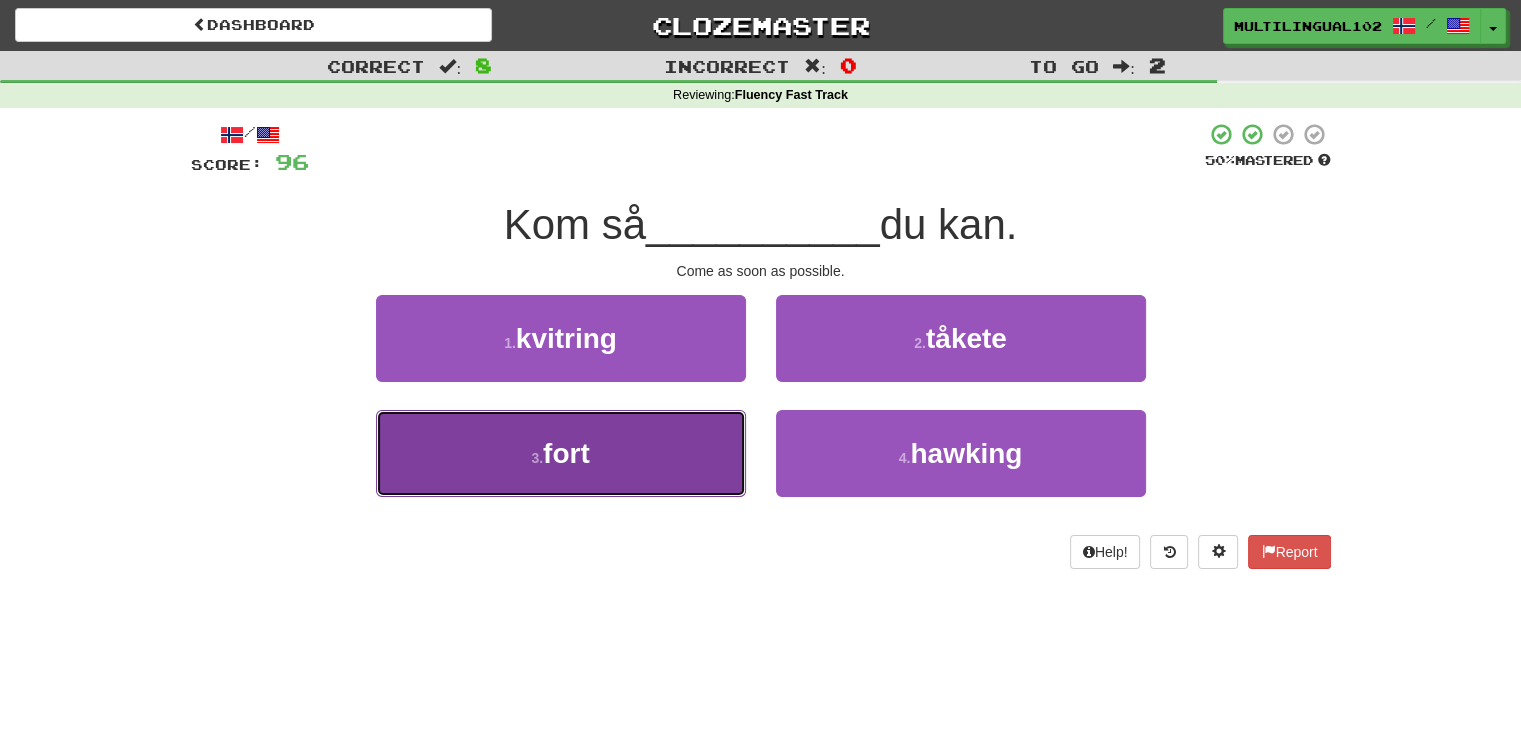 click on "3 .  fort" at bounding box center (561, 453) 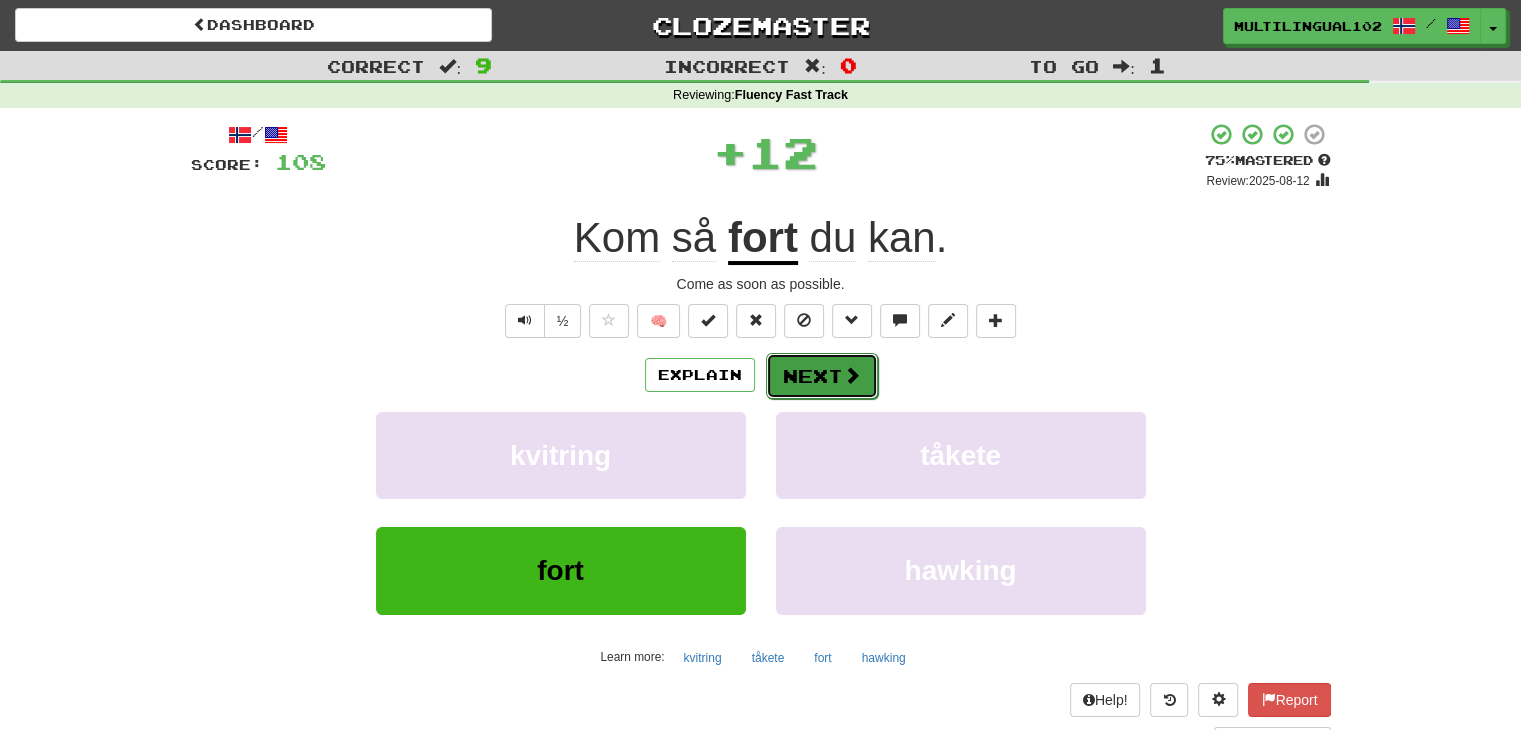 click on "Next" at bounding box center (822, 376) 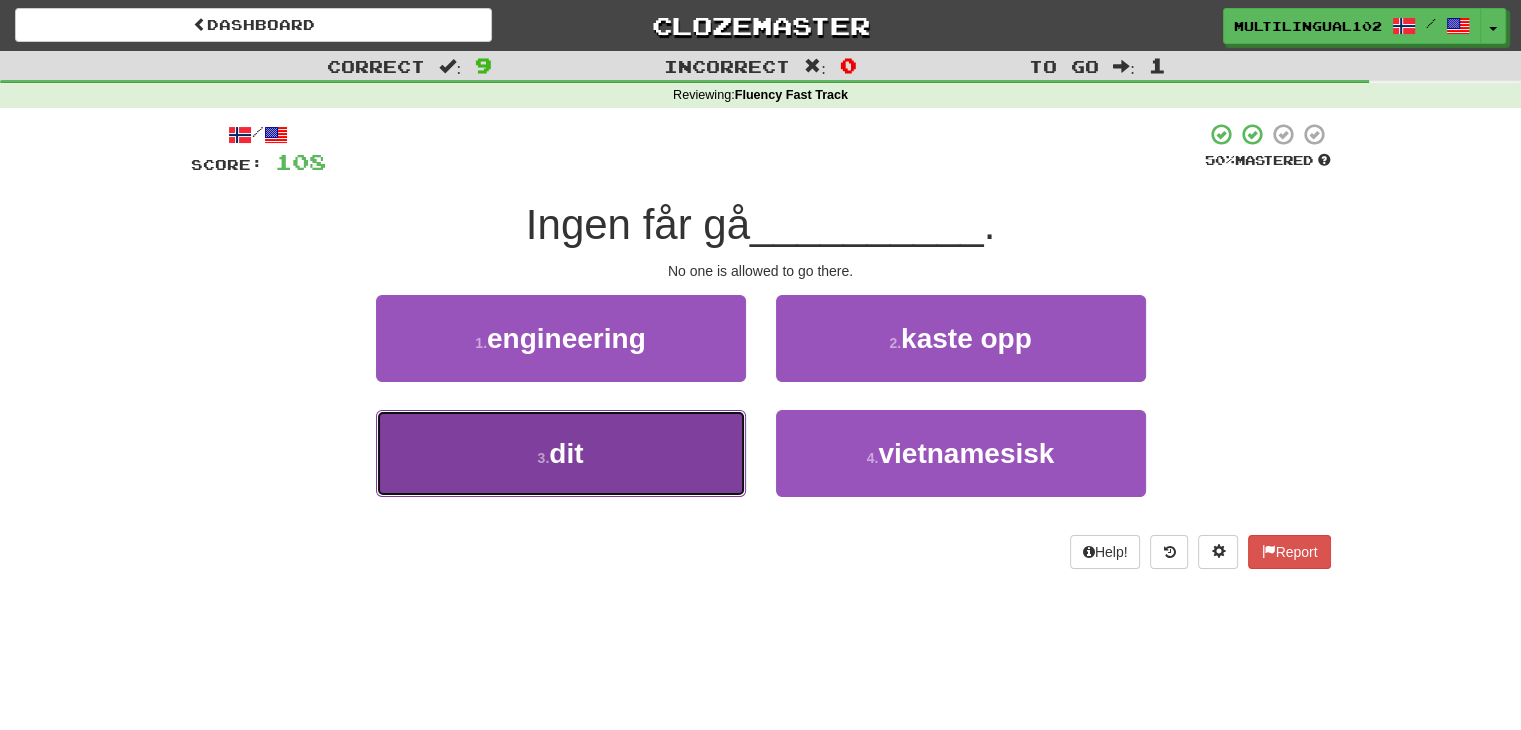 click on "3 .  dit" at bounding box center (561, 453) 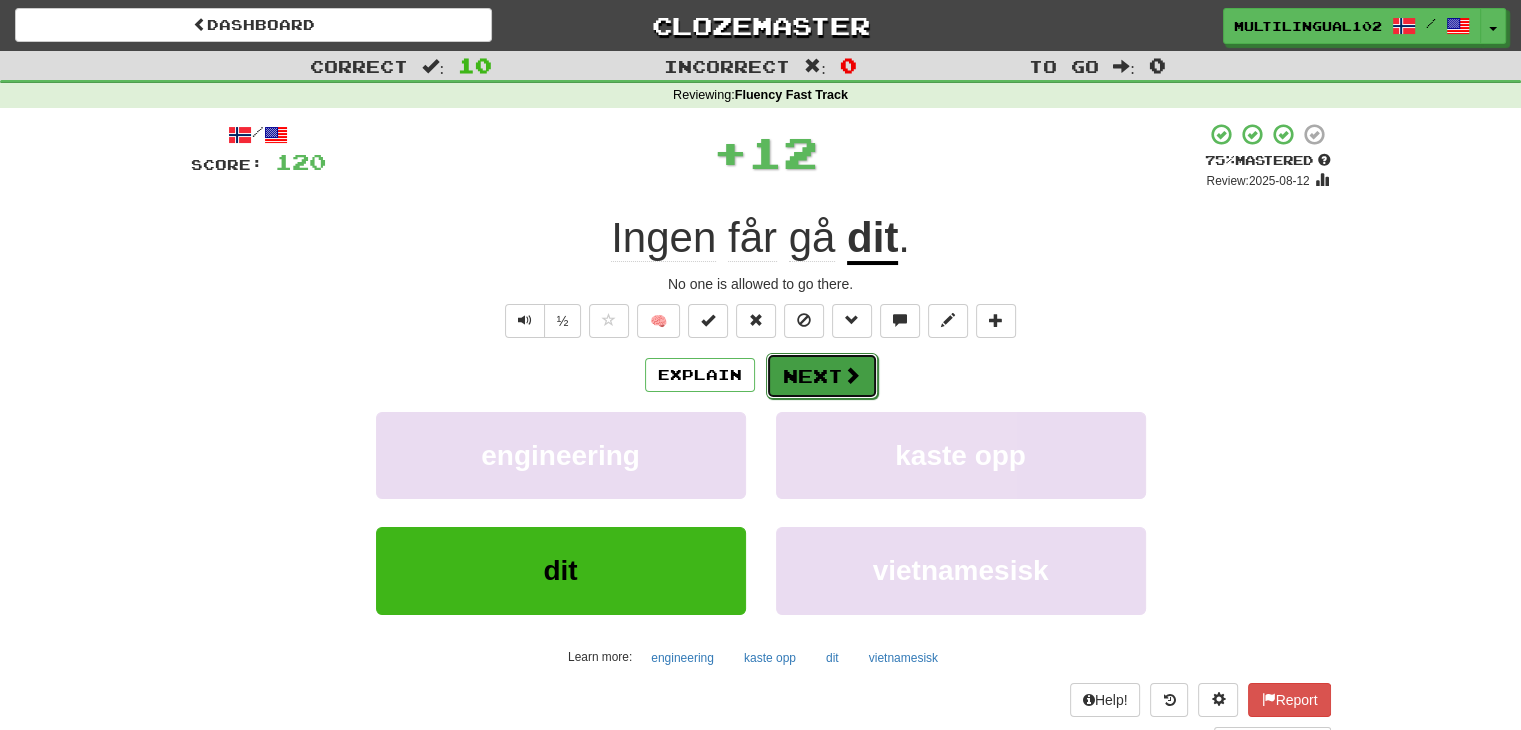 click on "Next" at bounding box center (822, 376) 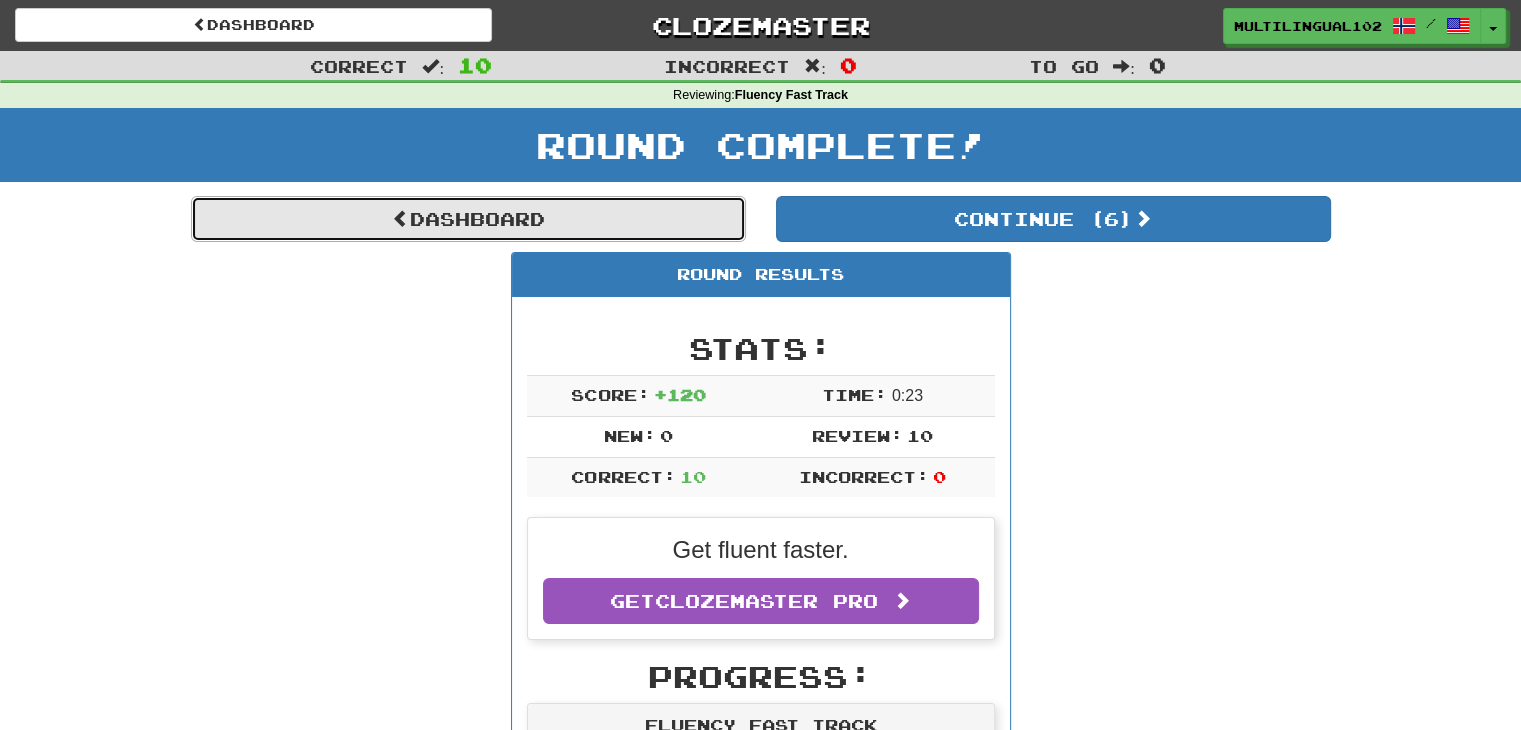 click on "Dashboard" at bounding box center [468, 219] 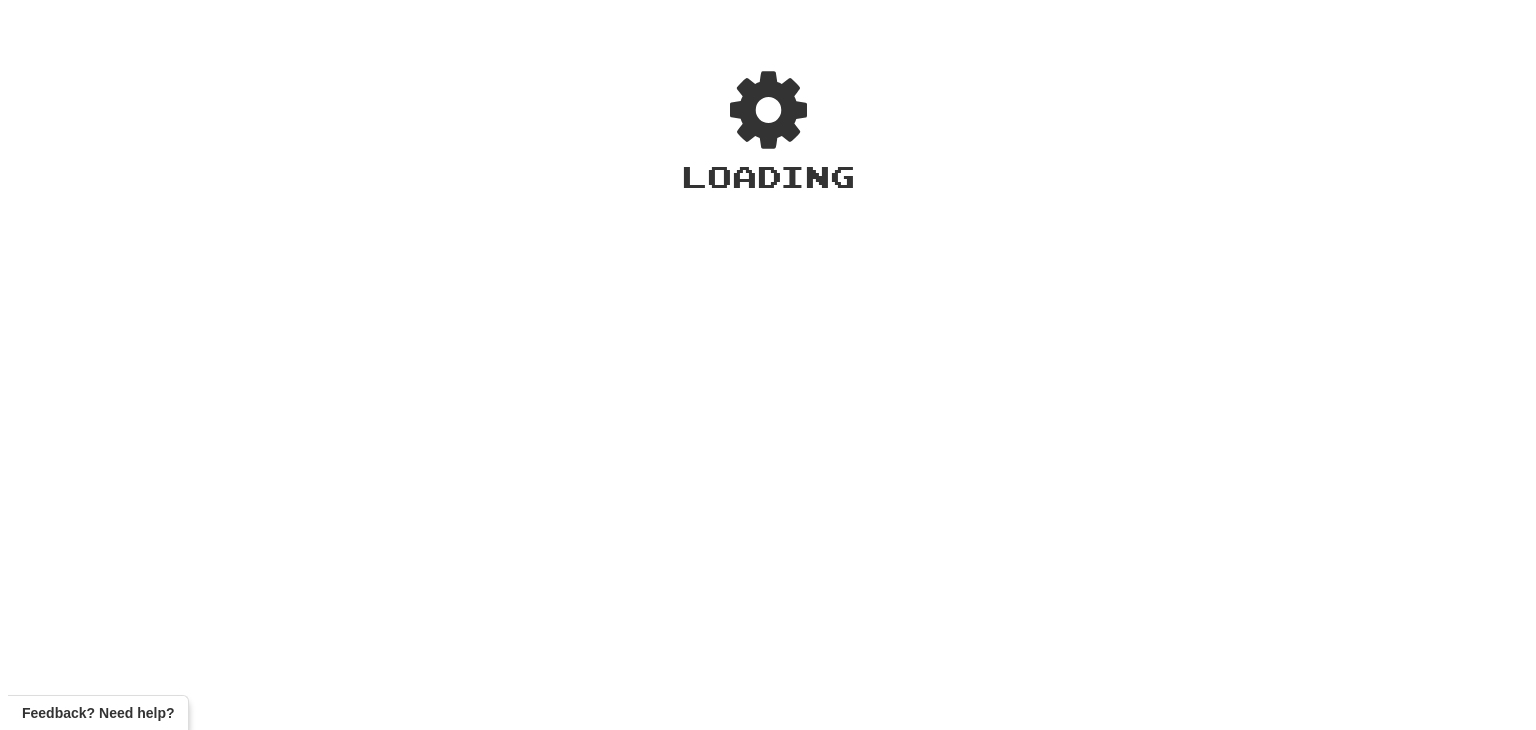 scroll, scrollTop: 0, scrollLeft: 0, axis: both 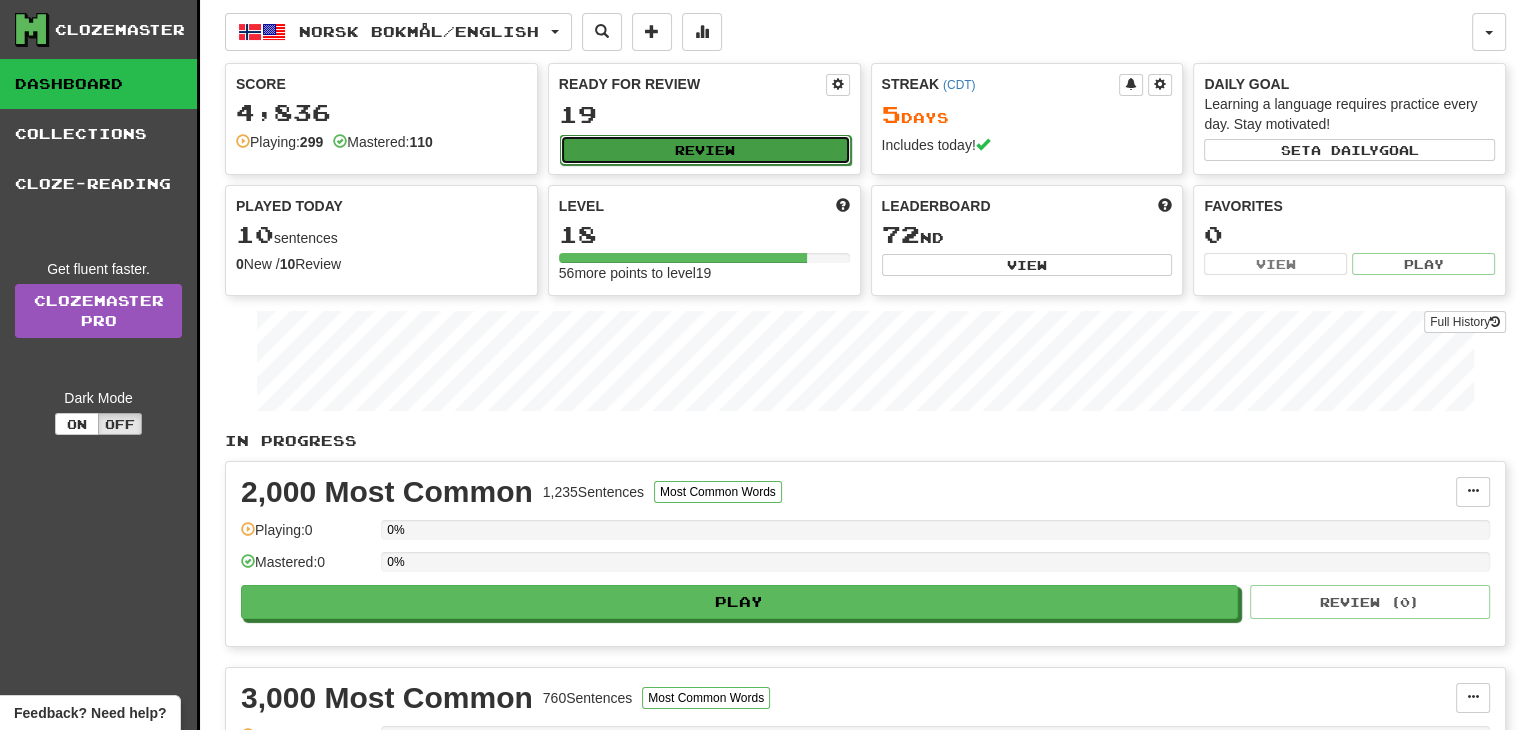 click on "Review" at bounding box center [705, 150] 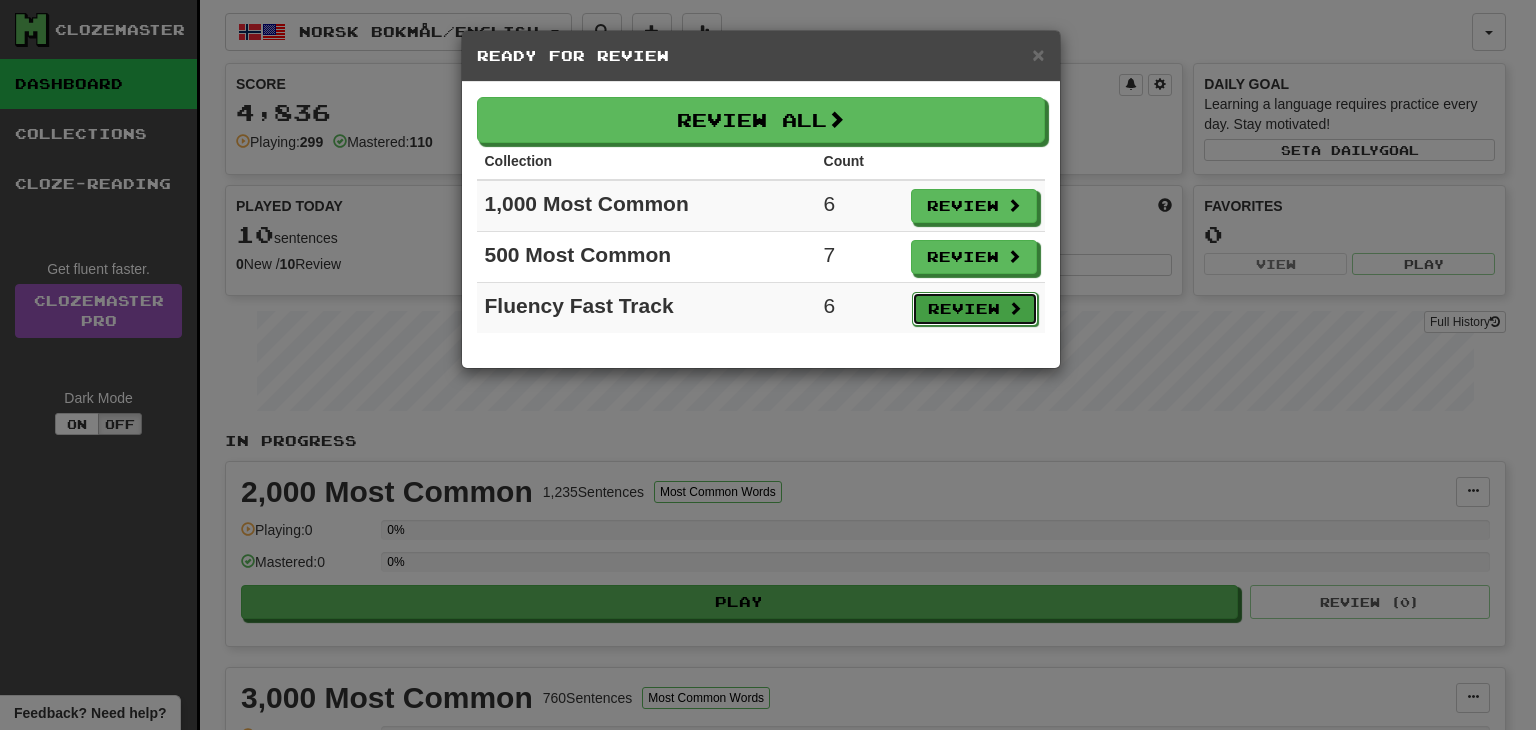 click on "Review" at bounding box center (975, 309) 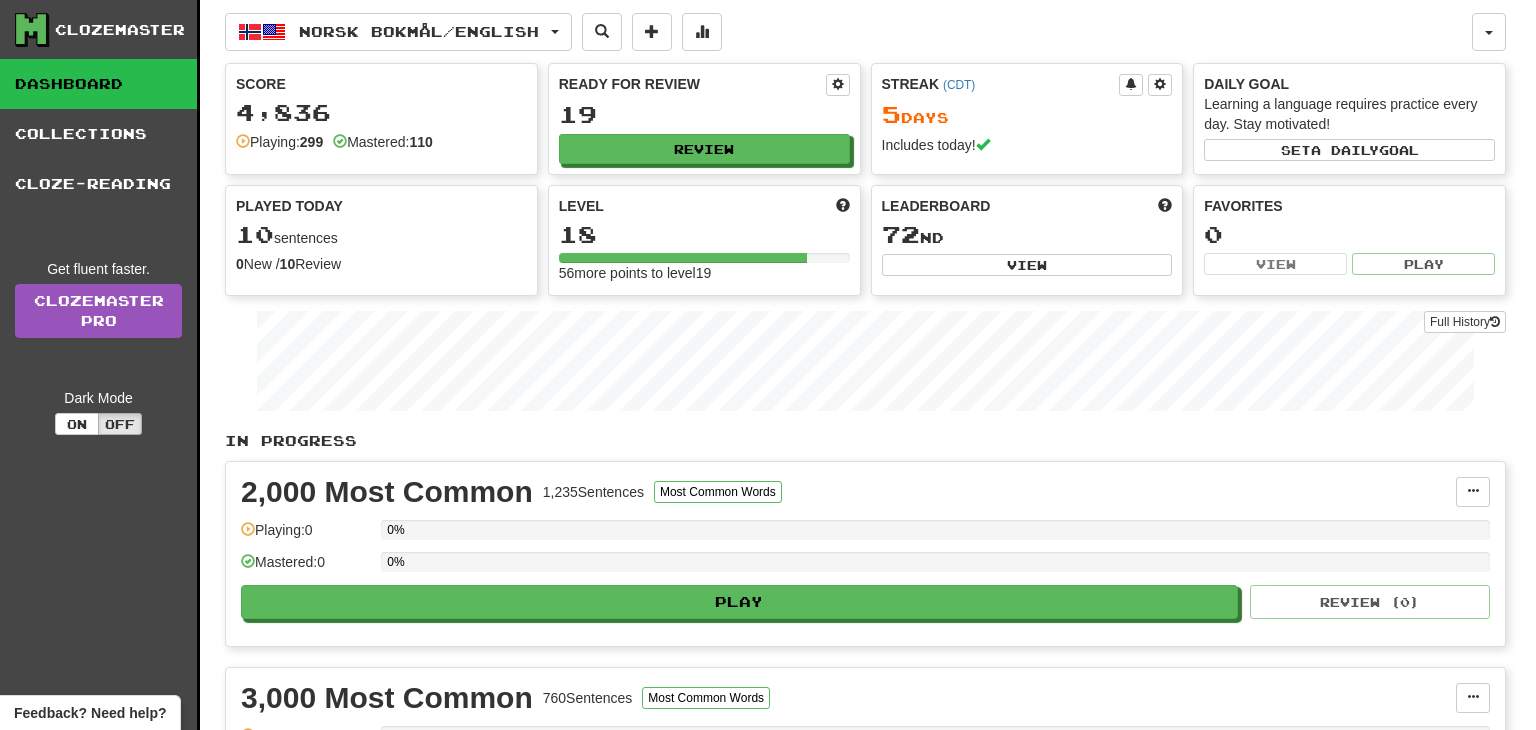 select on "**" 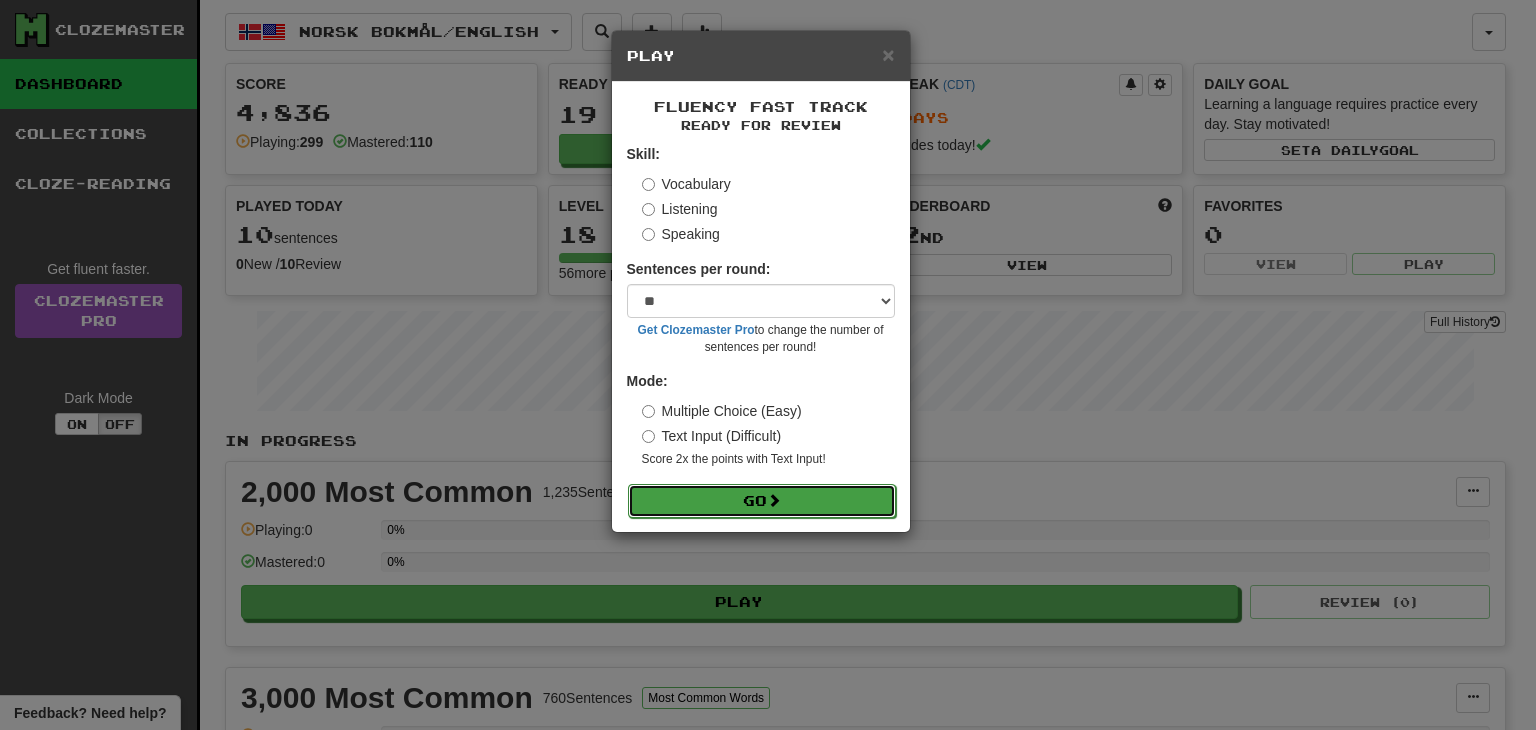 click on "Go" at bounding box center (762, 501) 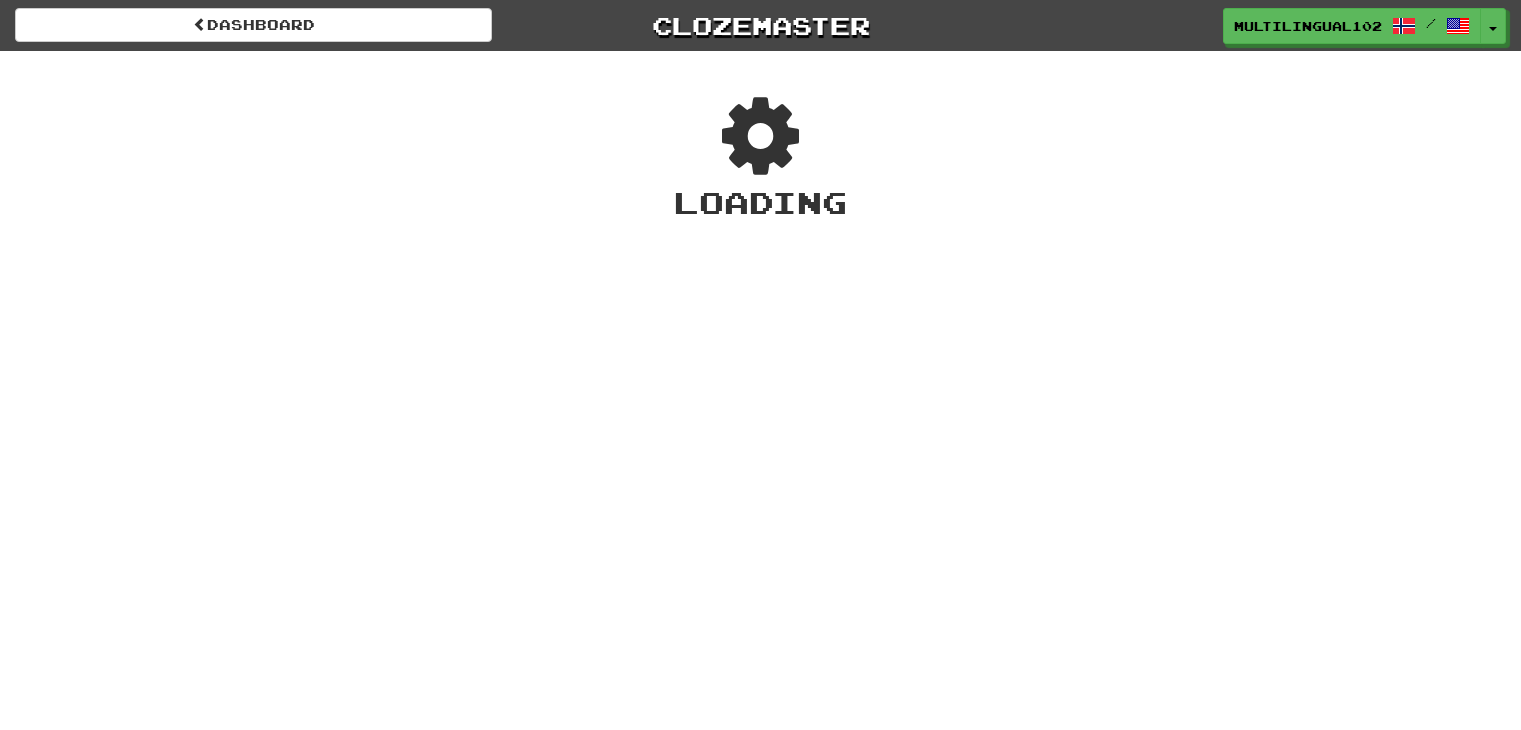 scroll, scrollTop: 0, scrollLeft: 0, axis: both 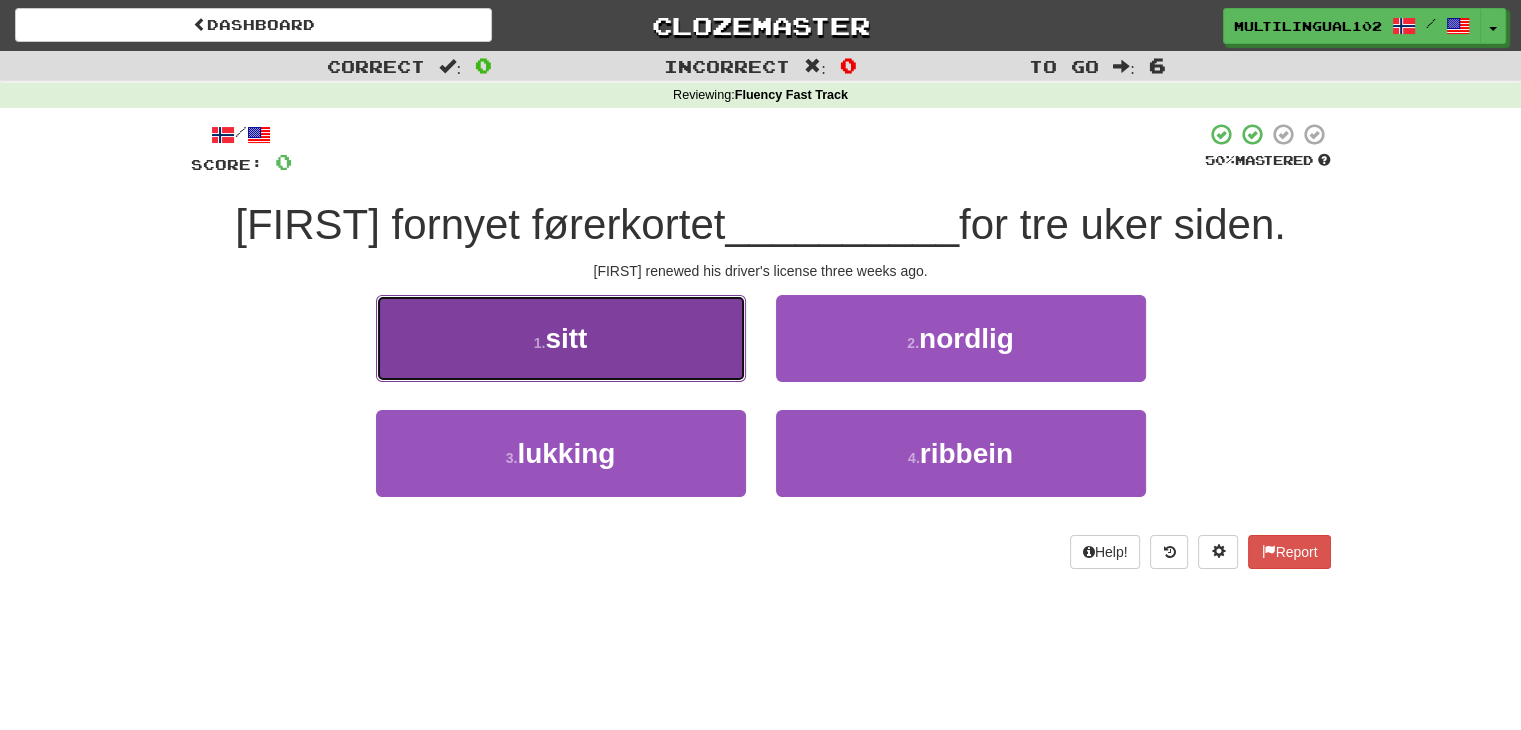 click on "1 .  sitt" at bounding box center (561, 338) 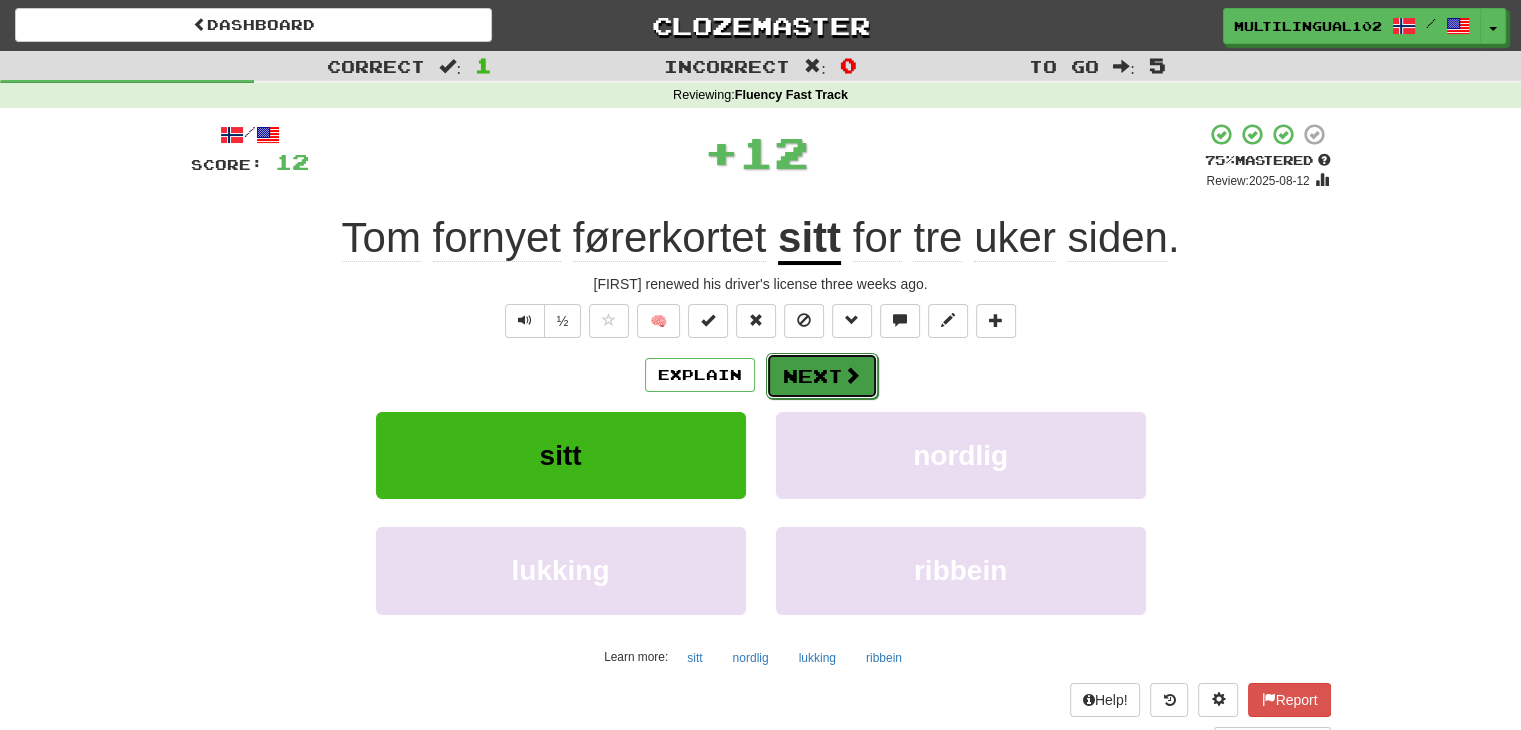 click on "Next" at bounding box center [822, 376] 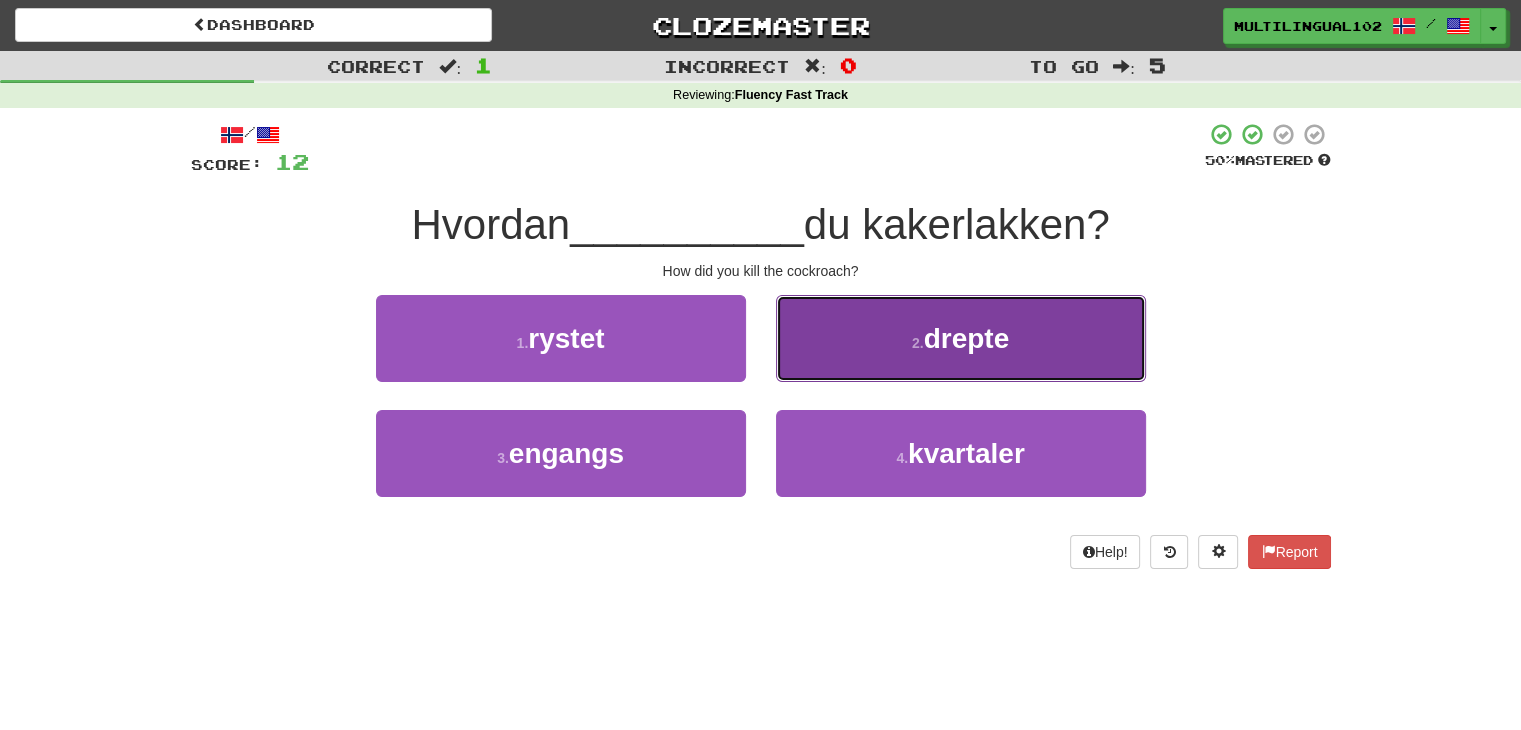 click on "2 .  drepte" at bounding box center (961, 338) 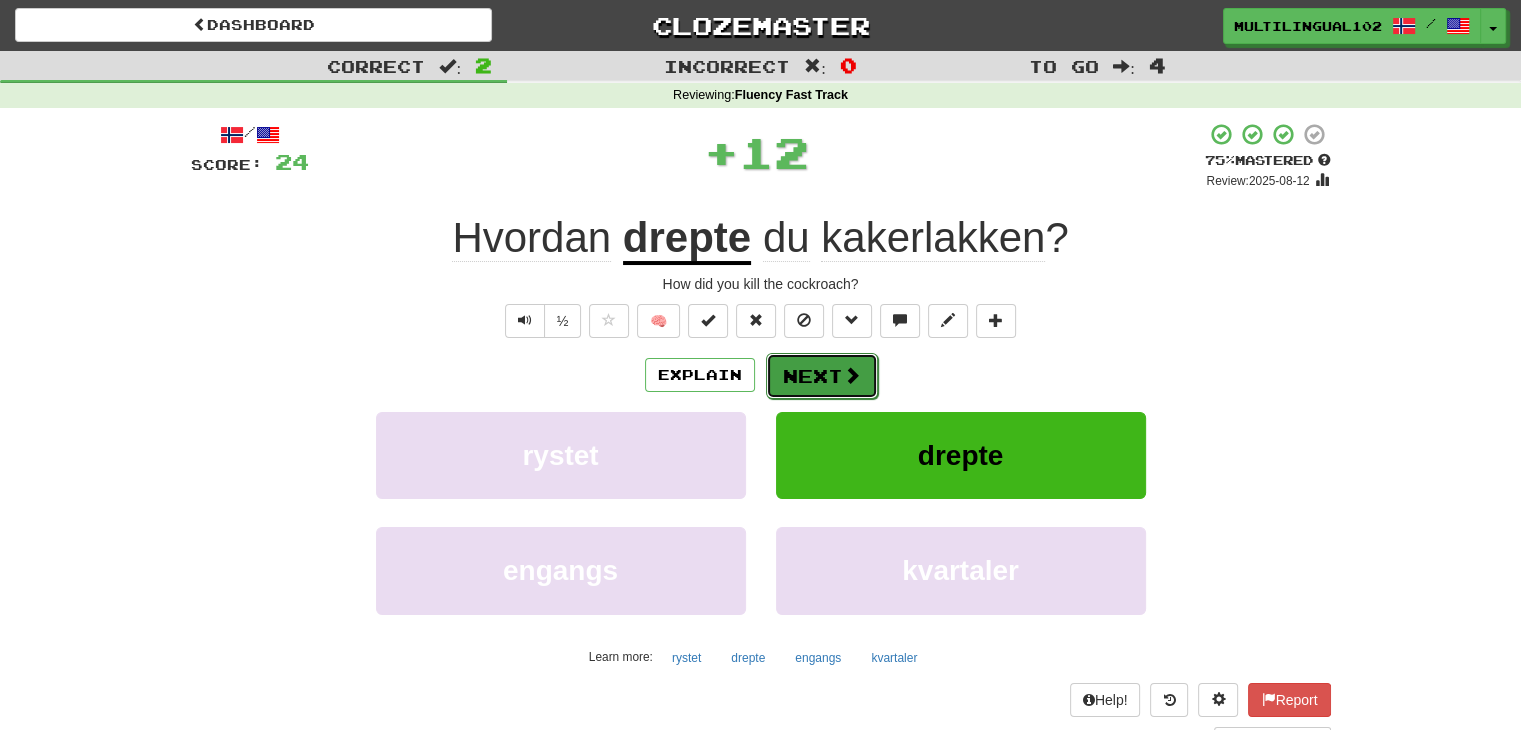 click on "Next" at bounding box center [822, 376] 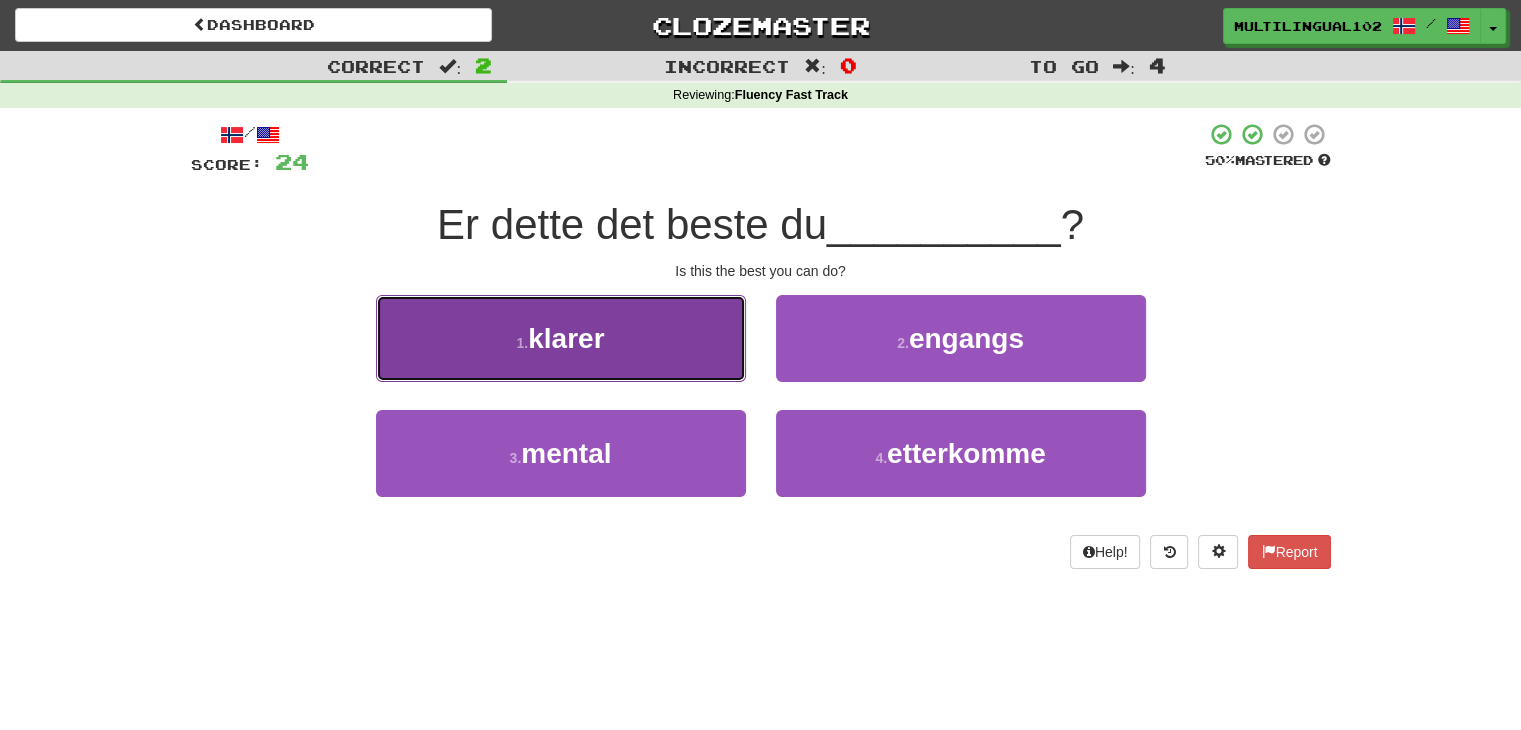 click on "1 .  klarer" at bounding box center [561, 338] 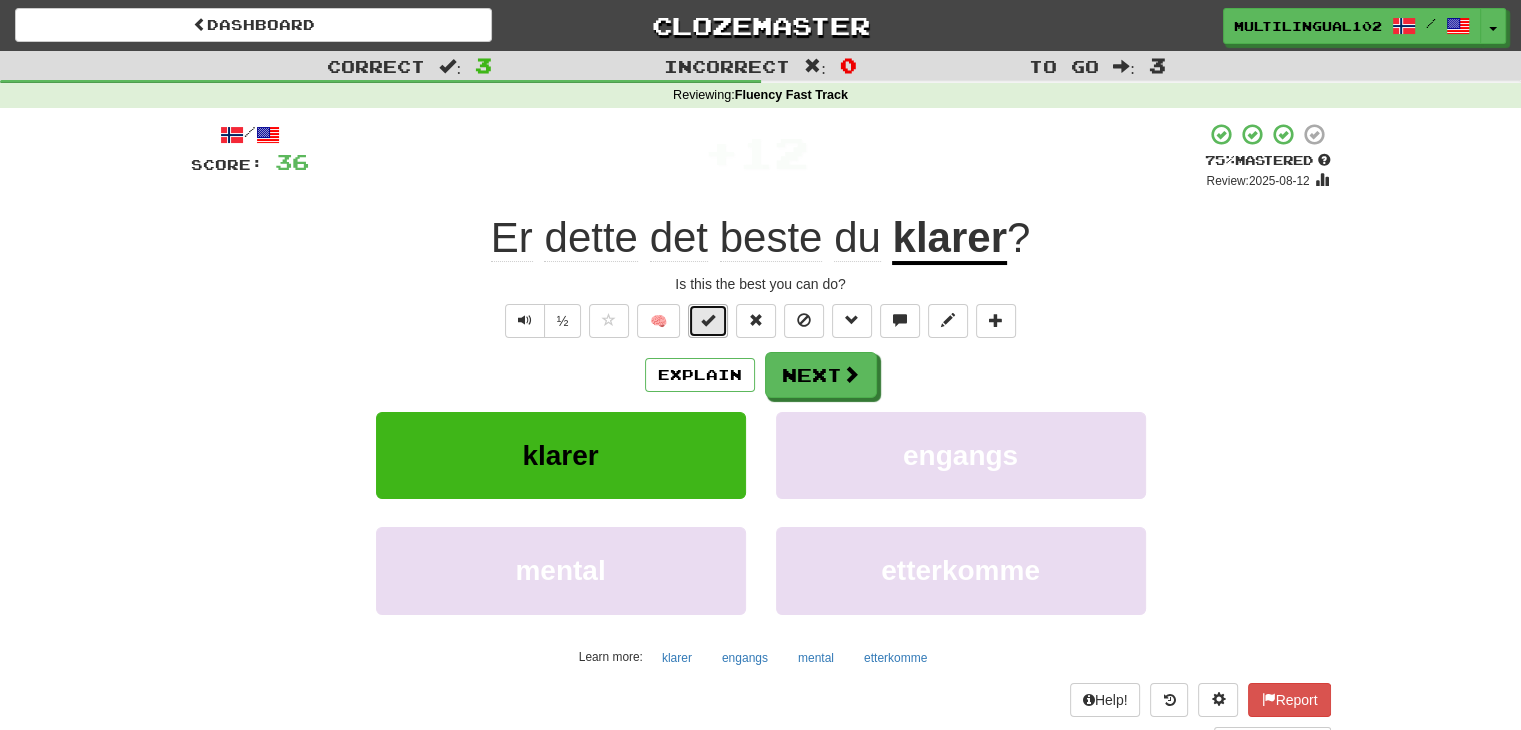 click at bounding box center (708, 320) 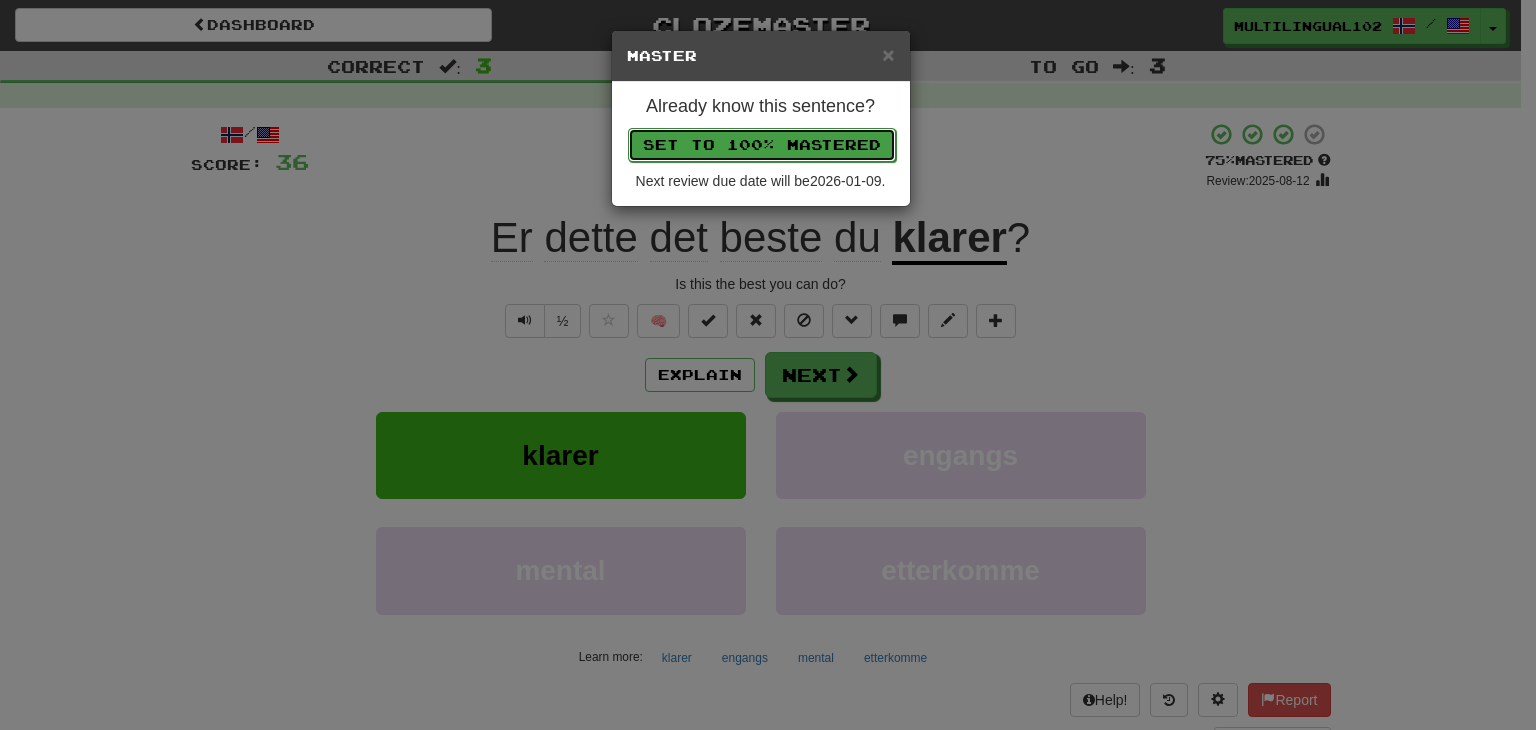 click on "Set to 100% Mastered" at bounding box center (762, 145) 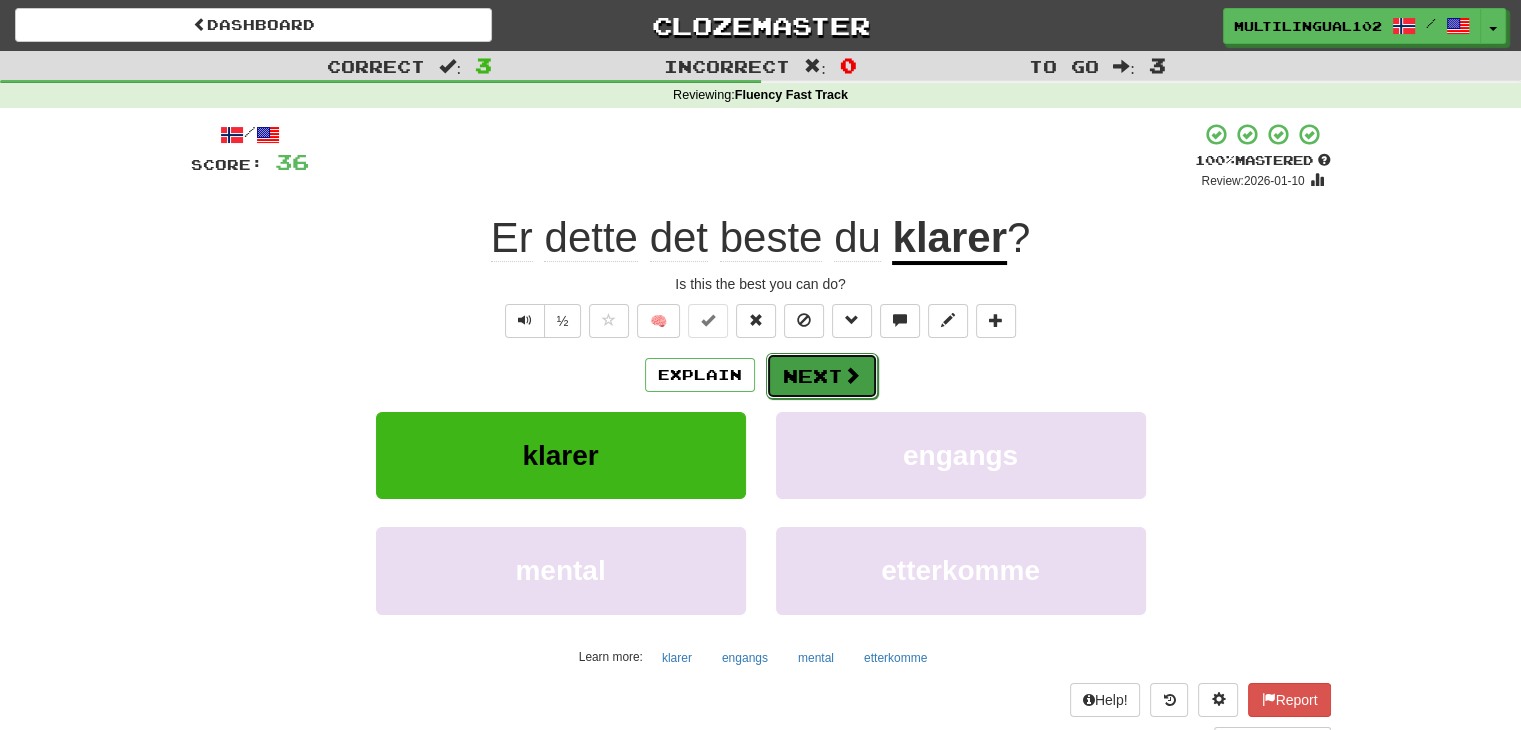 click on "Next" at bounding box center [822, 376] 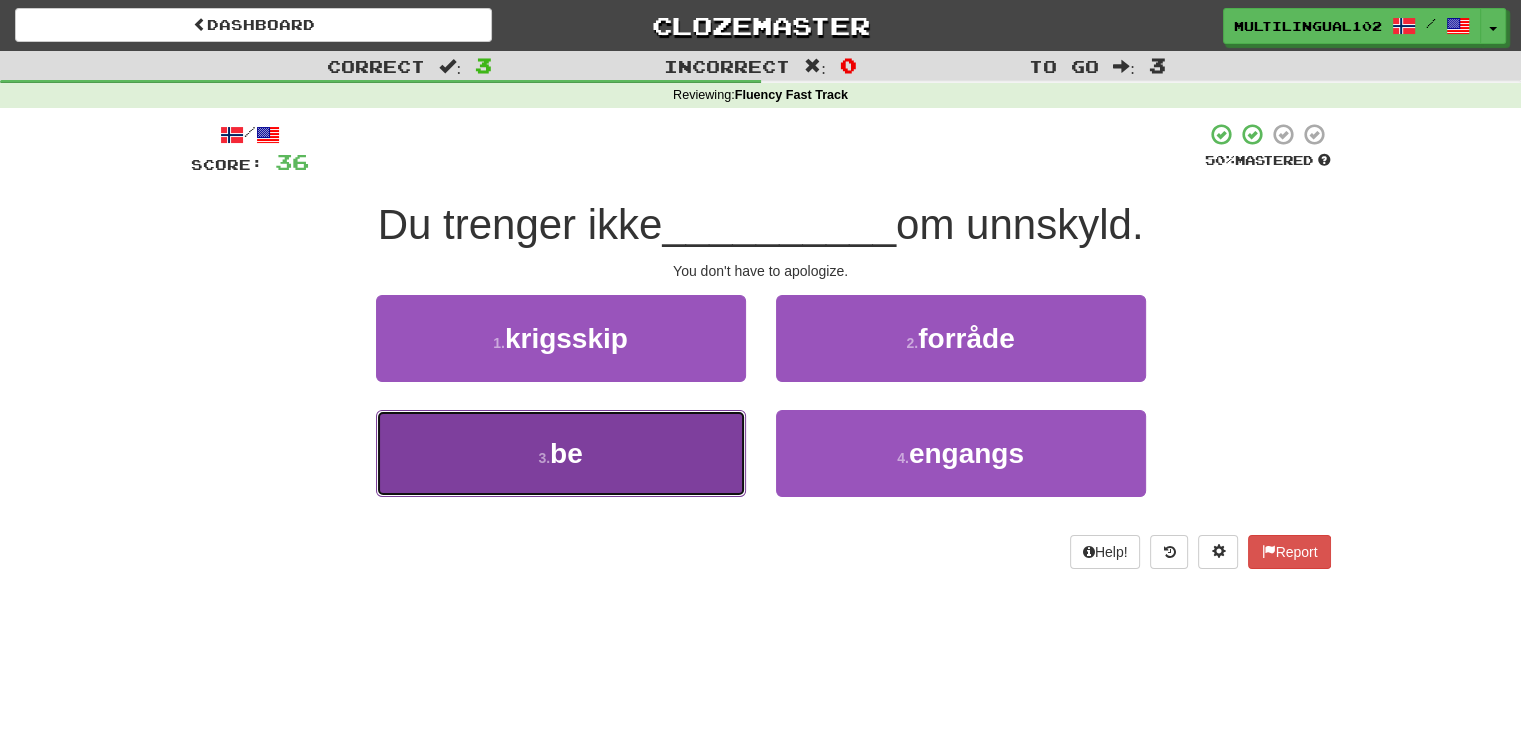 click on "3 .  be" at bounding box center (561, 453) 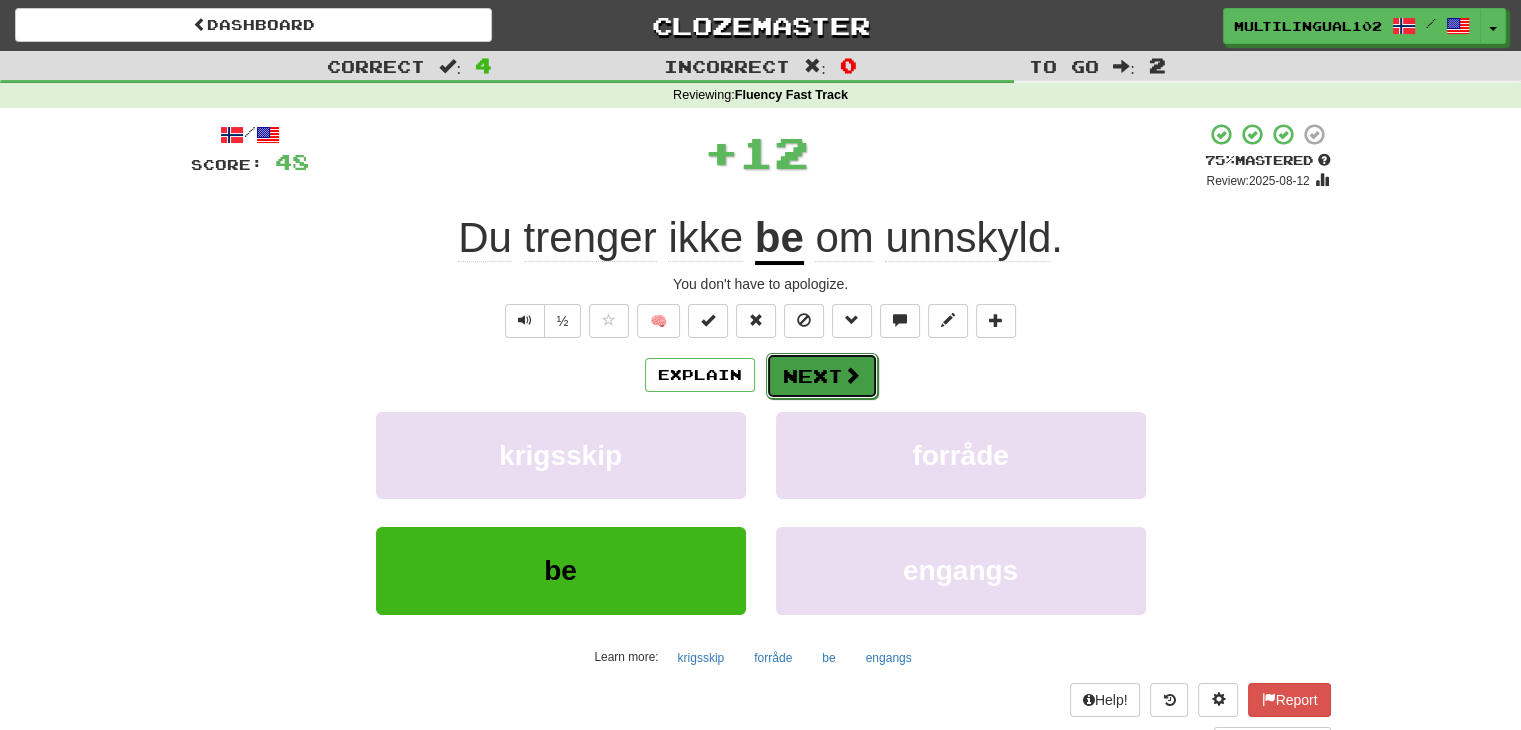 click on "Next" at bounding box center (822, 376) 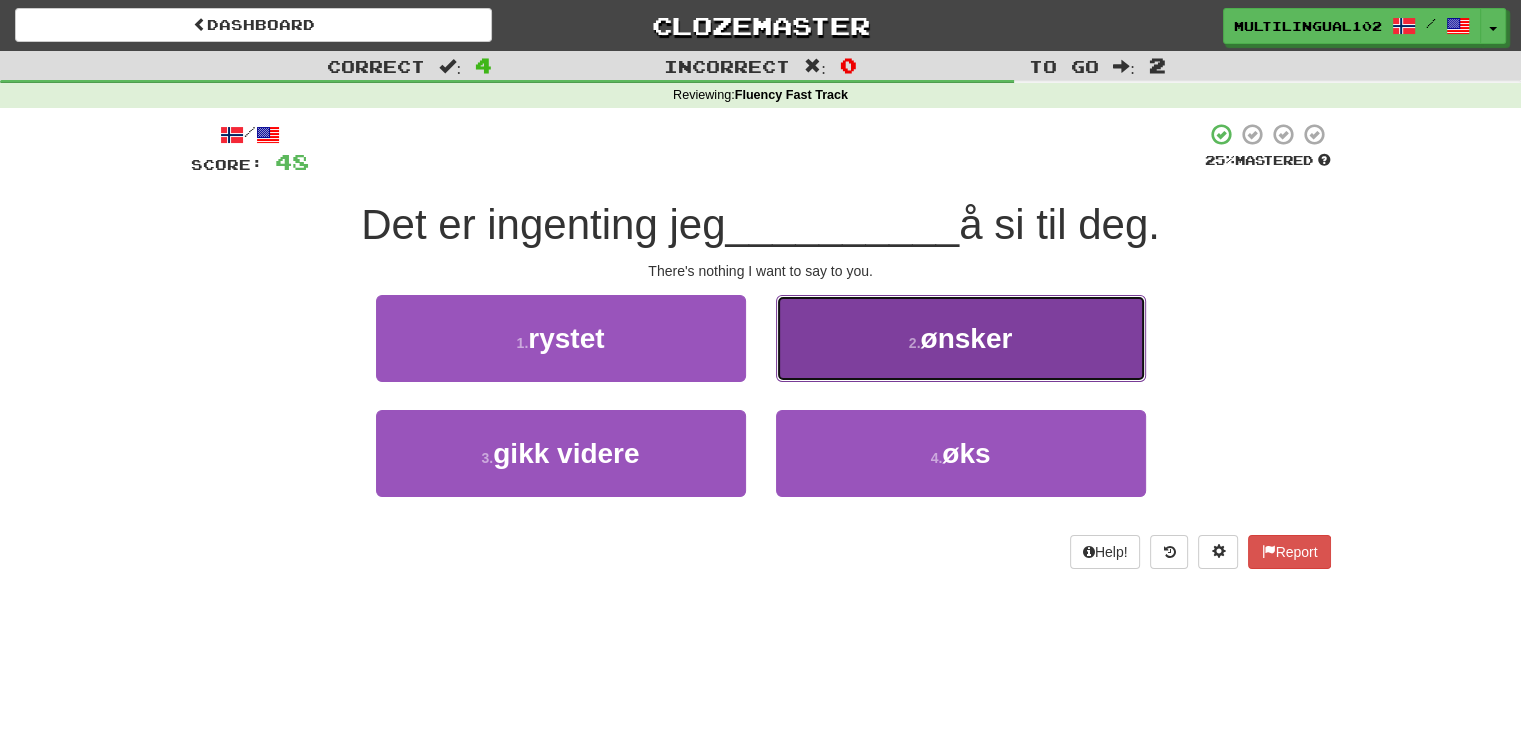 click on "2 .  ønsker" at bounding box center (961, 338) 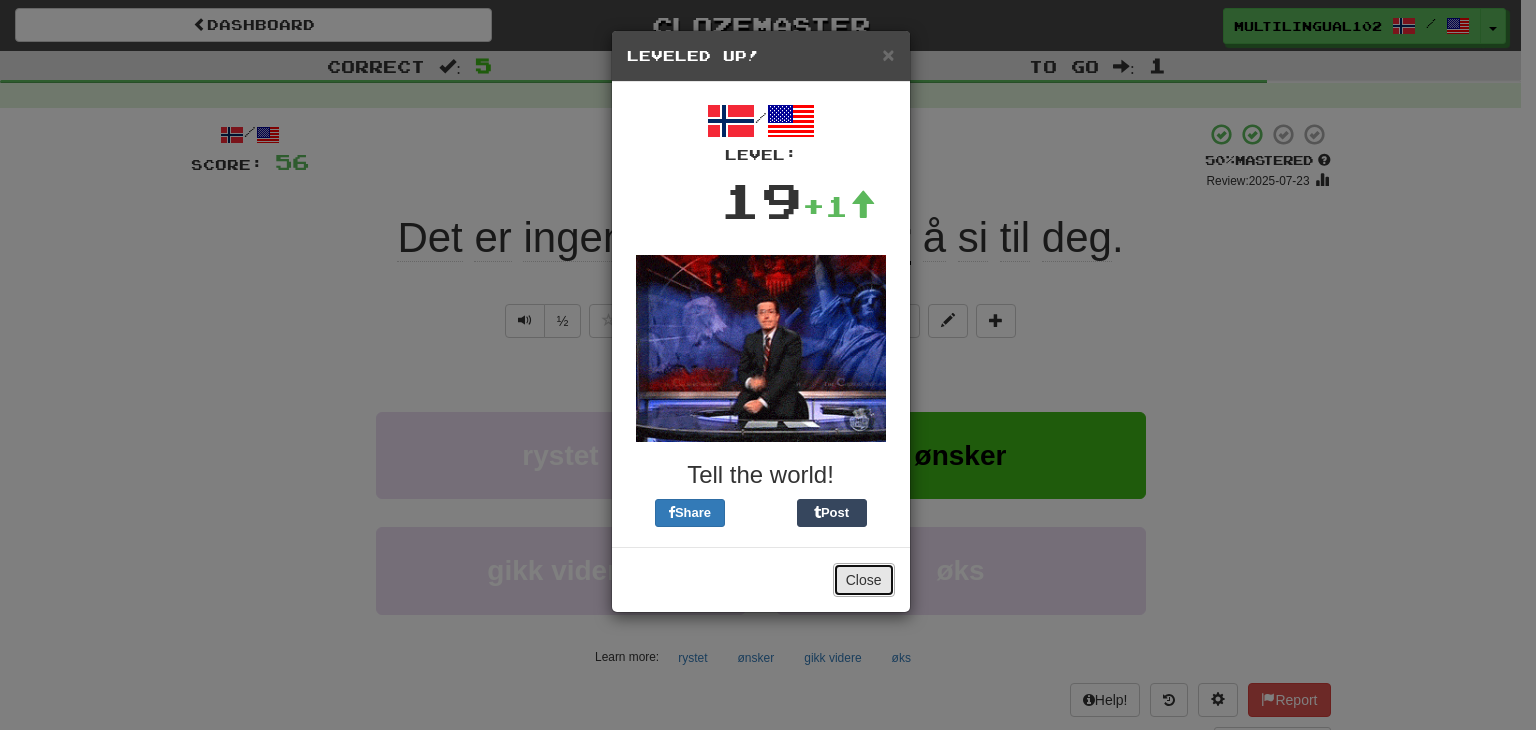 click on "Close" at bounding box center (864, 580) 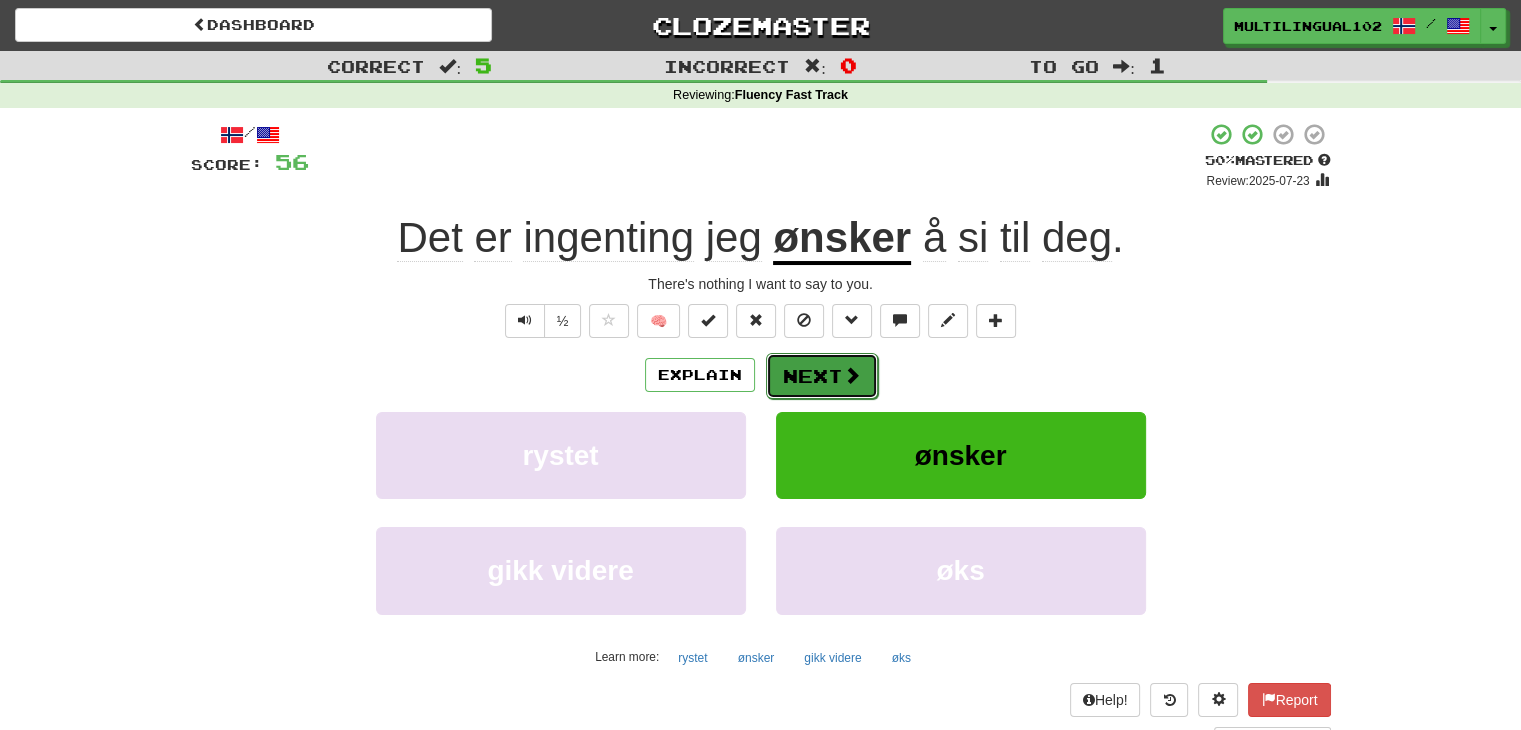 click on "Next" at bounding box center (822, 376) 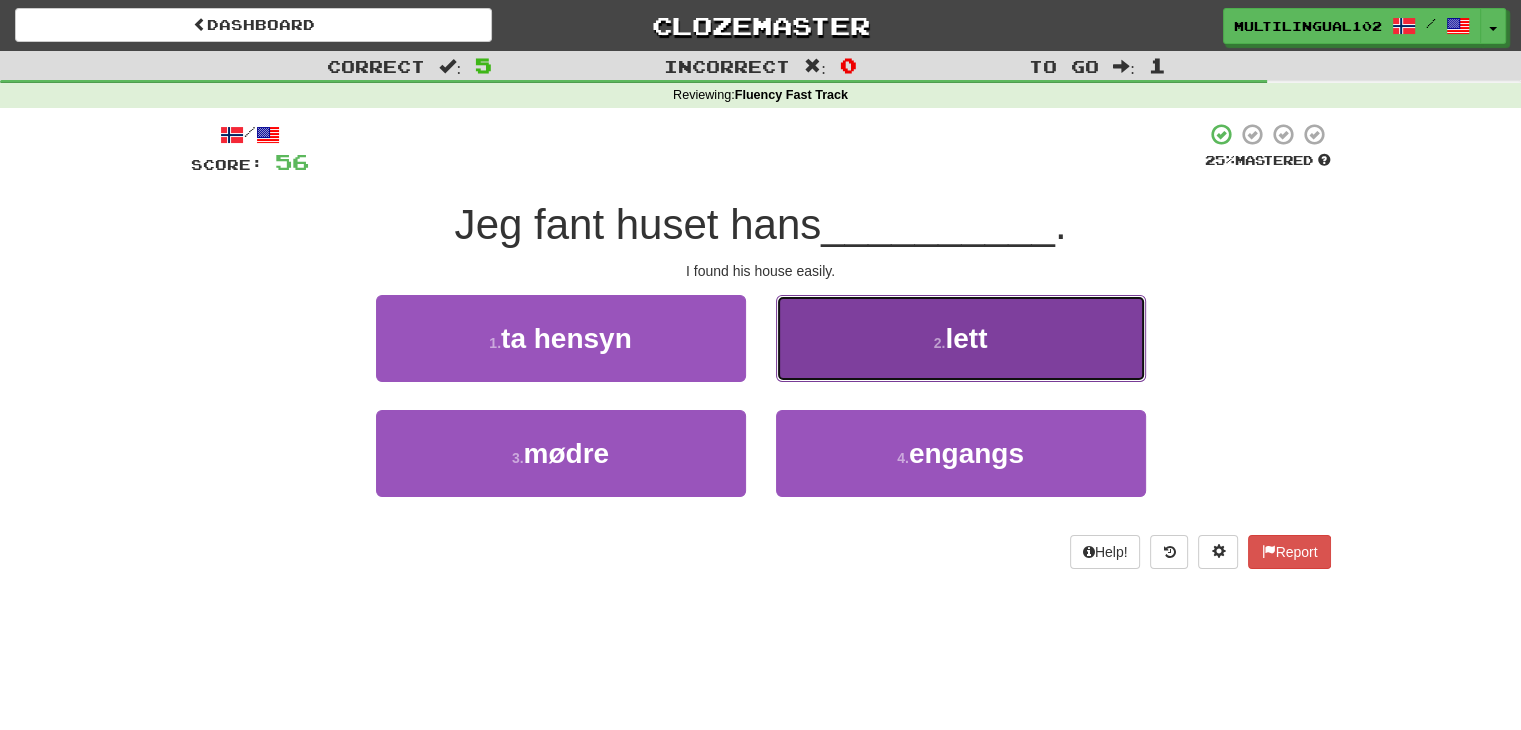 click on "2 .  lett" at bounding box center [961, 338] 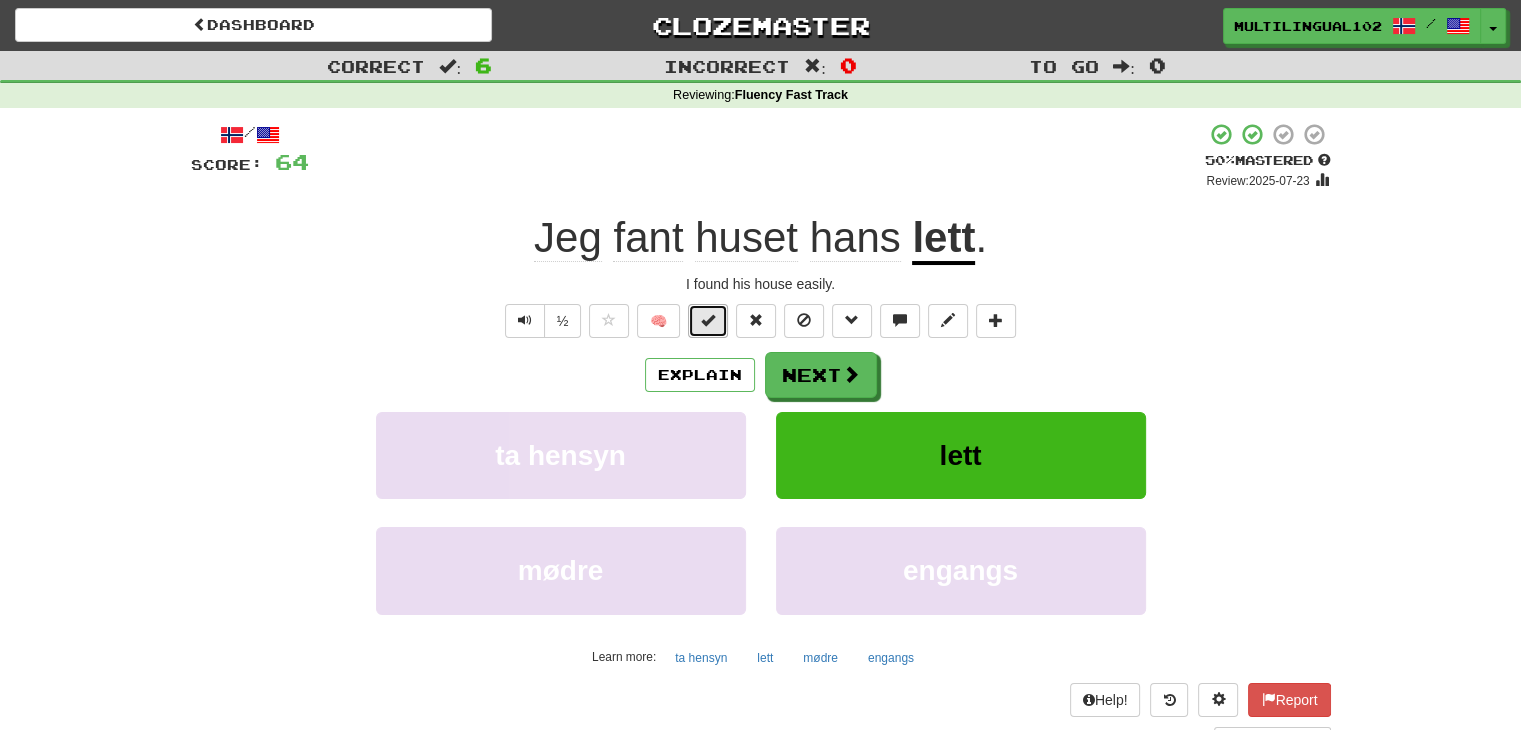 click at bounding box center [708, 320] 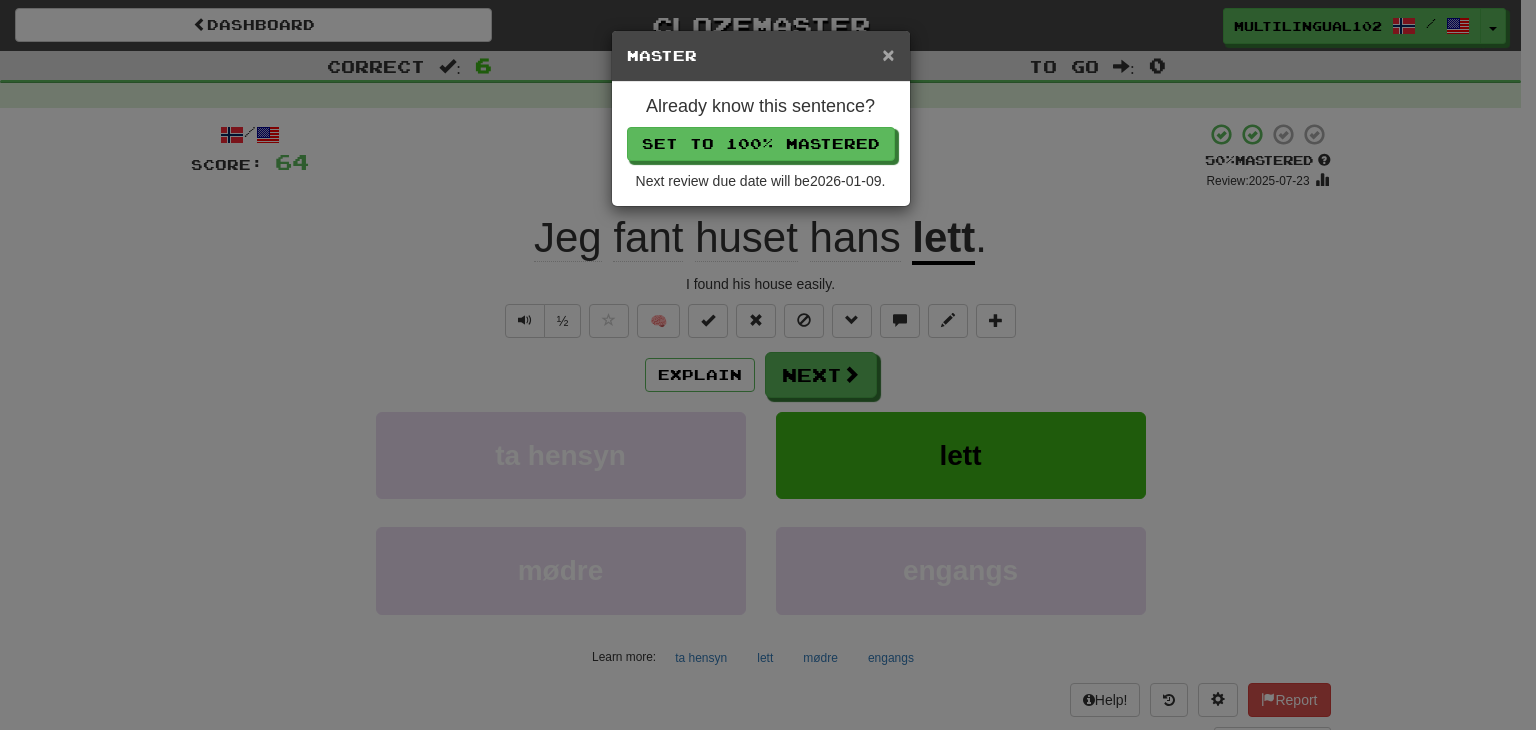 click on "×" at bounding box center (888, 54) 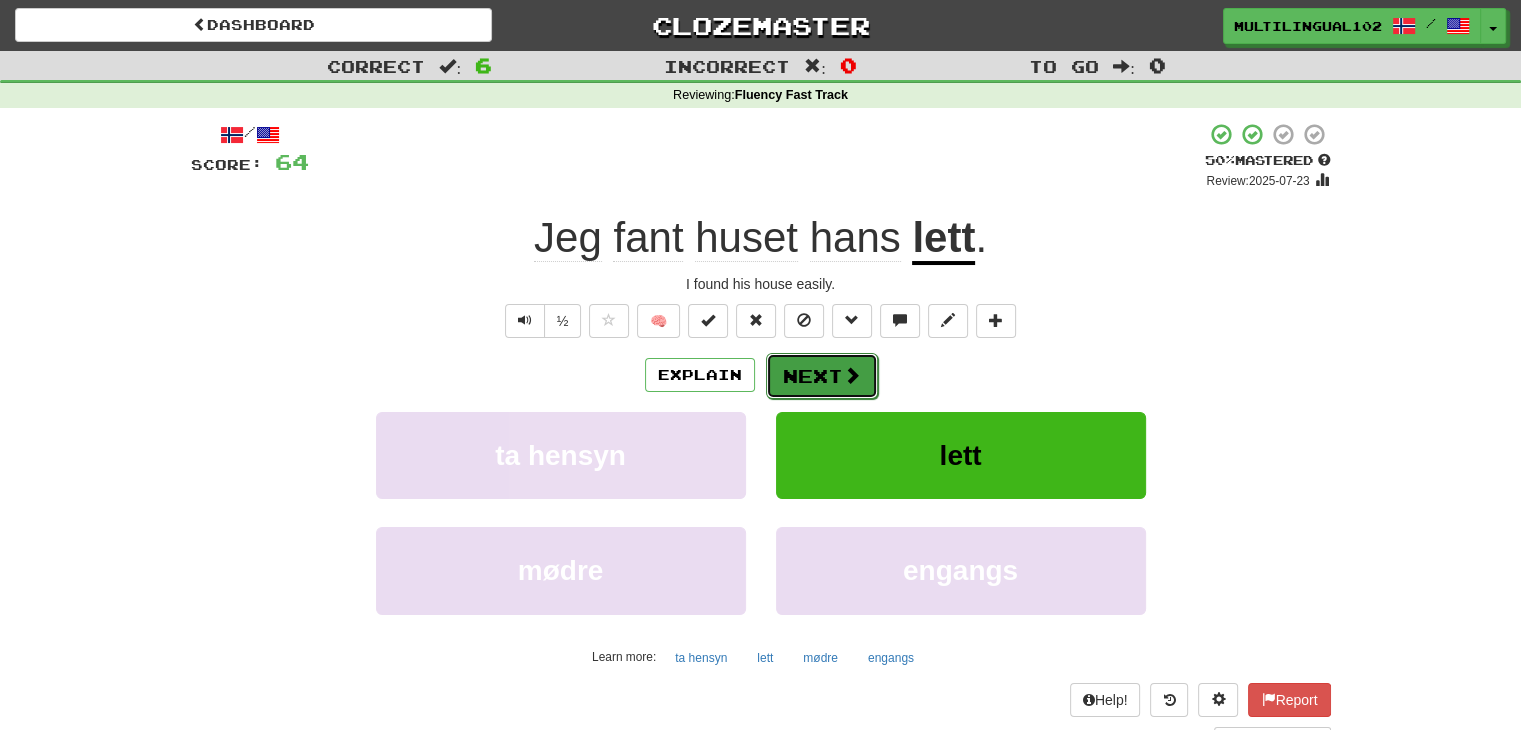 click on "Next" at bounding box center [822, 376] 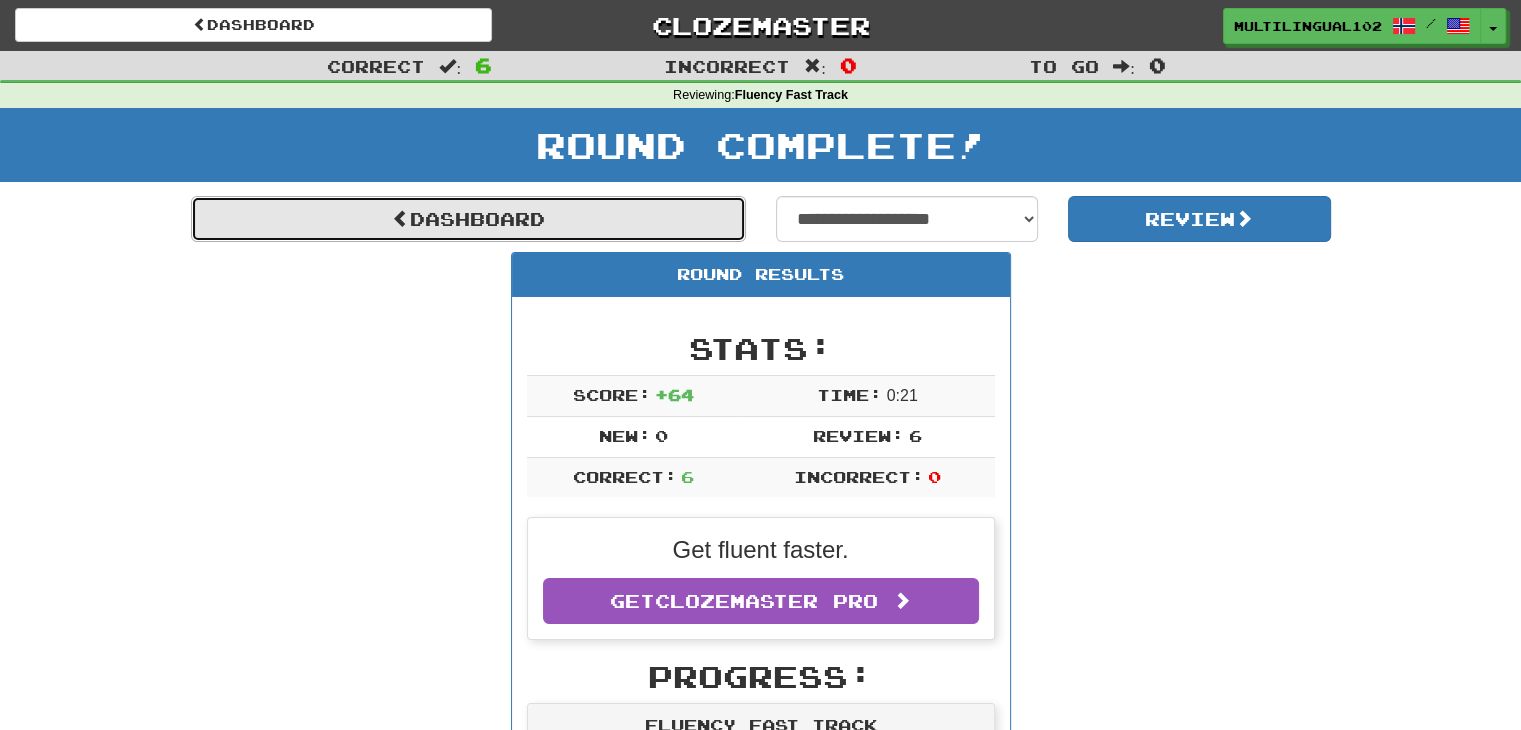 click on "Dashboard" at bounding box center (468, 219) 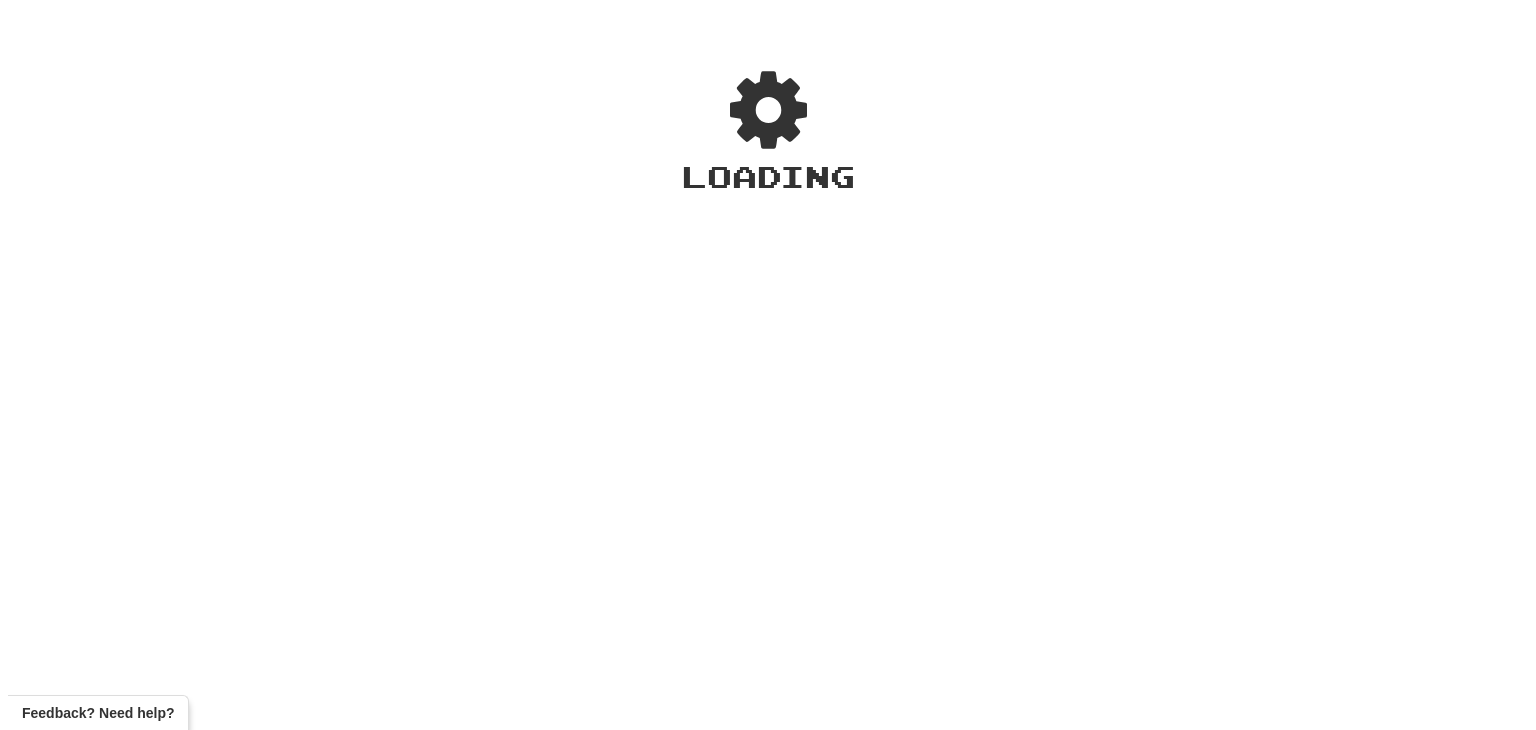 scroll, scrollTop: 0, scrollLeft: 0, axis: both 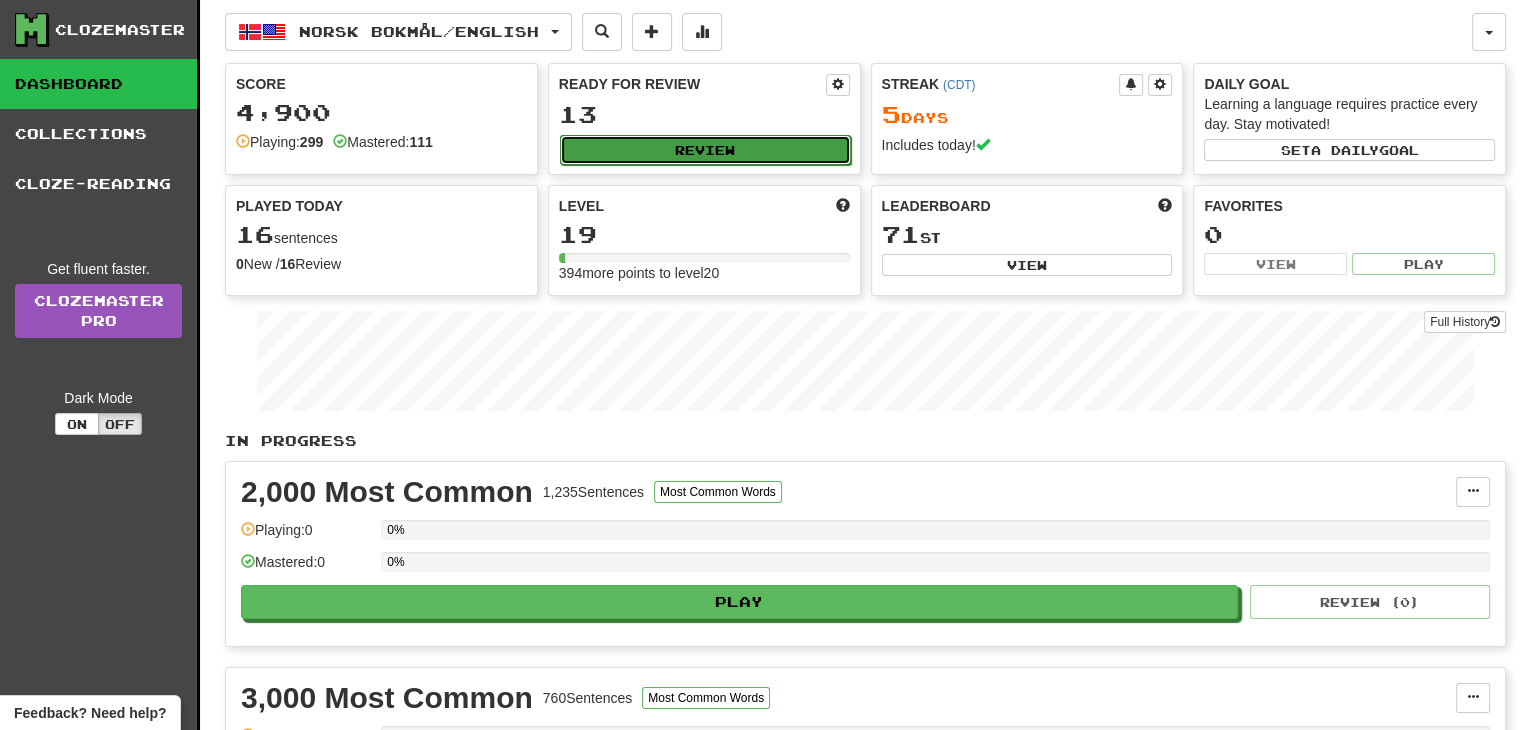click on "Review" at bounding box center (705, 150) 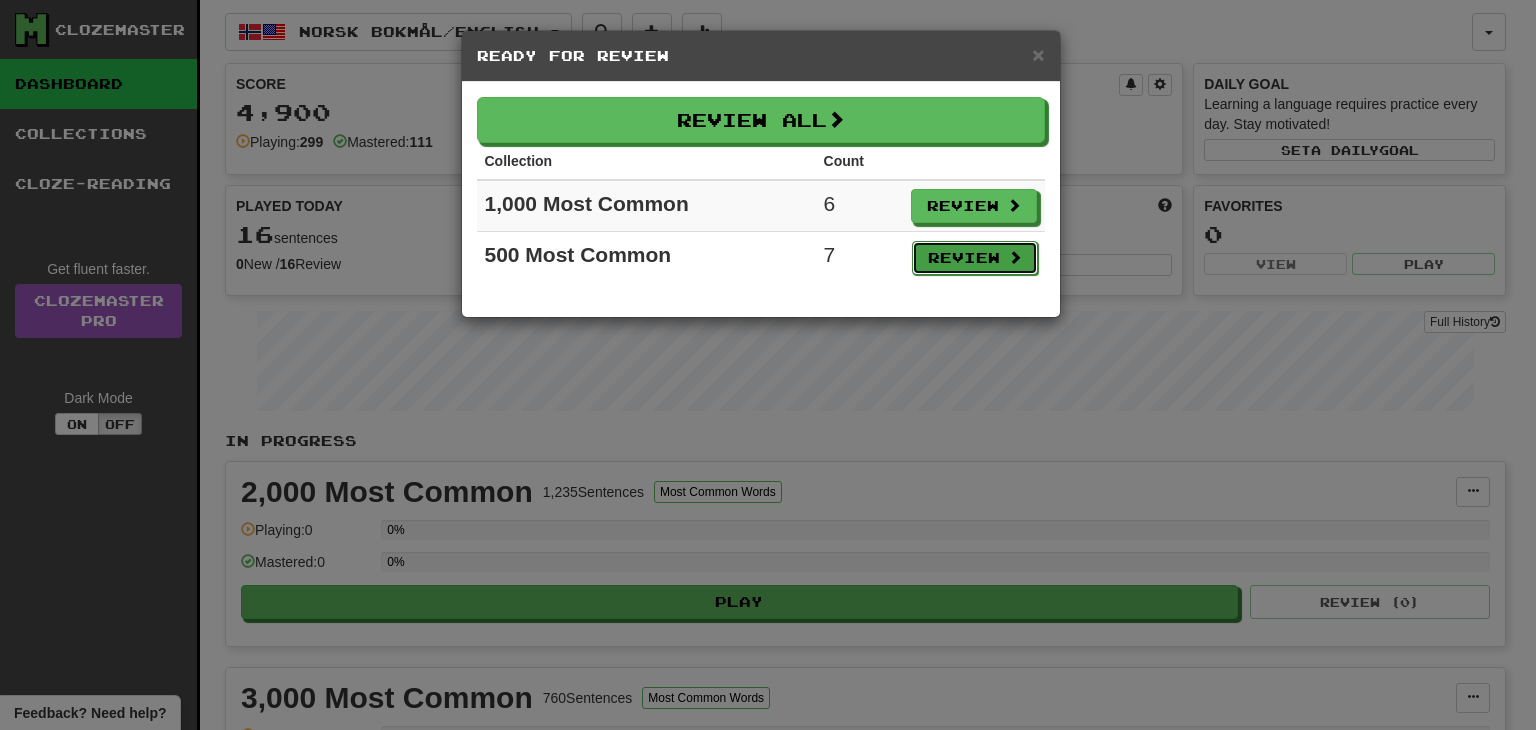 click on "Review" at bounding box center [975, 258] 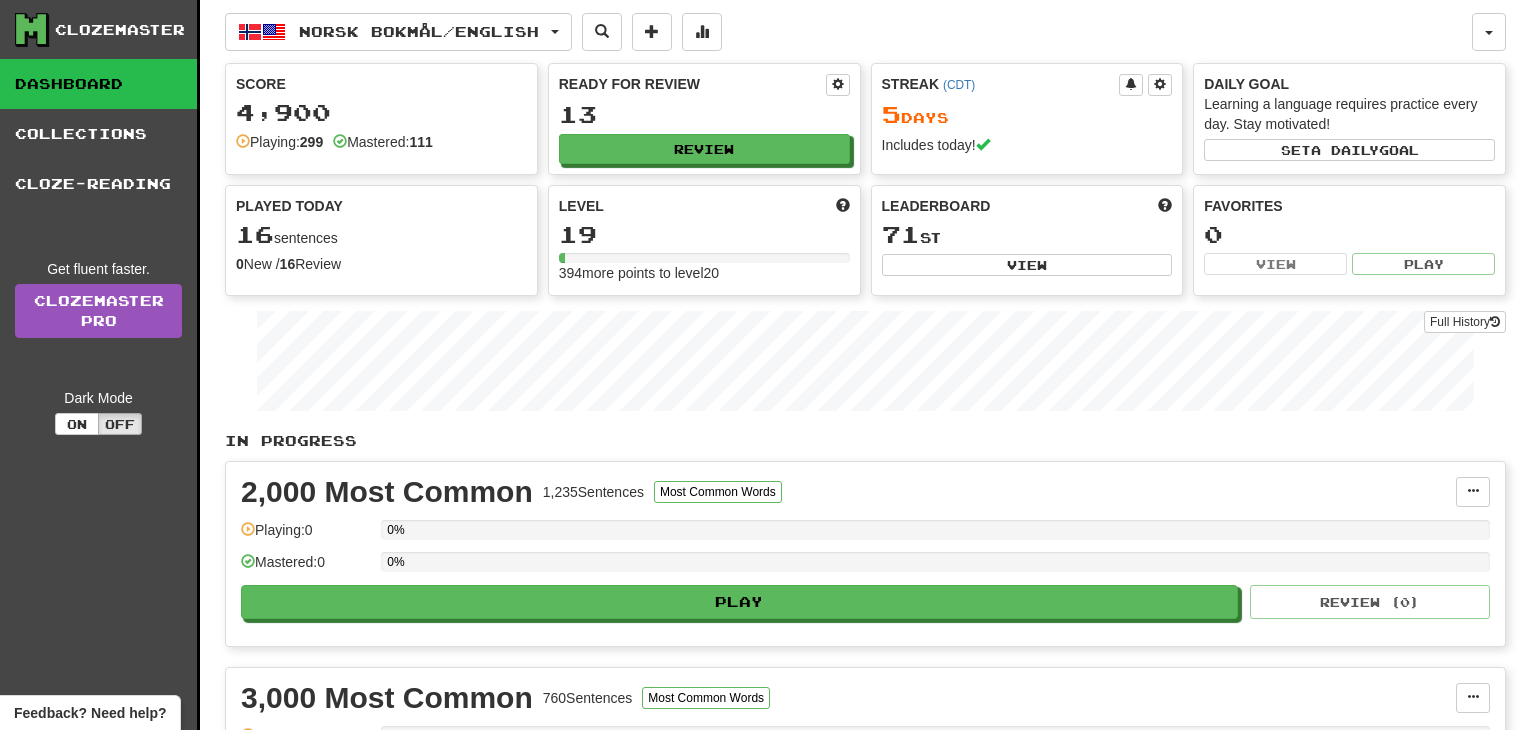 select on "**" 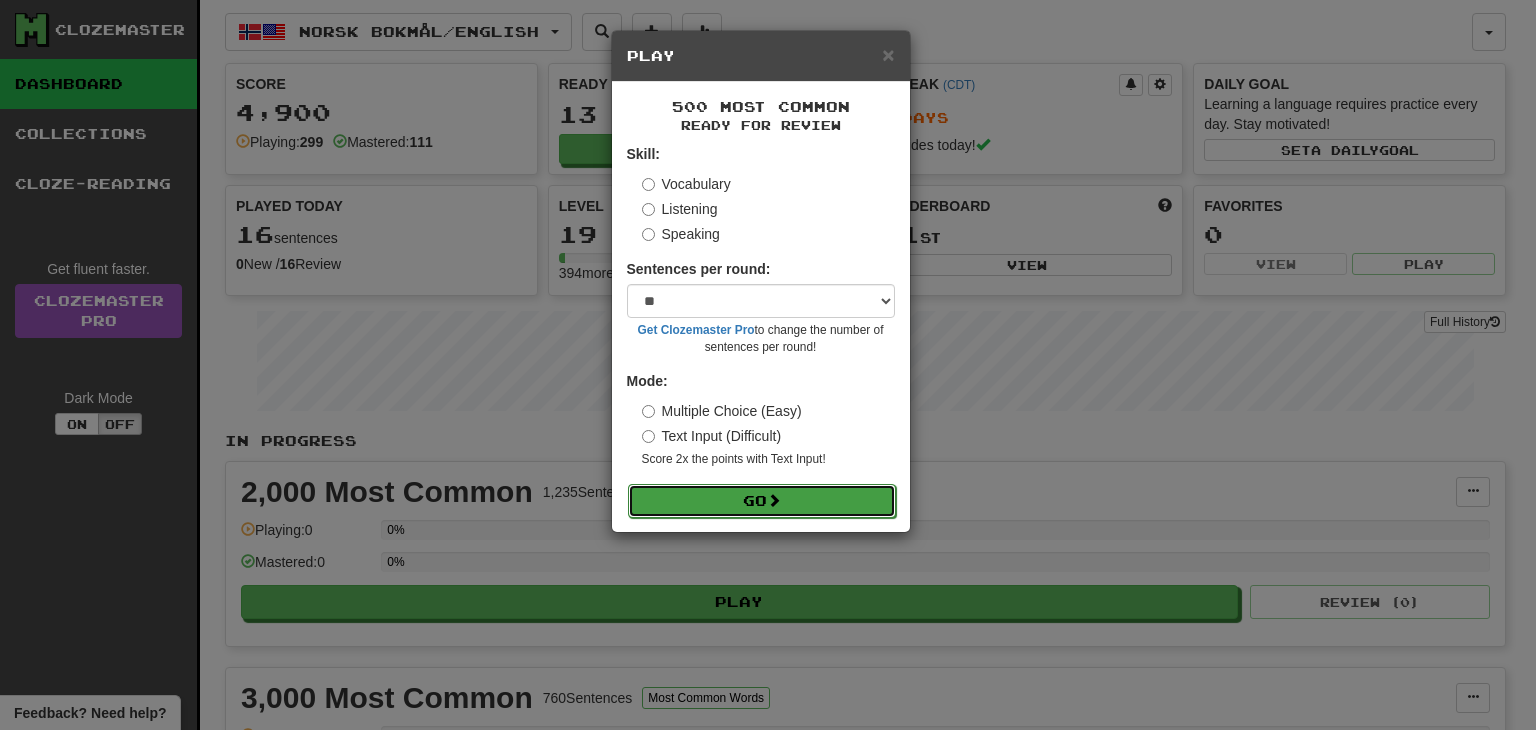 click on "Go" at bounding box center (762, 501) 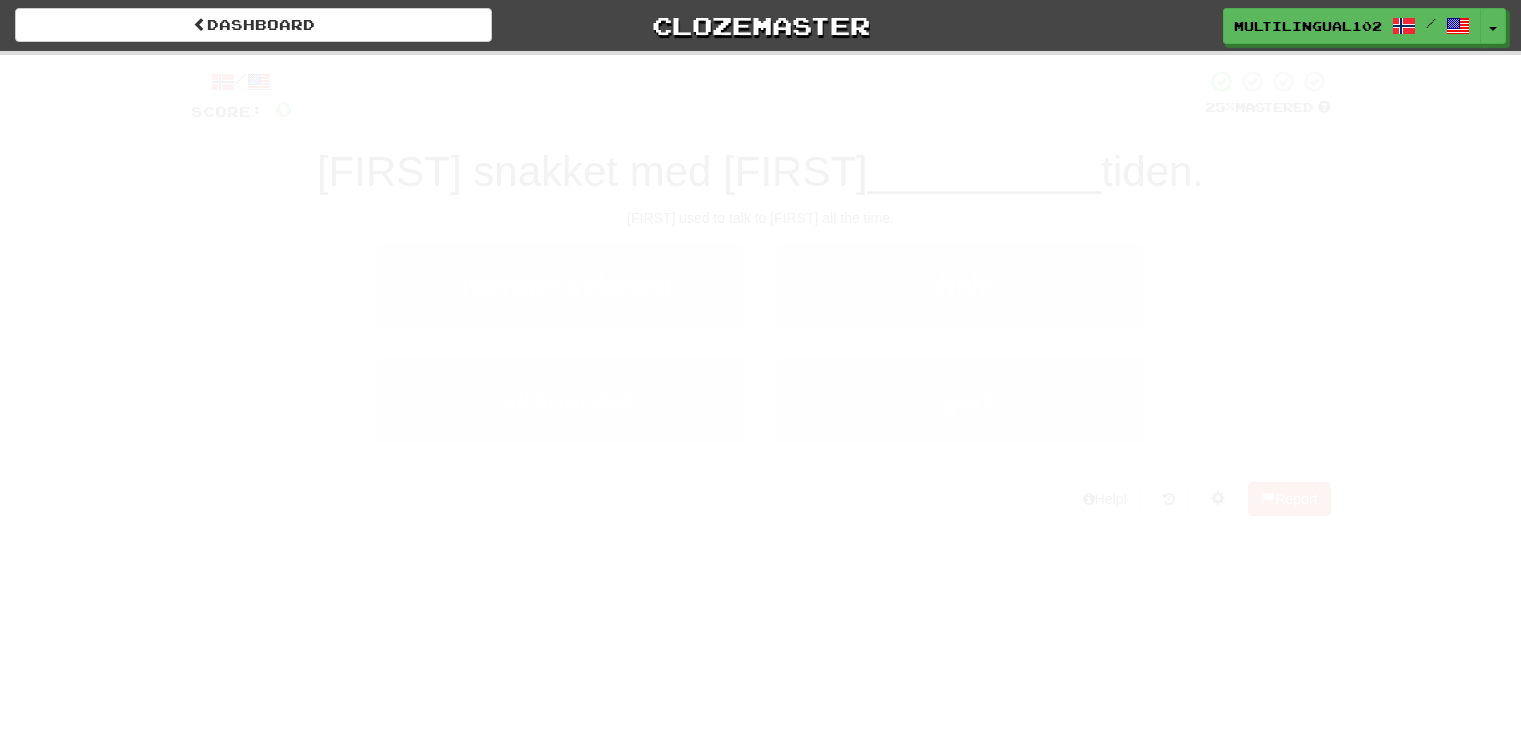 scroll, scrollTop: 0, scrollLeft: 0, axis: both 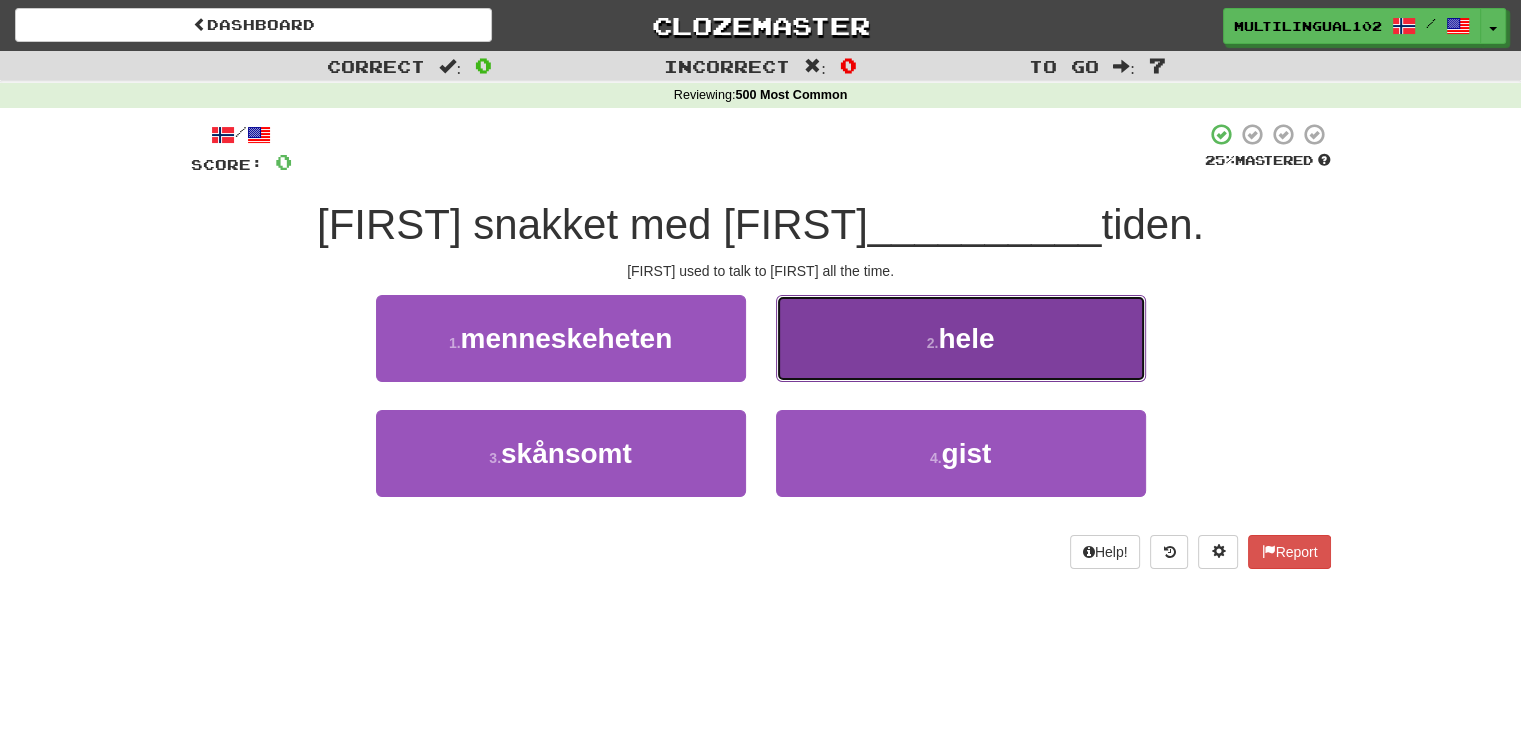 click on "2 .  hele" at bounding box center [961, 338] 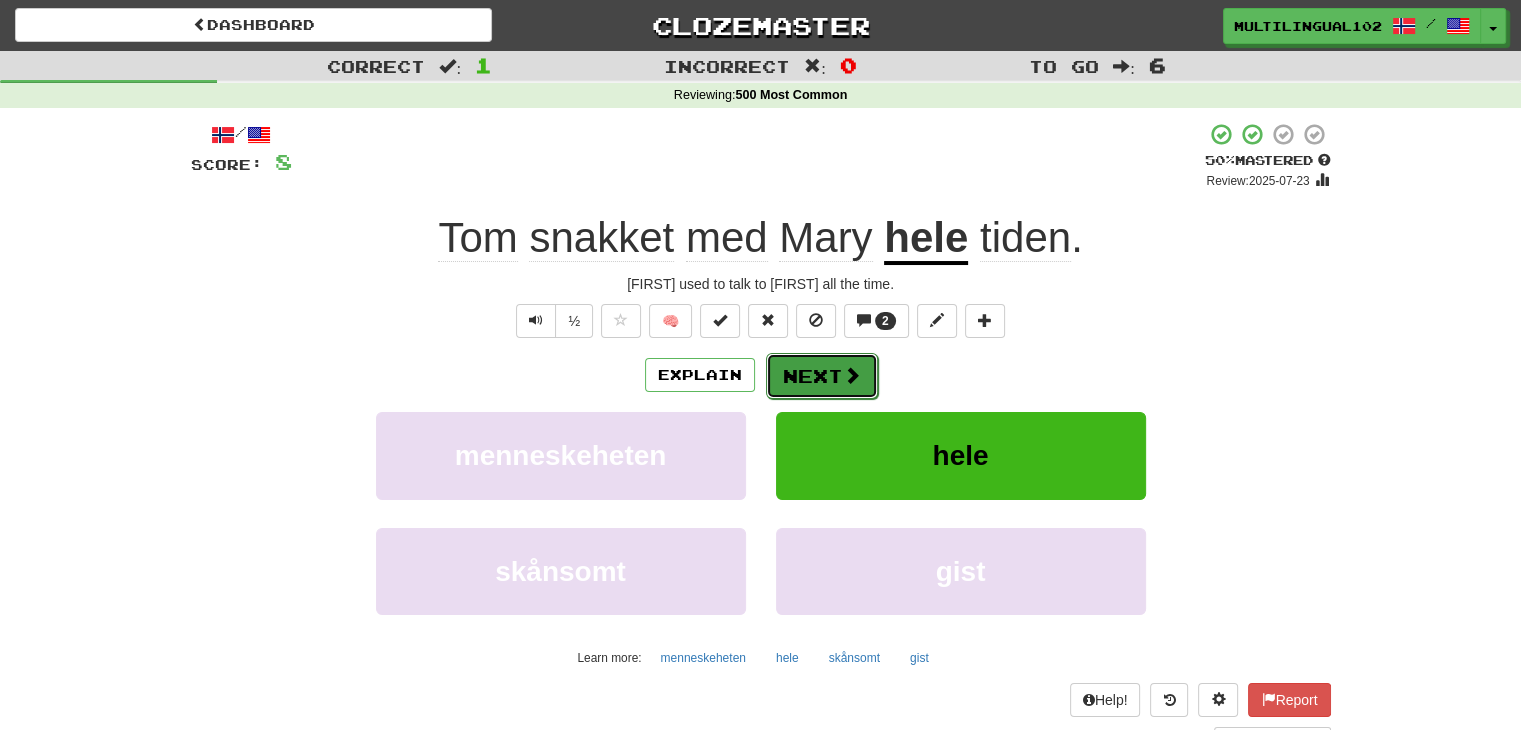 click on "Next" at bounding box center (822, 376) 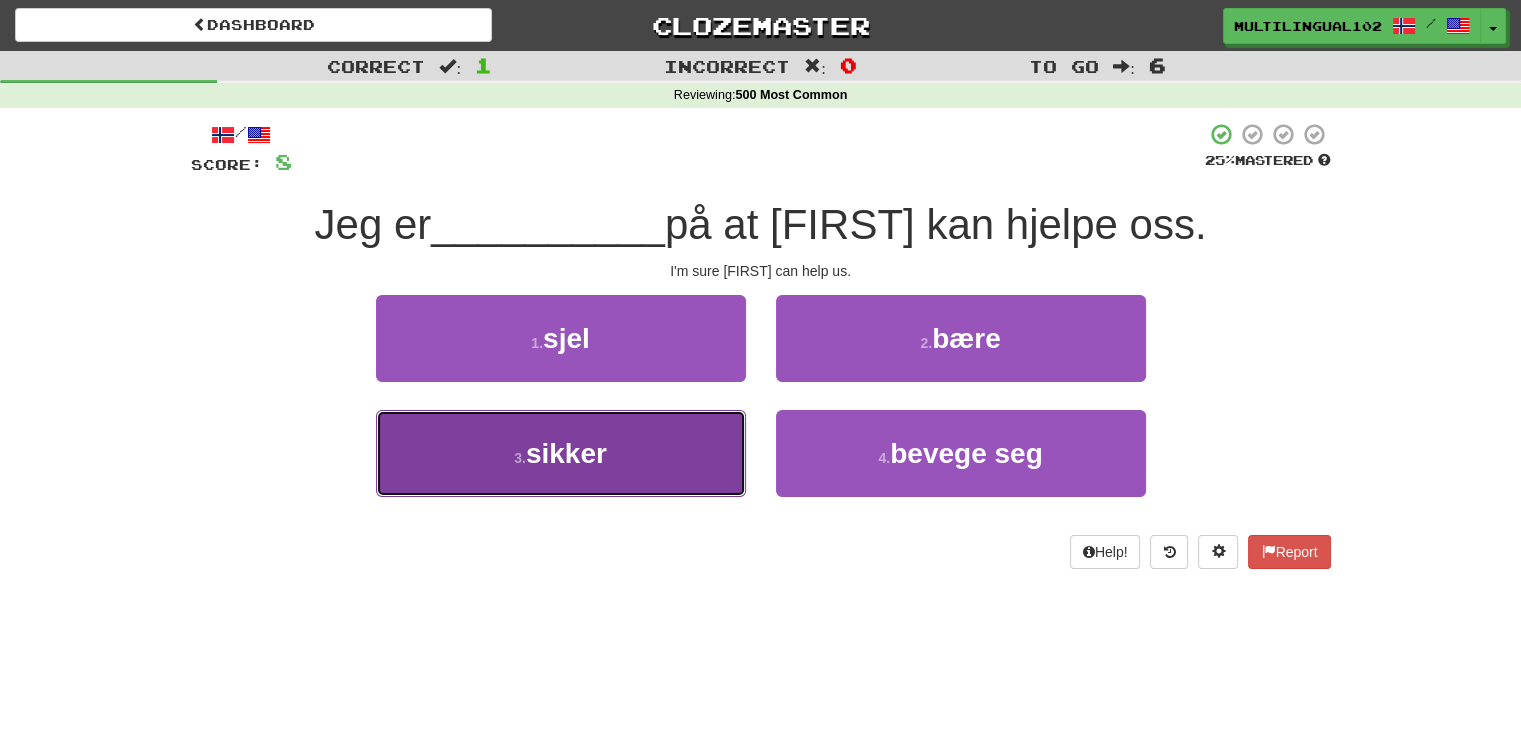 click on "3 .  sikker" at bounding box center (561, 453) 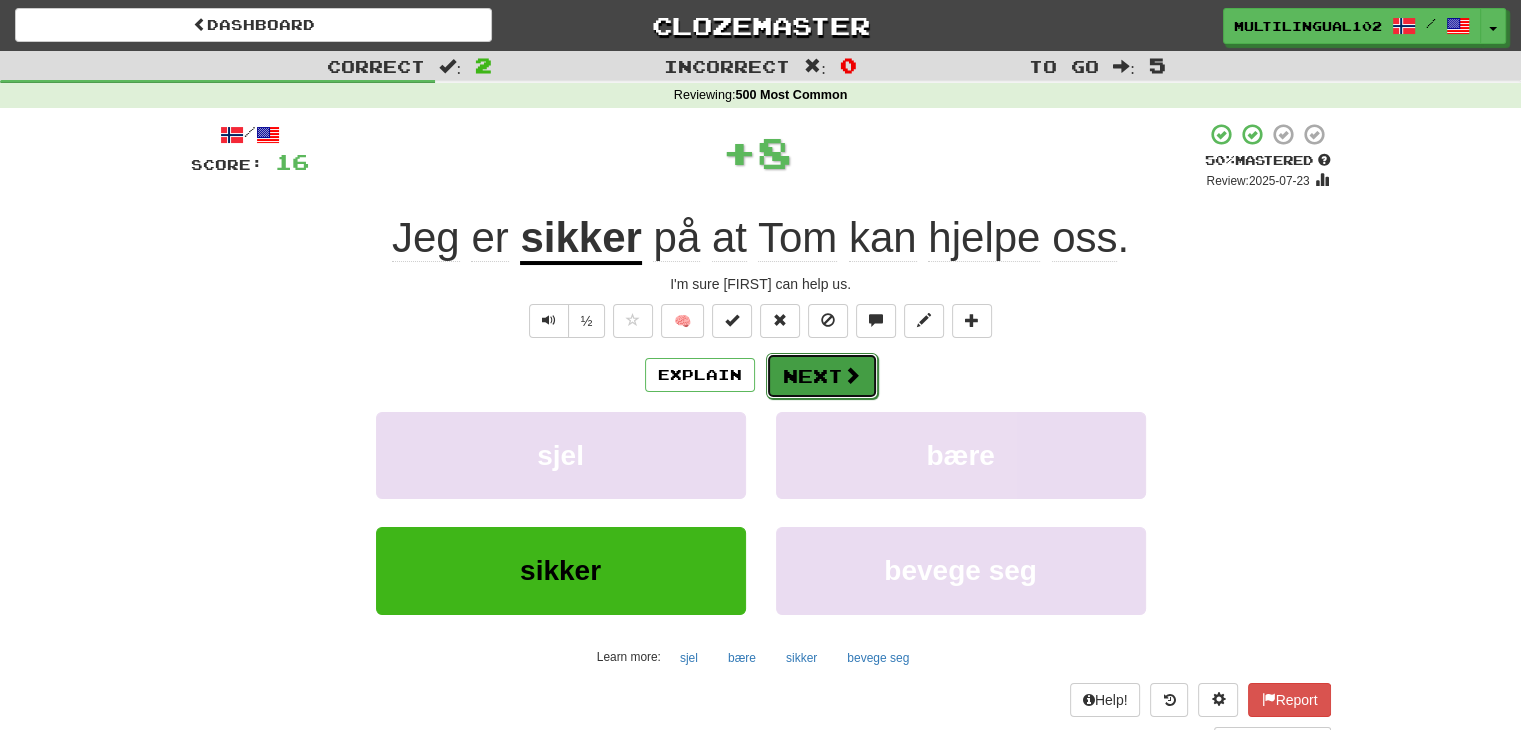 click on "Next" at bounding box center [822, 376] 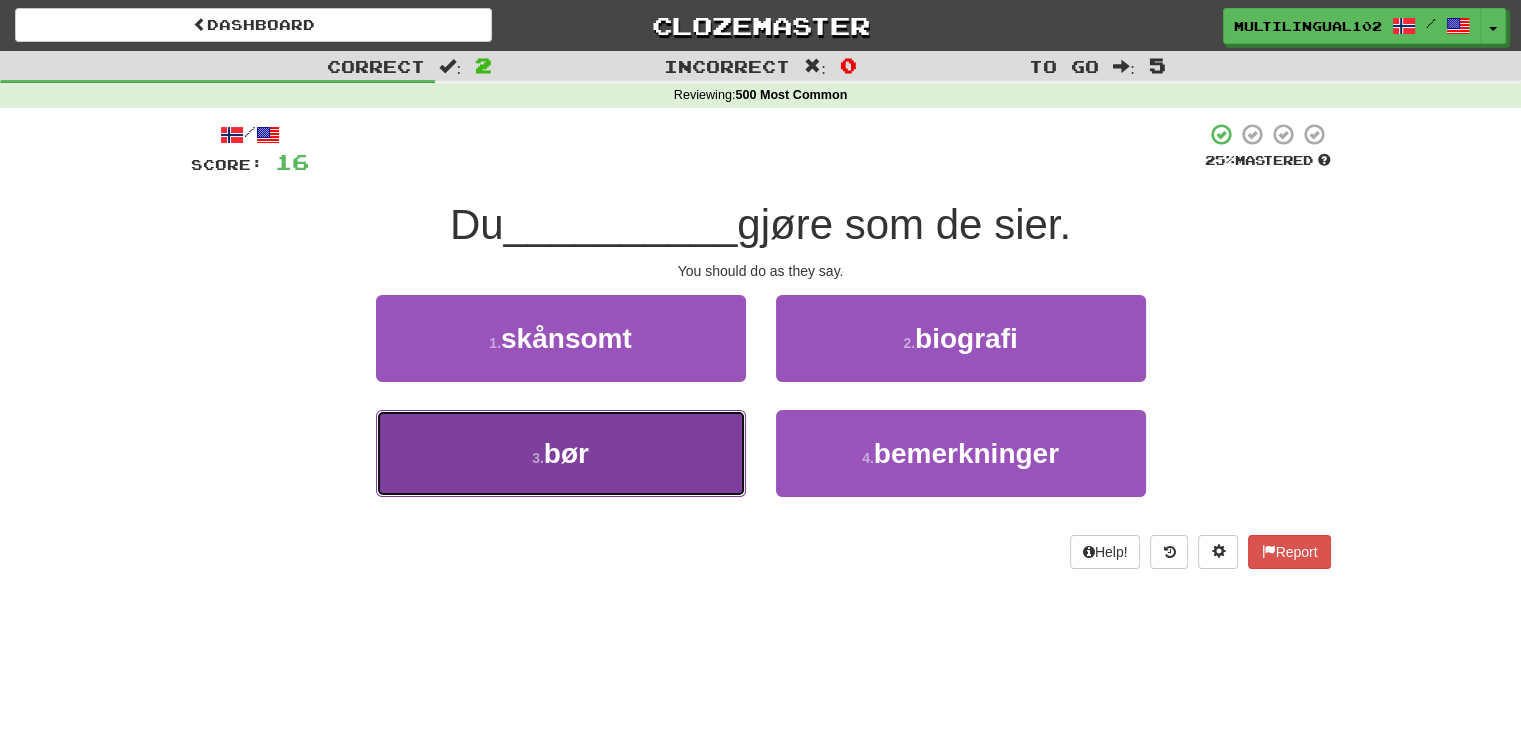 click on "3 .  bør" at bounding box center (561, 453) 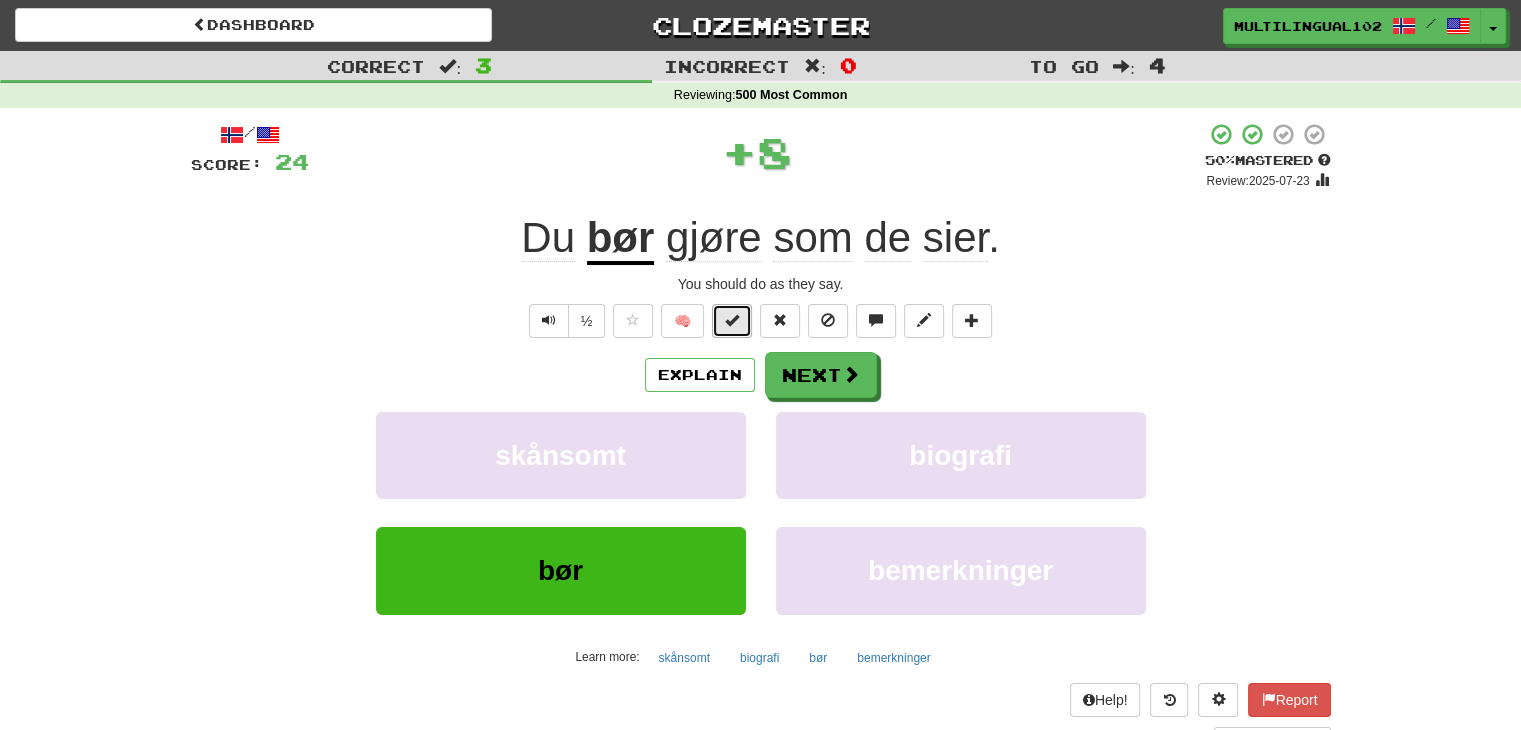 click at bounding box center [732, 321] 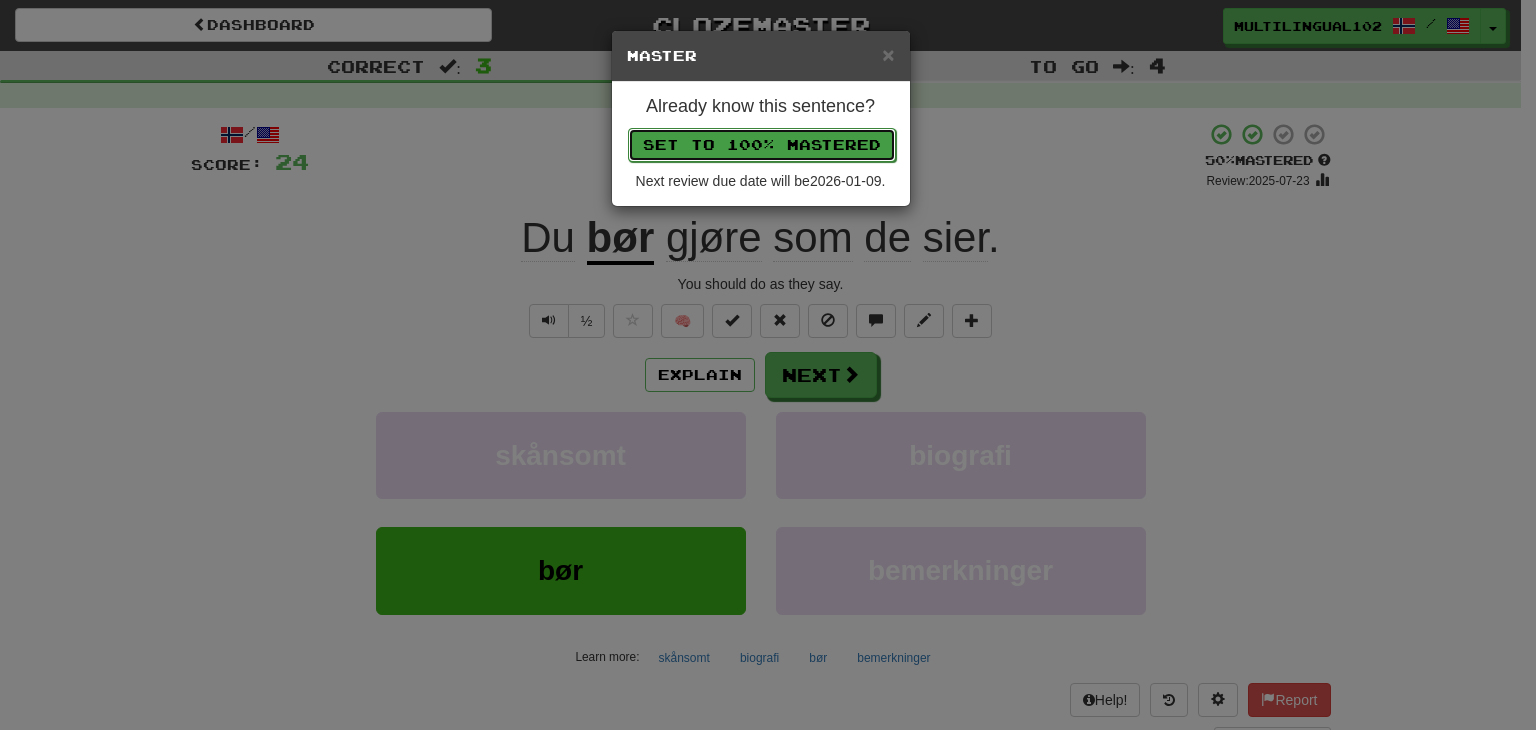 click on "Set to 100% Mastered" at bounding box center (762, 145) 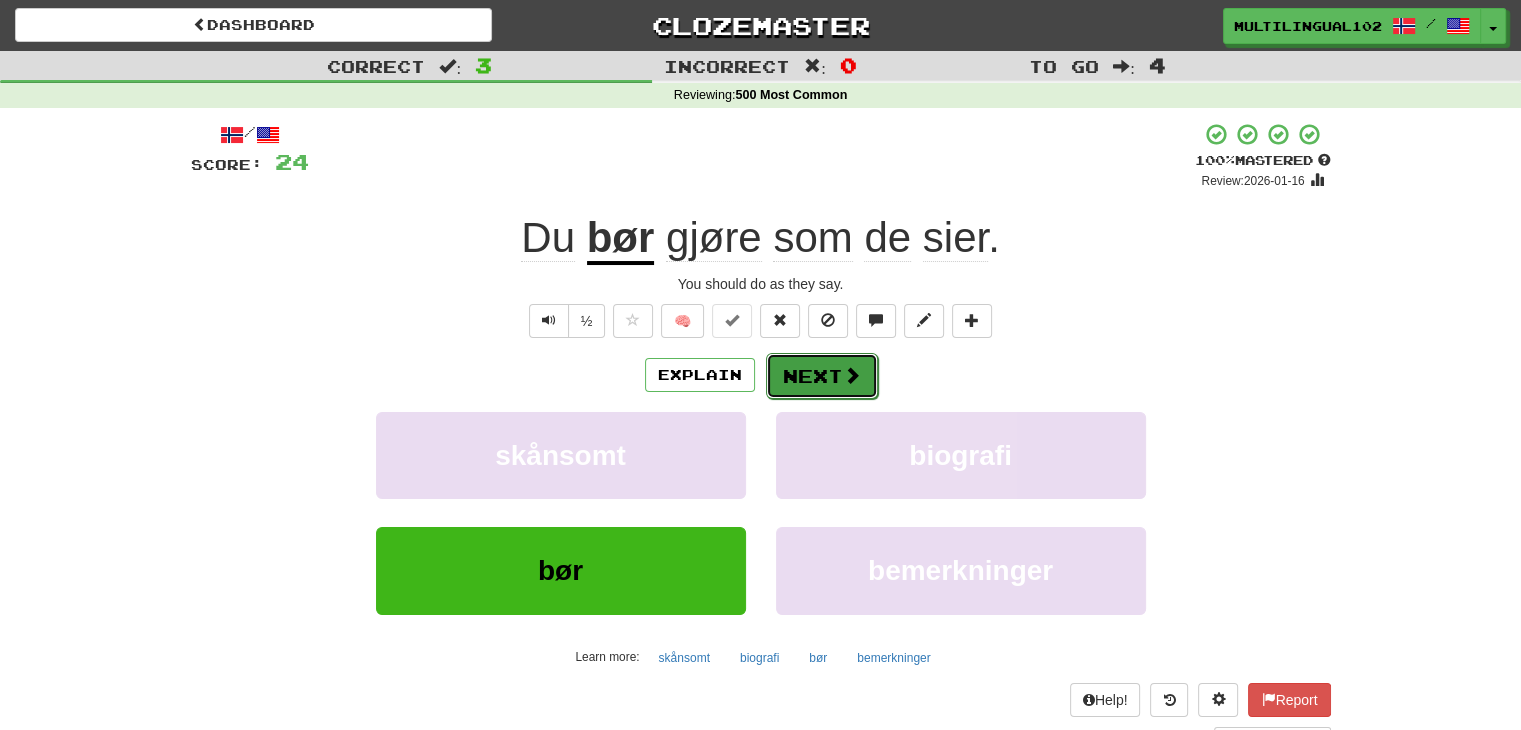 click on "Next" at bounding box center (822, 376) 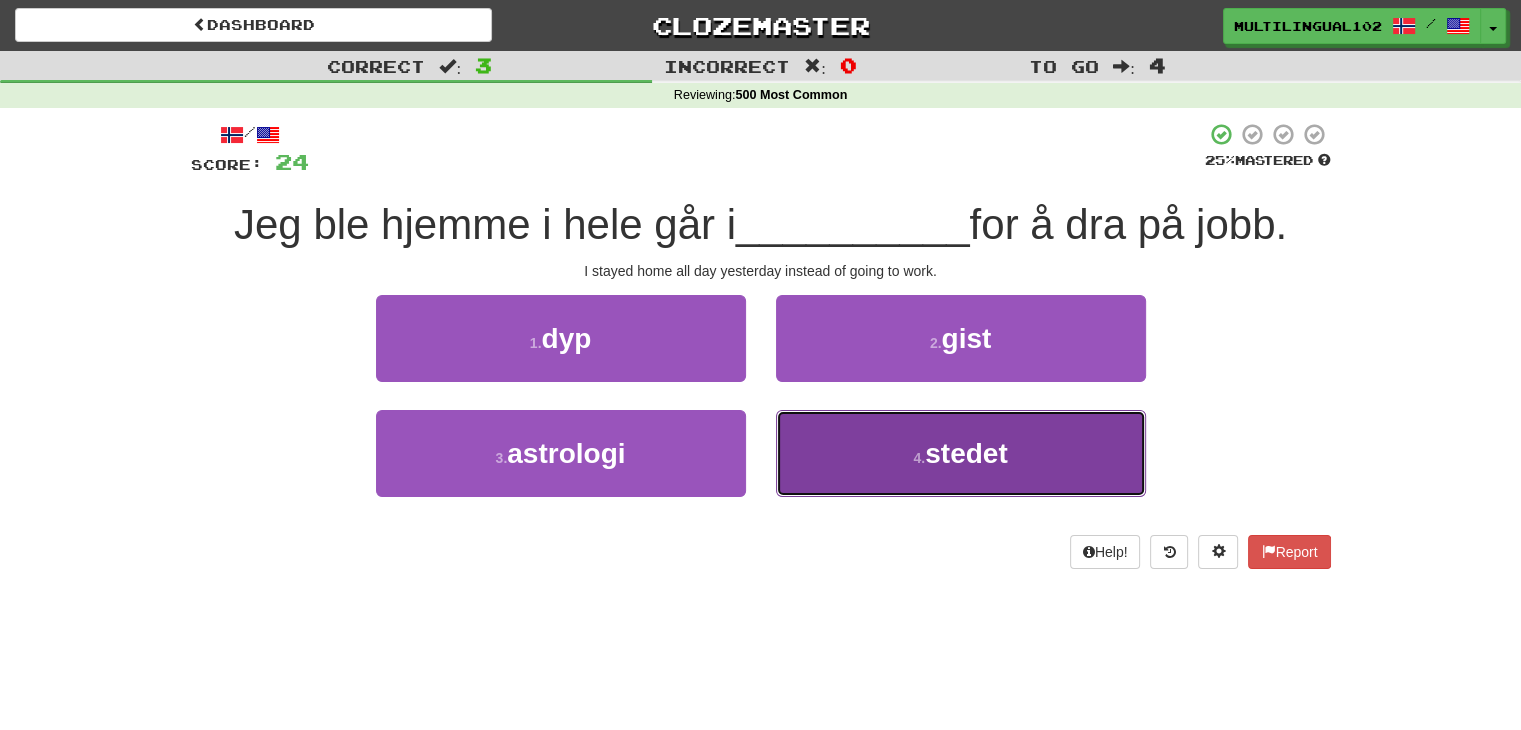 click on "4 .  stedet" at bounding box center (961, 453) 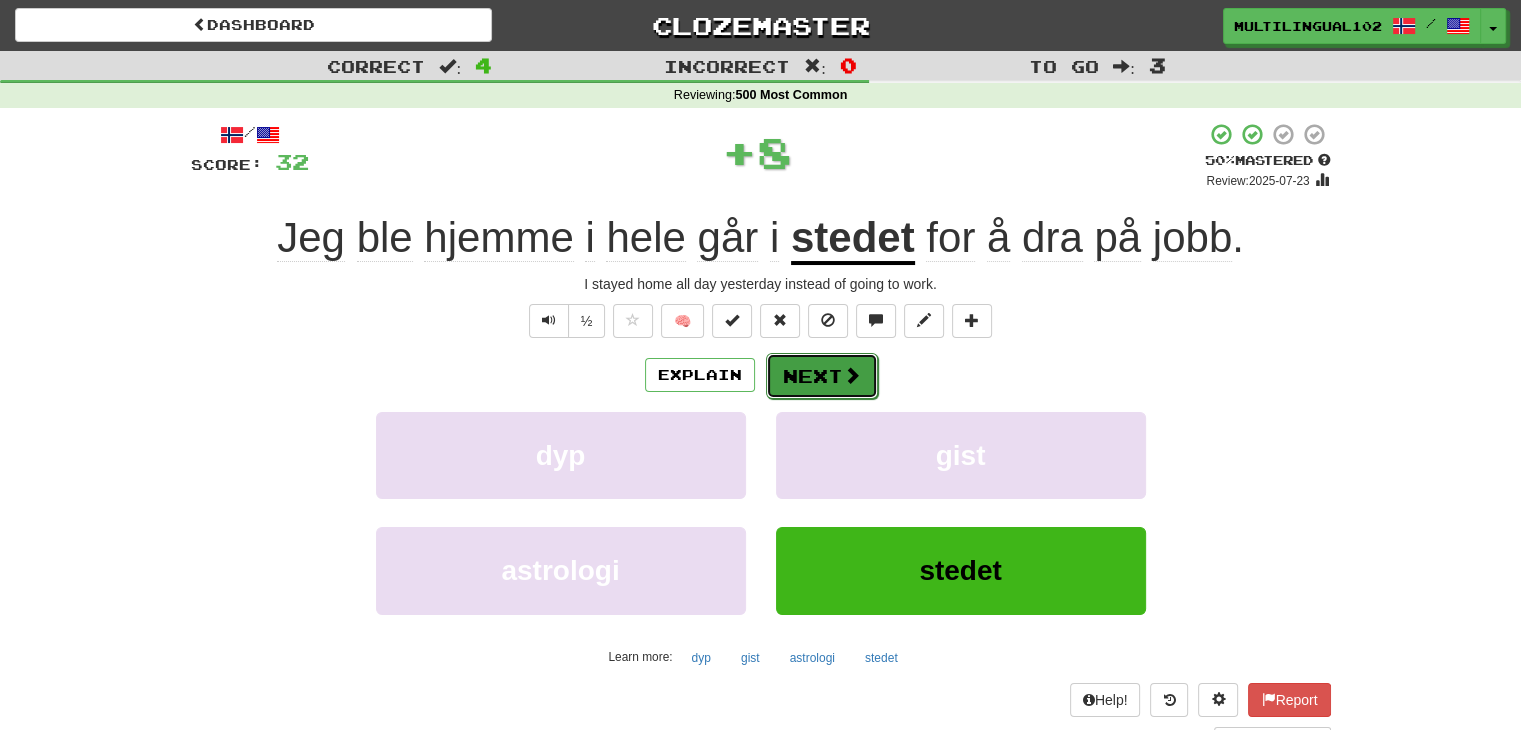 click on "Next" at bounding box center [822, 376] 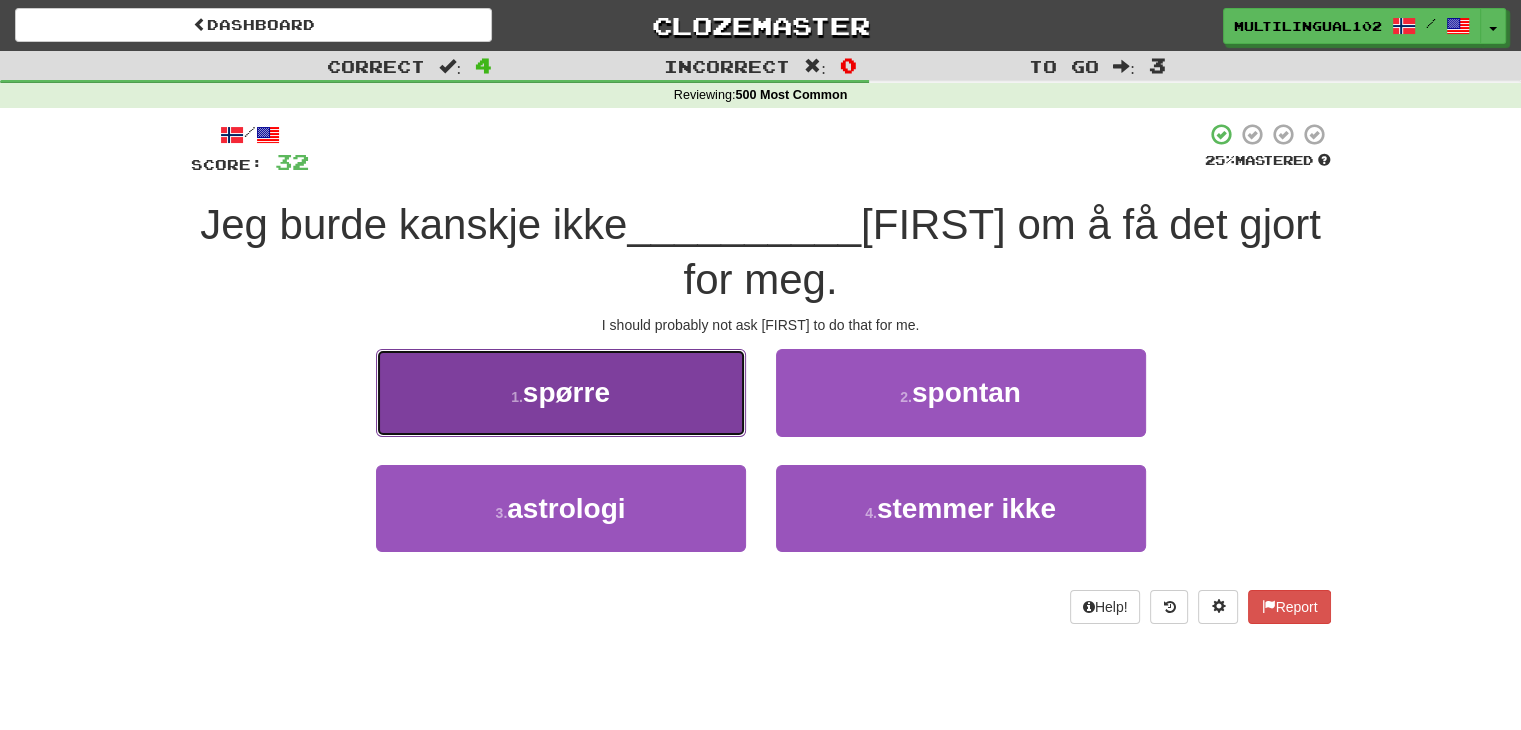 click on "1 .  spørre" at bounding box center (561, 392) 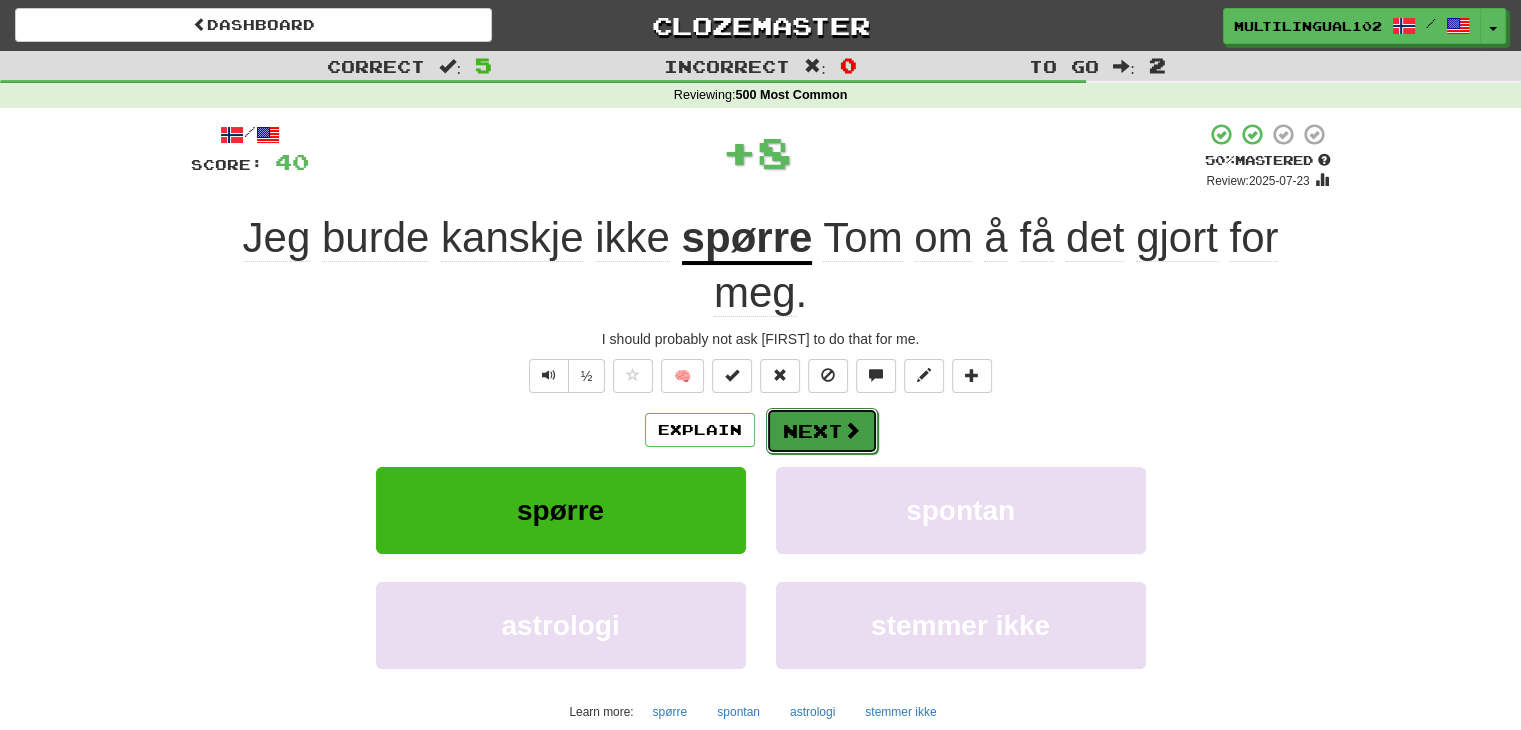 click on "Next" at bounding box center (822, 431) 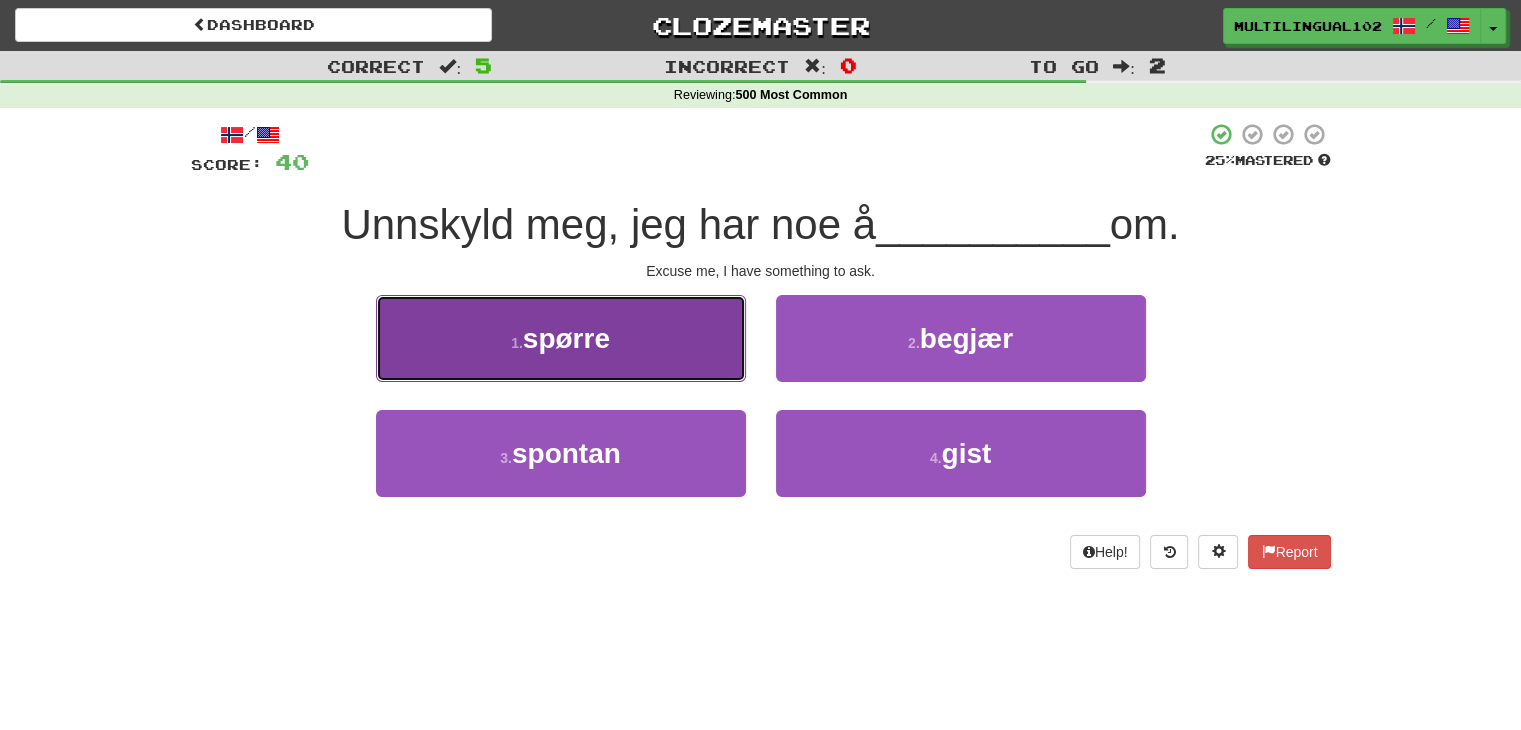 click on "1 .  spørre" at bounding box center [561, 338] 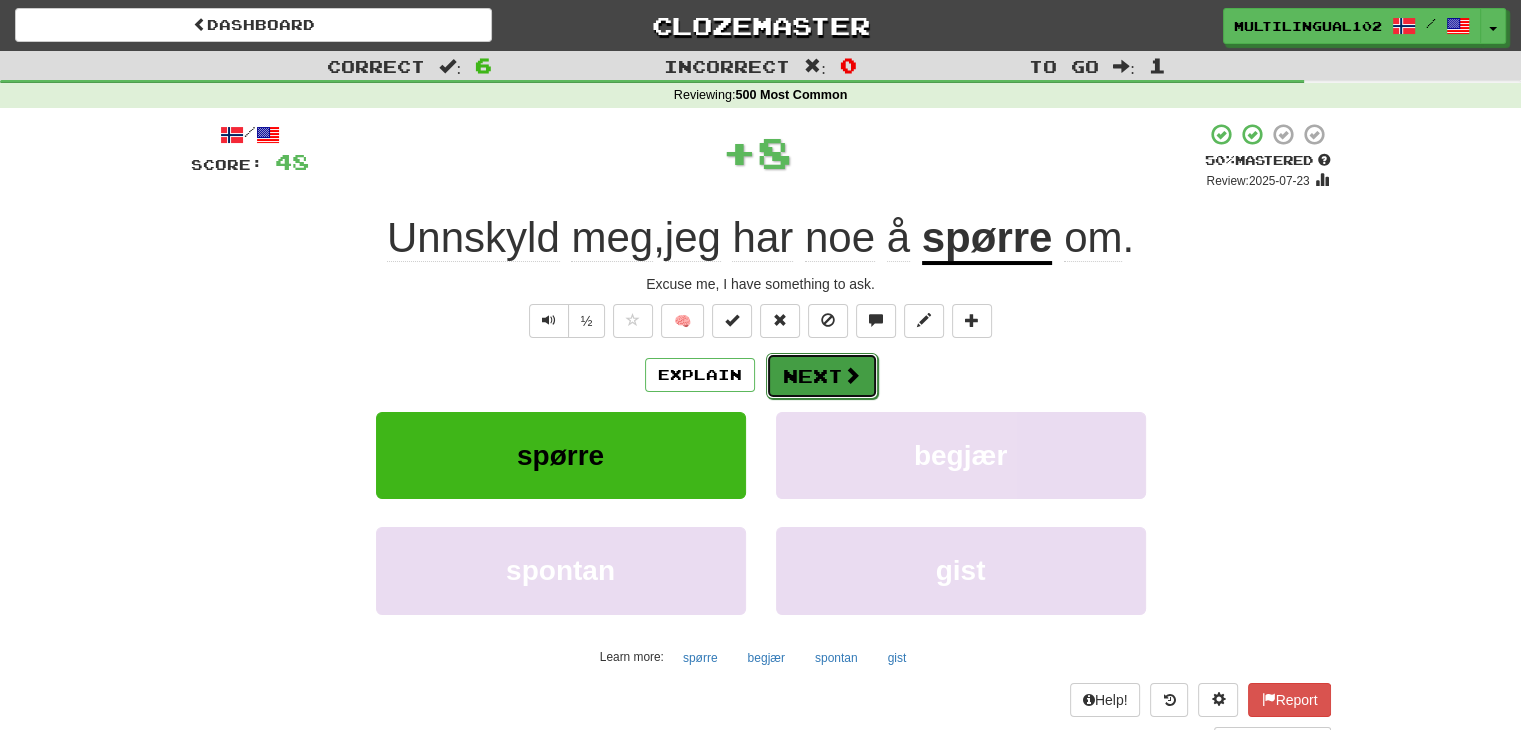 click at bounding box center (852, 375) 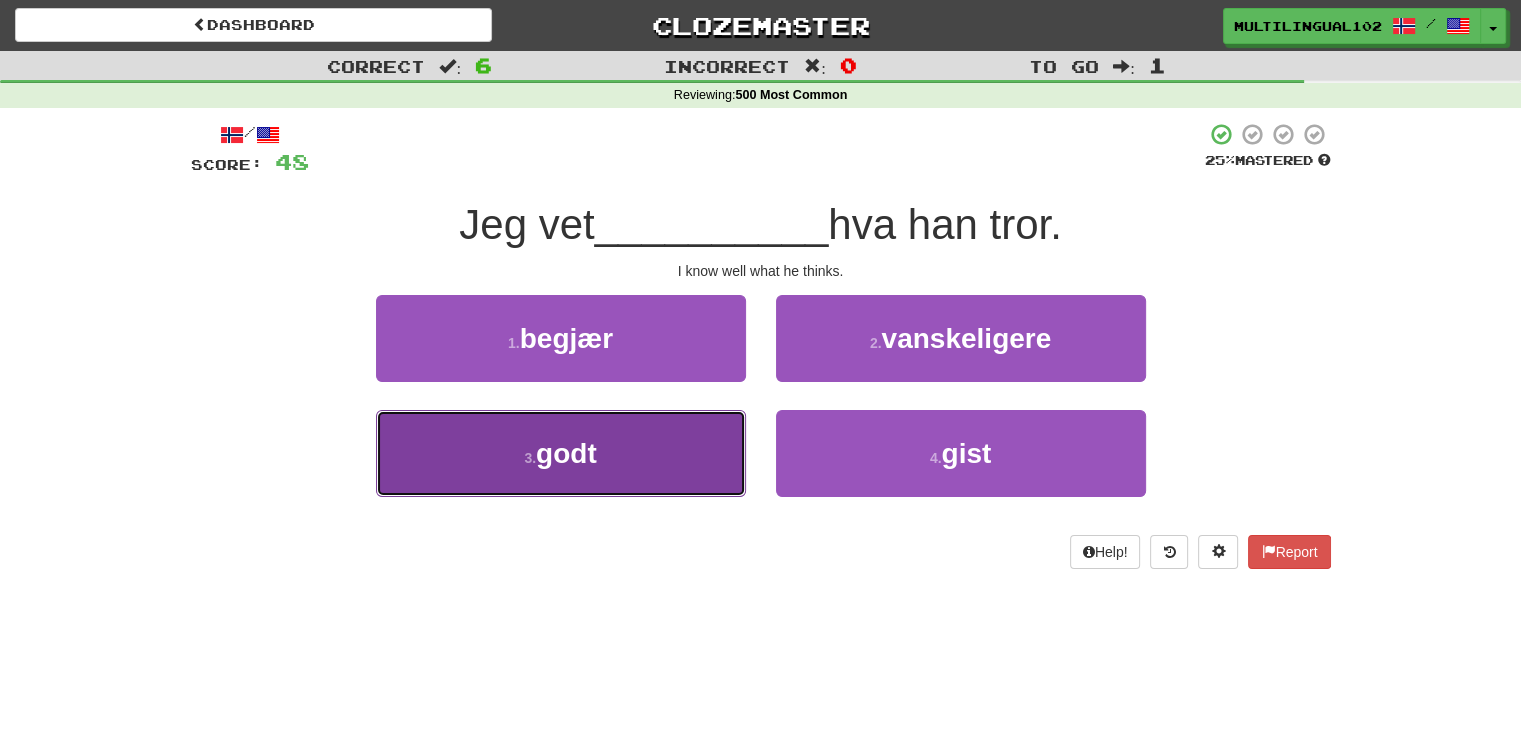 click on "3 .  godt" at bounding box center [561, 453] 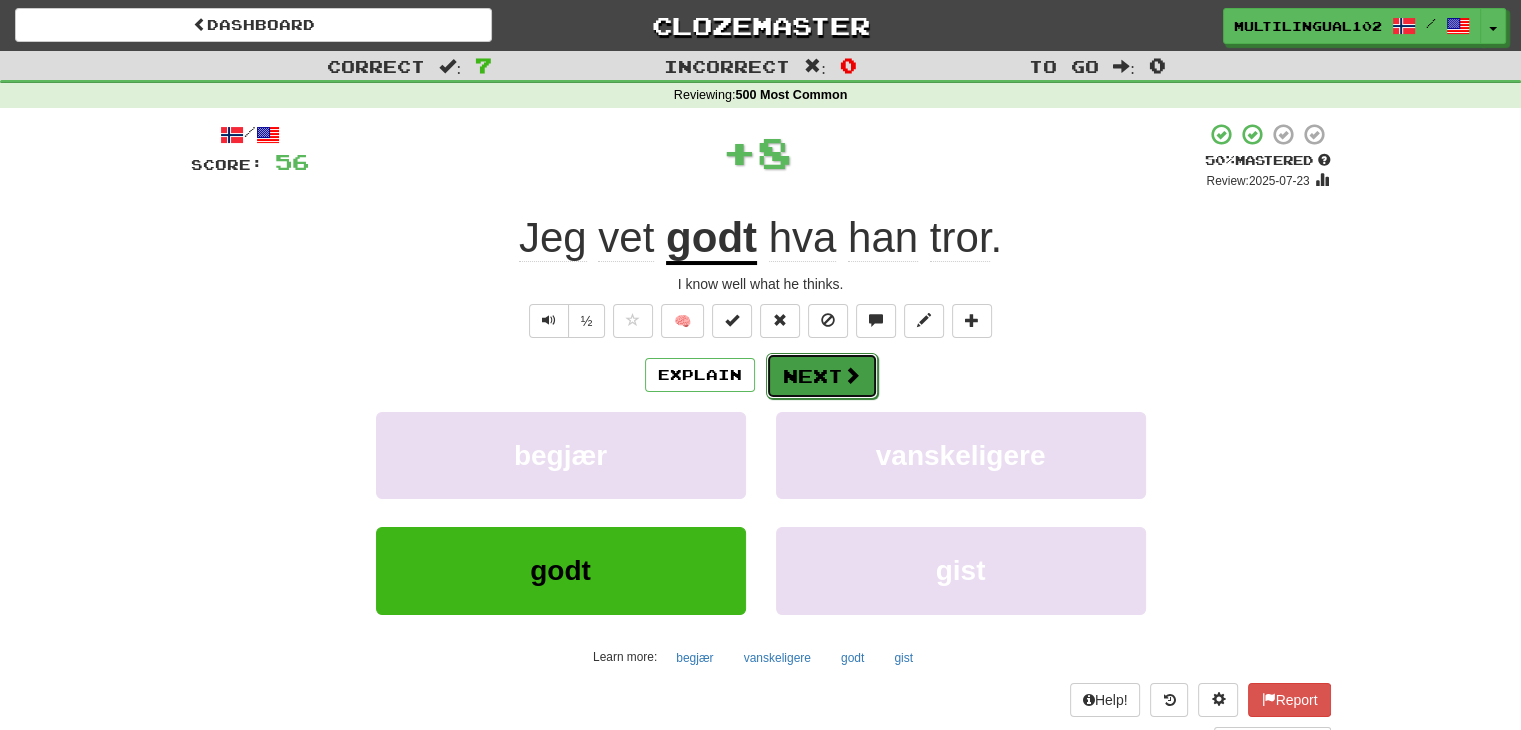 click on "Next" at bounding box center (822, 376) 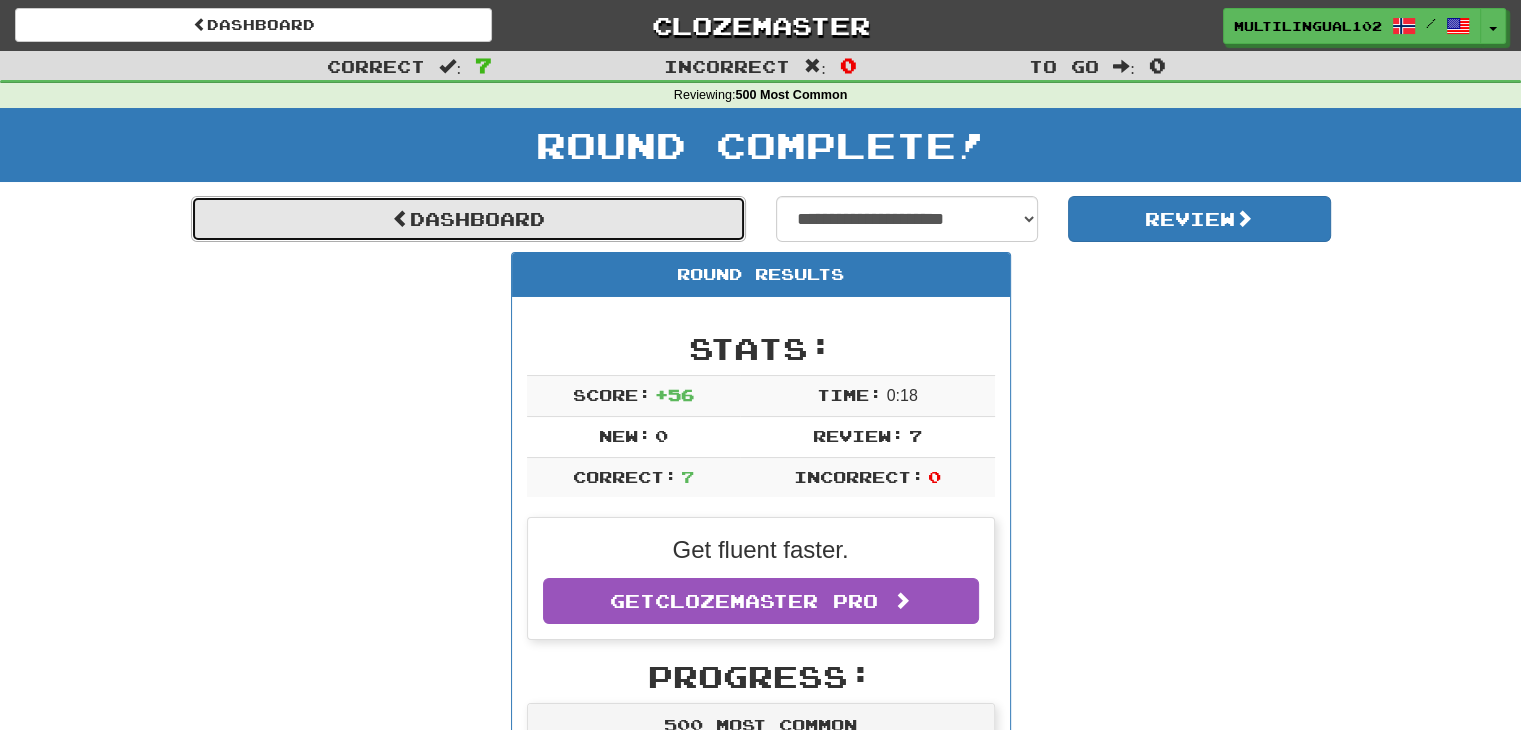 click on "Dashboard" at bounding box center [468, 219] 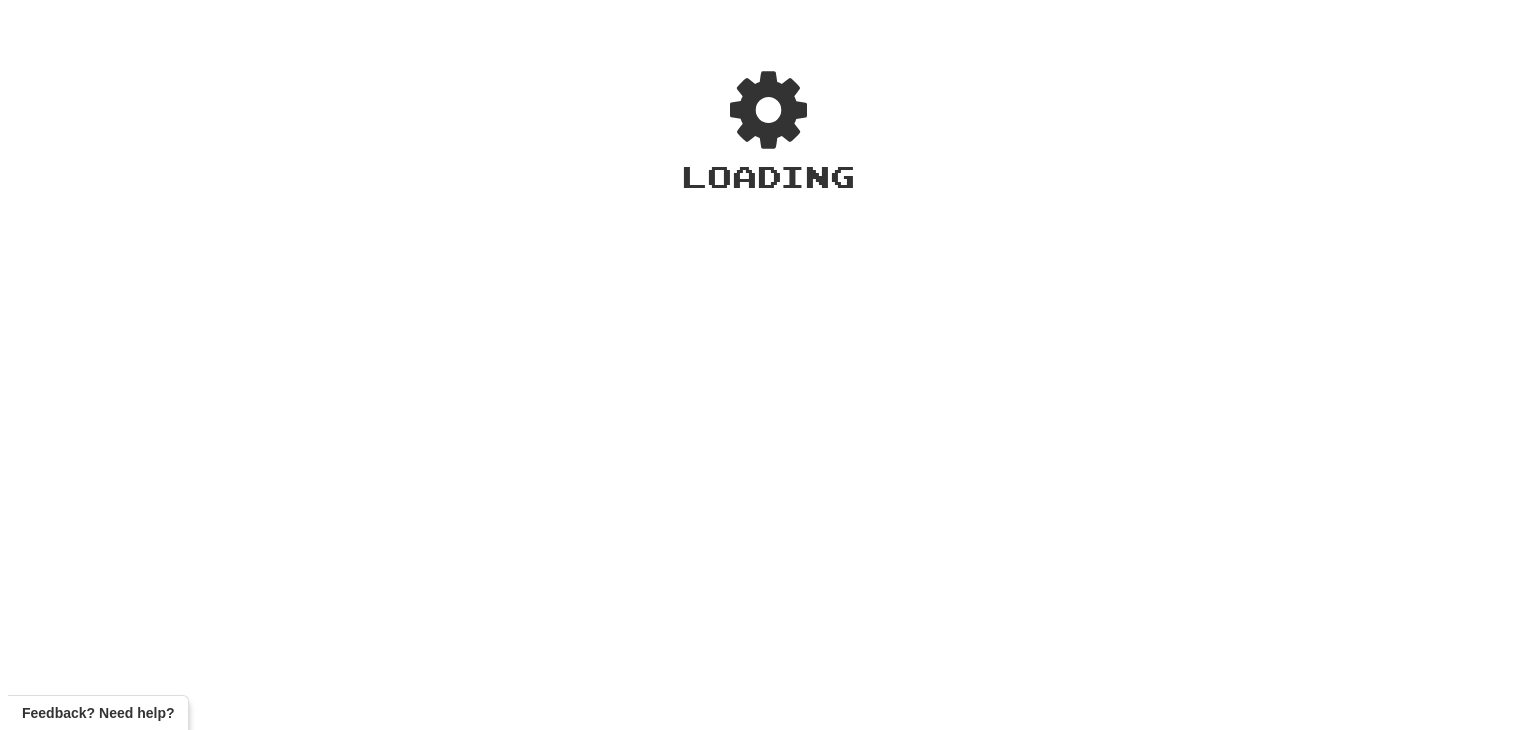 scroll, scrollTop: 0, scrollLeft: 0, axis: both 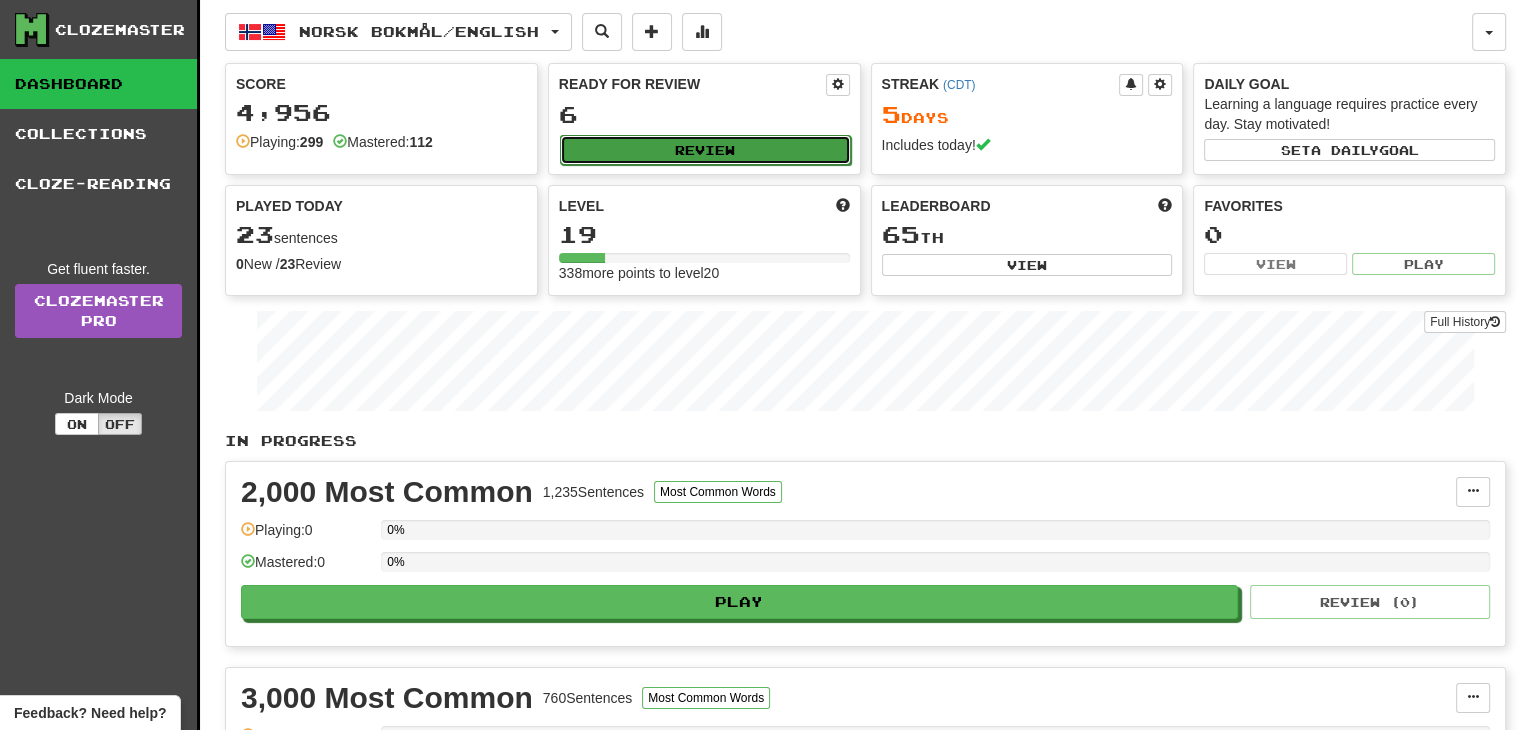 click on "Review" 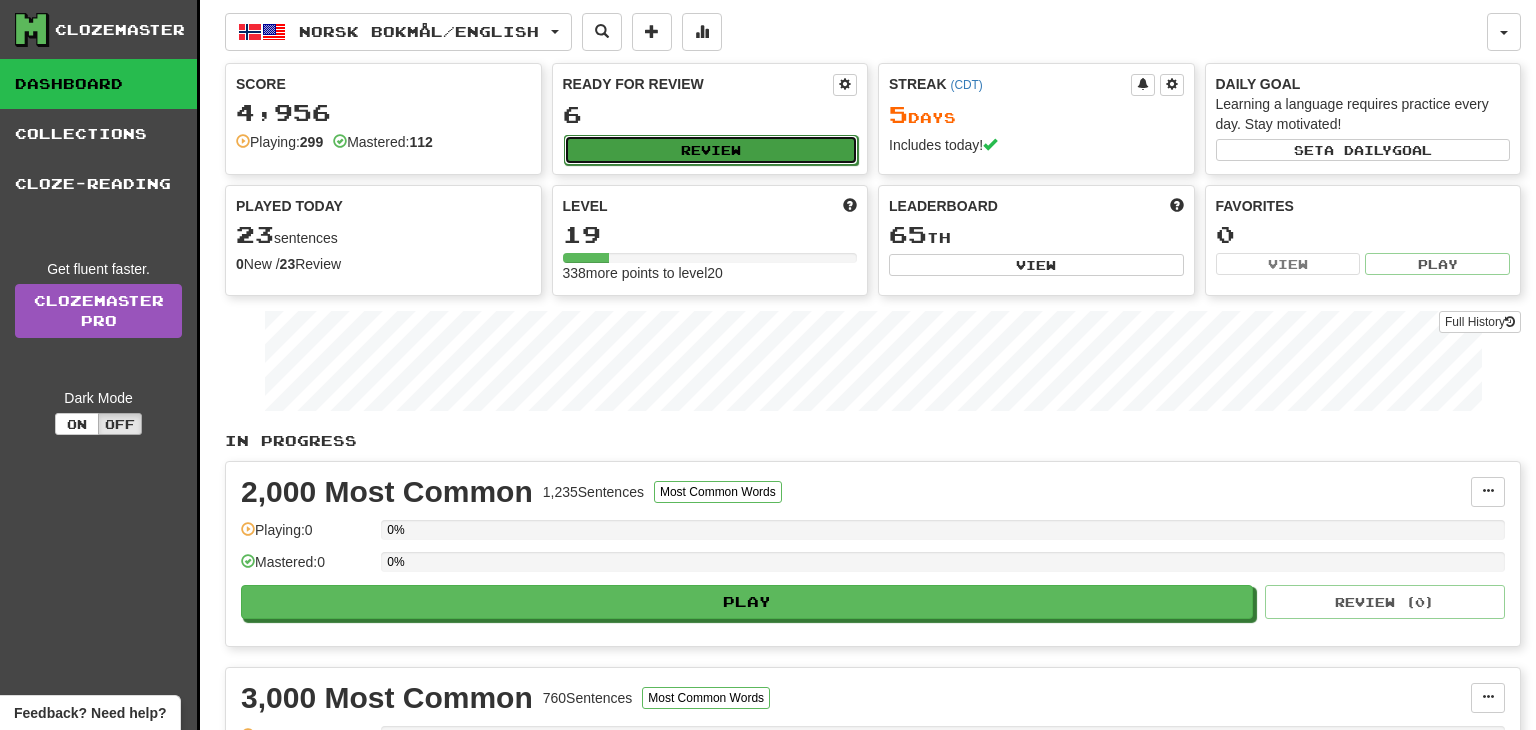 select on "**" 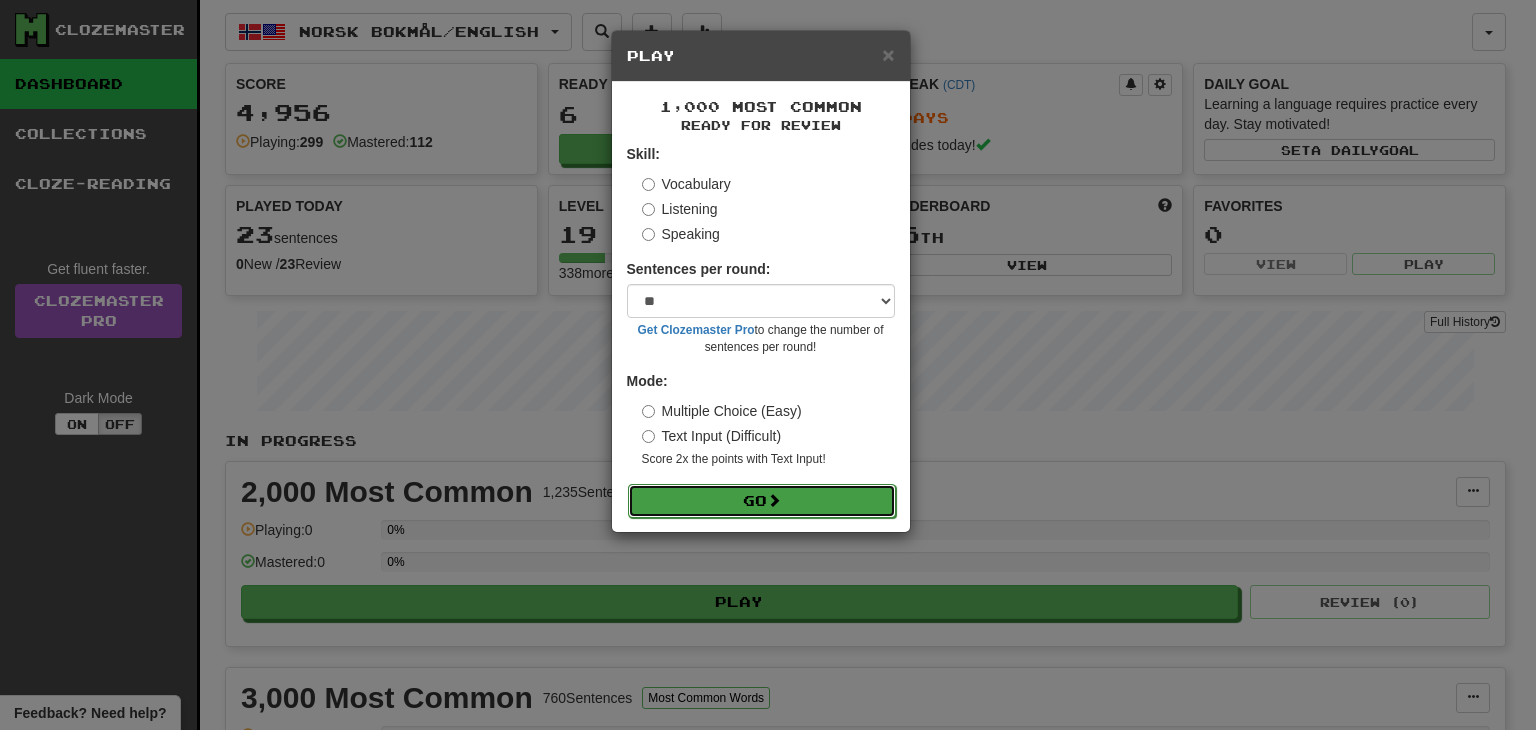 click on "Go" at bounding box center (762, 501) 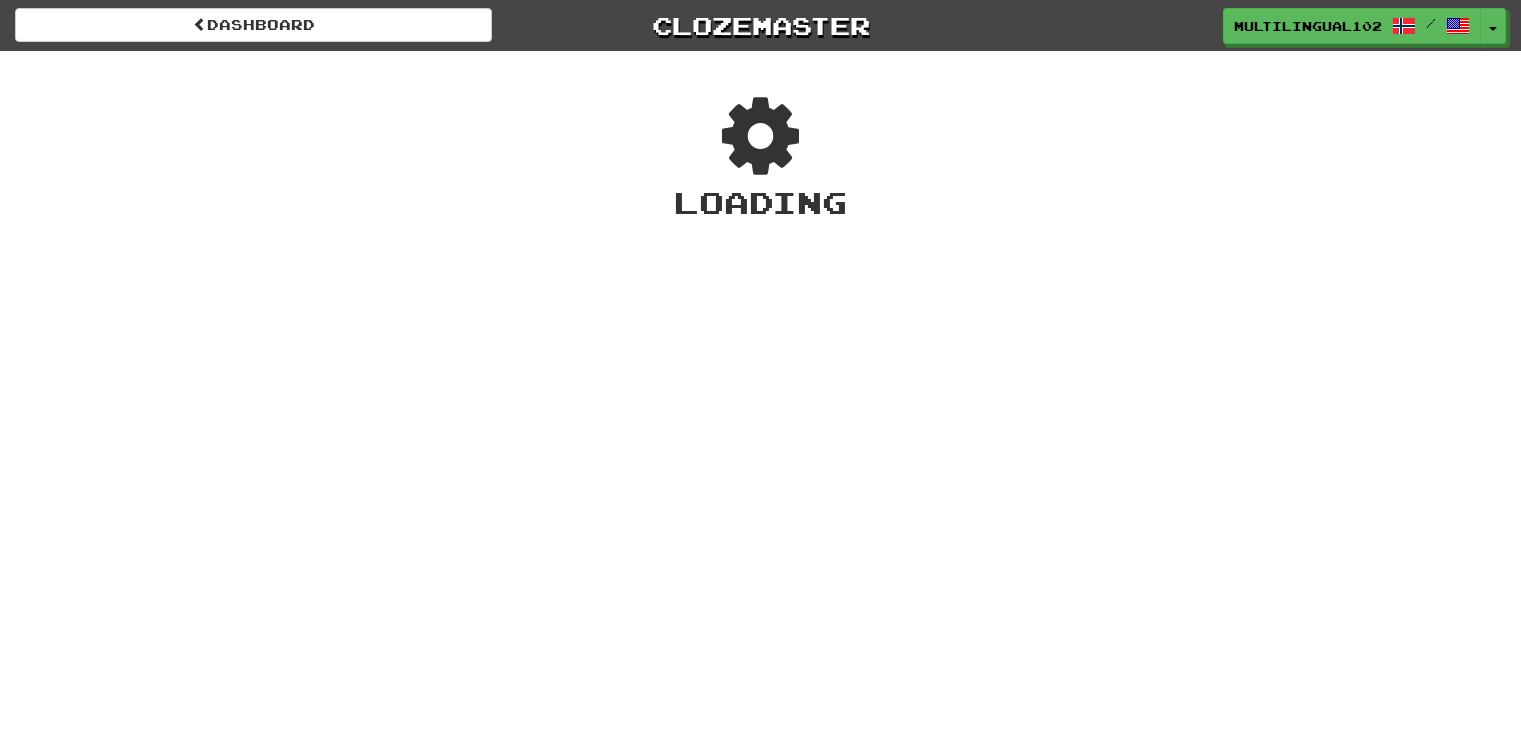 scroll, scrollTop: 0, scrollLeft: 0, axis: both 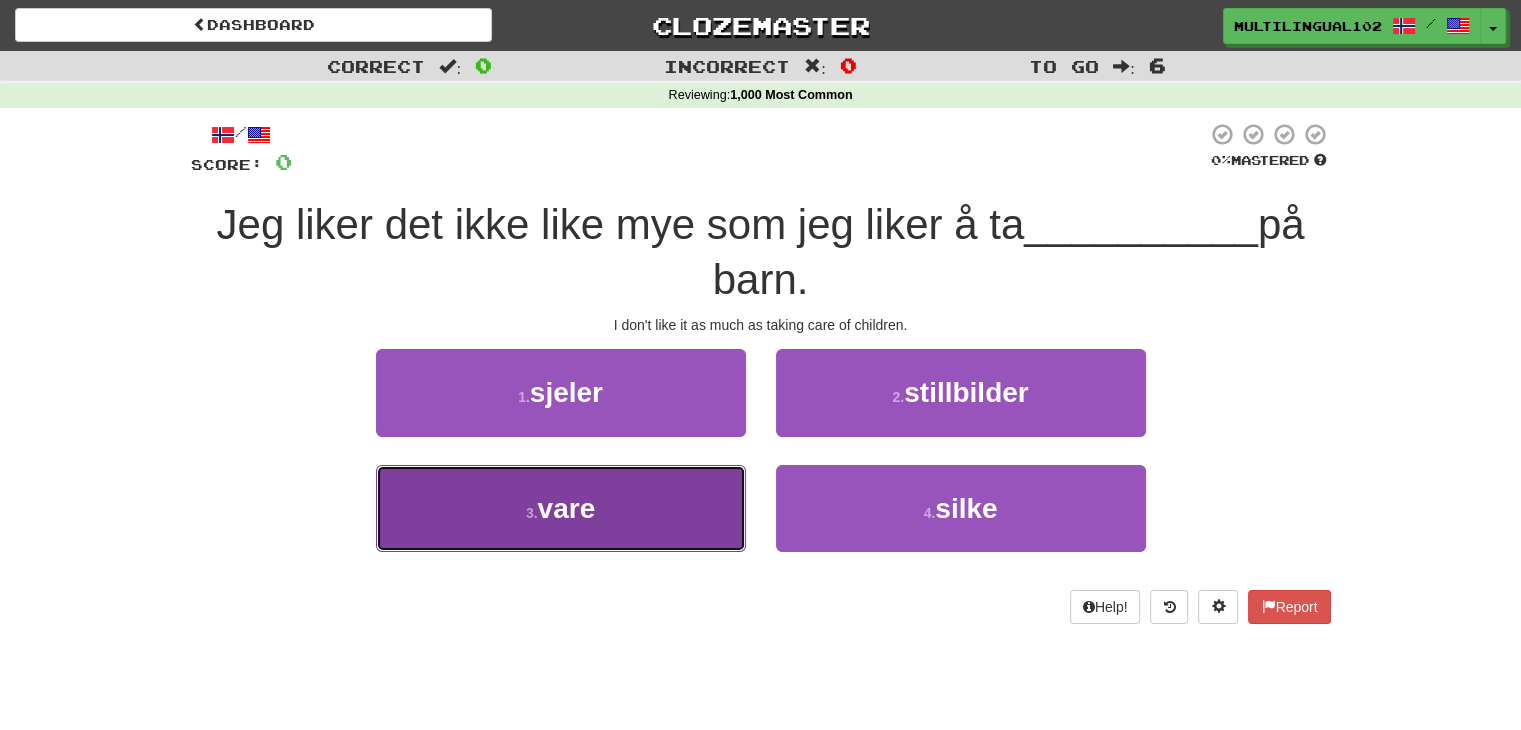 click on "3 .  vare" at bounding box center [561, 508] 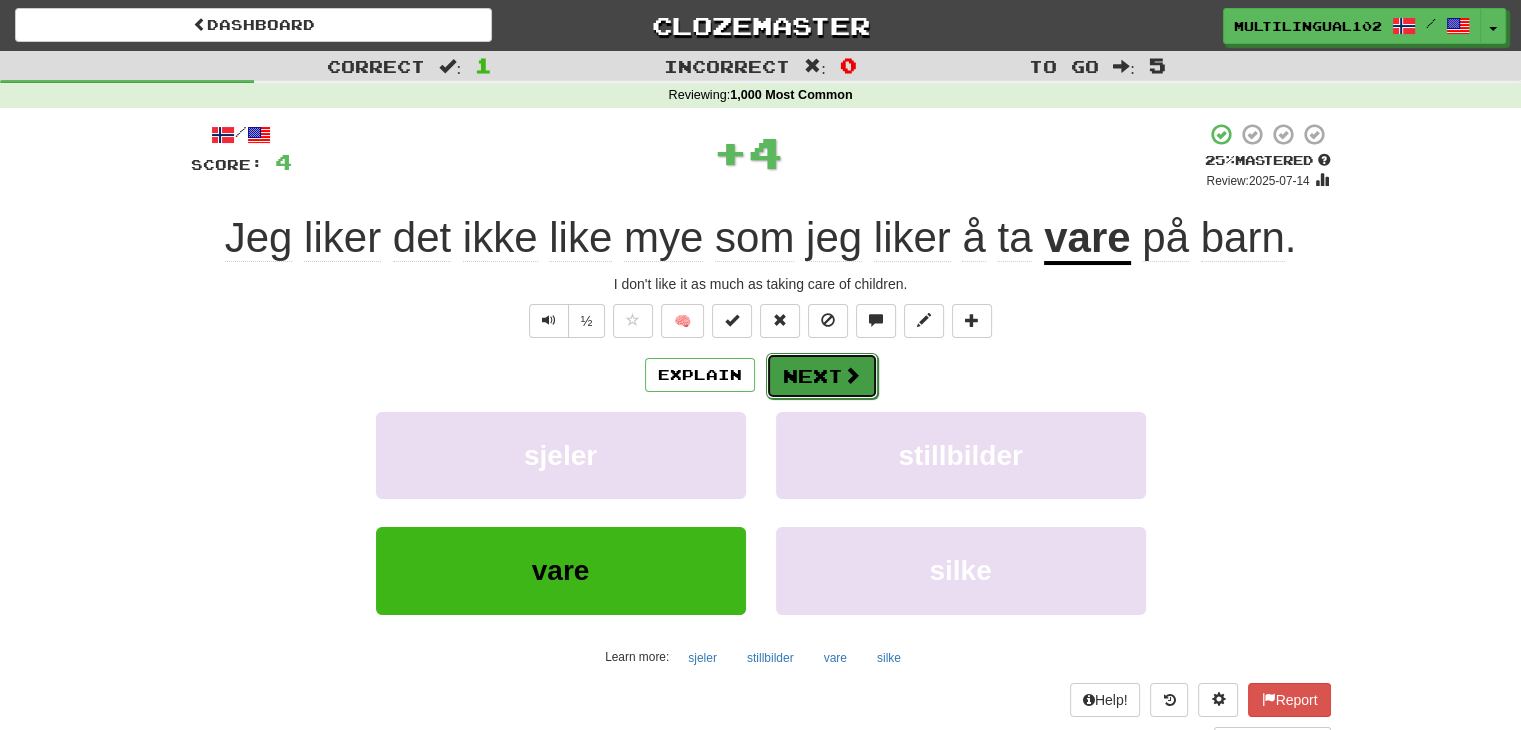 click on "Next" at bounding box center [822, 376] 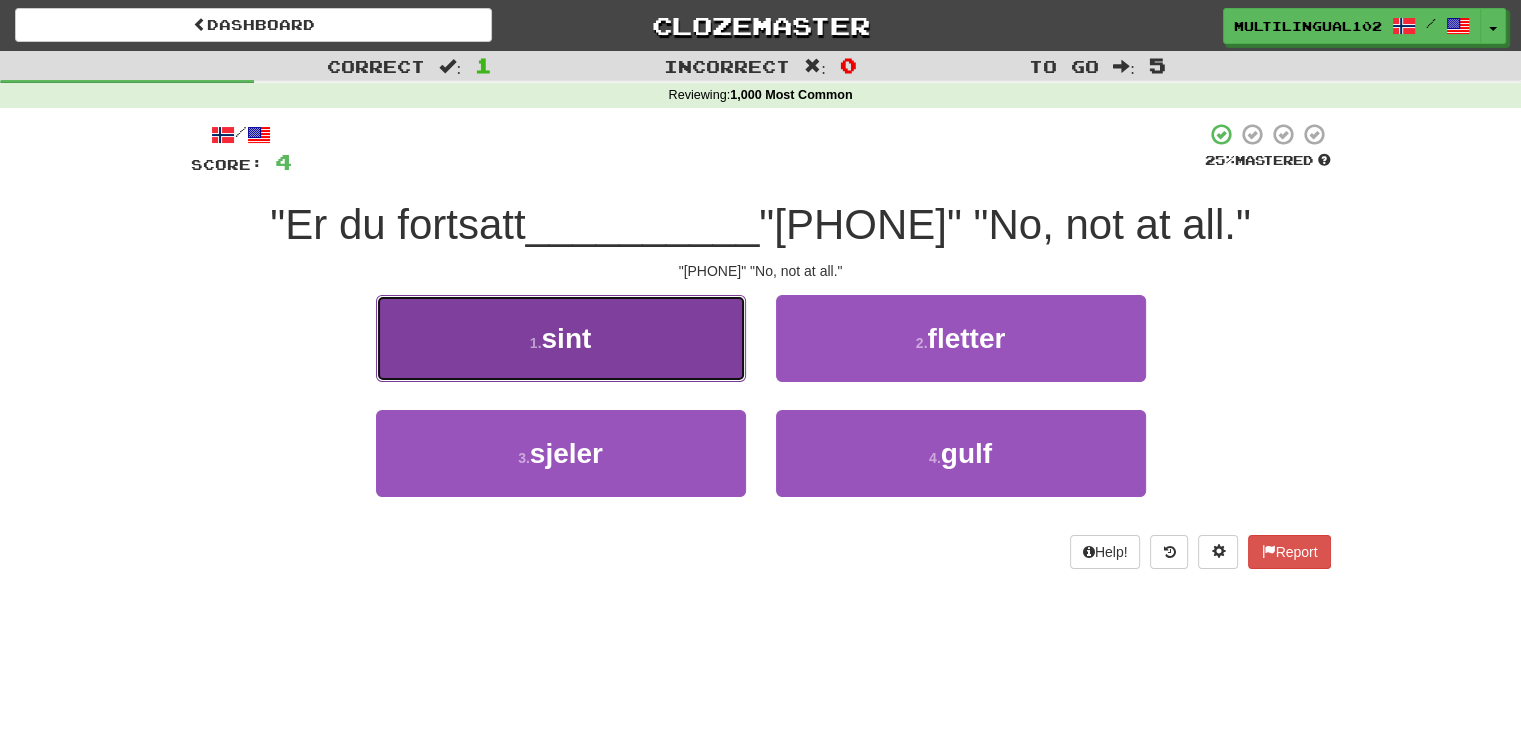 click on "1 .  sint" at bounding box center (561, 338) 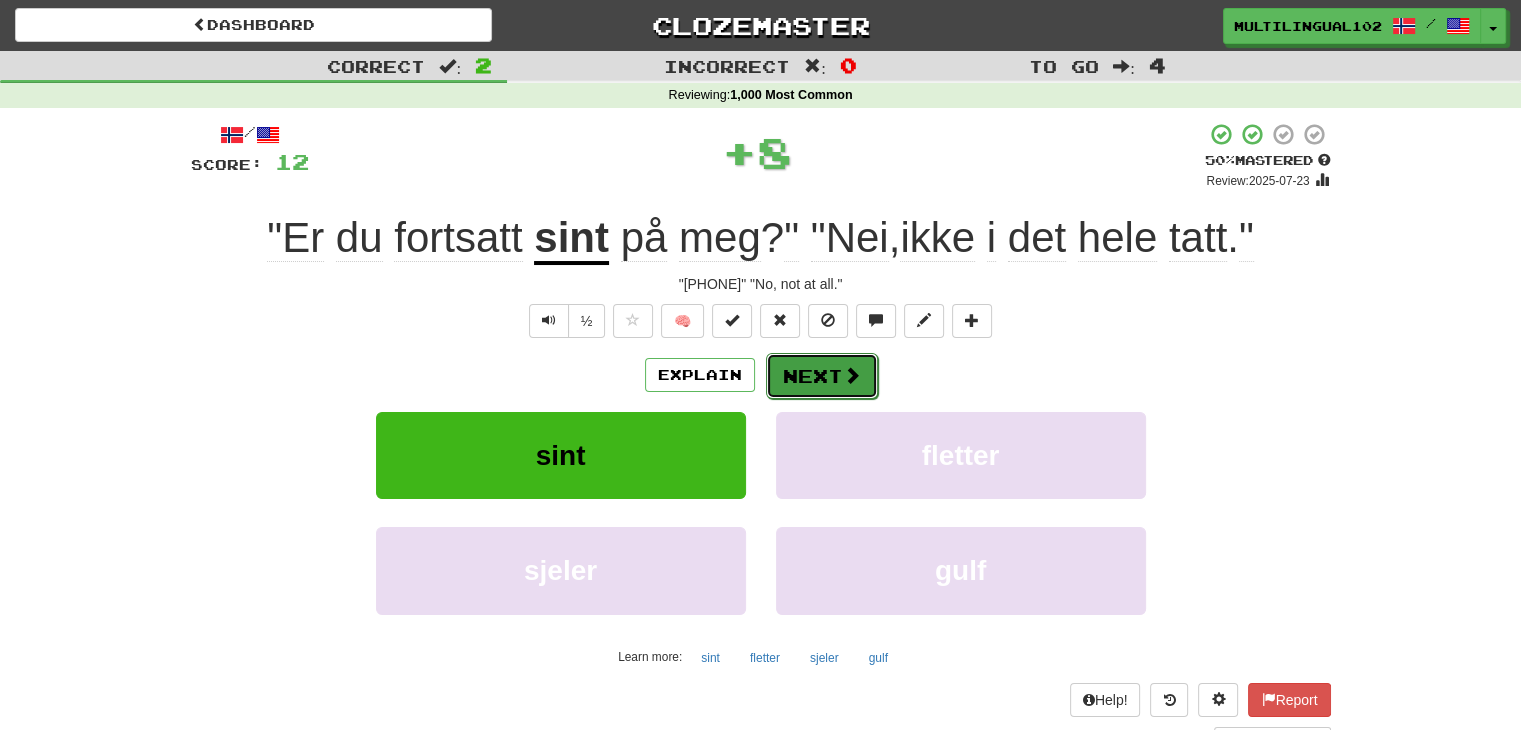 click on "Next" at bounding box center [822, 376] 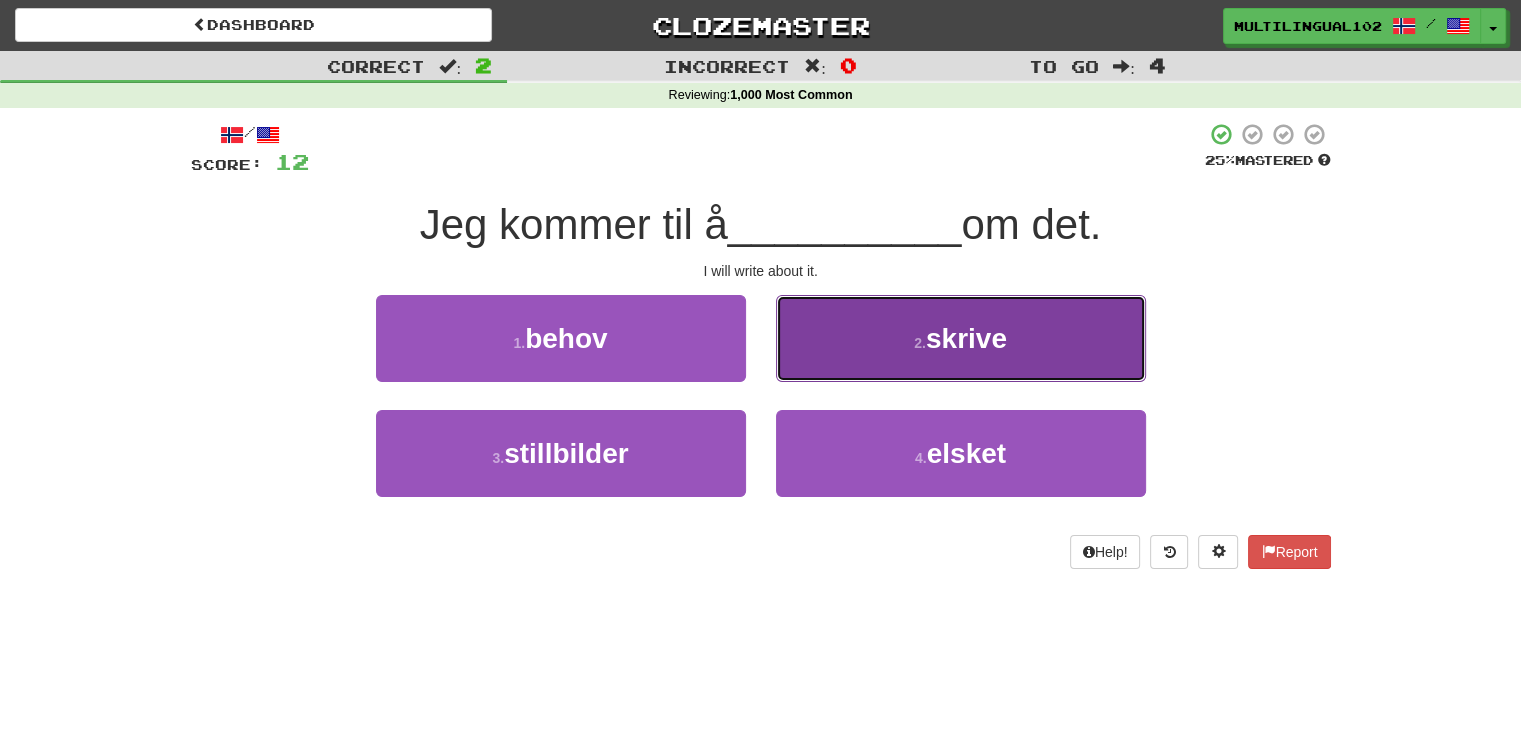 click on "2 .  skrive" at bounding box center [961, 338] 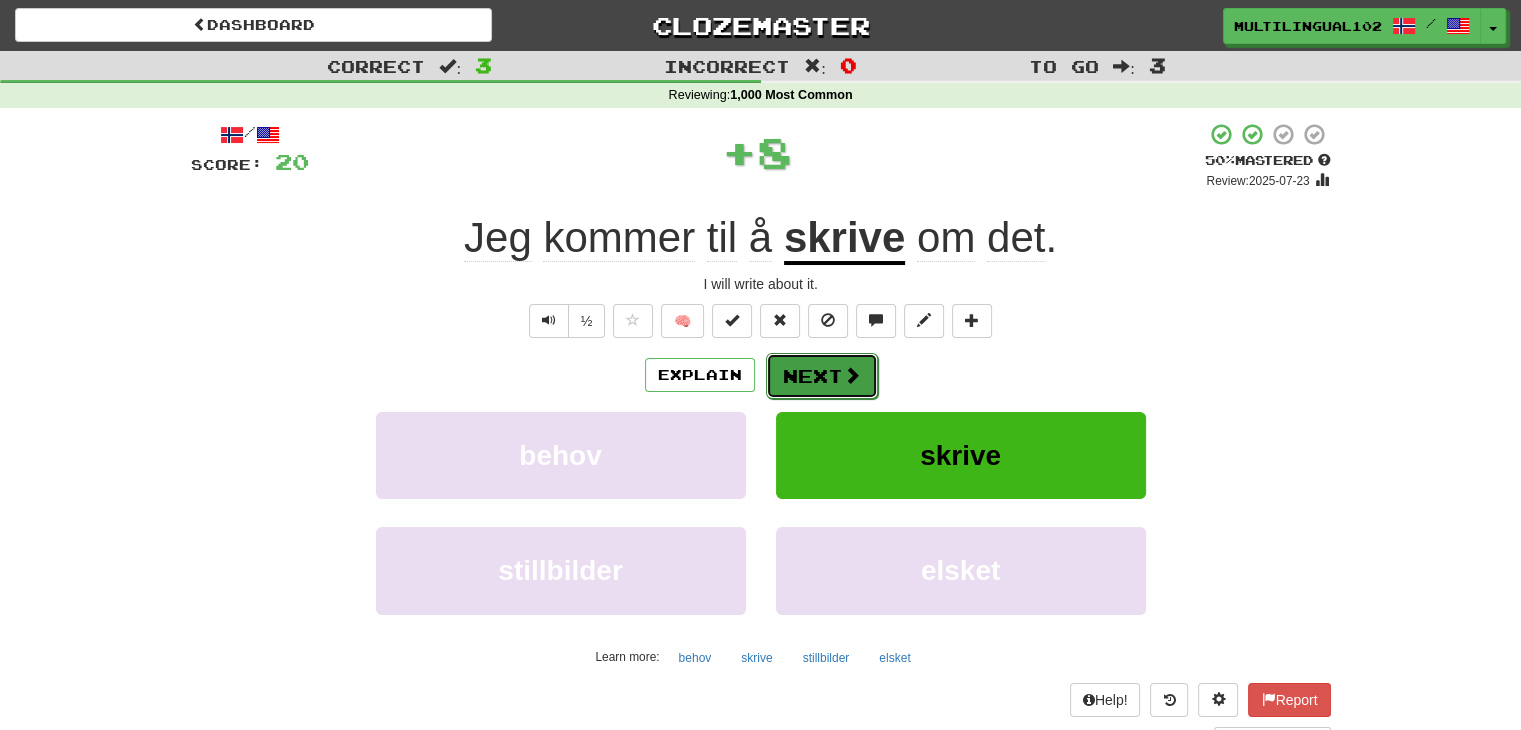 click on "Next" at bounding box center [822, 376] 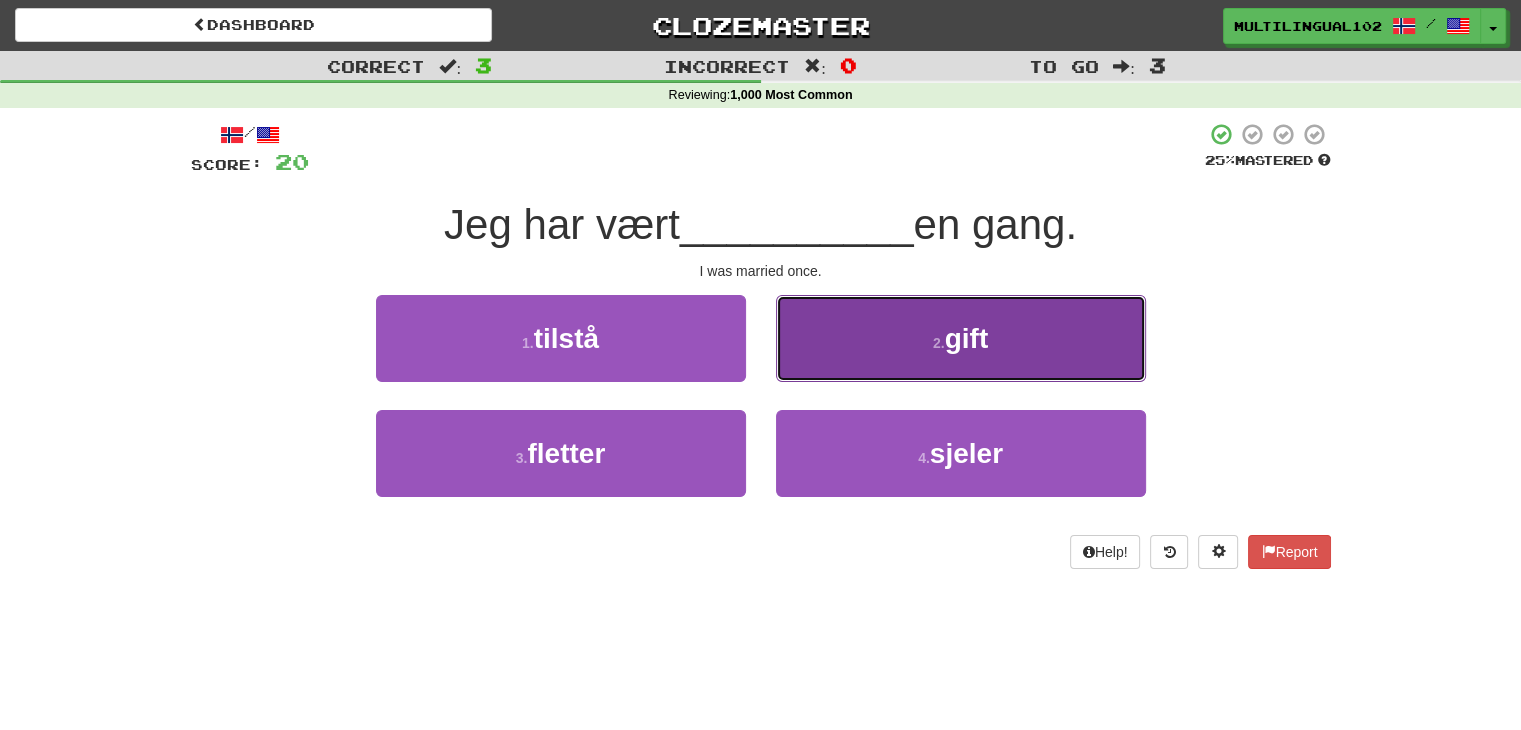 click on "2 .  gift" at bounding box center (961, 338) 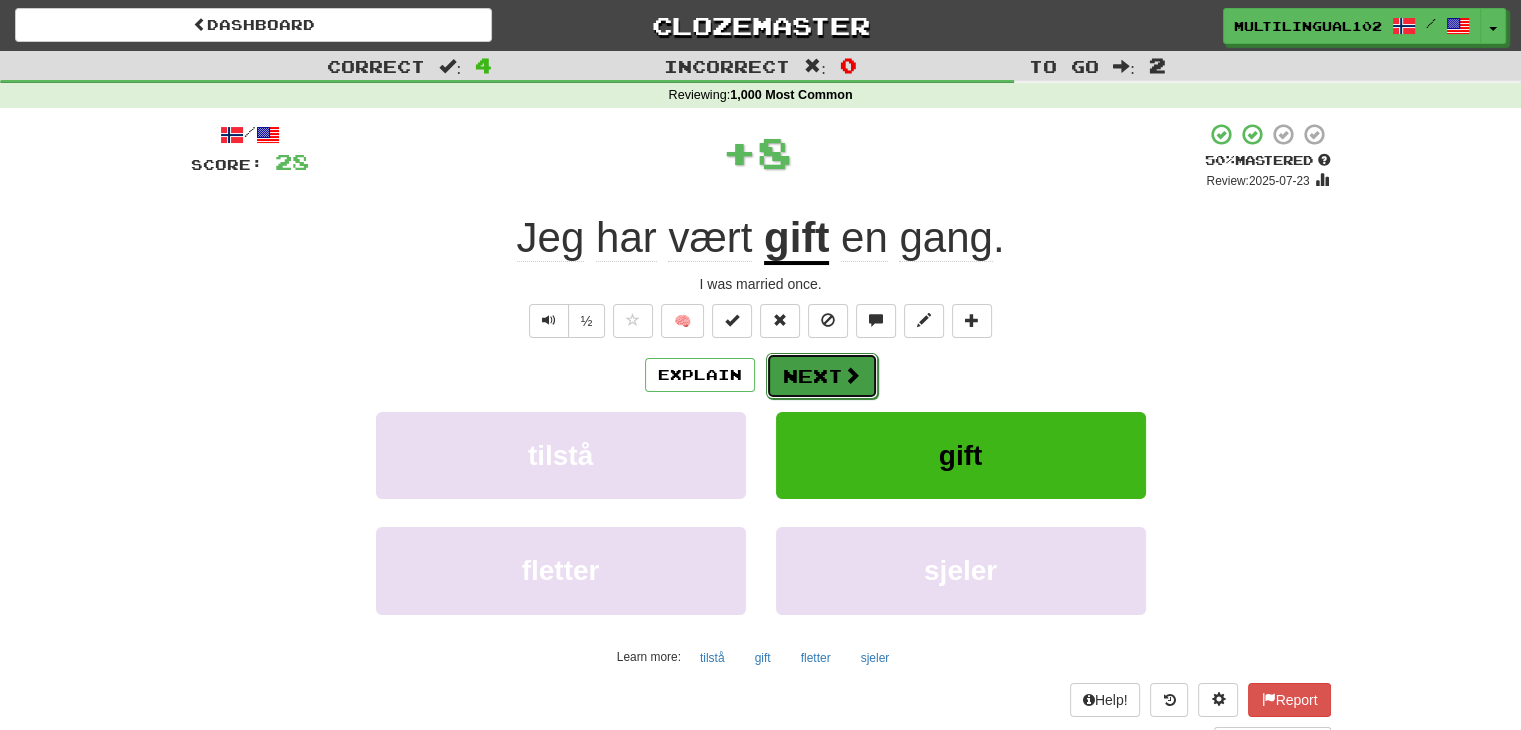 click on "Next" at bounding box center [822, 376] 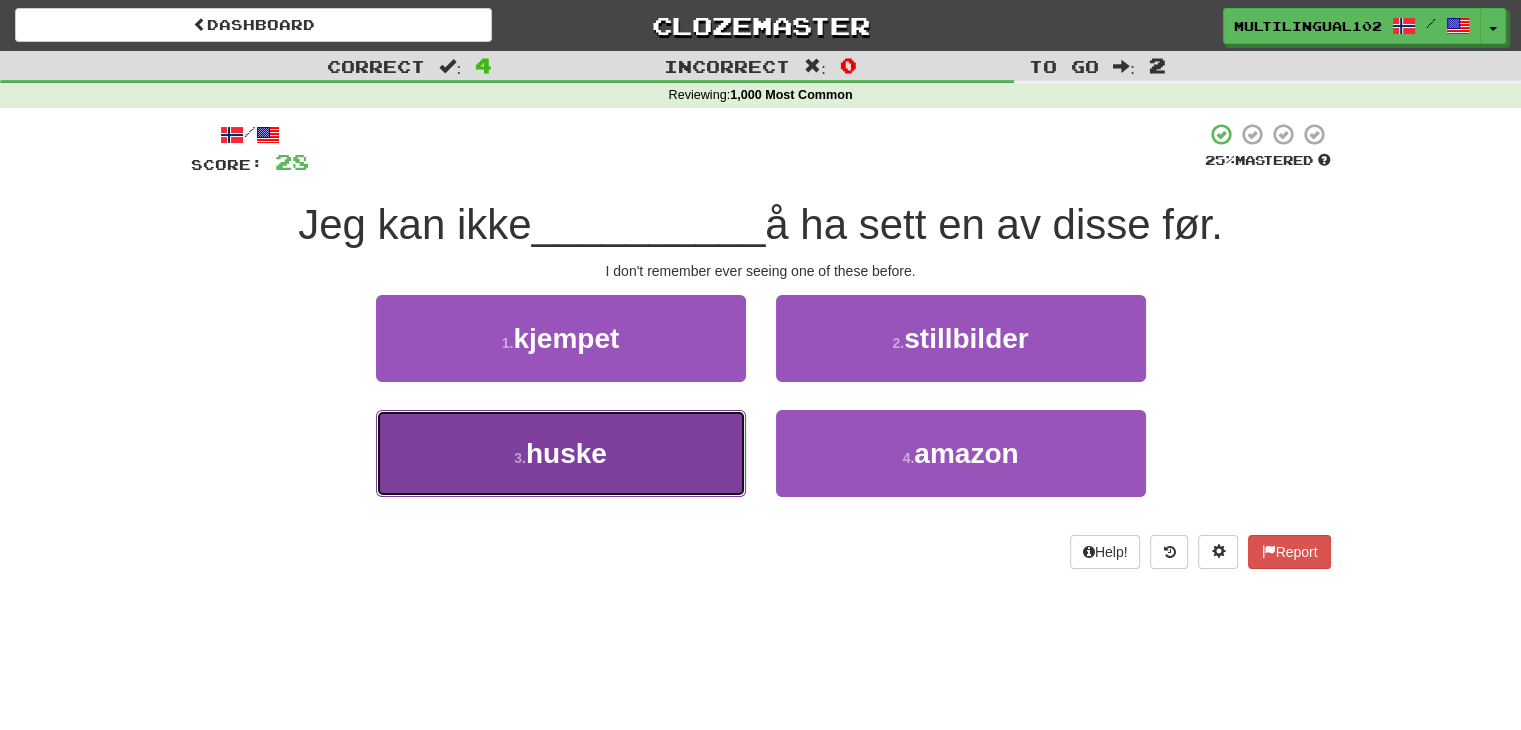 click on "3 .  huske" at bounding box center [561, 453] 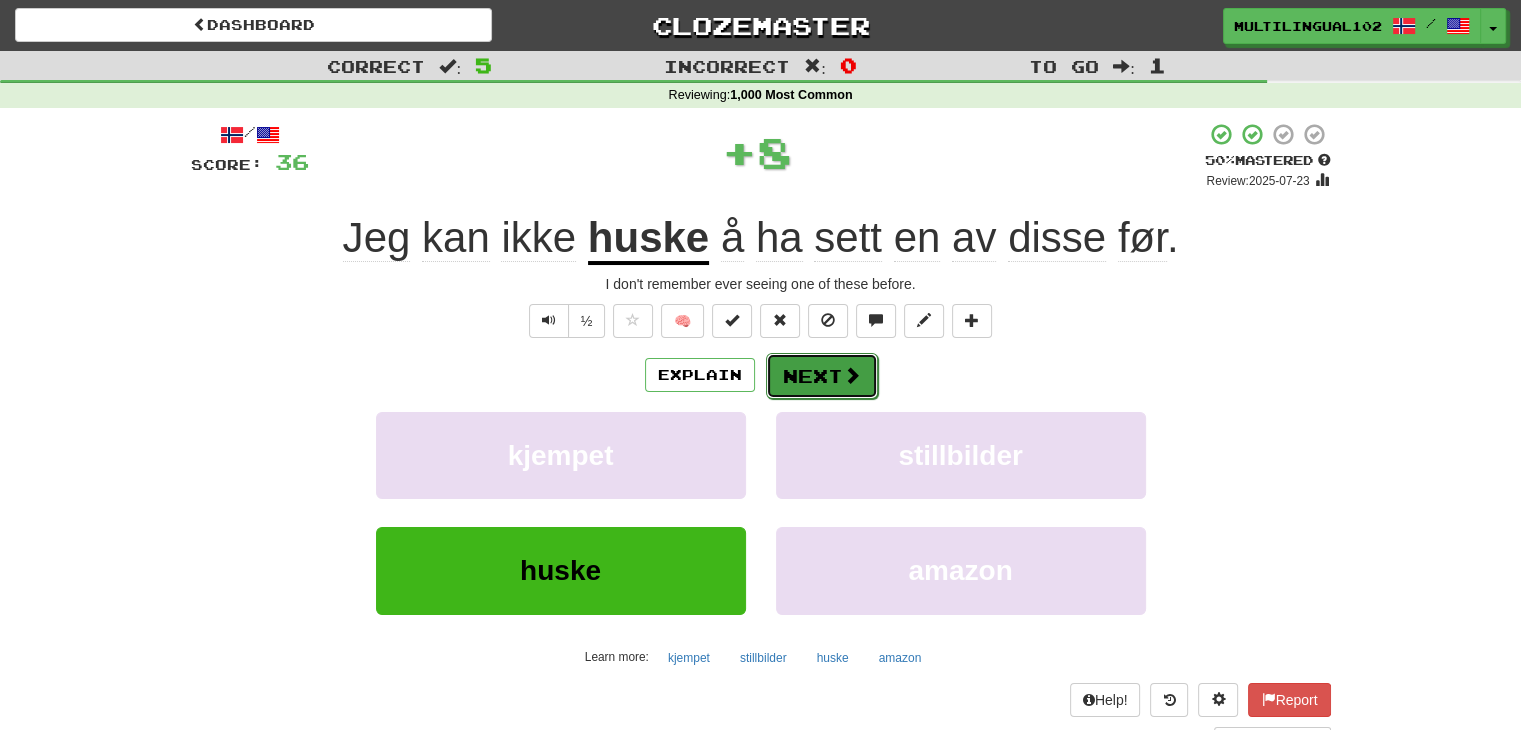 click on "Next" at bounding box center [822, 376] 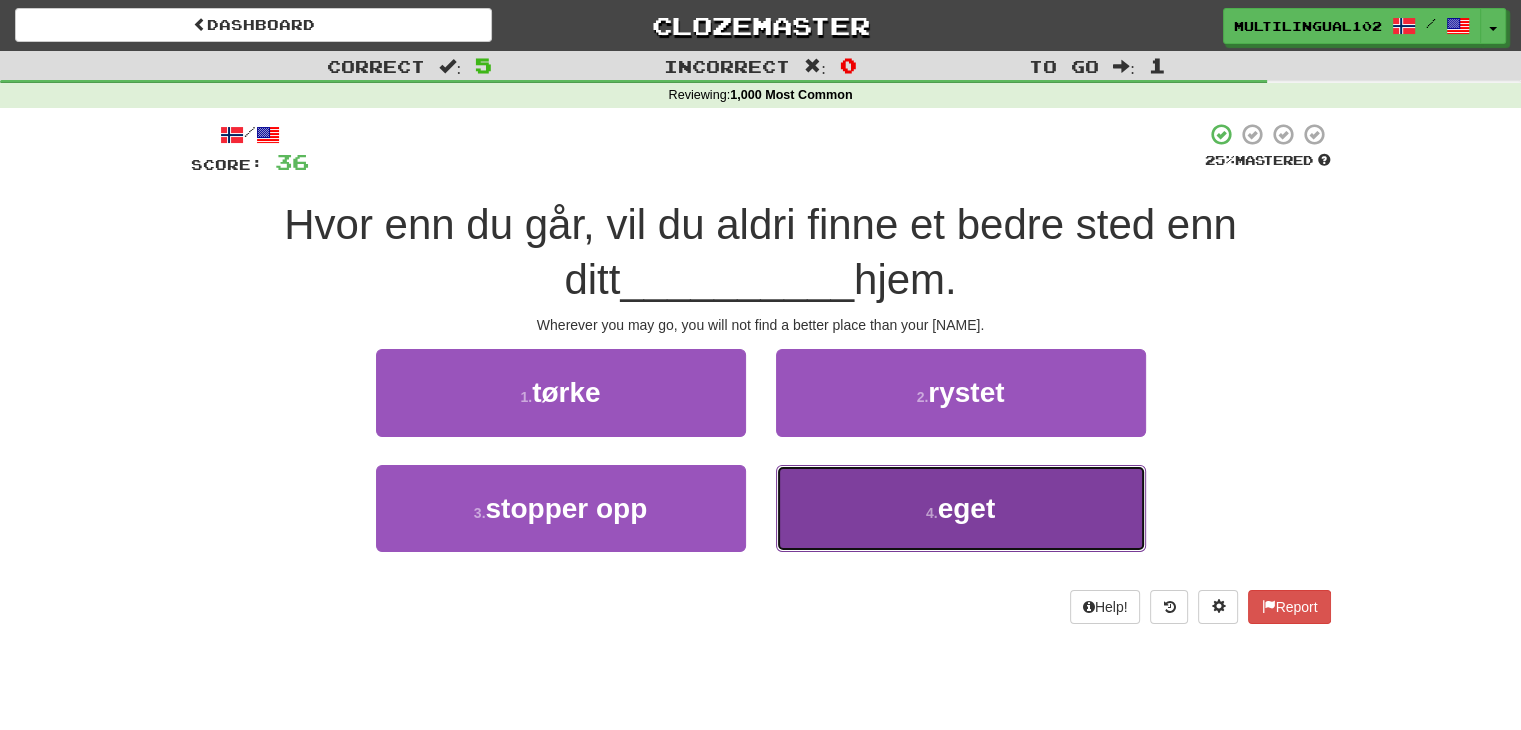 click on "4 .  eget" at bounding box center [961, 508] 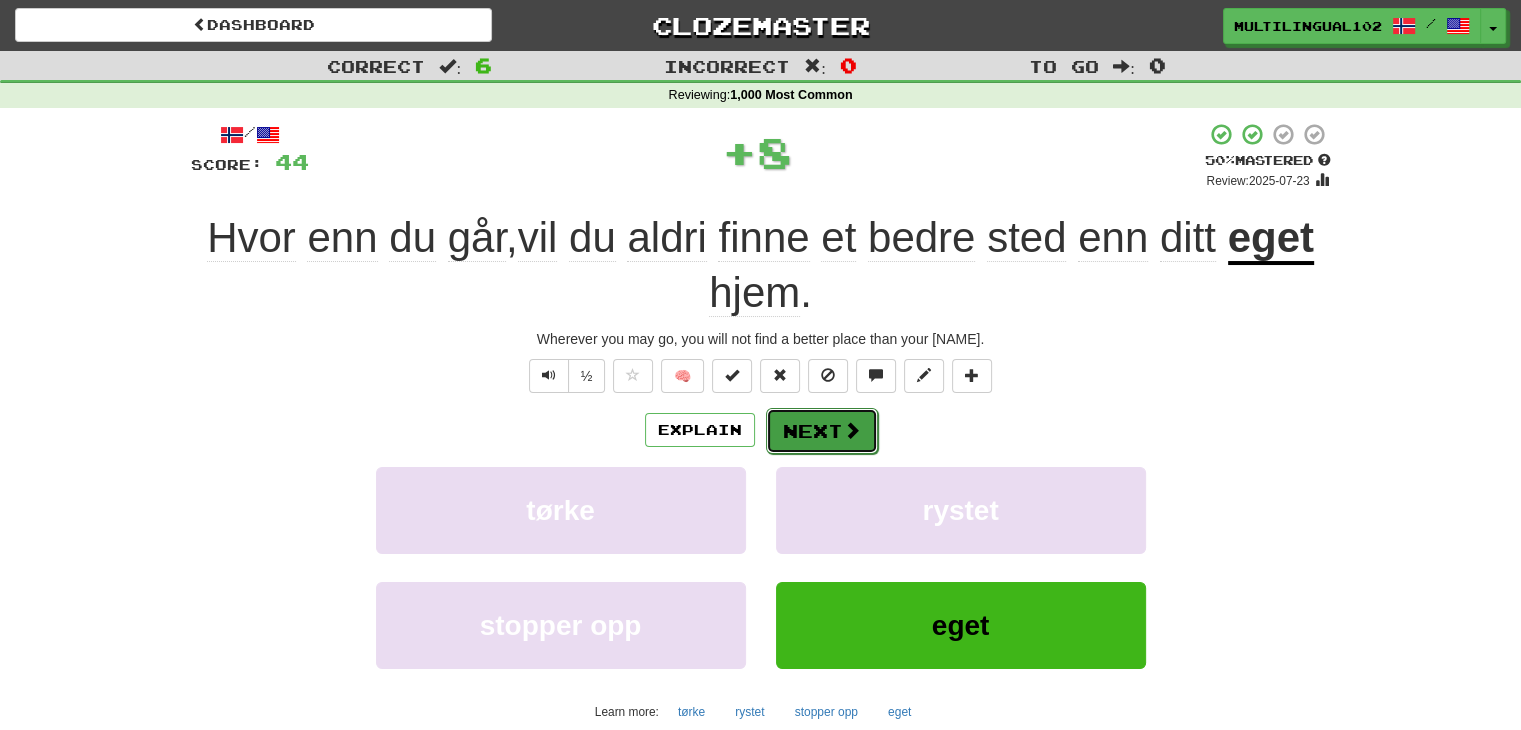 click on "Next" at bounding box center [822, 431] 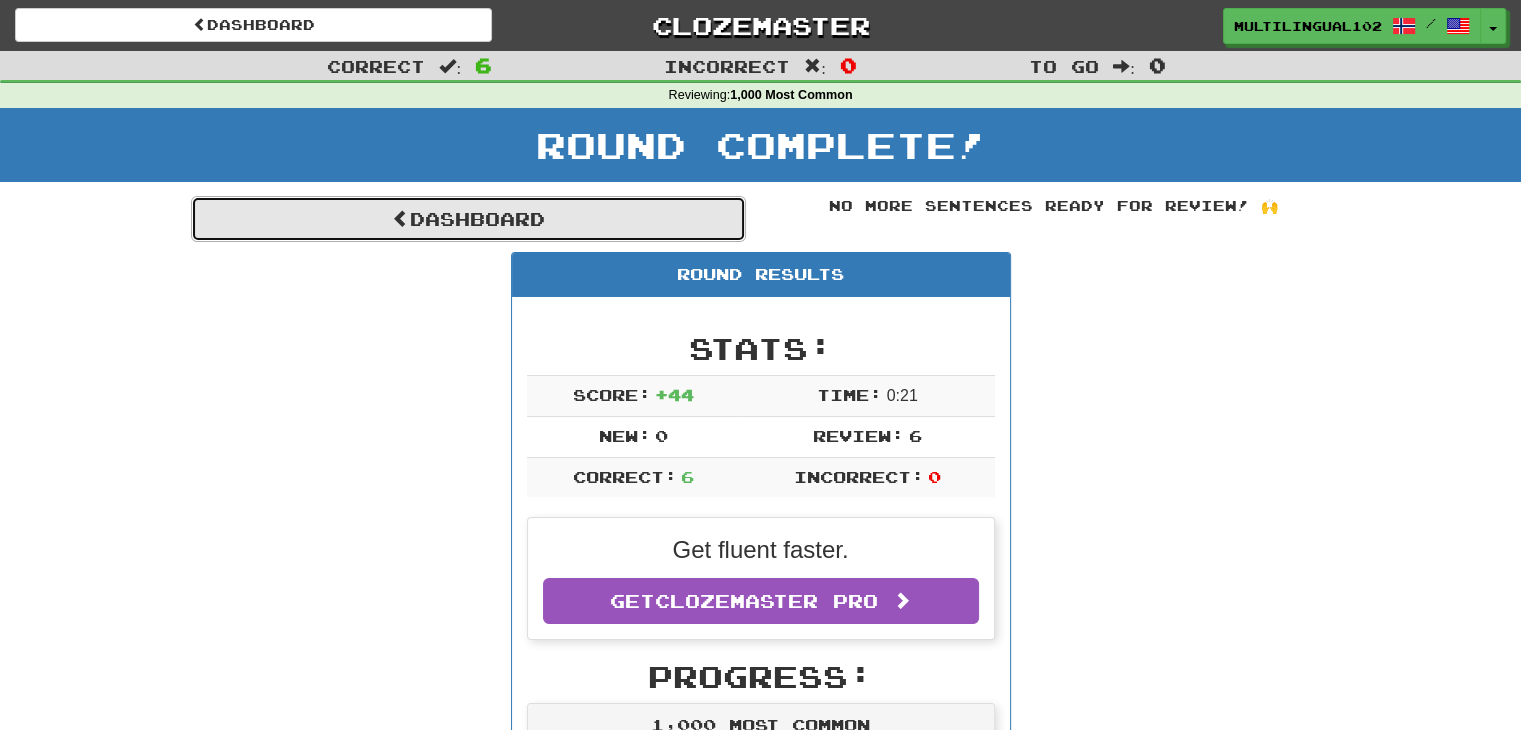 click on "Dashboard" at bounding box center (468, 219) 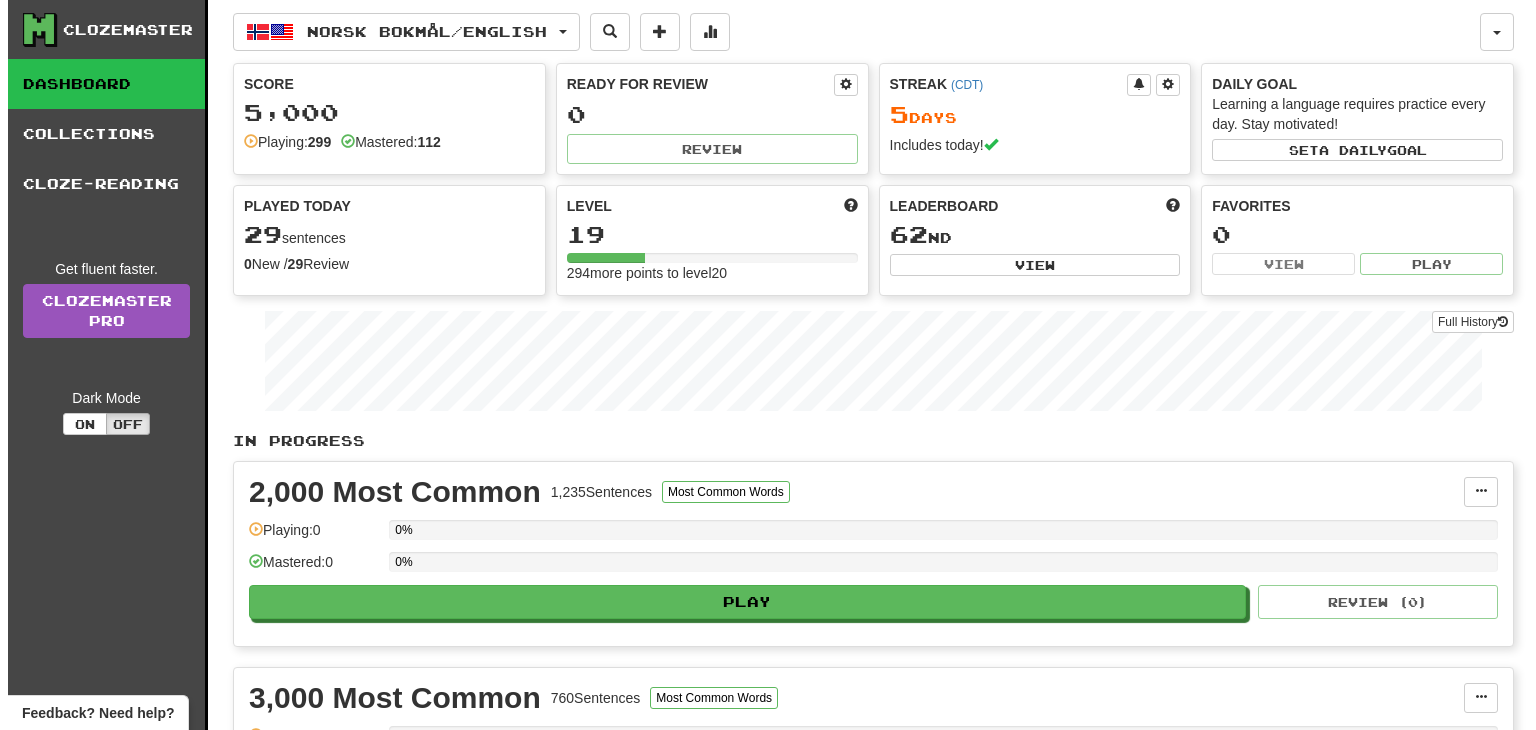 scroll, scrollTop: 0, scrollLeft: 0, axis: both 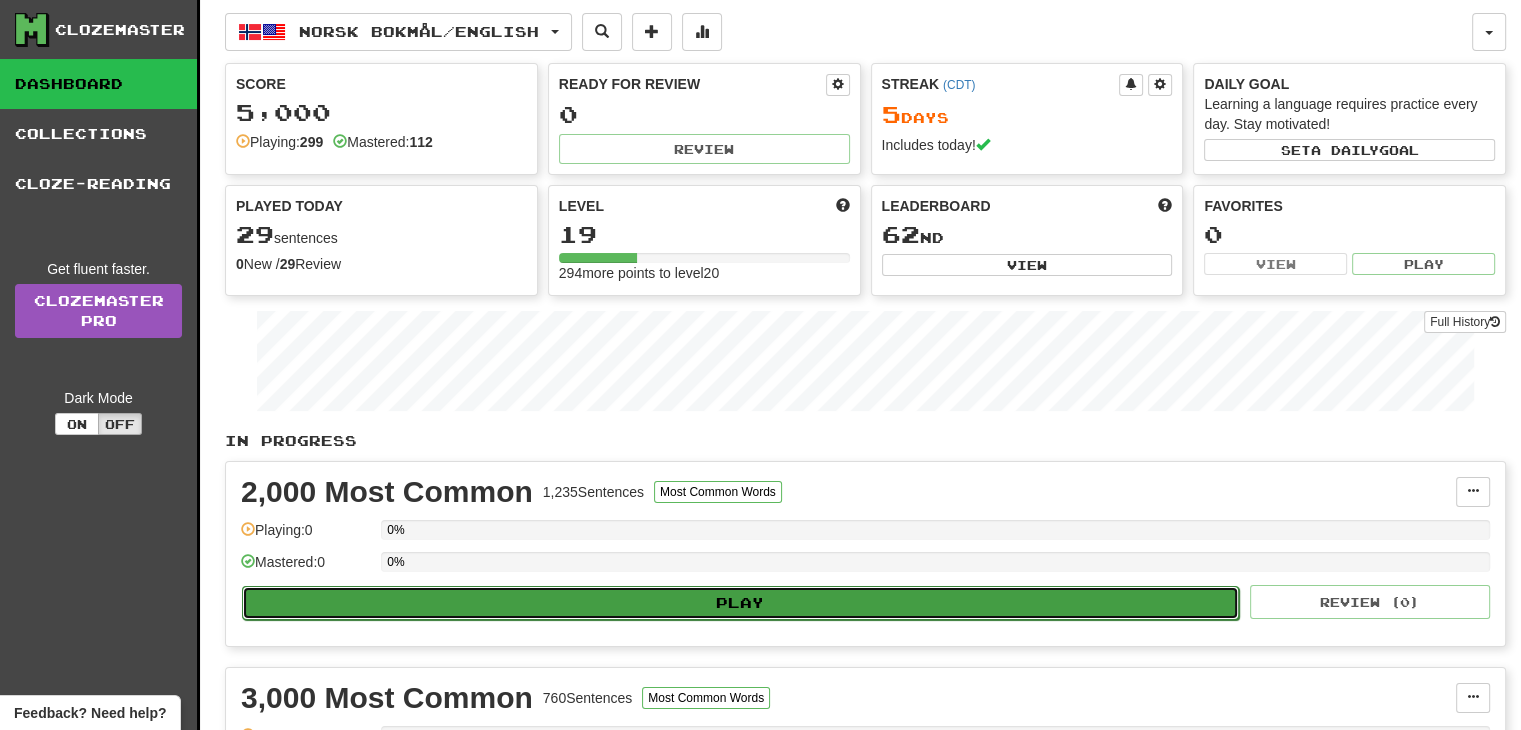 click on "Play" 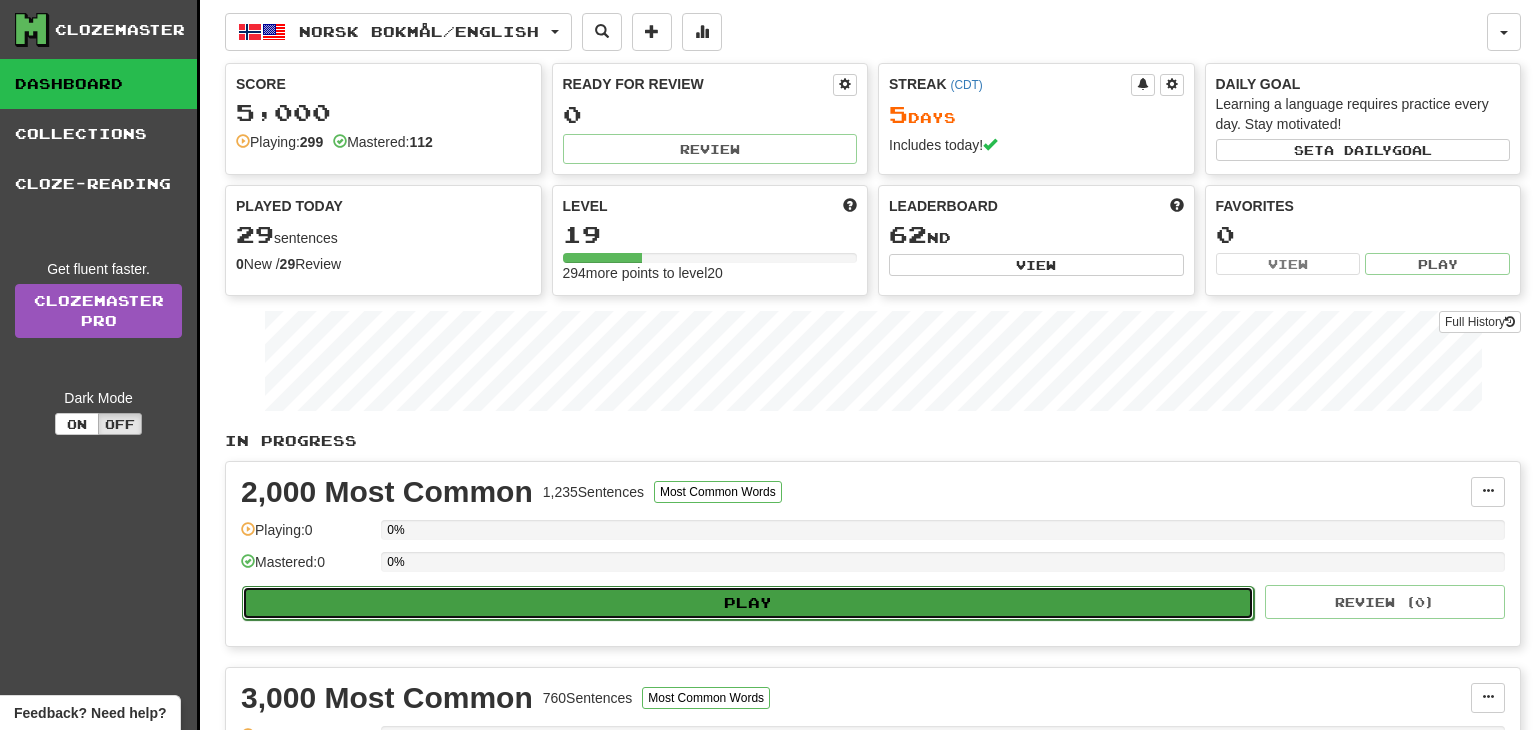 select on "**" 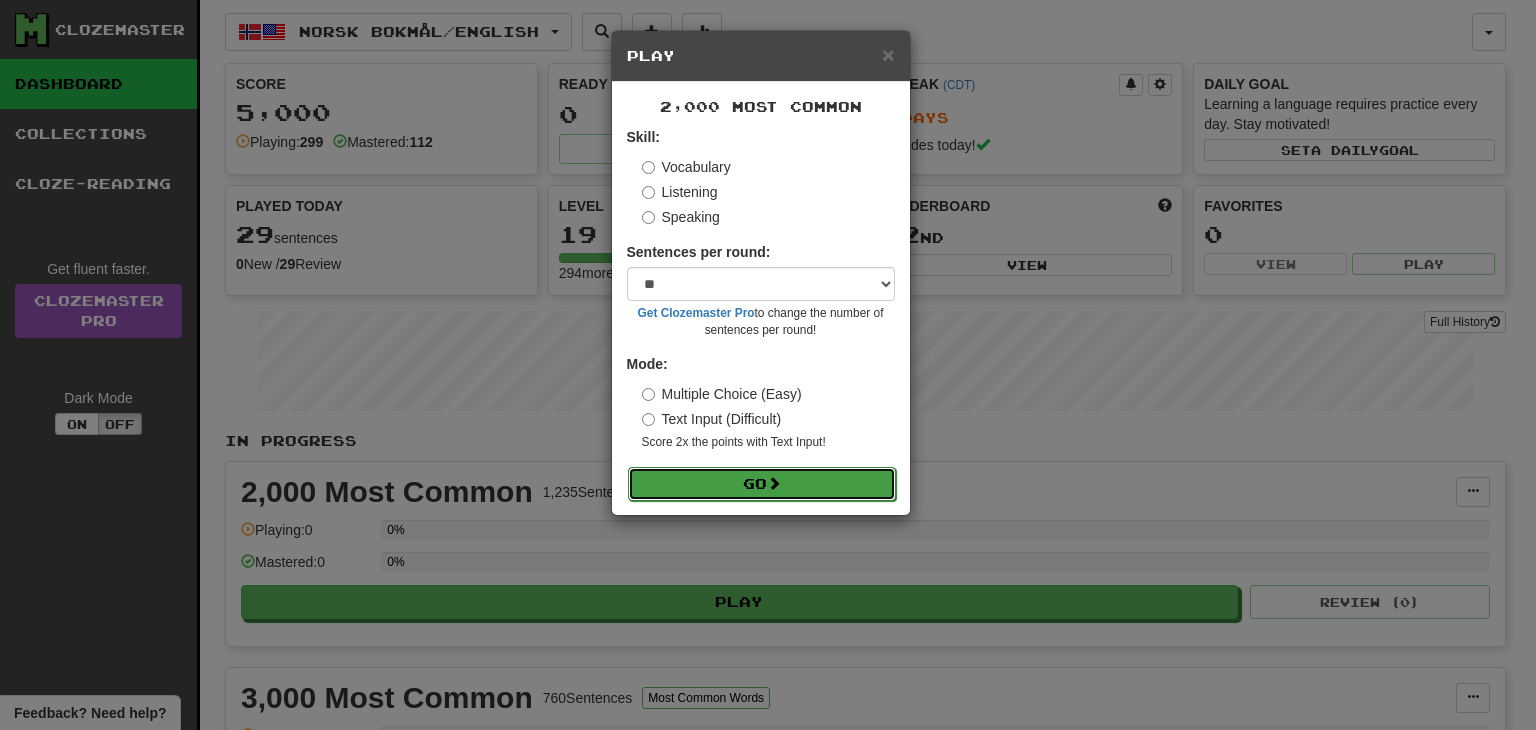 click on "Go" at bounding box center (762, 484) 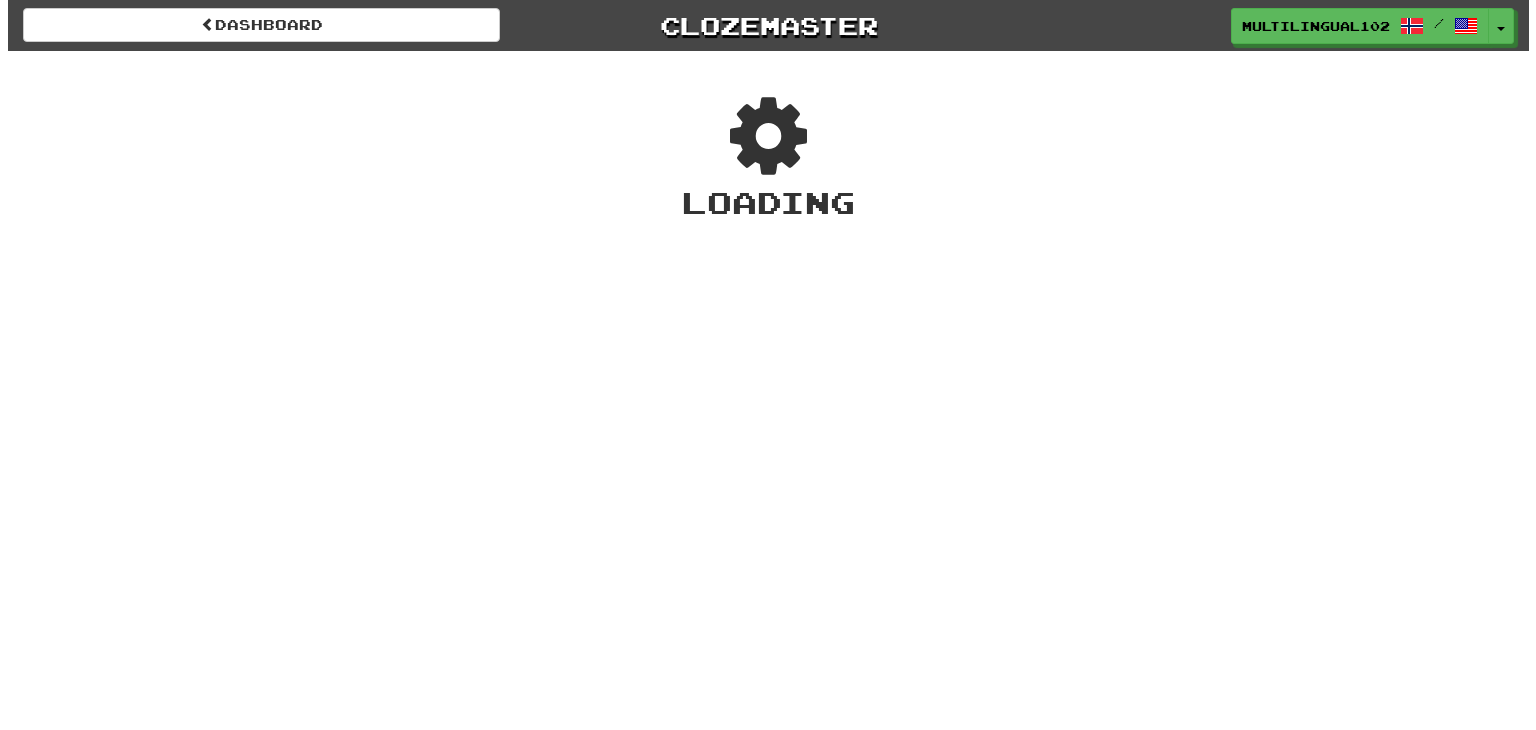 scroll, scrollTop: 0, scrollLeft: 0, axis: both 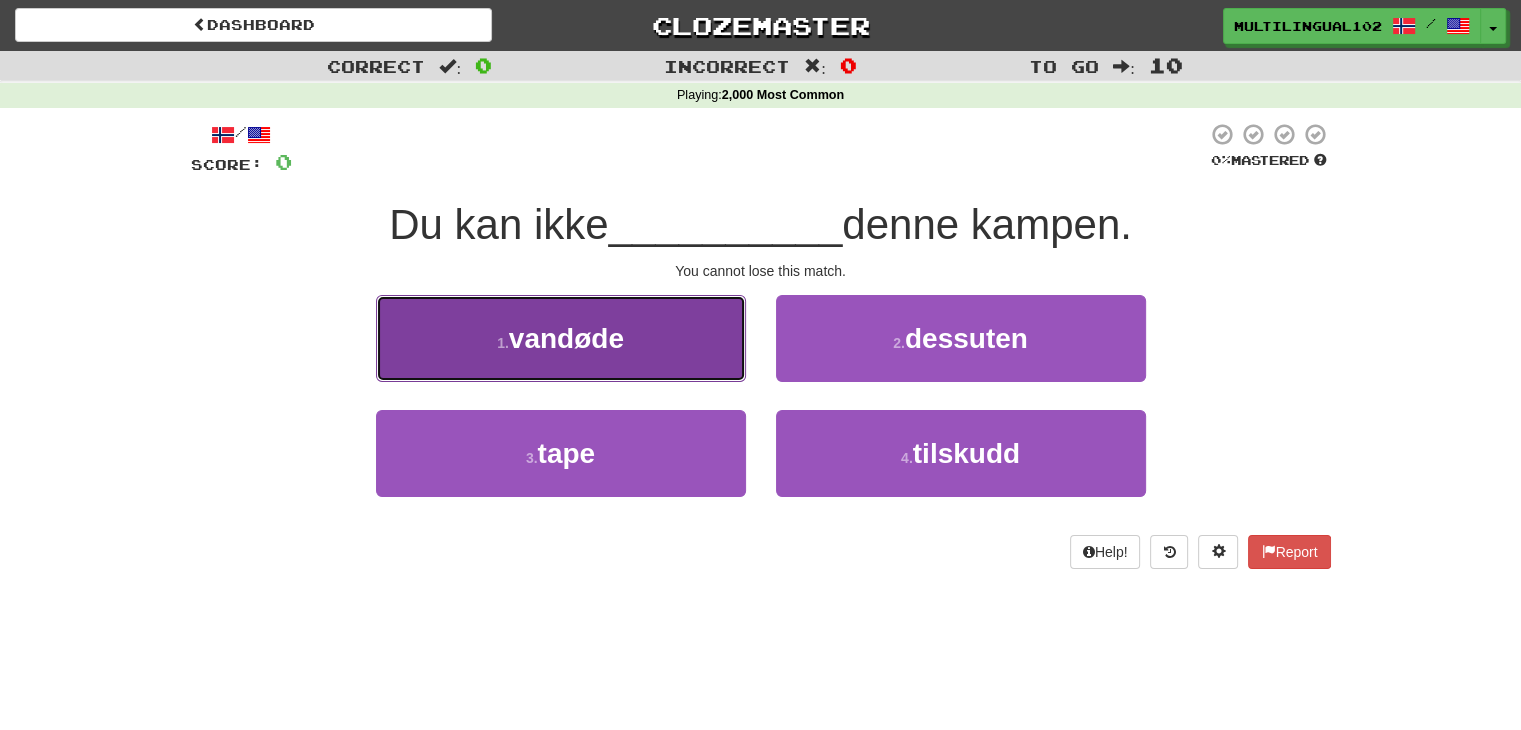 click on "1 .  vandøde" at bounding box center (561, 338) 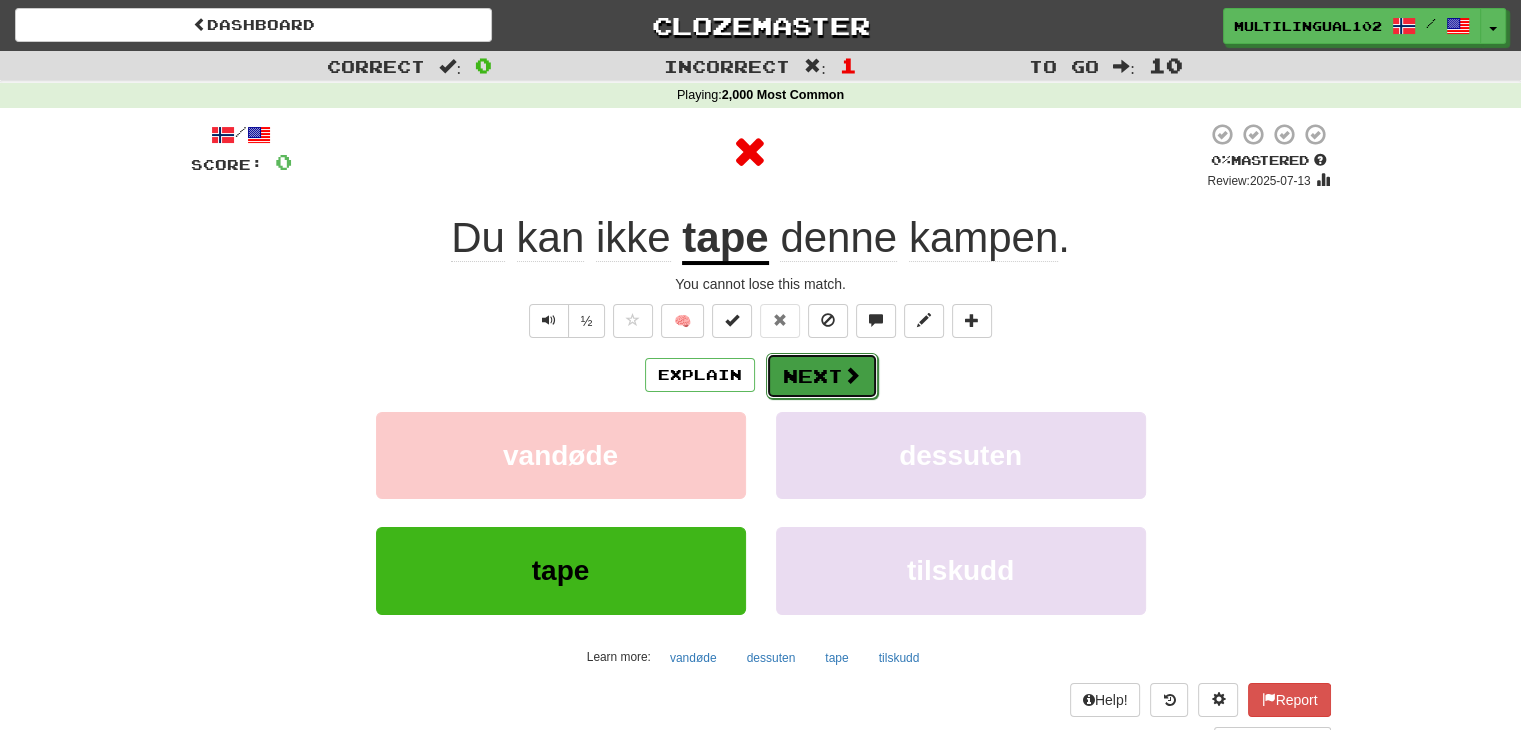 click on "Next" at bounding box center (822, 376) 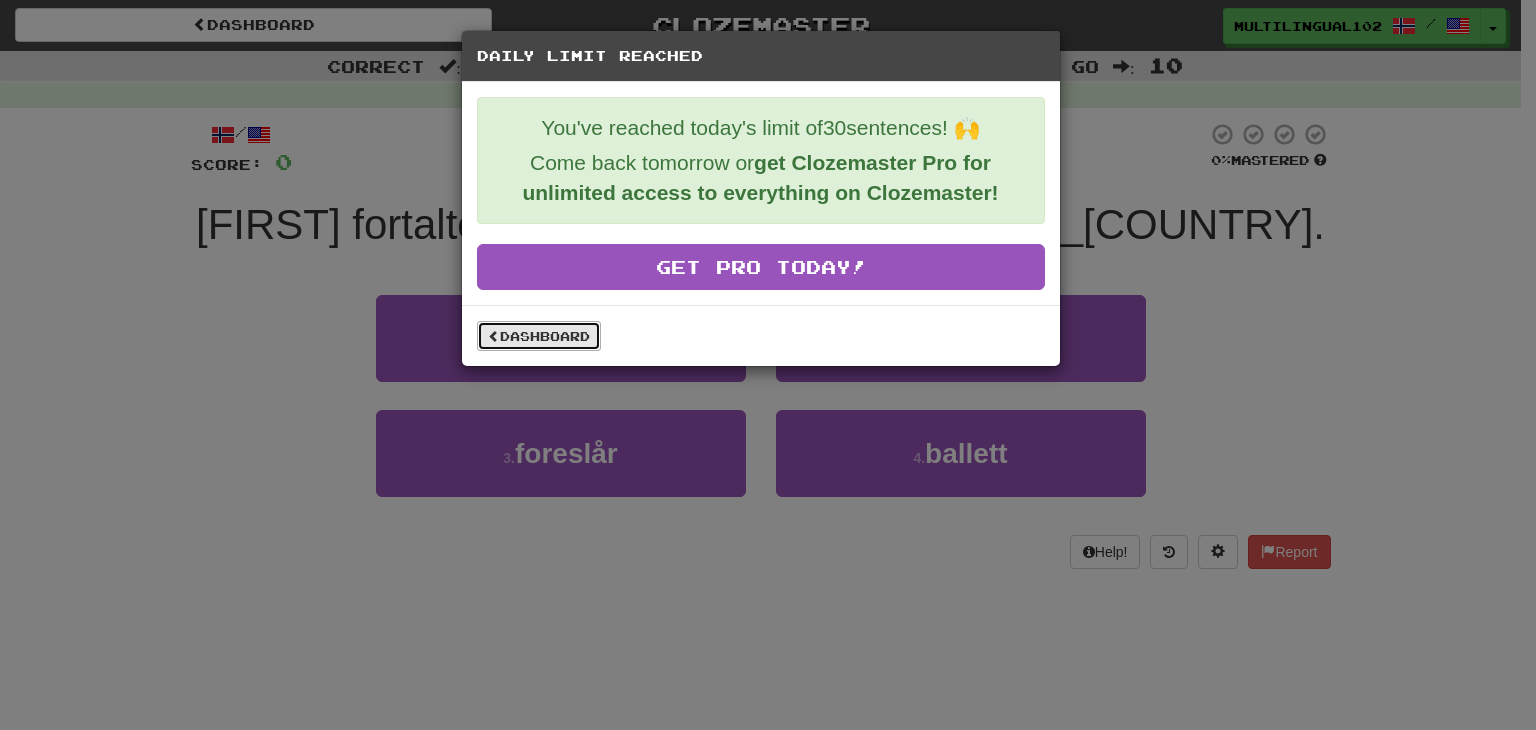 click on "Dashboard" at bounding box center [539, 336] 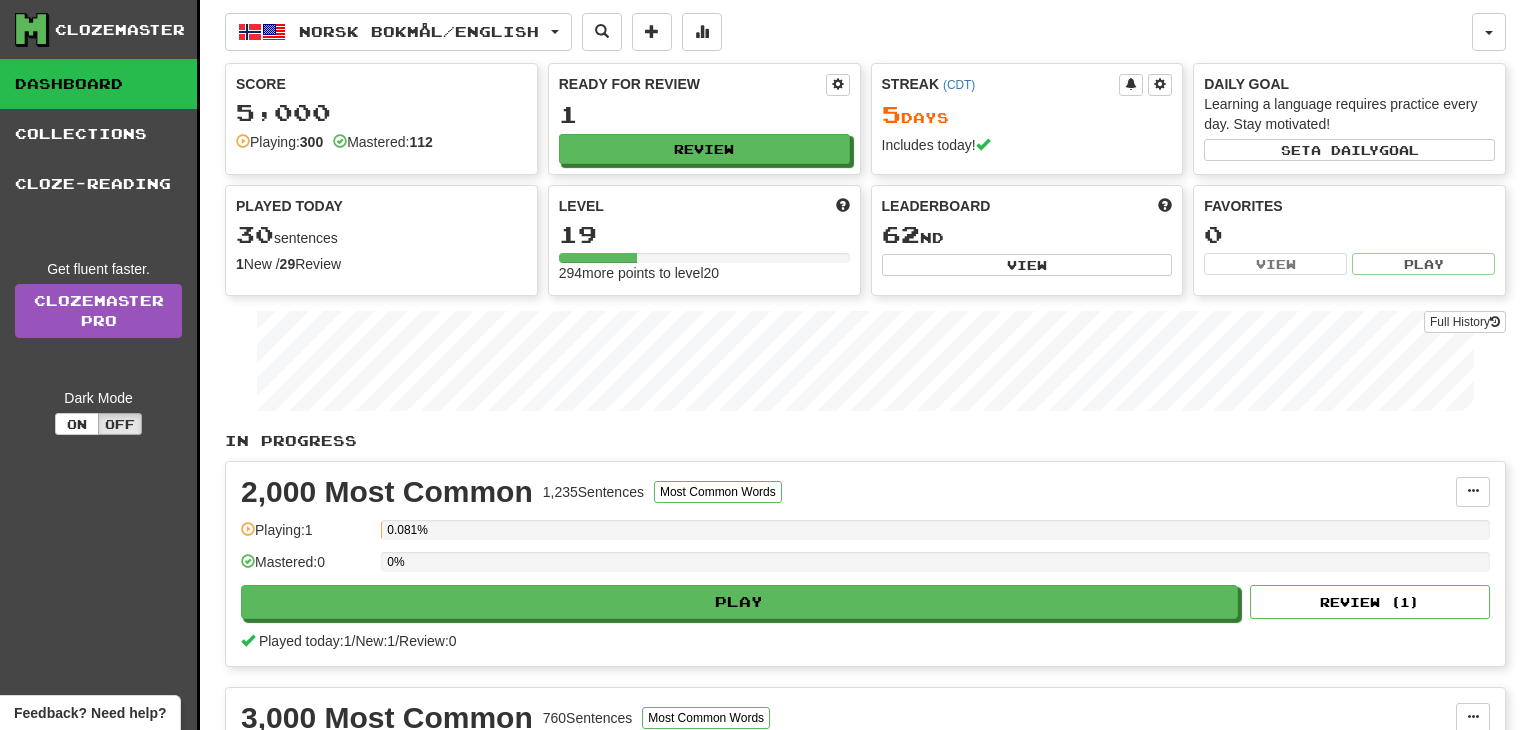 scroll, scrollTop: 0, scrollLeft: 0, axis: both 